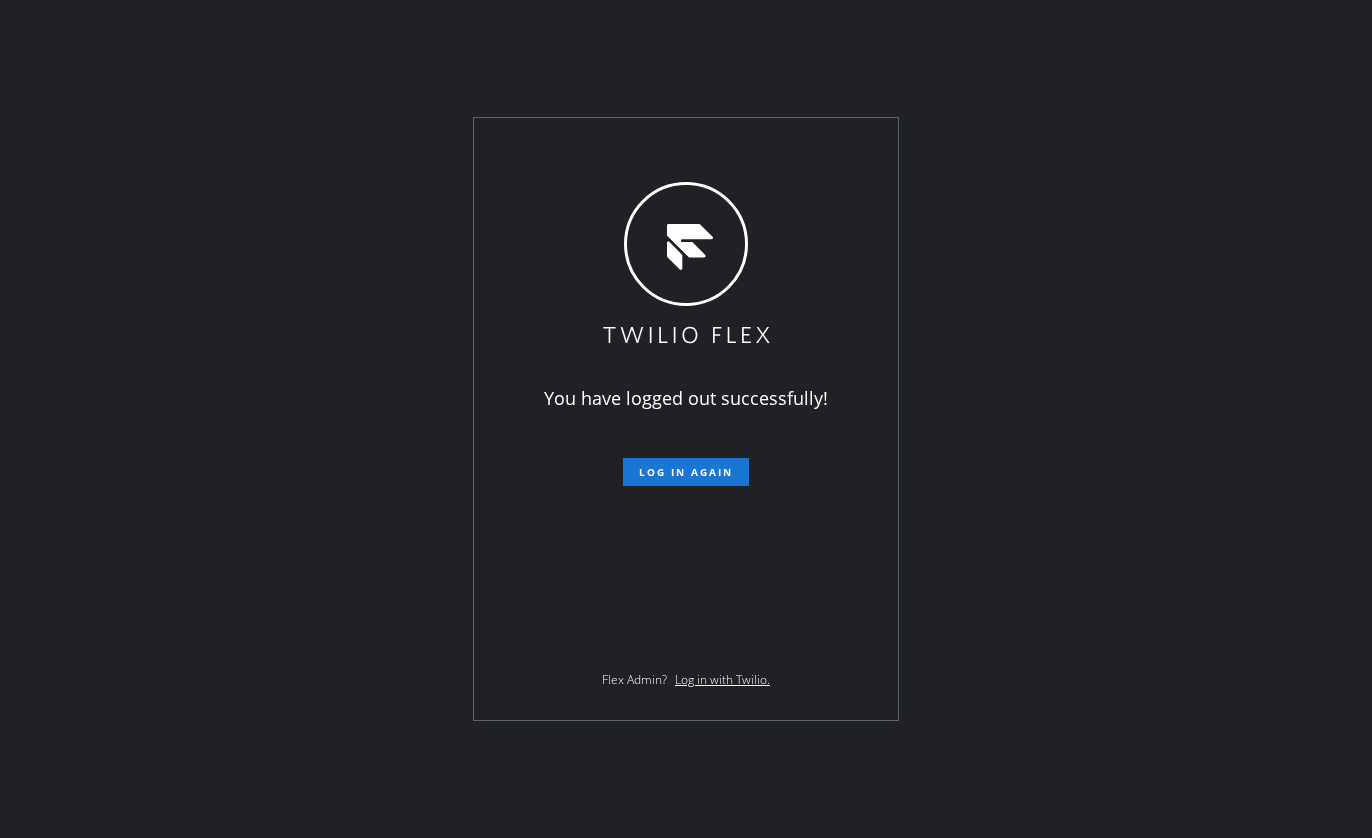 scroll, scrollTop: 0, scrollLeft: 0, axis: both 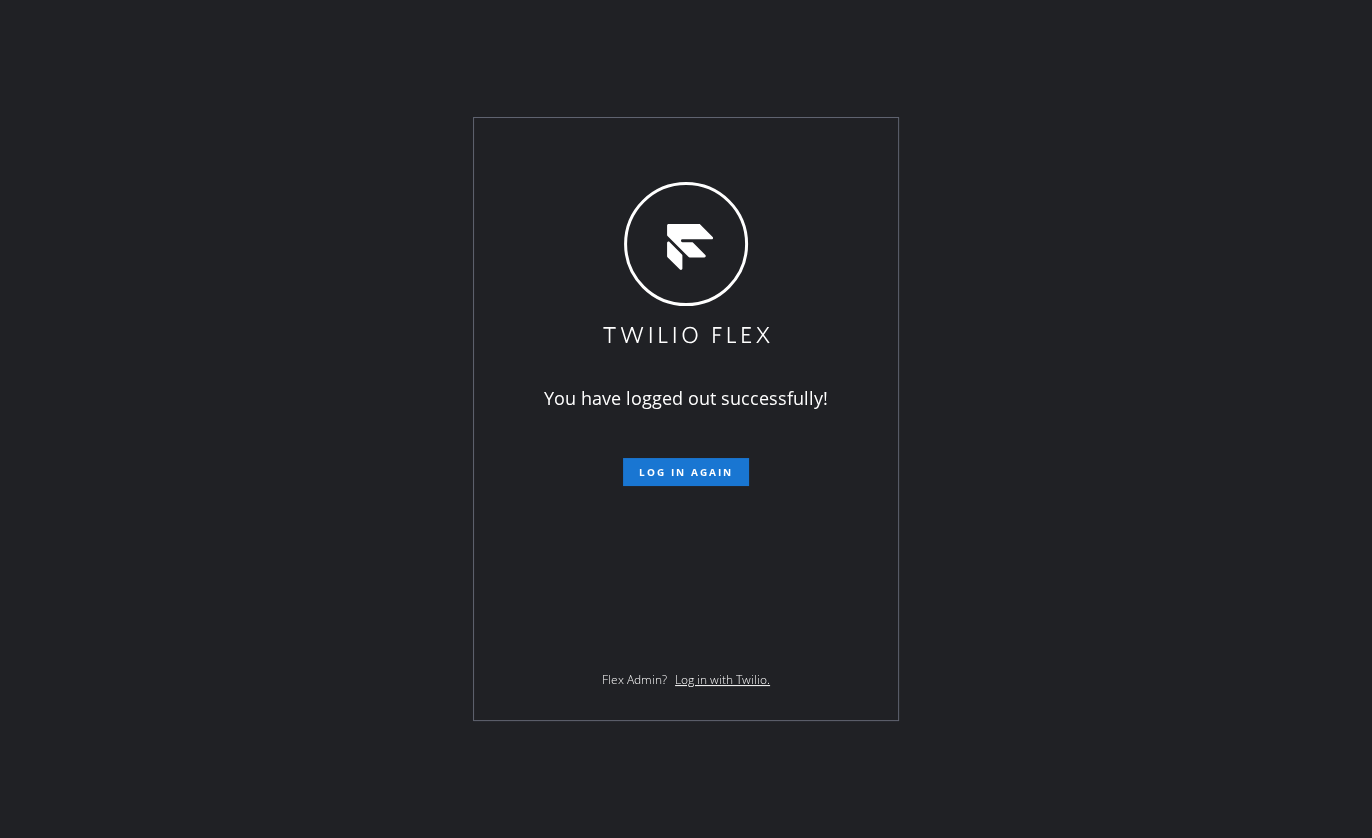 click on "You have logged out successfully! Log in again Flex Admin? Log in with Twilio." at bounding box center [686, 419] 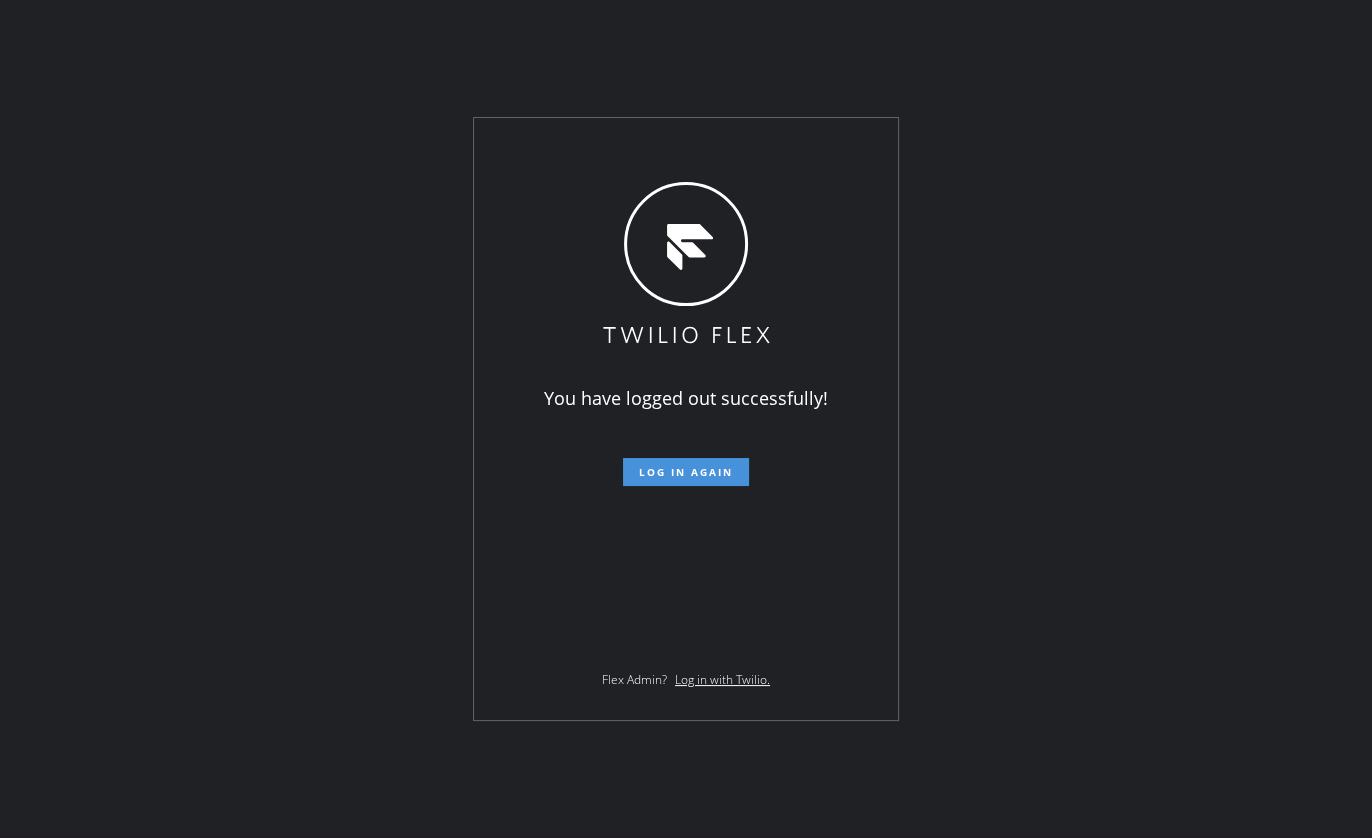 click on "Log in again" at bounding box center (686, 472) 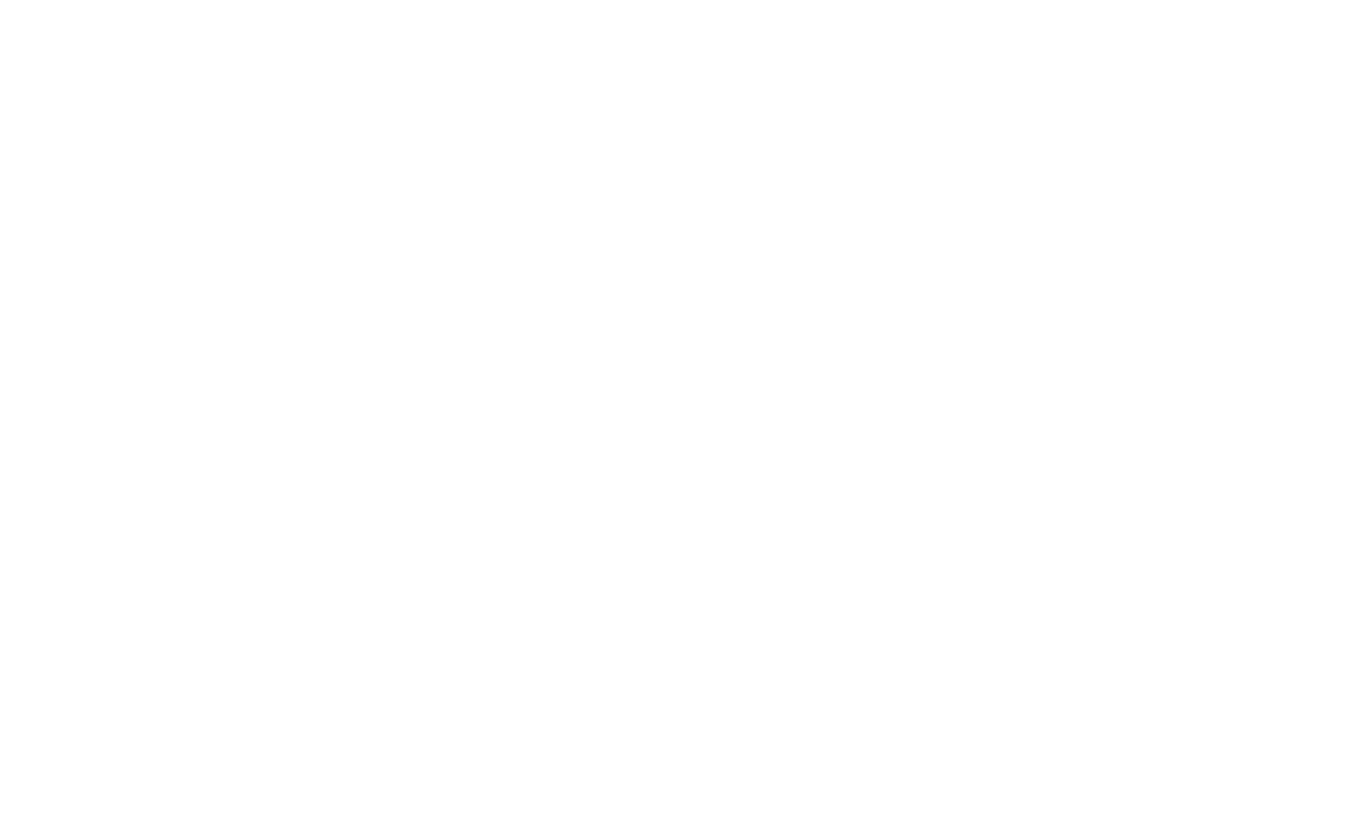 scroll, scrollTop: 0, scrollLeft: 0, axis: both 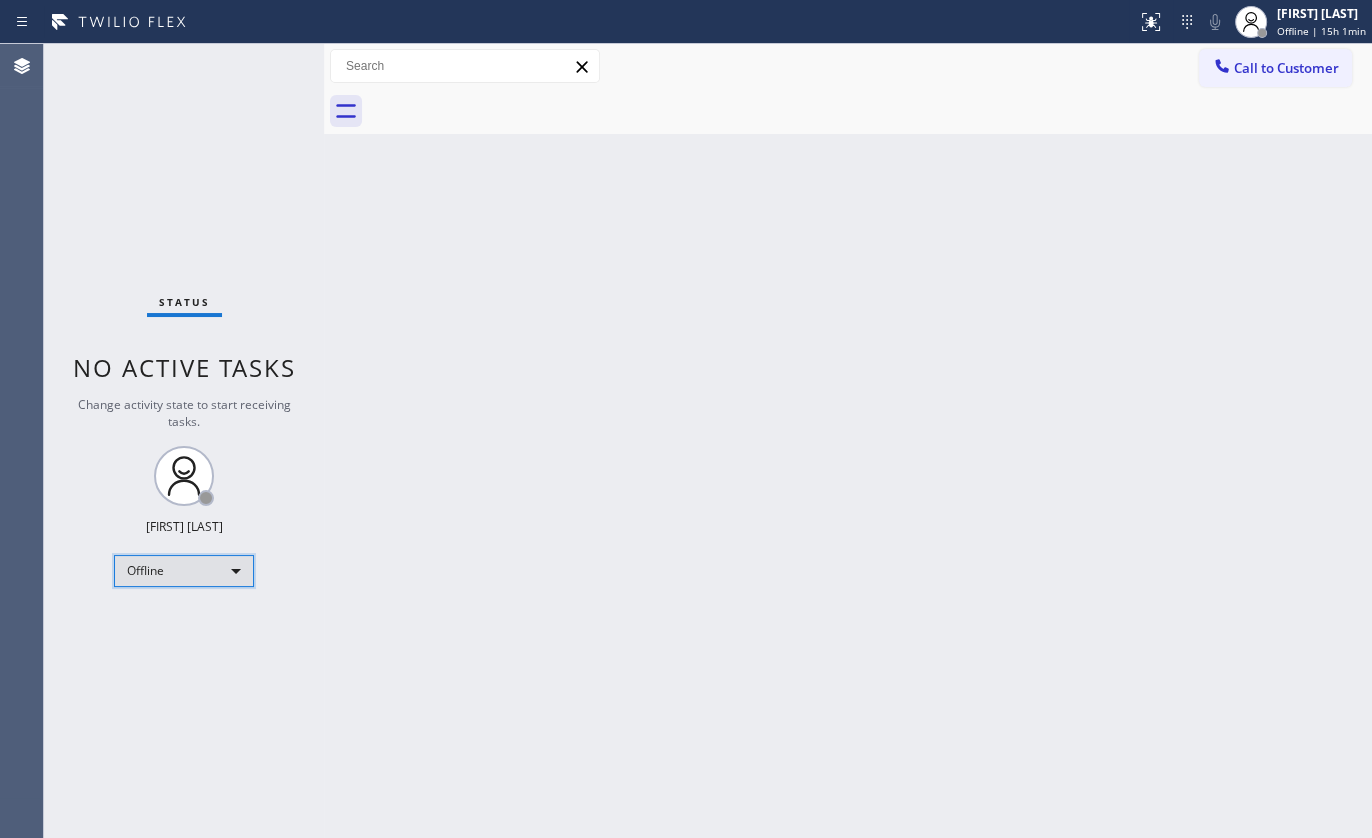 click on "Offline" at bounding box center [184, 571] 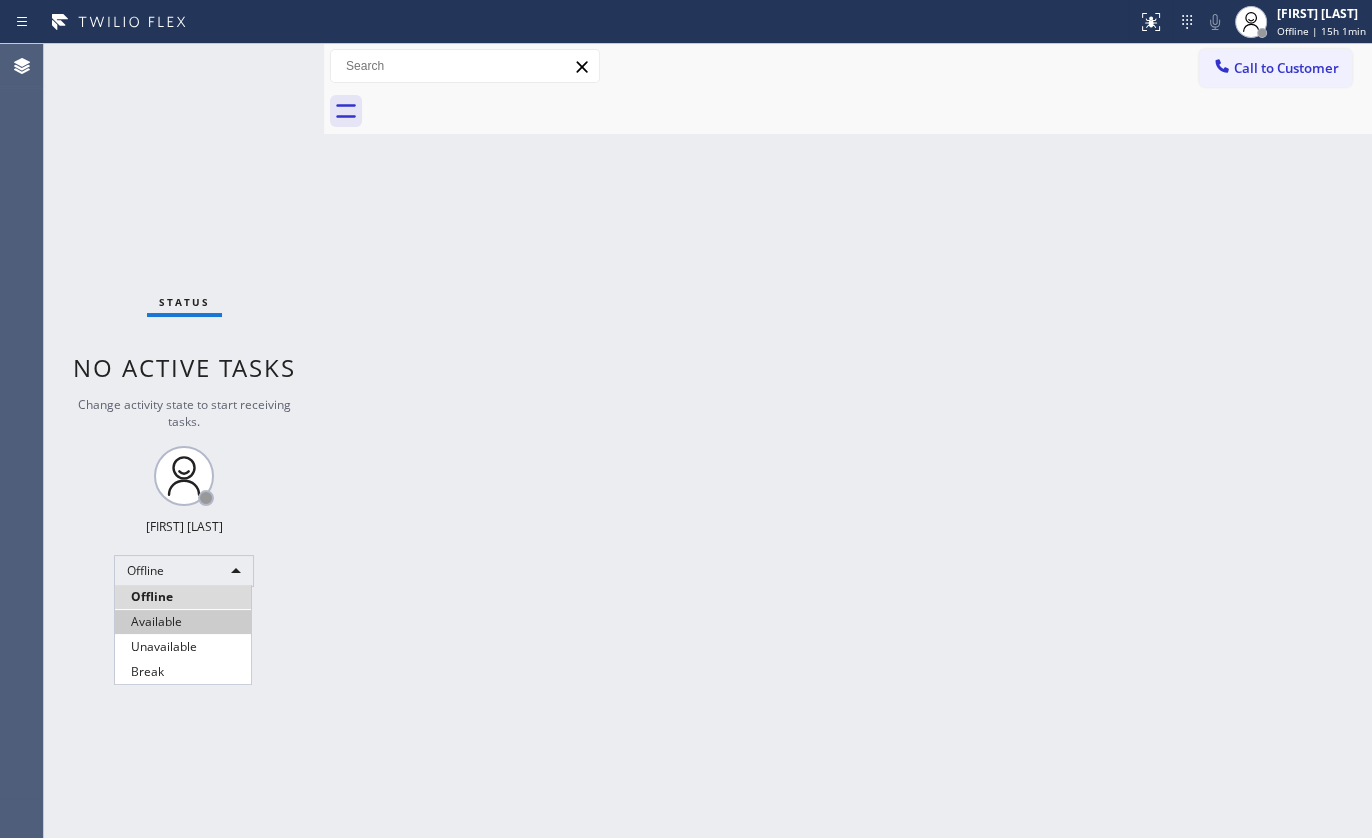 click on "Available" at bounding box center (183, 622) 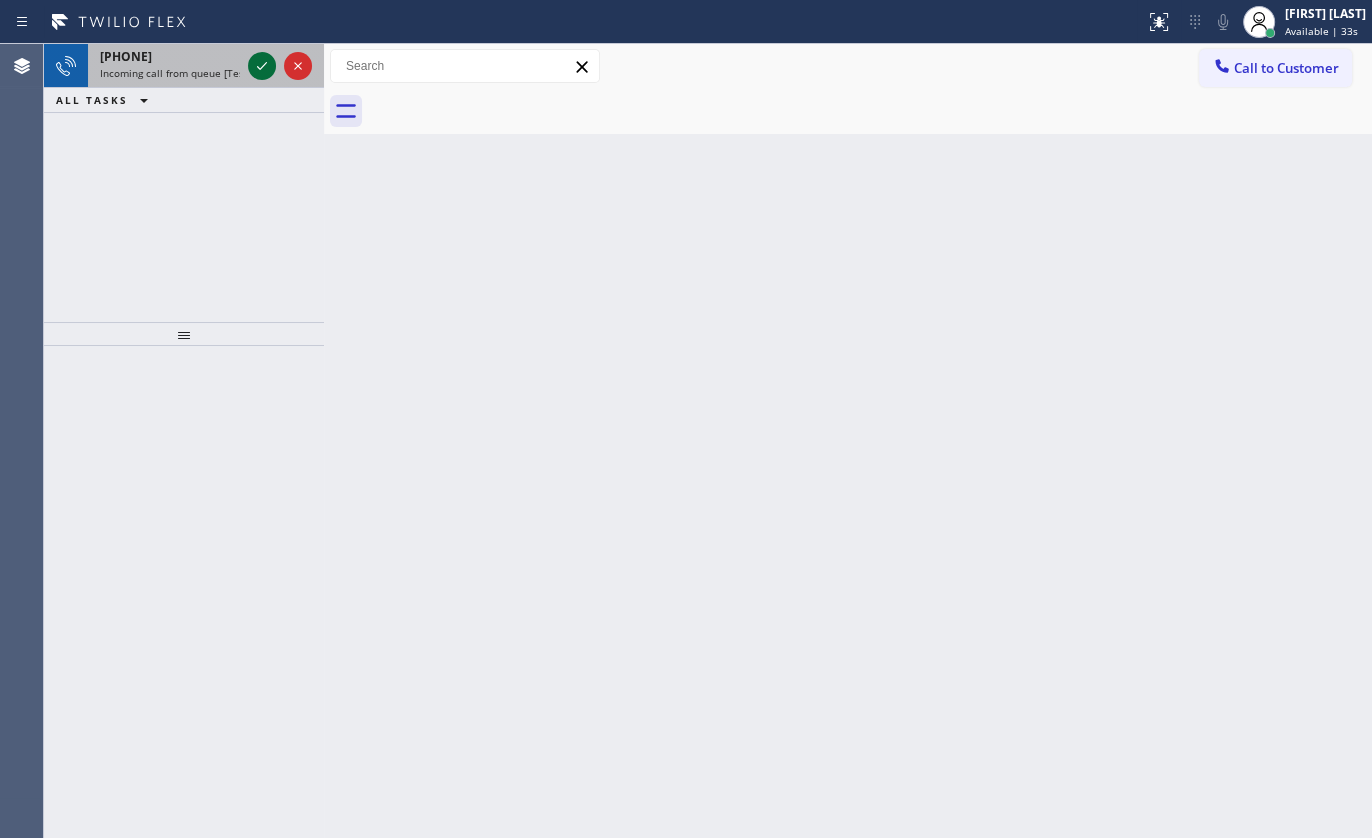click 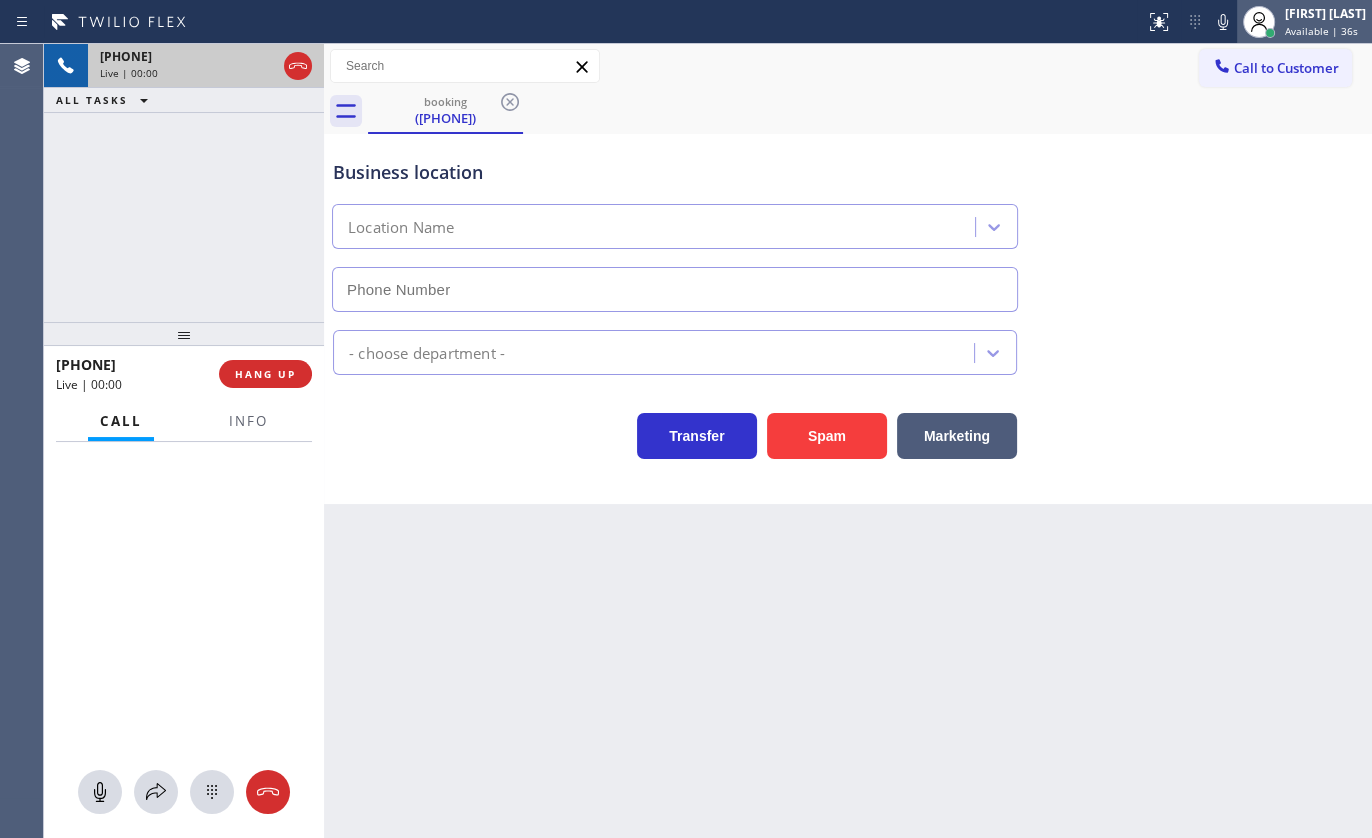type on "[PHONE]" 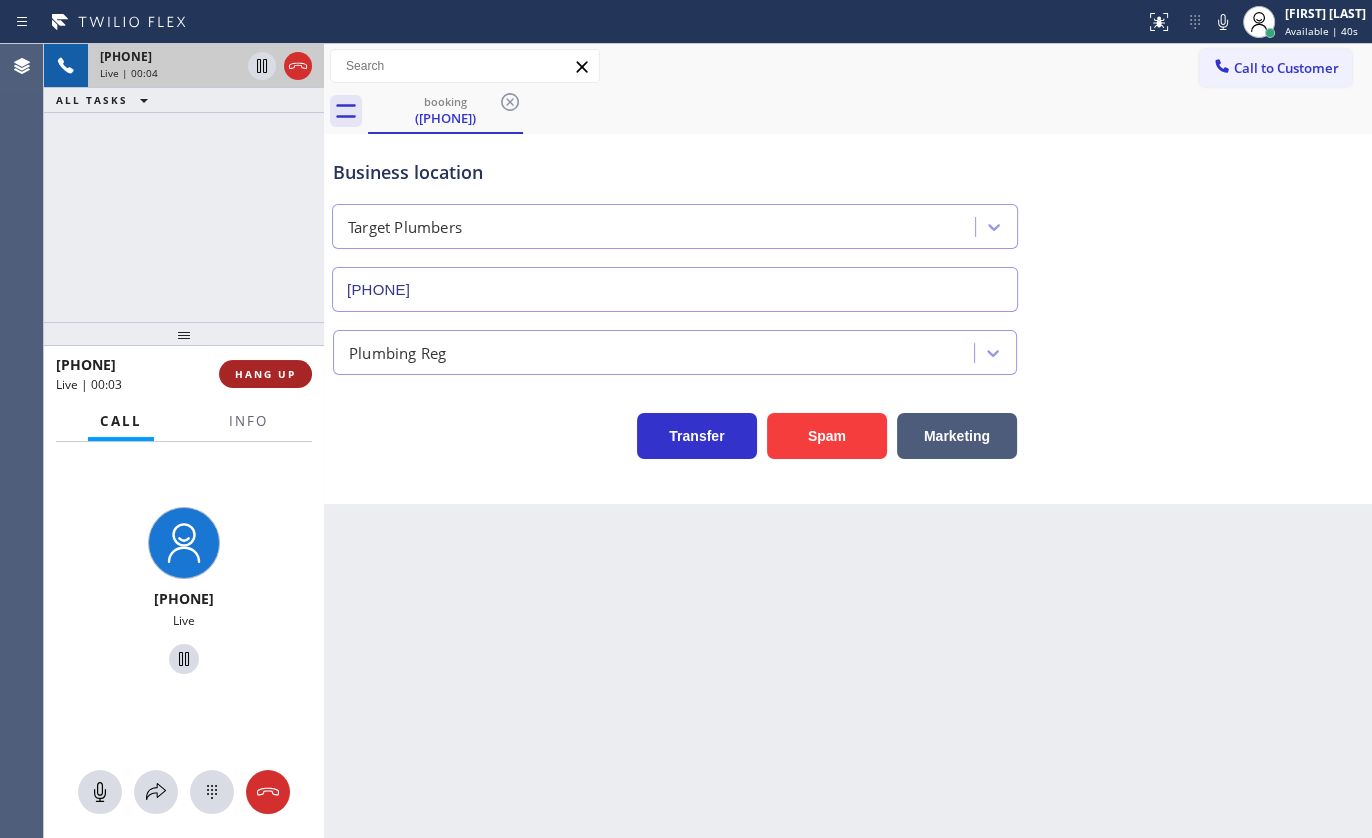 click on "HANG UP" at bounding box center (265, 374) 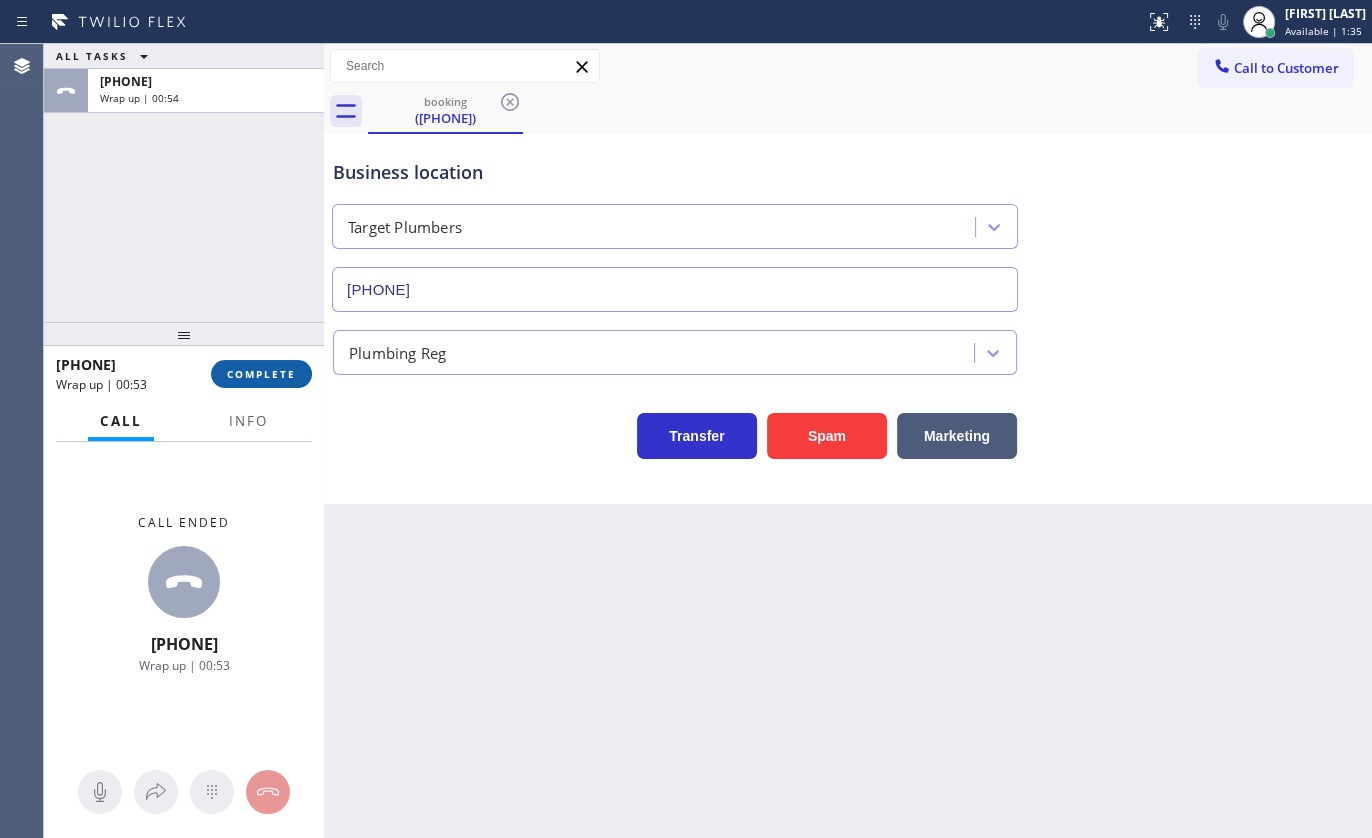 click on "COMPLETE" at bounding box center (261, 374) 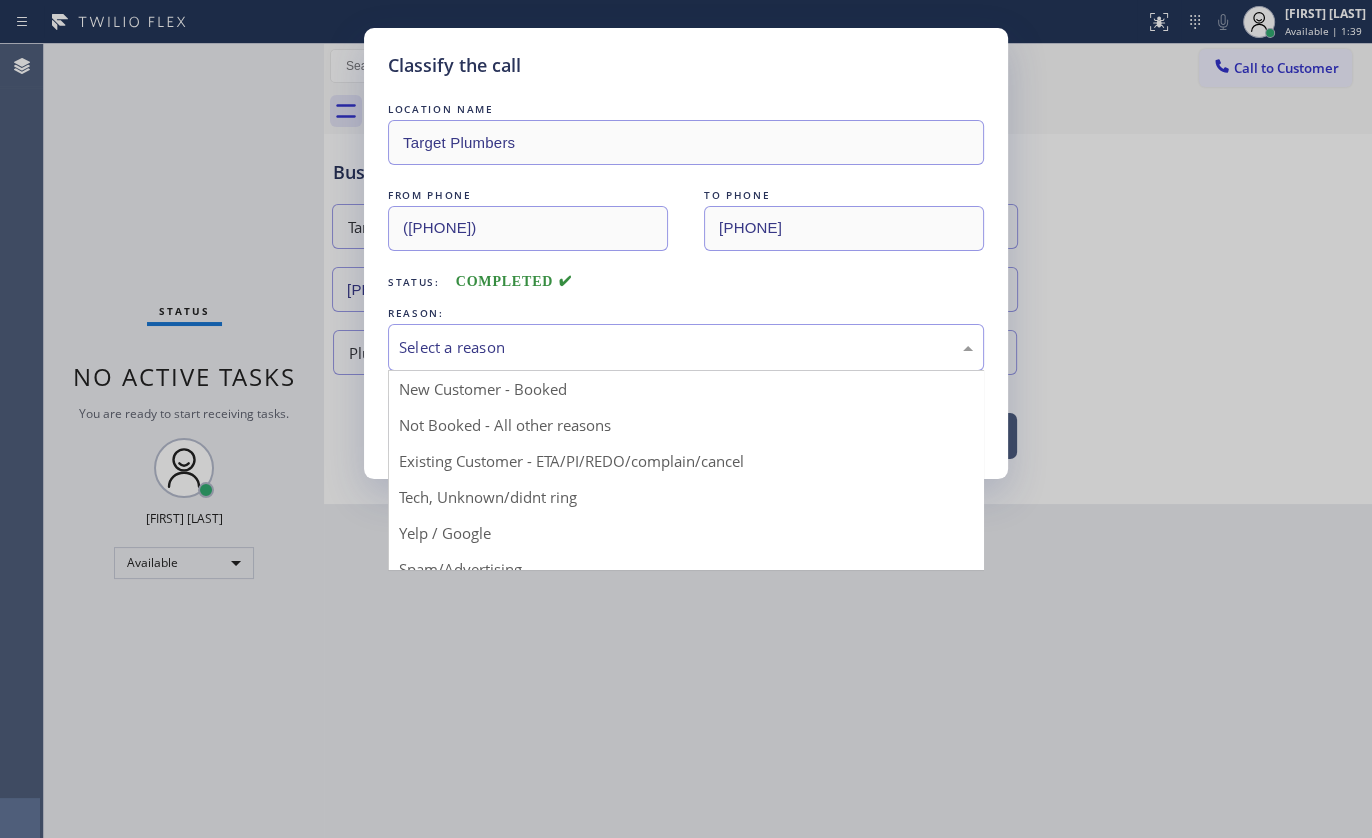 click on "Select a reason" at bounding box center (686, 347) 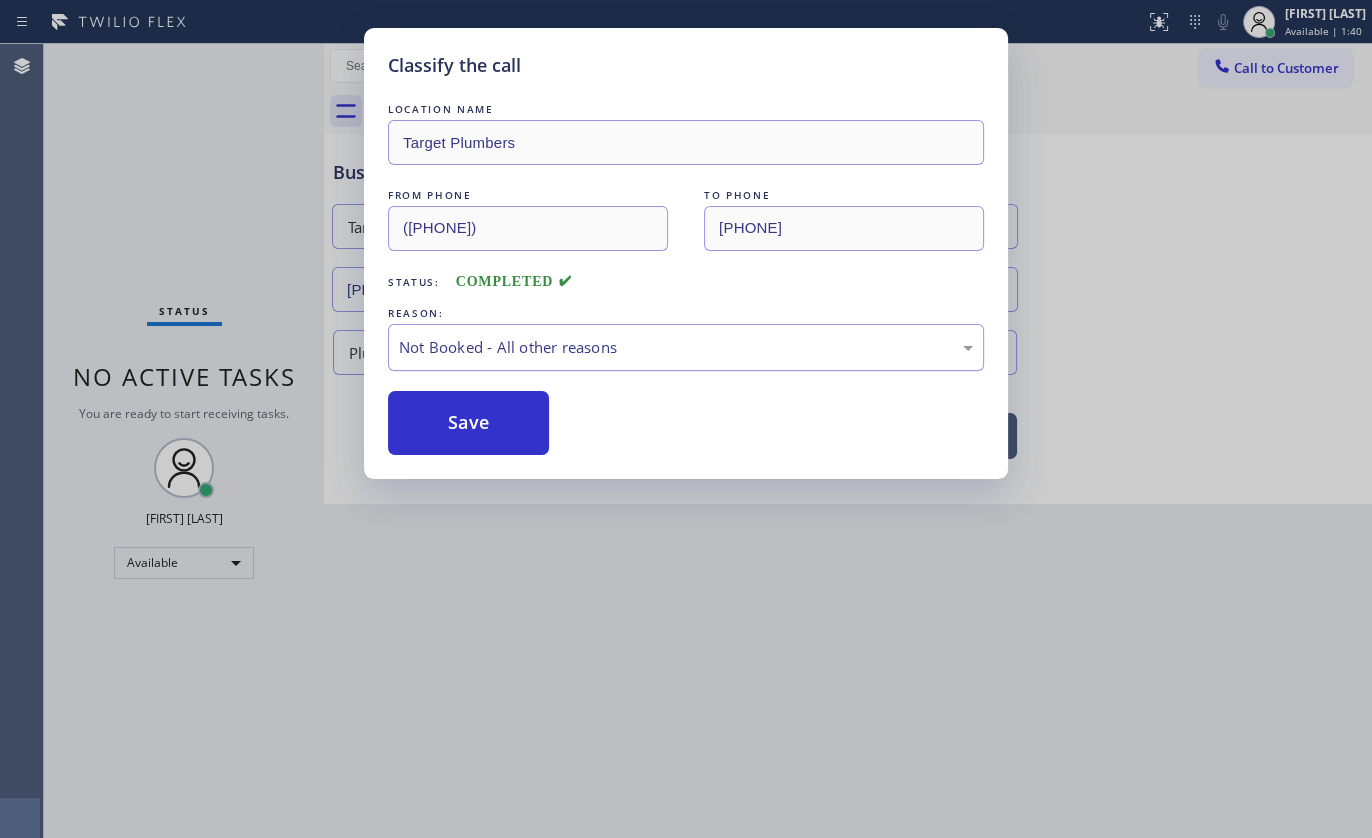 click on "Save" at bounding box center [468, 423] 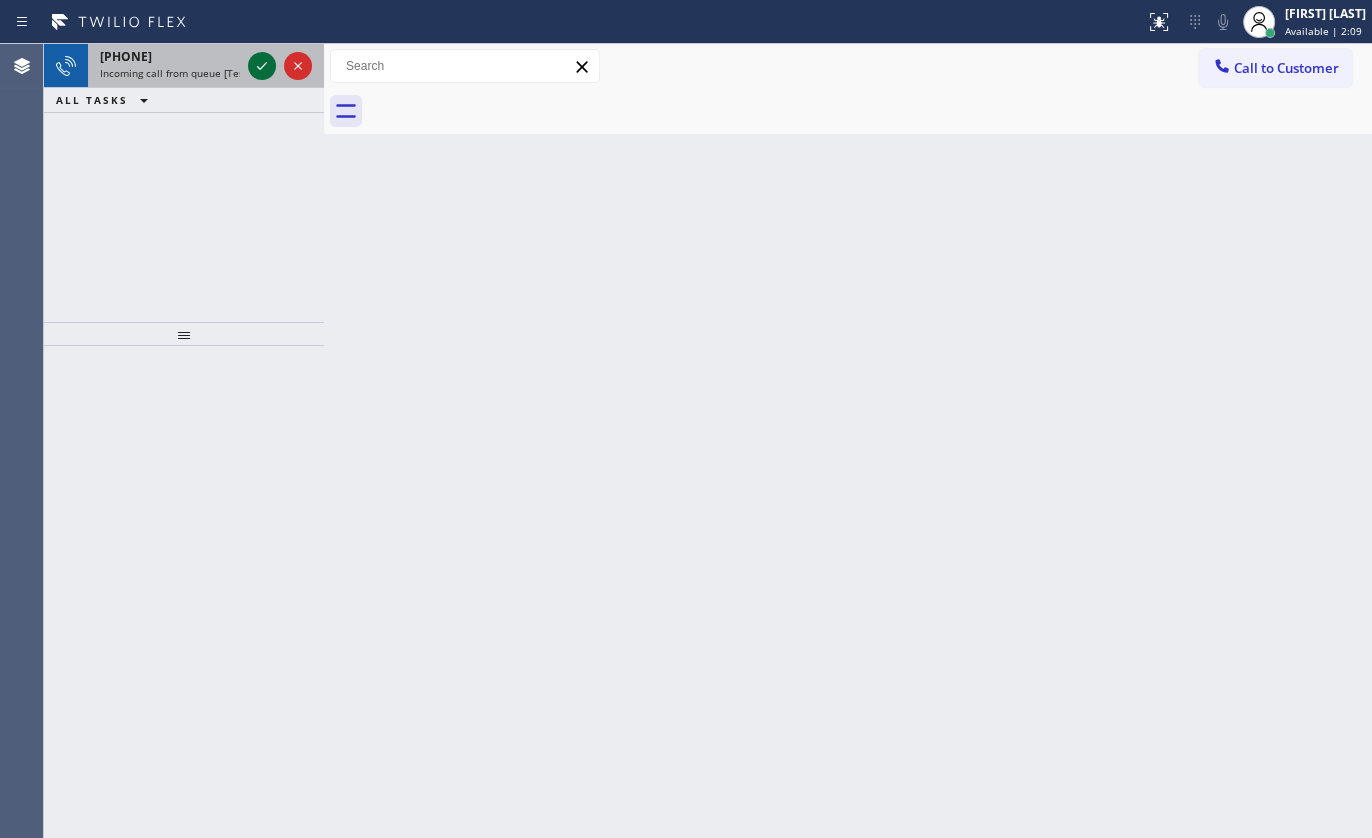 click 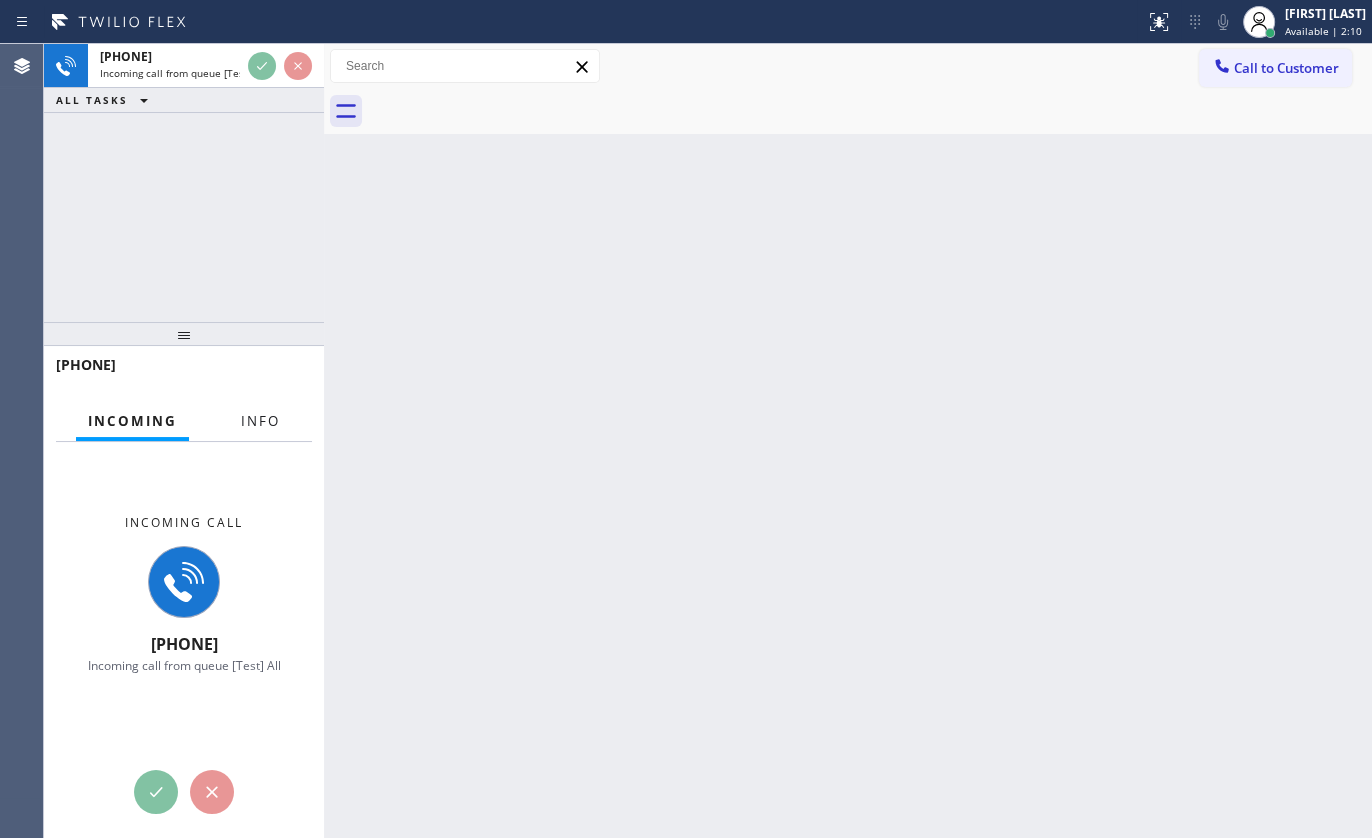 click on "Info" at bounding box center [260, 421] 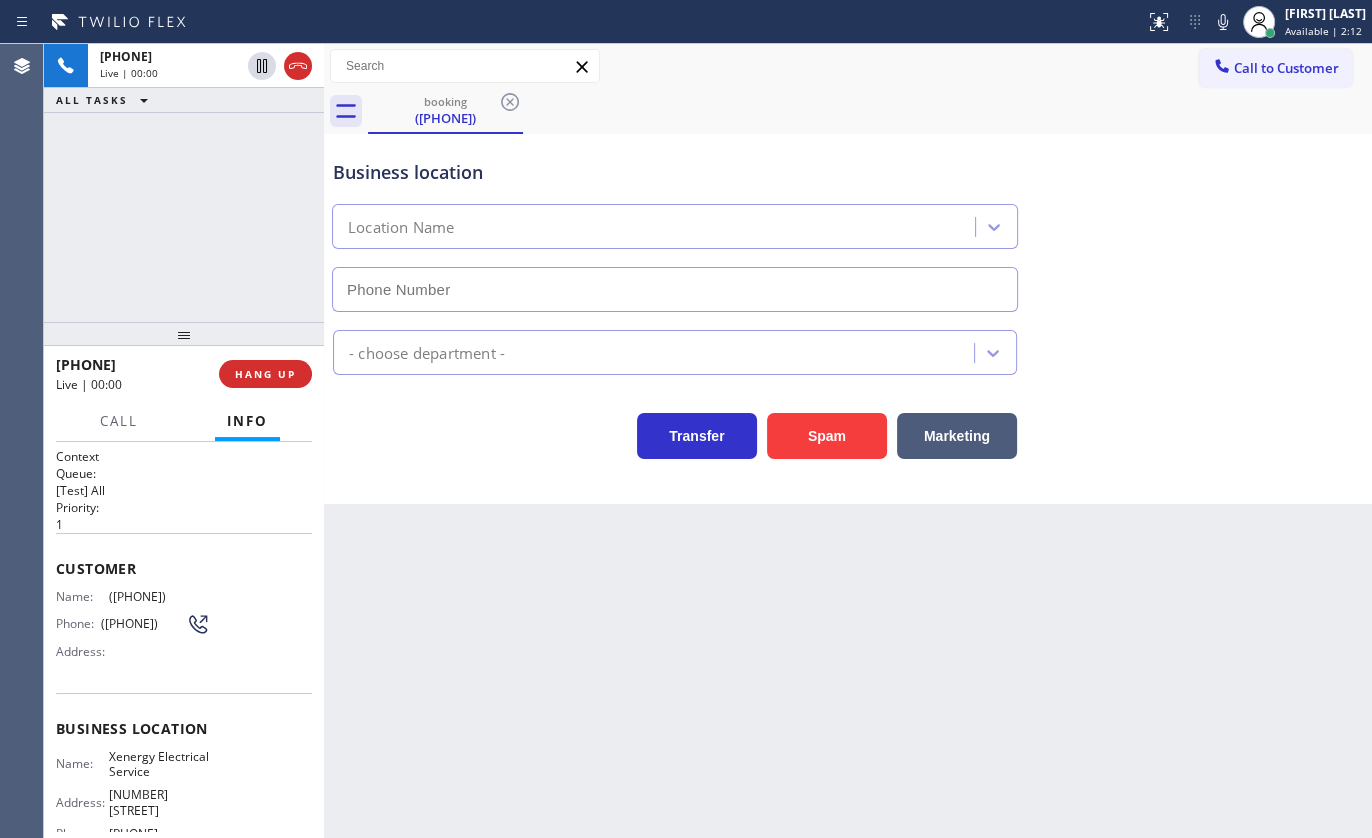 type on "[PHONE]" 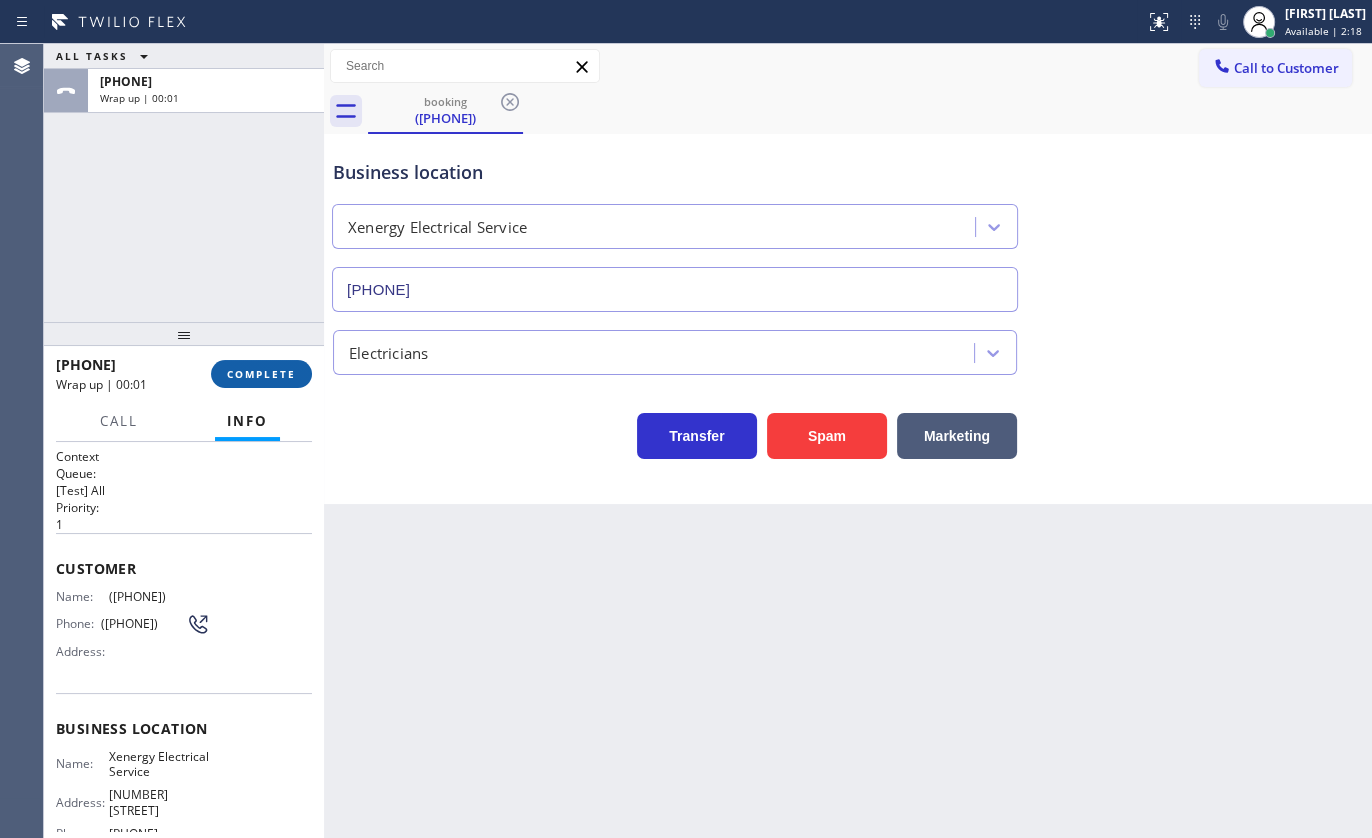 click on "COMPLETE" at bounding box center (261, 374) 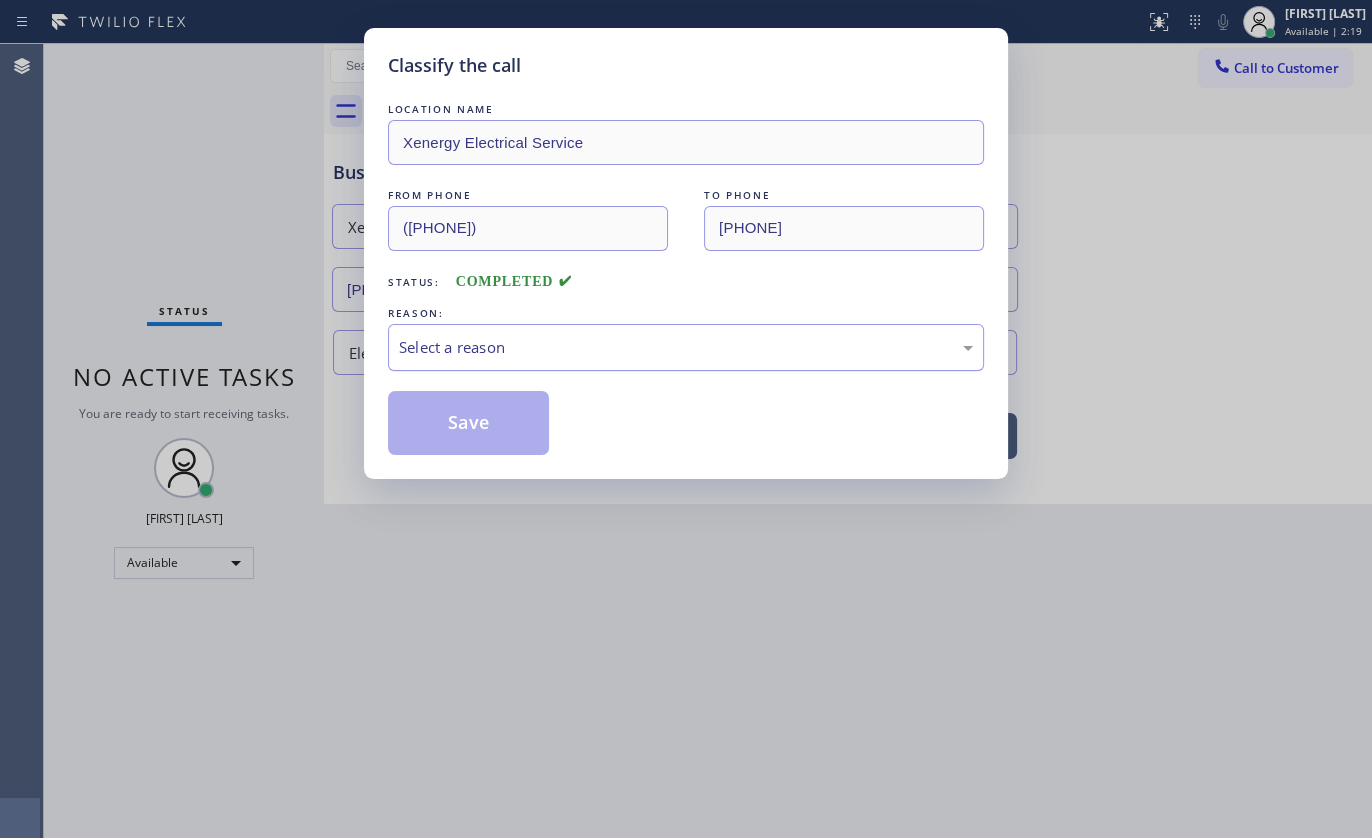 click on "Select a reason" at bounding box center [686, 347] 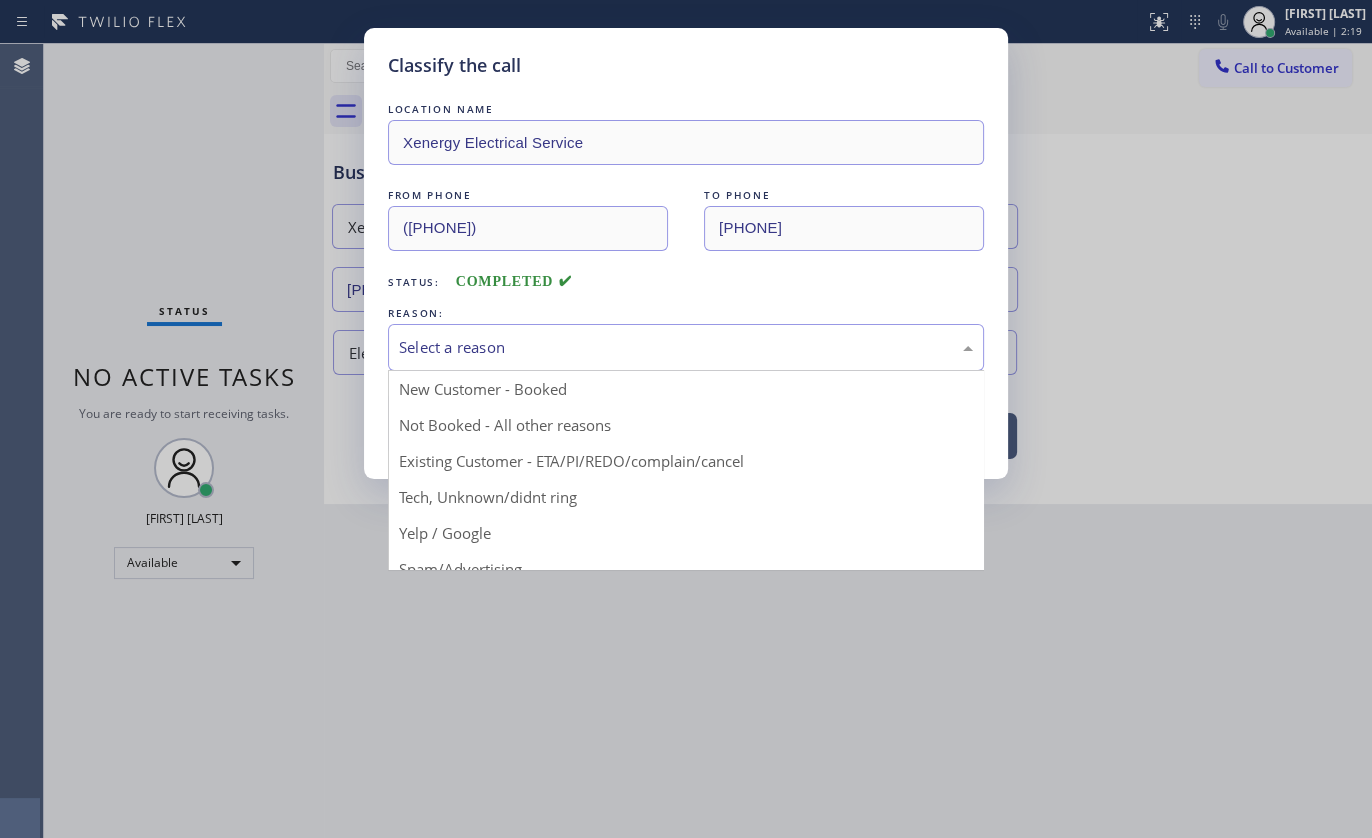 drag, startPoint x: 470, startPoint y: 486, endPoint x: 467, endPoint y: 470, distance: 16.27882 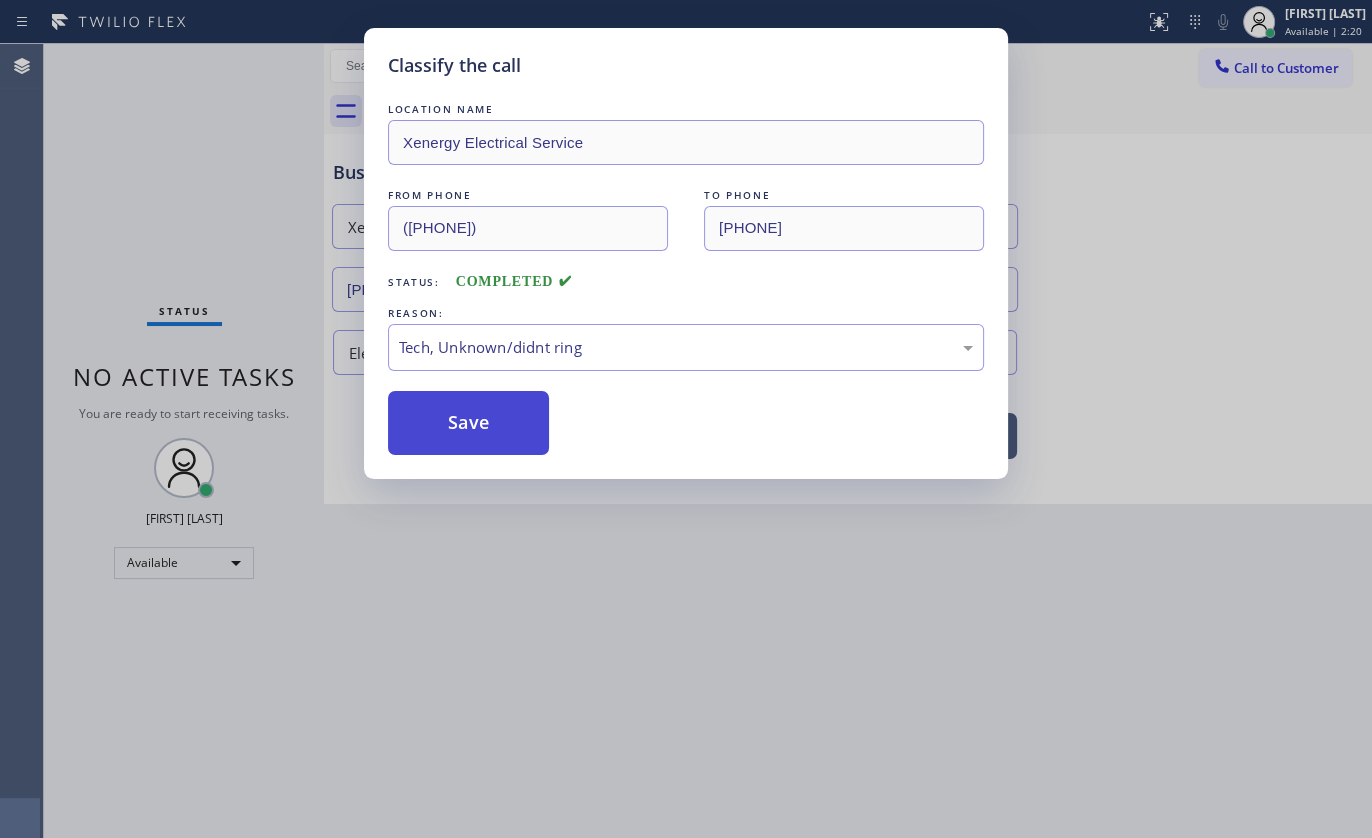 drag, startPoint x: 469, startPoint y: 447, endPoint x: 469, endPoint y: 403, distance: 44 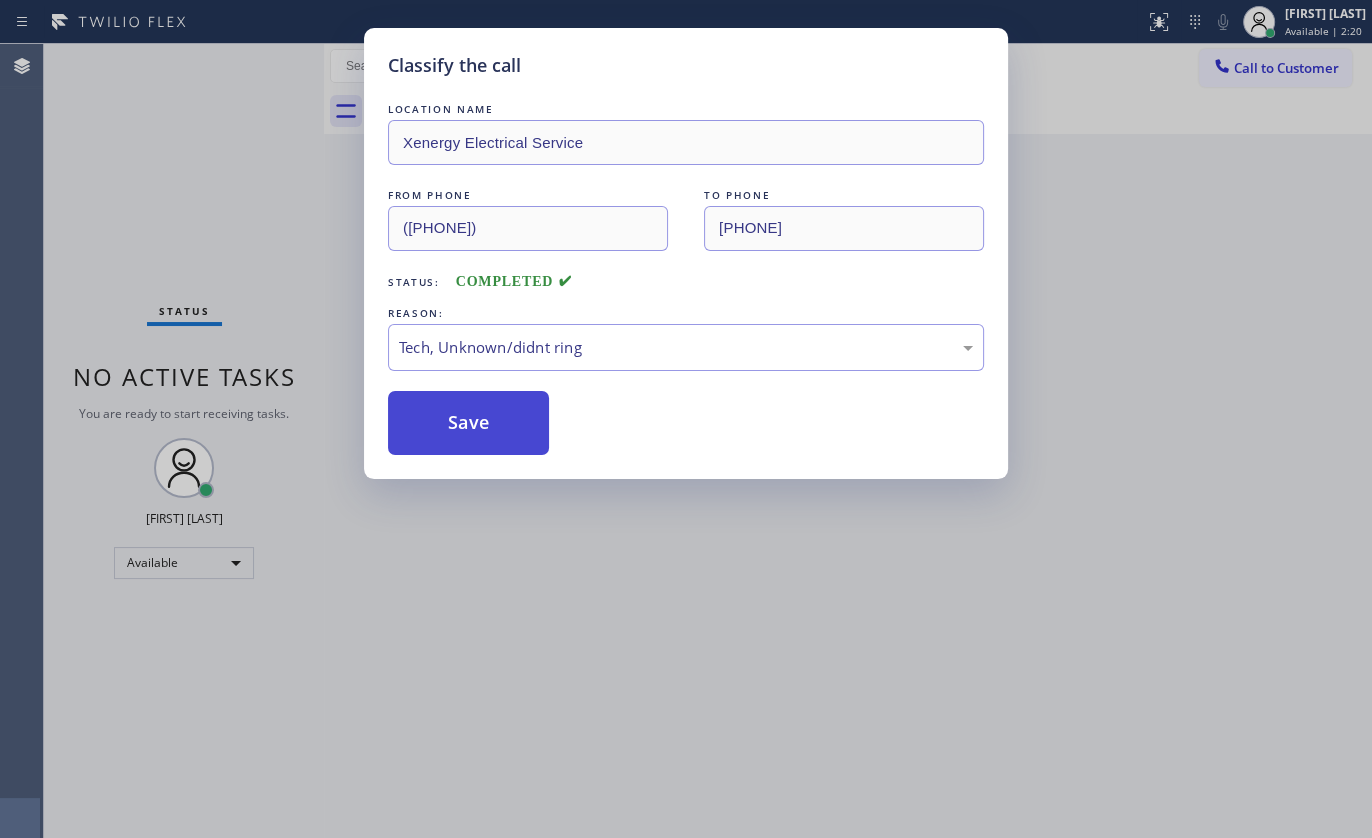click on "Save" at bounding box center (468, 423) 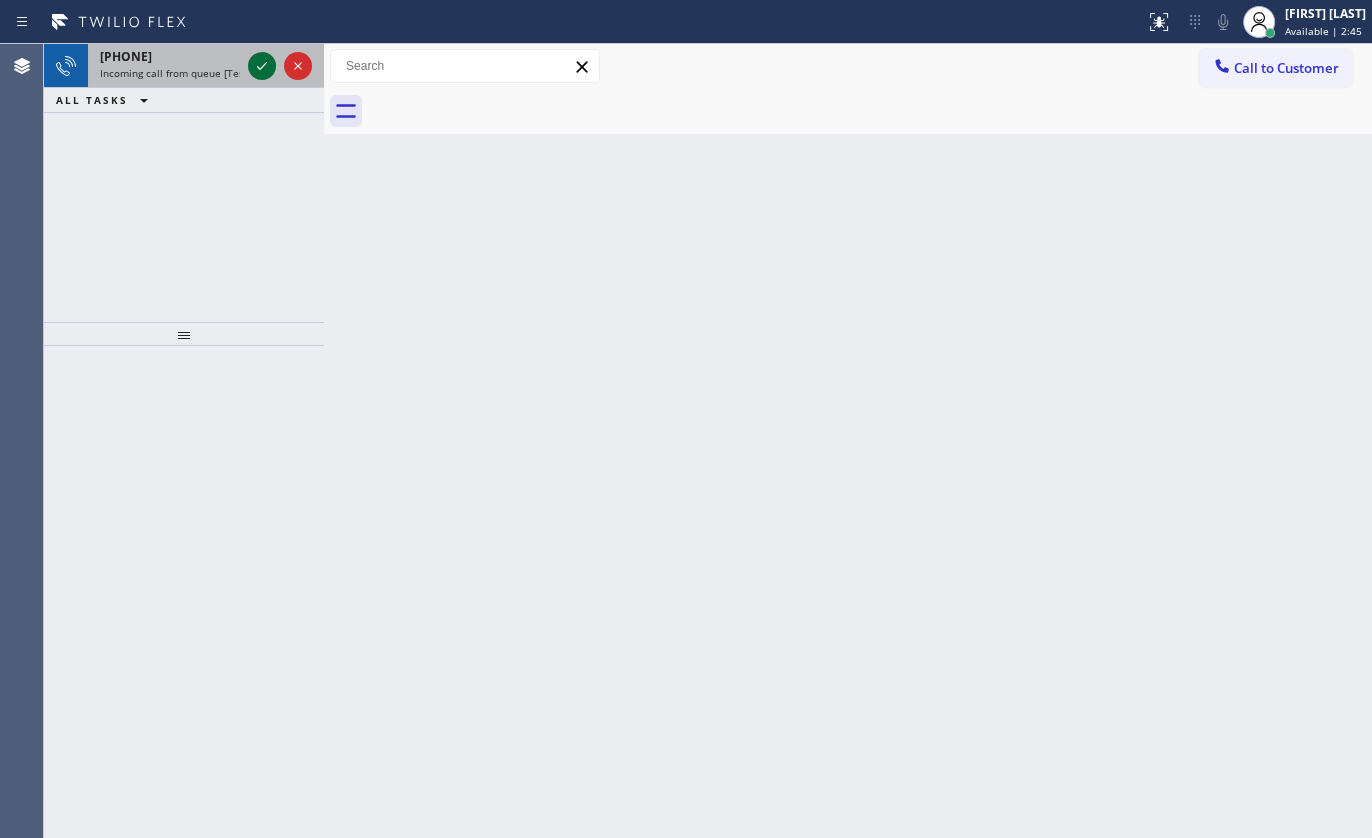 click 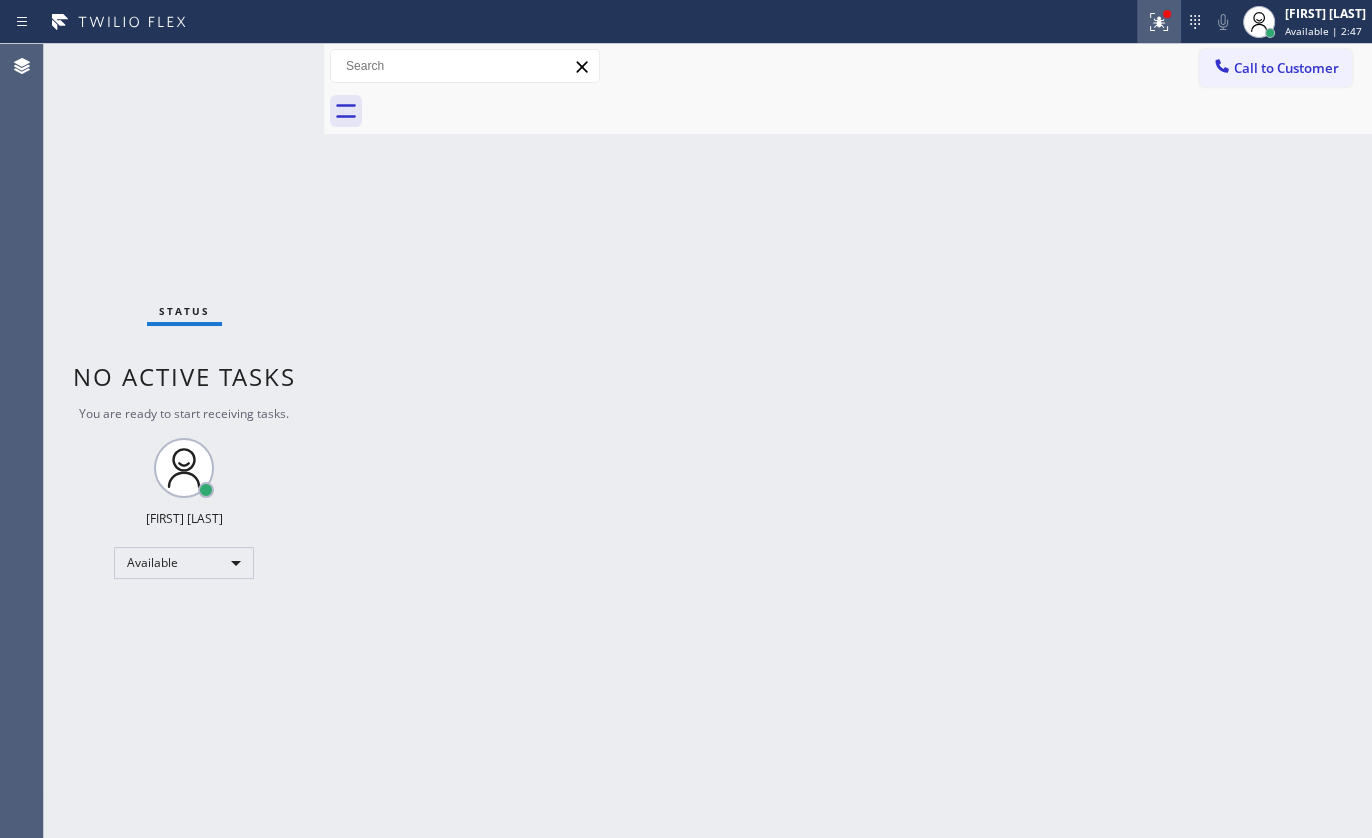 click 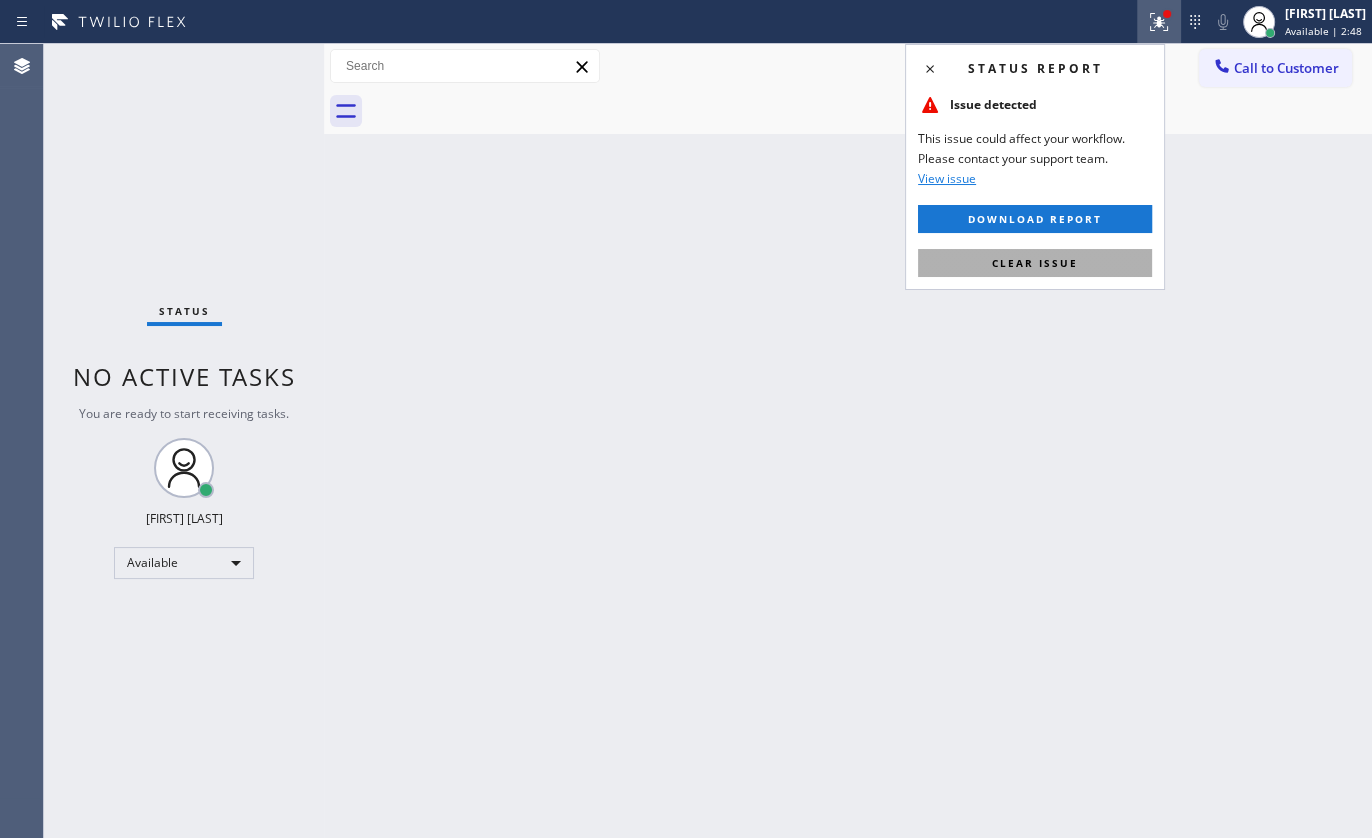 click on "Clear issue" at bounding box center (1035, 263) 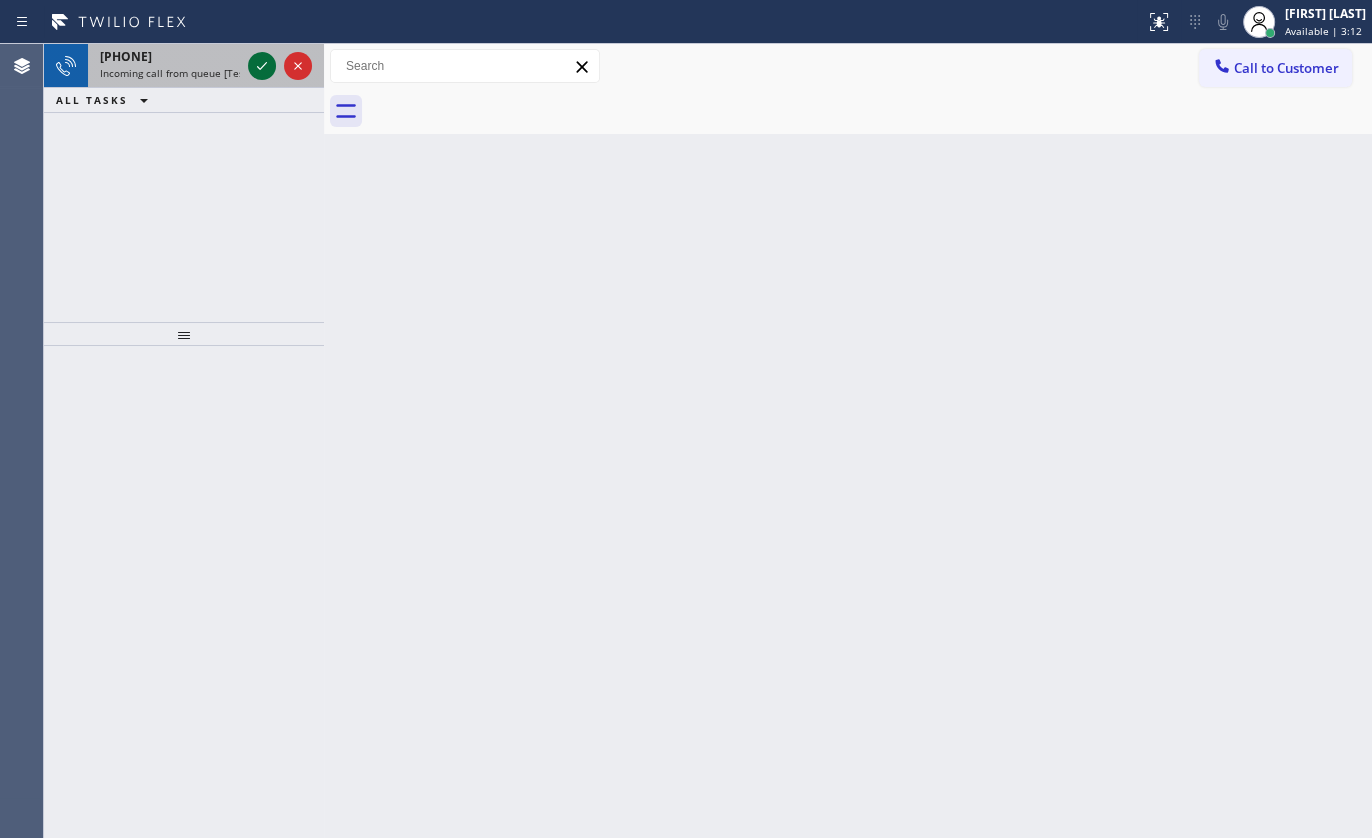 click 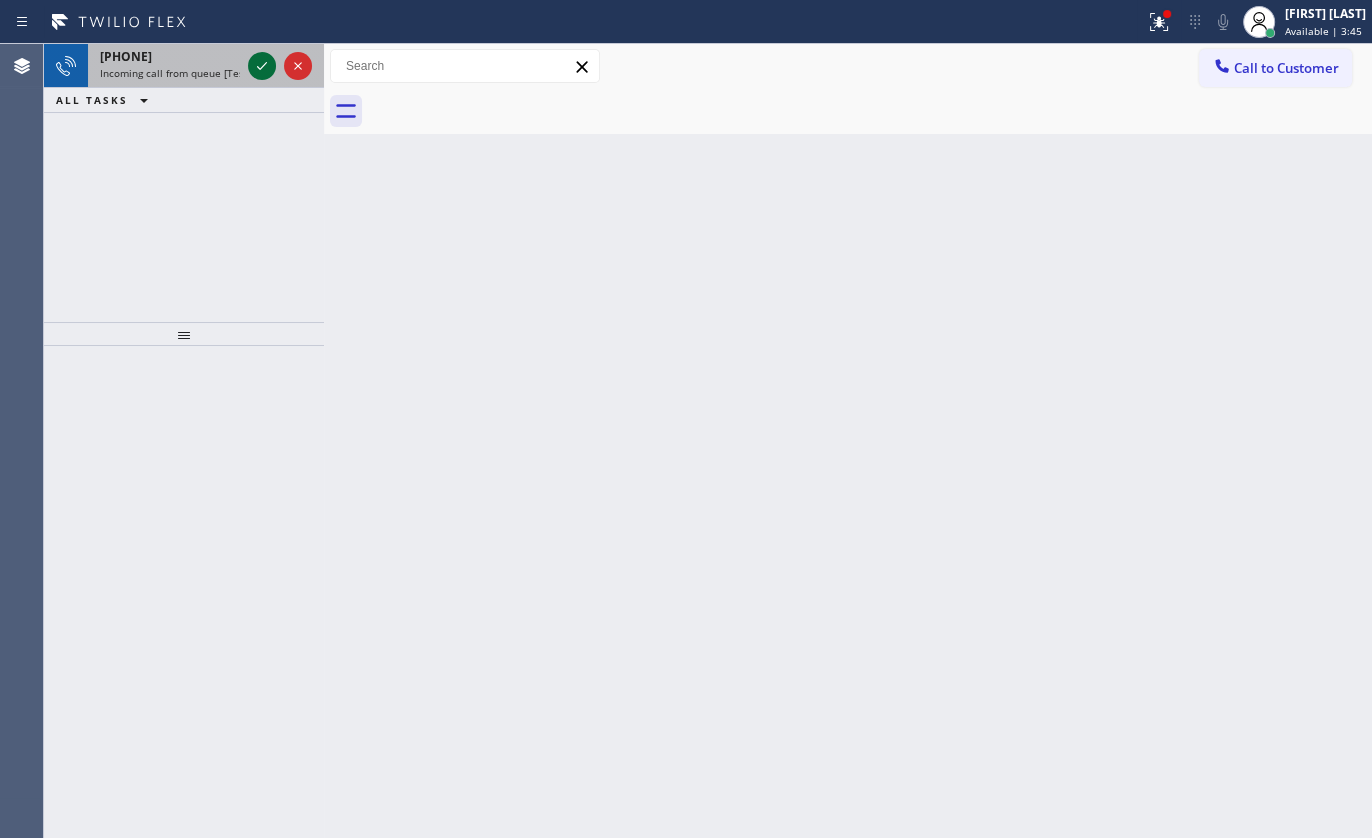 click 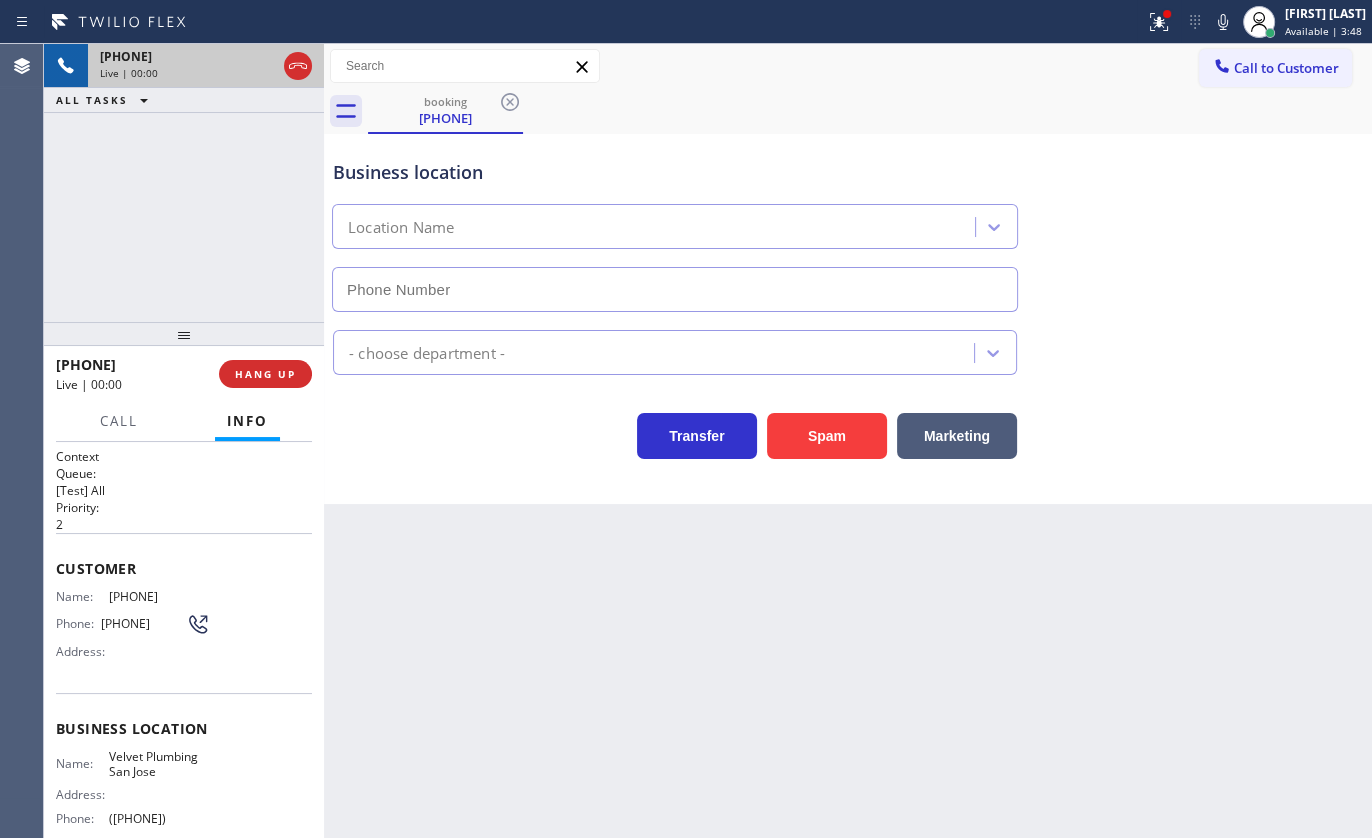 type on "([PHONE])" 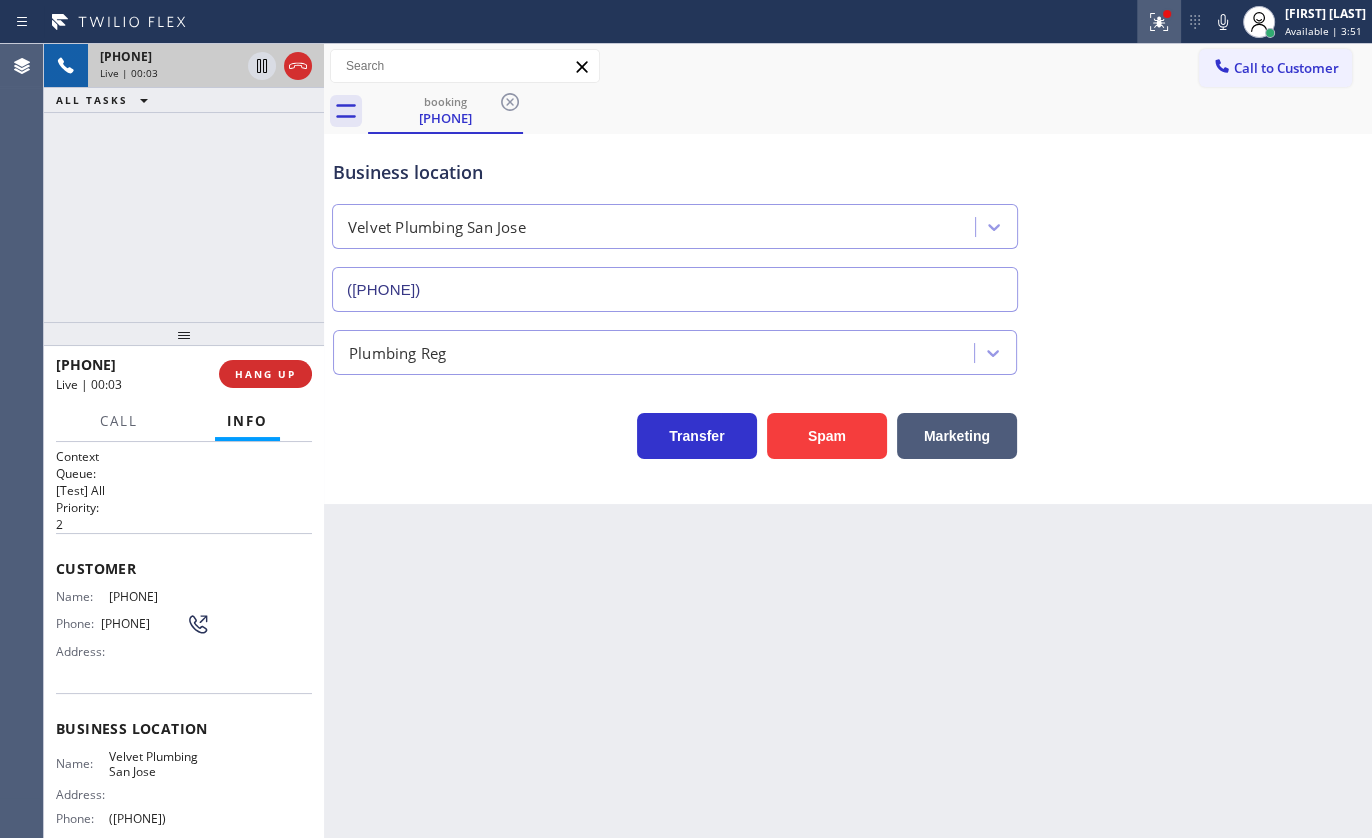 click 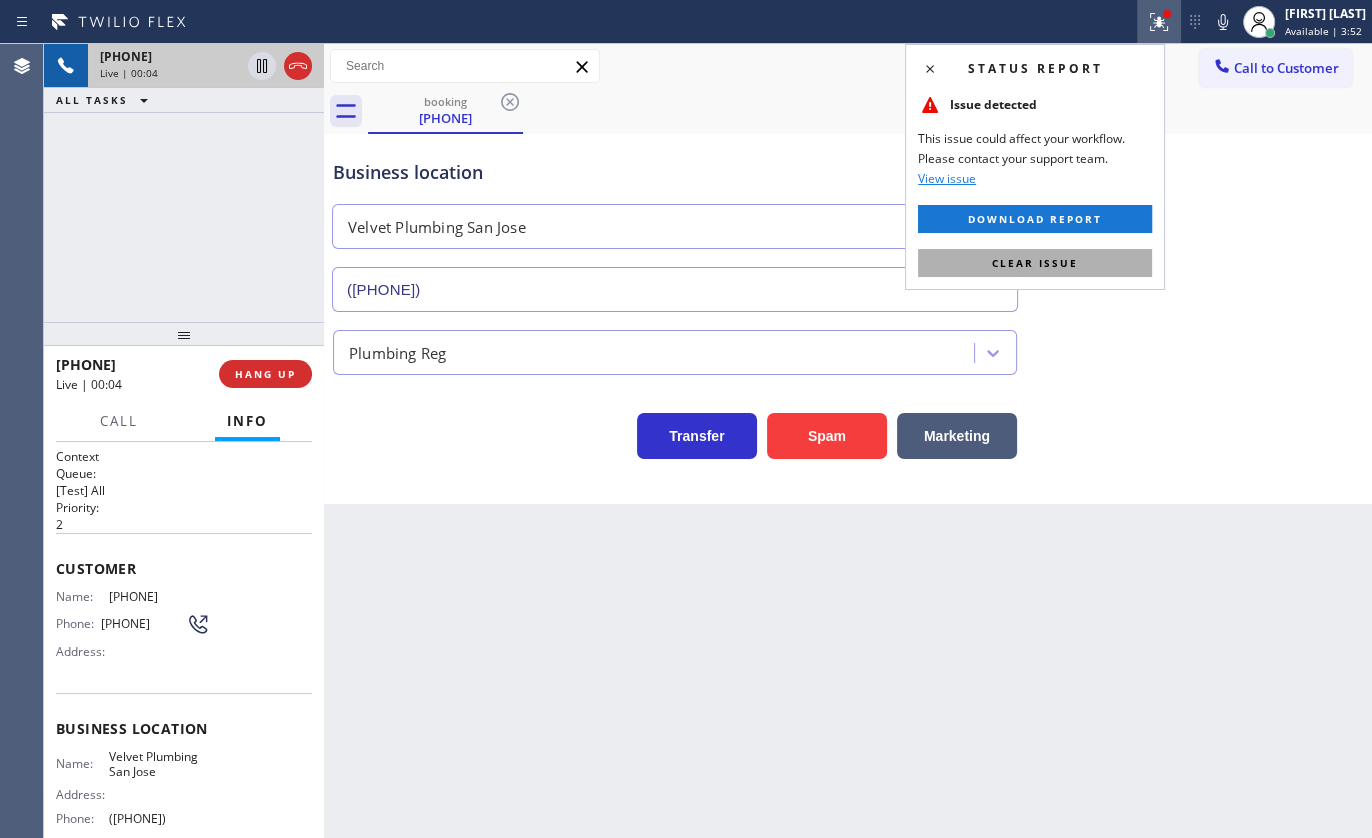 click on "Clear issue" at bounding box center [1035, 263] 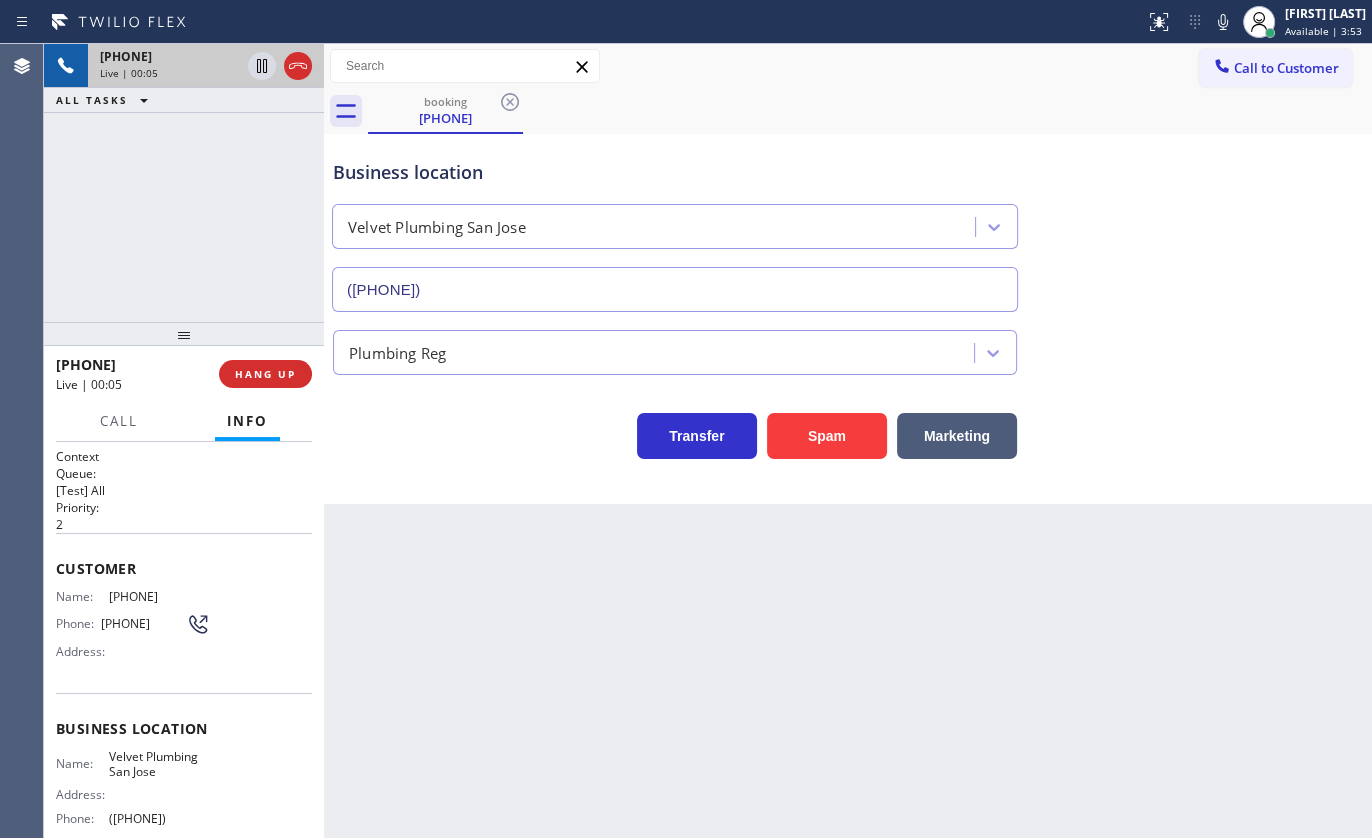 click on "[PHONE] Live | 00:05 ALL TASKS ALL TASKS ACTIVE TASKS TASKS IN WRAP UP" at bounding box center [184, 183] 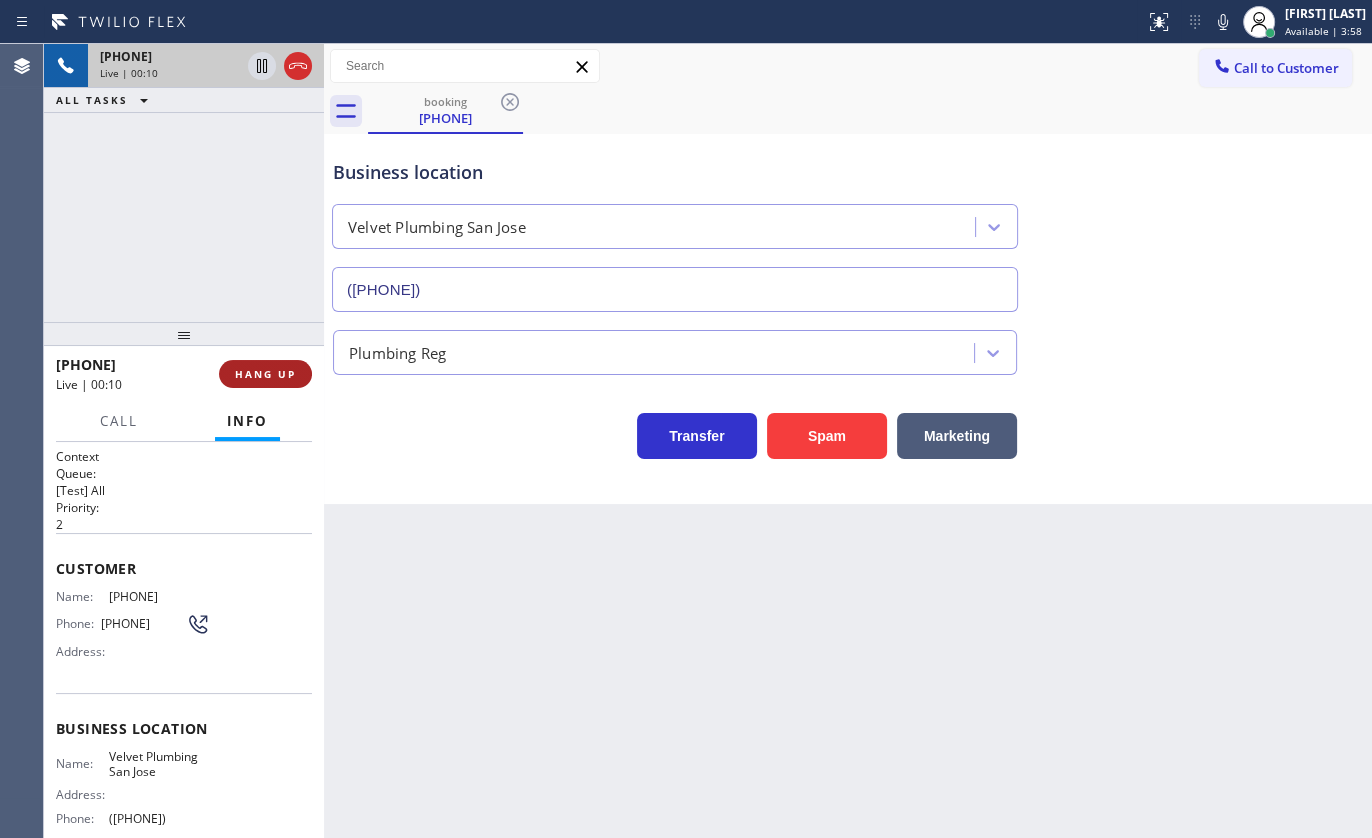 click on "HANG UP" at bounding box center (265, 374) 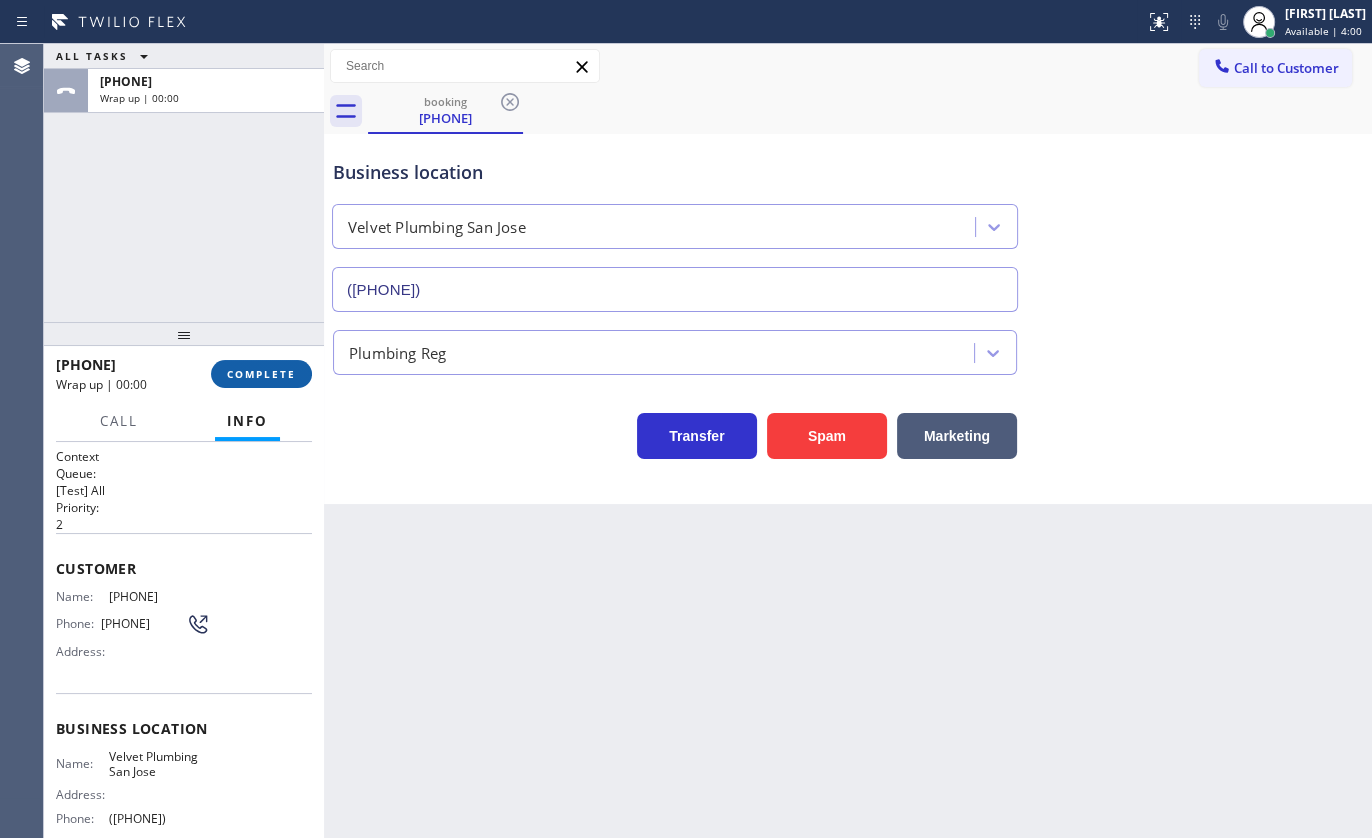 click on "COMPLETE" at bounding box center [261, 374] 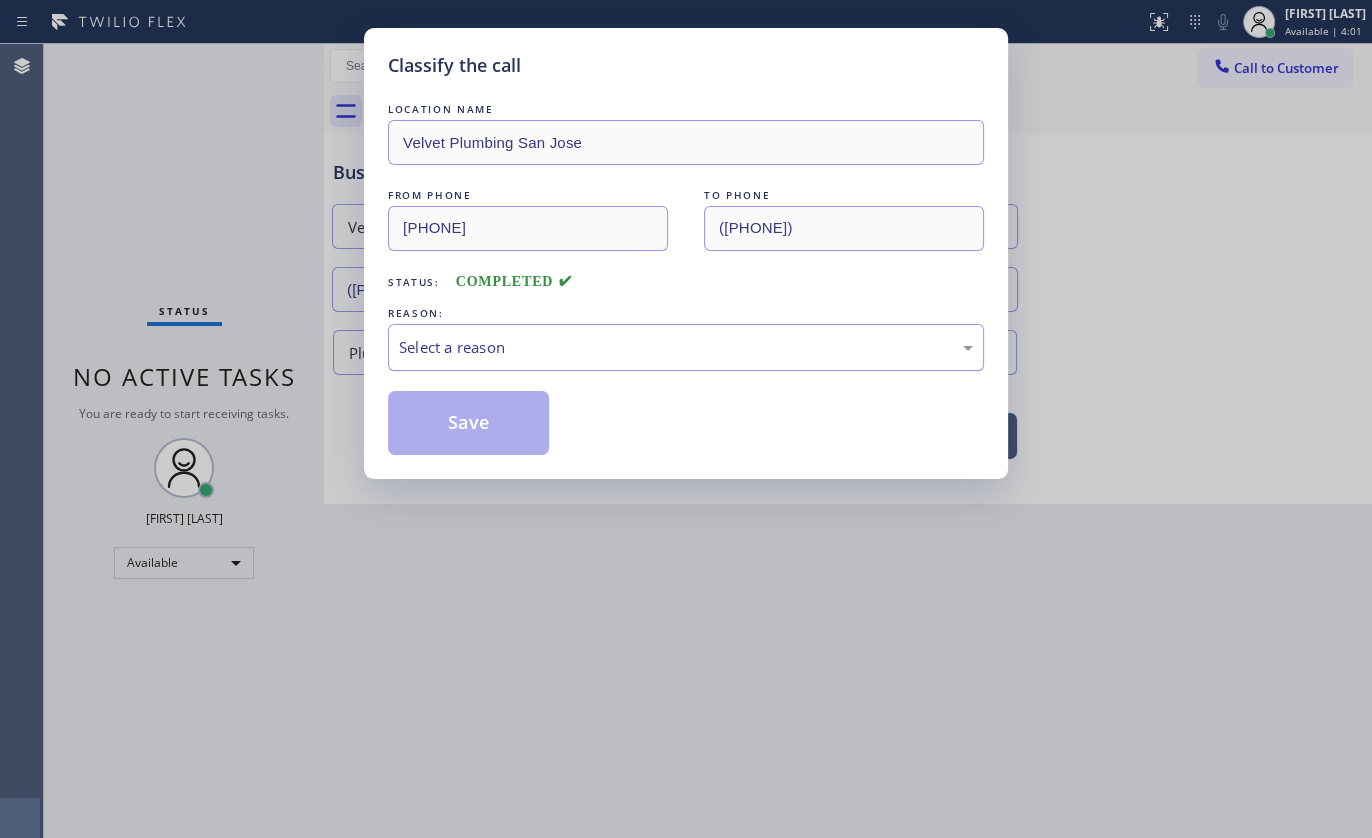 click on "Select a reason" at bounding box center (686, 347) 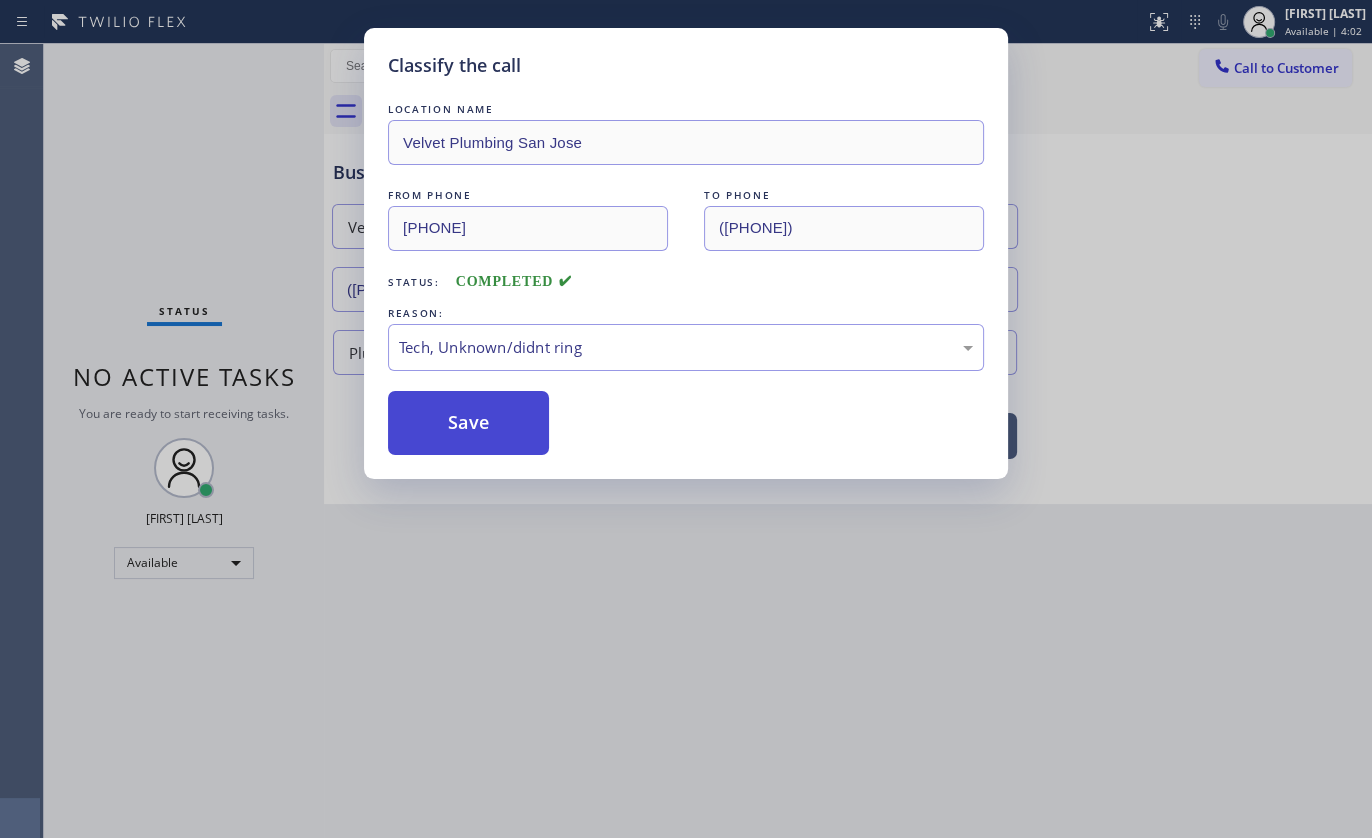 click on "Save" at bounding box center (468, 423) 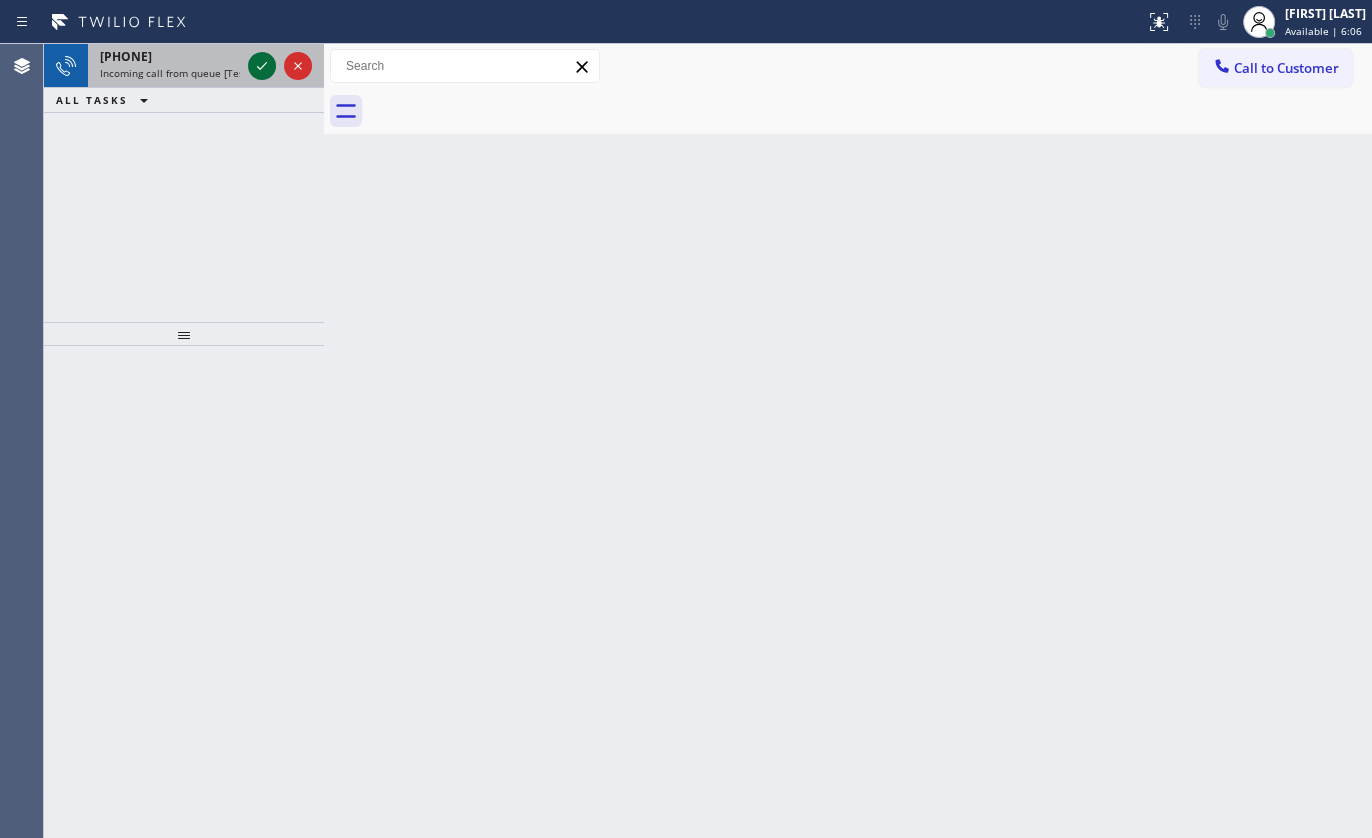 click 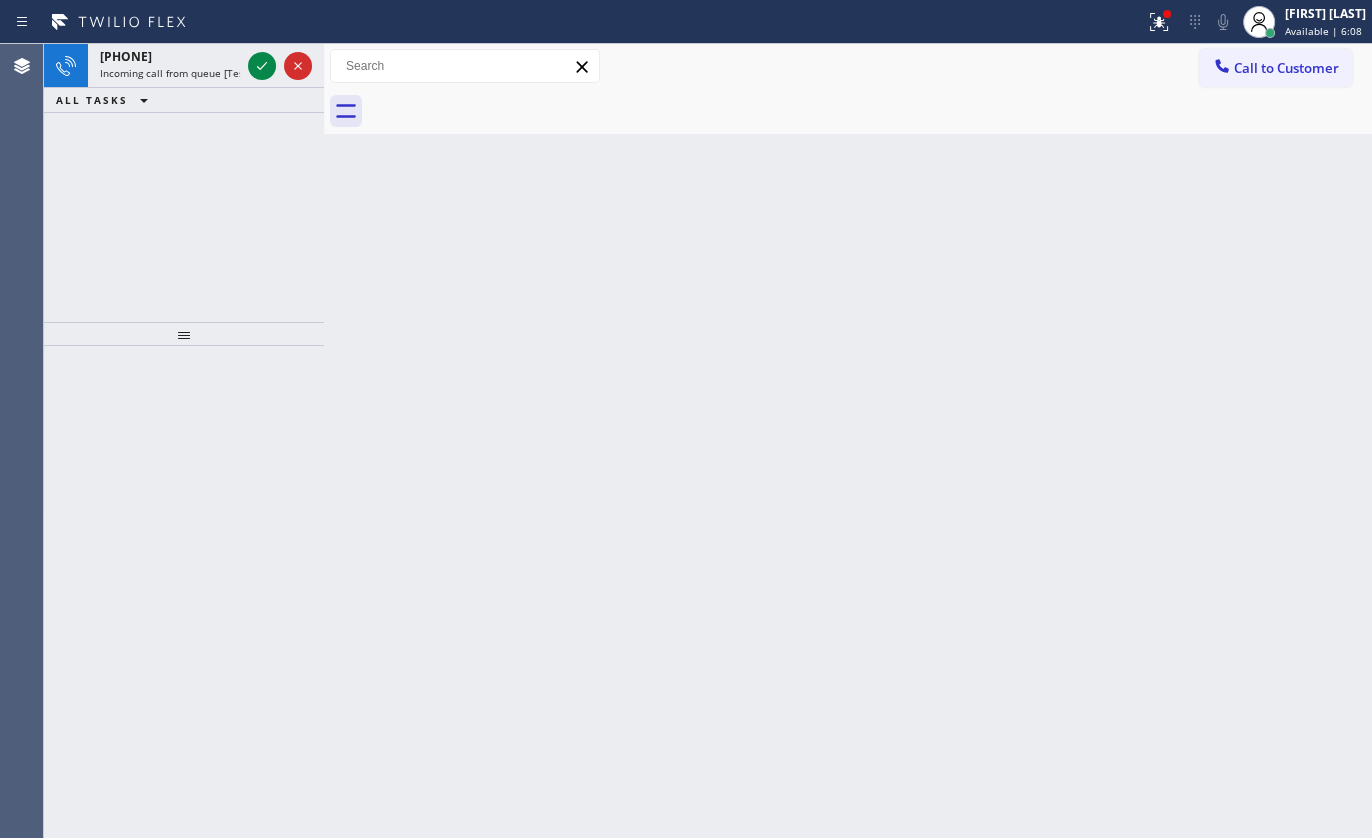 click 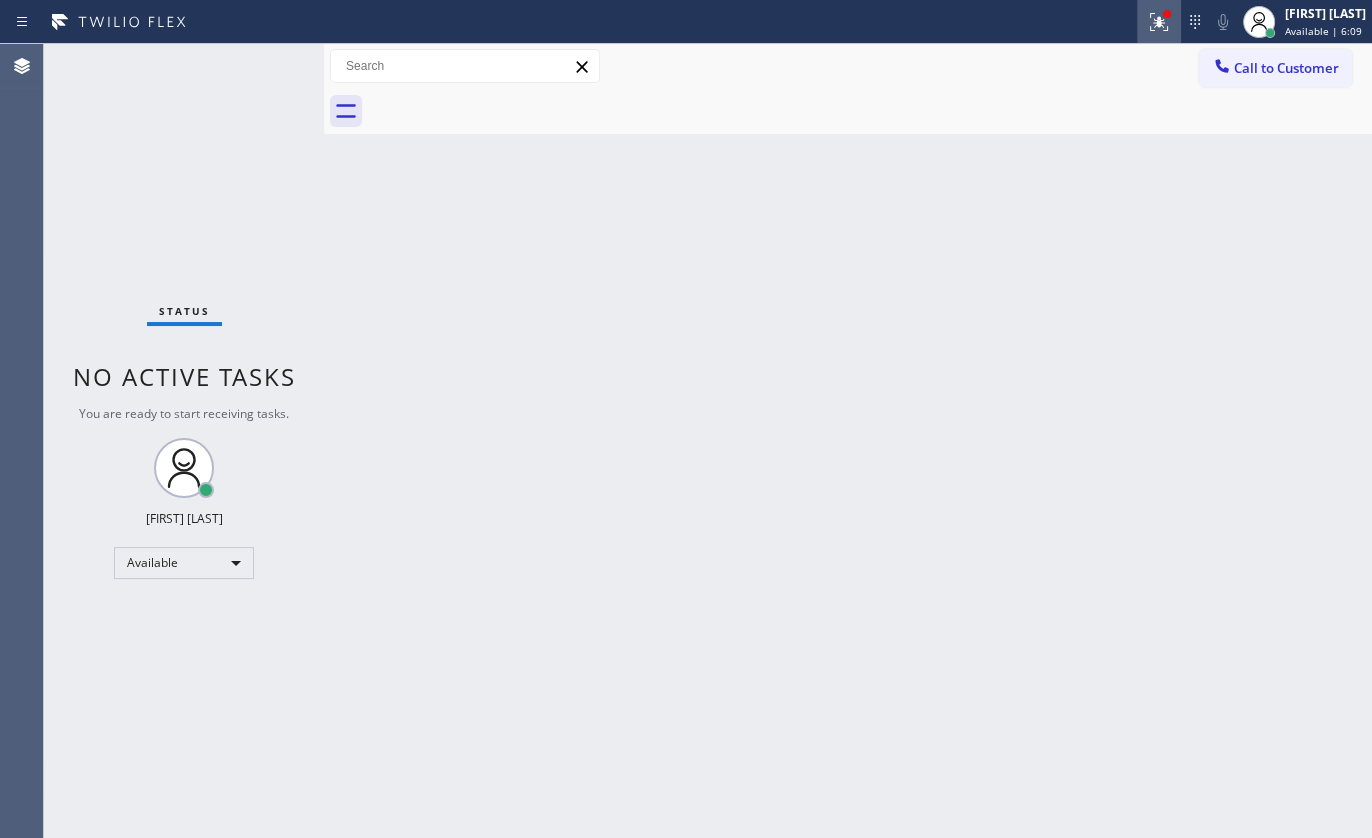 click at bounding box center (1159, 22) 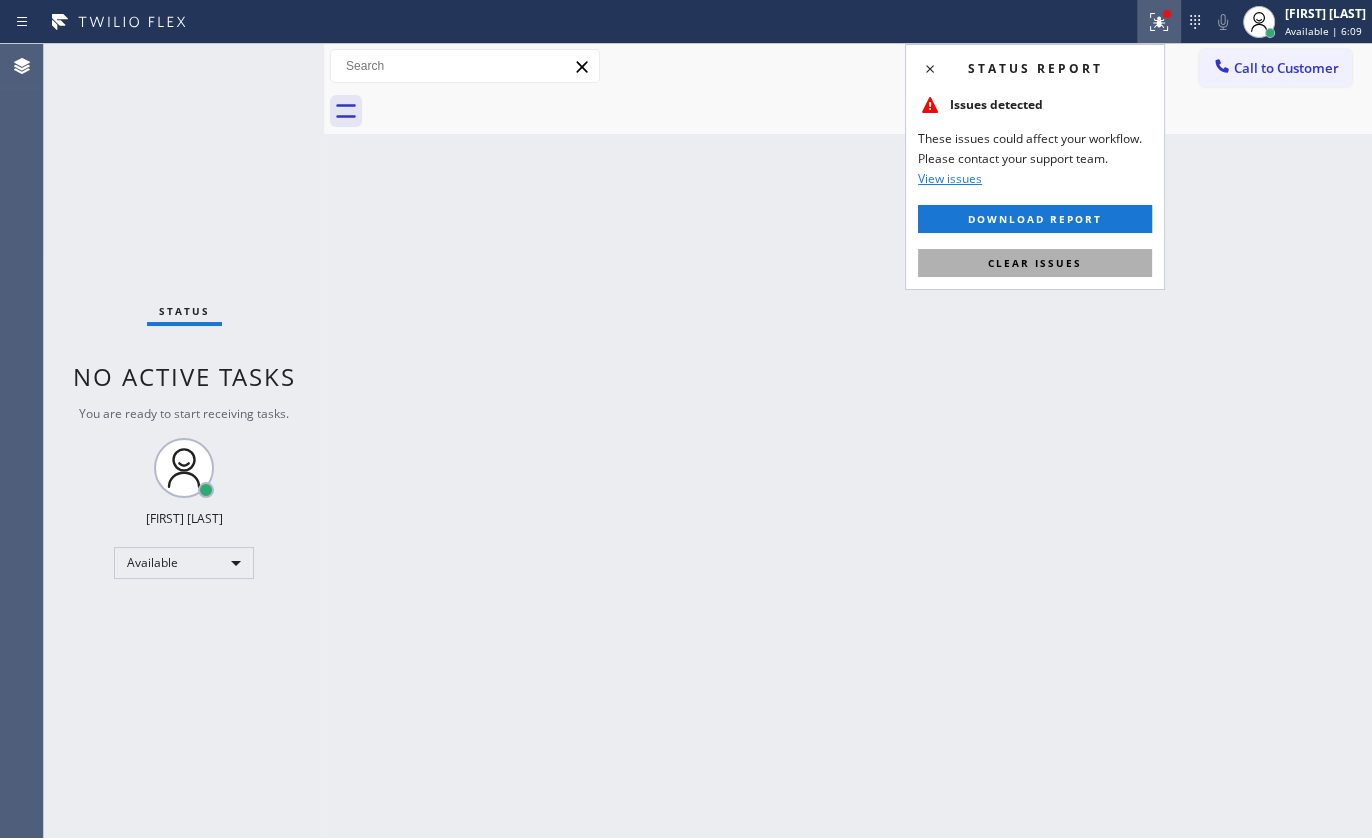 click on "Clear issues" at bounding box center (1035, 263) 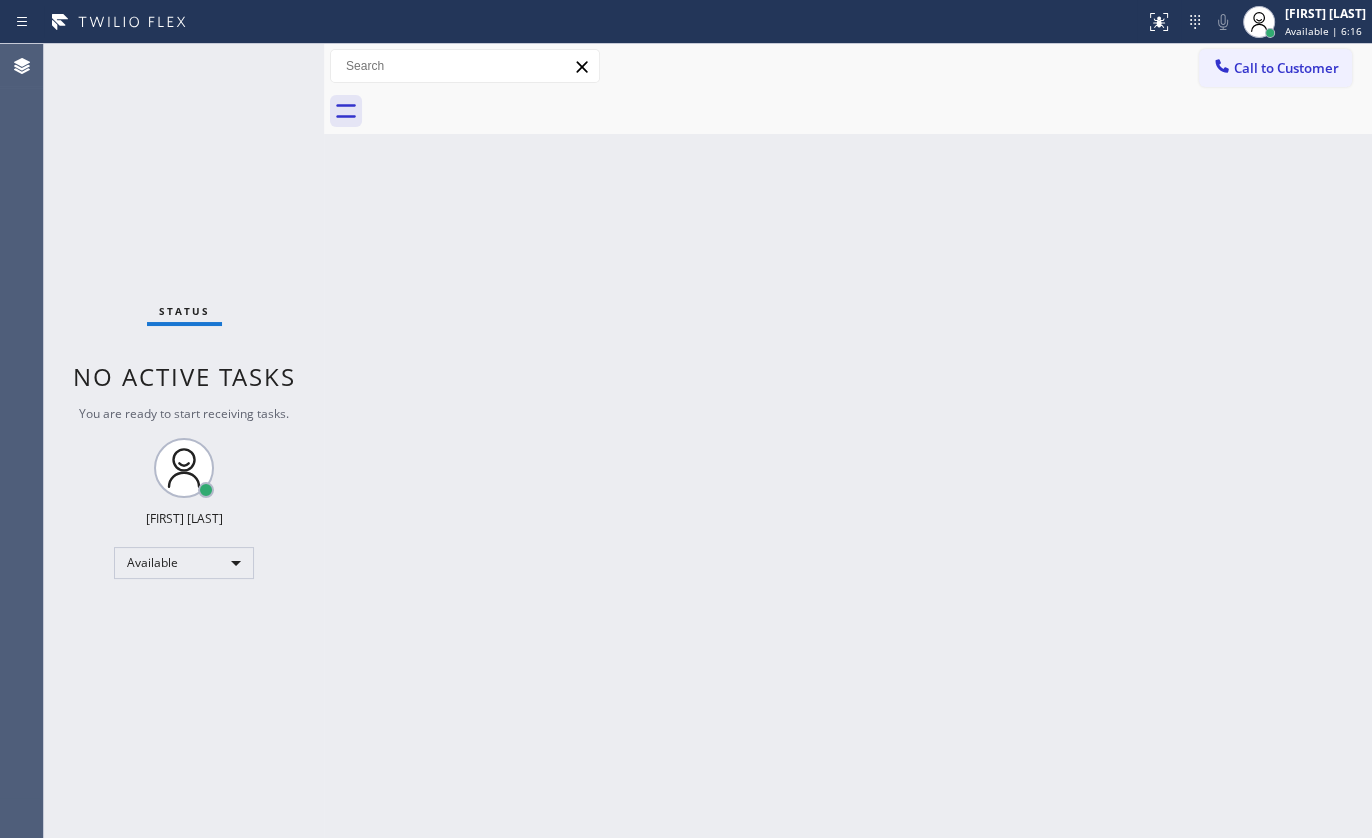 click on "Back to Dashboard Change Sender ID Customers Technicians Select a contact Outbound call Technician Search Technician Your caller id phone number Your caller id phone number Call Technician info Name   Phone none Address none Change Sender ID HVAC +18559994417 5 Star Appliance +18557314952 Appliance Repair +18554611149 Plumbing +18889090120 Air Duct Cleaning +18006865038  Electricians +18005688664 Cancel Change Check personal SMS Reset Change No tabs Call to Customer Outbound call Location Search location Your caller id phone number Customer number Call Outbound call Technician Search Technician Your caller id phone number Your caller id phone number Call" at bounding box center (848, 441) 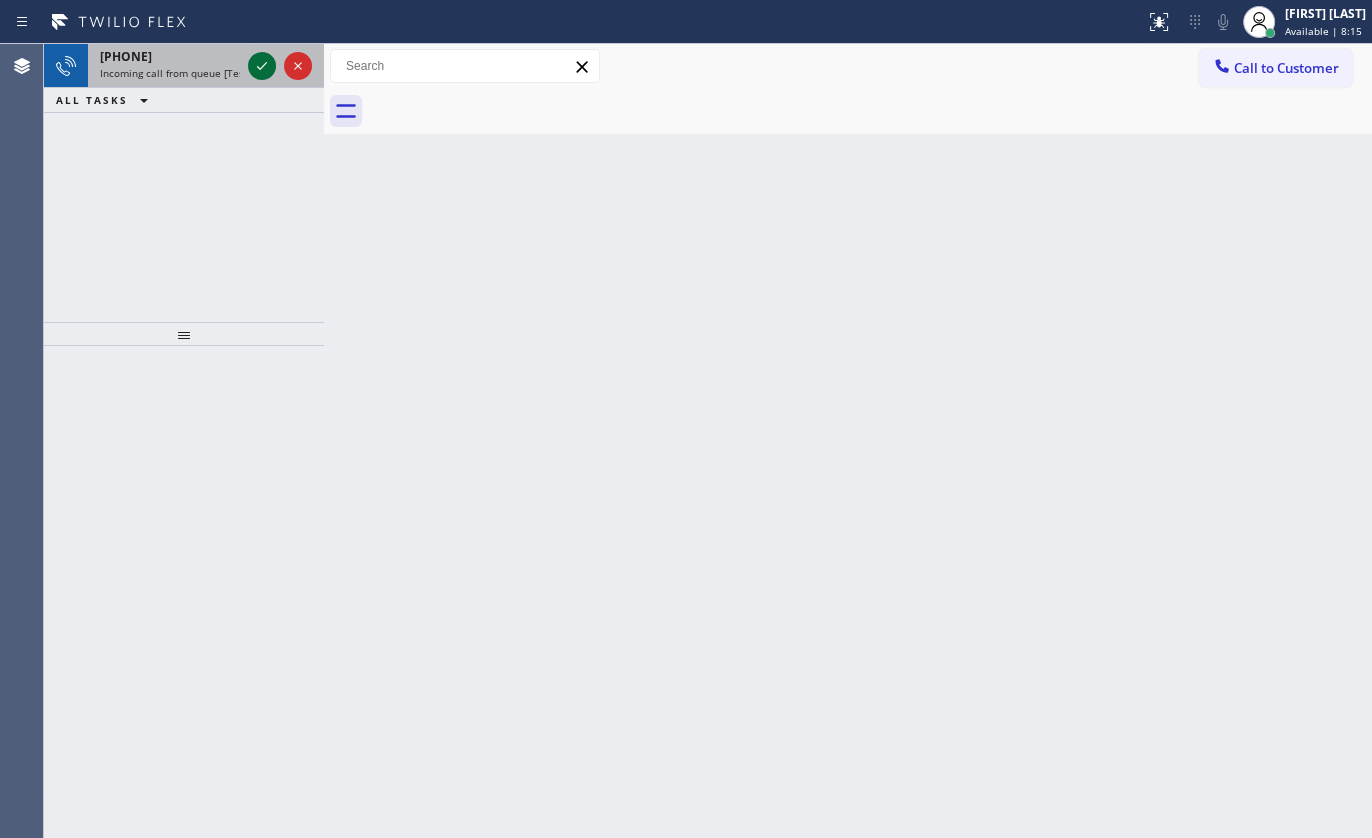 click 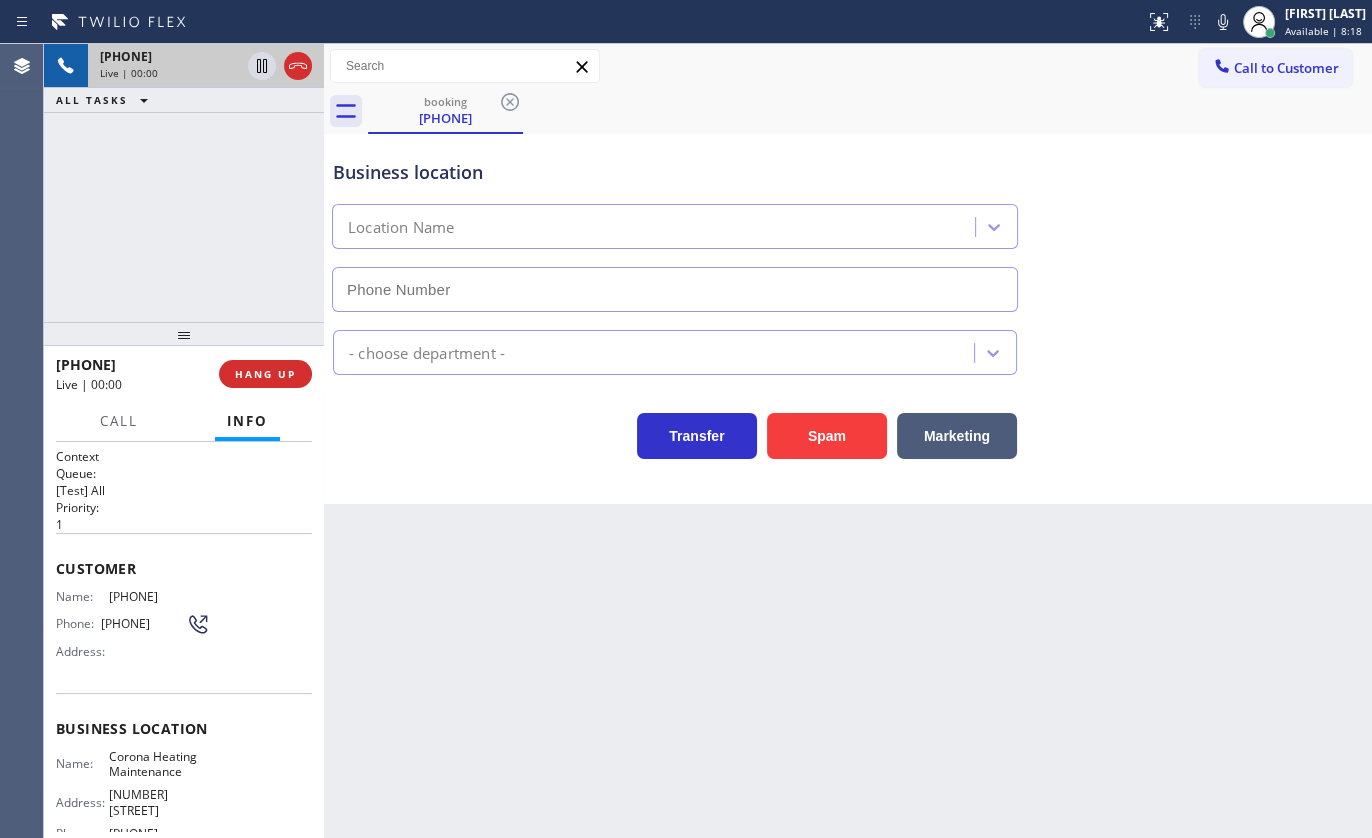 type on "[PHONE]" 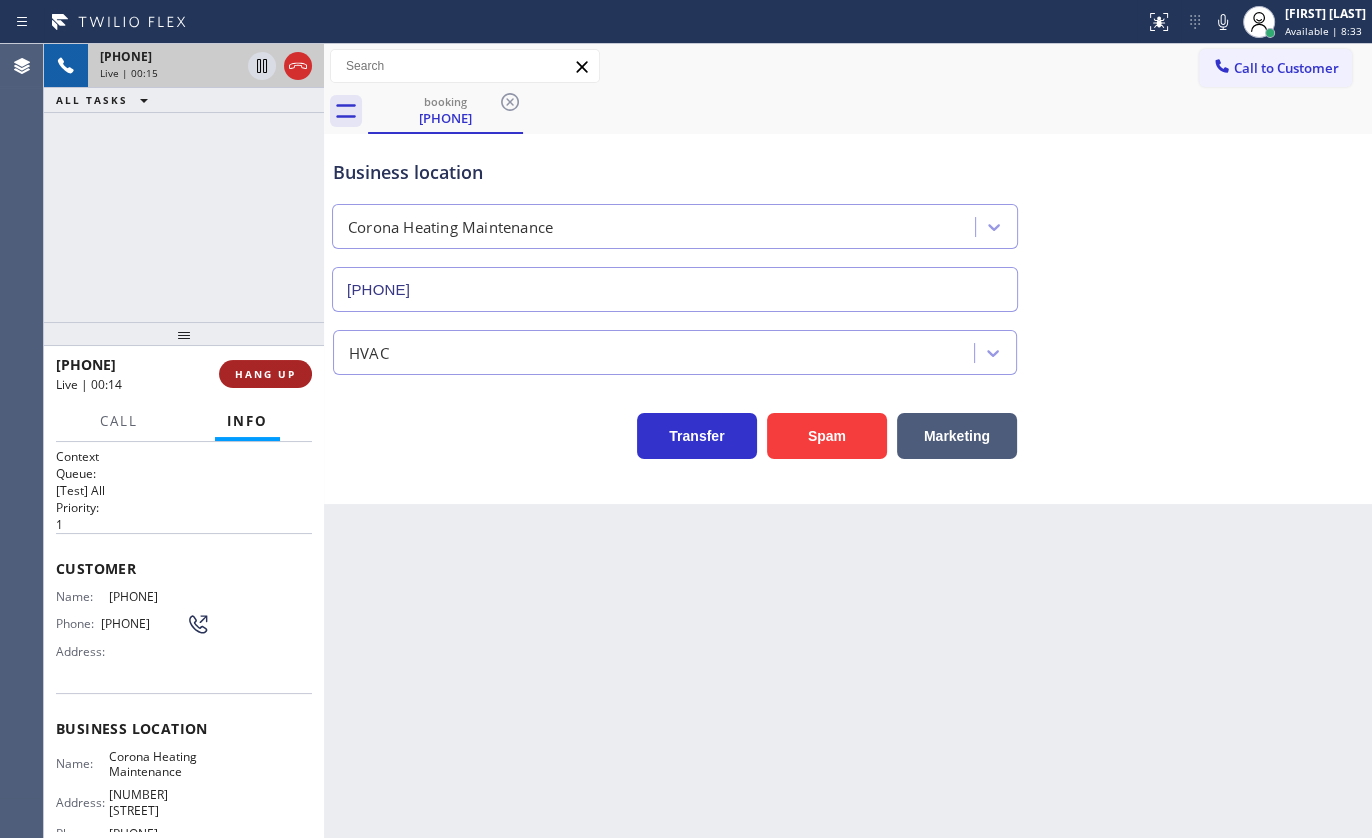 click on "HANG UP" at bounding box center (265, 374) 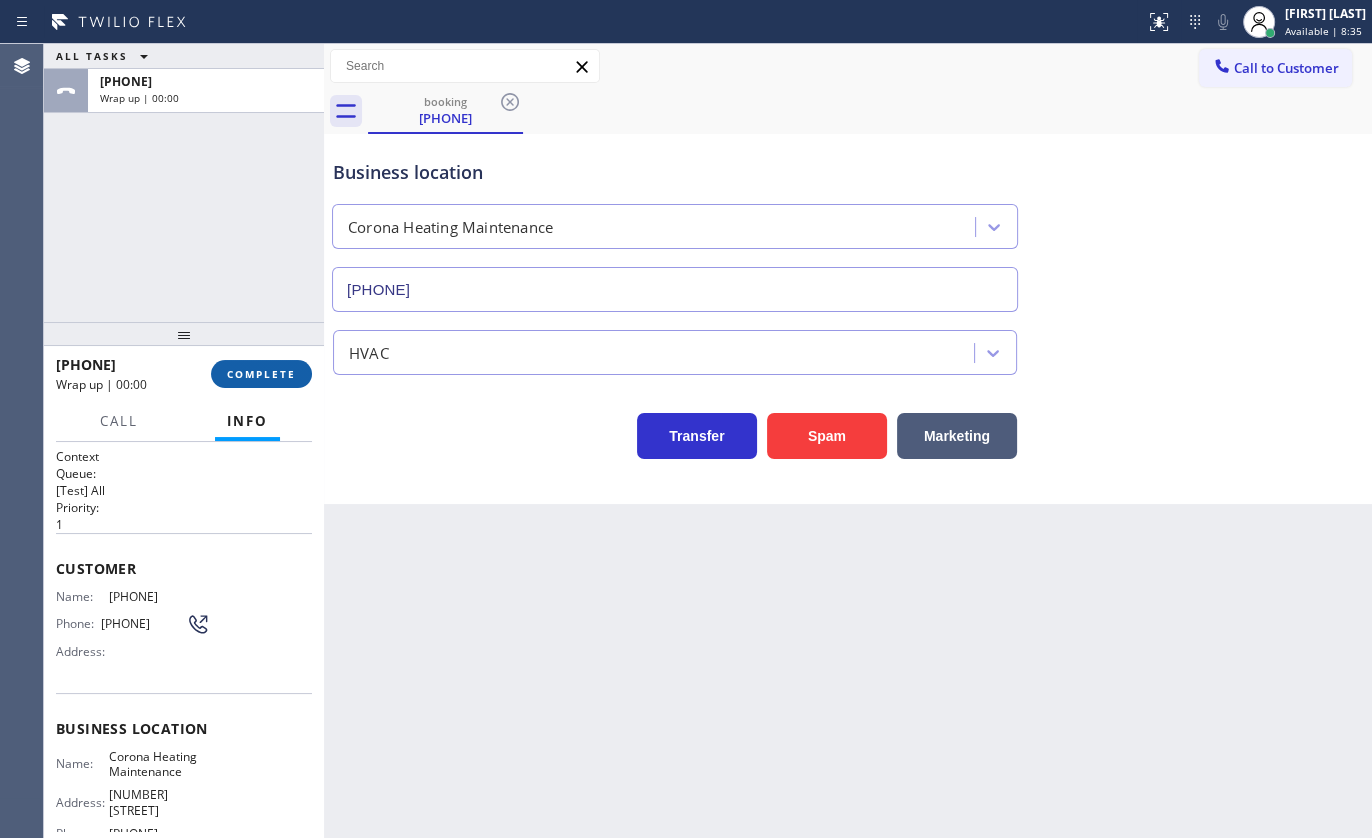 click on "COMPLETE" at bounding box center [261, 374] 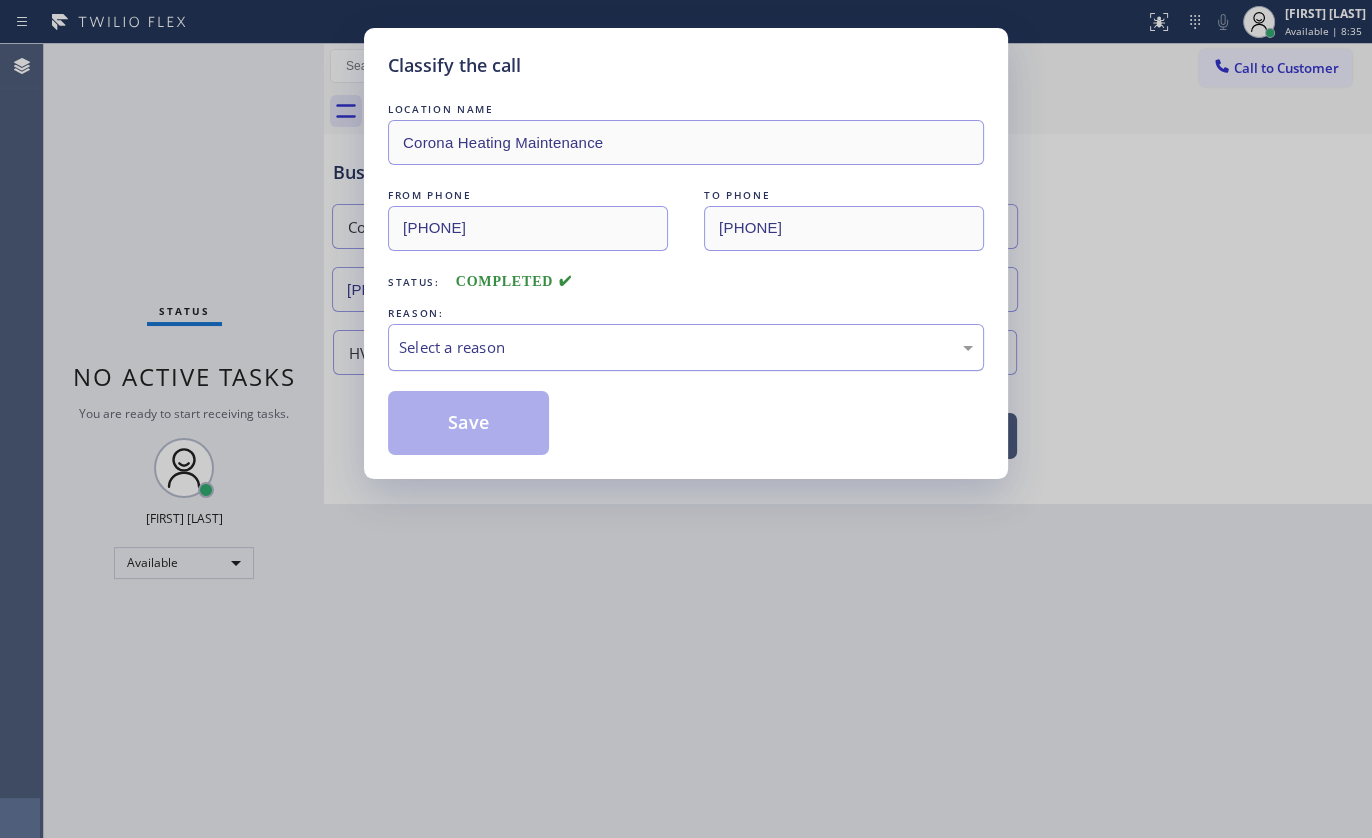 click on "Select a reason" at bounding box center [686, 347] 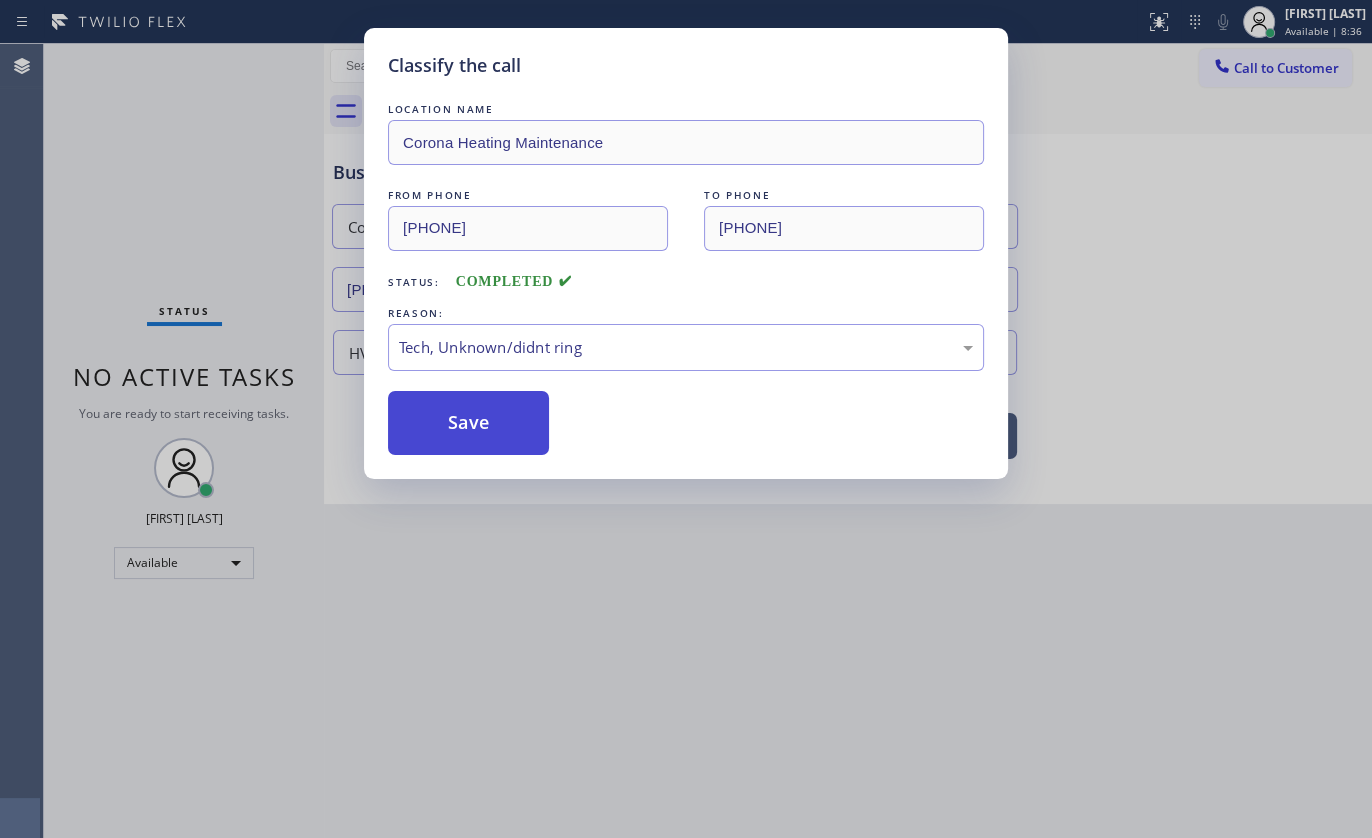 drag, startPoint x: 497, startPoint y: 489, endPoint x: 508, endPoint y: 432, distance: 58.0517 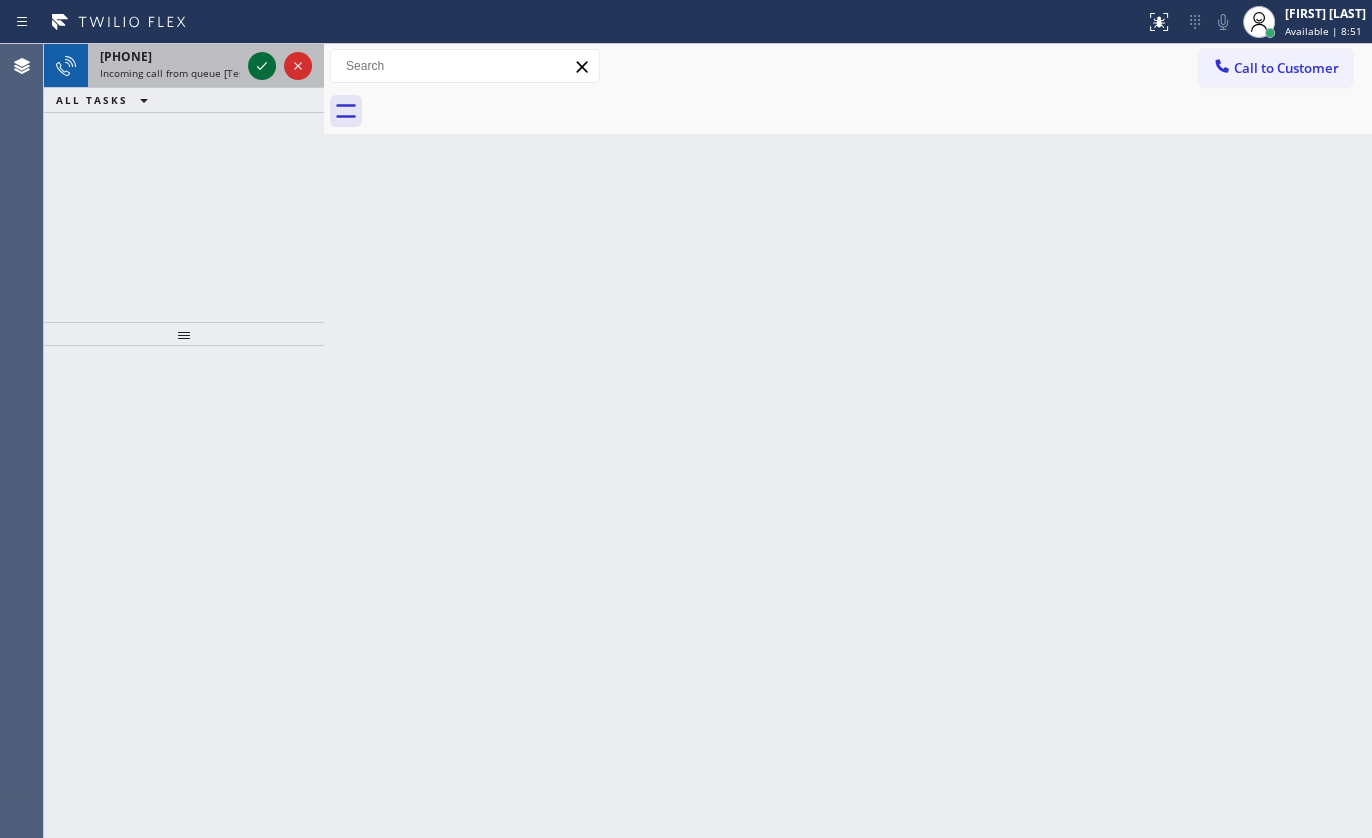 click 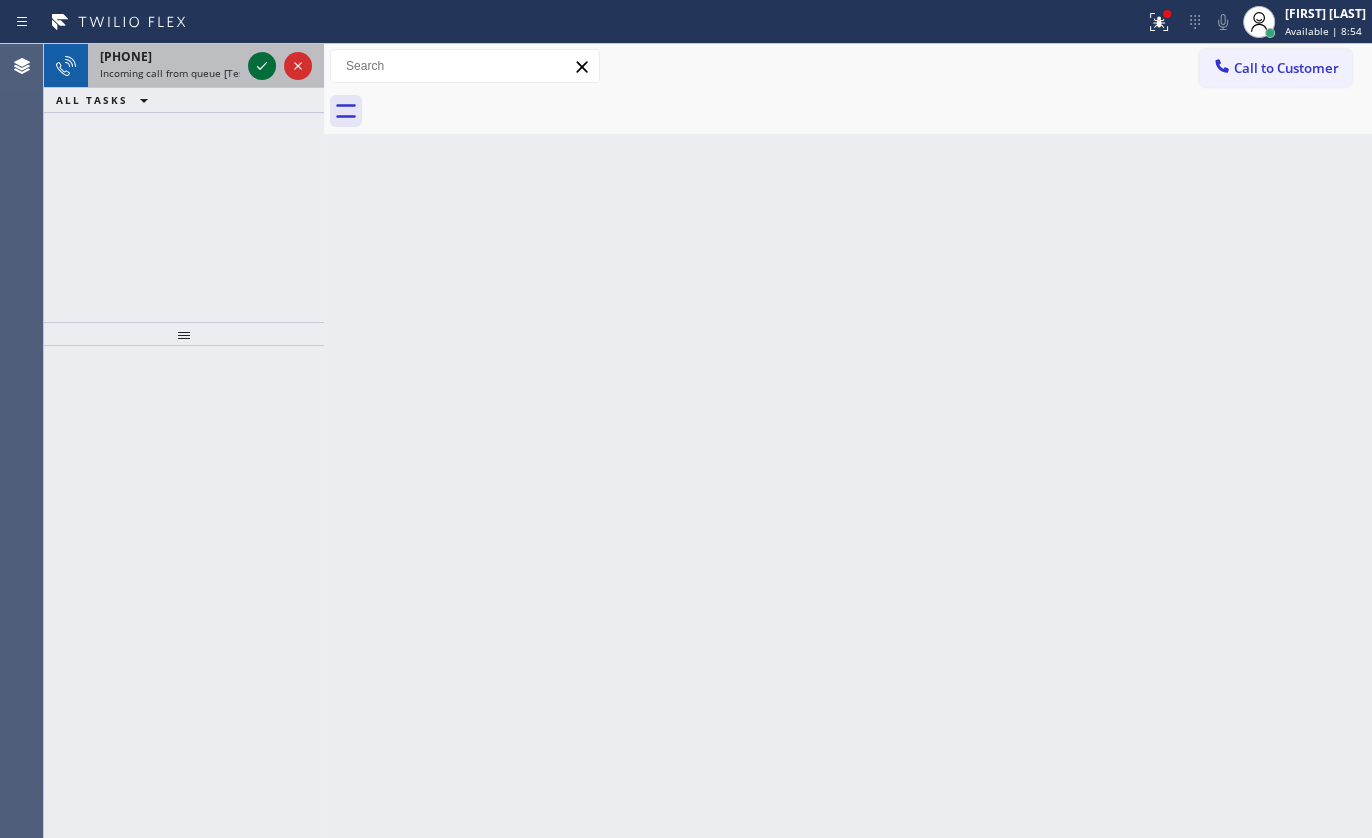 click 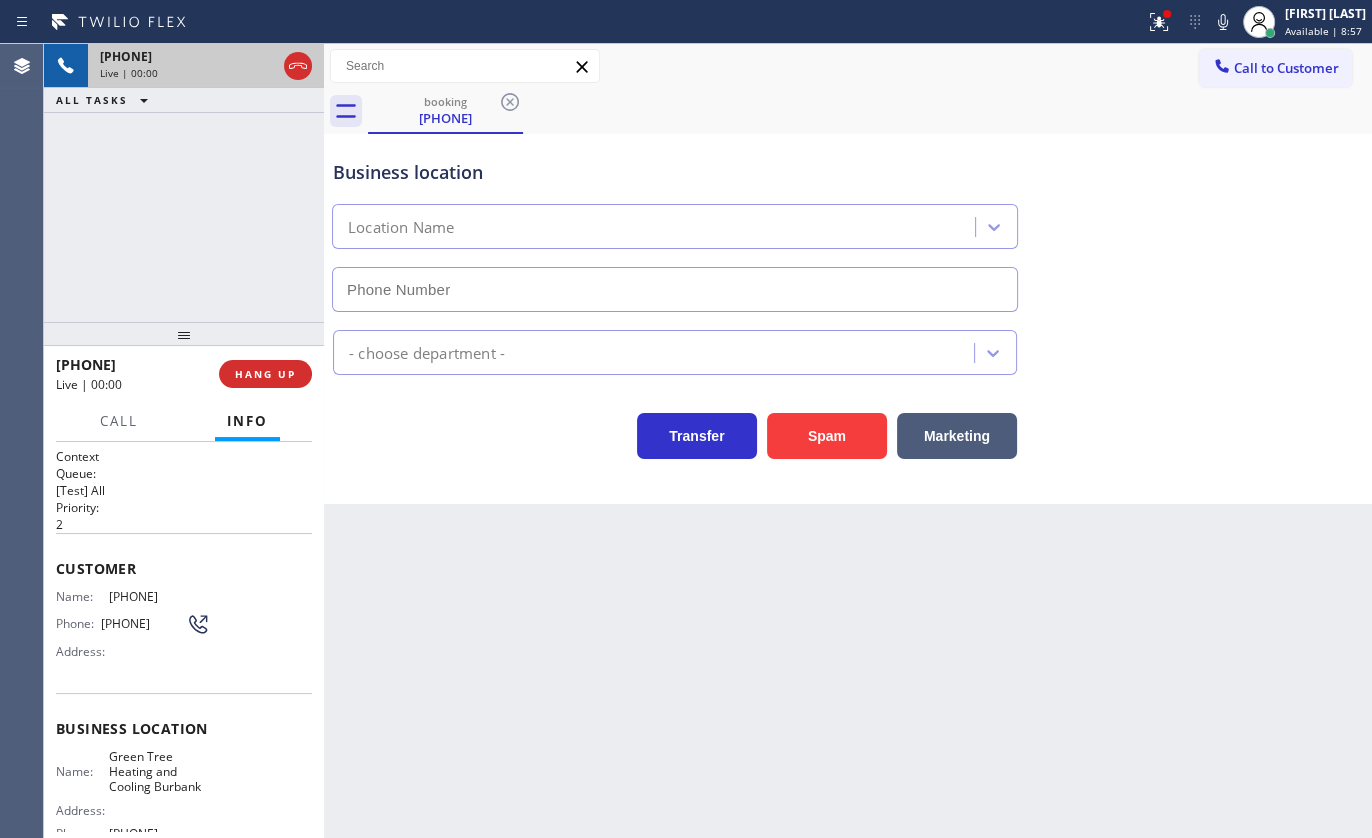 type on "[PHONE]" 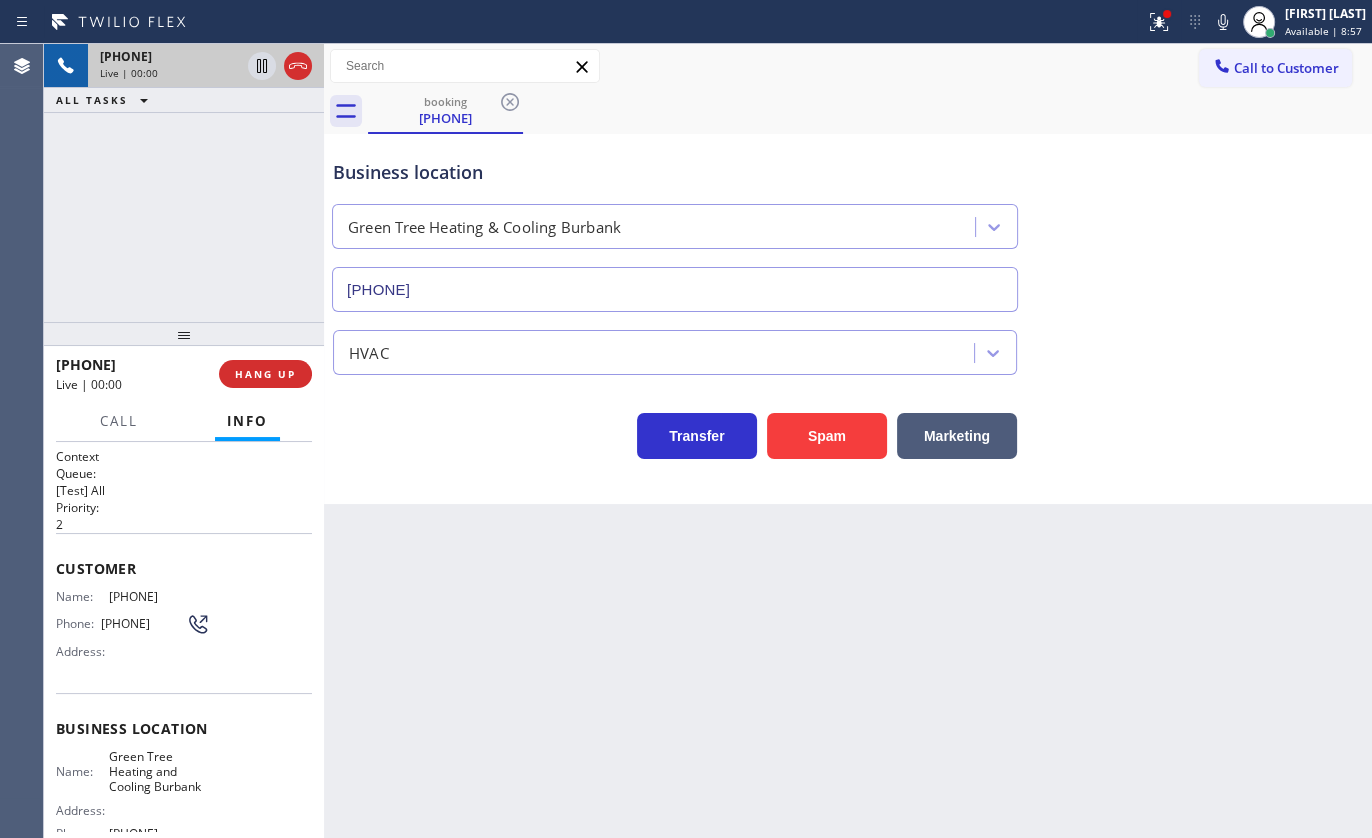 click on "[PHONE] Live | 00:00 HANG UP" at bounding box center [184, 374] 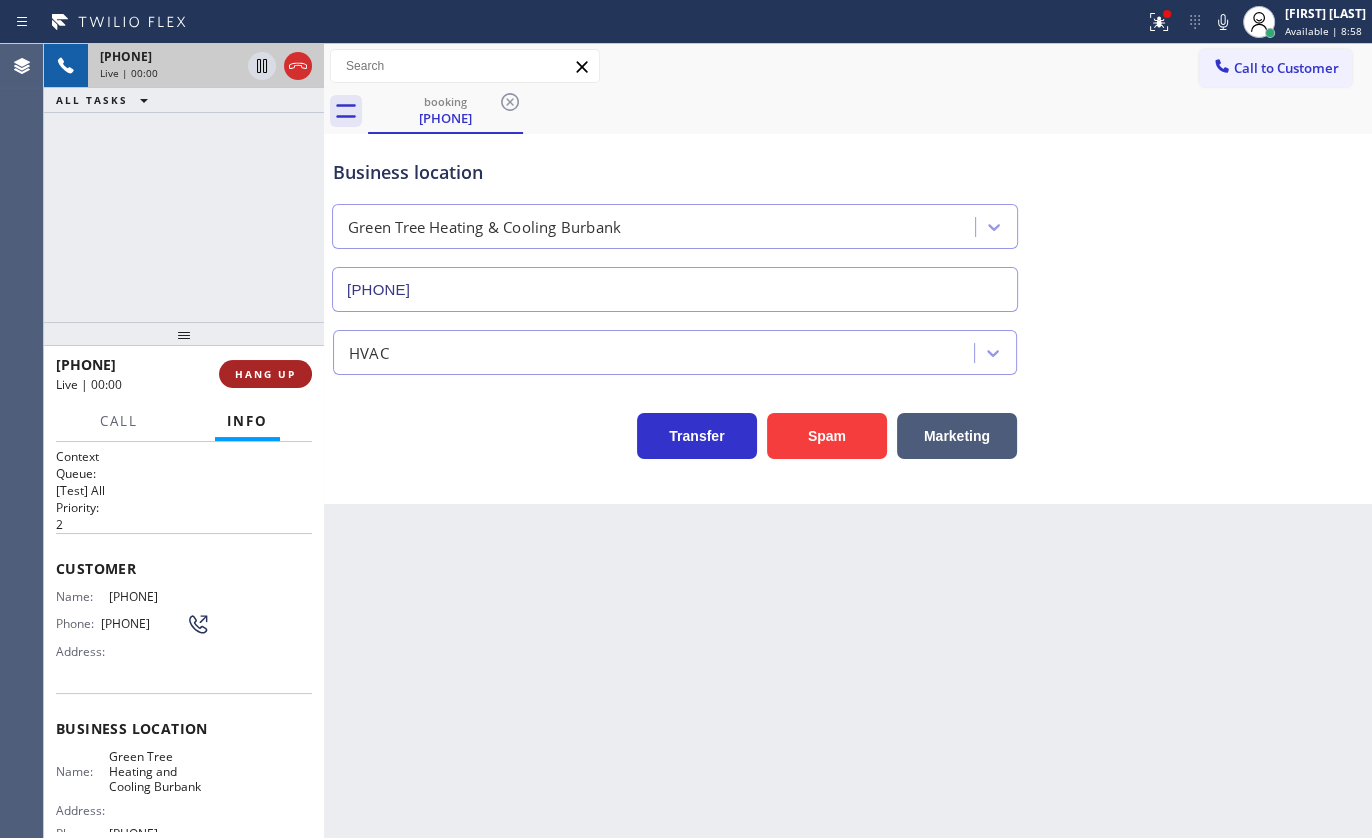 click on "HANG UP" at bounding box center (265, 374) 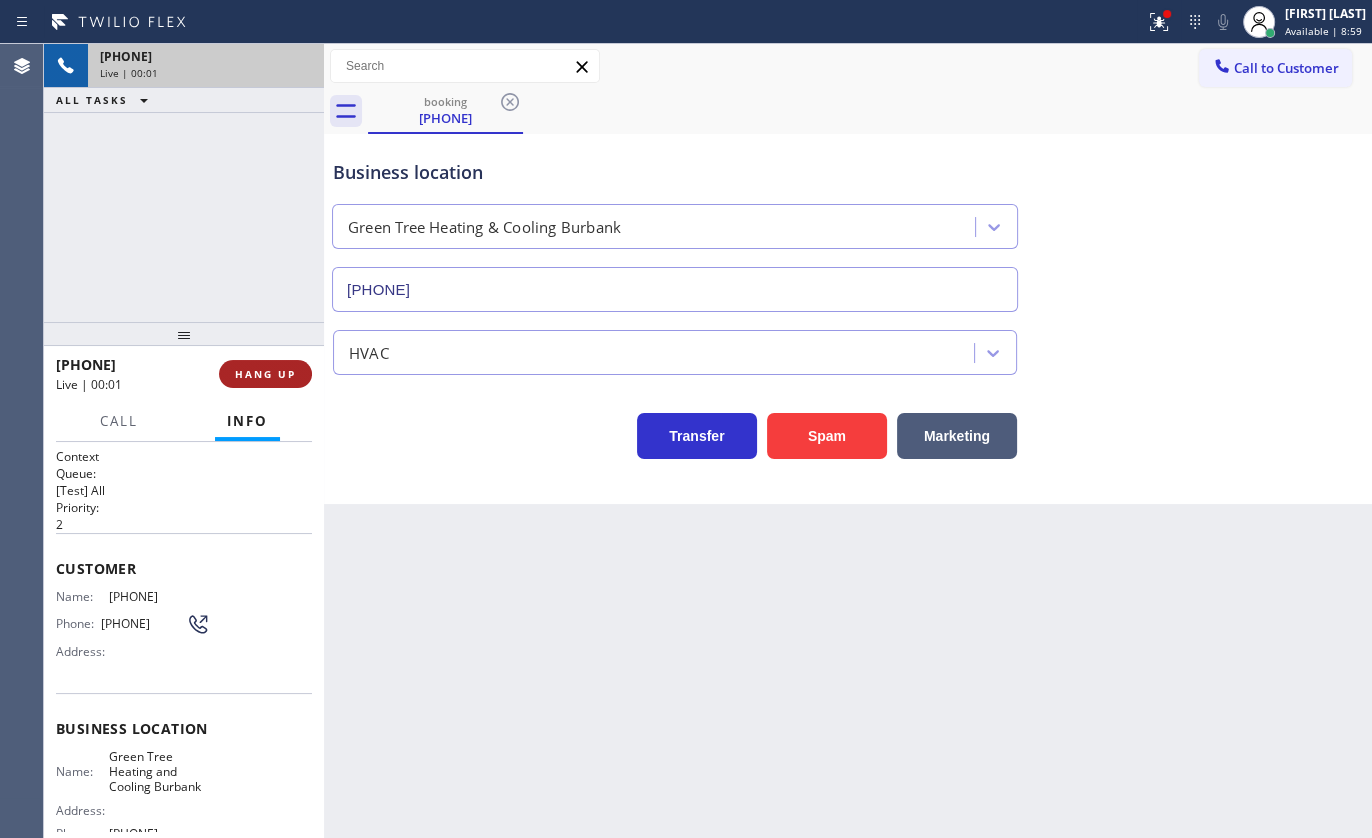 click on "HANG UP" at bounding box center (265, 374) 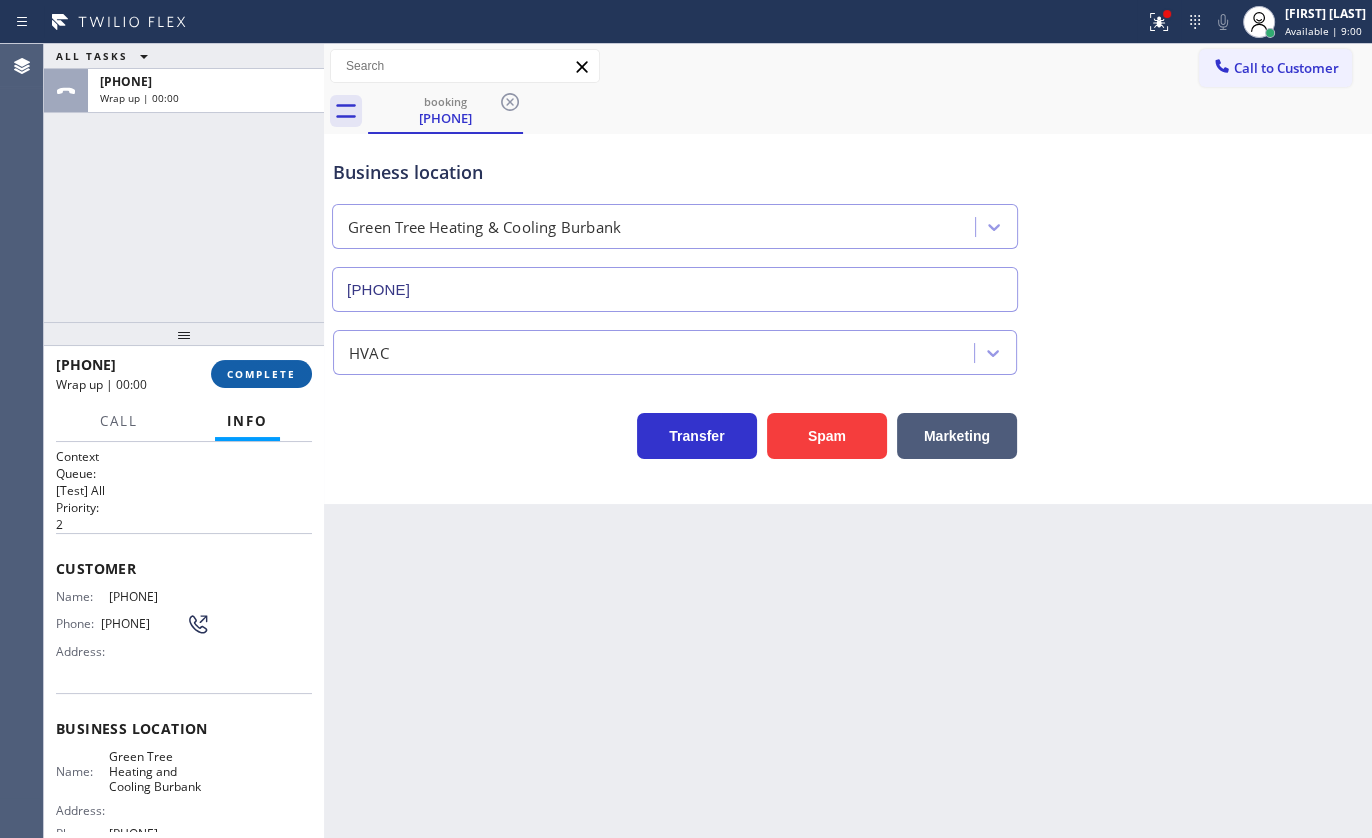 click on "COMPLETE" at bounding box center [261, 374] 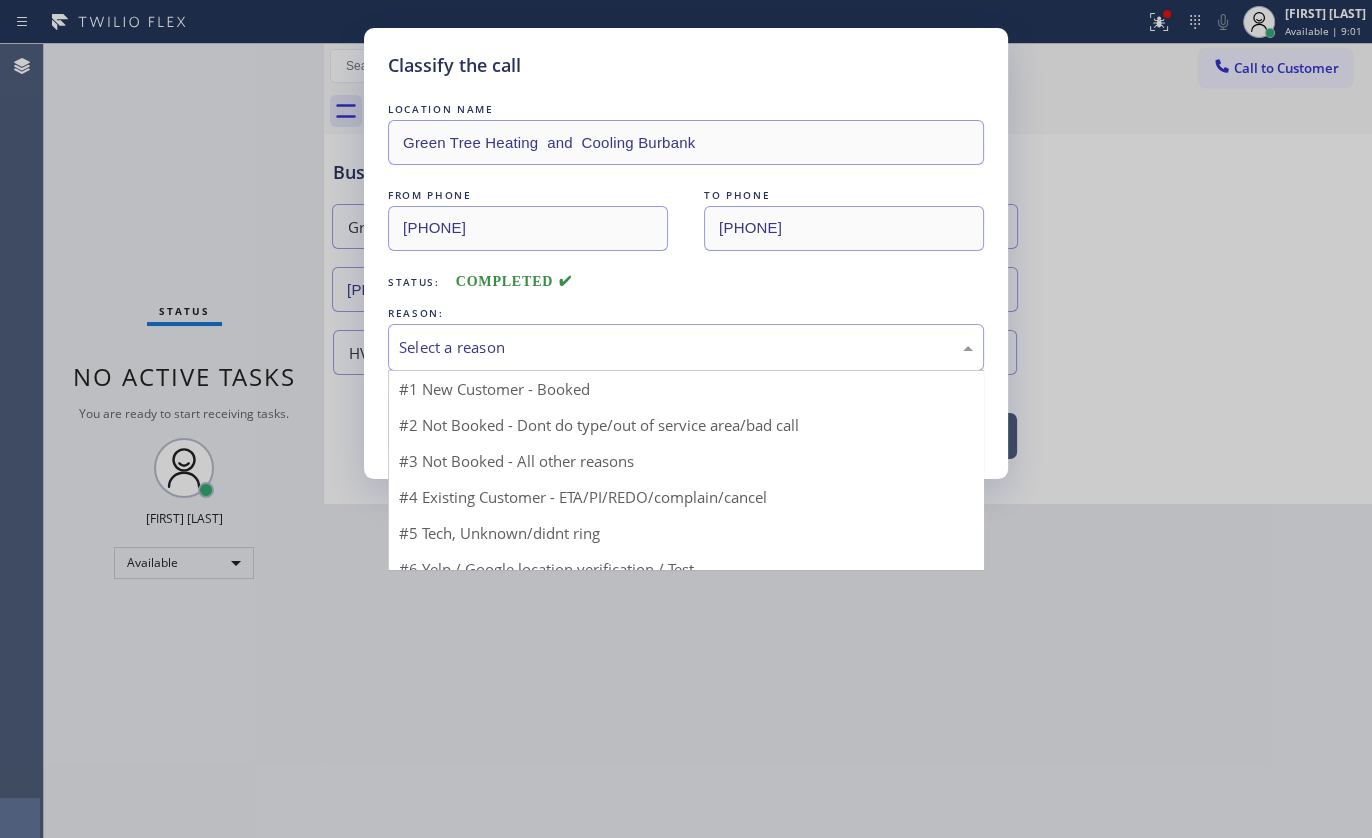 click on "Select a reason" at bounding box center [686, 347] 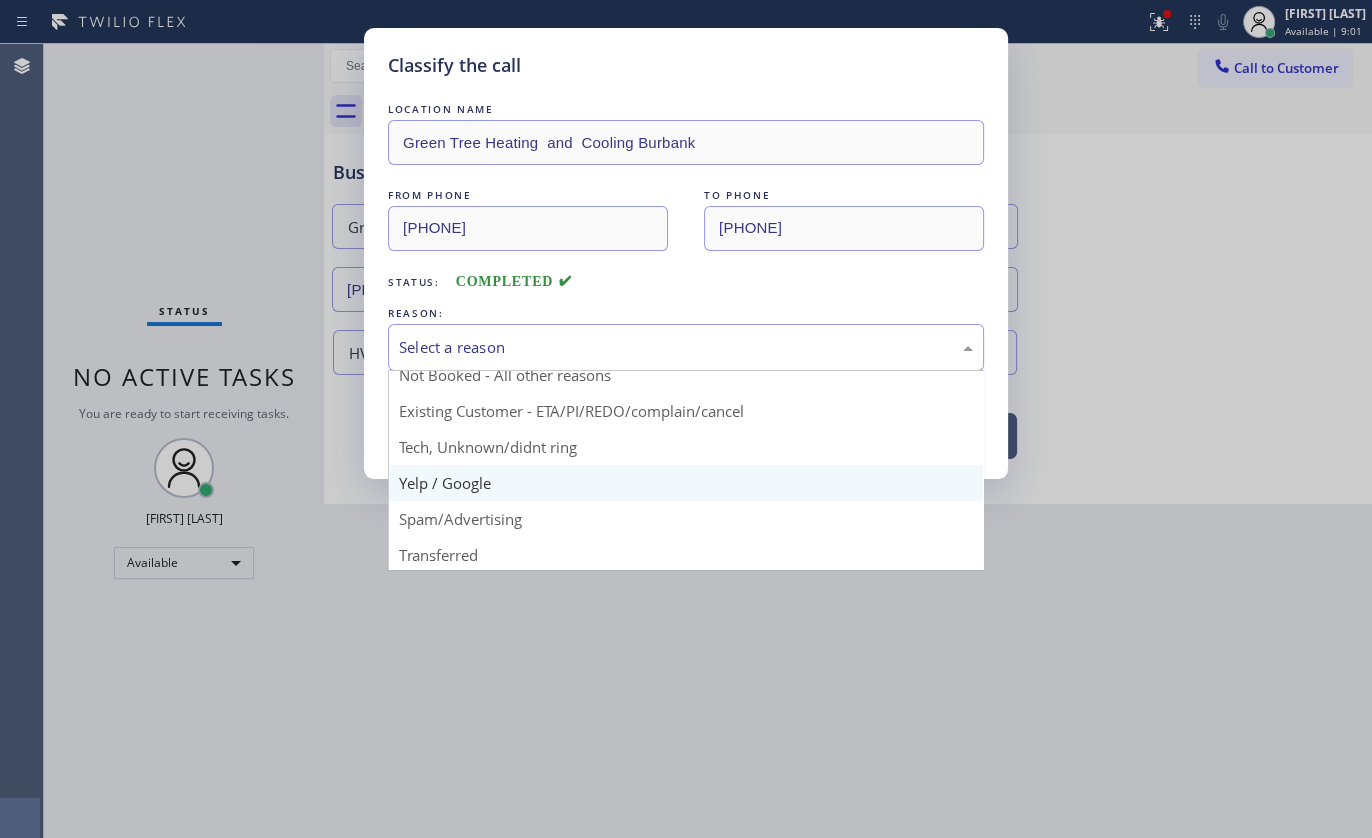 scroll, scrollTop: 90, scrollLeft: 0, axis: vertical 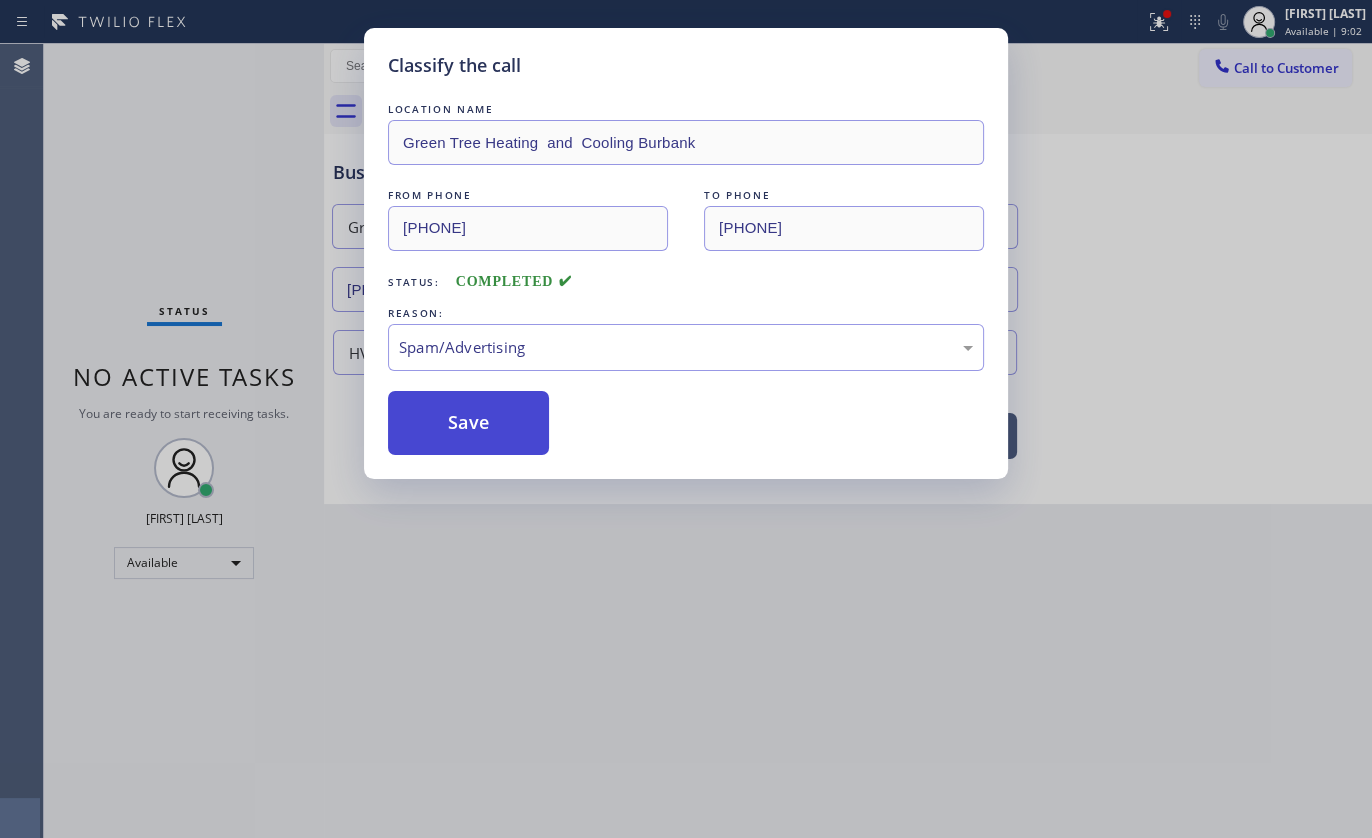click on "Save" at bounding box center [468, 423] 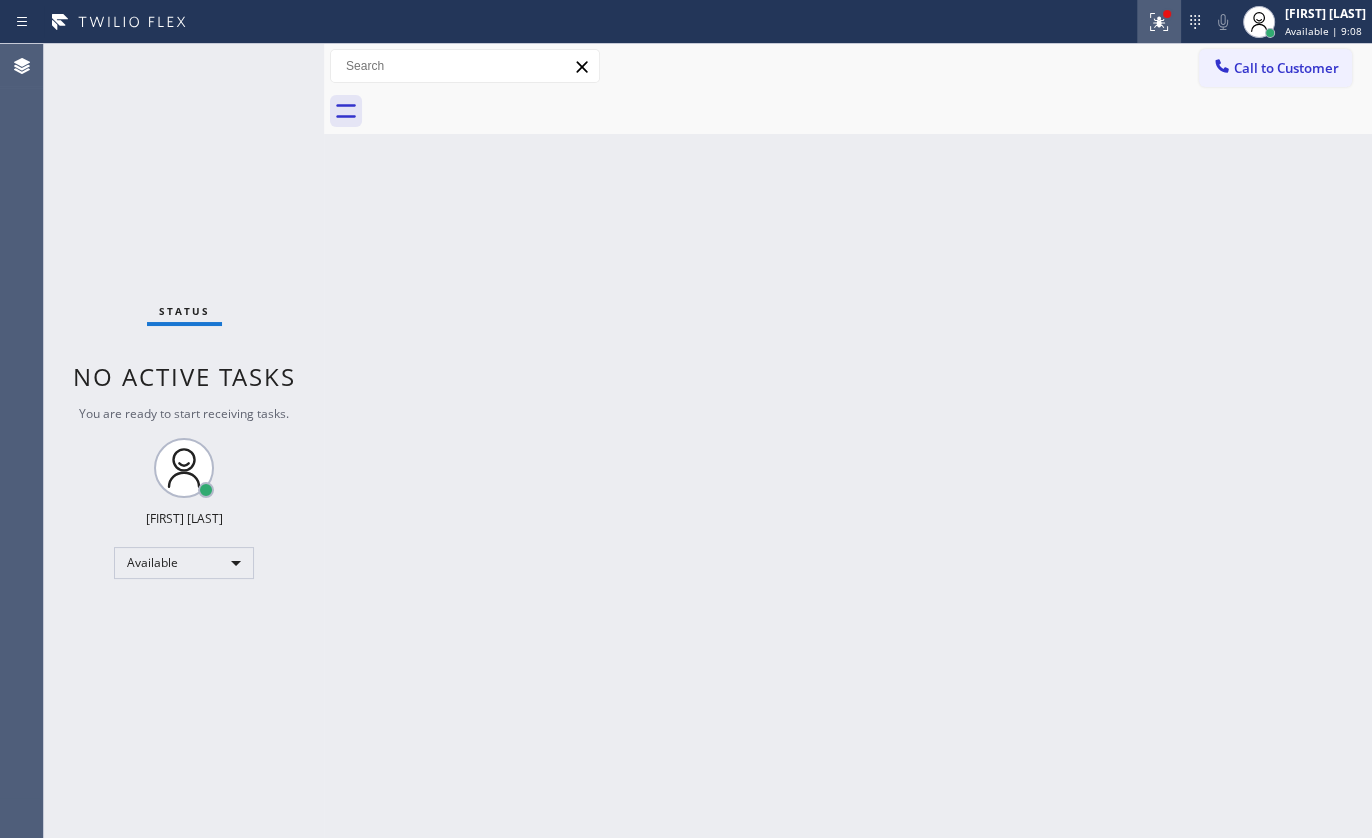 click at bounding box center [1159, 22] 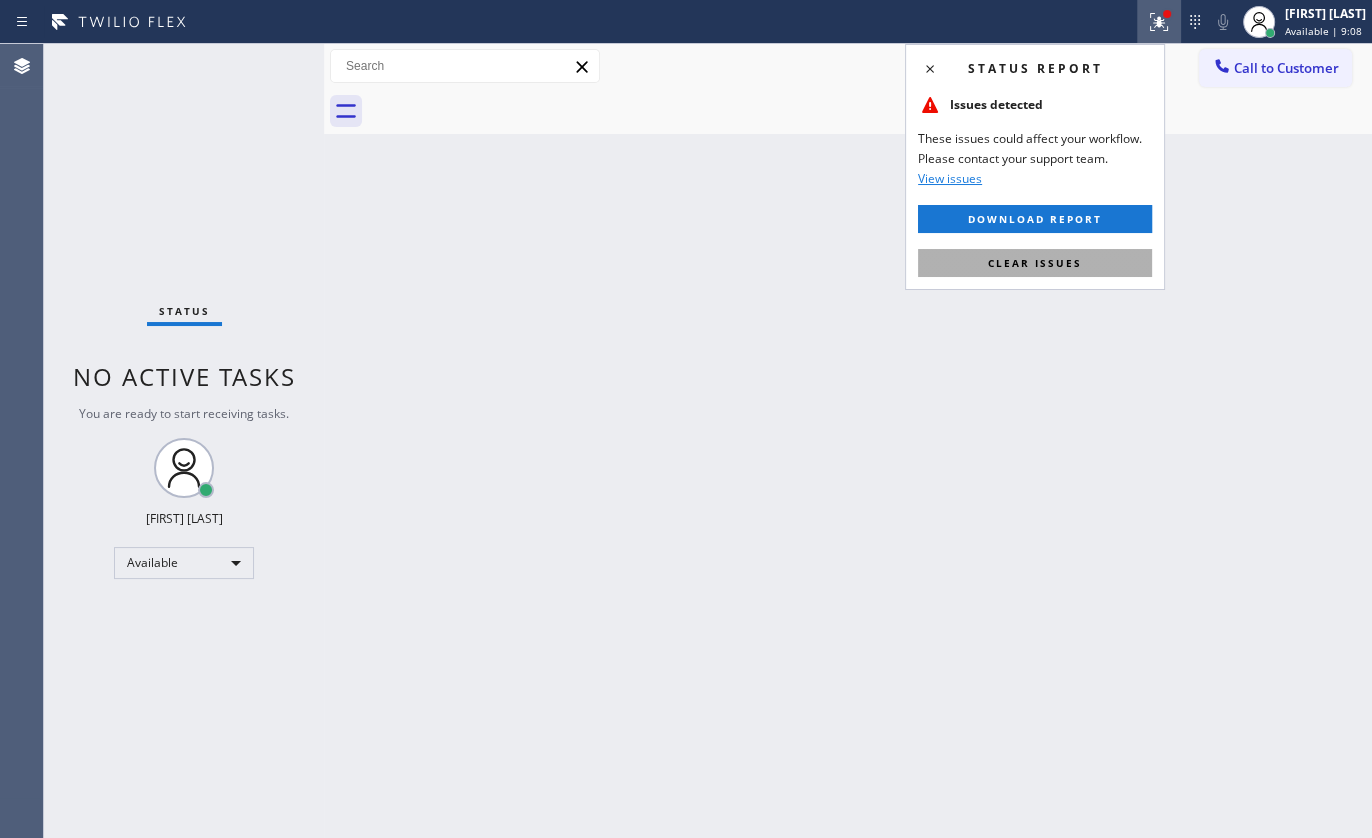 click on "Clear issues" at bounding box center [1035, 263] 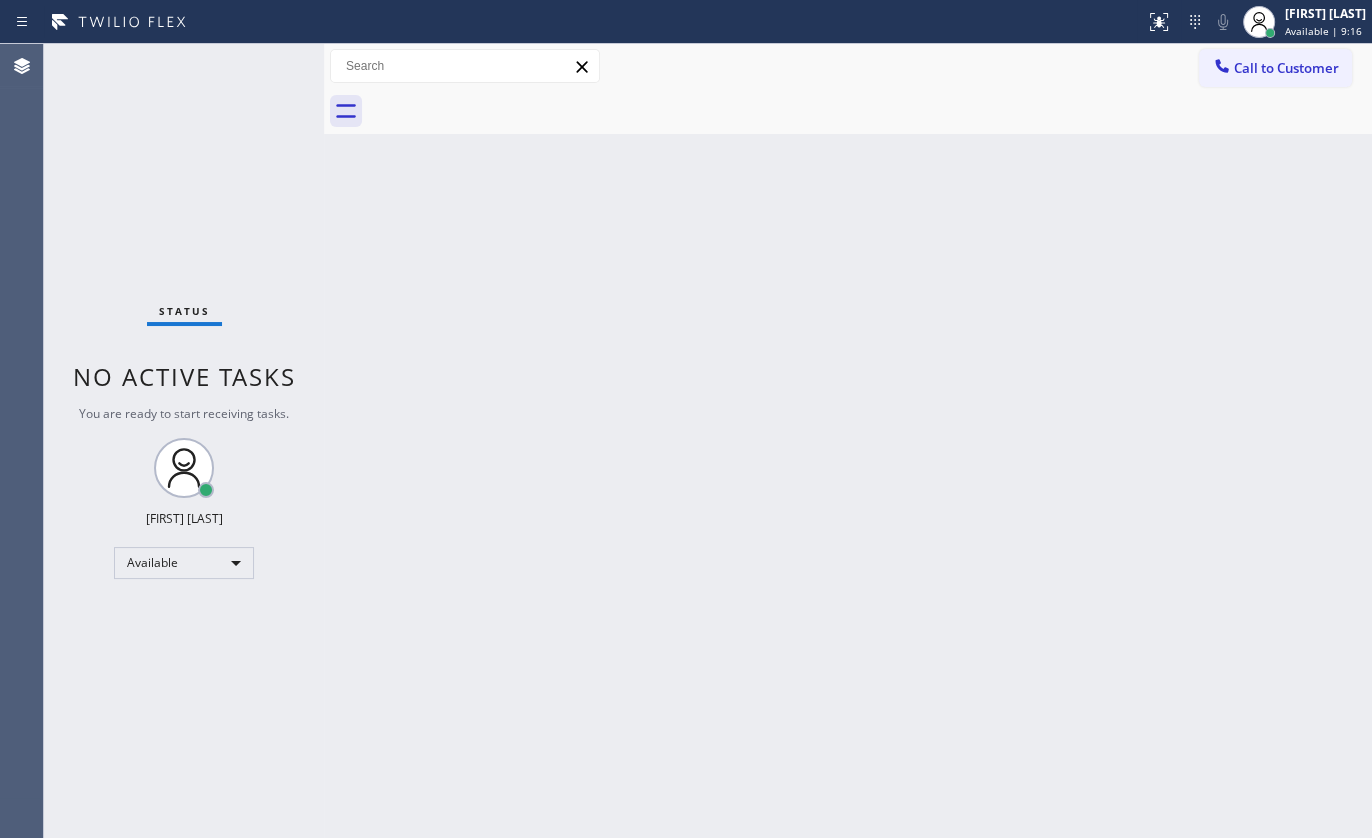 click on "Back to Dashboard Change Sender ID Customers Technicians Select a contact Outbound call Technician Search Technician Your caller id phone number Your caller id phone number Call Technician info Name   Phone none Address none Change Sender ID HVAC +18559994417 5 Star Appliance +18557314952 Appliance Repair +18554611149 Plumbing +18889090120 Air Duct Cleaning +18006865038  Electricians +18005688664 Cancel Change Check personal SMS Reset Change No tabs Call to Customer Outbound call Location Search location Your caller id phone number Customer number Call Outbound call Technician Search Technician Your caller id phone number Your caller id phone number Call" at bounding box center (848, 441) 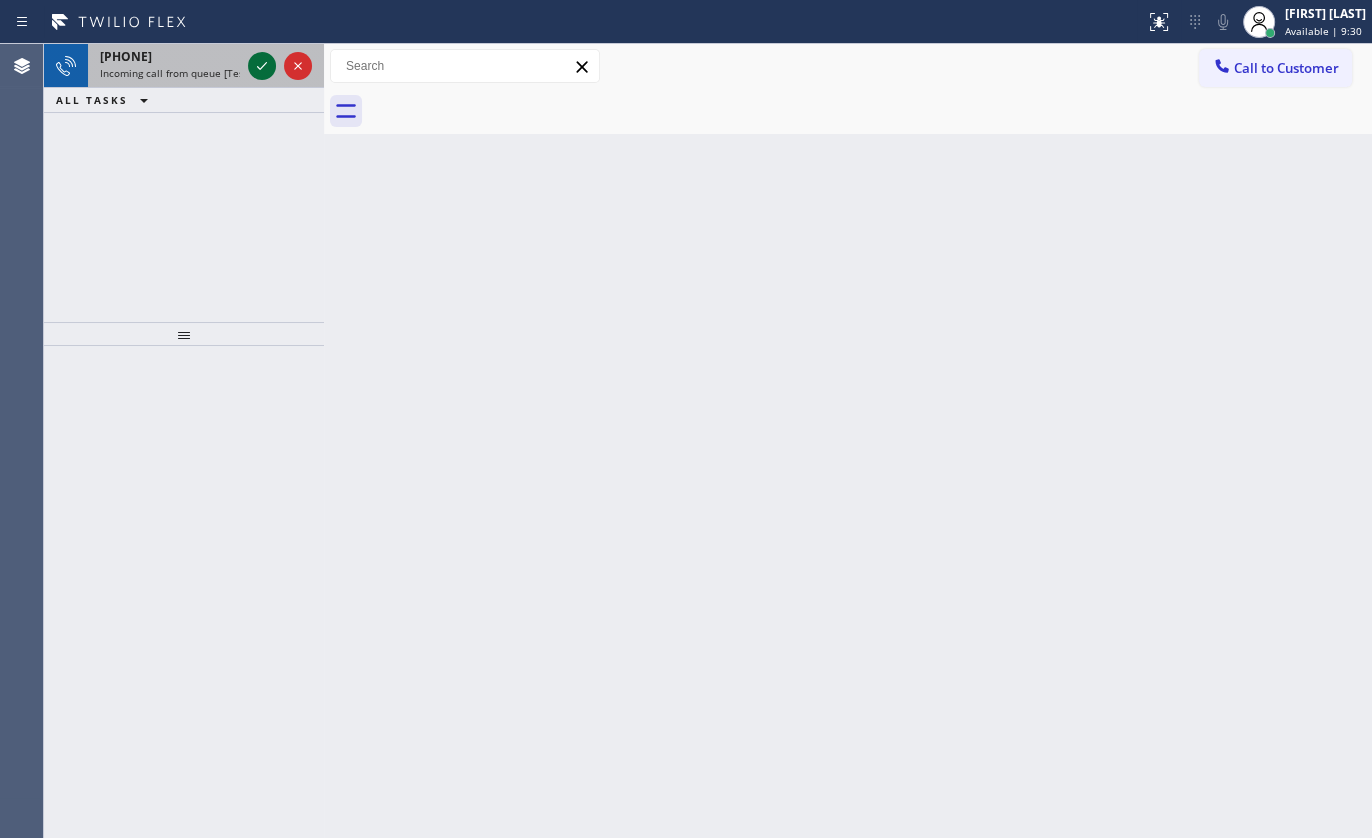 click 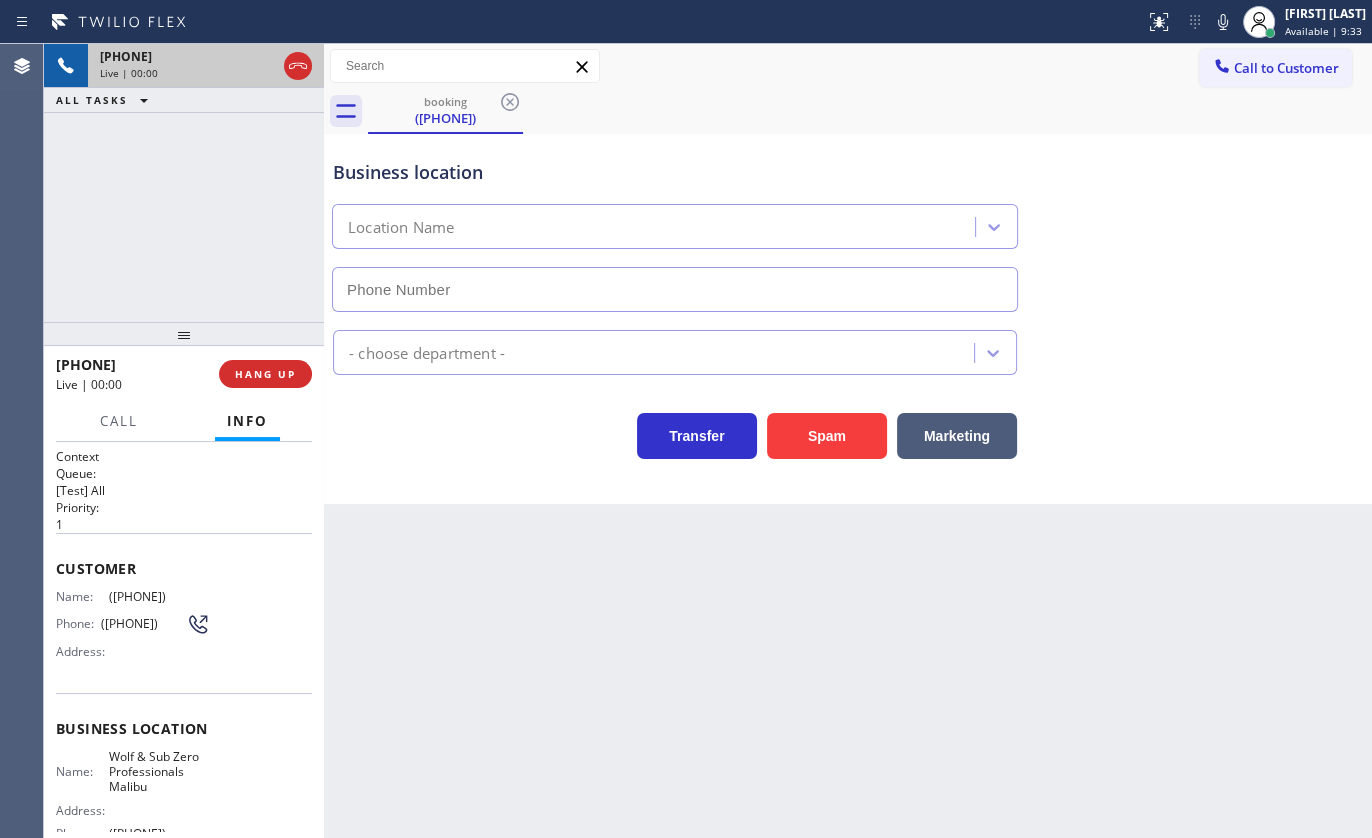 type on "([PHONE])" 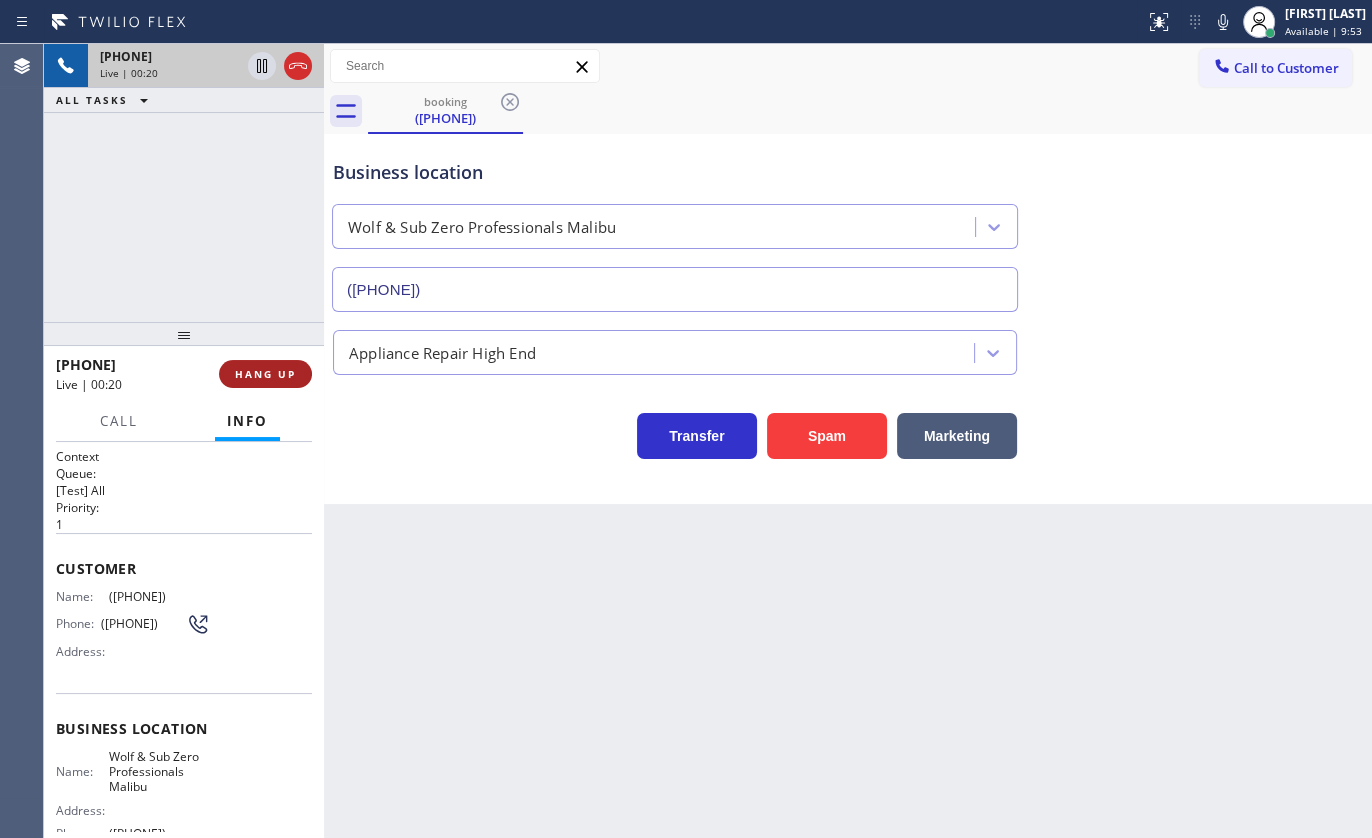 click on "HANG UP" at bounding box center [265, 374] 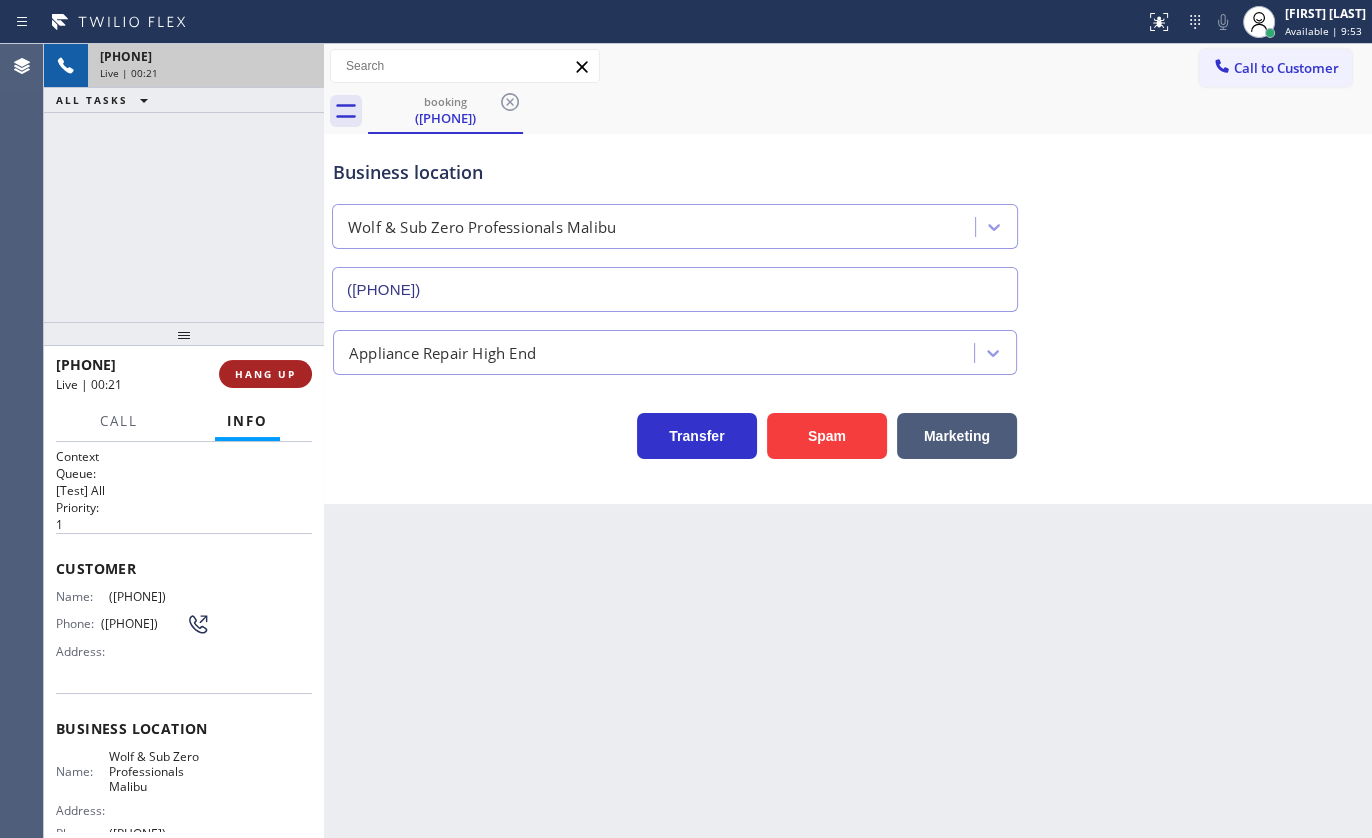 click on "HANG UP" at bounding box center [265, 374] 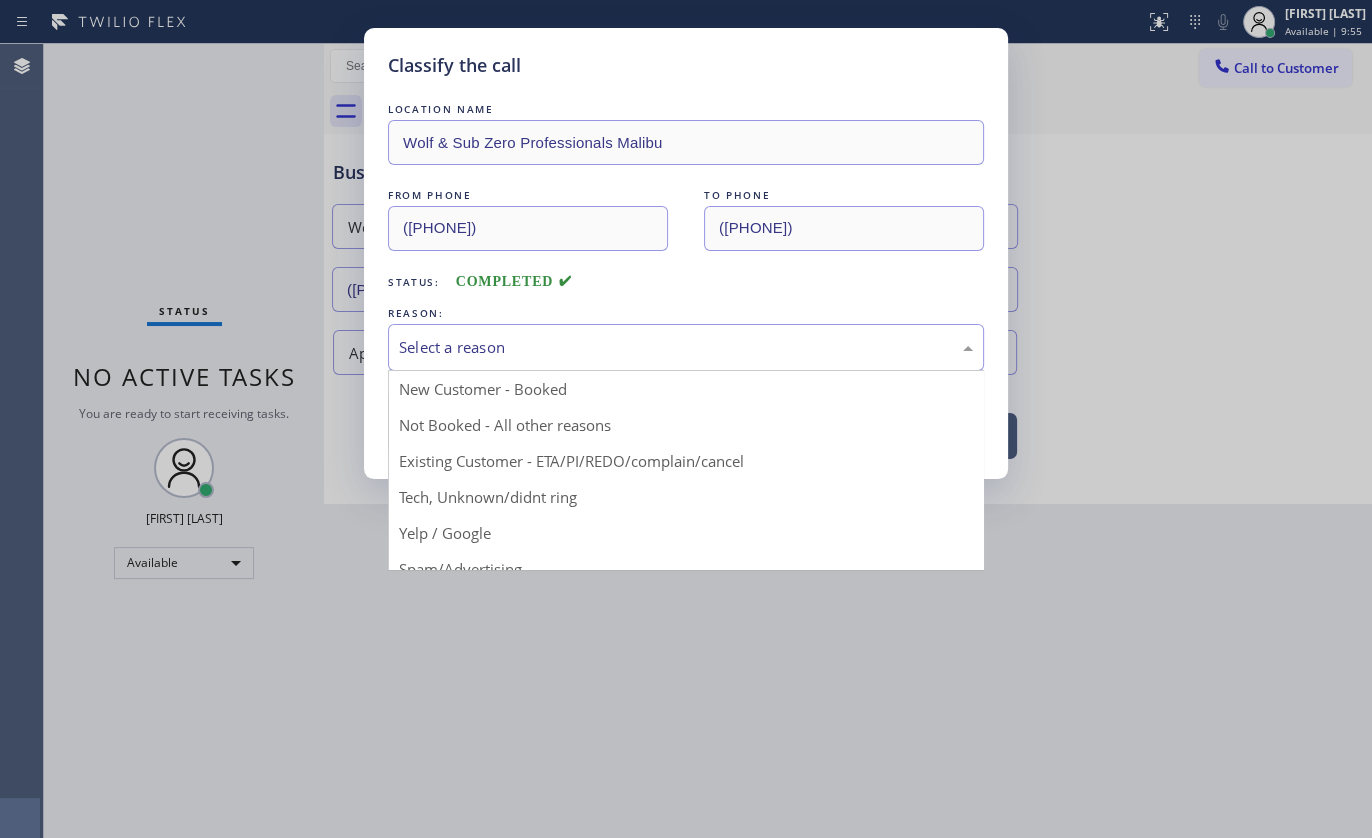 click on "Select a reason" at bounding box center [686, 347] 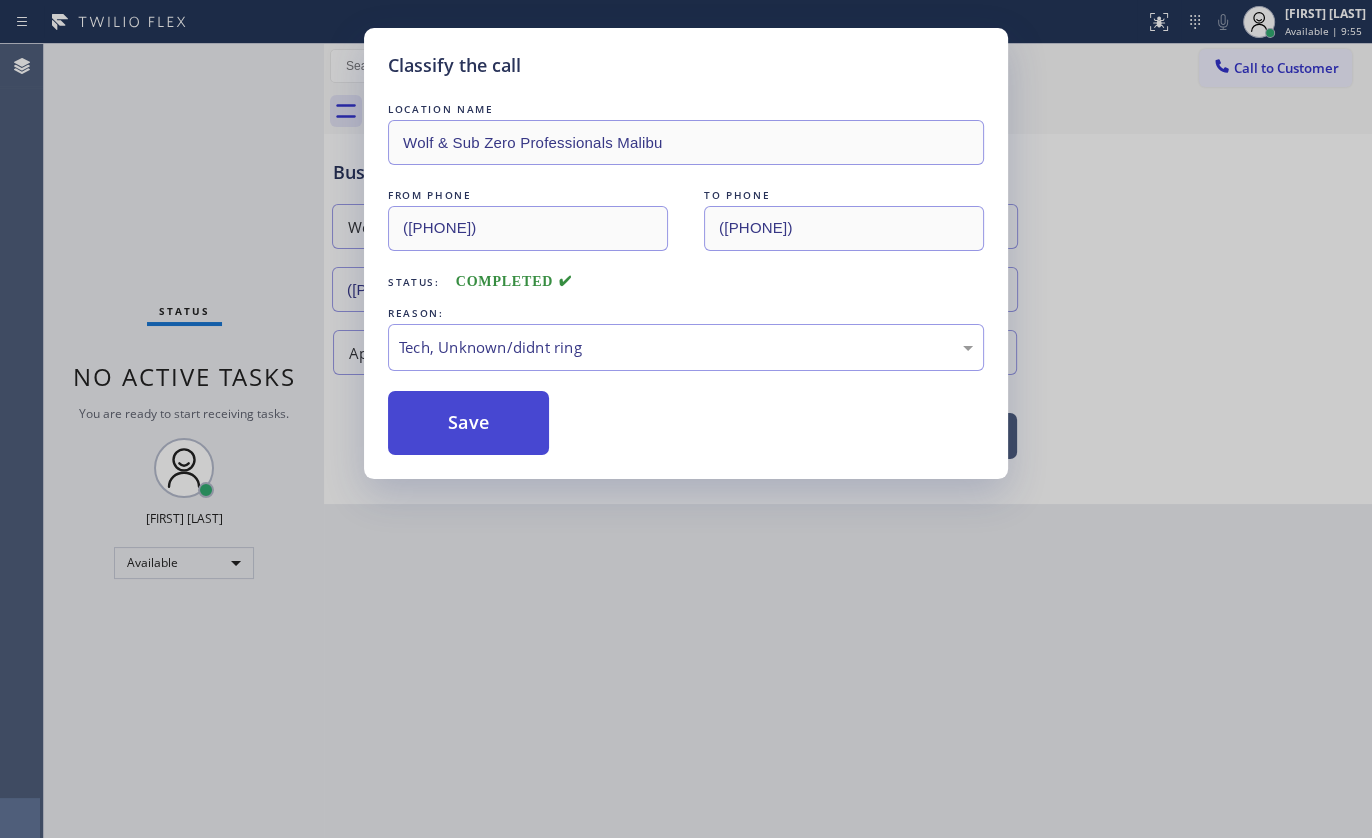 drag, startPoint x: 498, startPoint y: 496, endPoint x: 499, endPoint y: 400, distance: 96.00521 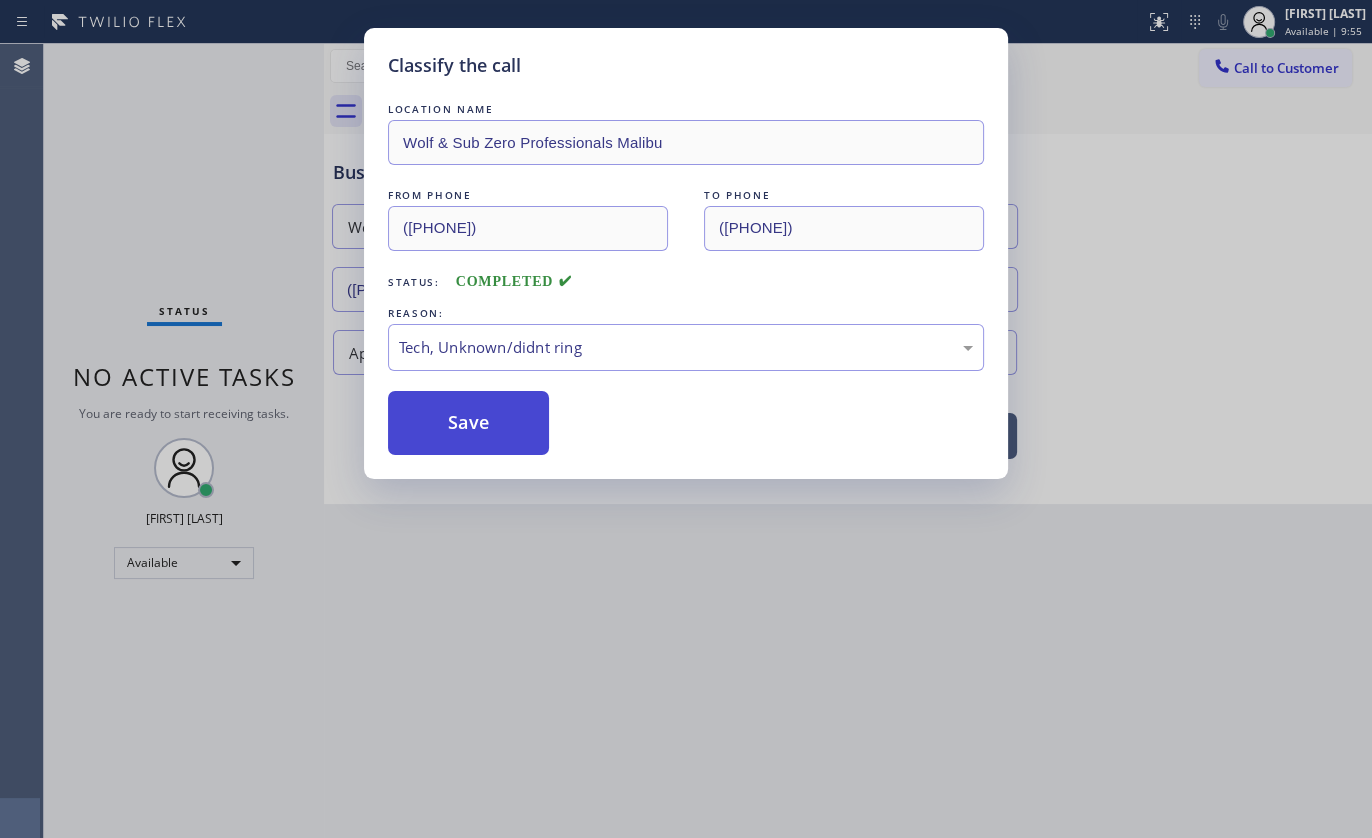 click on "Save" at bounding box center (468, 423) 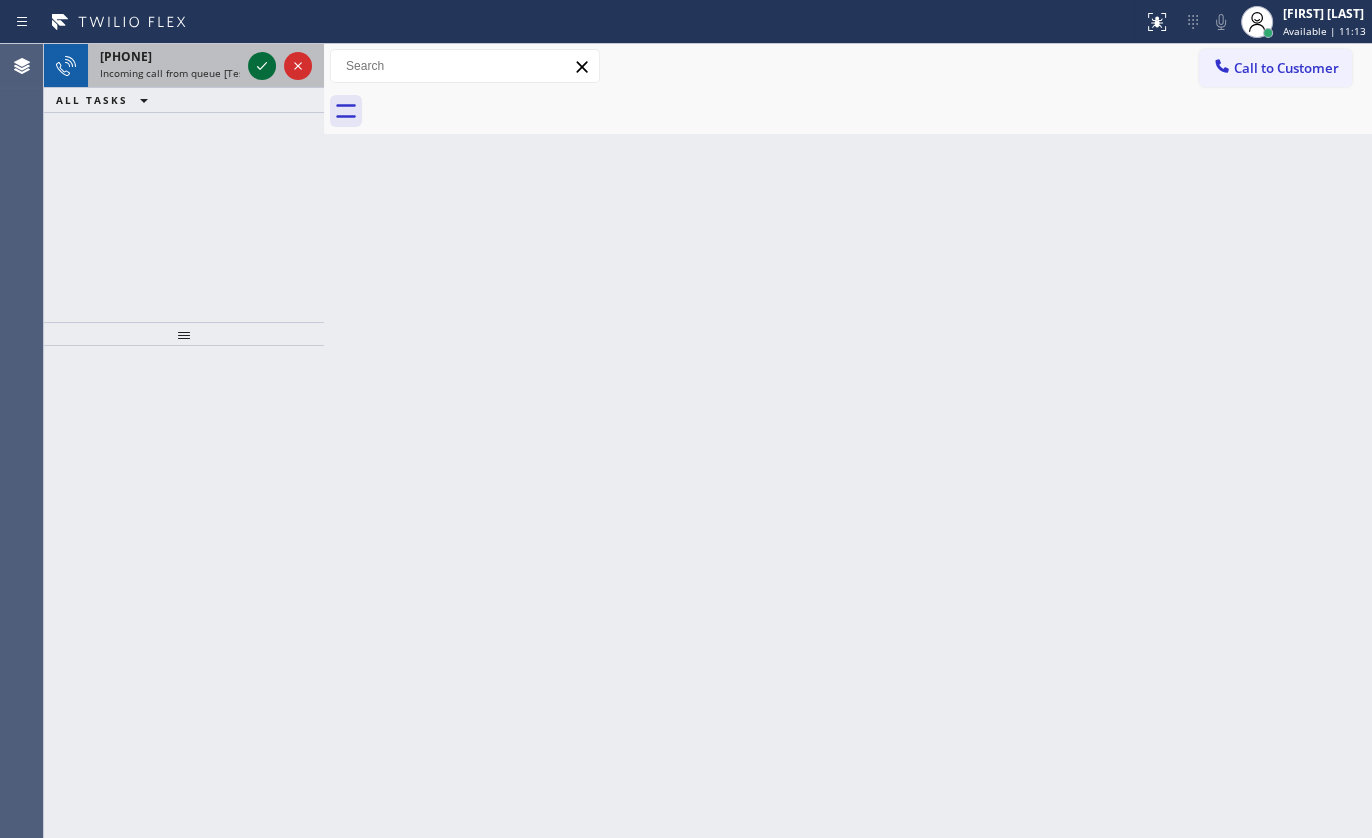 click 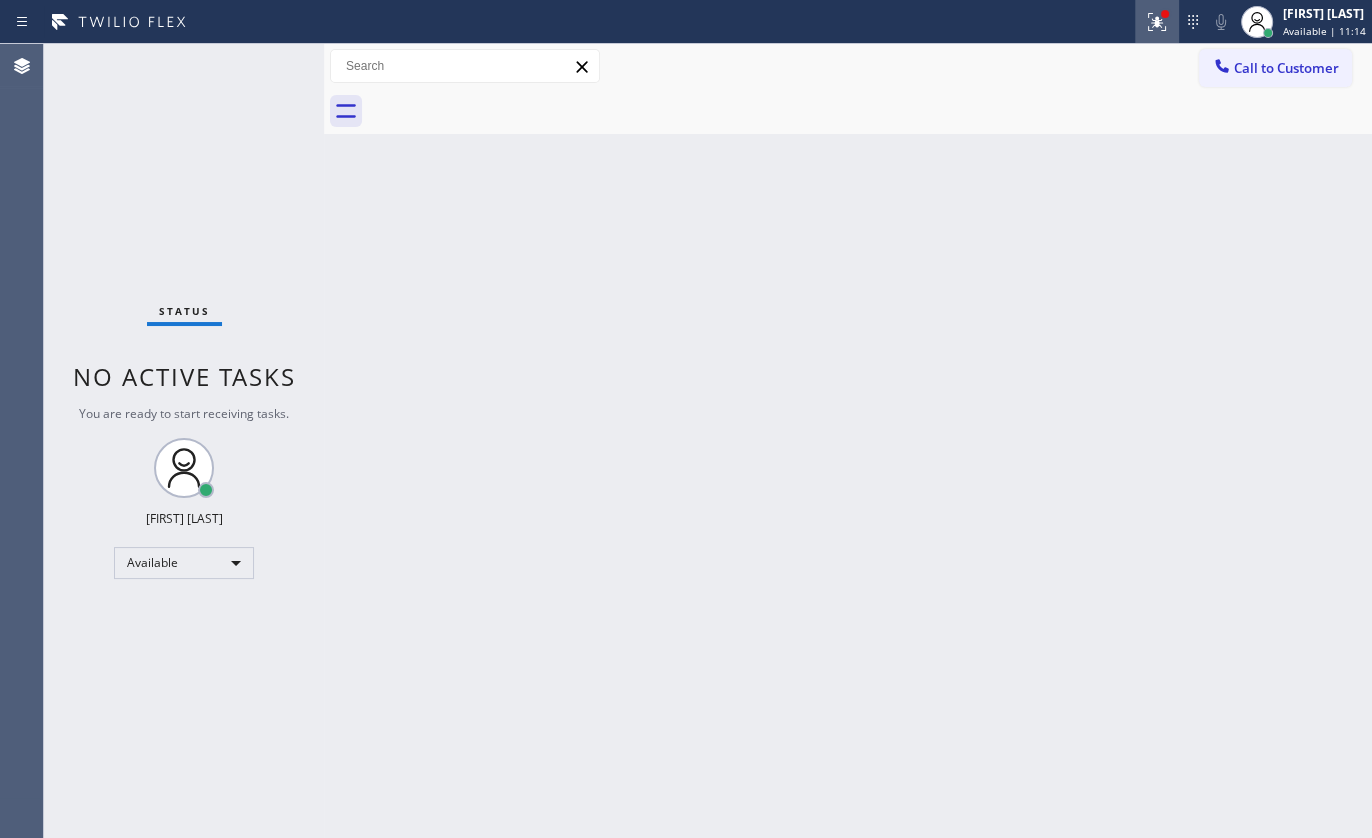 click 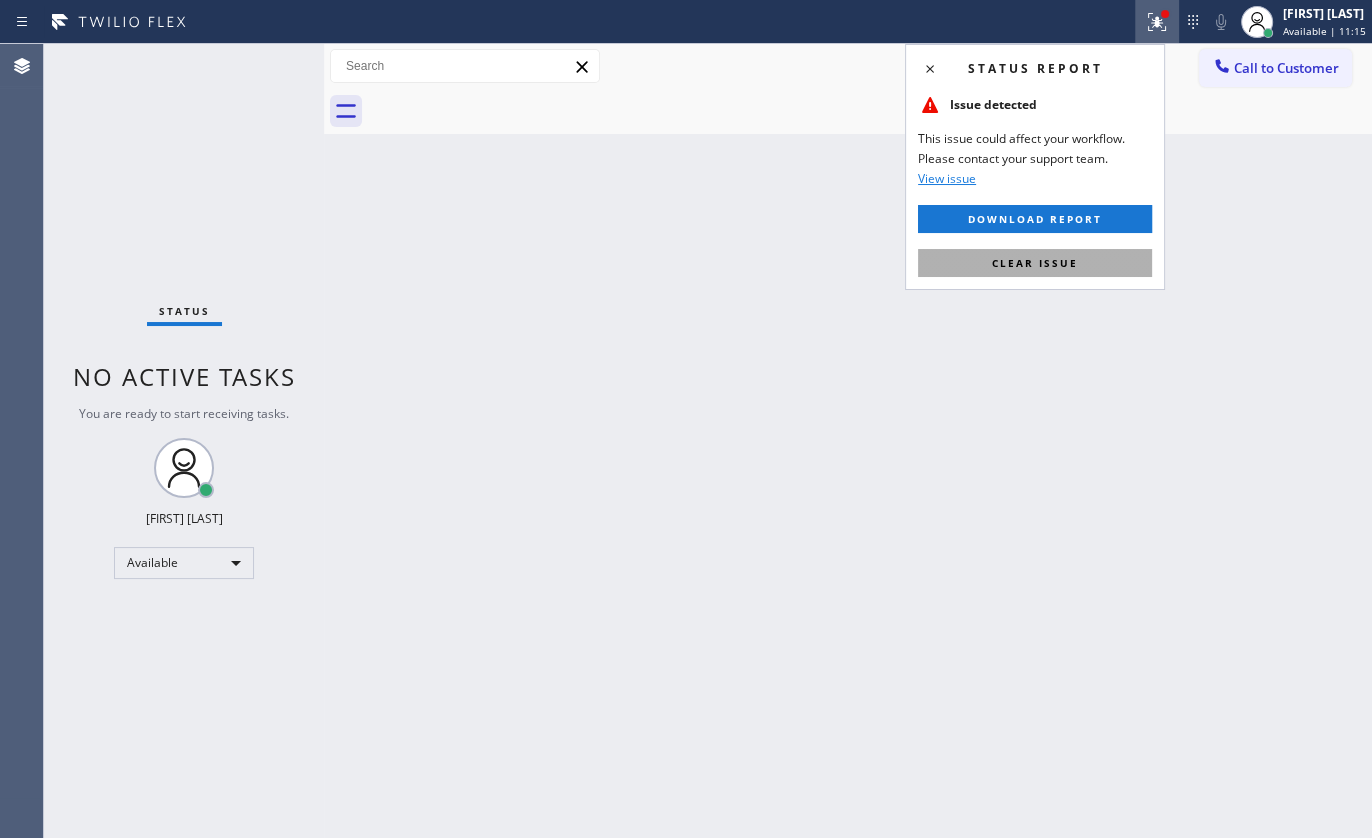 click on "Clear issue" at bounding box center [1035, 263] 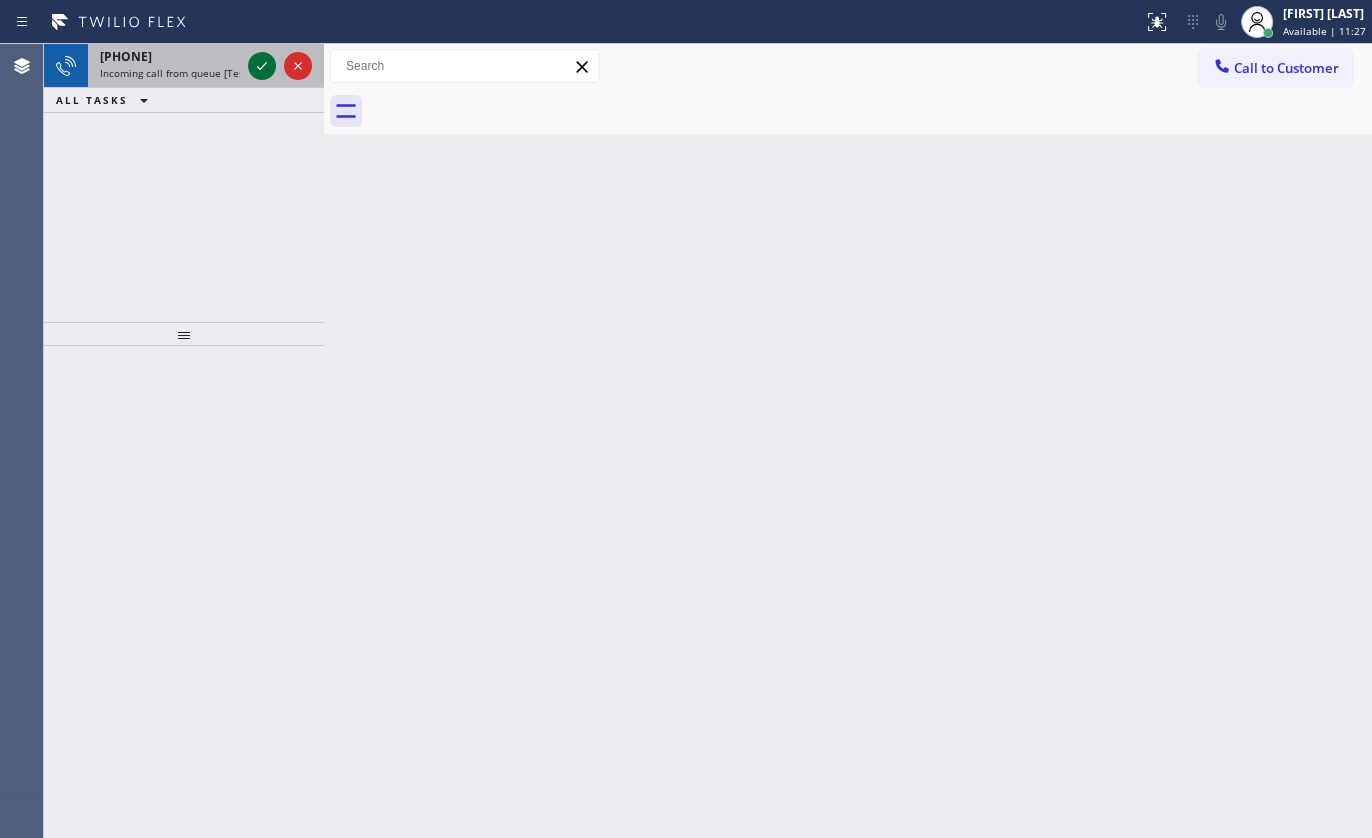 click at bounding box center [262, 66] 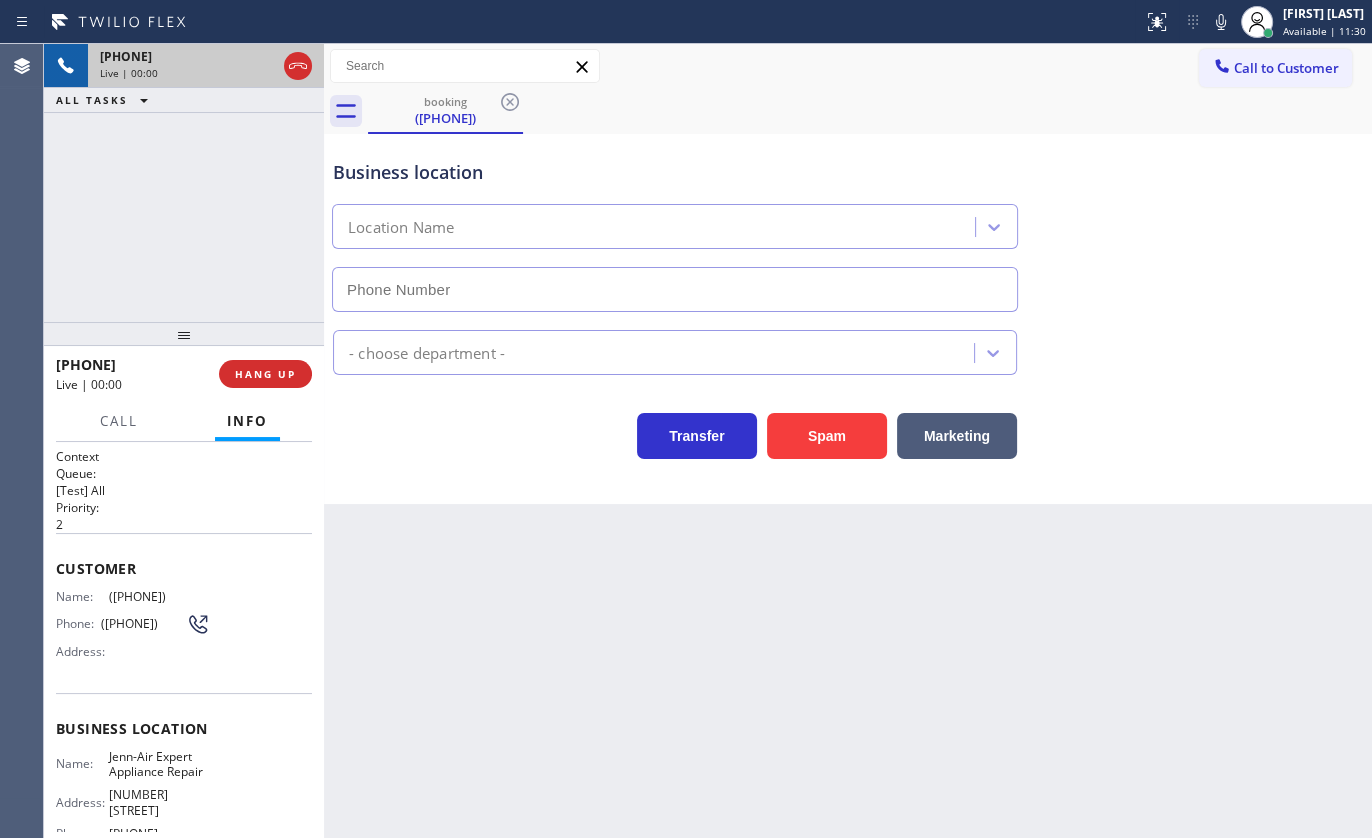 type on "[PHONE]" 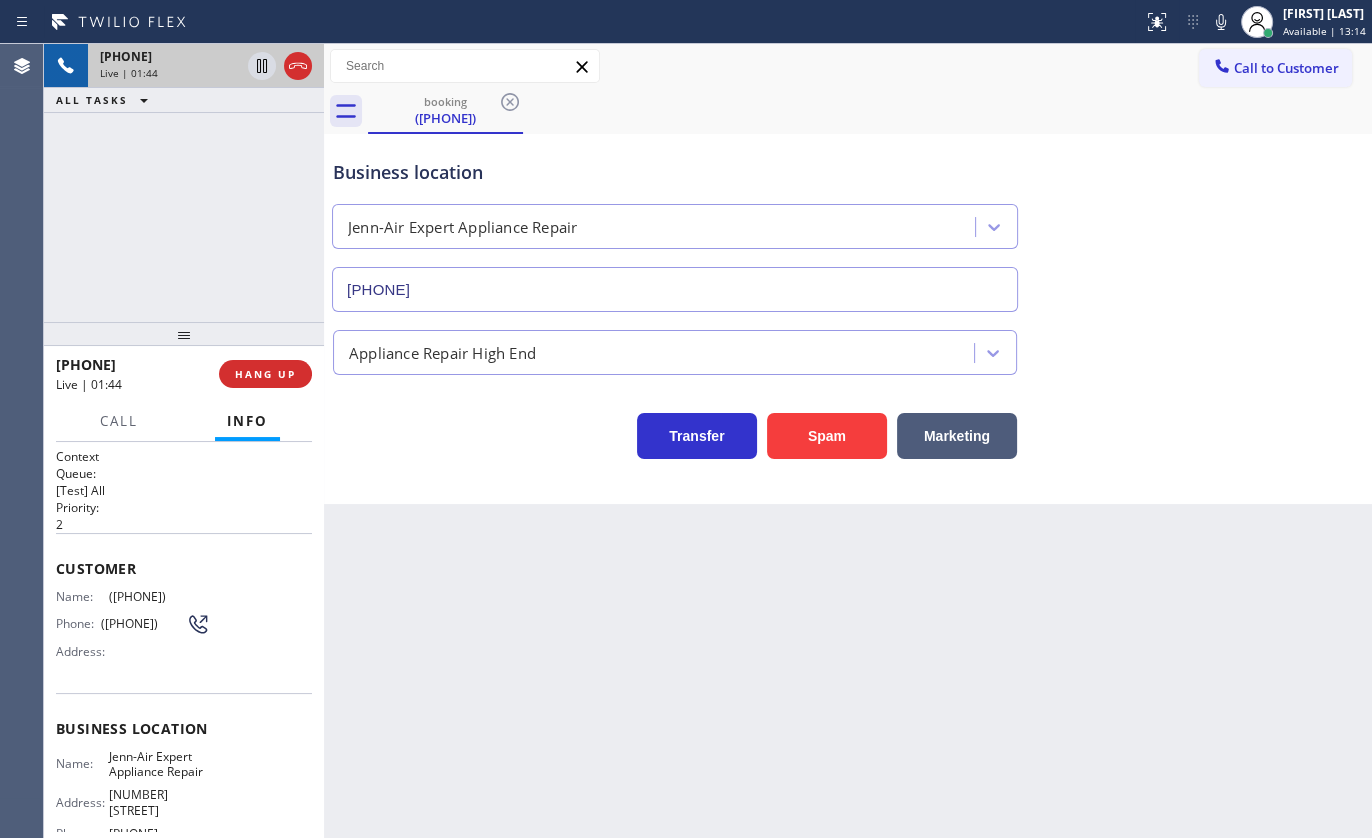 drag, startPoint x: 104, startPoint y: 587, endPoint x: 212, endPoint y: 591, distance: 108.07405 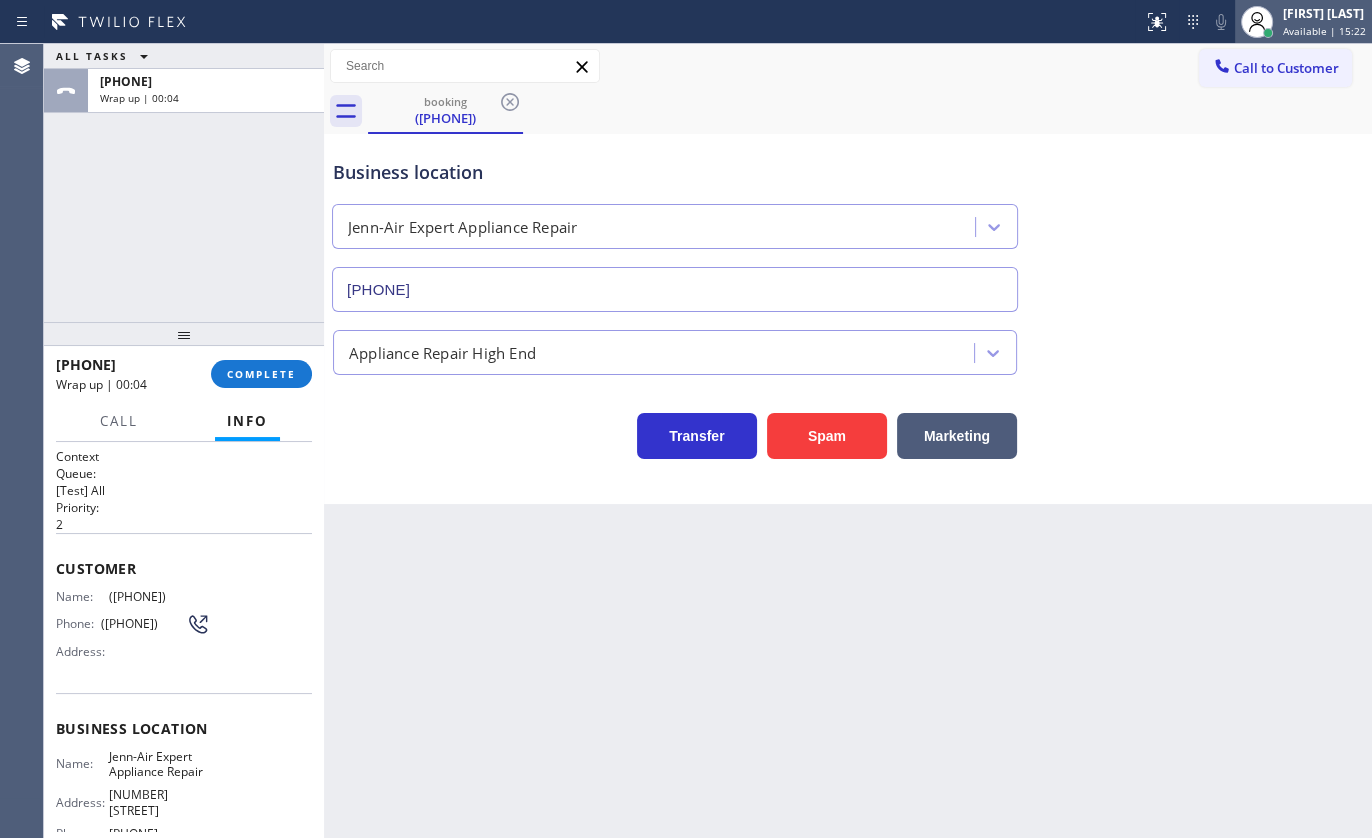 click on "[FIRST] [LAST]" at bounding box center (1324, 13) 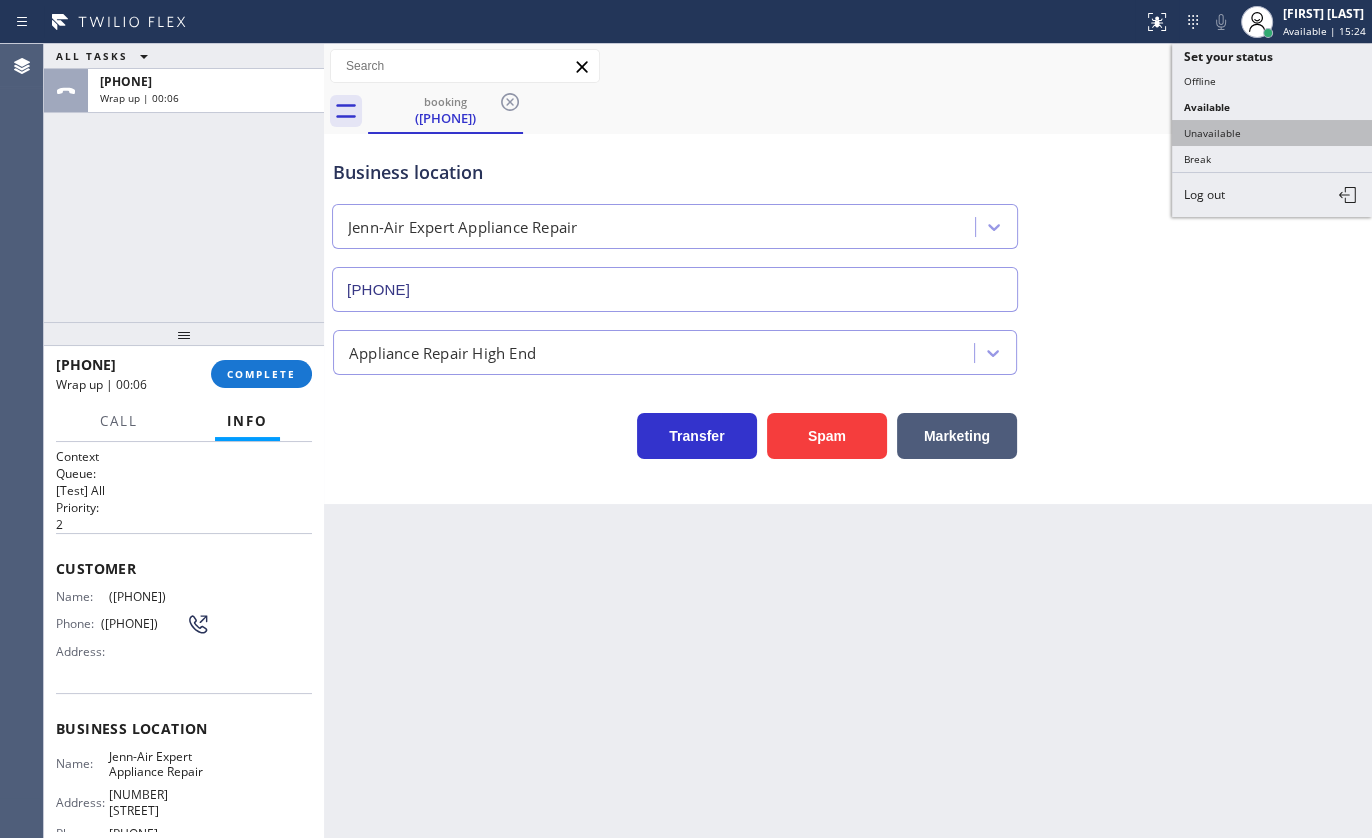 click on "Unavailable" at bounding box center [1272, 133] 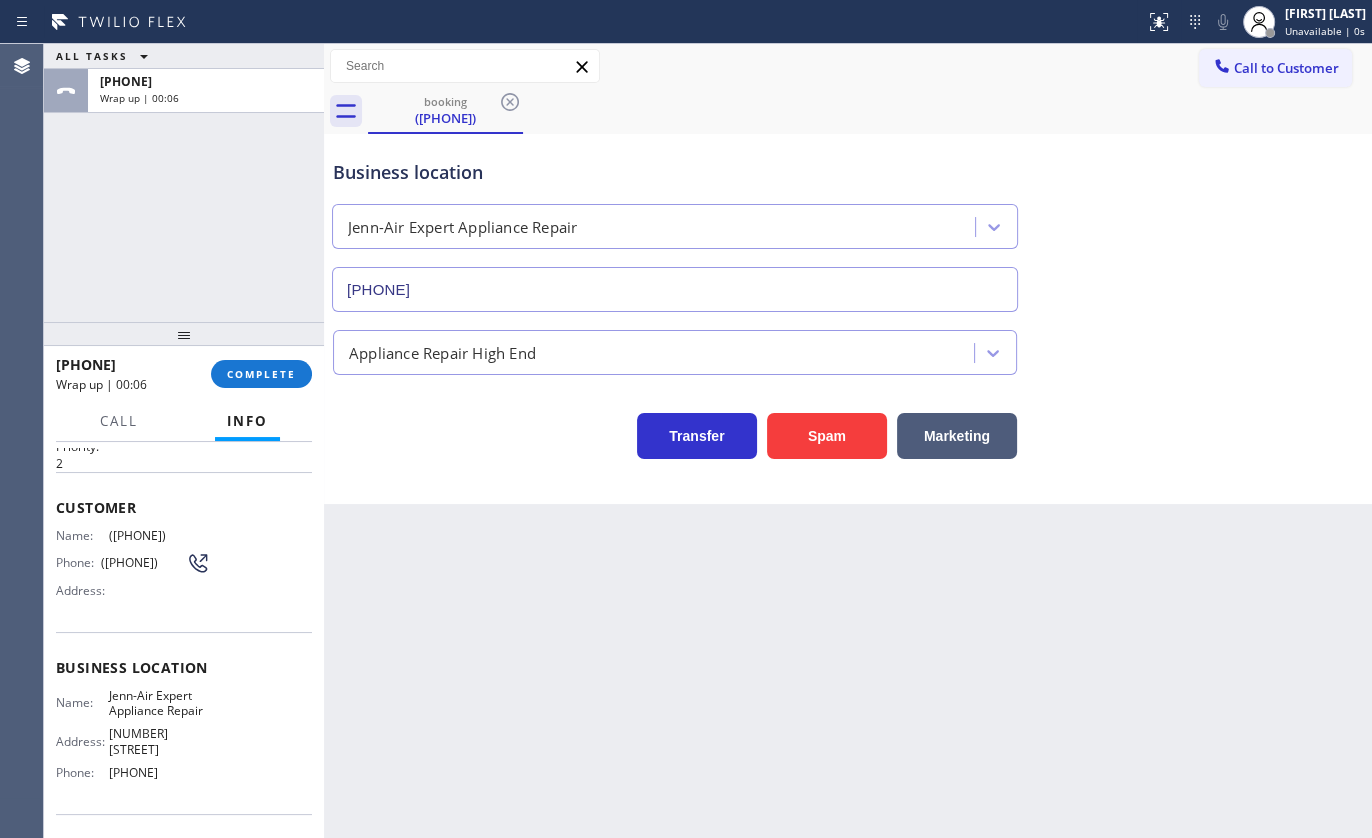 scroll, scrollTop: 198, scrollLeft: 0, axis: vertical 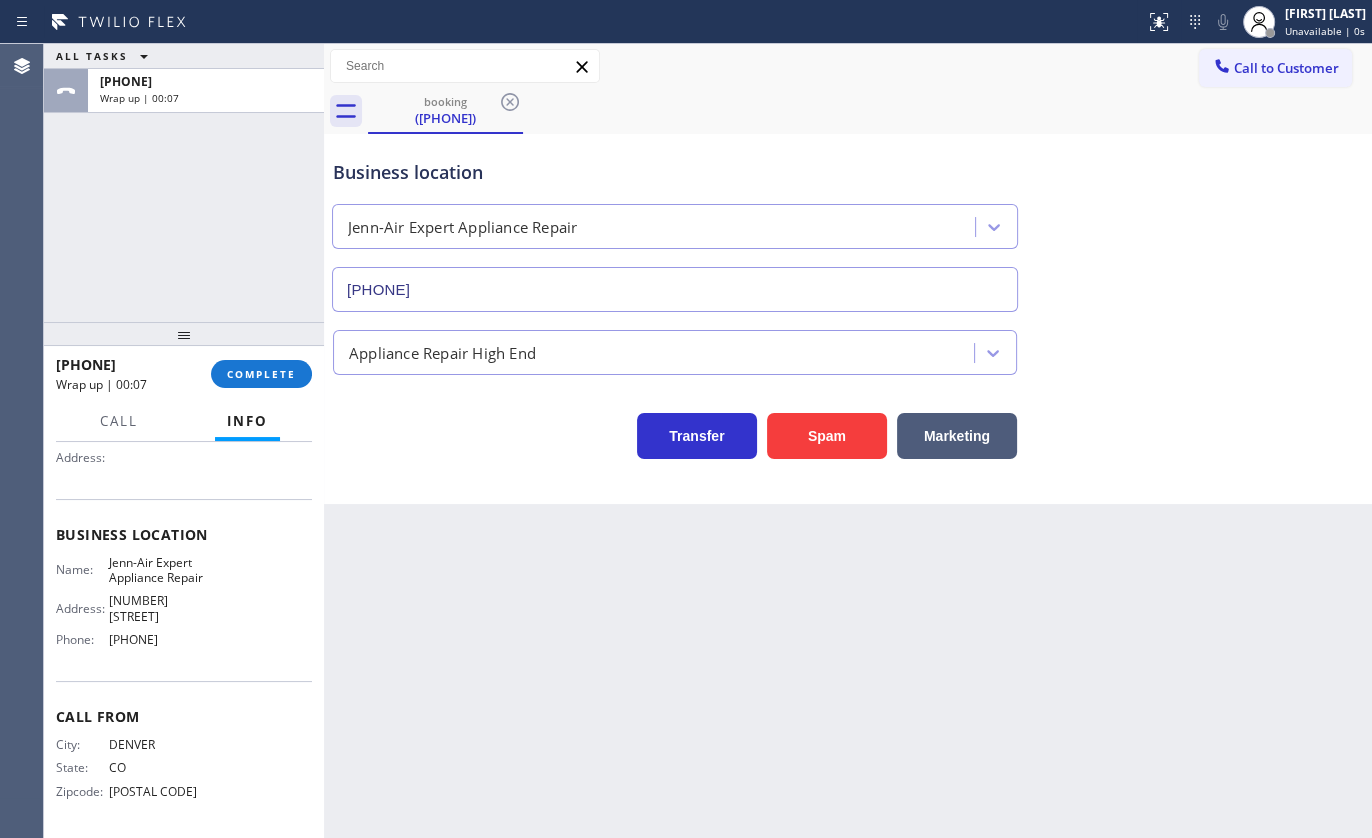drag, startPoint x: 106, startPoint y: 640, endPoint x: 231, endPoint y: 660, distance: 126.58989 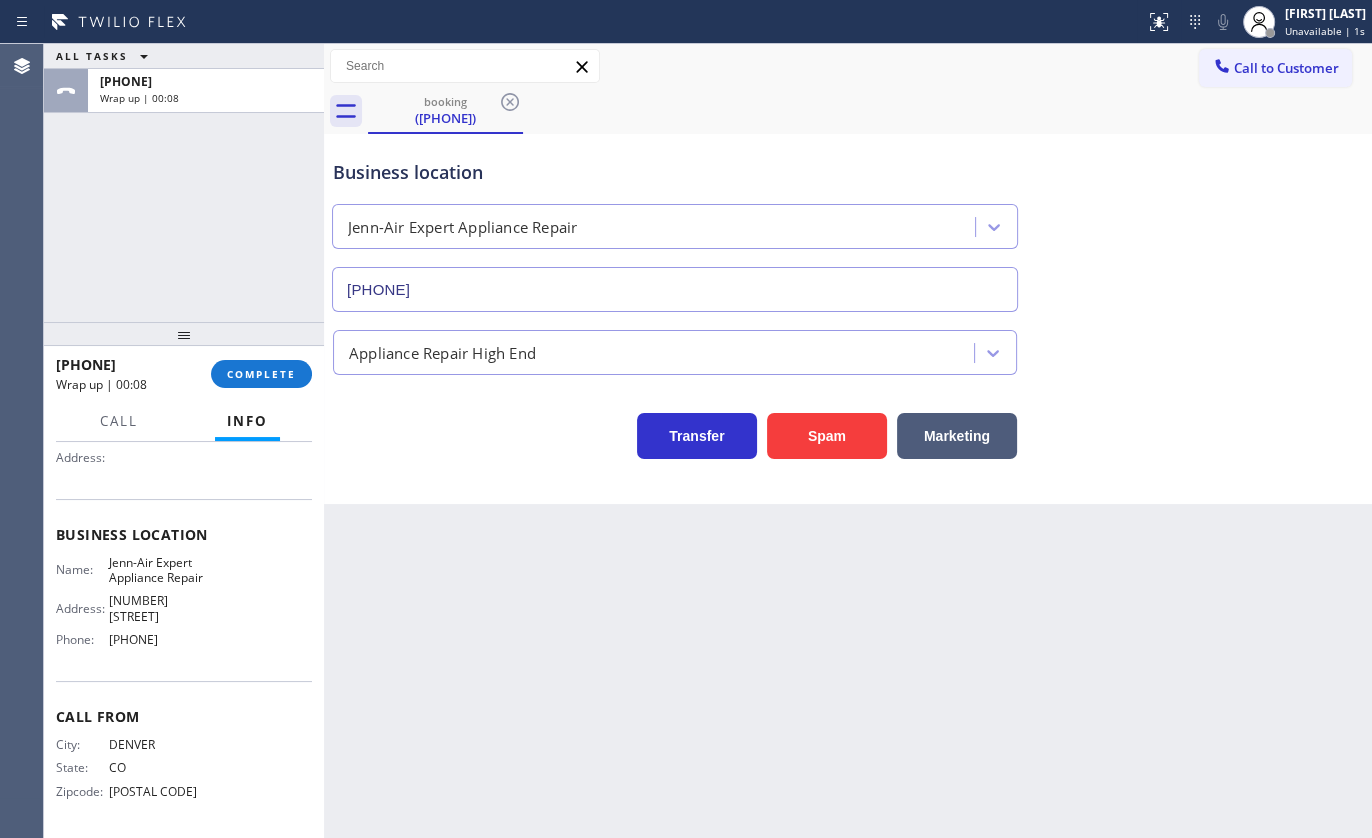 copy on "[PHONE]" 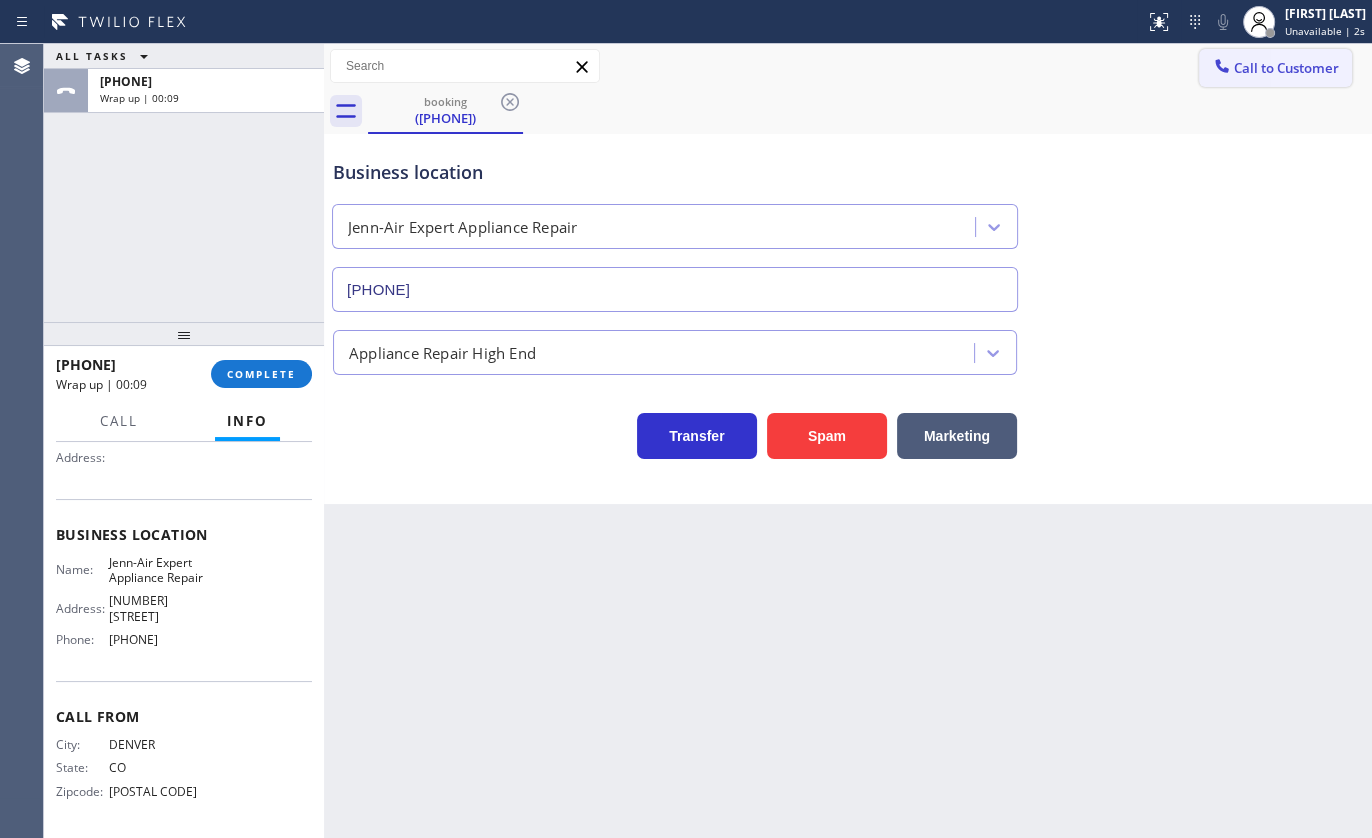 click on "Call to Customer" at bounding box center [1275, 68] 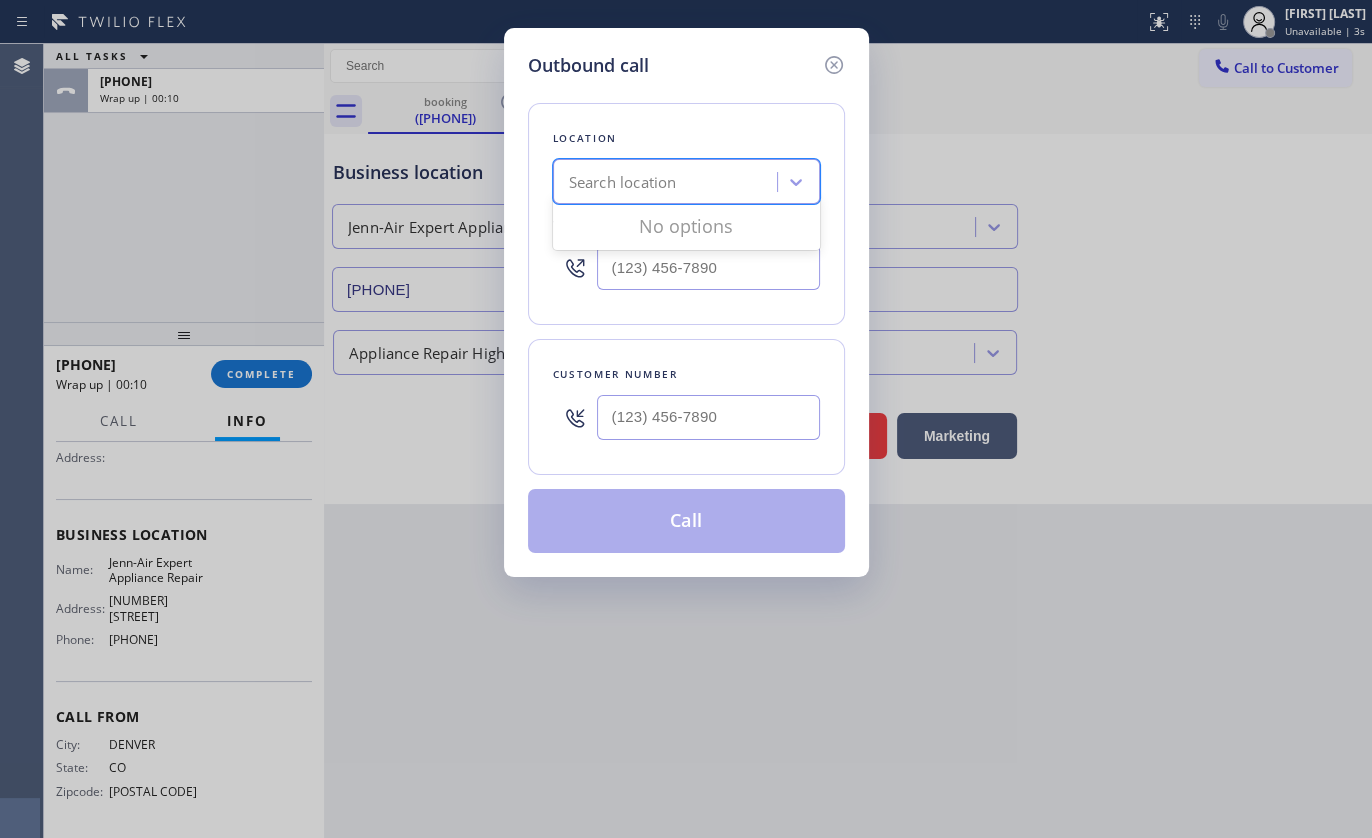 click on "Search location" at bounding box center [623, 182] 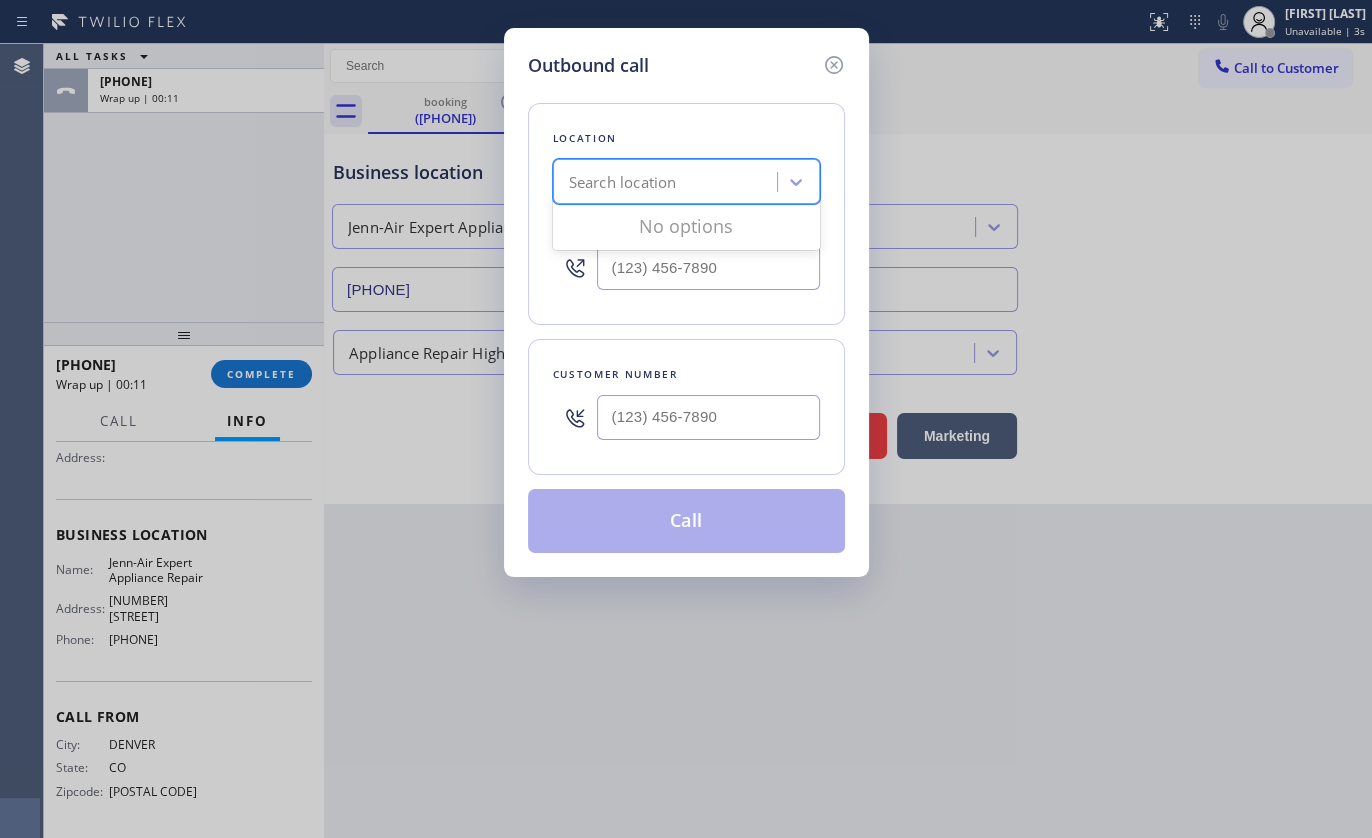 click at bounding box center (575, 267) 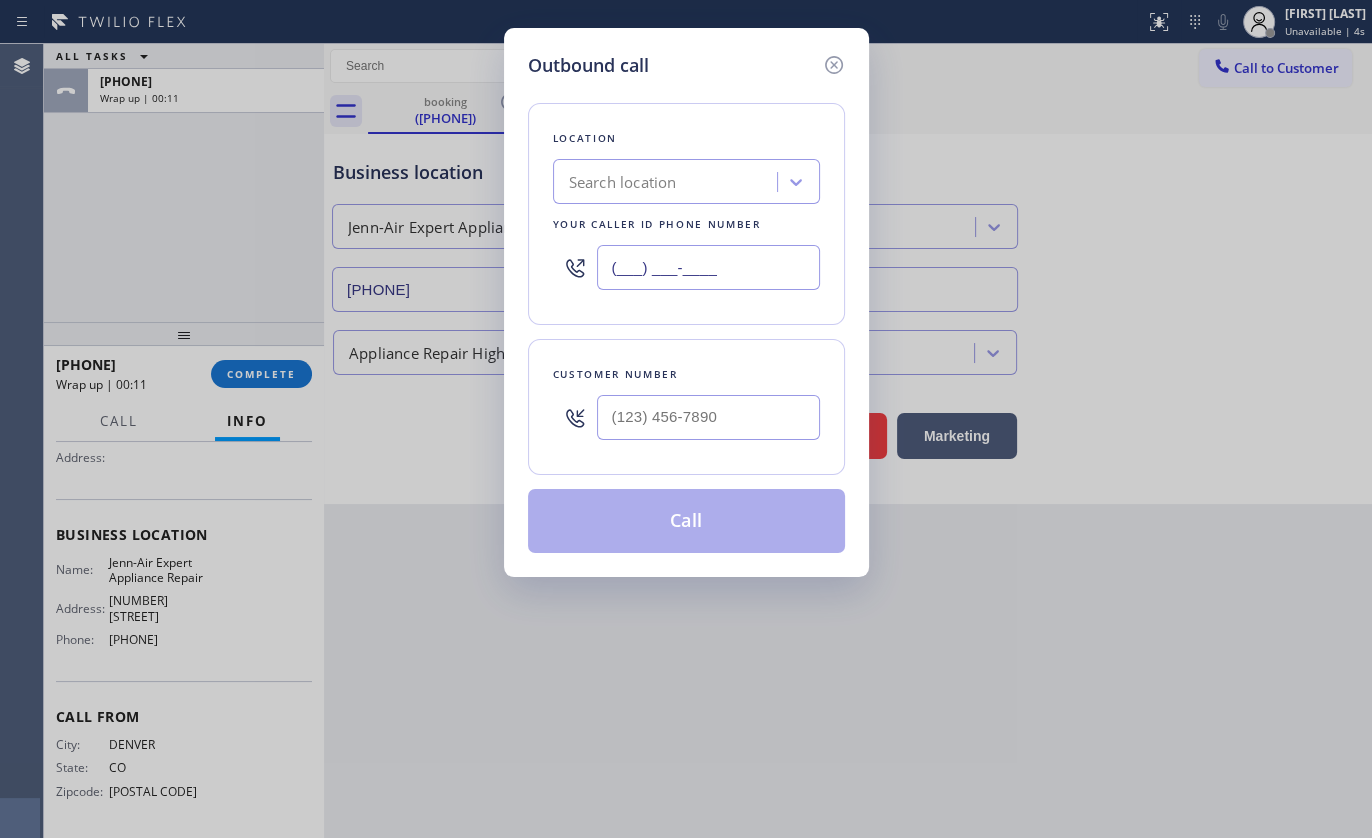 click on "(___) ___-____" at bounding box center (708, 267) 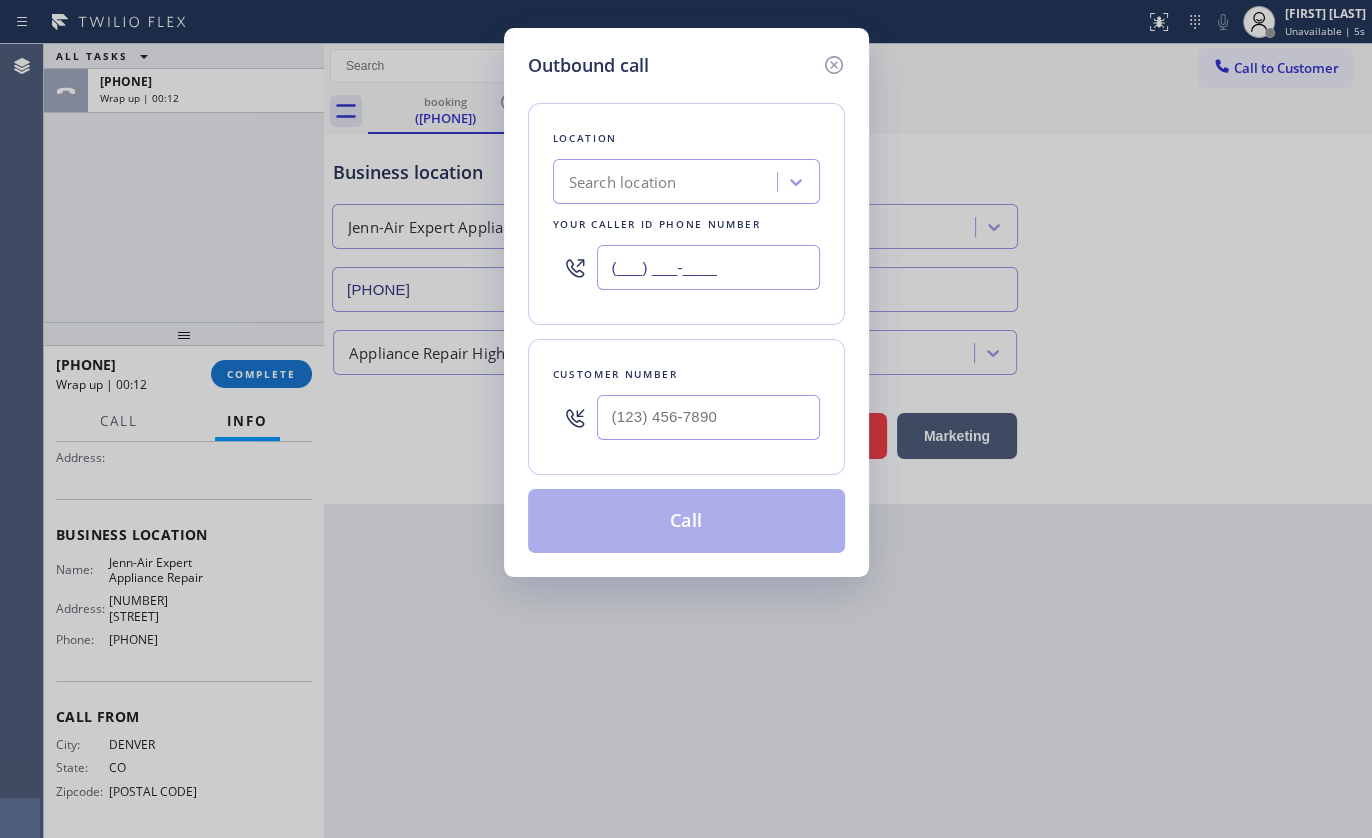 paste on "[PHONE]" 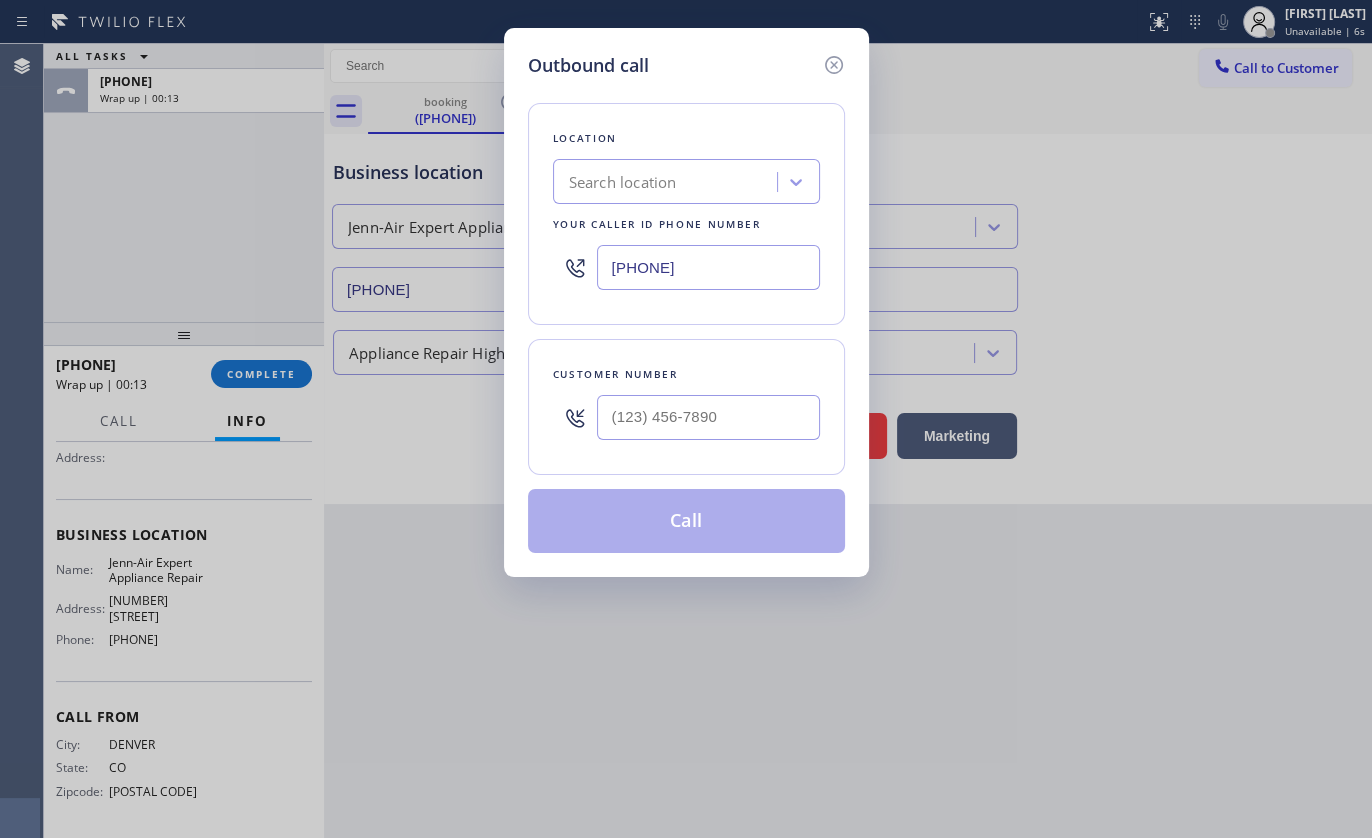type on "[PHONE]" 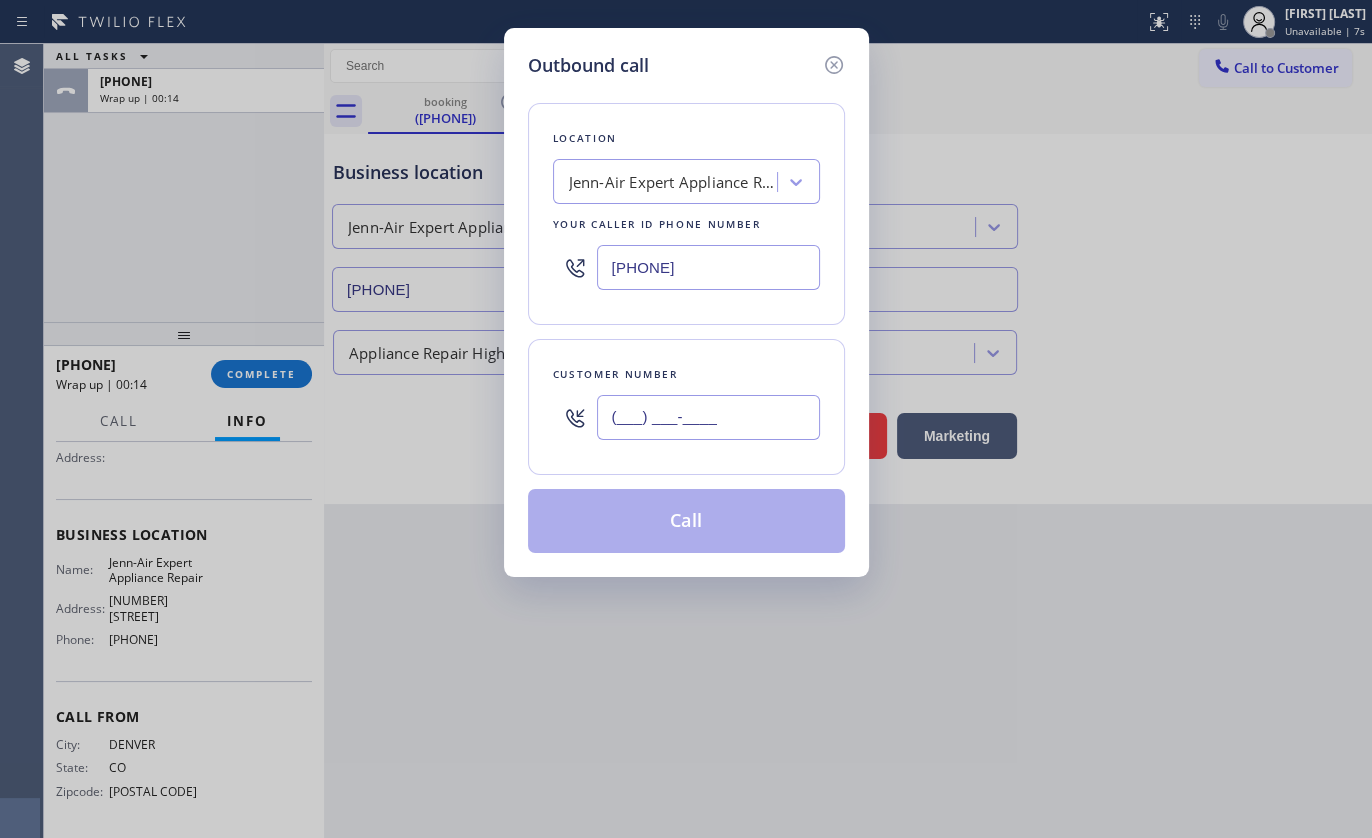 click on "(___) ___-____" at bounding box center [708, 417] 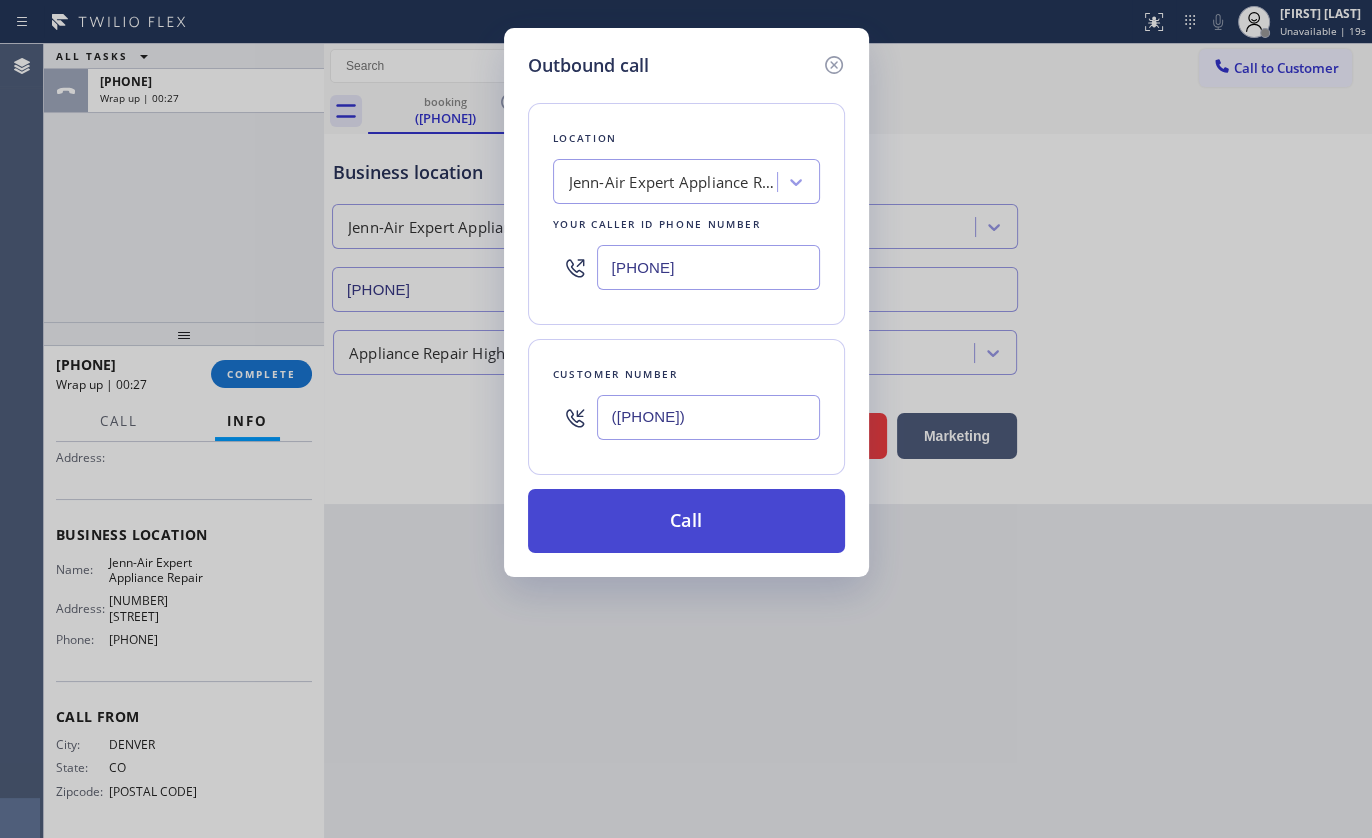 type on "([PHONE])" 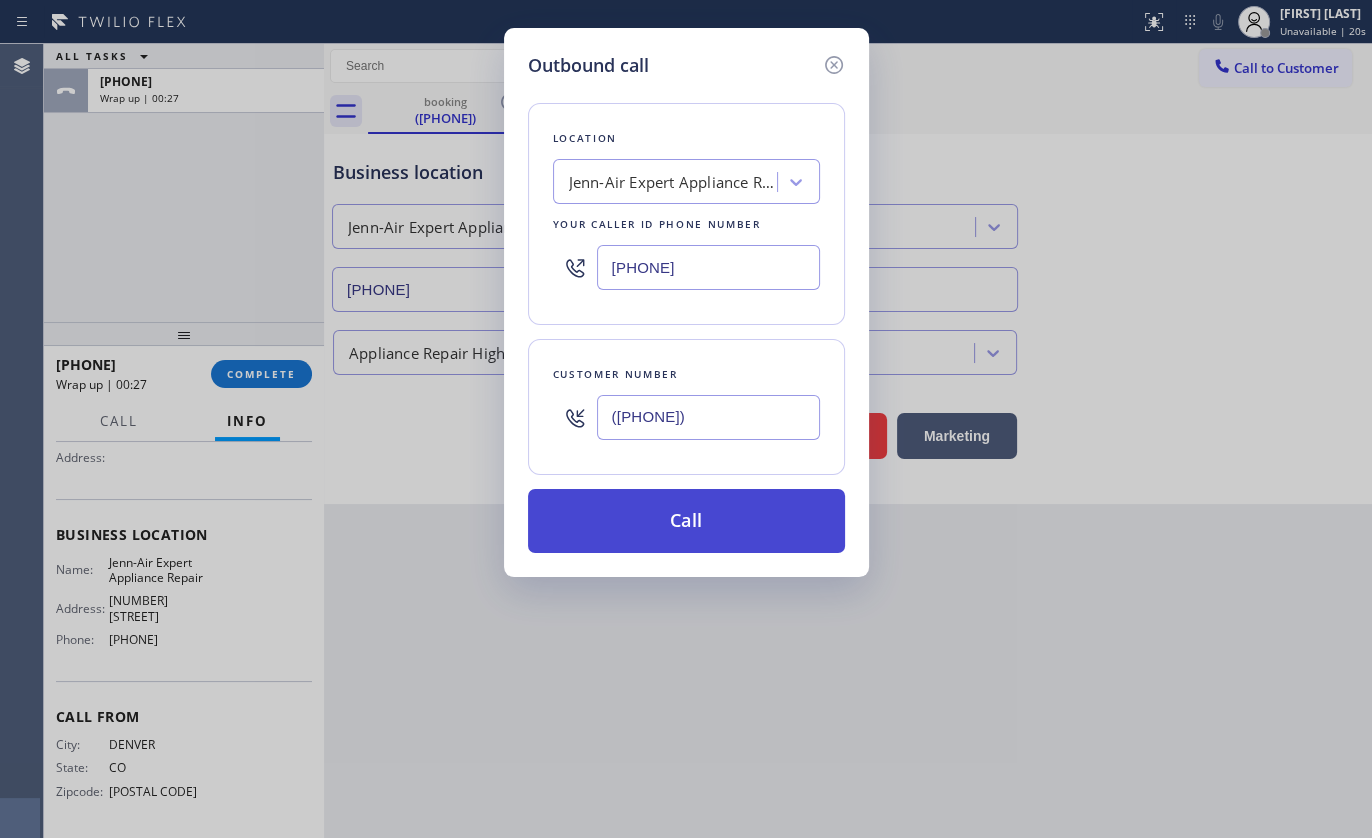 click on "Call" at bounding box center (686, 521) 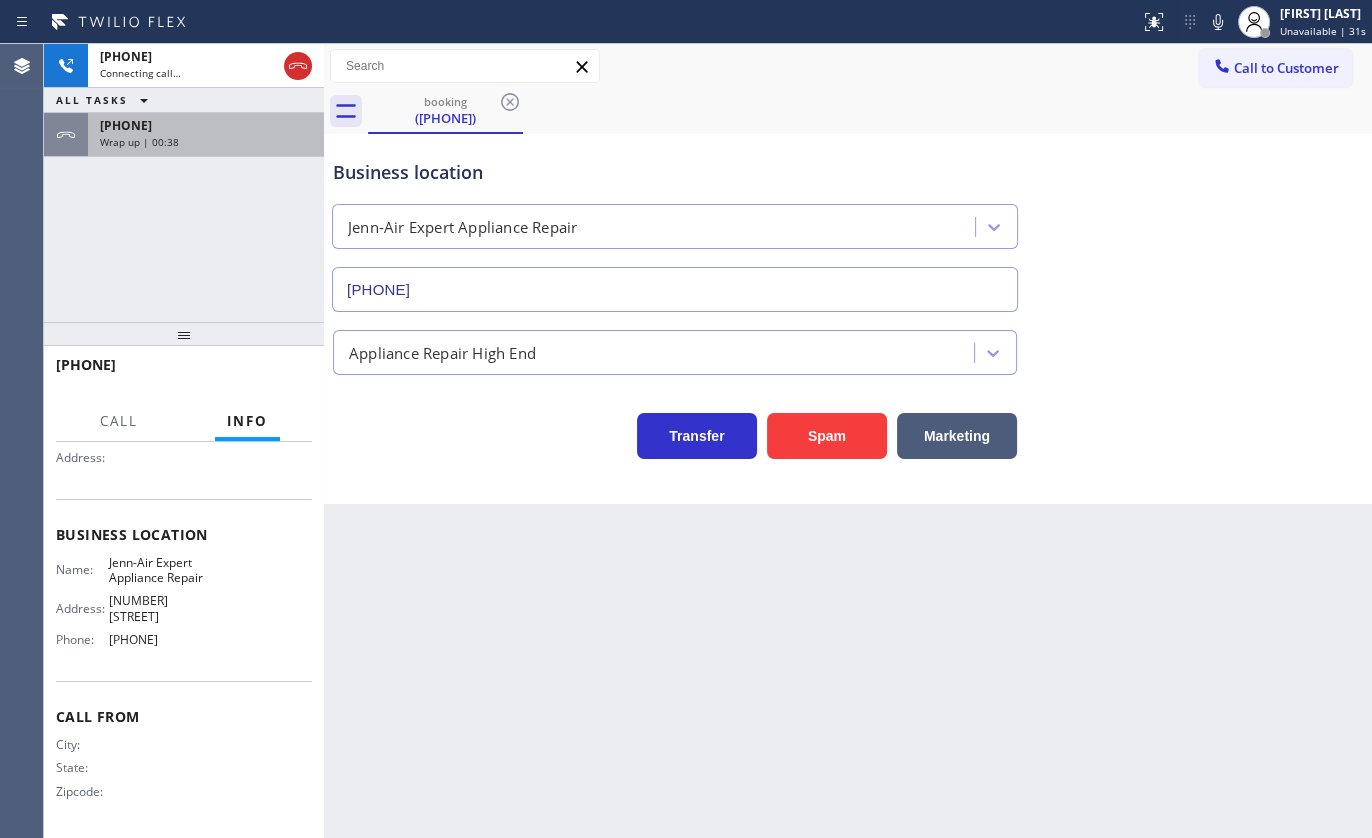 click on "Wrap up | 00:38" at bounding box center [139, 142] 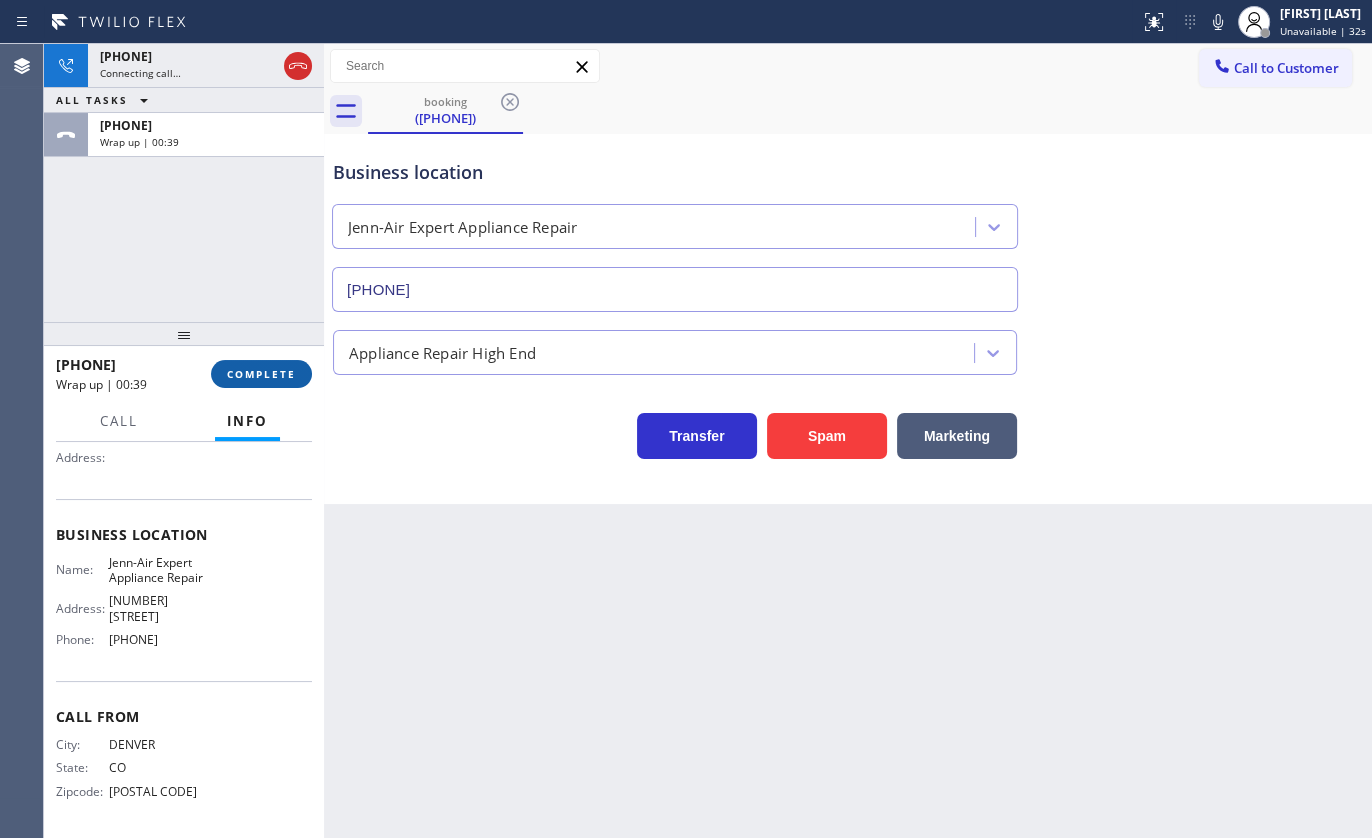 click on "COMPLETE" at bounding box center [261, 374] 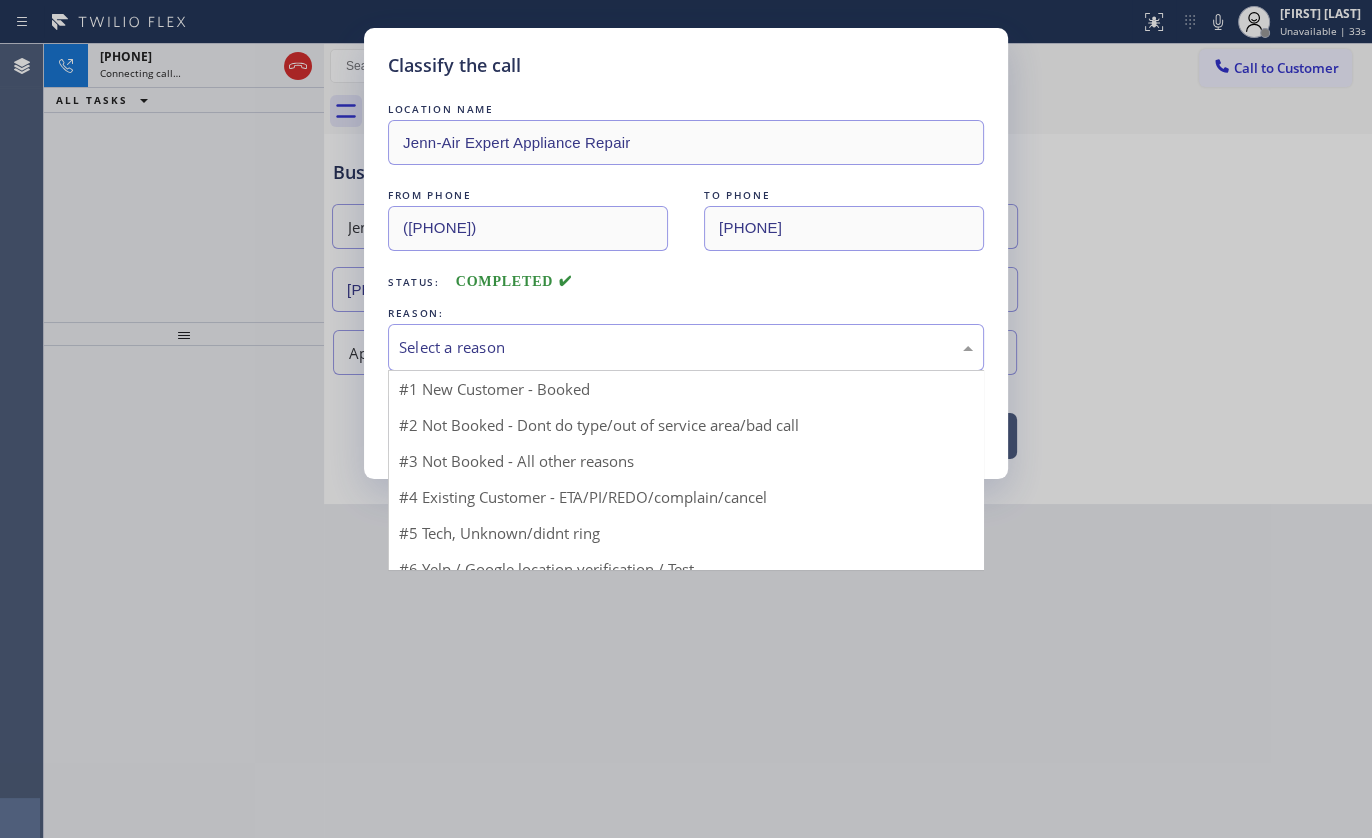 click on "Select a reason" at bounding box center (686, 347) 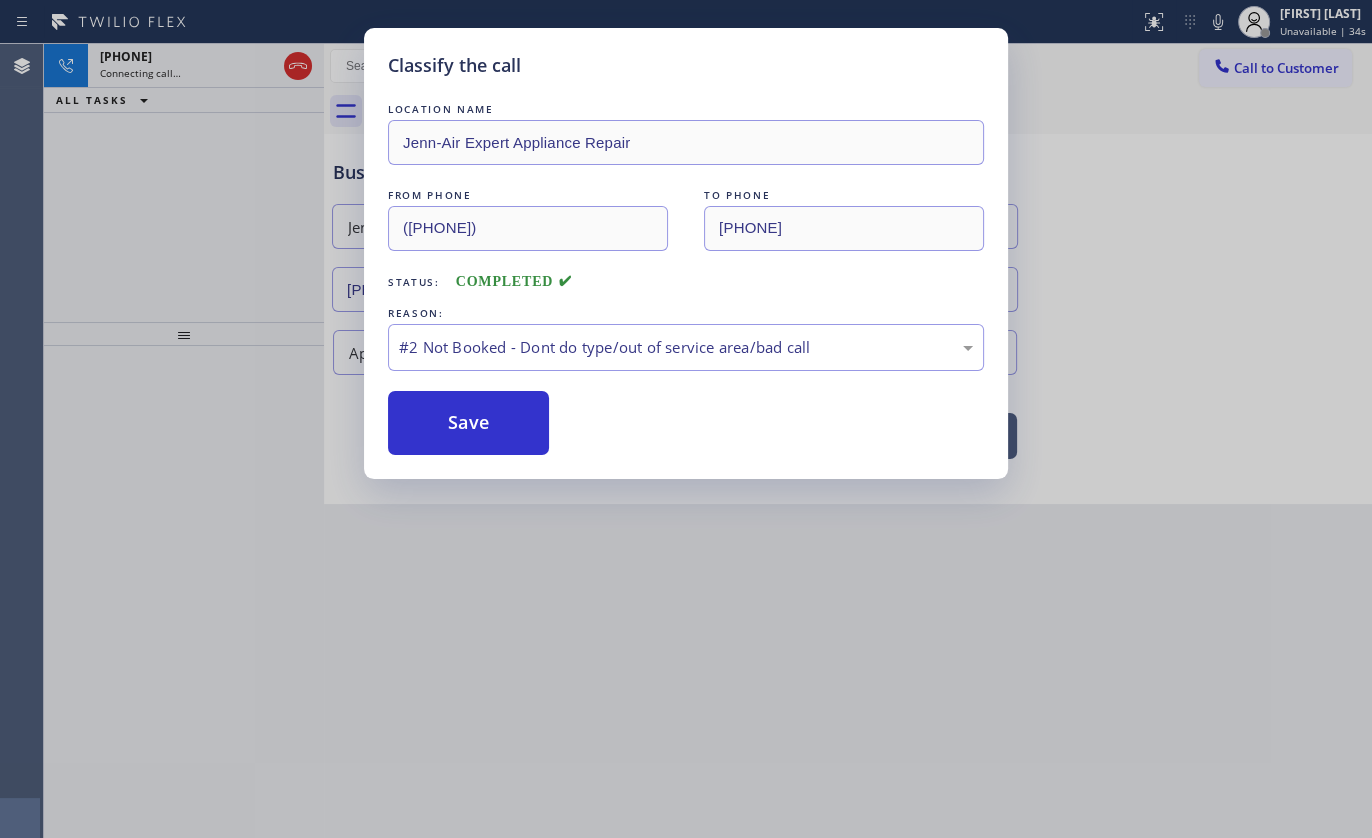 click on "Save" at bounding box center [468, 423] 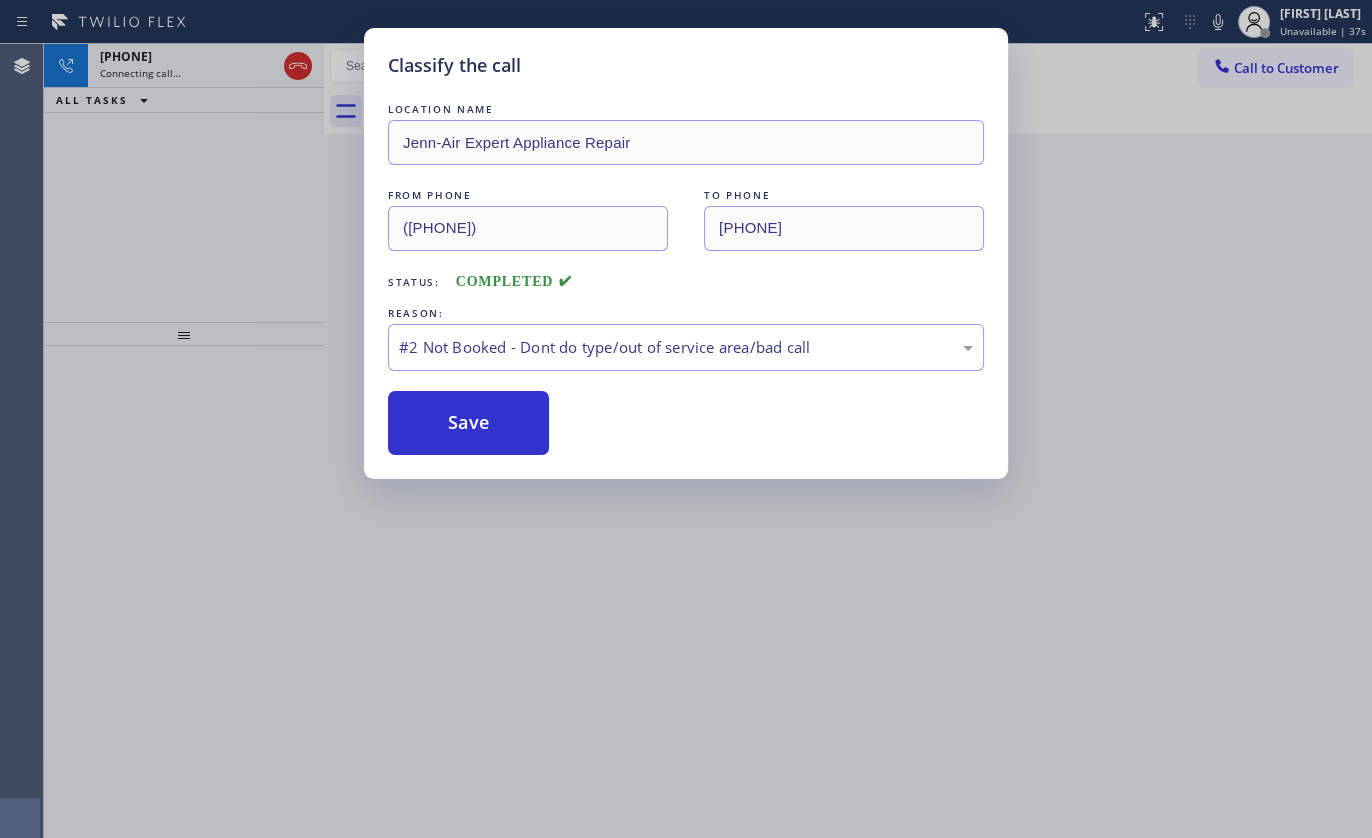click on "Save" at bounding box center [468, 423] 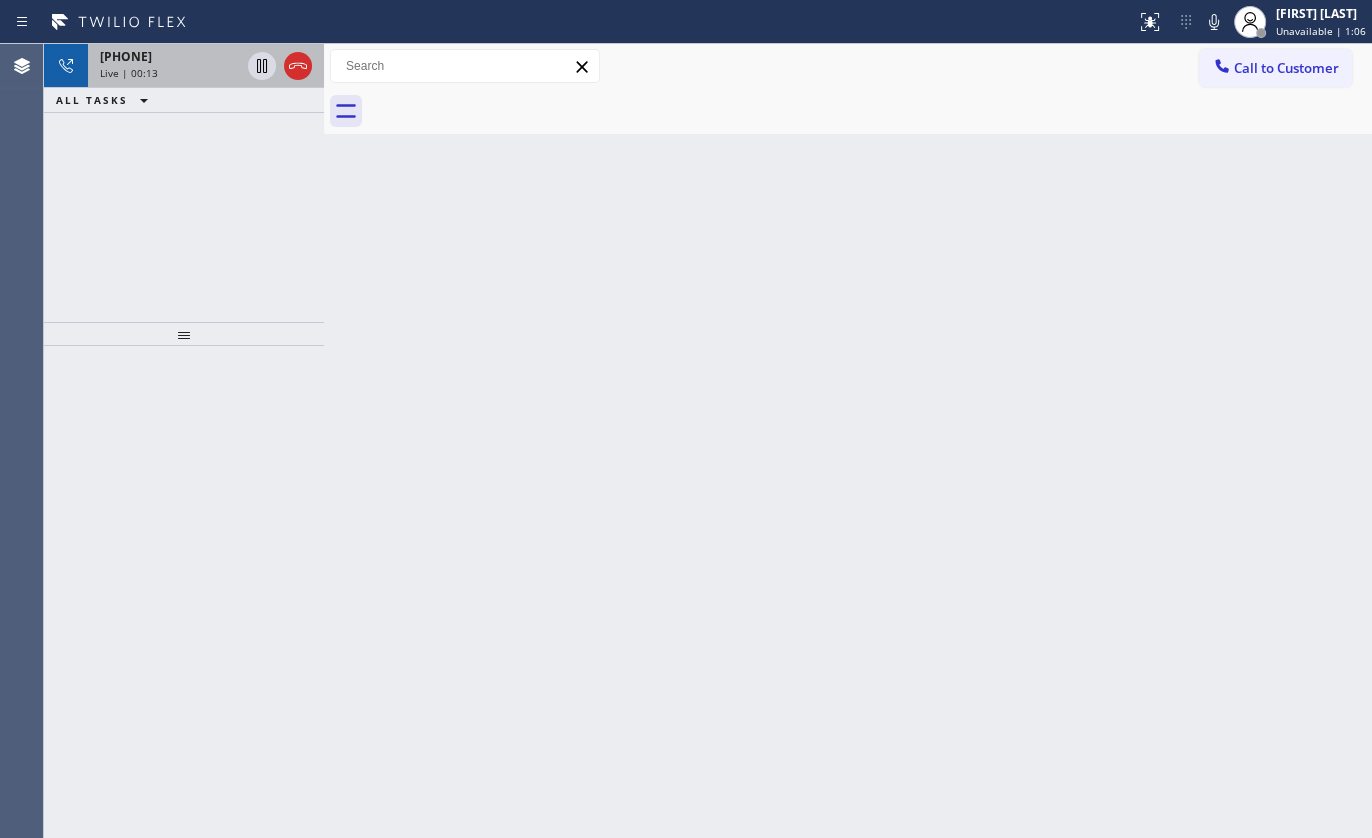 click on "[PHONE]" at bounding box center (126, 56) 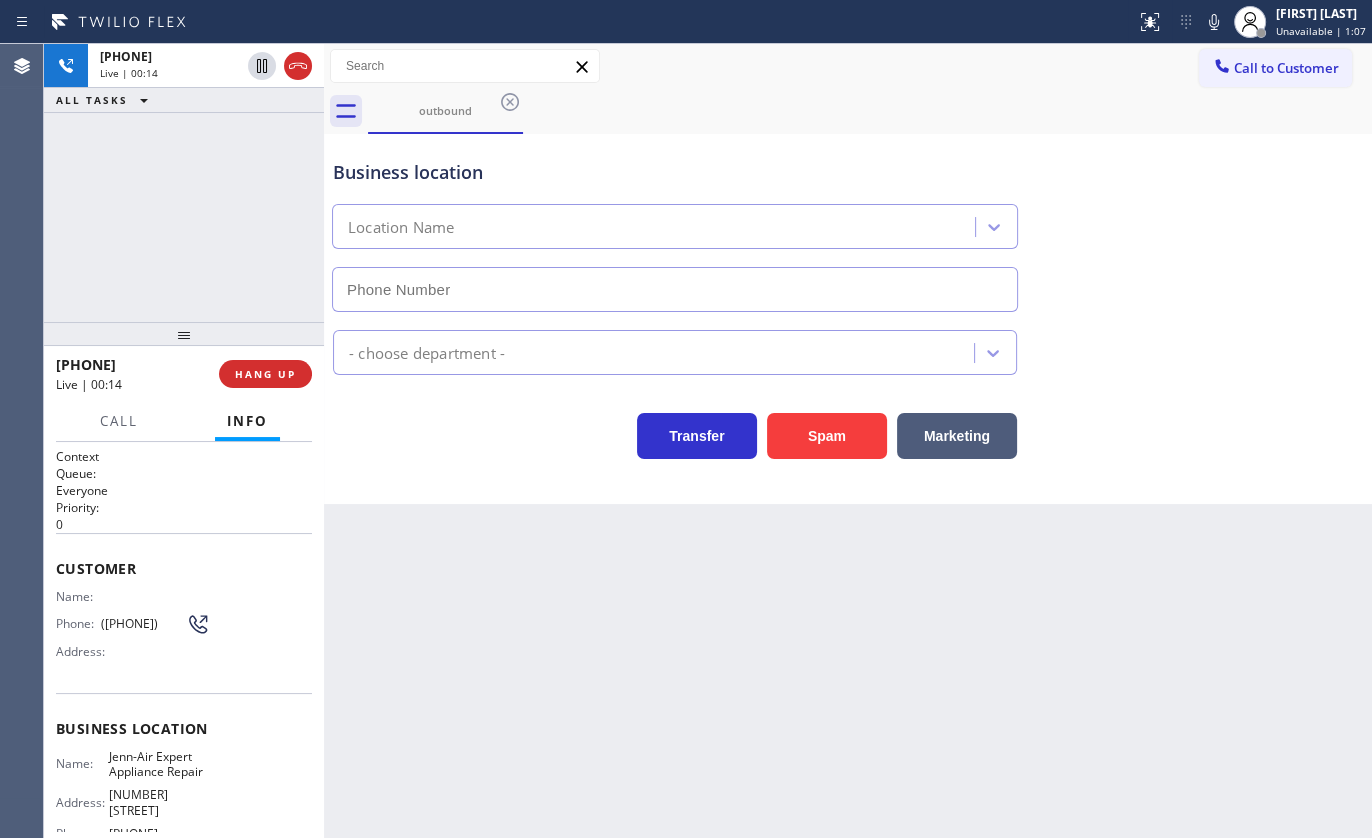type on "[PHONE]" 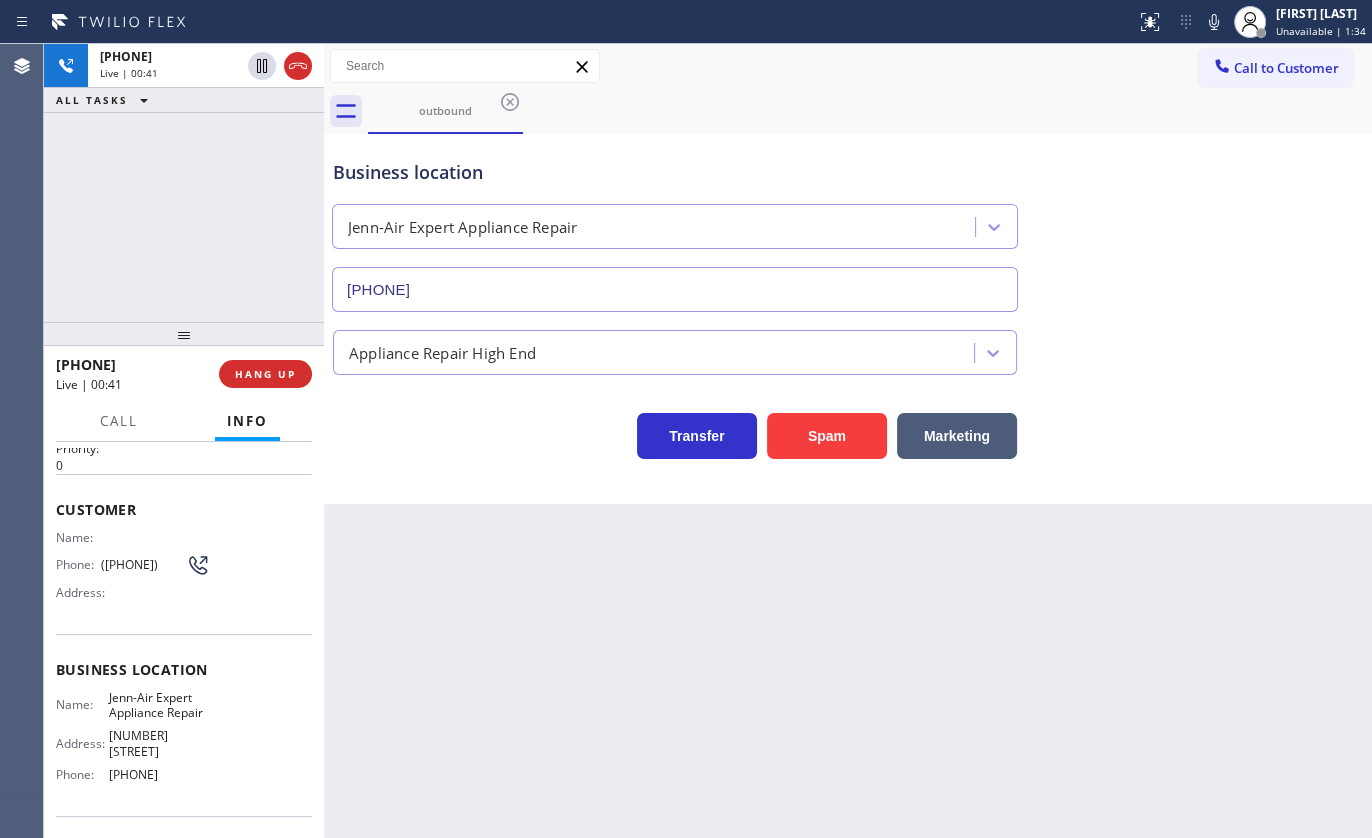scroll, scrollTop: 90, scrollLeft: 0, axis: vertical 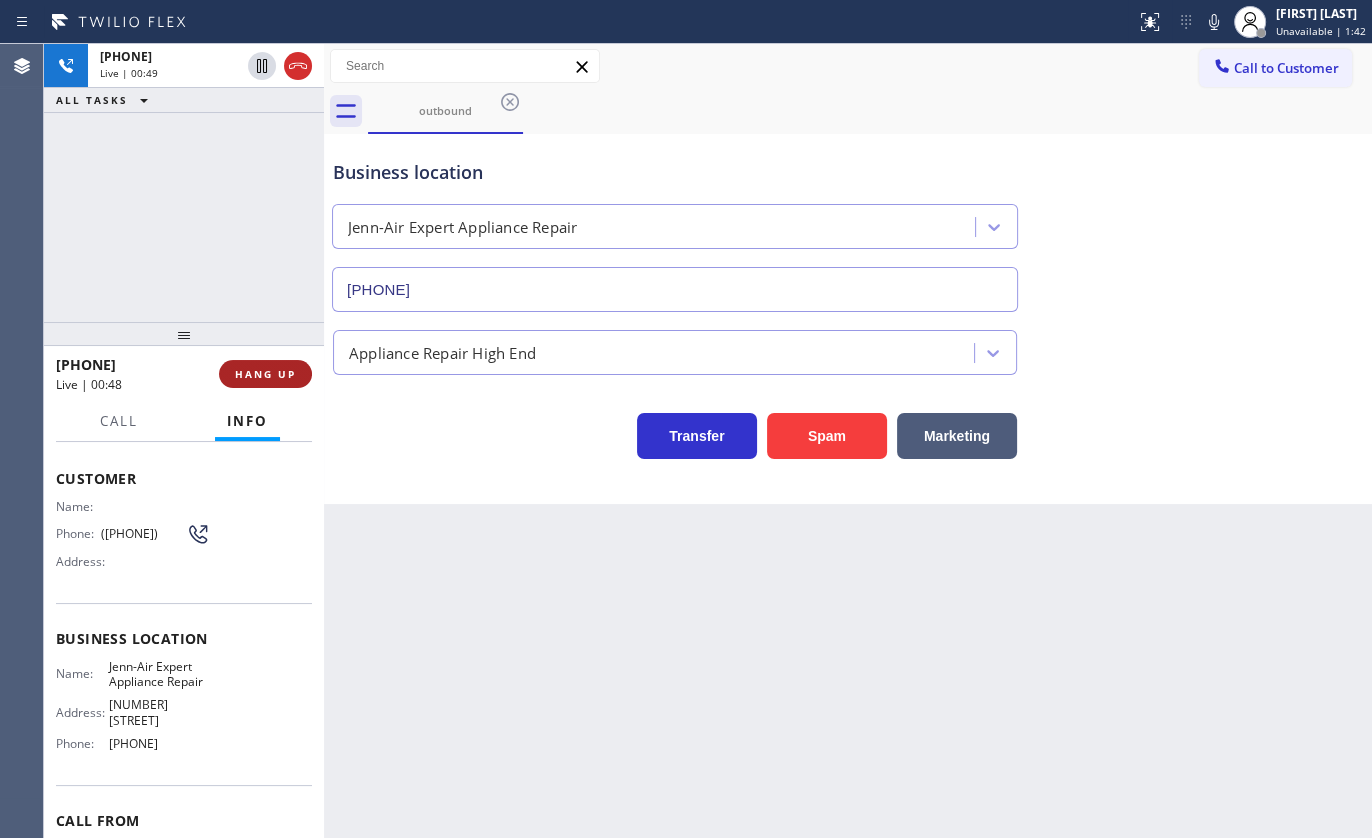 click on "HANG UP" at bounding box center (265, 374) 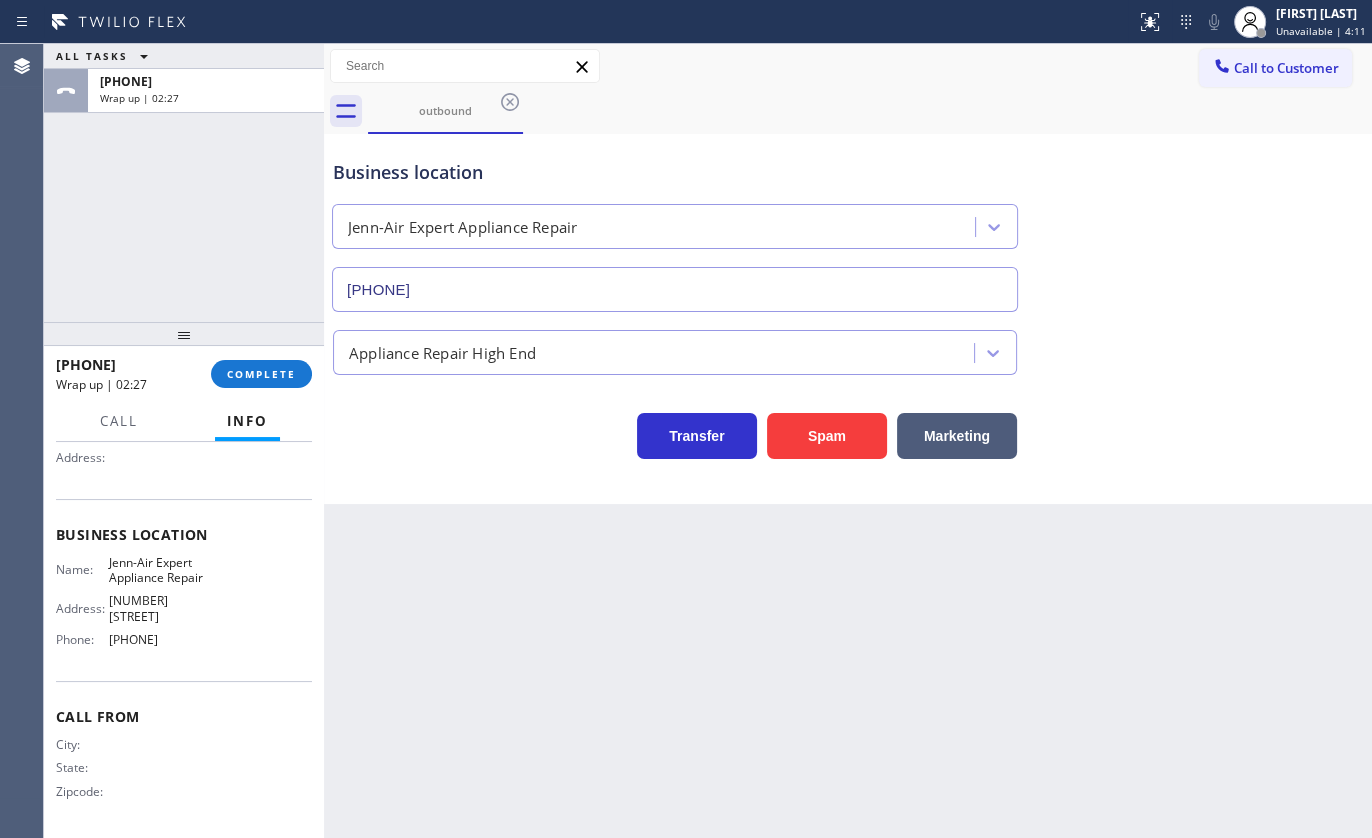 scroll, scrollTop: 198, scrollLeft: 0, axis: vertical 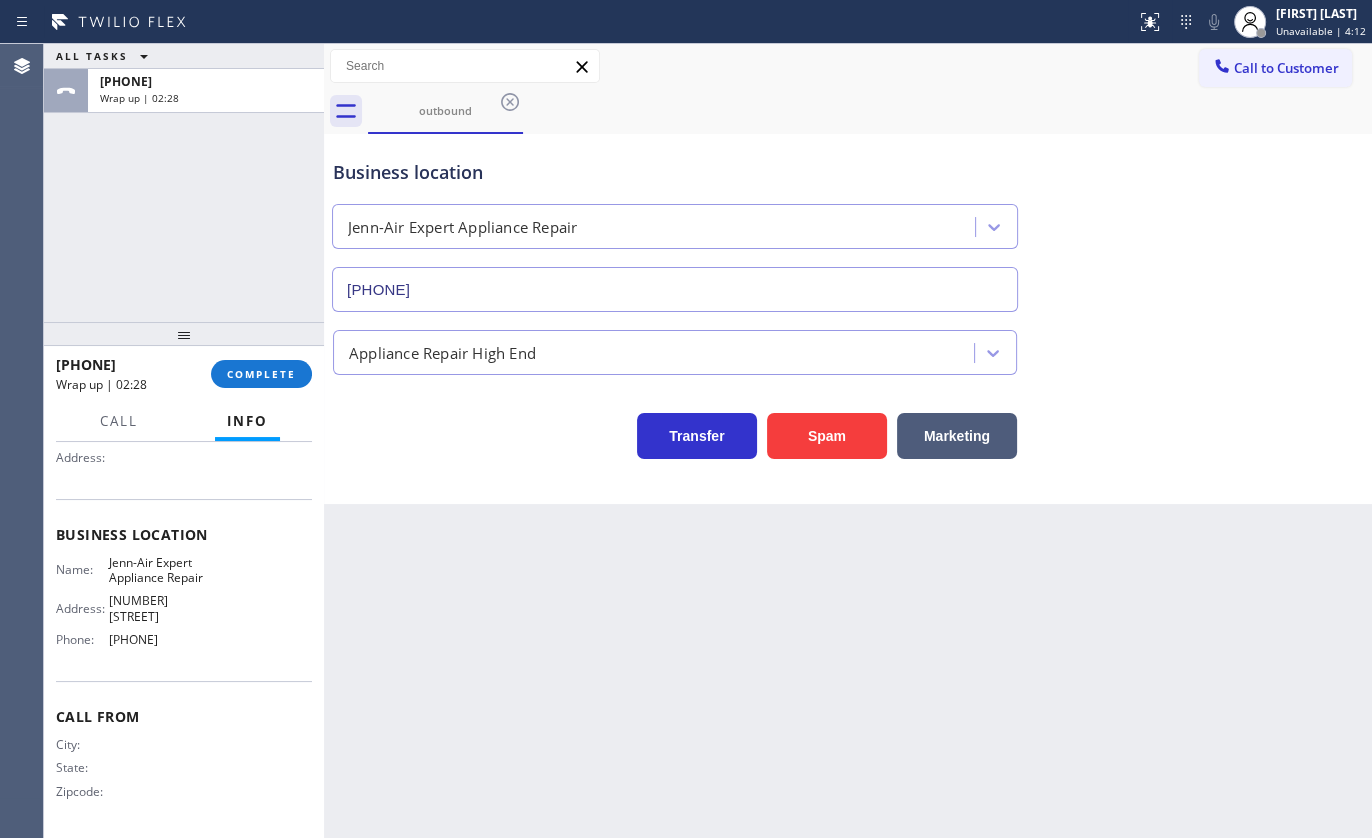 drag, startPoint x: 122, startPoint y: 640, endPoint x: 271, endPoint y: 640, distance: 149 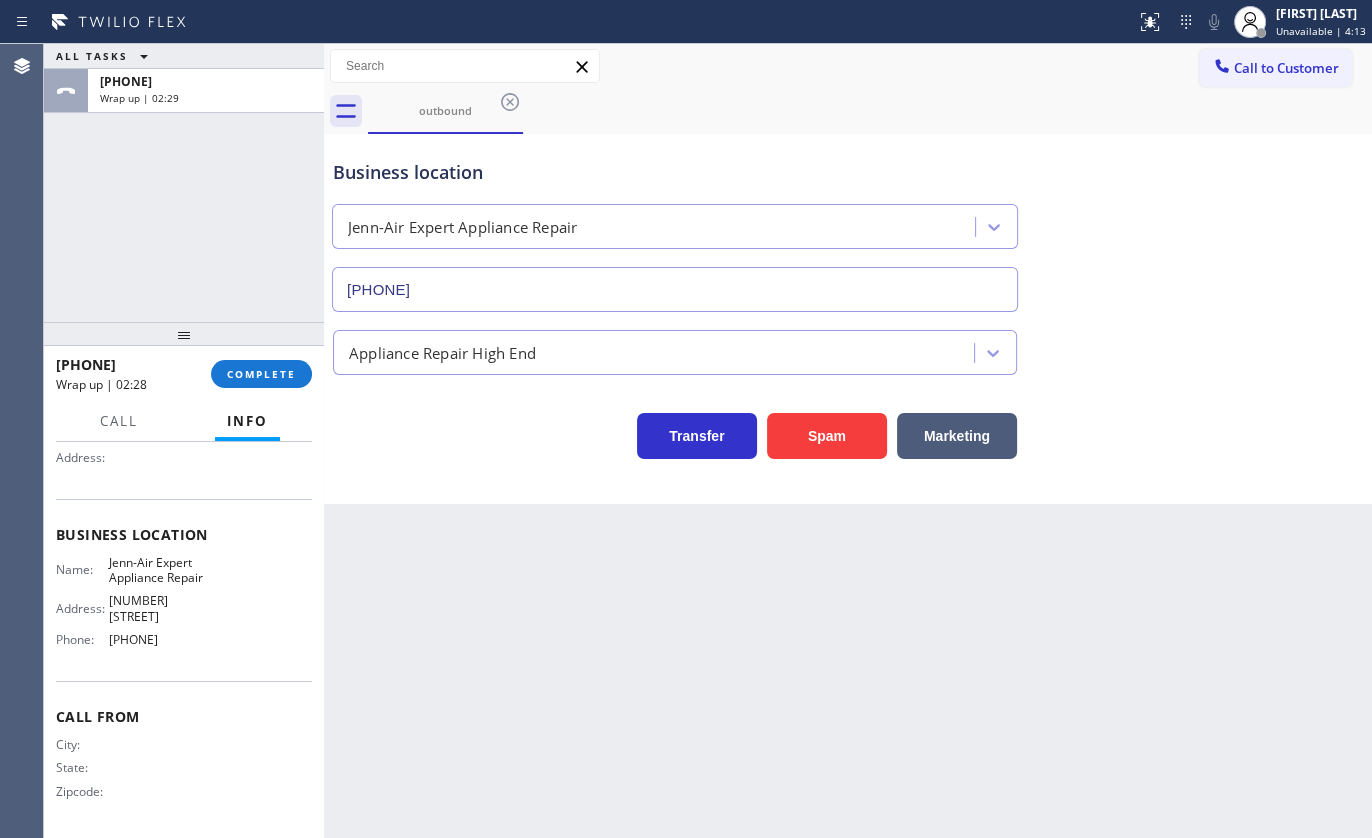 copy on "[PHONE]" 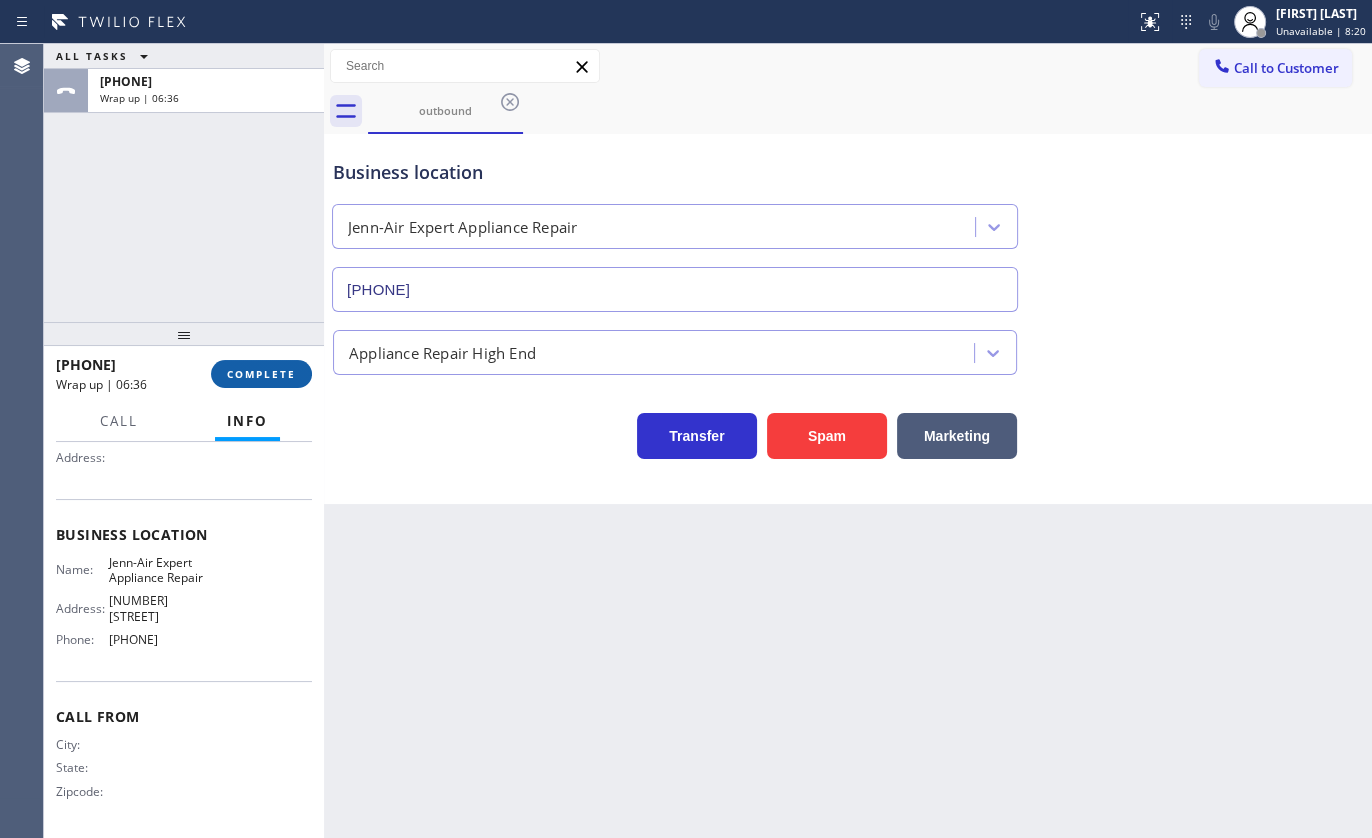 click on "COMPLETE" at bounding box center (261, 374) 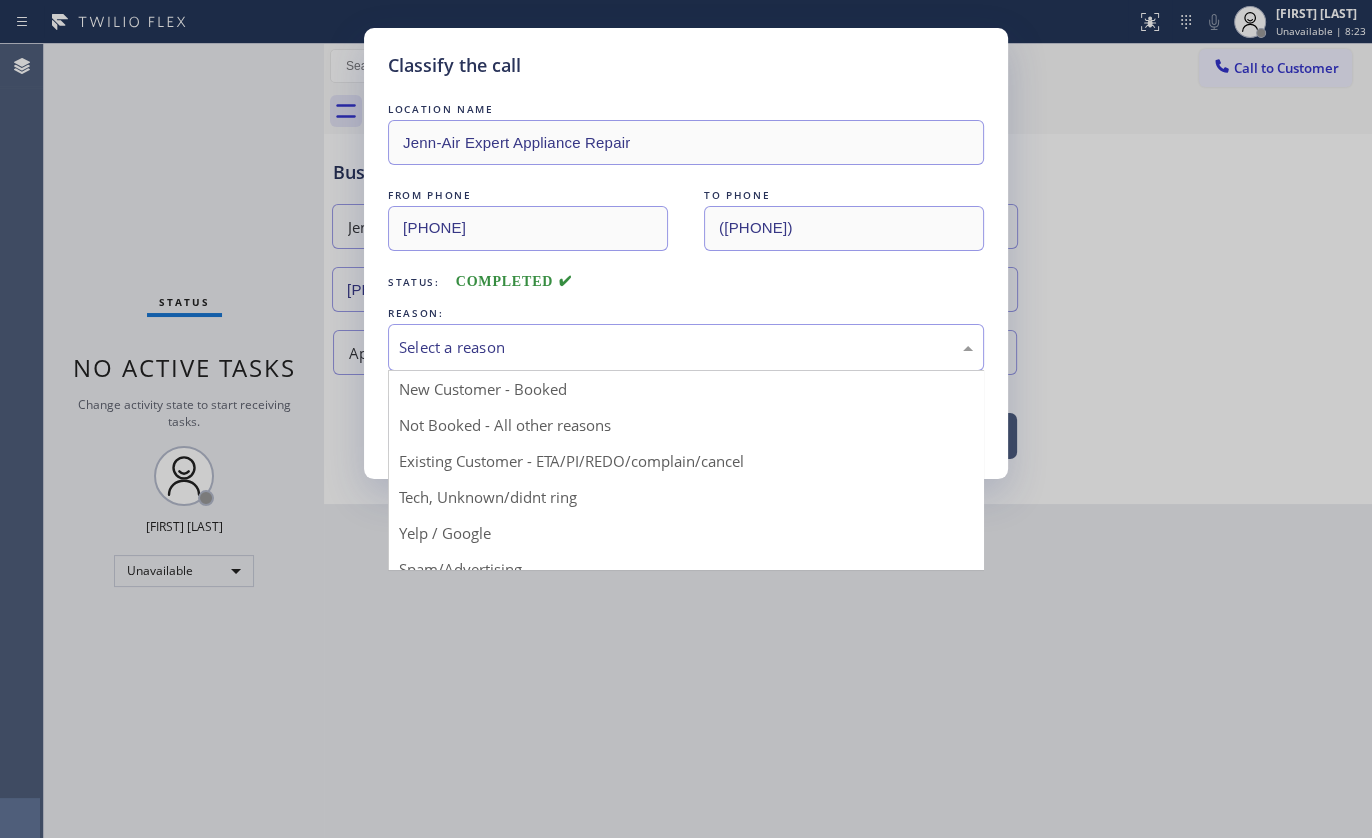 click on "Select a reason" at bounding box center (686, 347) 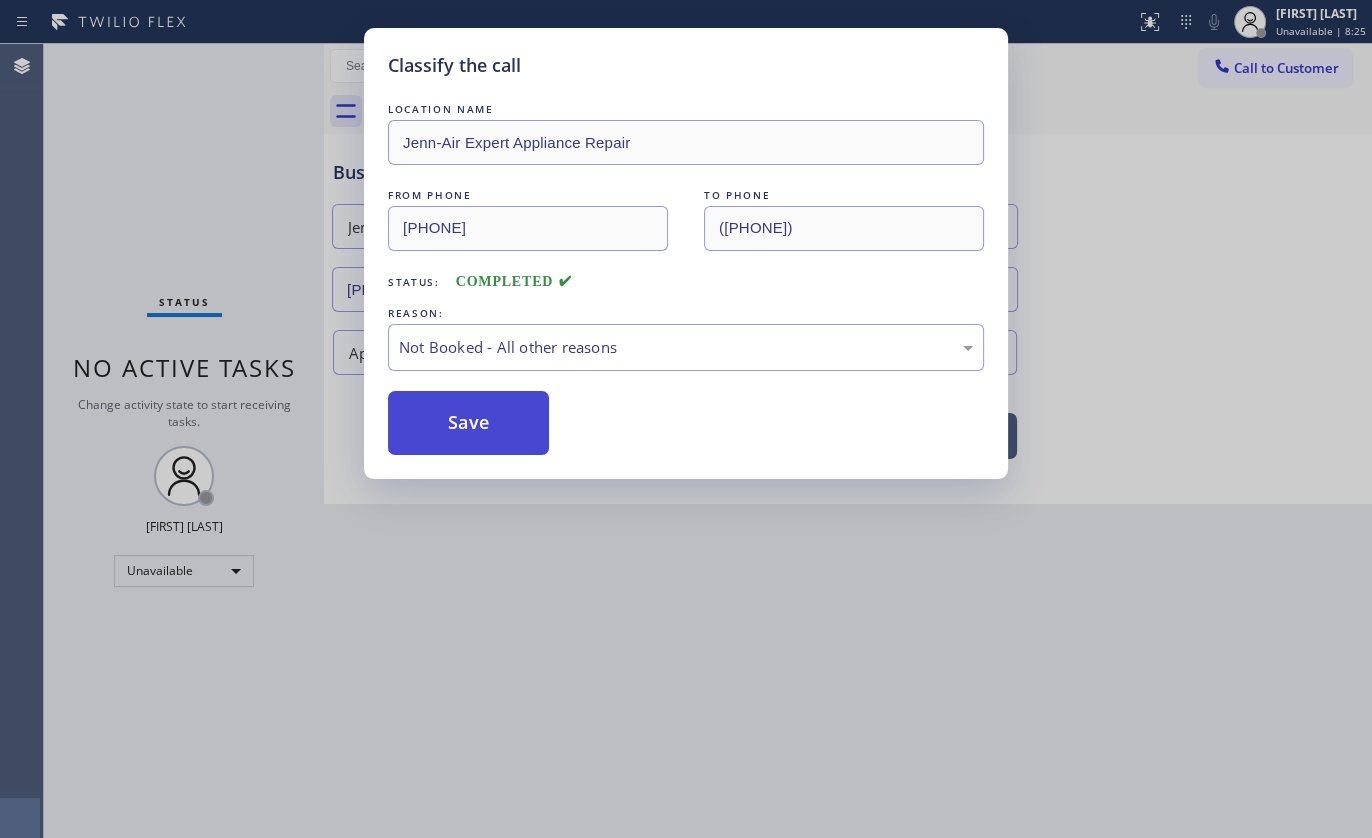 click on "Save" at bounding box center (468, 423) 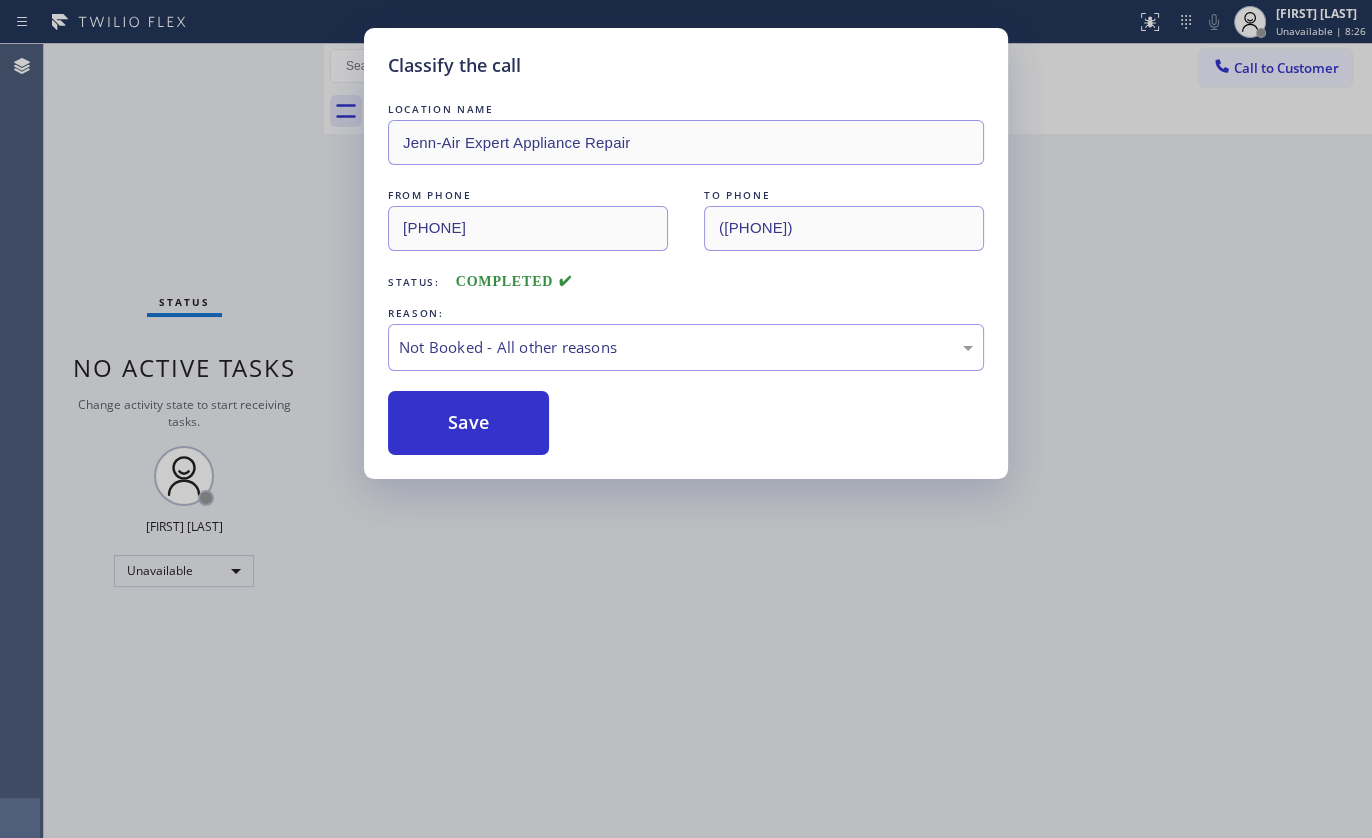 click on "Classify the call LOCATION NAME Target Plumbers FROM PHONE ([PHONE]) TO PHONE ([PHONE]) Status: COMPLETED REASON: Not Booked - All other reasons Save Classify the call LOCATION NAME Xenergy Electrical Service FROM PHONE ([PHONE]) TO PHONE ([PHONE]) Status: COMPLETED REASON: Tech, Unknown/didnt ring Save Classify the call LOCATION NAME Velvet Plumbing San Jose FROM PHONE ([PHONE]) TO PHONE ([PHONE]) Status: COMPLETED REASON: Tech, Unknown/didnt ring Save Classify the call LOCATION NAME Corona Heating Maintenance FROM PHONE ([PHONE]) TO PHONE ([PHONE]) Status: COMPLETED REASON: Tech, Unknown/didnt ring Save Classify the call LOCATION NAME Green Tree Heating  and  Cooling Burbank FROM PHONE ([PHONE]) TO PHONE ([PHONE]) Status: COMPLETED REASON: Spam/Advertising Save Classify the call LOCATION NAME Wolf  and  Sub Zero Professionals Malibu FROM PHONE ([PHONE]) TO PHONE ([PHONE]) Status: COMPLETED REASON: Tech, Unknown/didnt ring Save Classify the call" at bounding box center [708, 441] 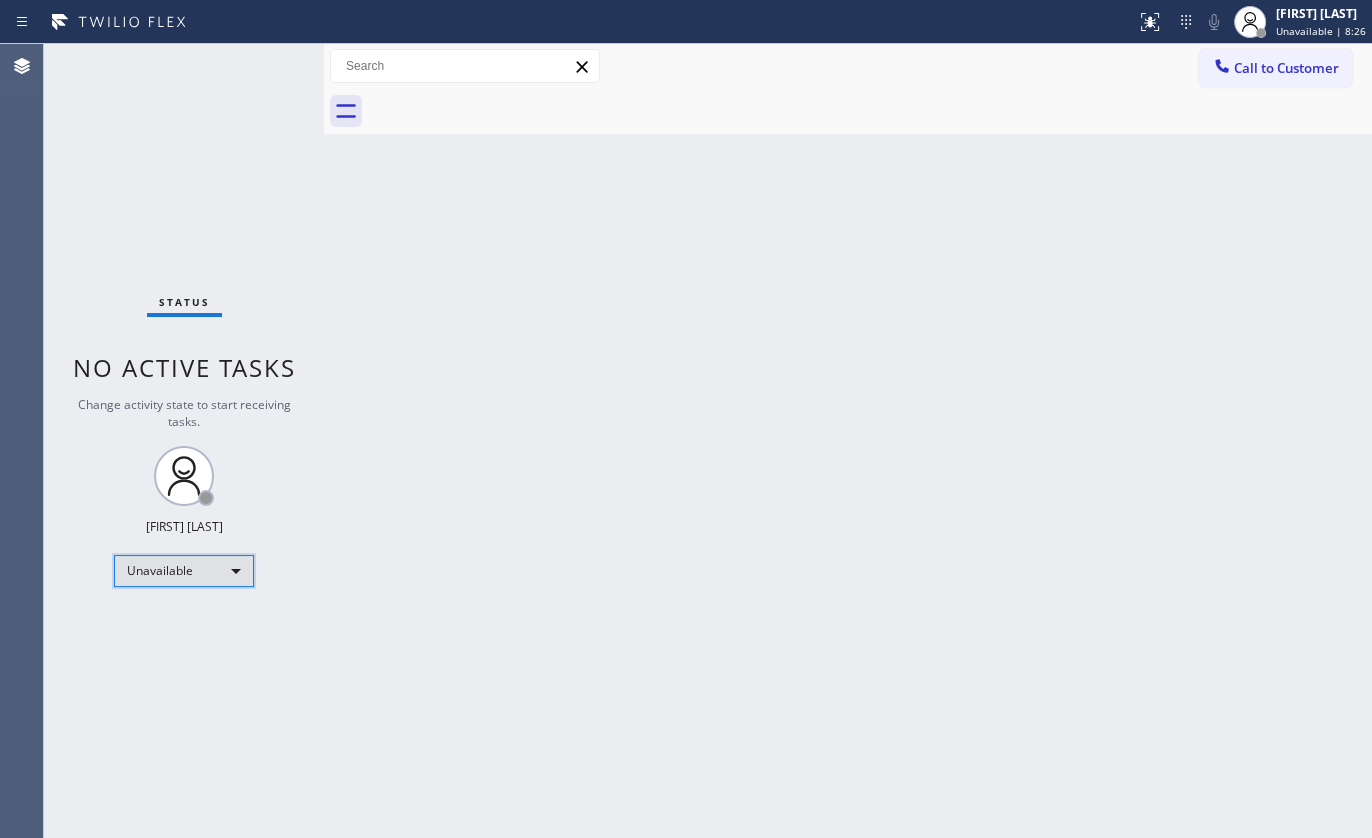 click on "Unavailable" at bounding box center [184, 571] 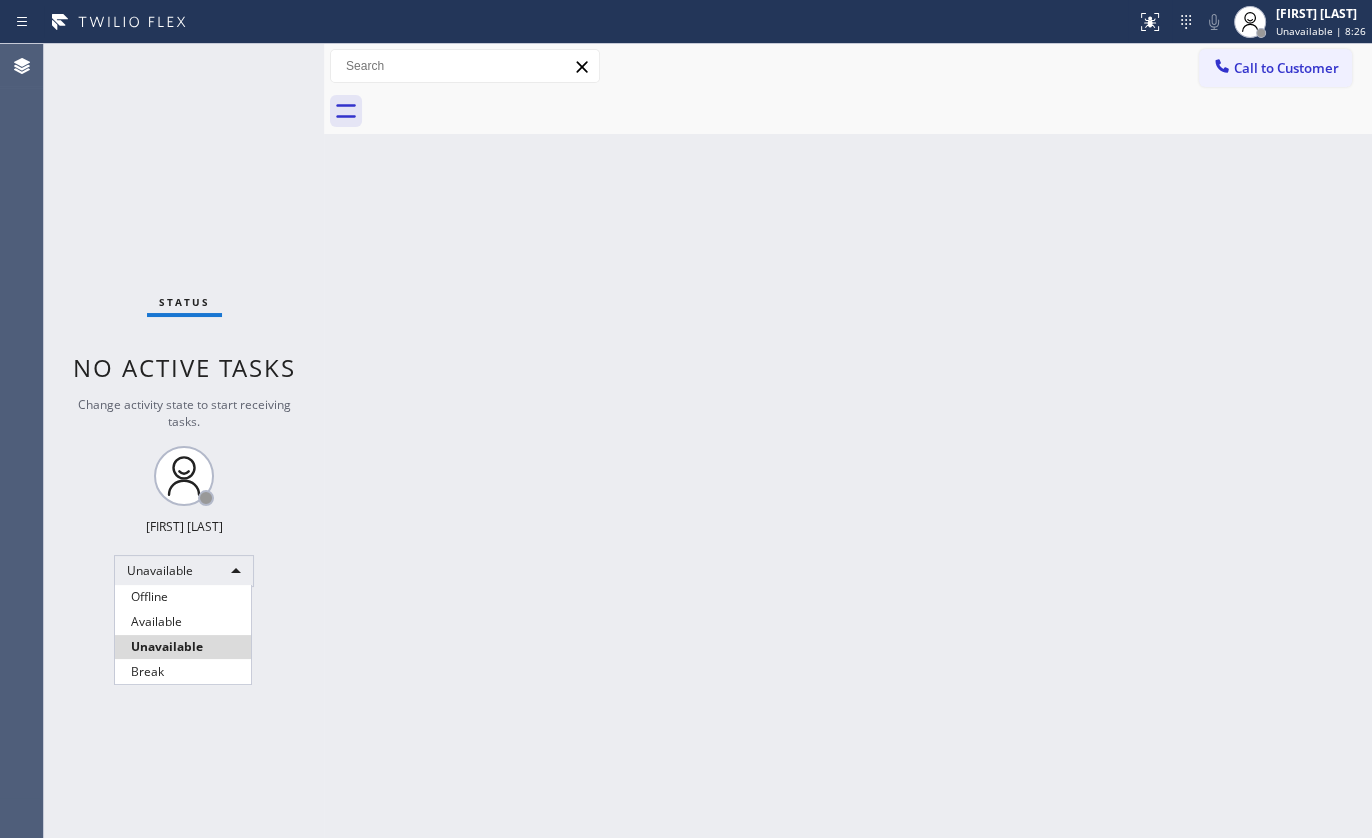 click at bounding box center (686, 419) 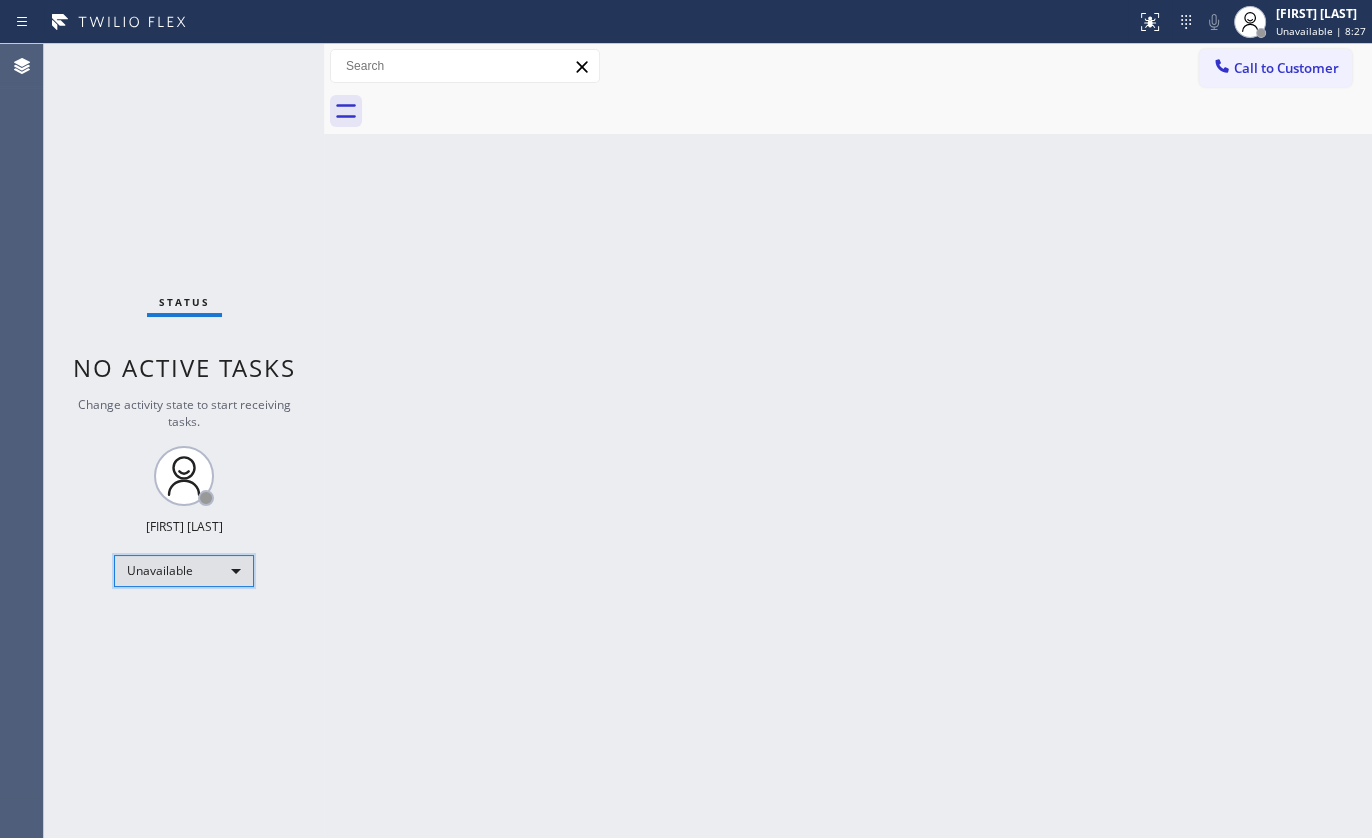 click on "Unavailable" at bounding box center [184, 571] 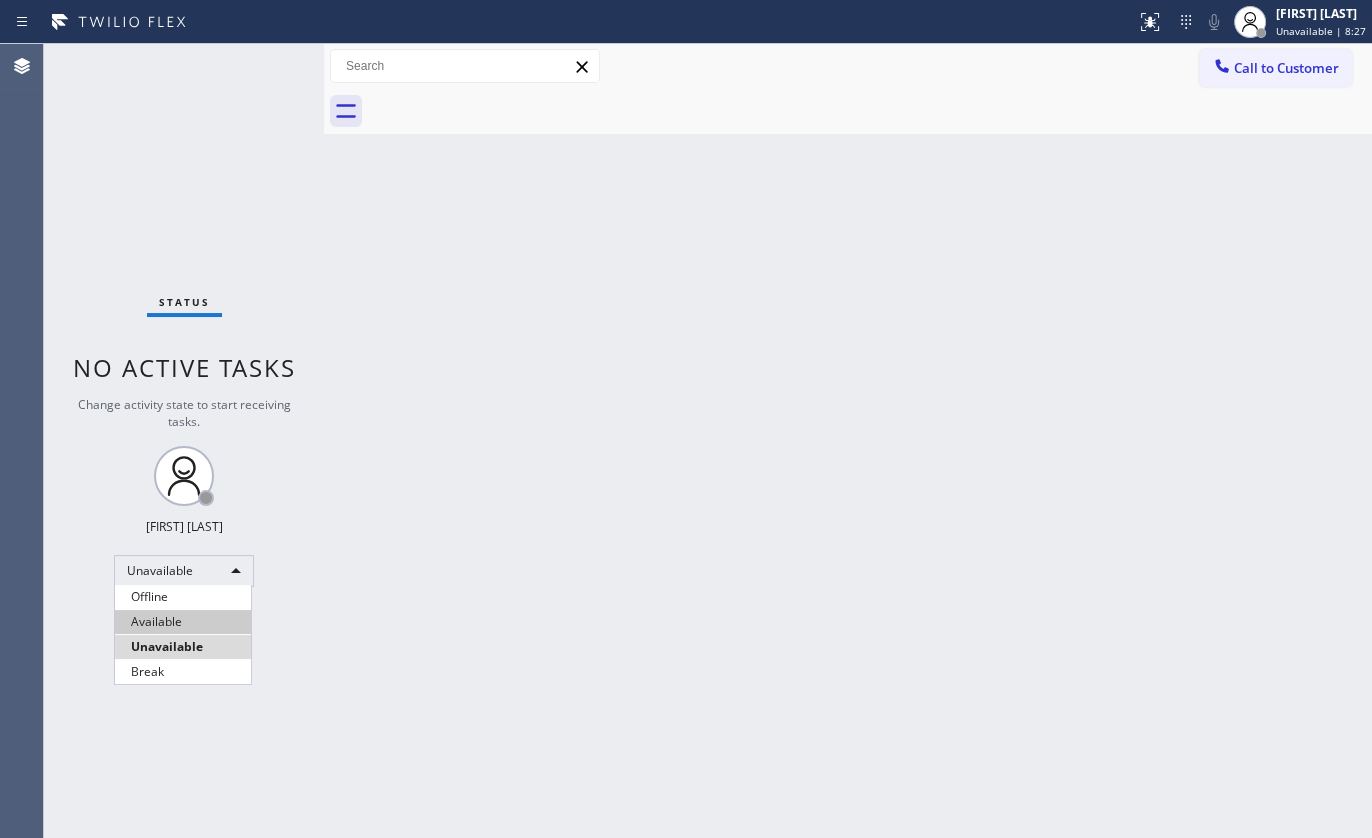 click on "Available" at bounding box center (183, 622) 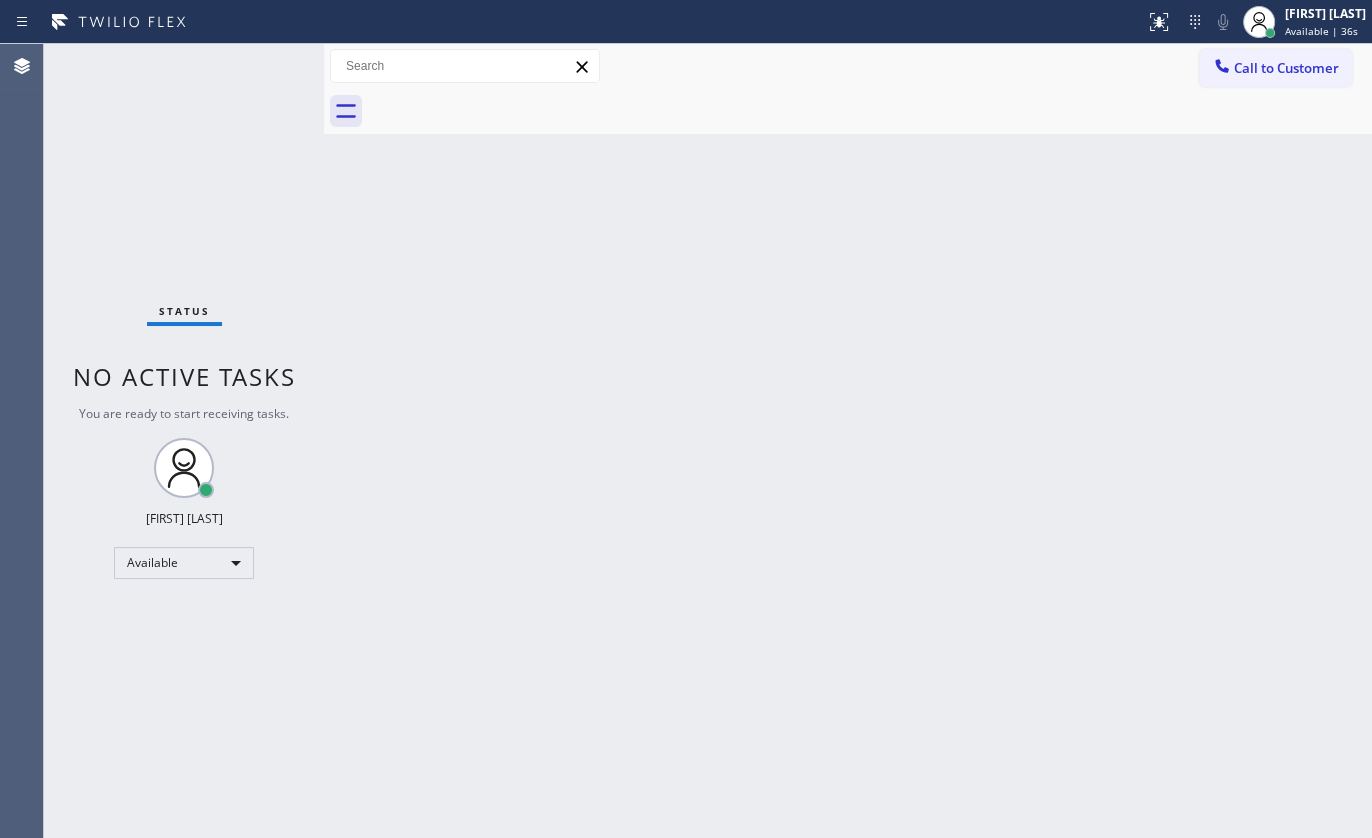 click on "Back to Dashboard Change Sender ID Customers Technicians Select a contact Outbound call Technician Search Technician Your caller id phone number Your caller id phone number Call Technician info Name   Phone none Address none Change Sender ID HVAC +18559994417 5 Star Appliance +18557314952 Appliance Repair +18554611149 Plumbing +18889090120 Air Duct Cleaning +18006865038  Electricians +18005688664 Cancel Change Check personal SMS Reset Change No tabs Call to Customer Outbound call Location Jenn-Air Expert Appliance Repair Your caller id phone number ([PHONE]) Customer number Call Outbound call Technician Search Technician Your caller id phone number Your caller id phone number Call" at bounding box center (848, 441) 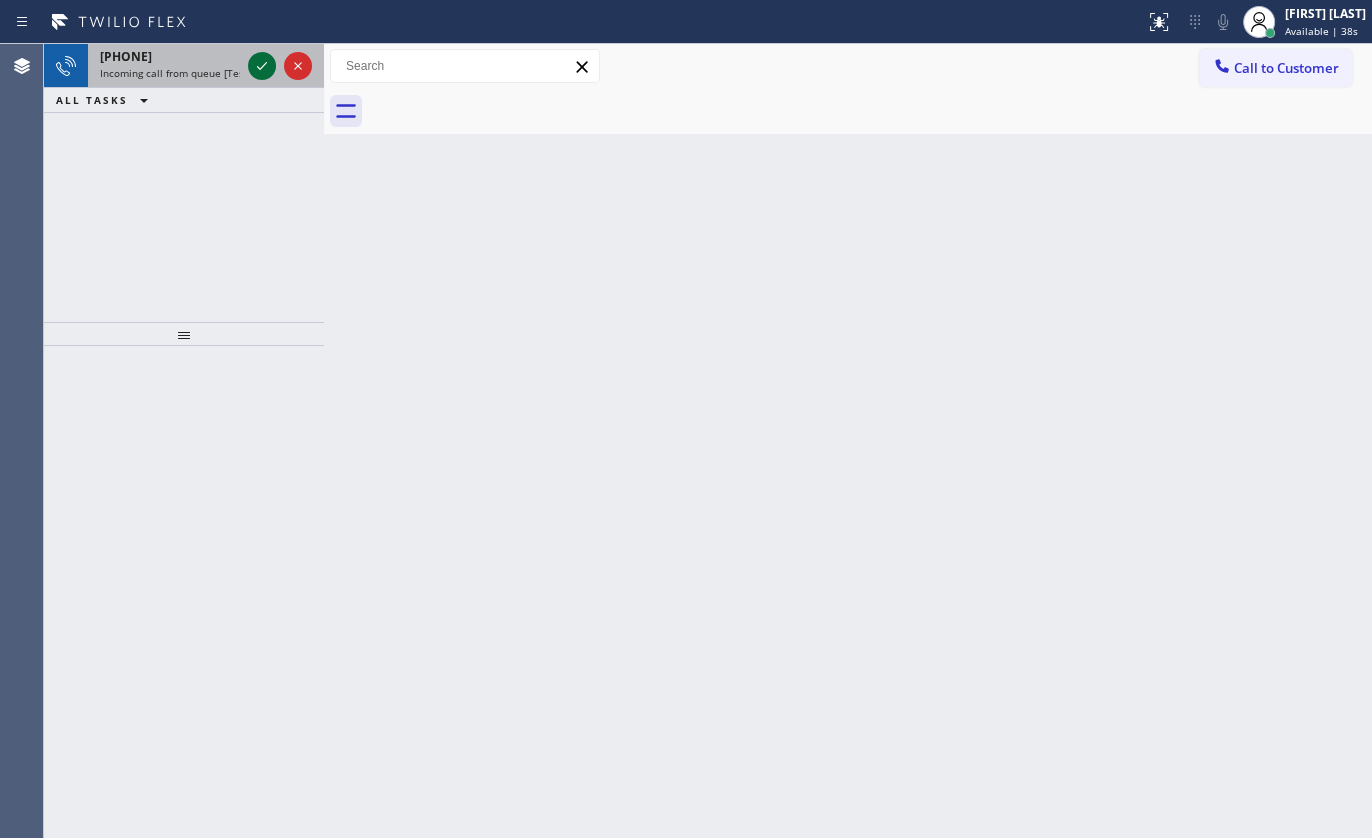 click 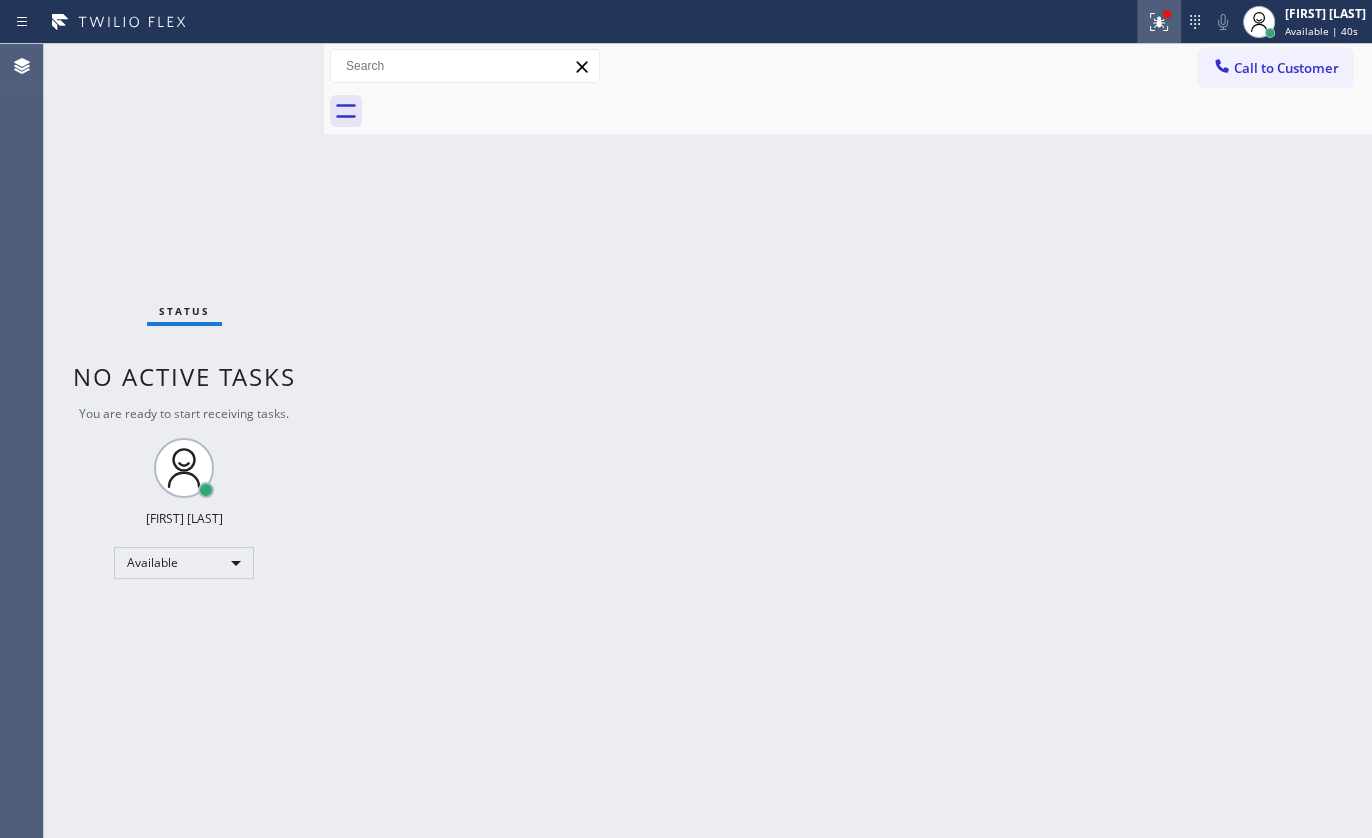 click 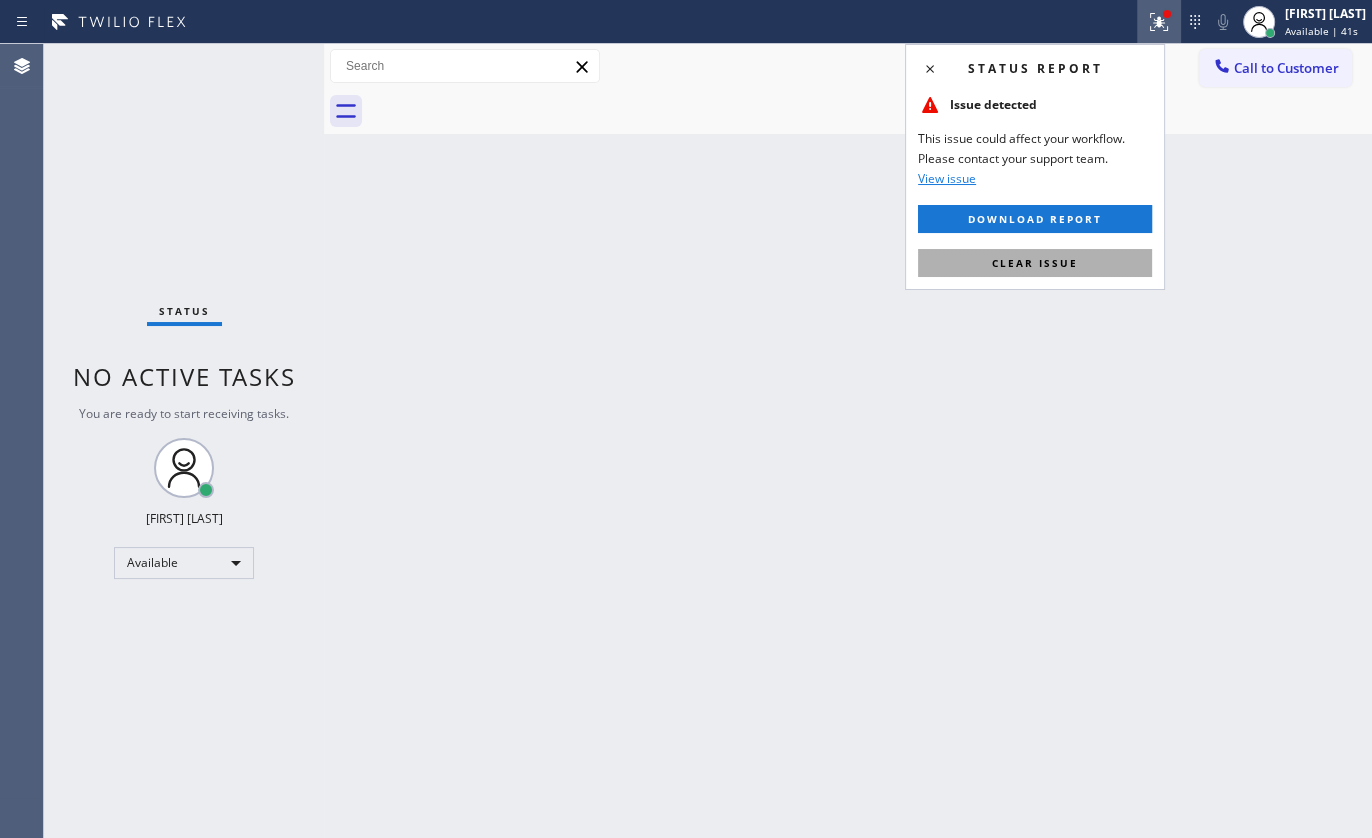 click on "Clear issue" at bounding box center (1035, 263) 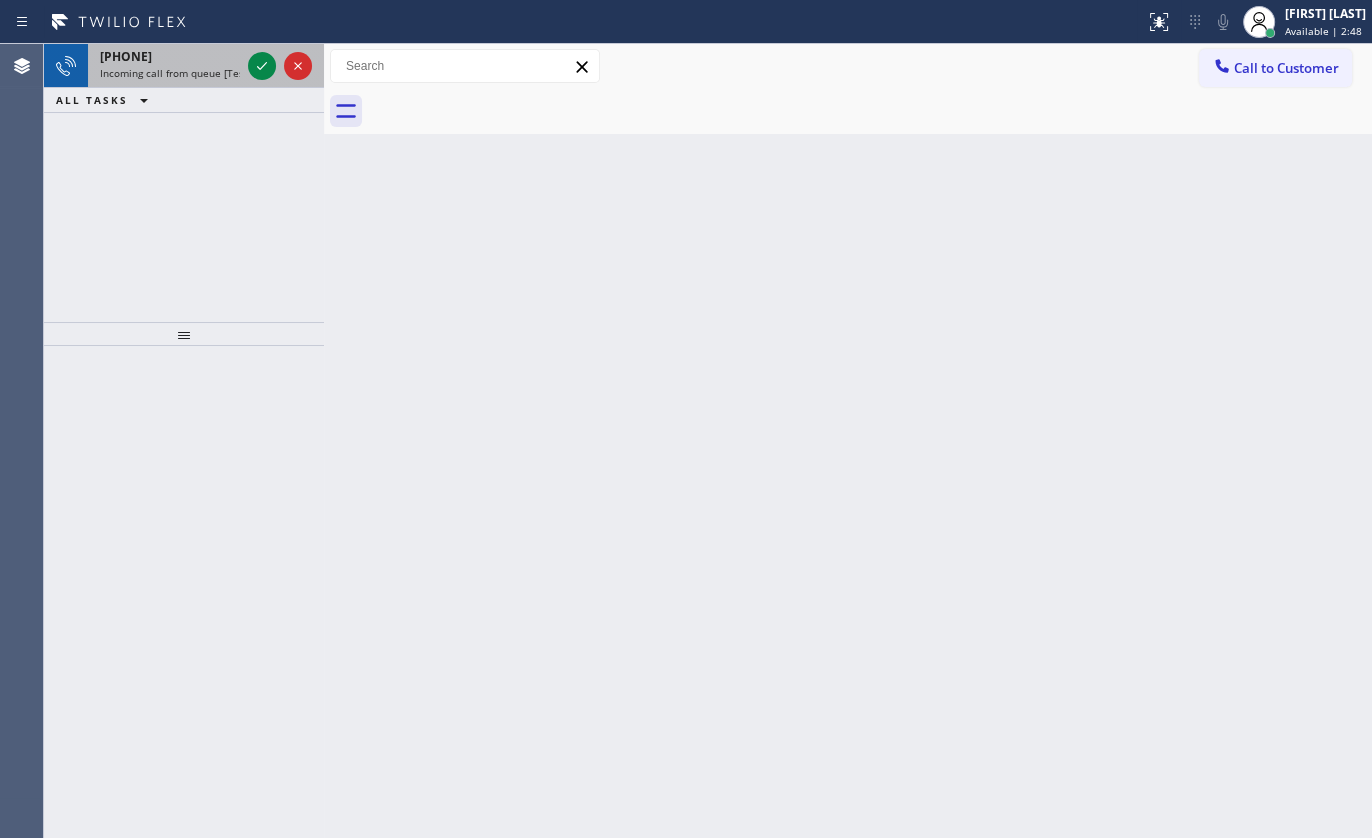 click at bounding box center [280, 66] 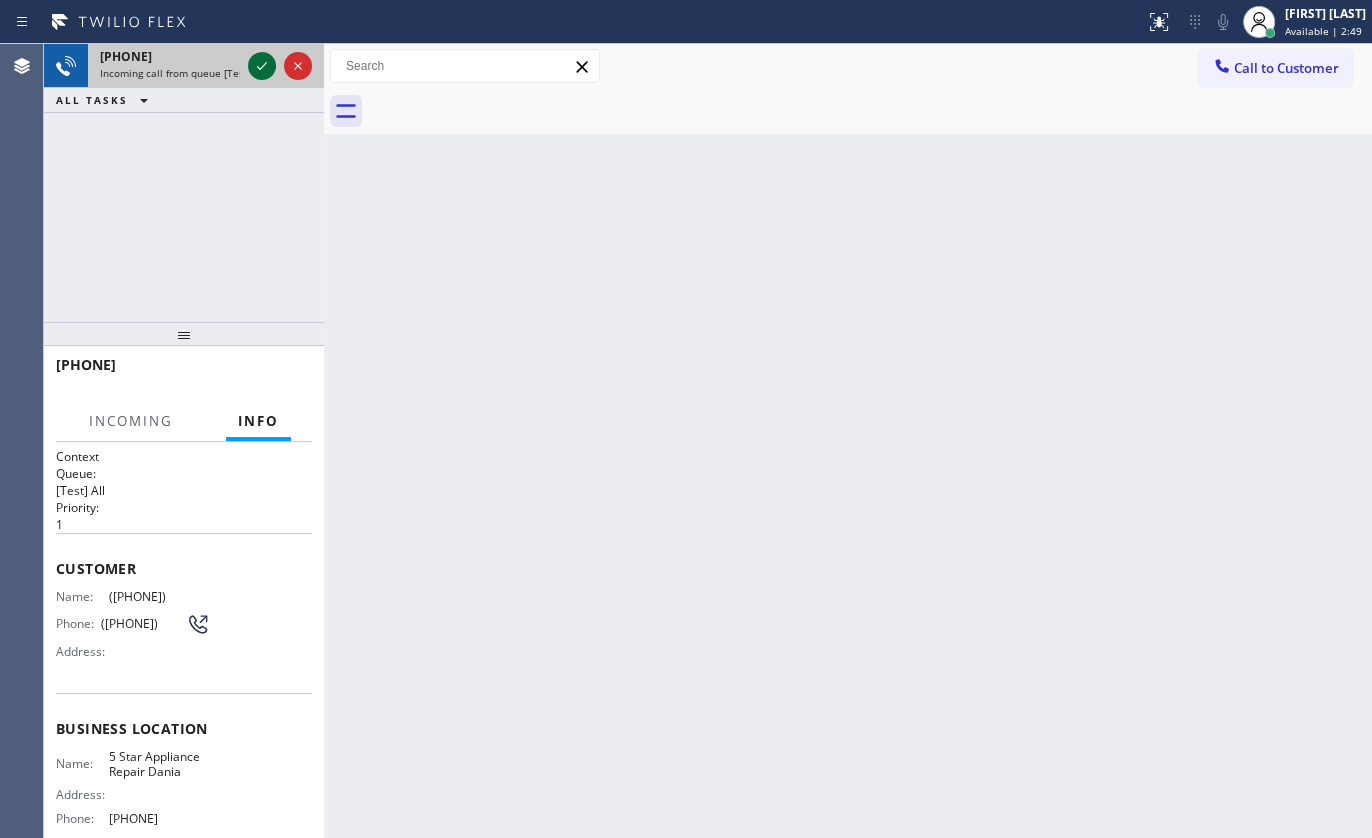 click 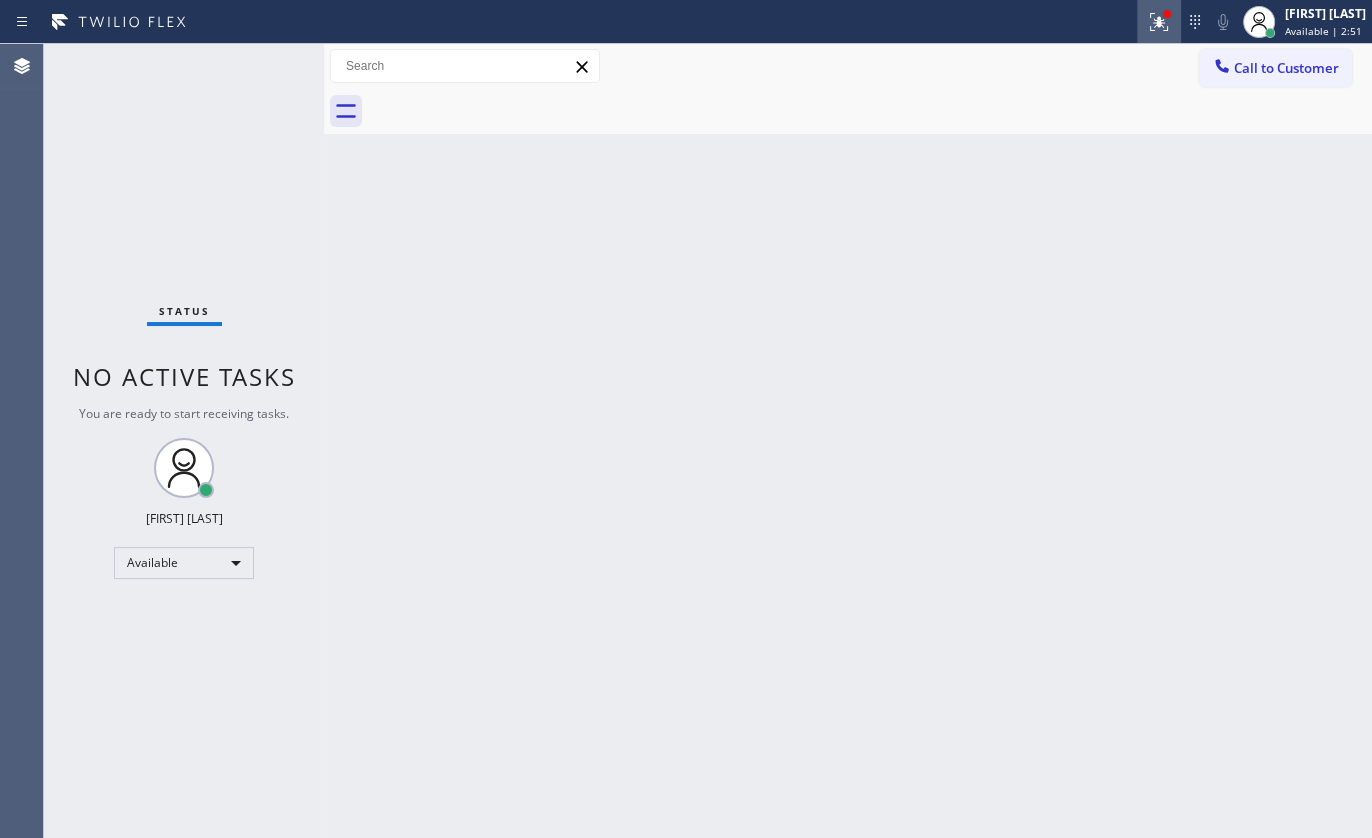 click at bounding box center [1159, 22] 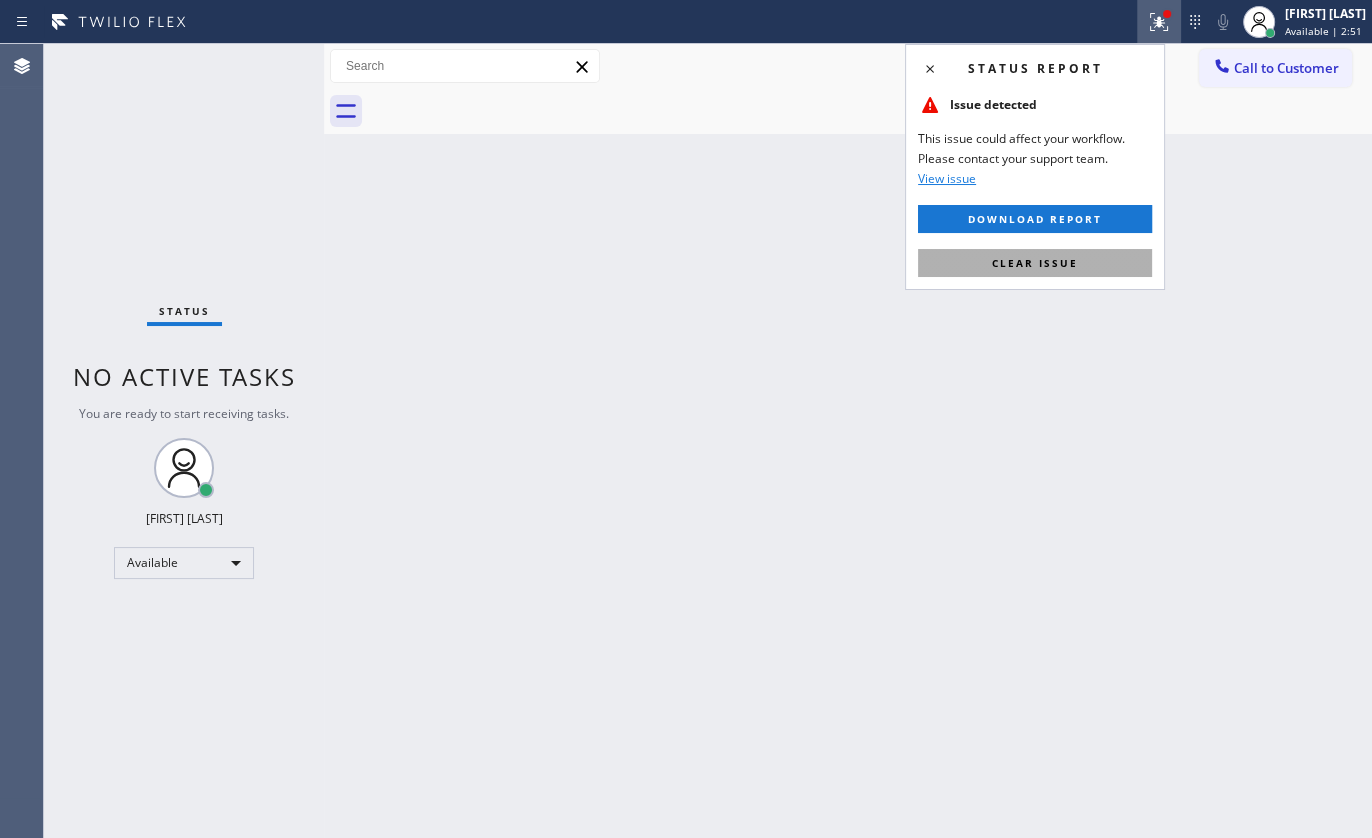 click on "Clear issue" at bounding box center (1035, 263) 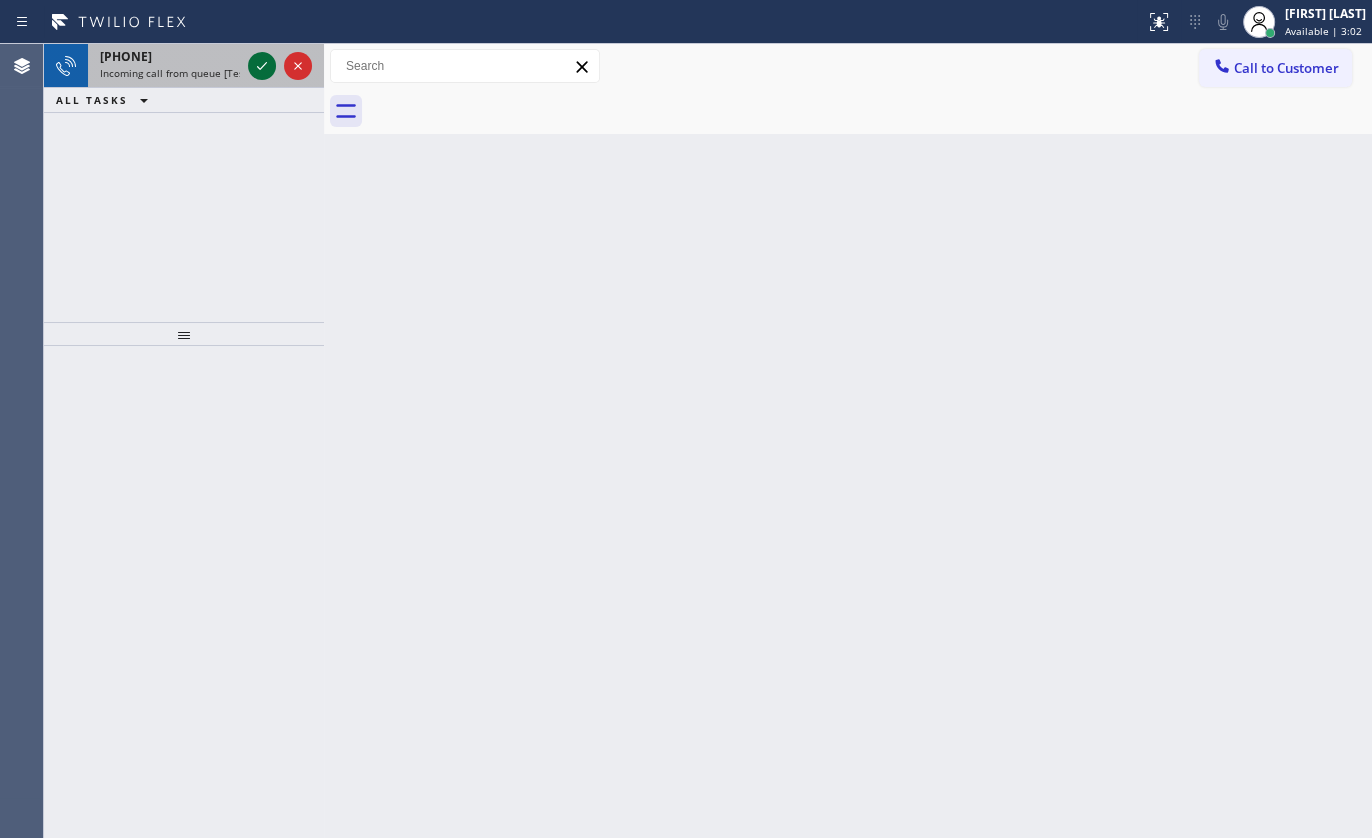 click 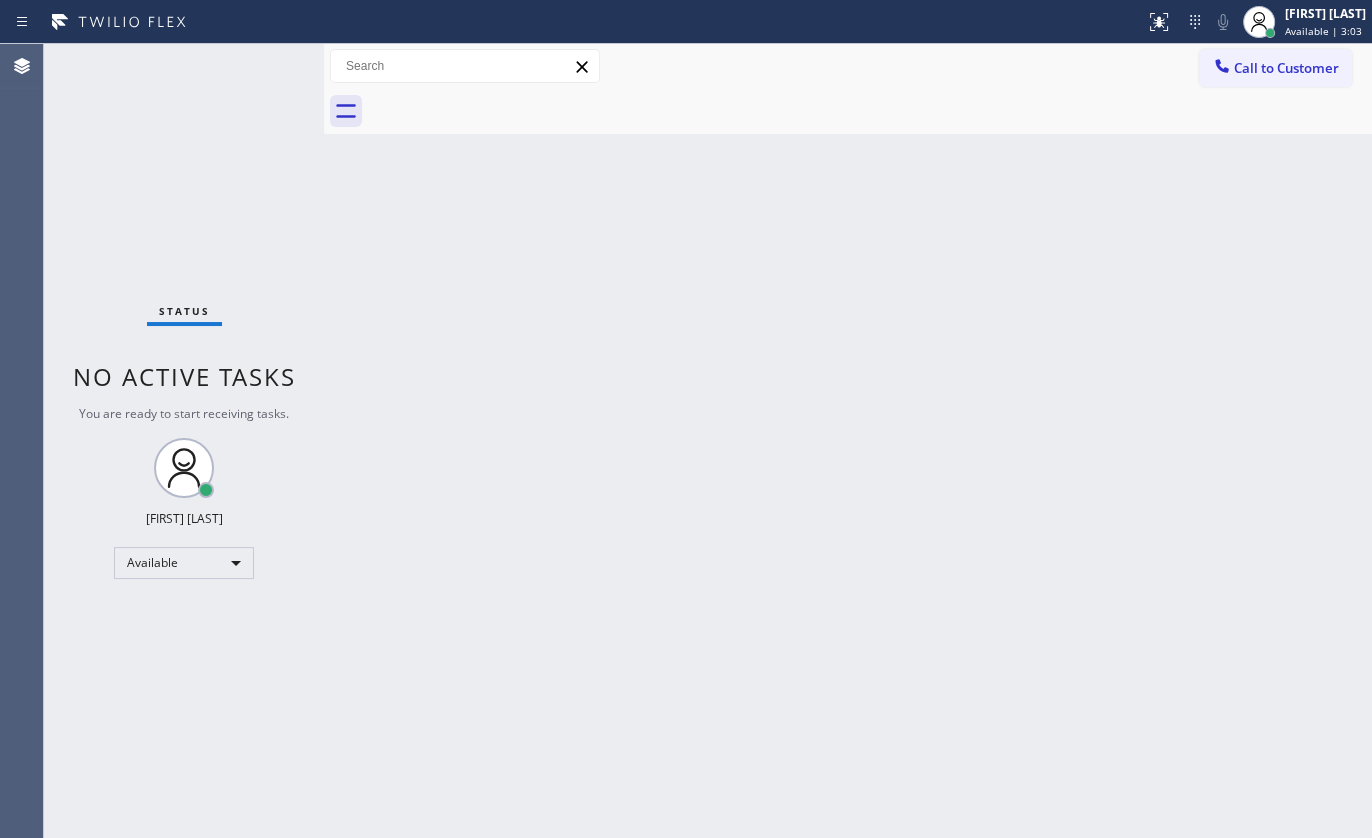 click on "Status   No active tasks     You are ready to start receiving tasks.   [FIRST] [LAST] Available" at bounding box center (184, 441) 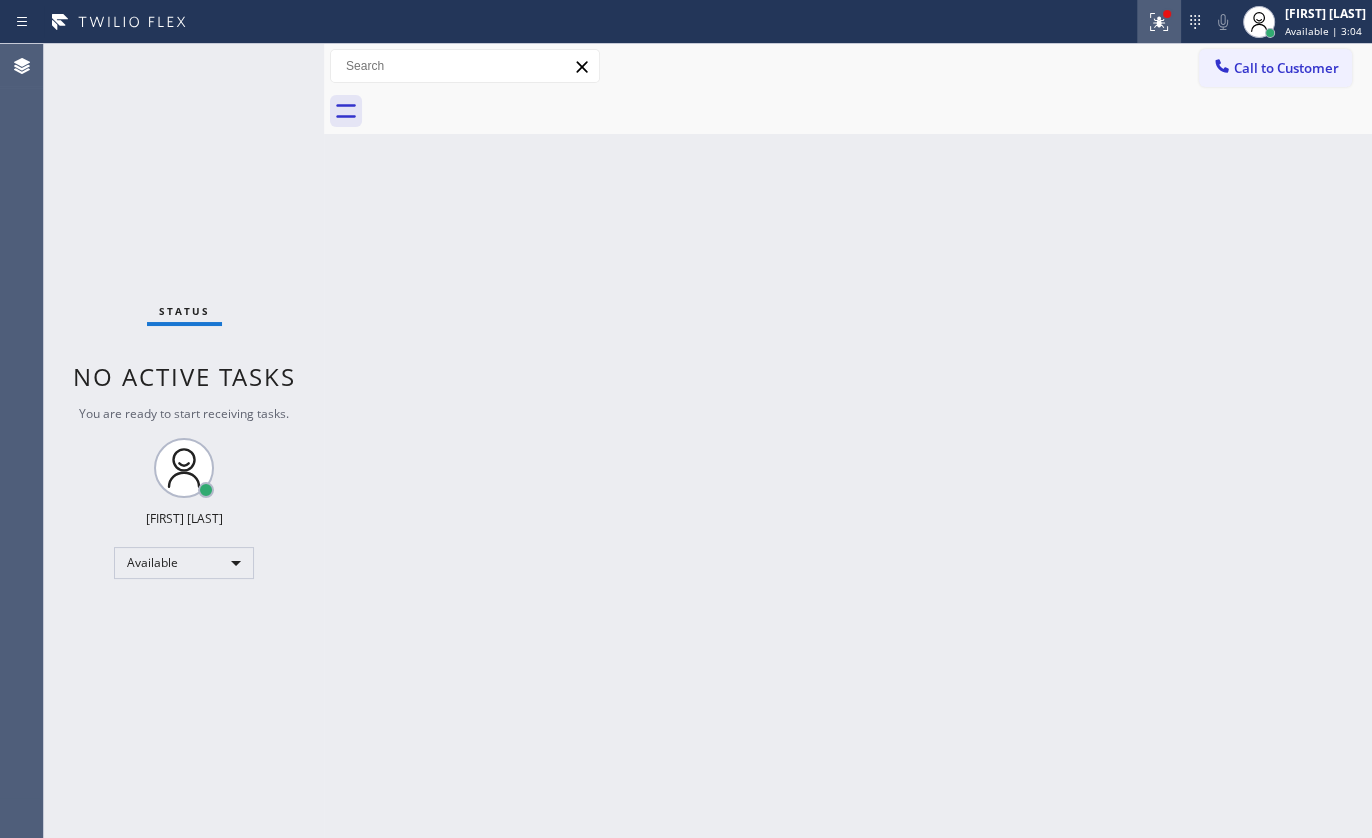 click at bounding box center [1159, 22] 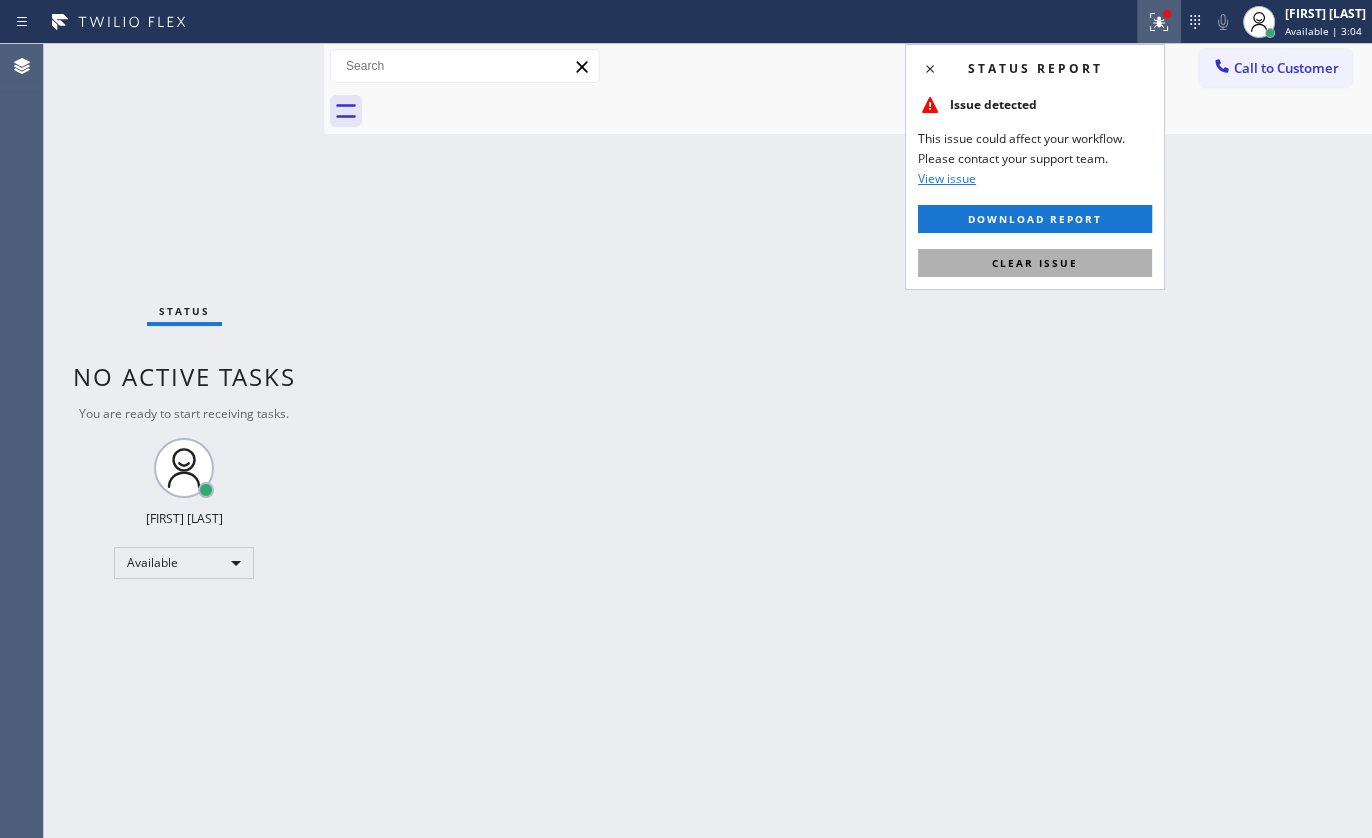 click on "Clear issue" at bounding box center [1035, 263] 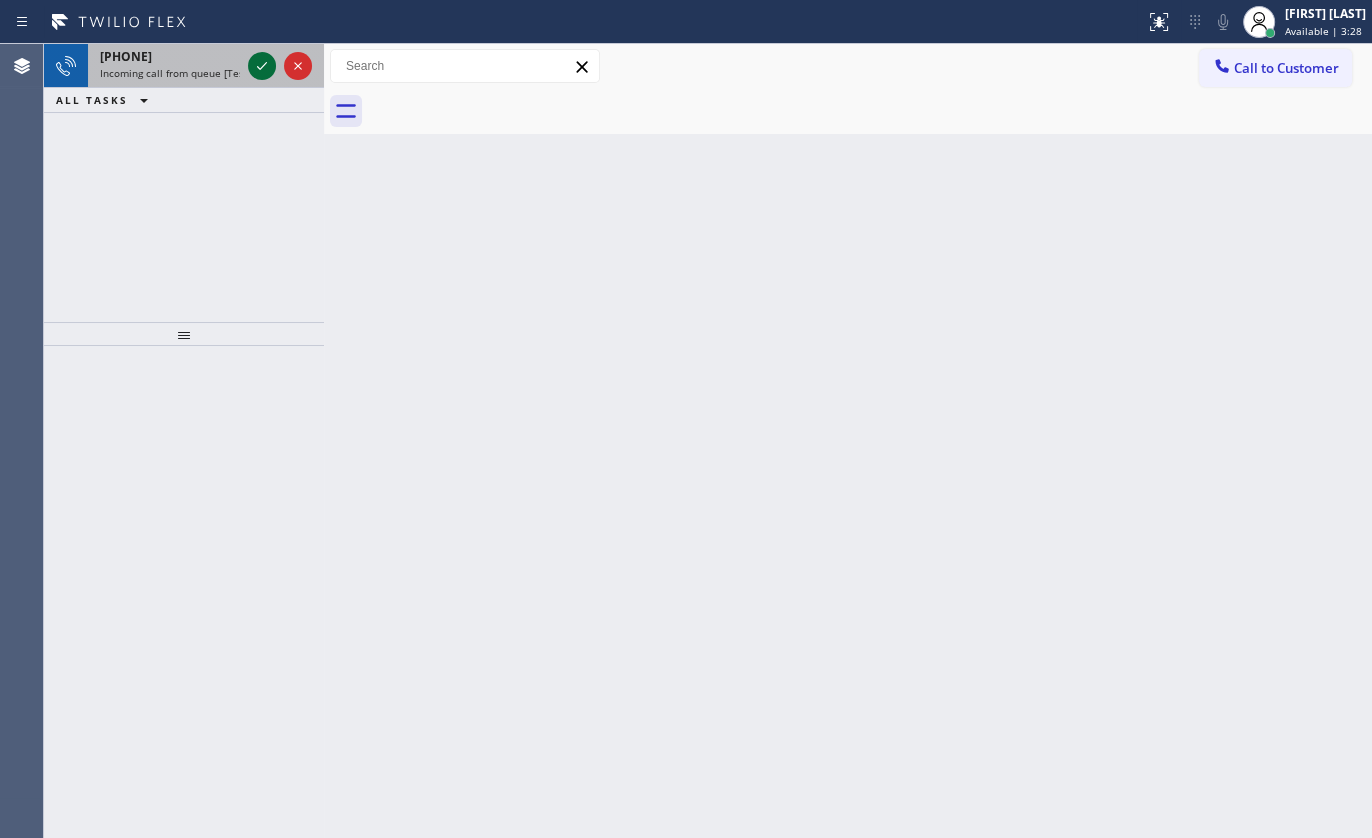 click 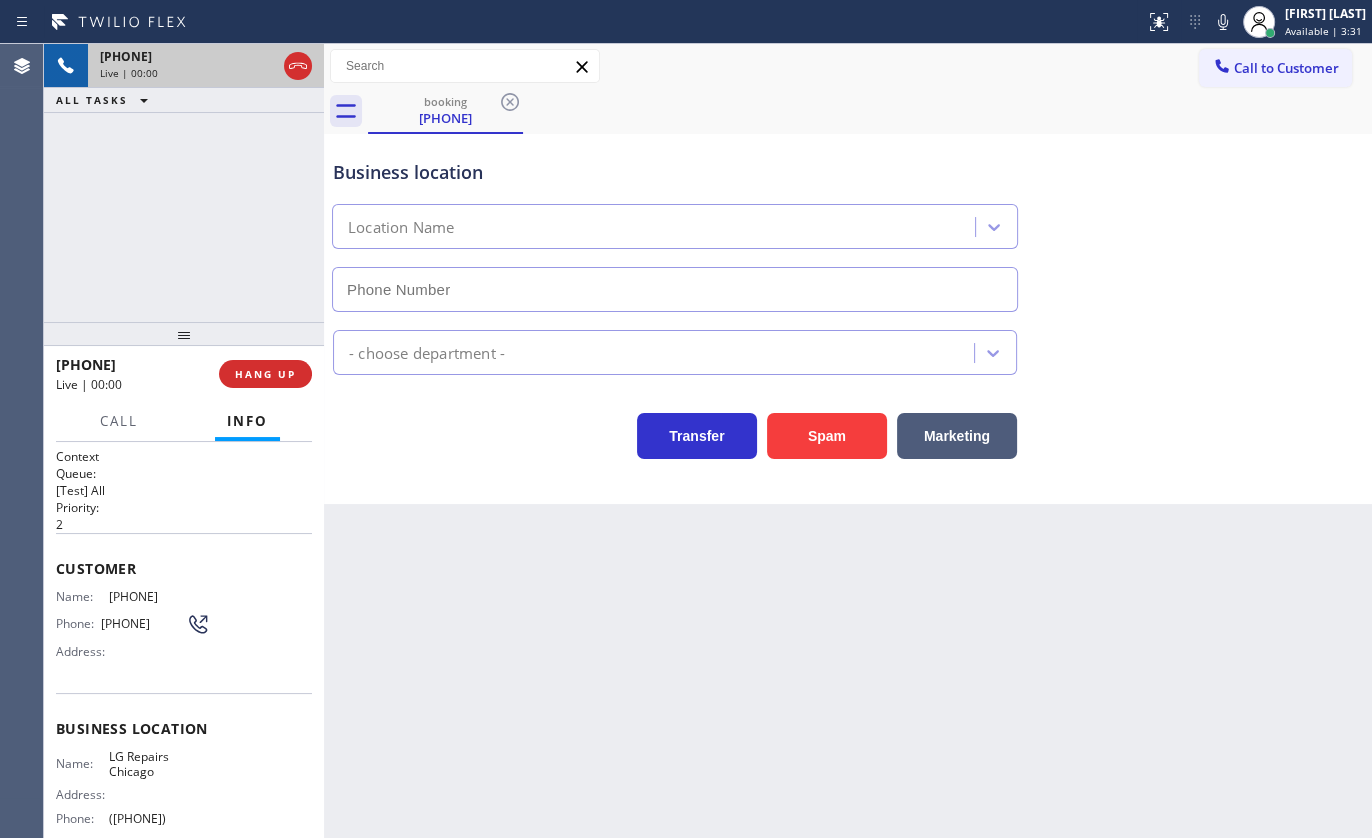 type on "([PHONE])" 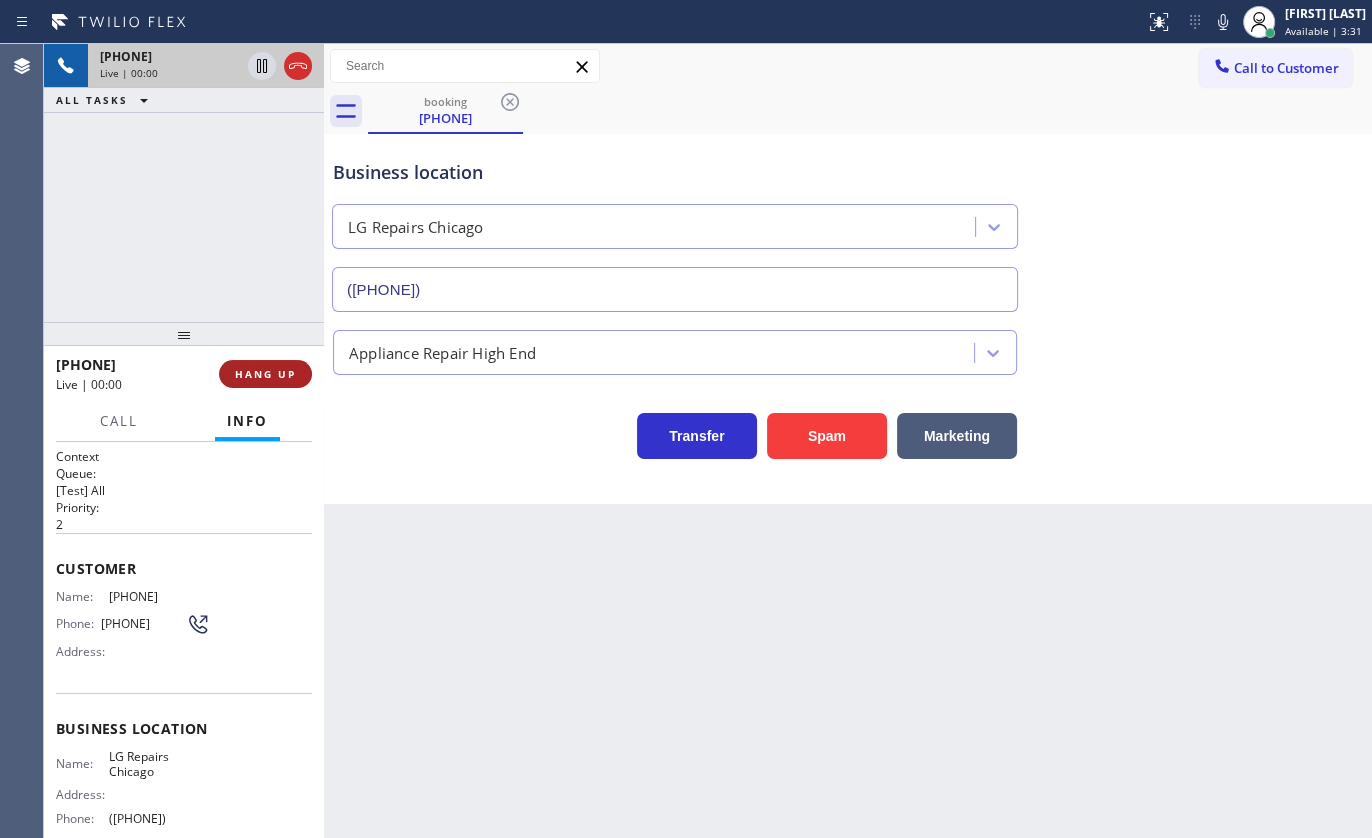 click on "HANG UP" at bounding box center (265, 374) 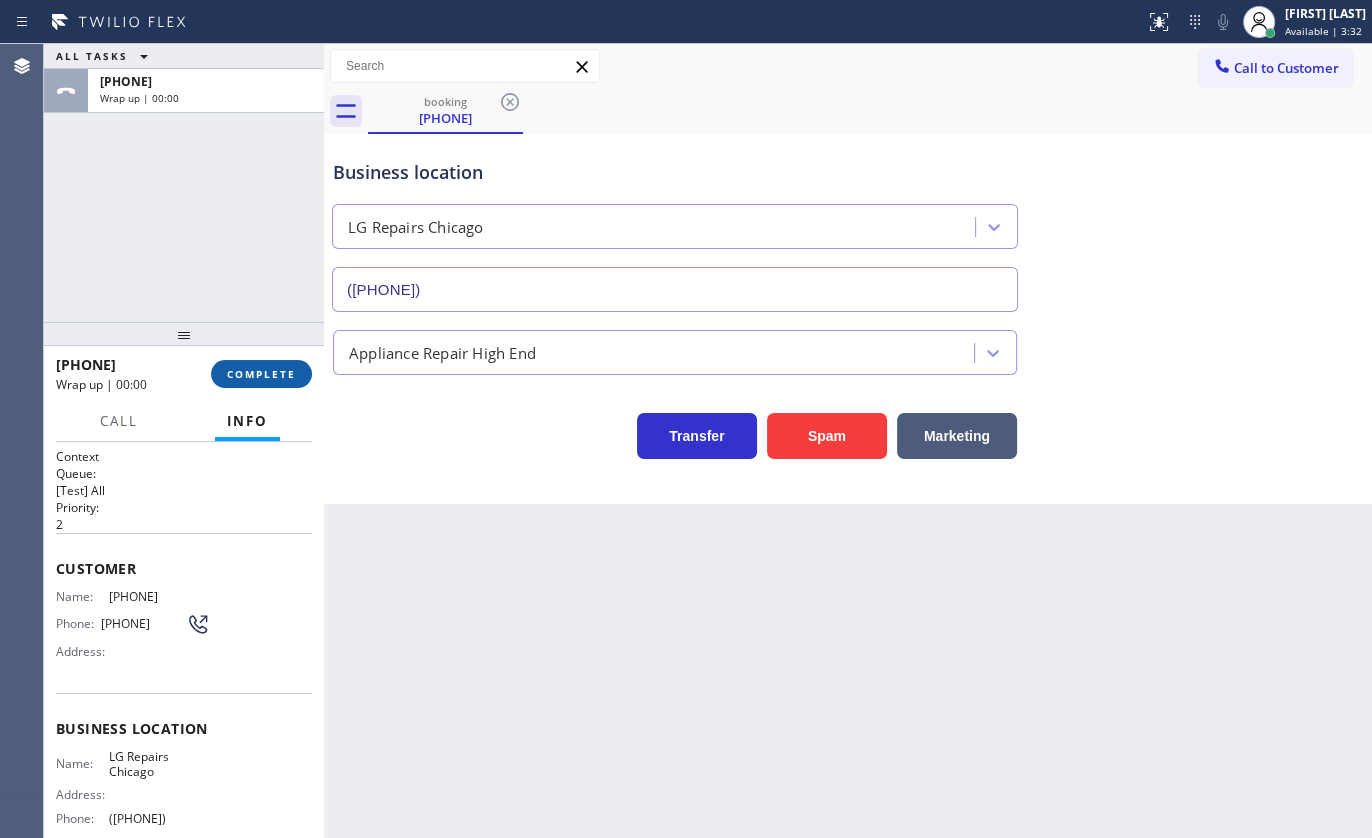 click on "COMPLETE" at bounding box center (261, 374) 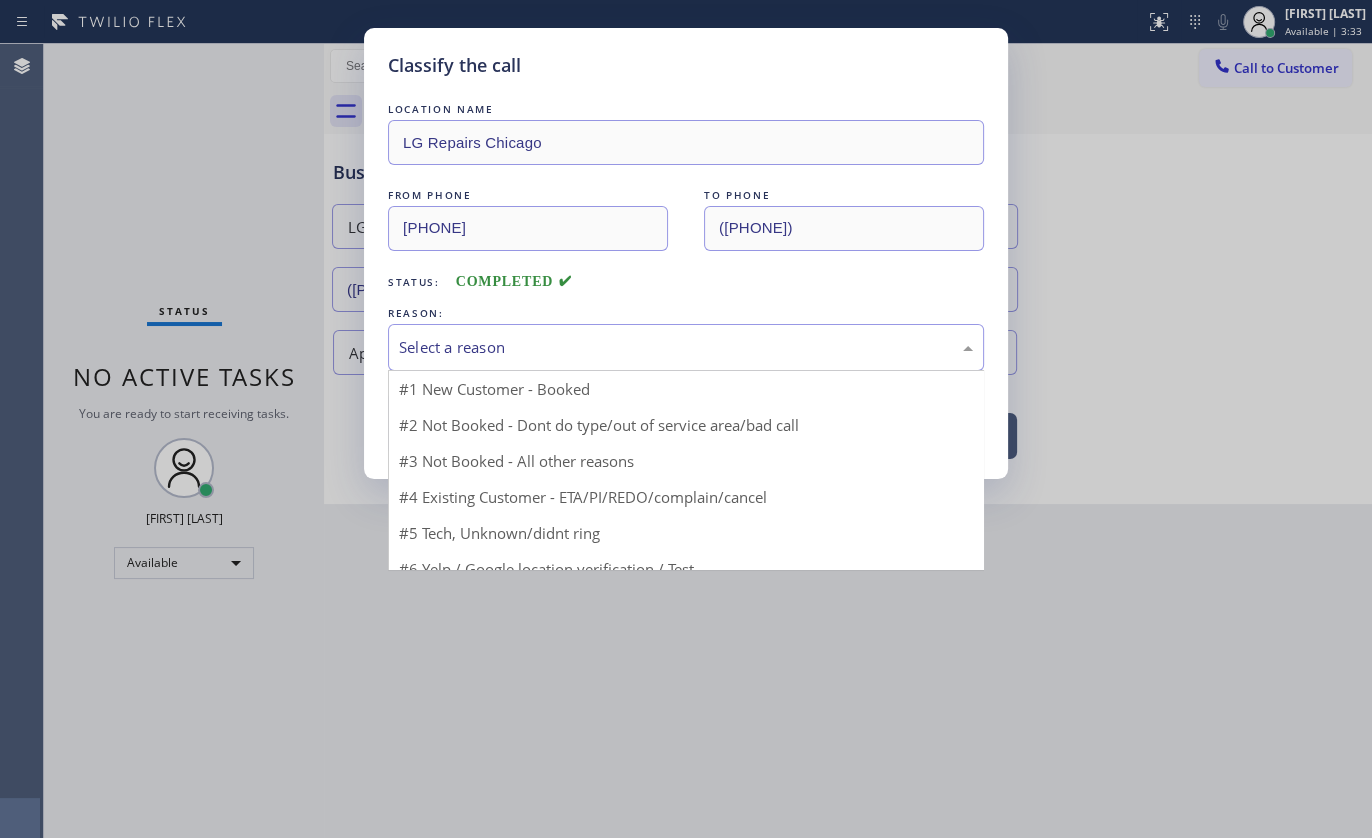 click on "Select a reason" at bounding box center [686, 347] 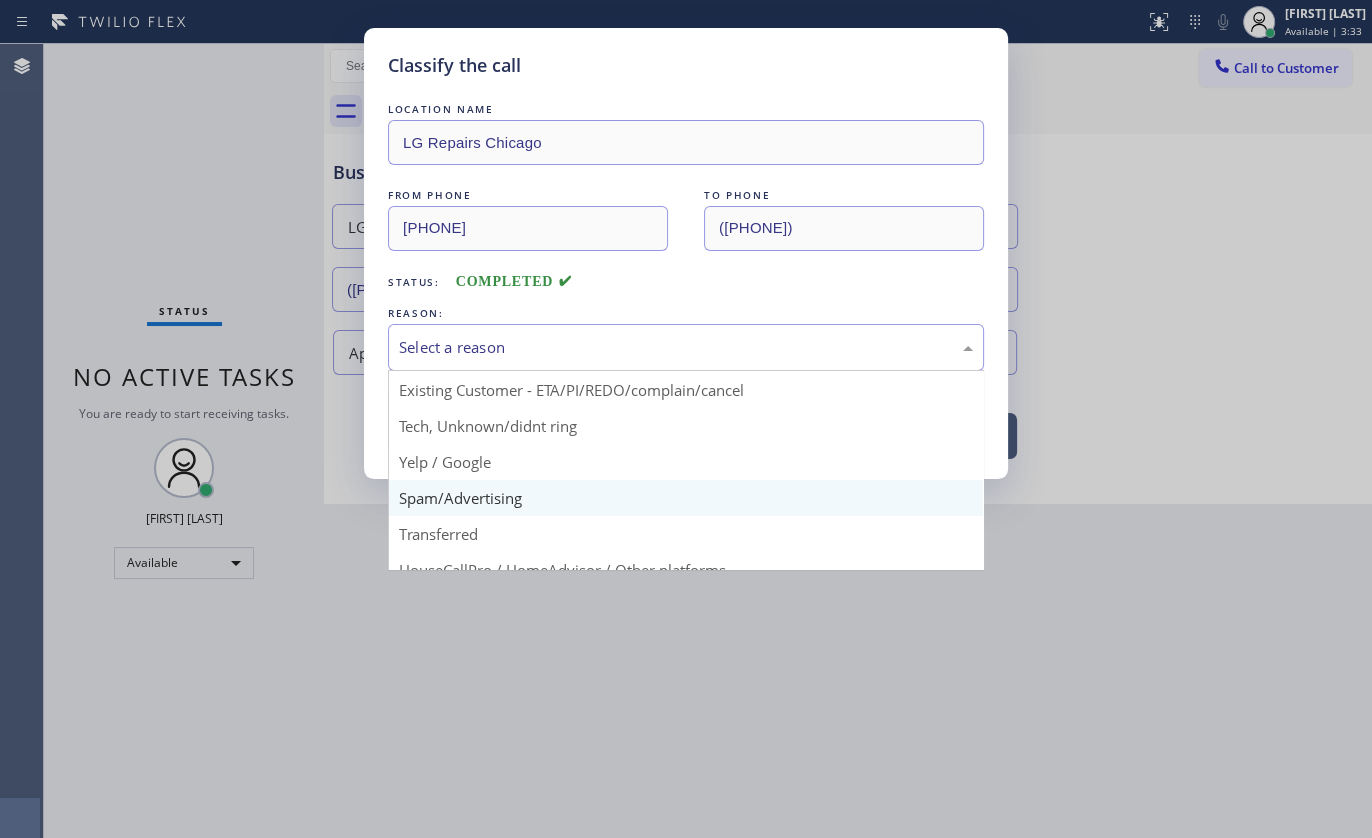 scroll, scrollTop: 133, scrollLeft: 0, axis: vertical 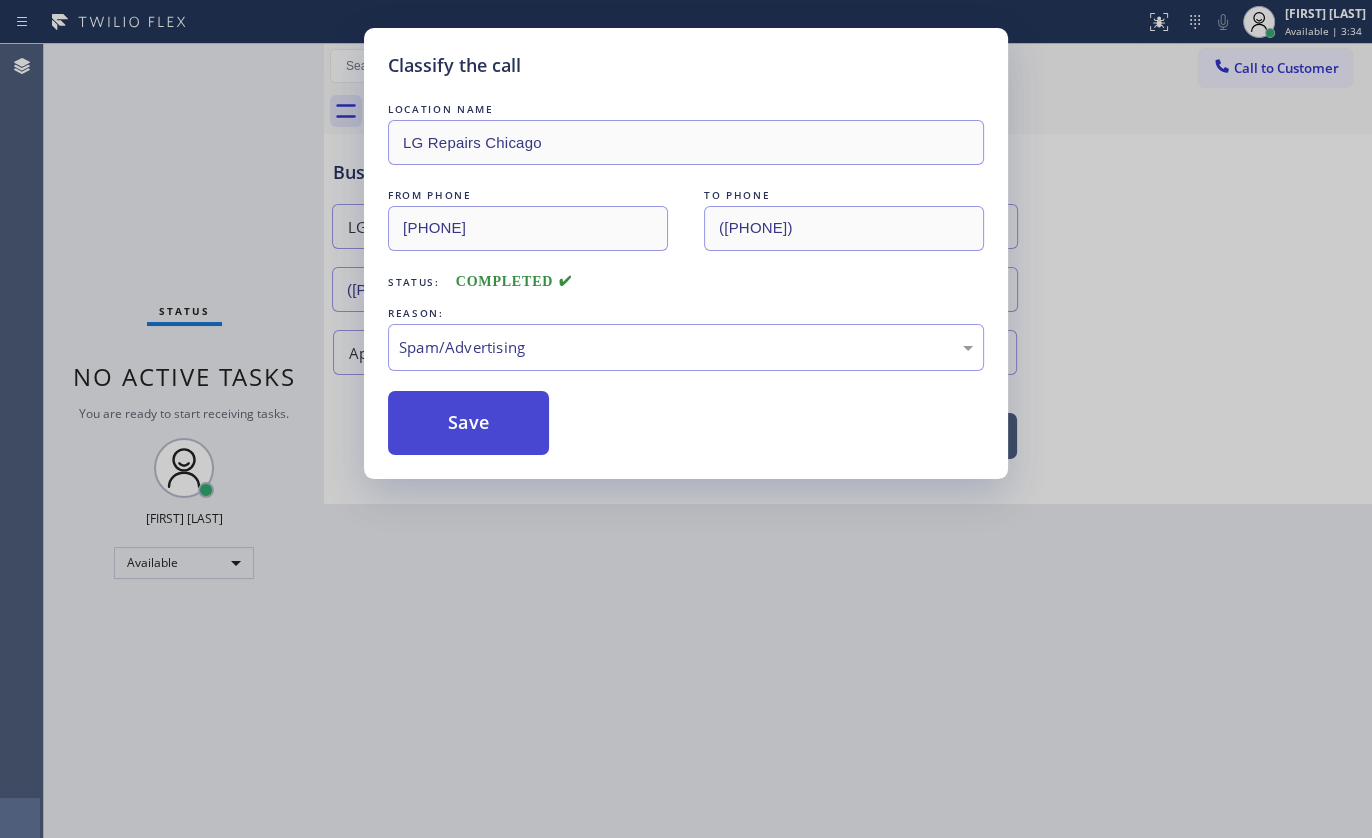 click on "Save" at bounding box center [468, 423] 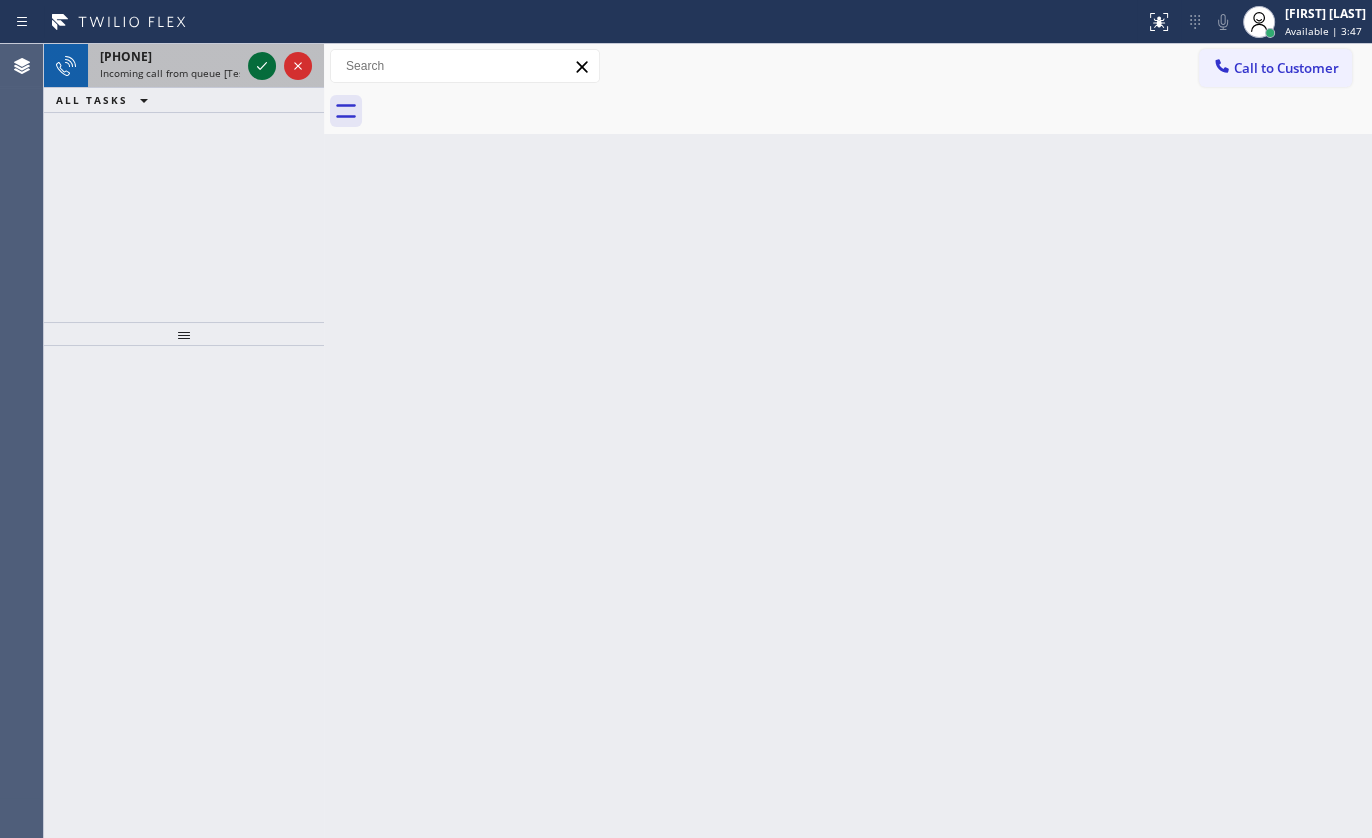 click 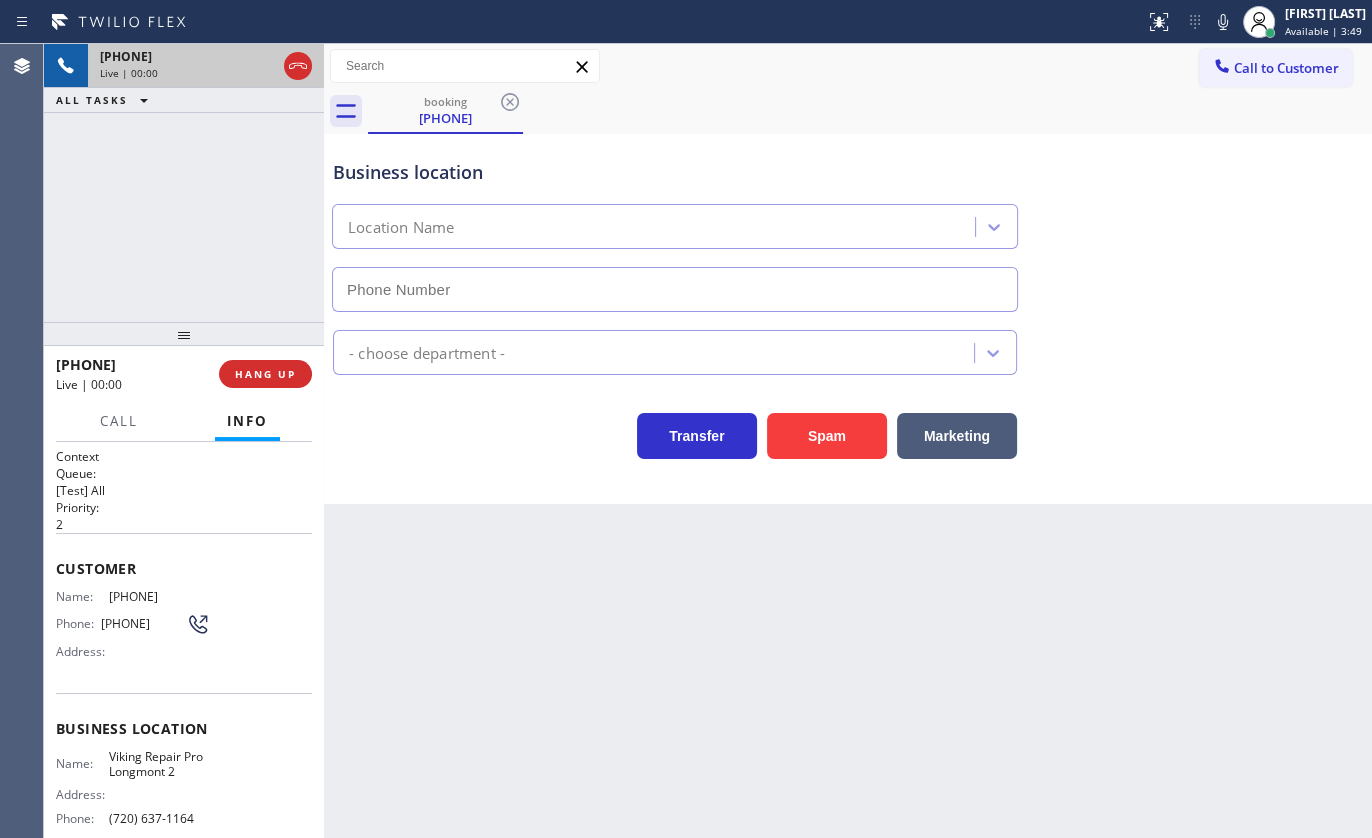 type on "(720) 637-1164" 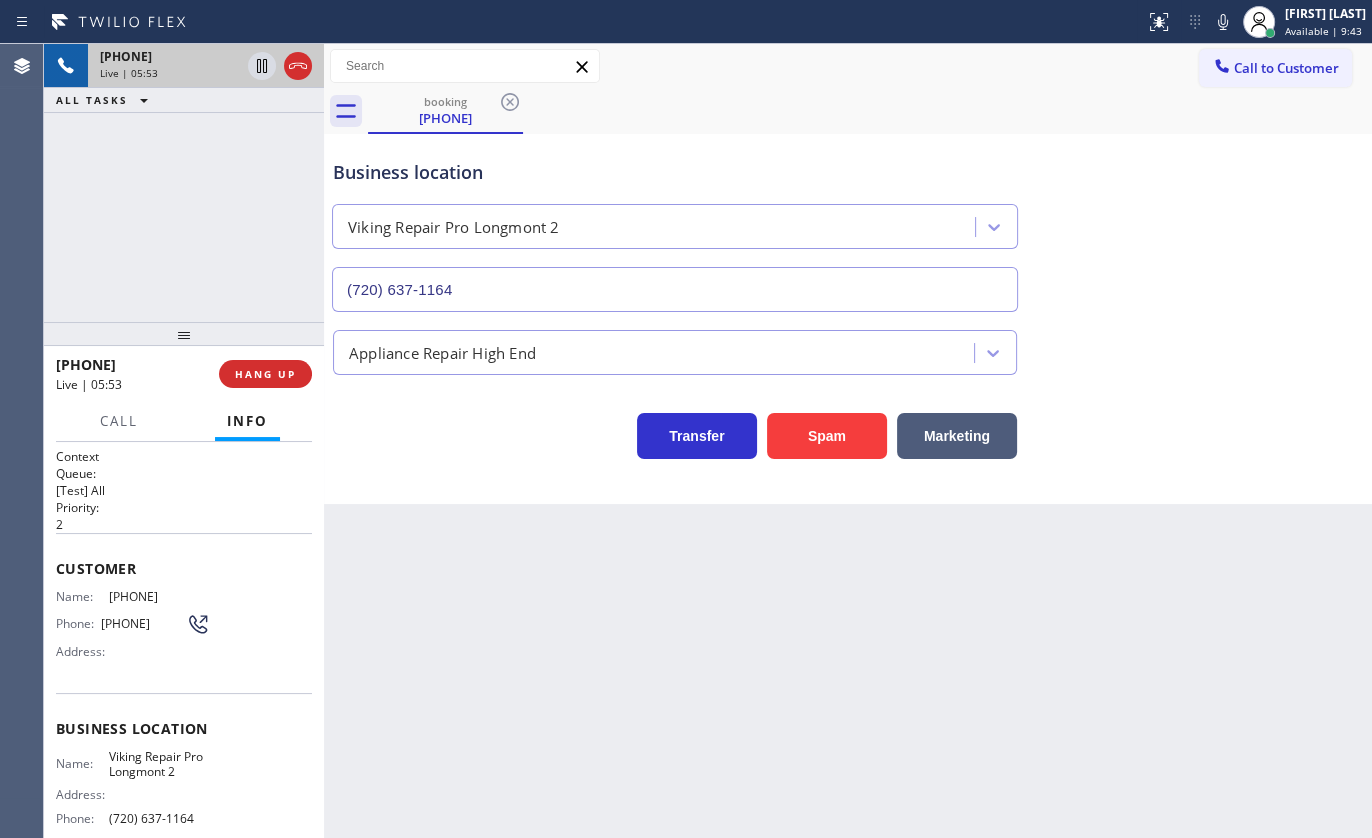 drag, startPoint x: 104, startPoint y: 586, endPoint x: 215, endPoint y: 593, distance: 111.220505 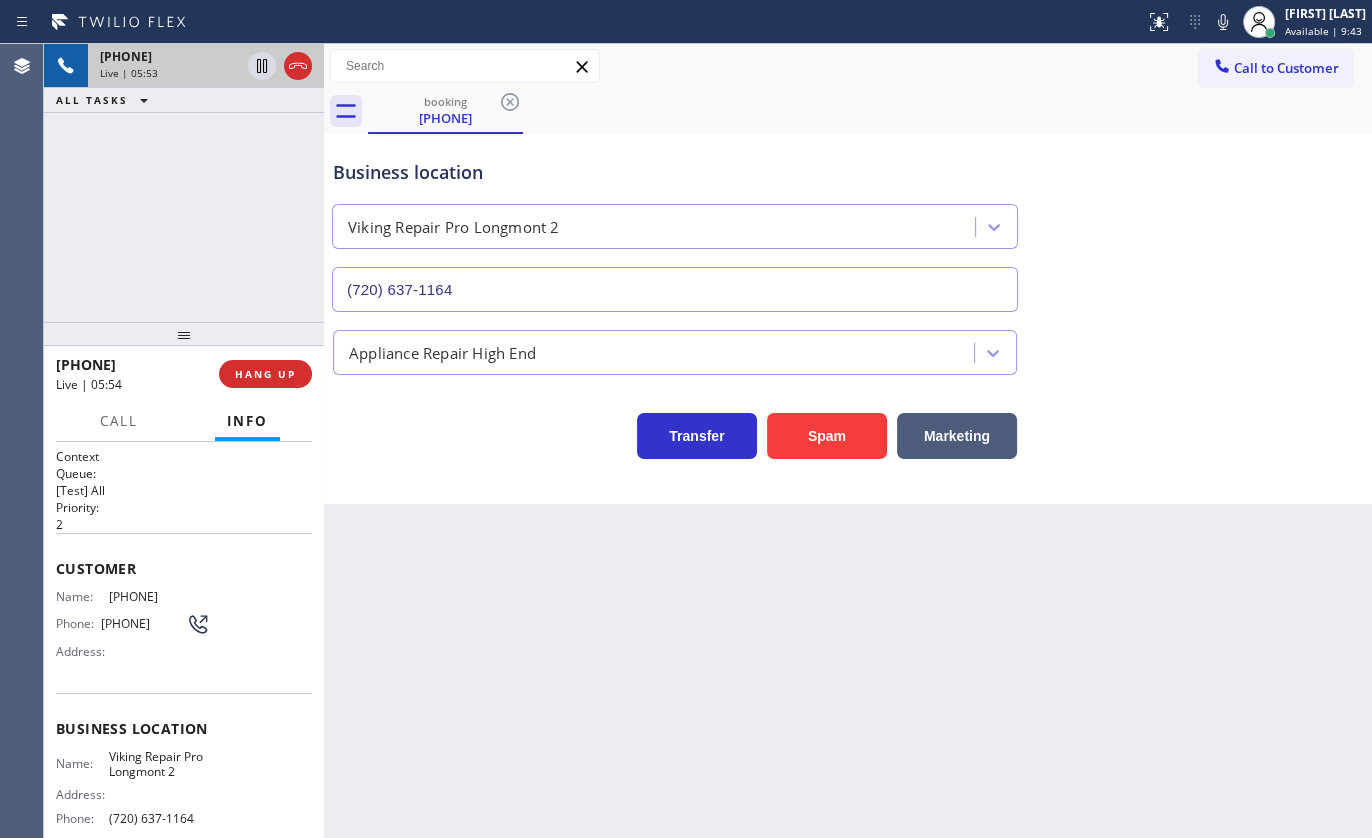 copy on "[PHONE]" 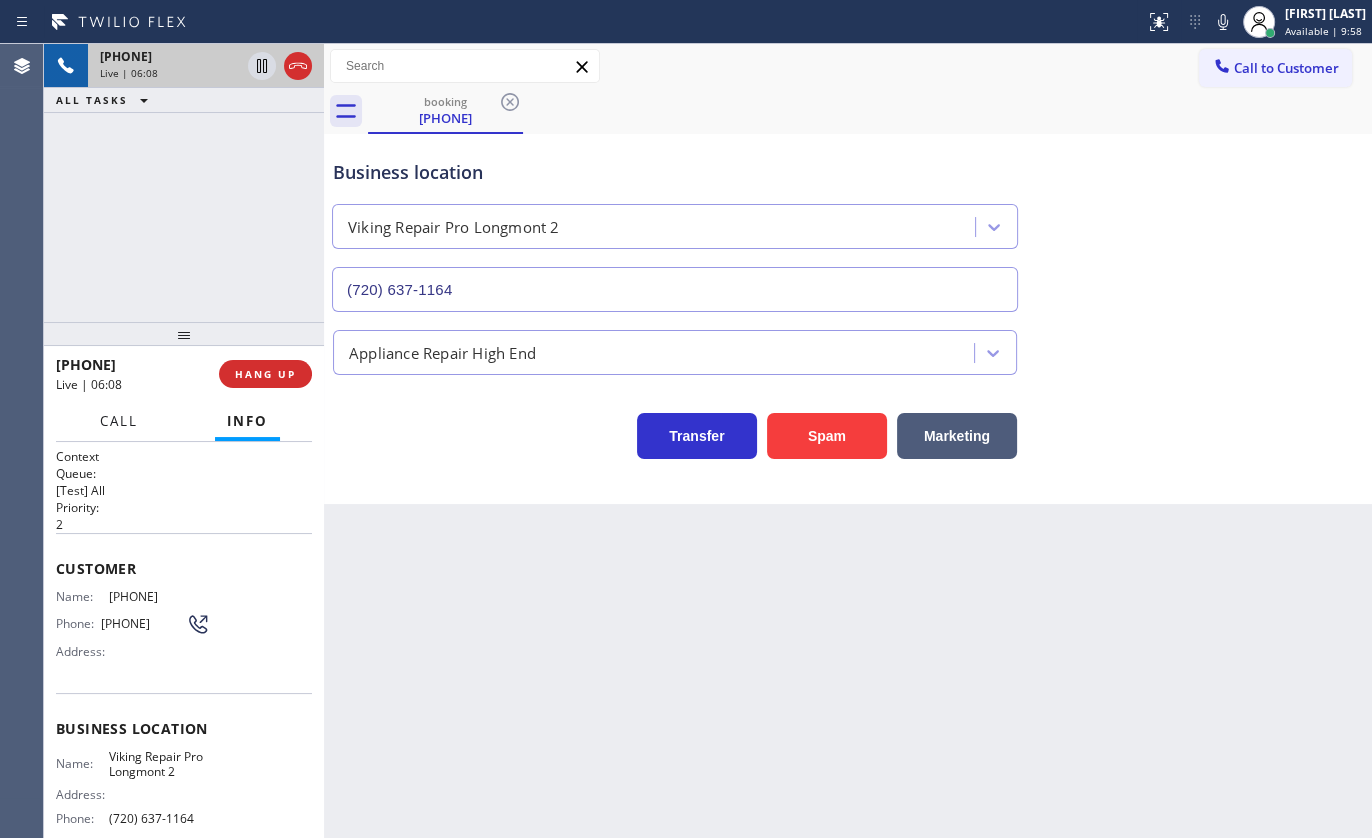 drag, startPoint x: 112, startPoint y: 423, endPoint x: 119, endPoint y: 438, distance: 16.552946 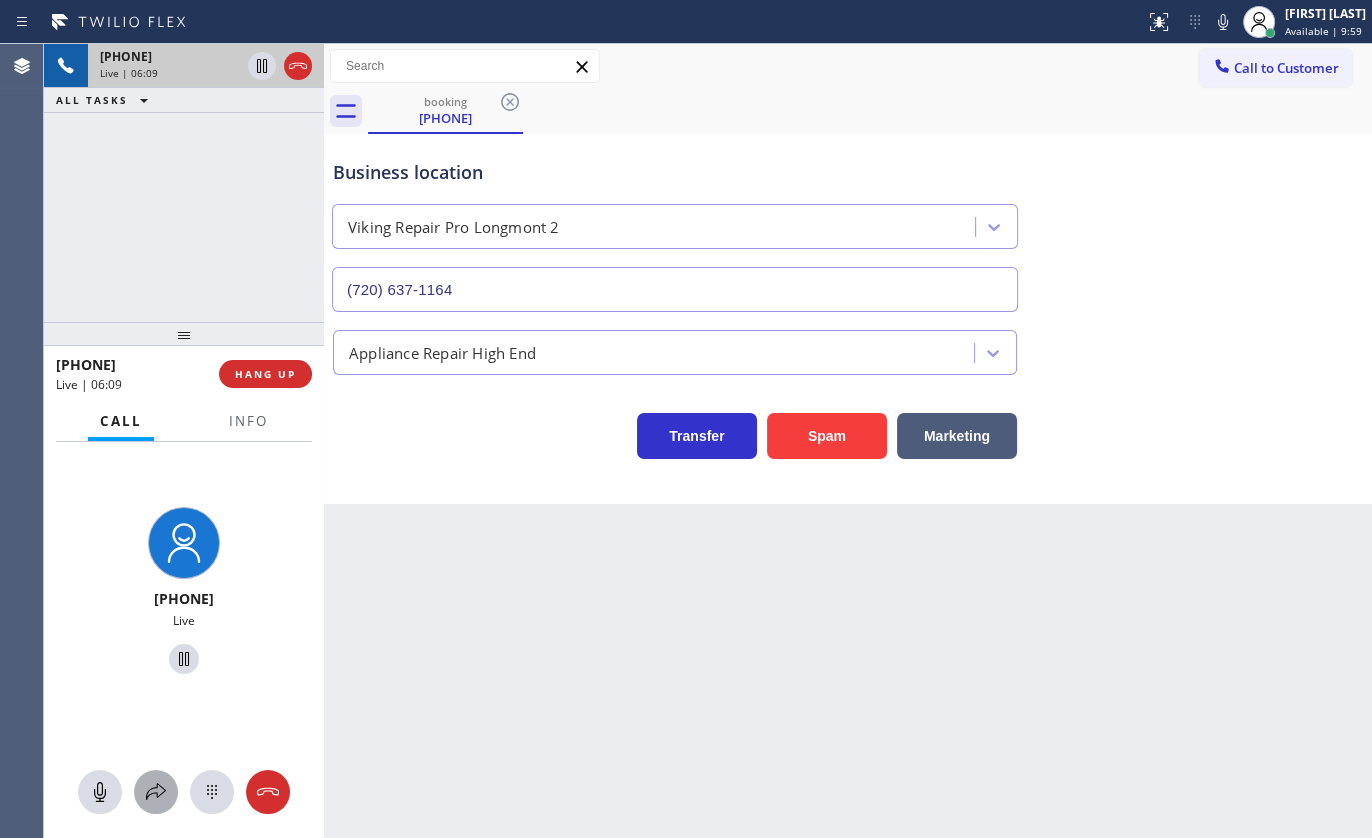 click 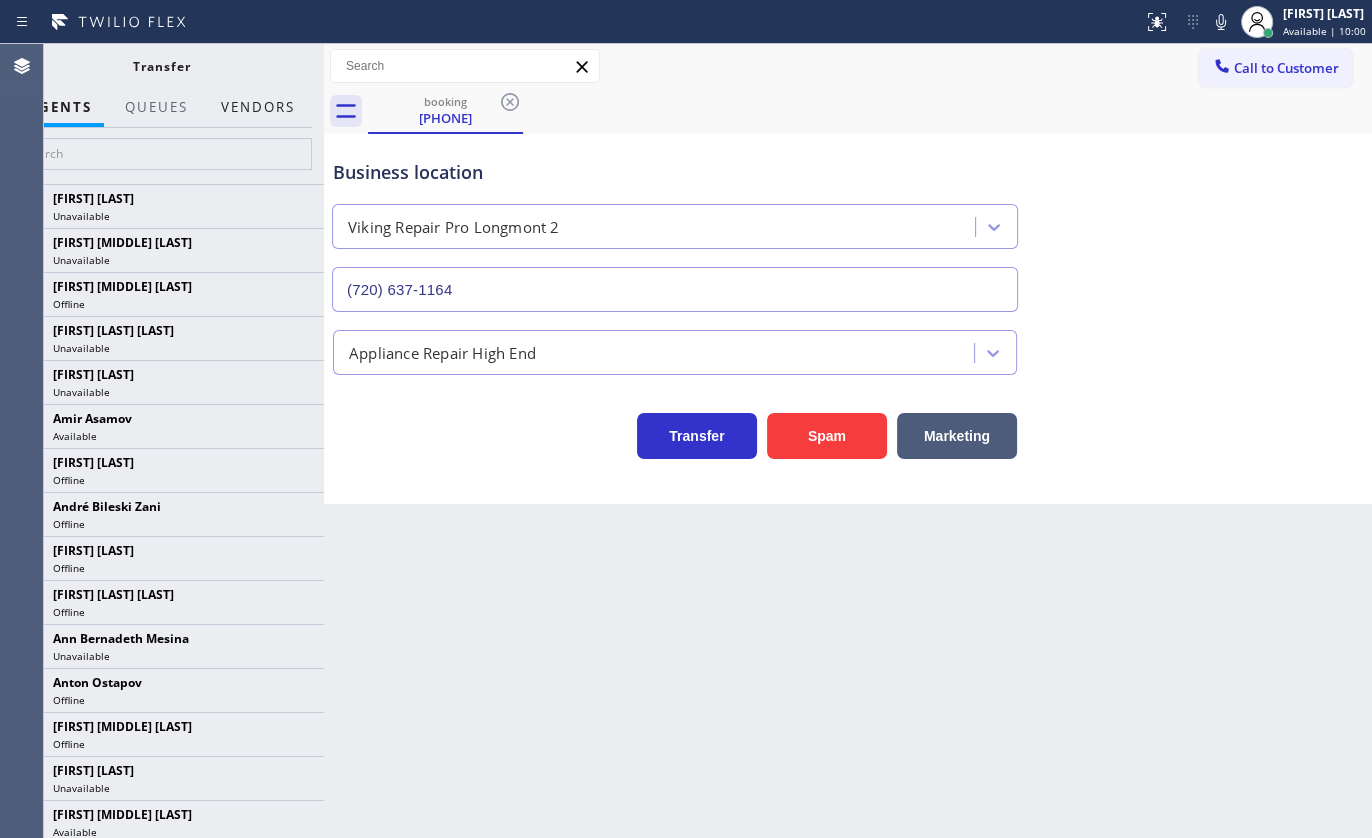 click on "Vendors" at bounding box center (258, 107) 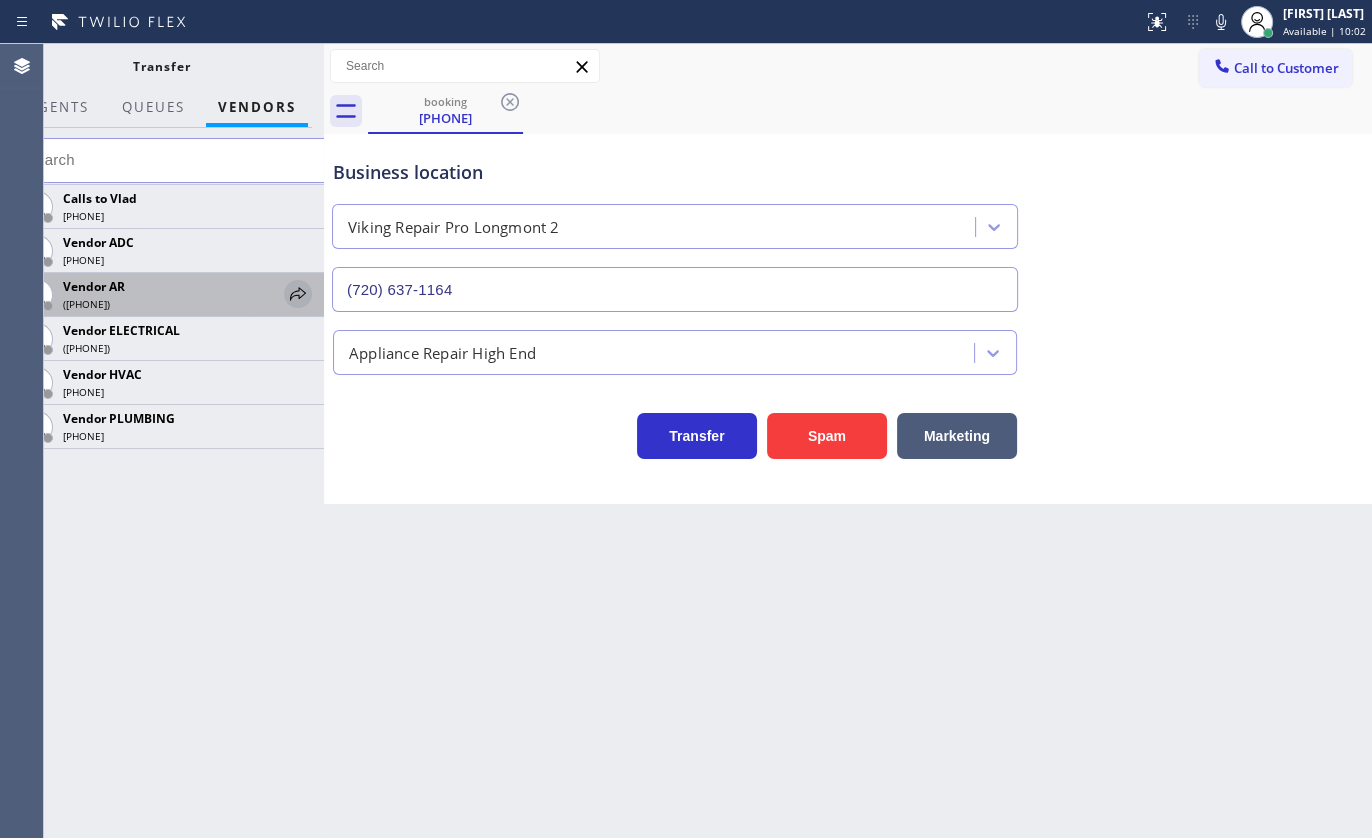 click 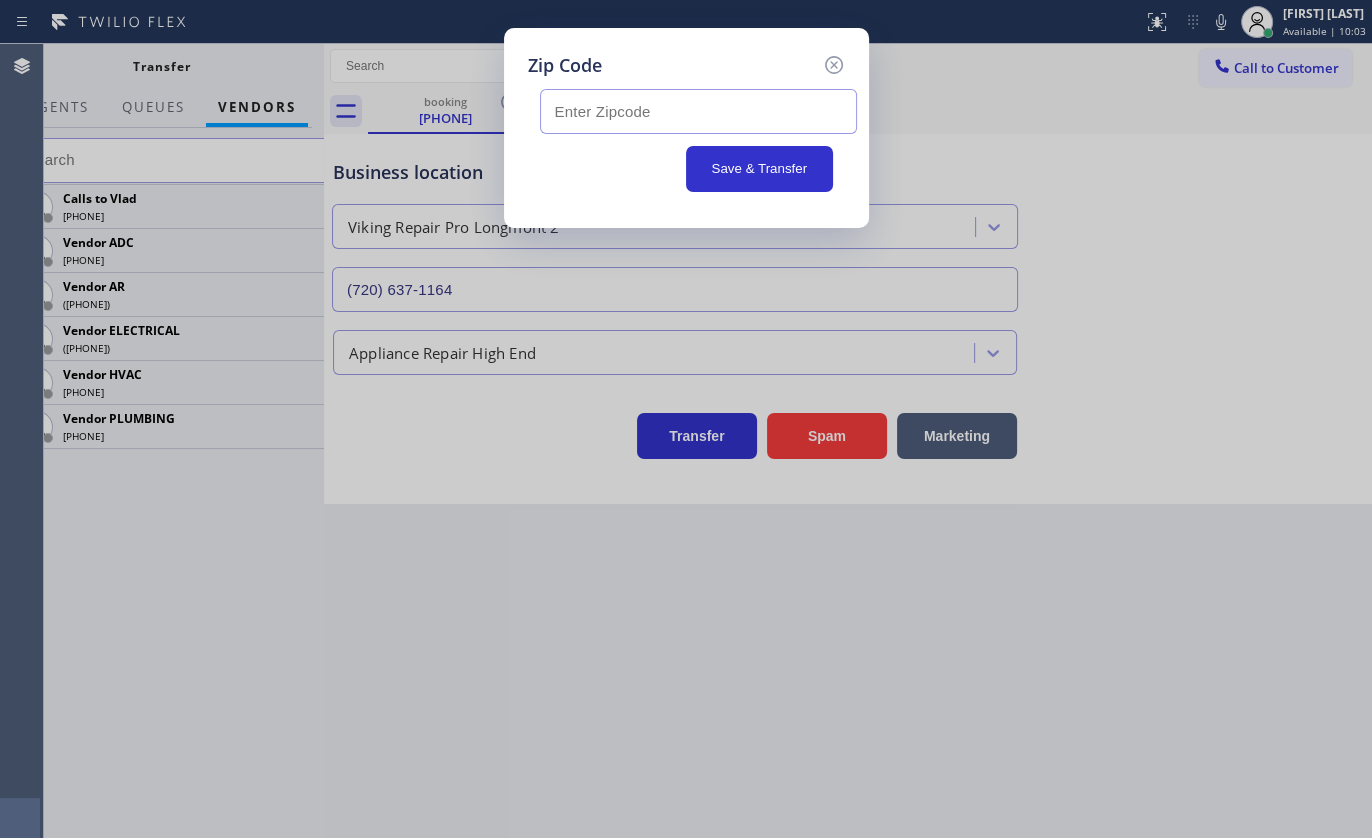 click at bounding box center [698, 111] 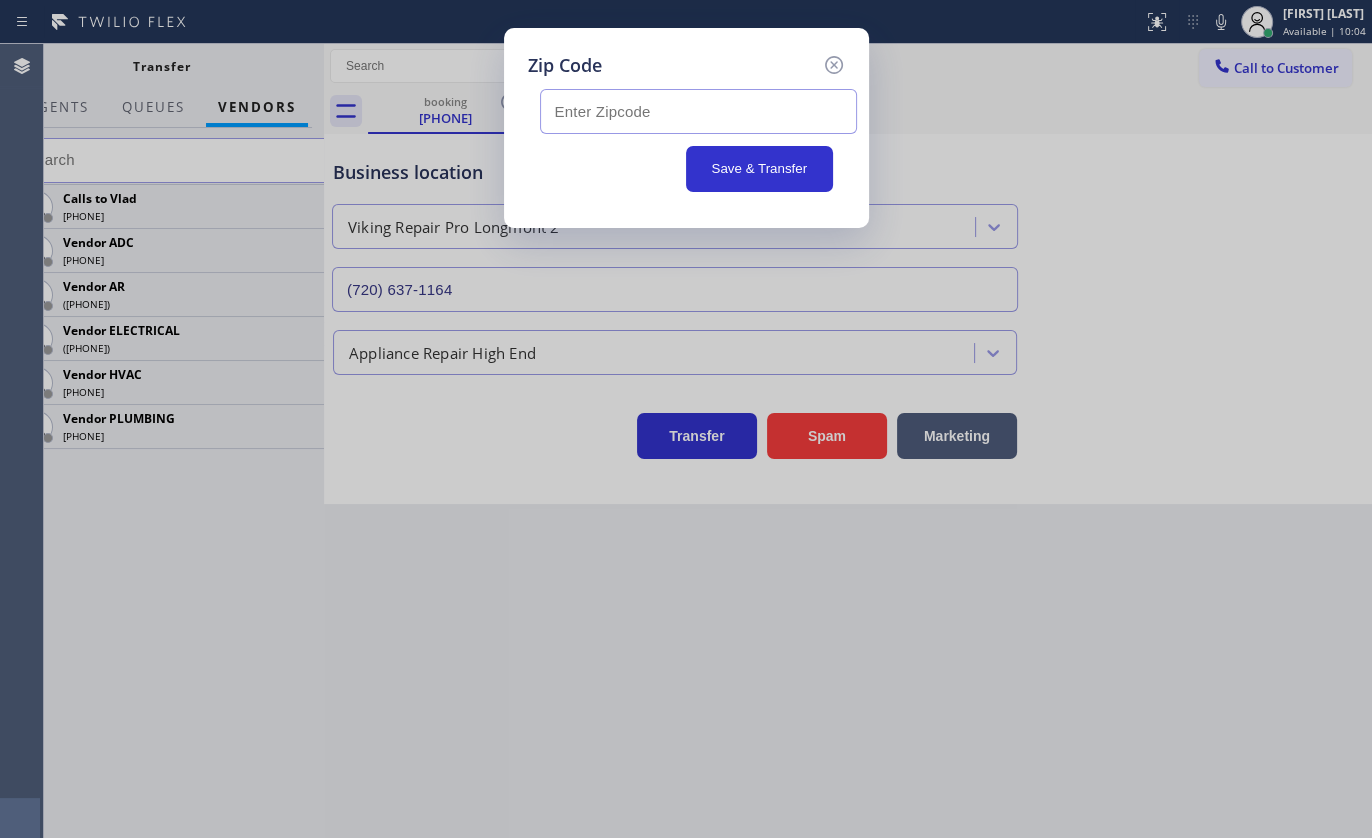 paste on "[NUMBER] [STREET], [CITY], [STATE] [POSTAL_CODE]" 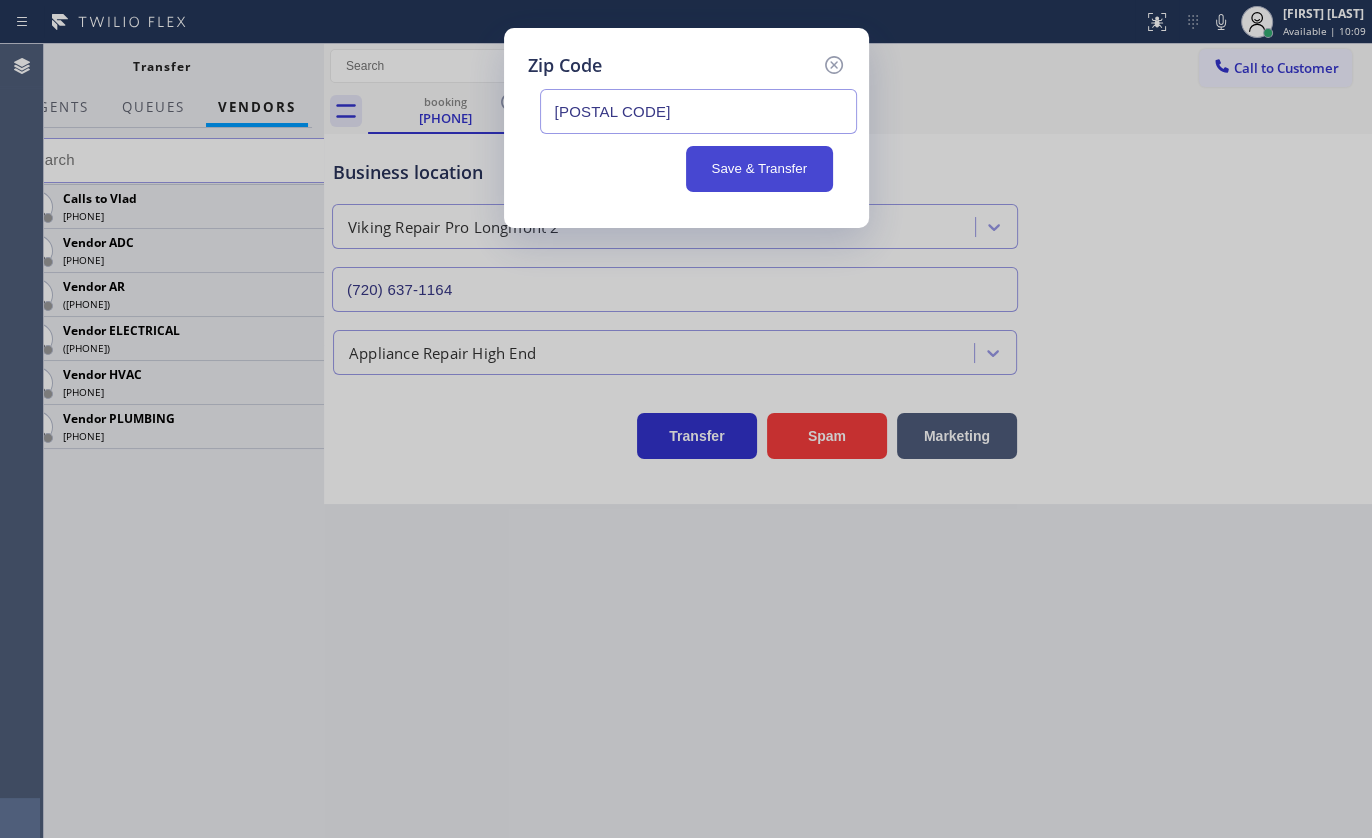 type on "[POSTAL CODE]" 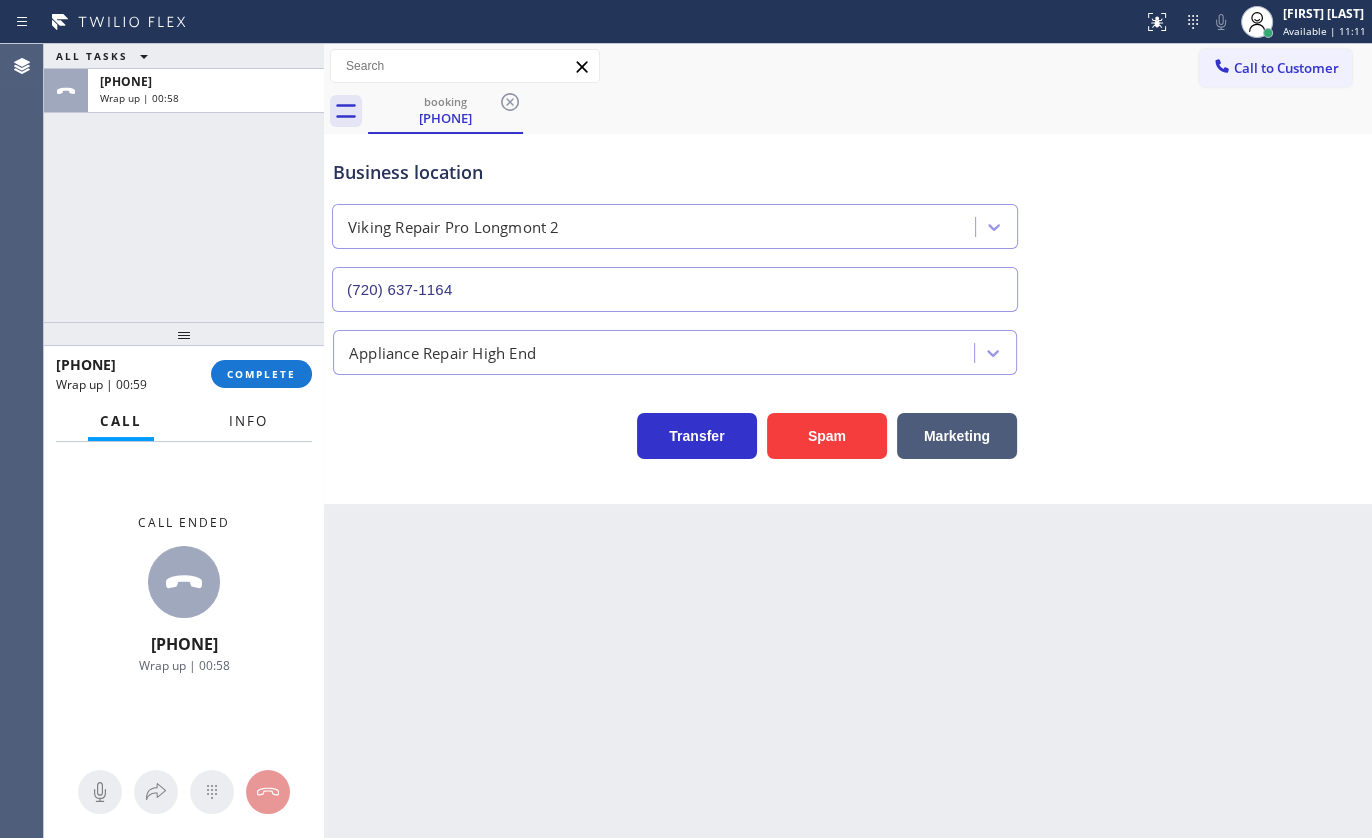 click on "Info" at bounding box center [248, 421] 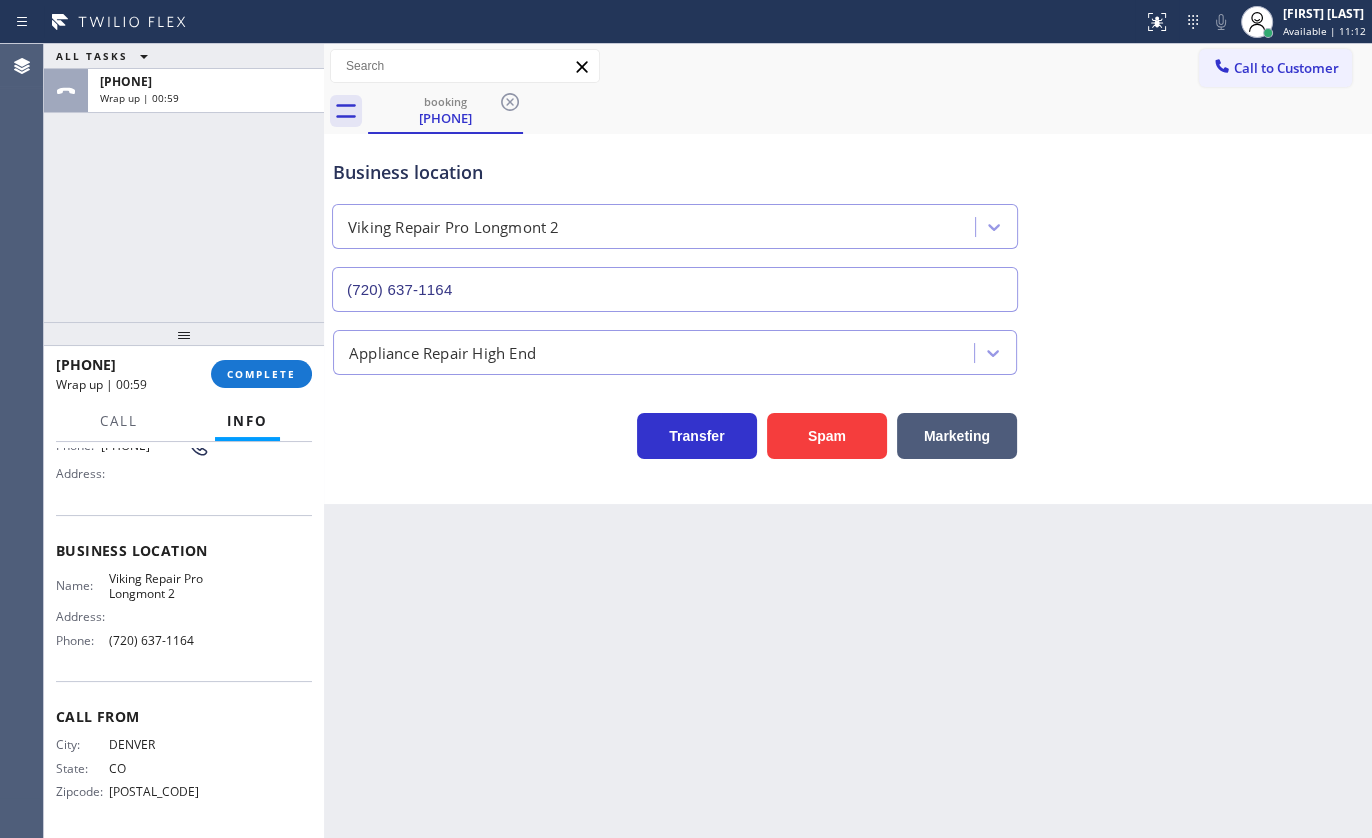 scroll, scrollTop: 182, scrollLeft: 0, axis: vertical 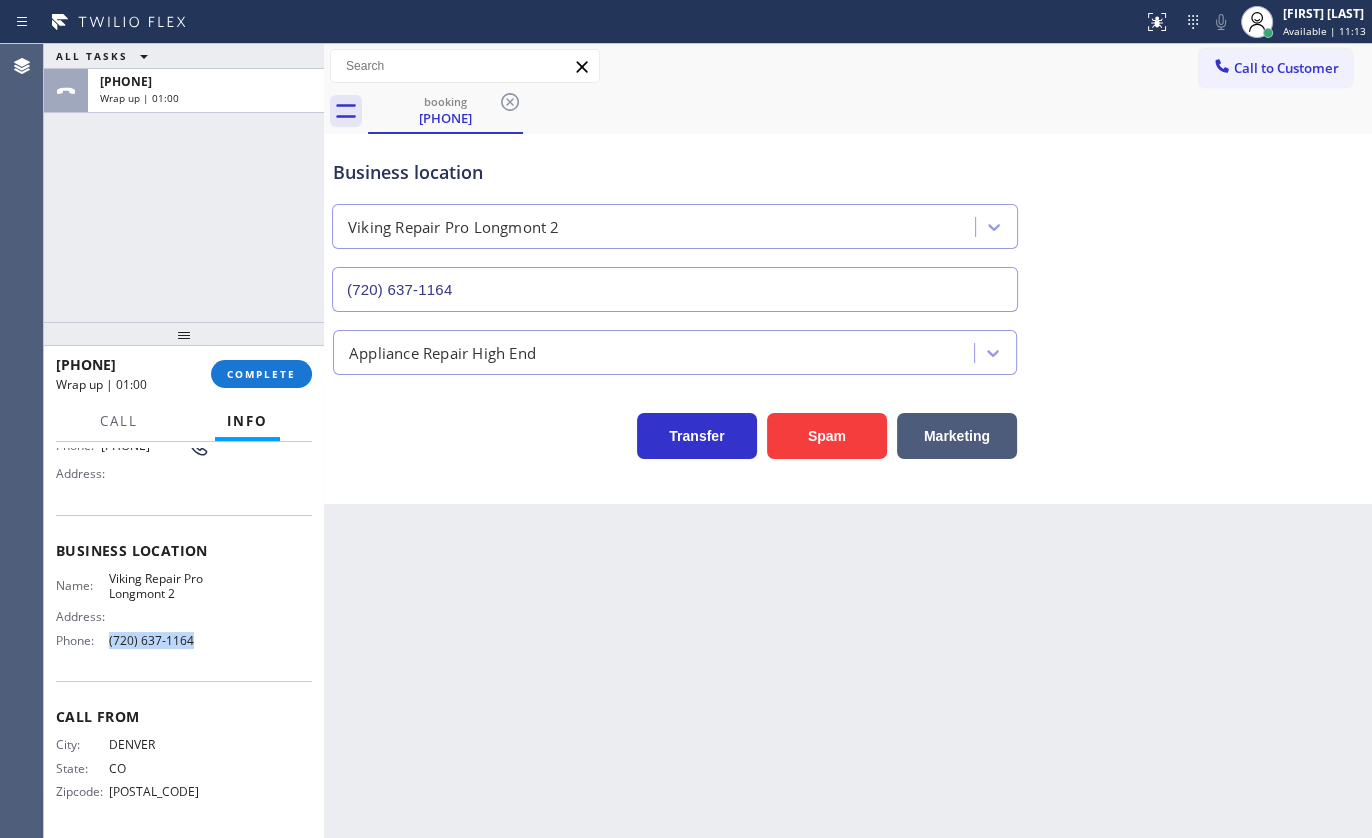 drag, startPoint x: 103, startPoint y: 639, endPoint x: 219, endPoint y: 637, distance: 116.01724 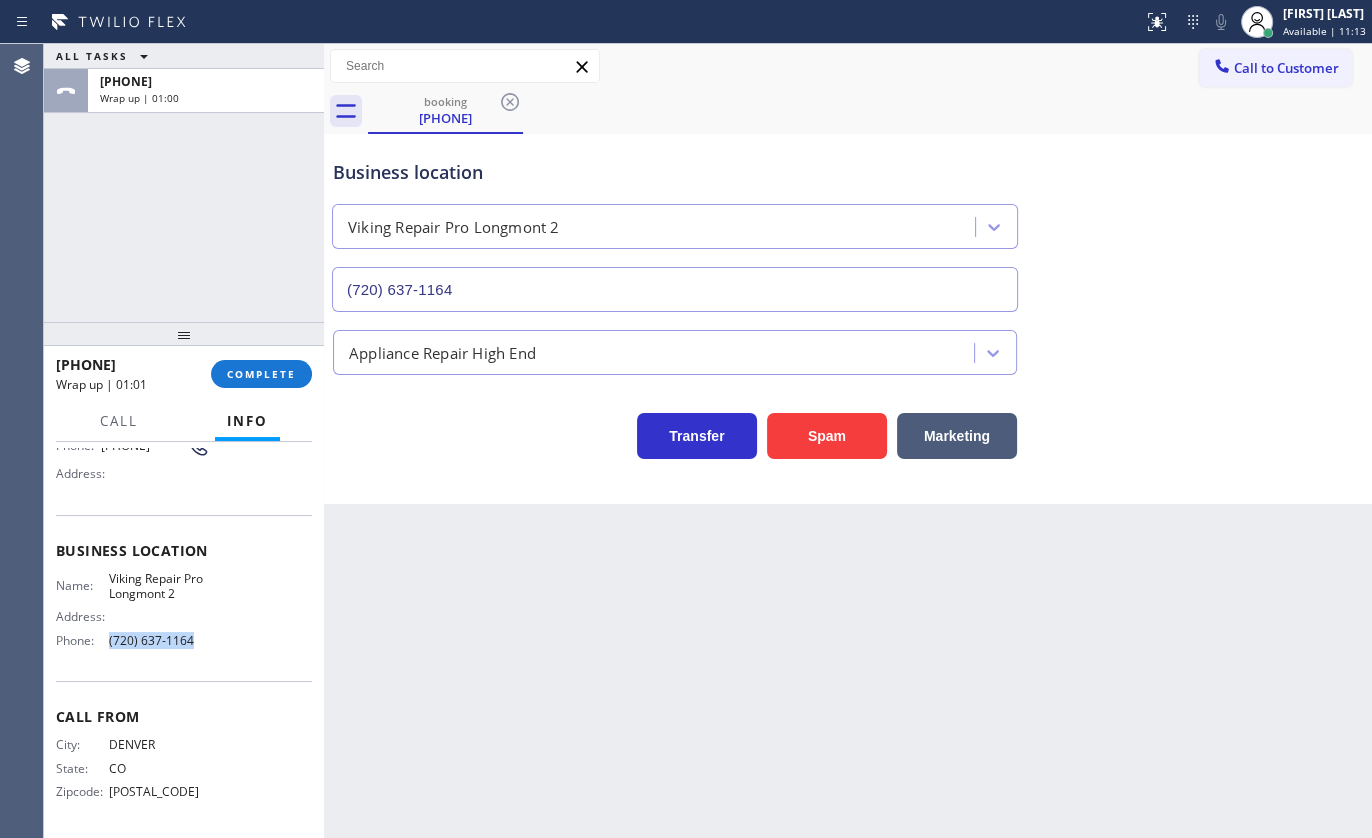 copy on "(720) 637-1164" 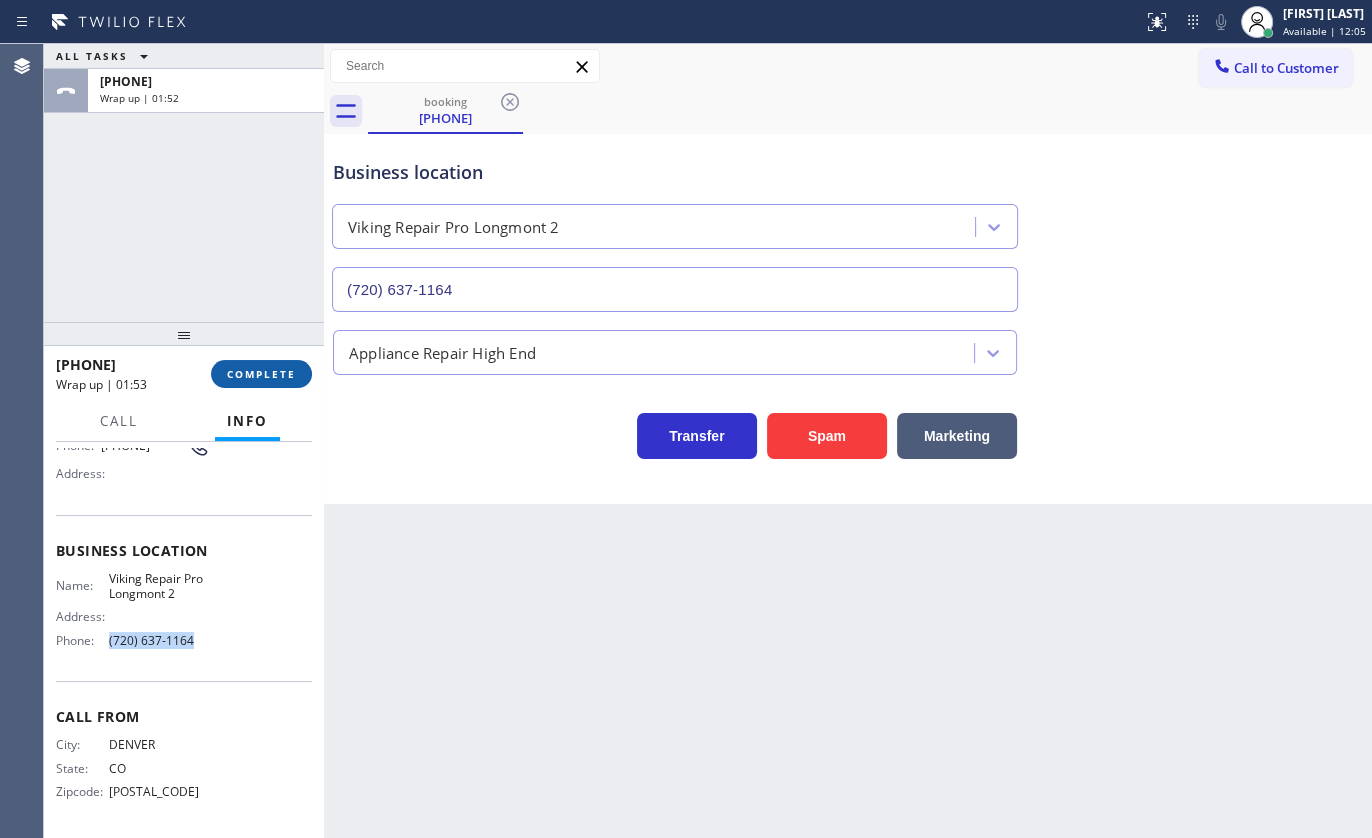 click on "COMPLETE" at bounding box center [261, 374] 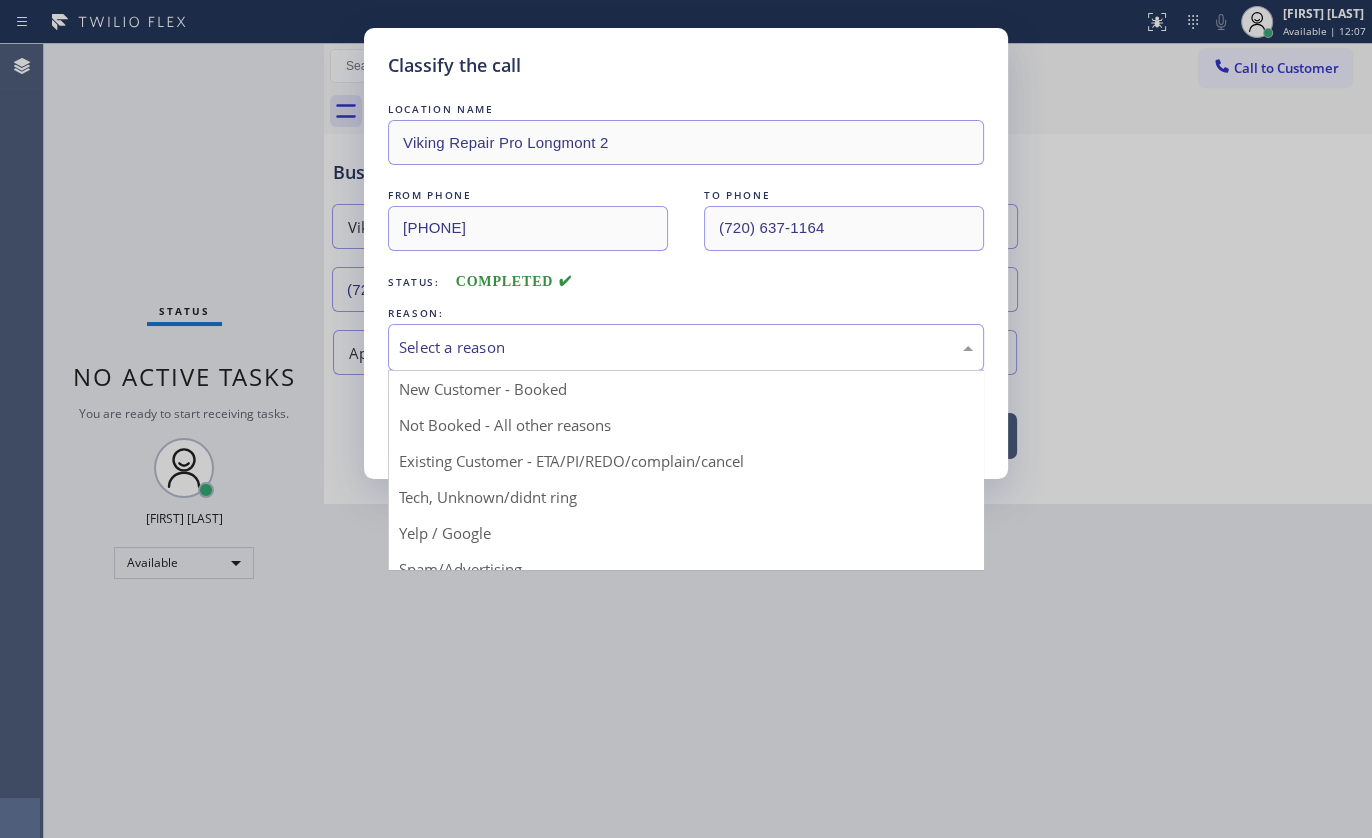 click on "Select a reason" at bounding box center [686, 347] 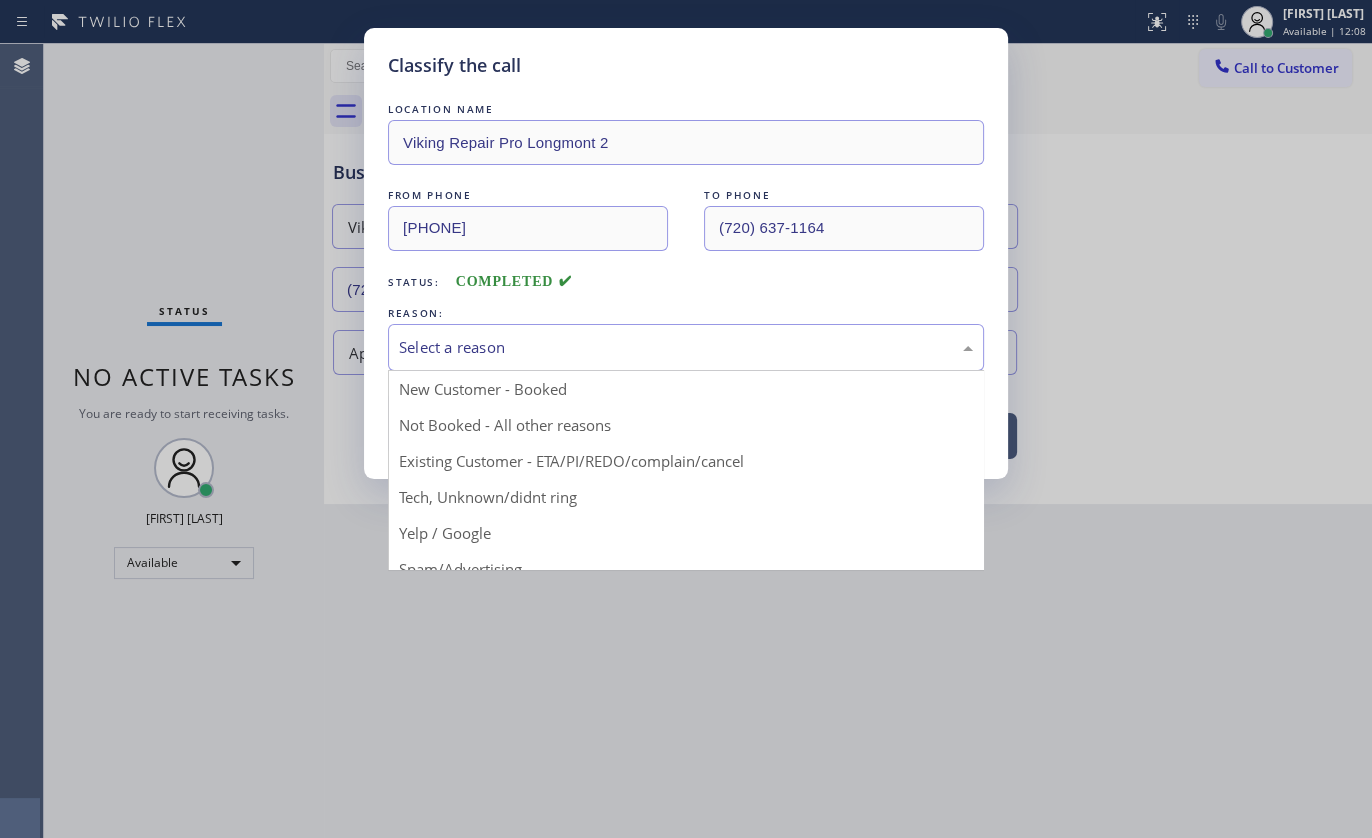 click on "Select a reason" at bounding box center (686, 347) 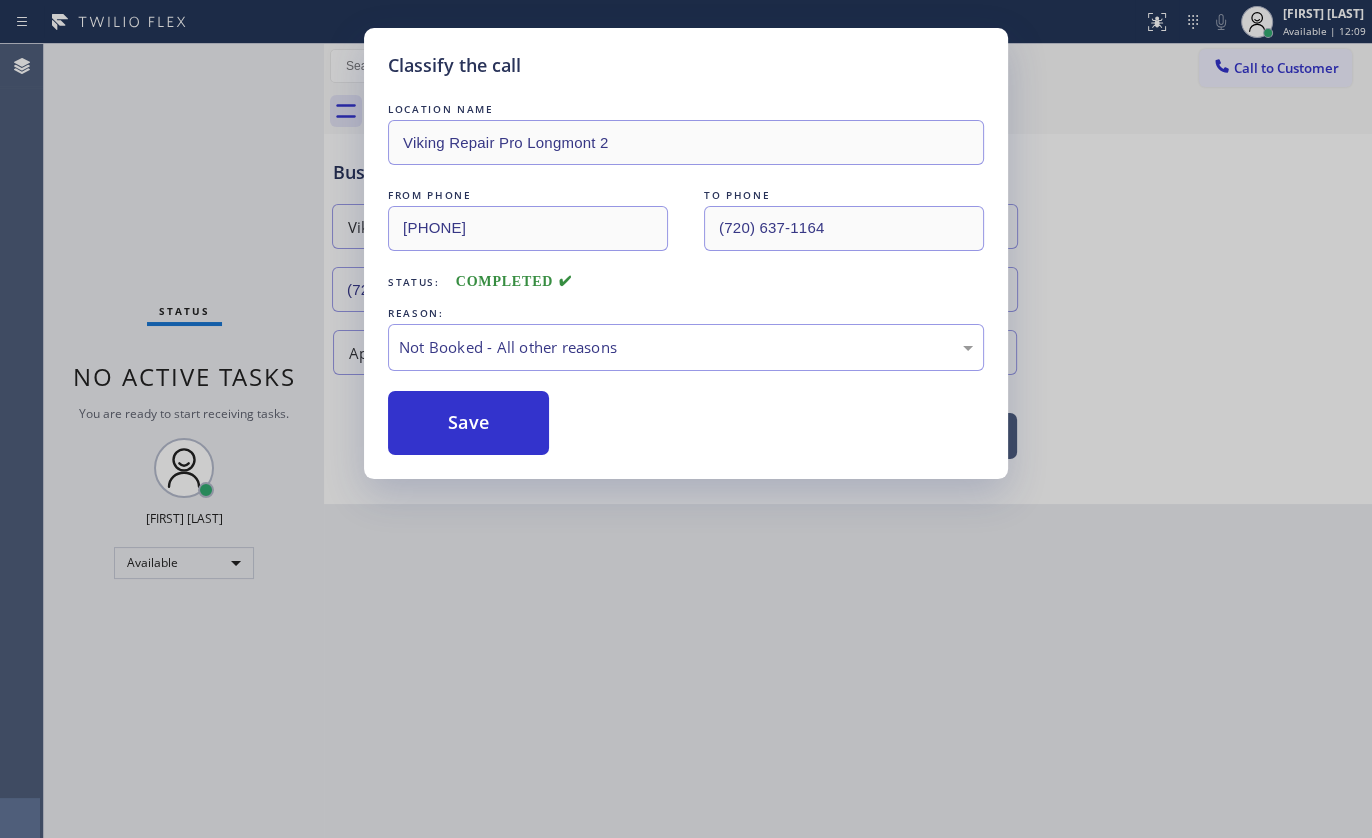 click on "Save" at bounding box center (468, 423) 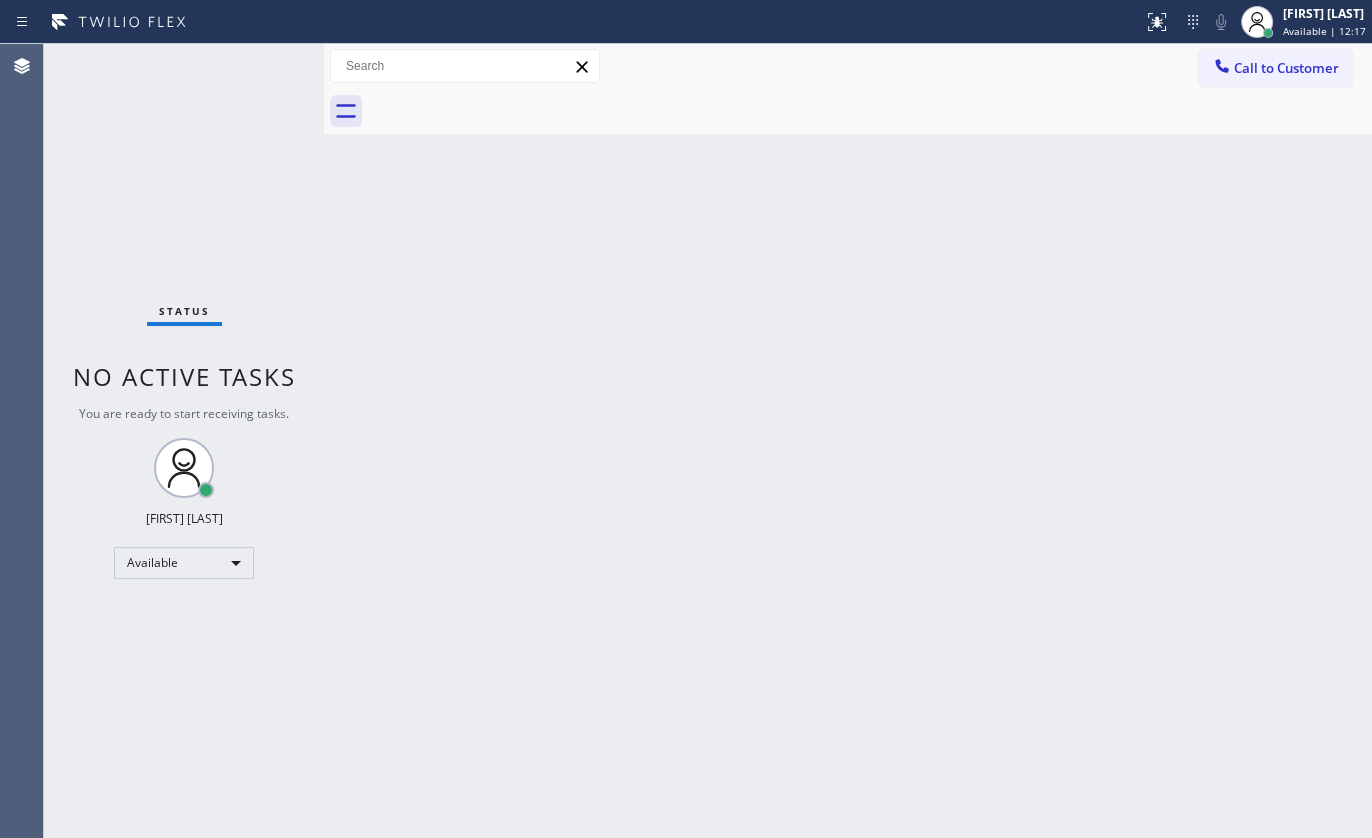 click on "Back to Dashboard Change Sender ID Customers Technicians Select a contact Outbound call Technician Search Technician Your caller id phone number Your caller id phone number Call Technician info Name   Phone none Address none Change Sender ID HVAC +18559994417 5 Star Appliance +18557314952 Appliance Repair +18554611149 Plumbing +18889090120 Air Duct Cleaning +18006865038  Electricians +18005688664 Cancel Change Check personal SMS Reset Change No tabs Call to Customer Outbound call Location Jenn-Air Expert Appliance Repair Your caller id phone number ([PHONE]) Customer number Call Outbound call Technician Search Technician Your caller id phone number Your caller id phone number Call" at bounding box center (848, 441) 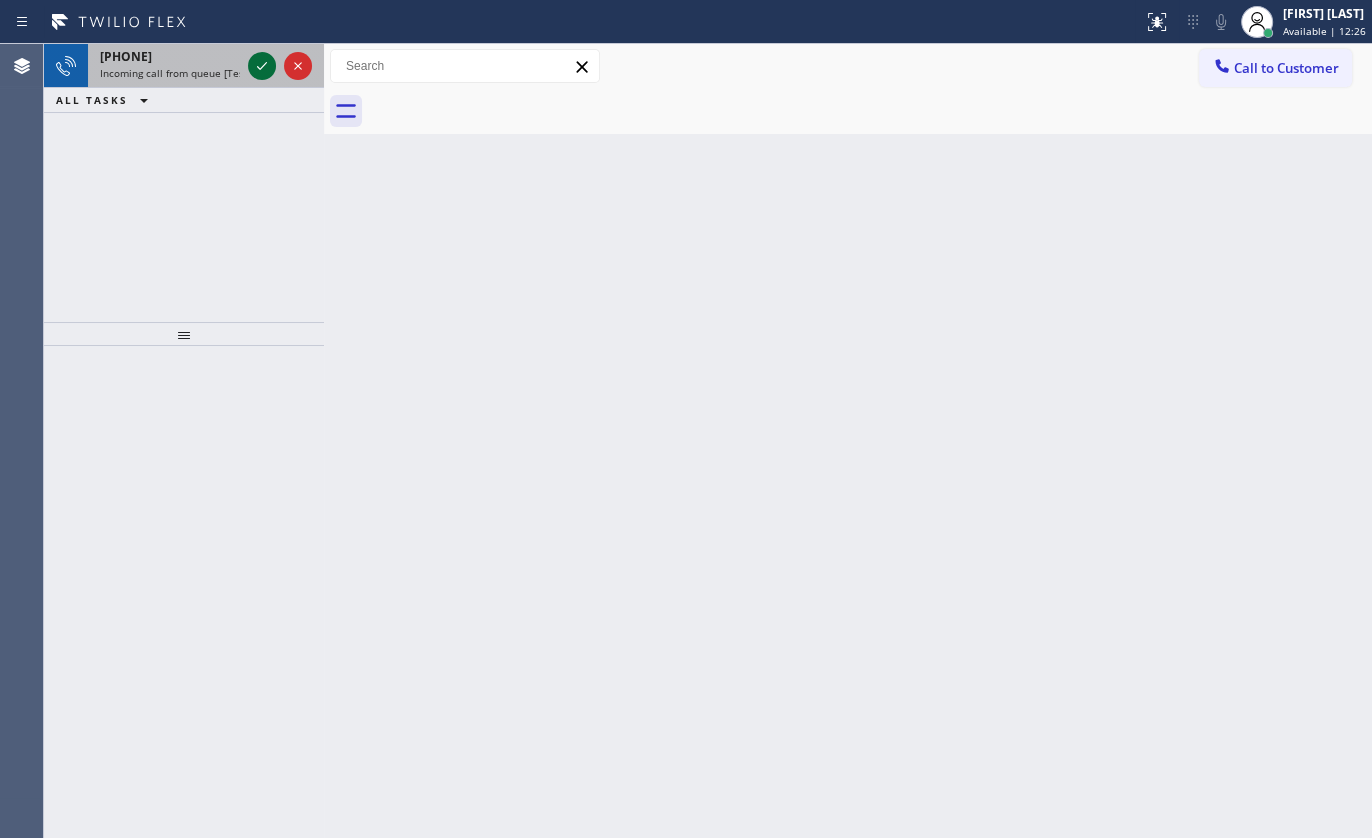 click 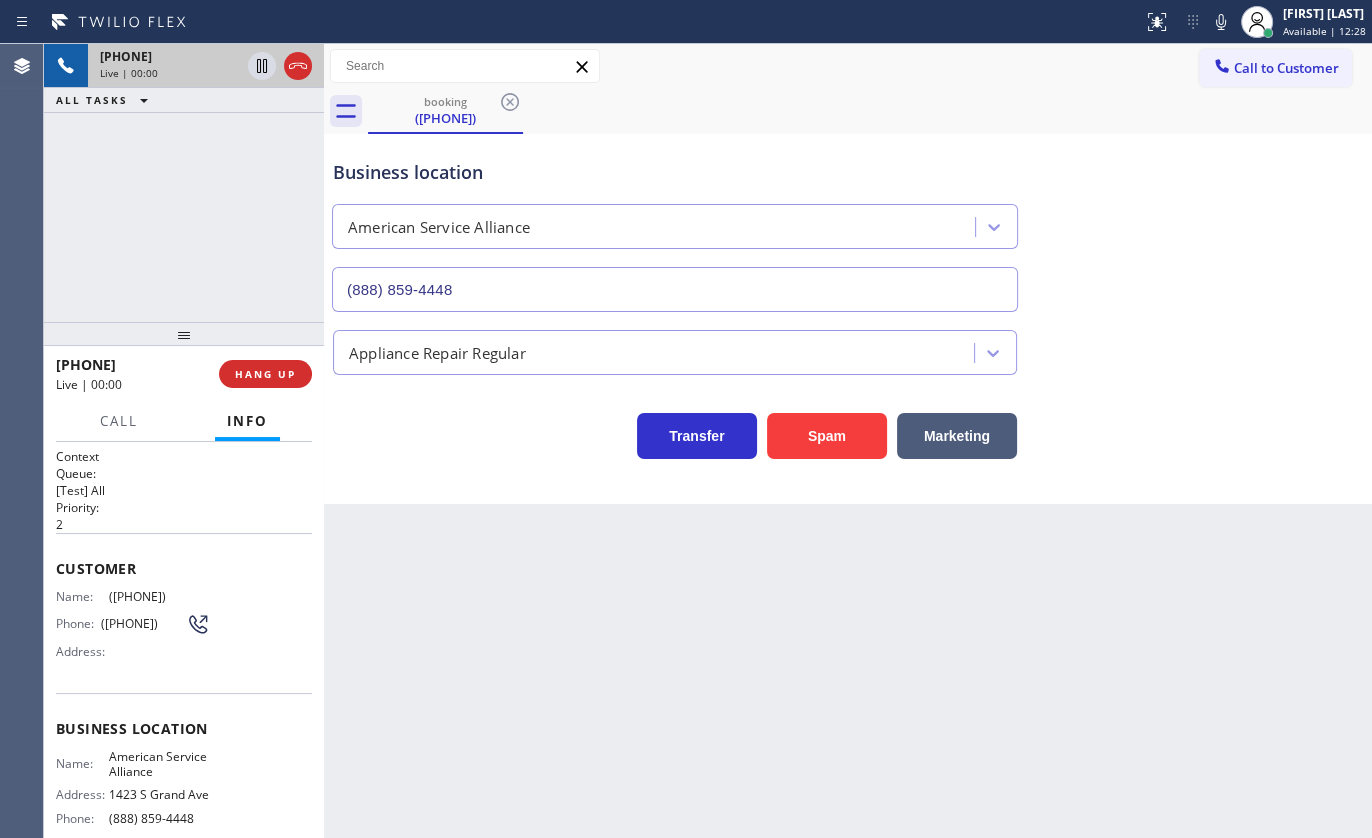 type on "(888) 859-4448" 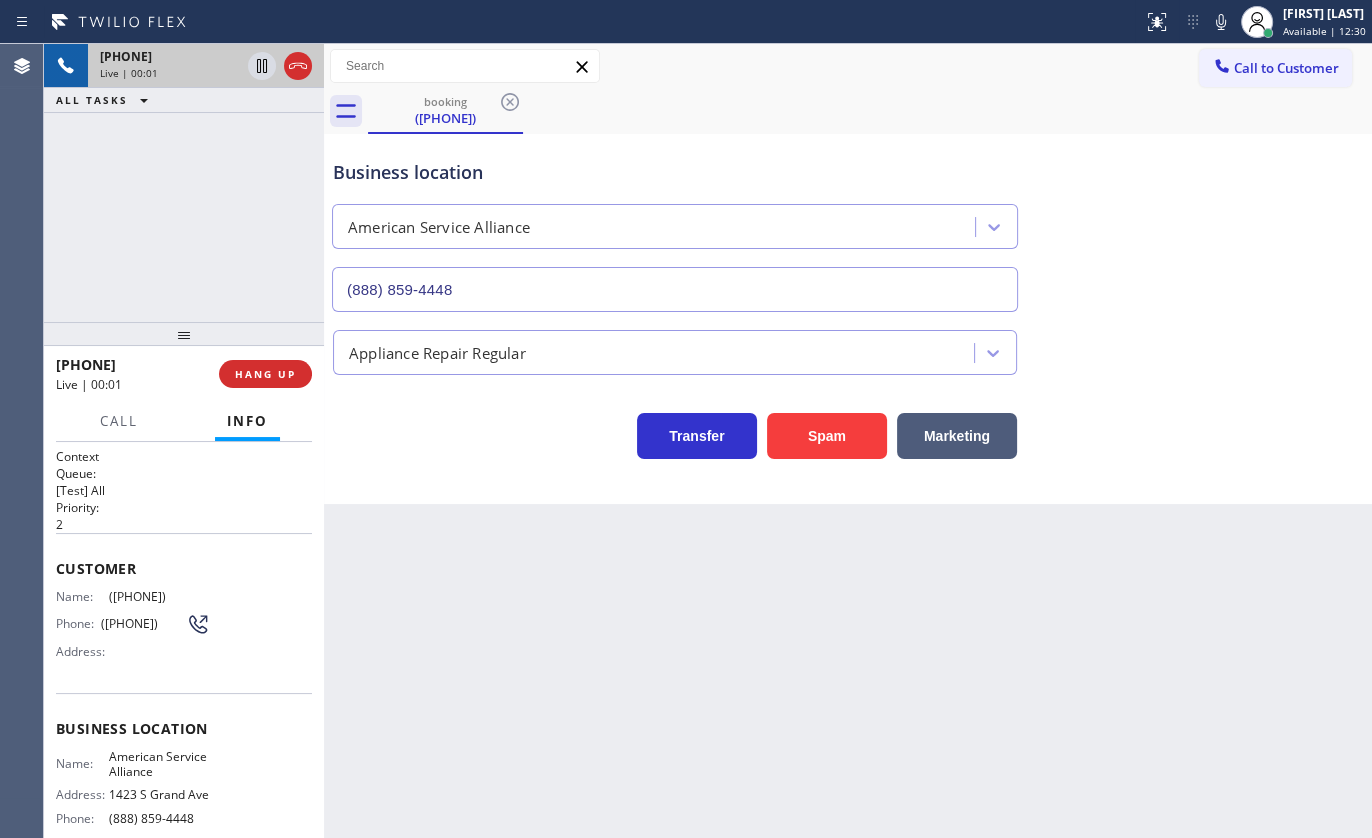 click on "[PHONE] Call to Customer Outbound call Location Jenn-Air Expert Appliance Repair Your caller id phone number [PHONE] Customer number Call Outbound call Technician Search Technician Your caller id phone number Your caller id phone number Call booking [PHONE] Business location [BRAND] [PHONE] Appliance Repair Regular Transfer Spam Marketing" at bounding box center (848, 441) 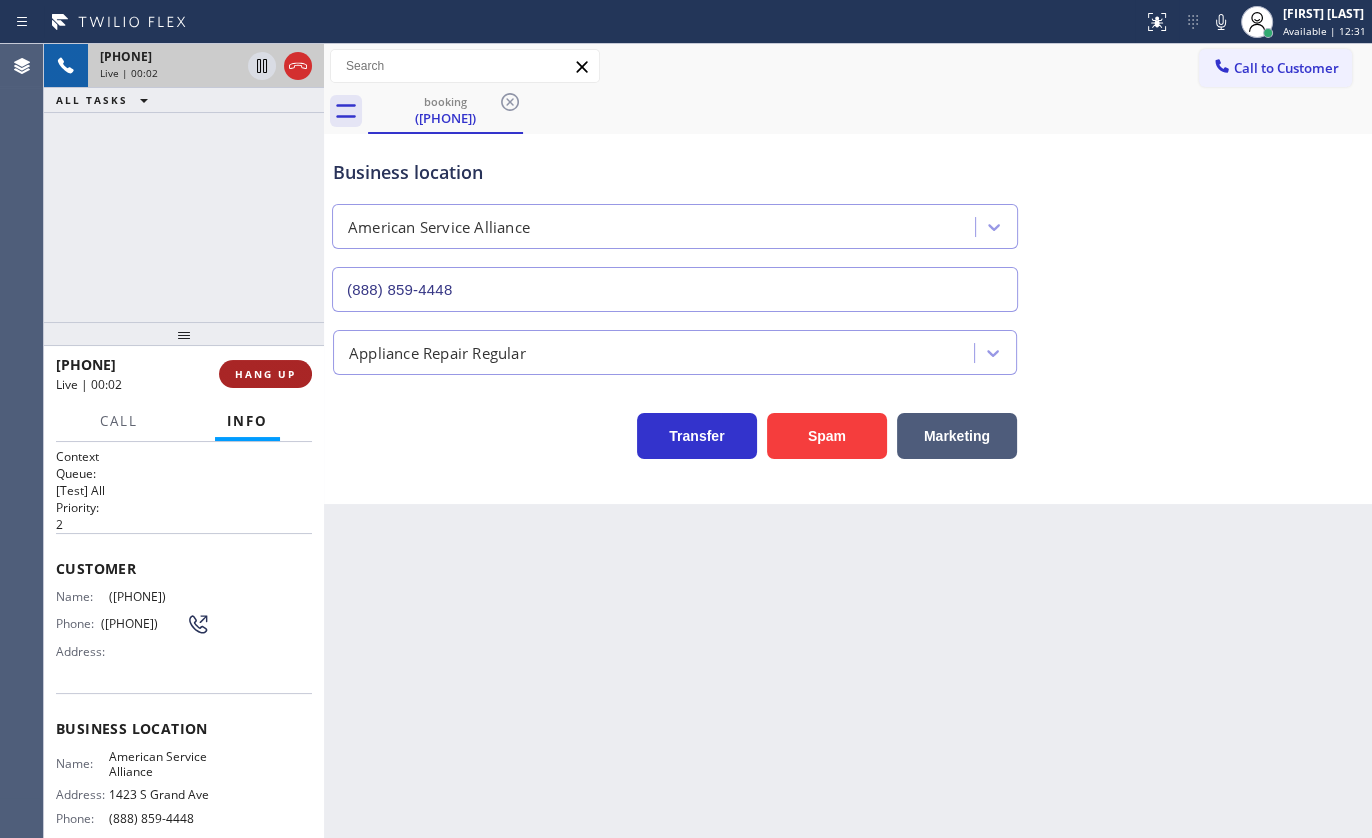click on "HANG UP" at bounding box center (265, 374) 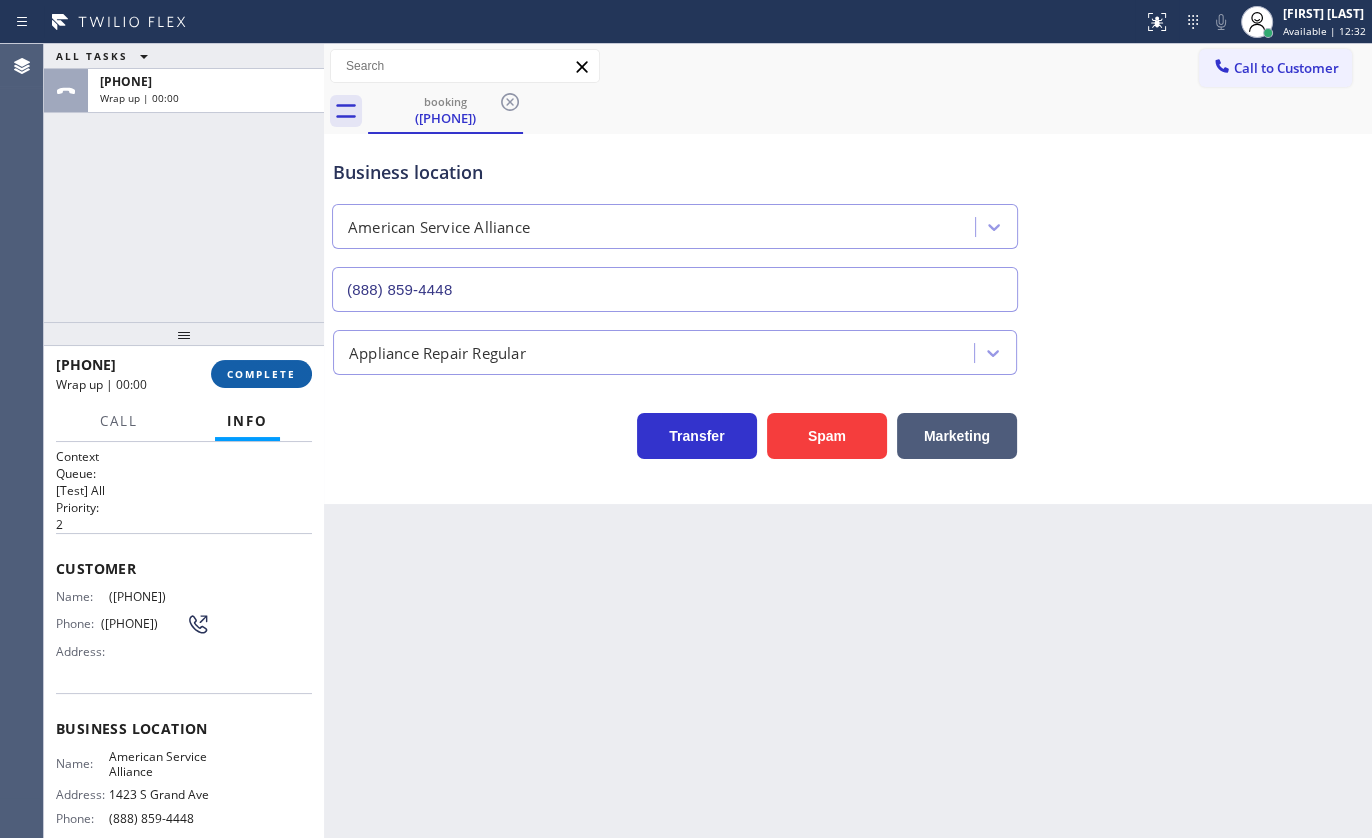 click on "COMPLETE" at bounding box center [261, 374] 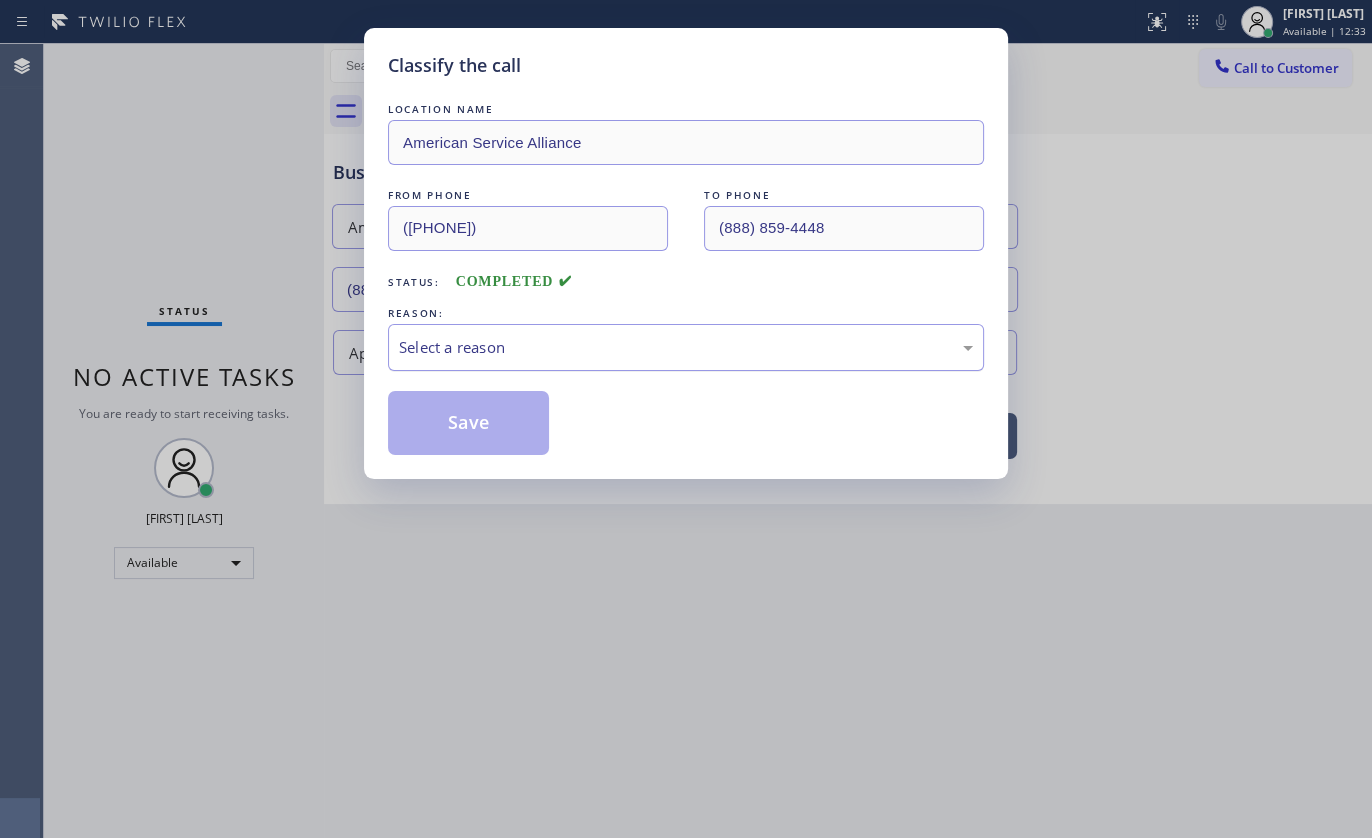 click on "Select a reason" at bounding box center [686, 347] 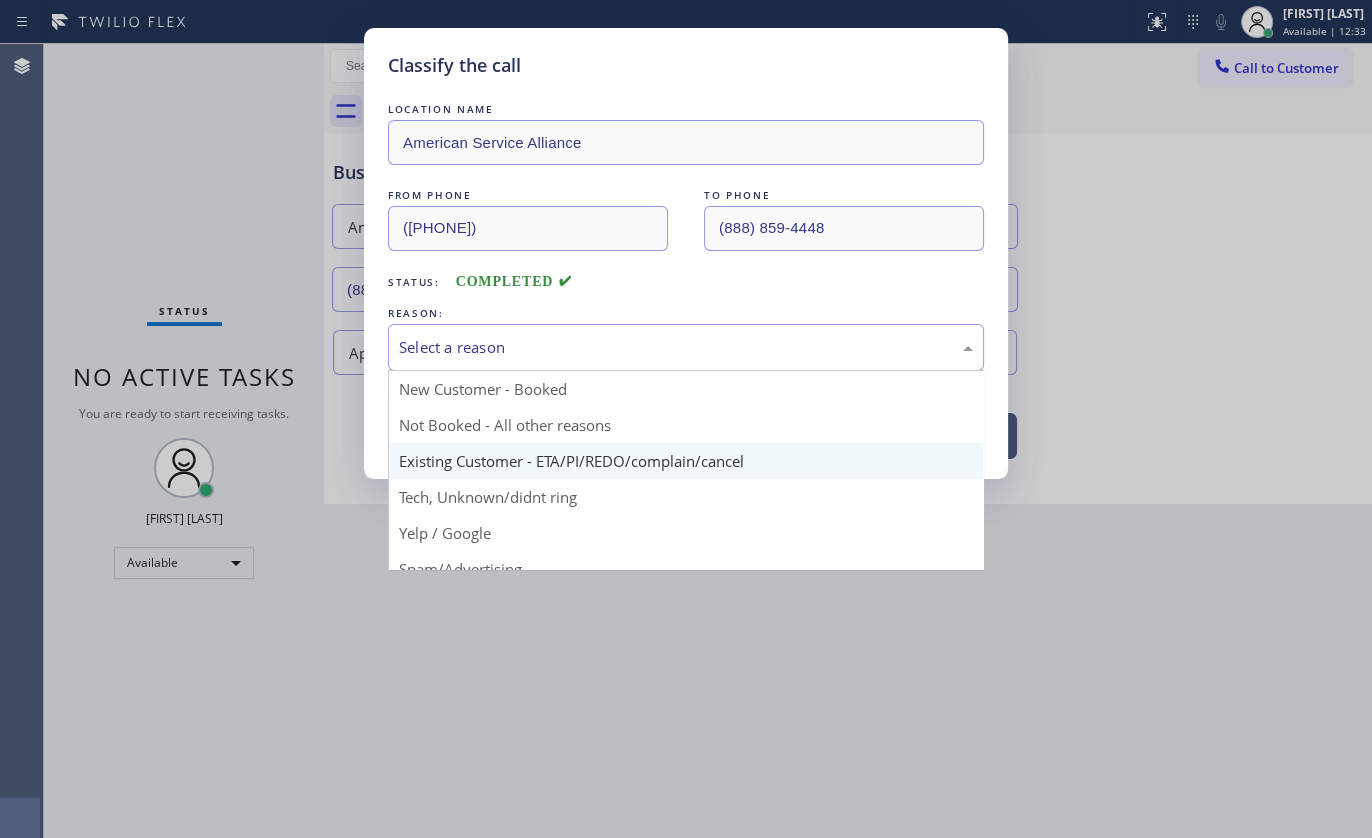 scroll, scrollTop: 90, scrollLeft: 0, axis: vertical 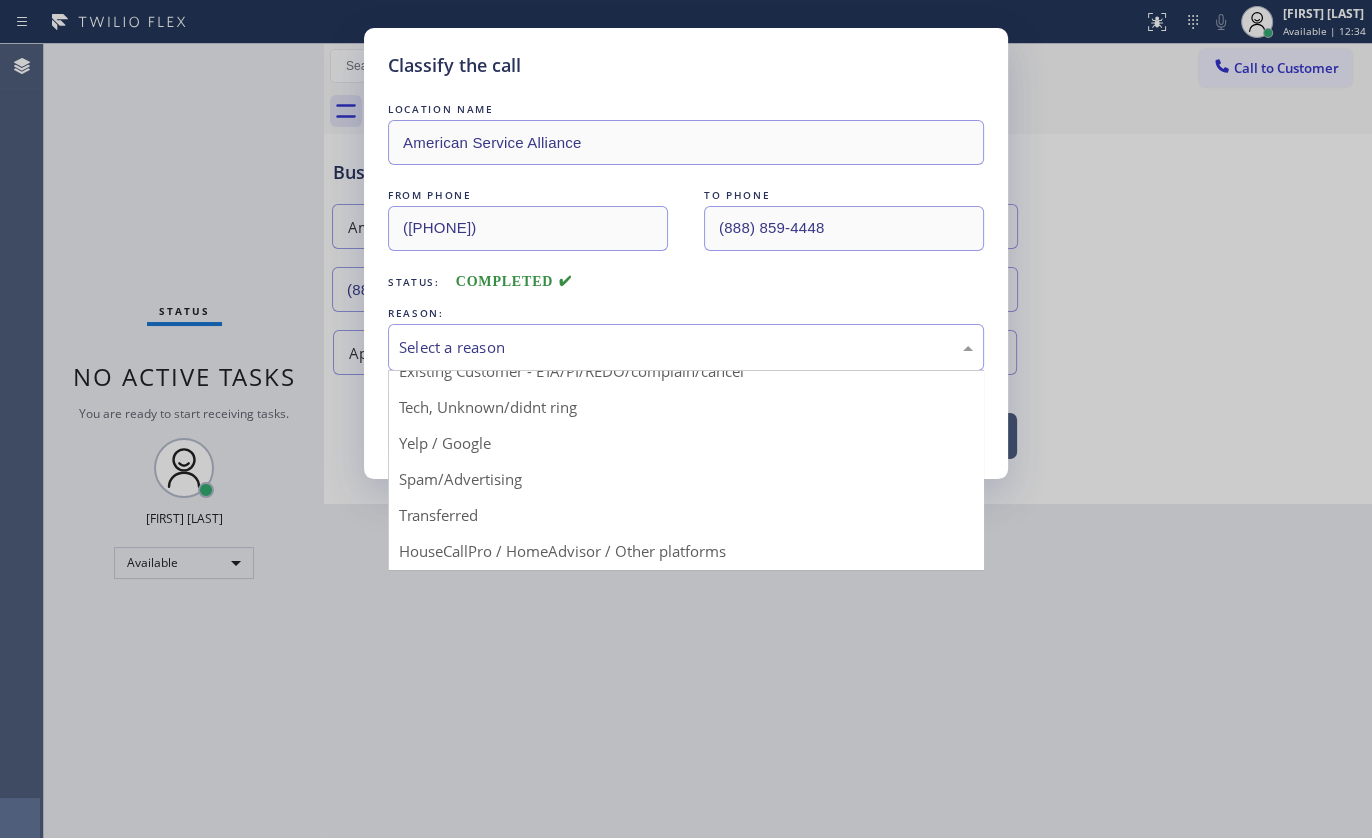 drag, startPoint x: 487, startPoint y: 470, endPoint x: 488, endPoint y: 455, distance: 15.033297 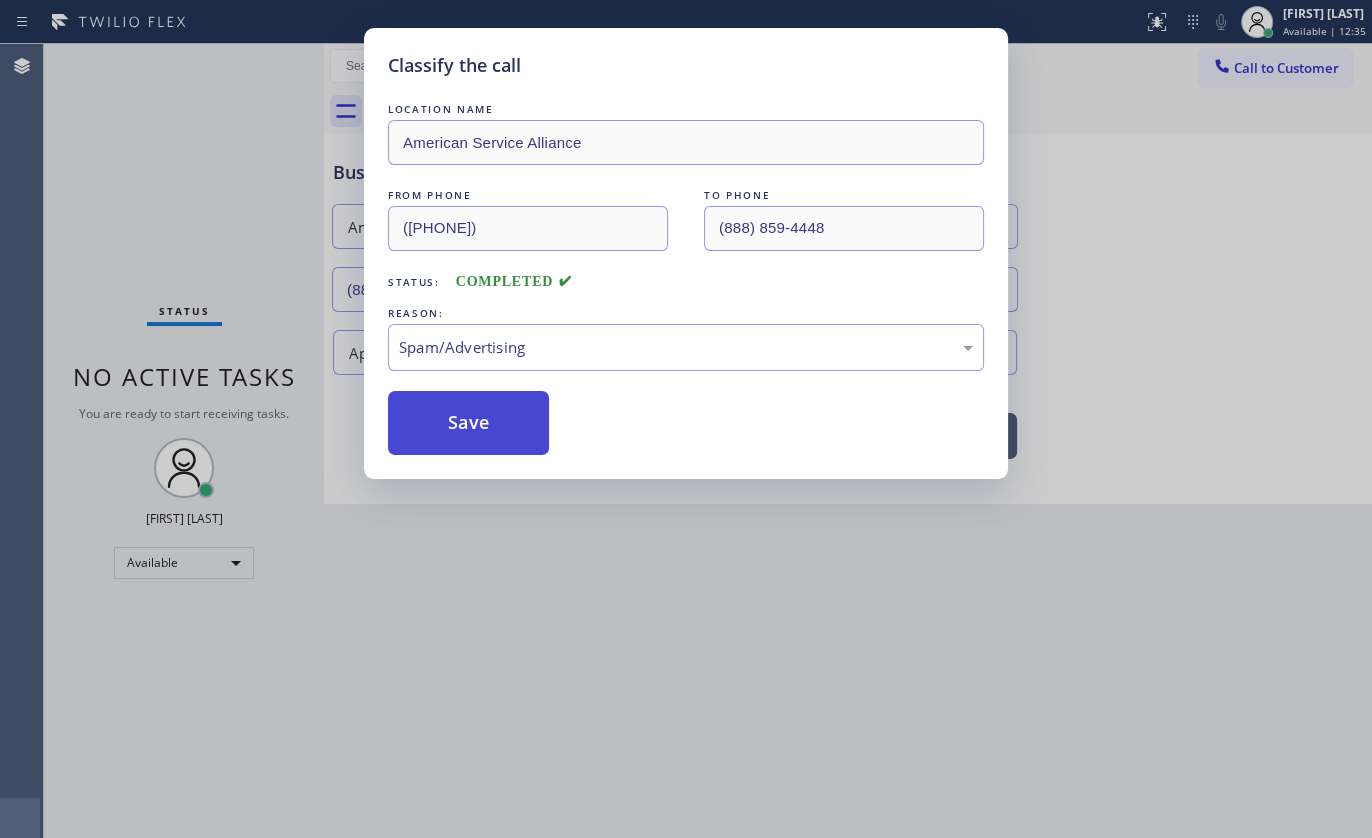 click on "Save" at bounding box center (468, 423) 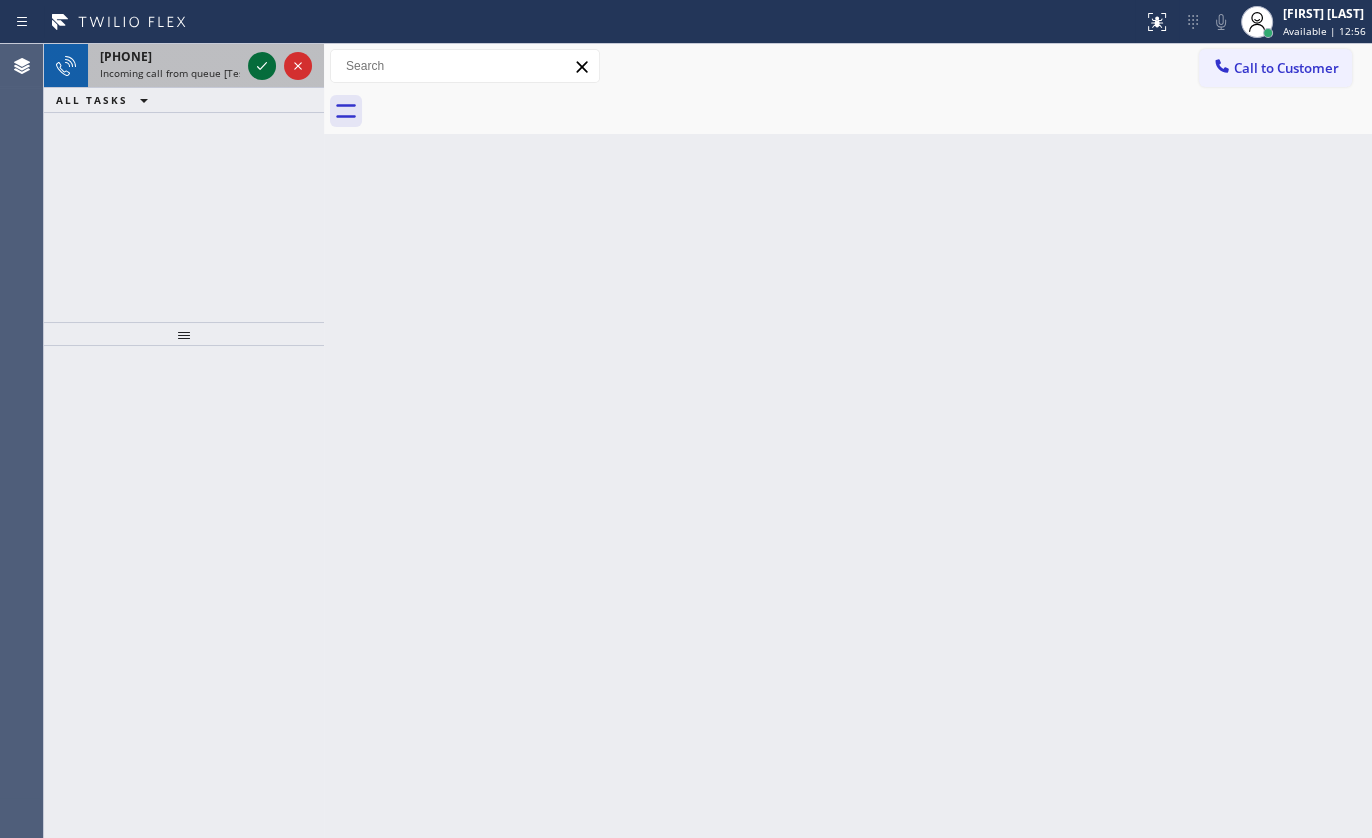 click 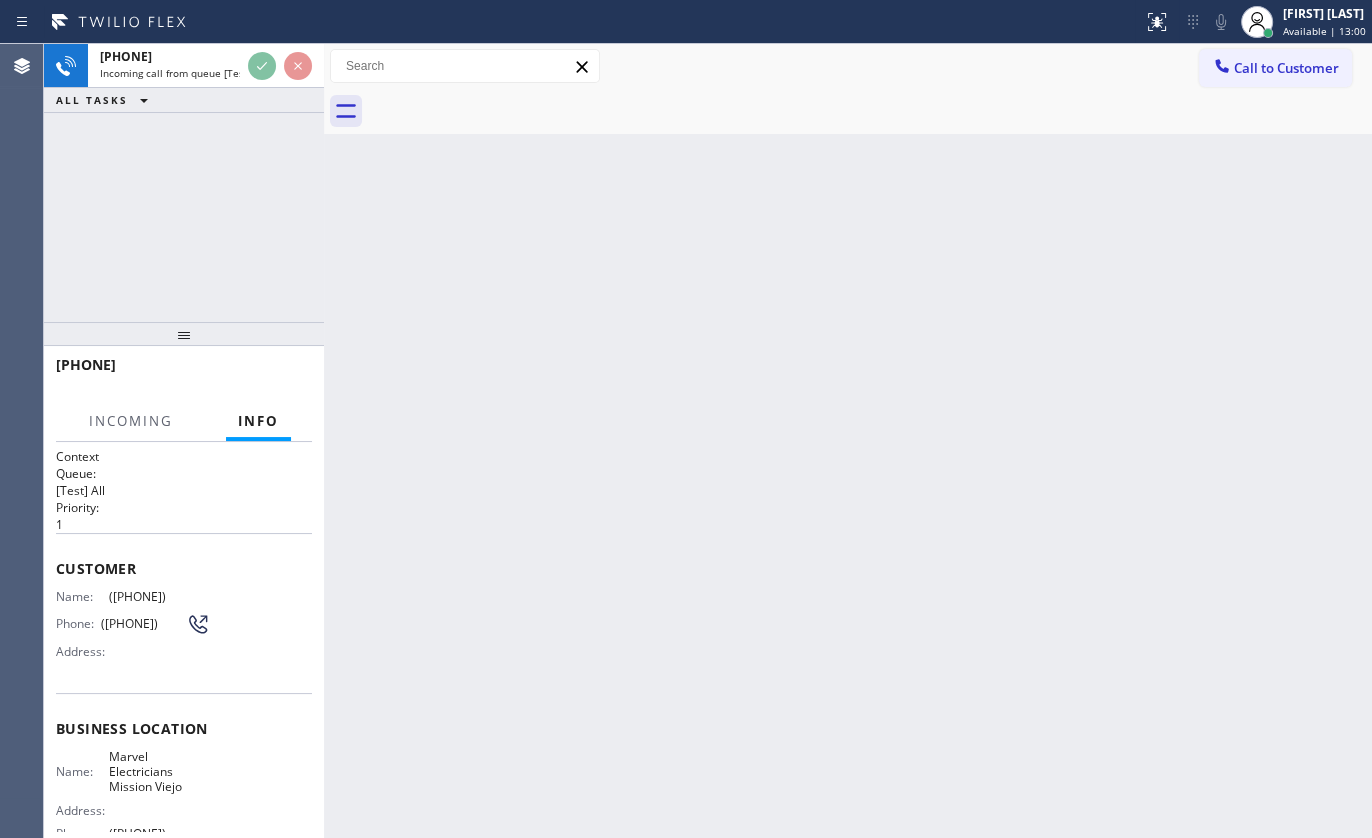 click on "ALL TASKS ALL TASKS ACTIVE TASKS TASKS IN WRAP UP" at bounding box center [184, 100] 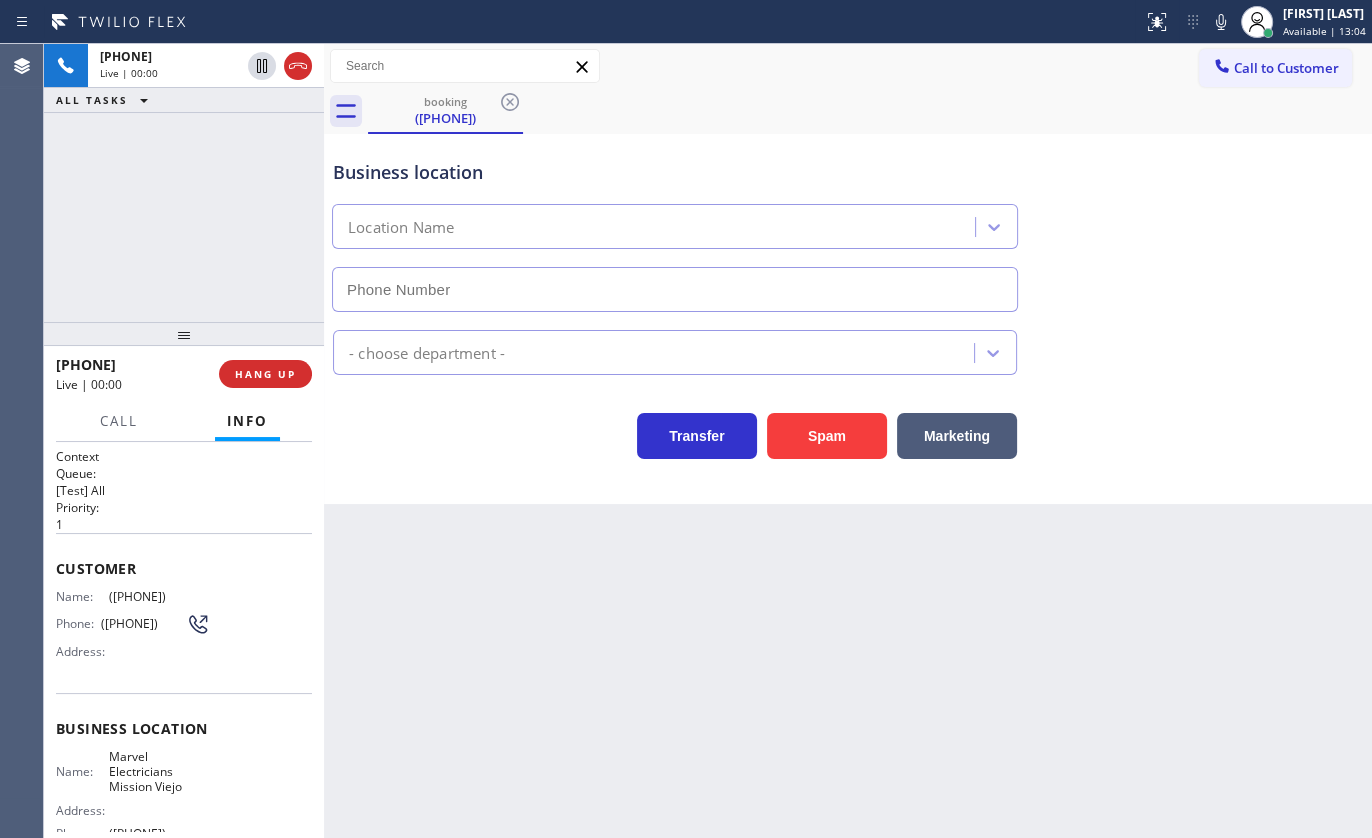 type on "([PHONE])" 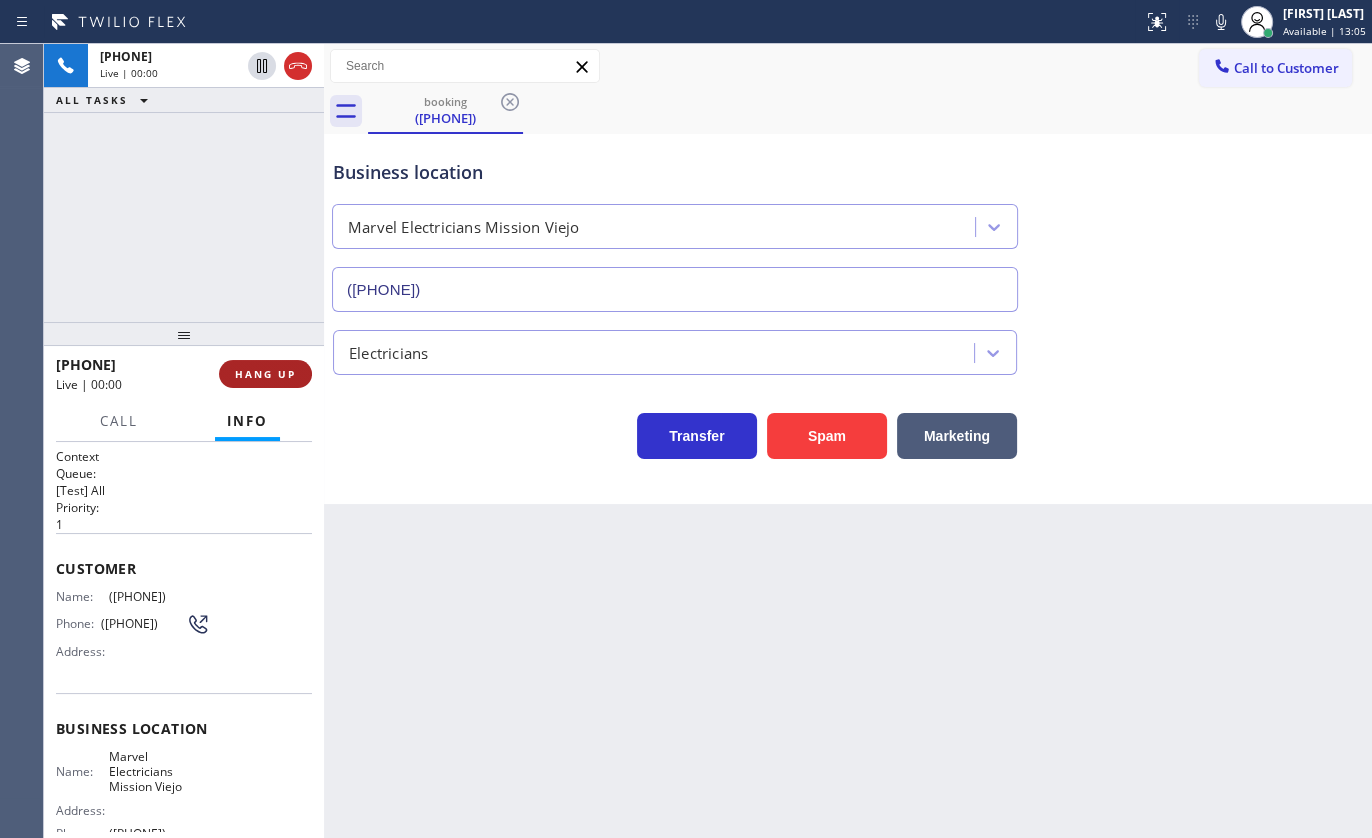 click on "HANG UP" at bounding box center (265, 374) 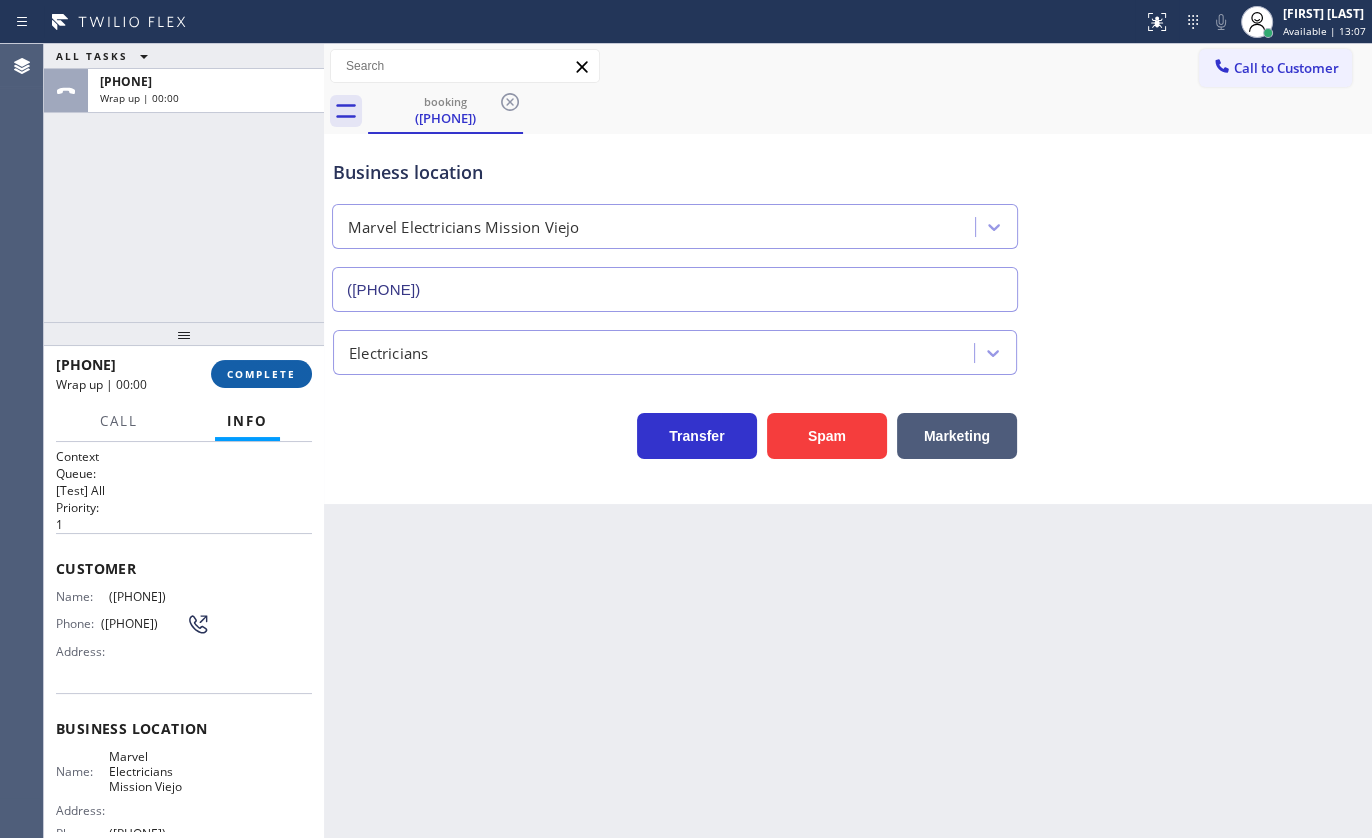 click on "COMPLETE" at bounding box center (261, 374) 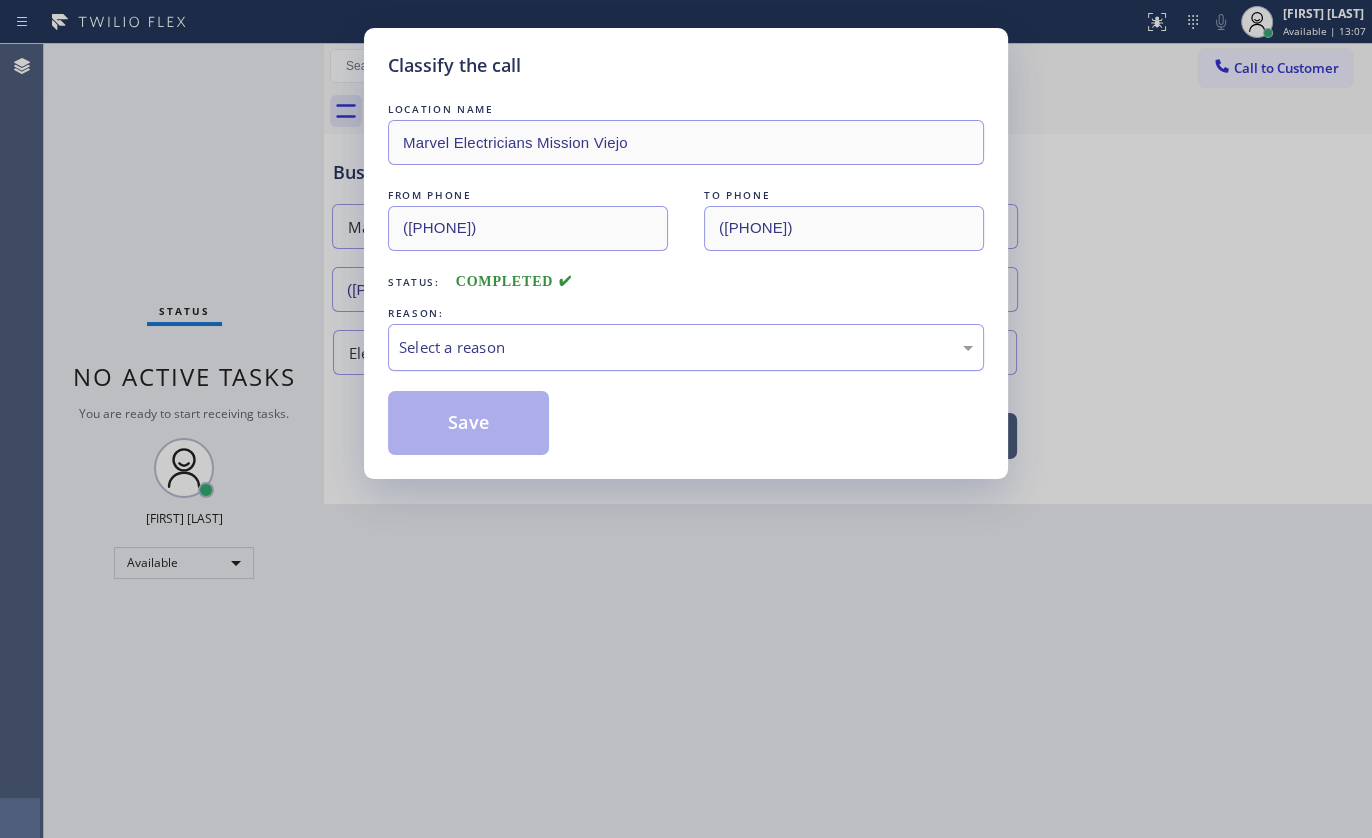 click on "Select a reason" at bounding box center (686, 347) 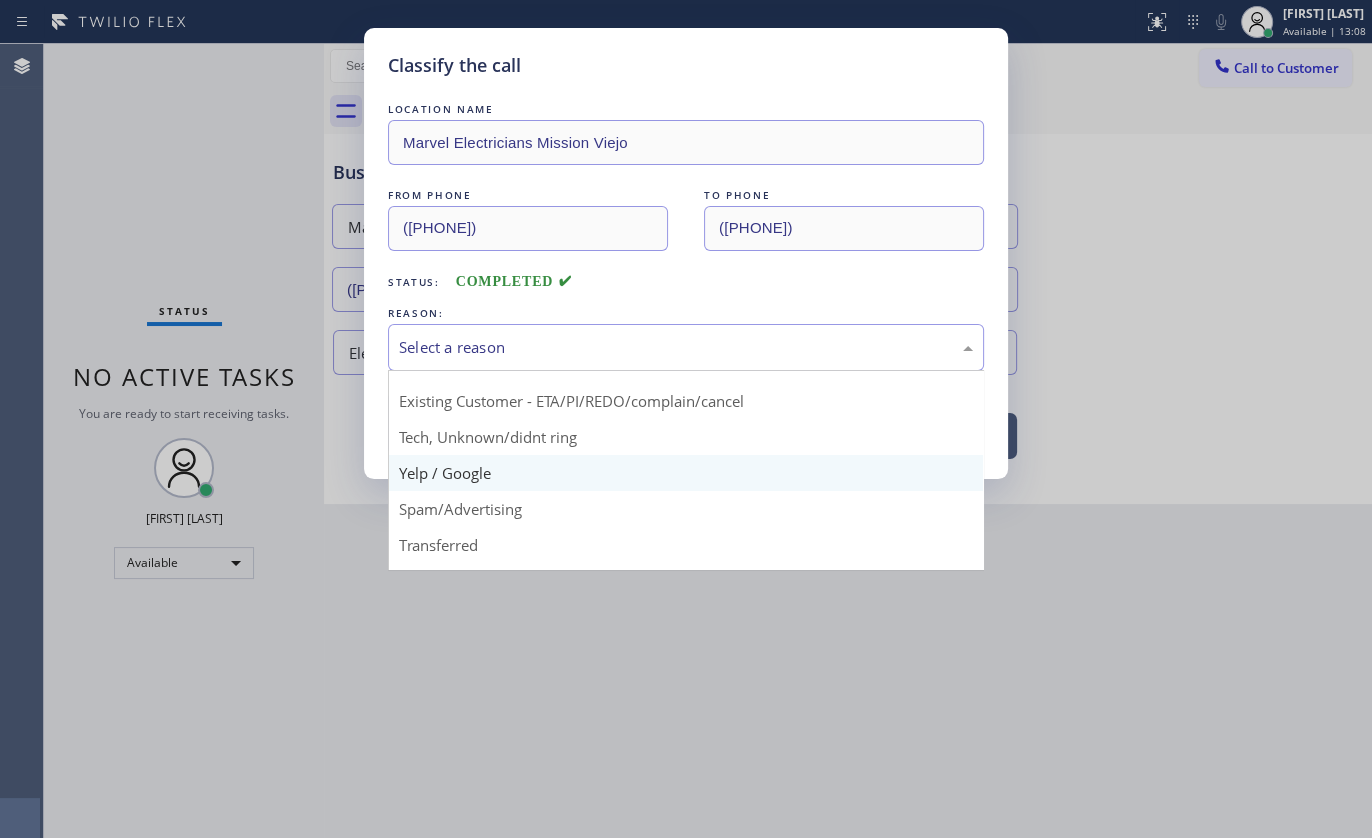 scroll, scrollTop: 90, scrollLeft: 0, axis: vertical 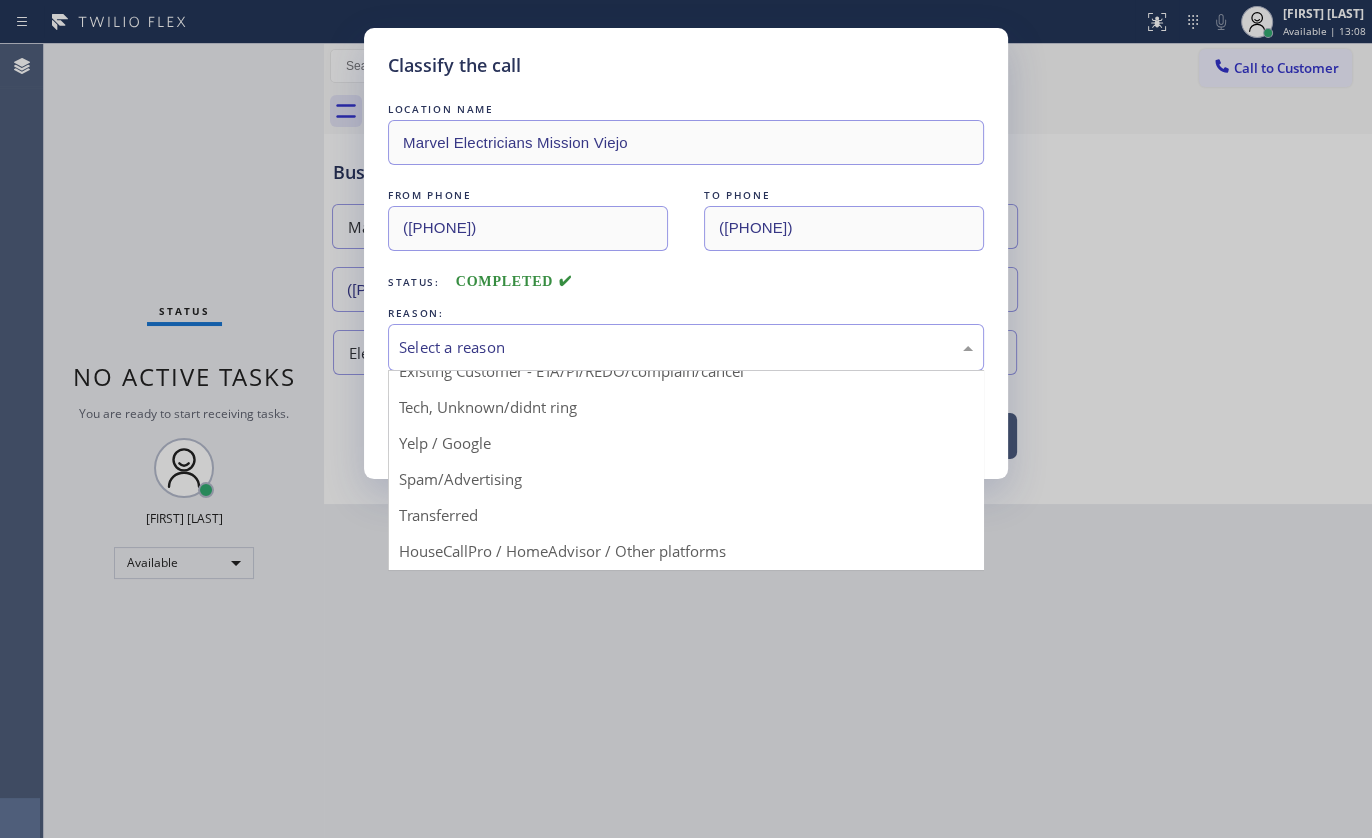 drag, startPoint x: 471, startPoint y: 488, endPoint x: 474, endPoint y: 442, distance: 46.09772 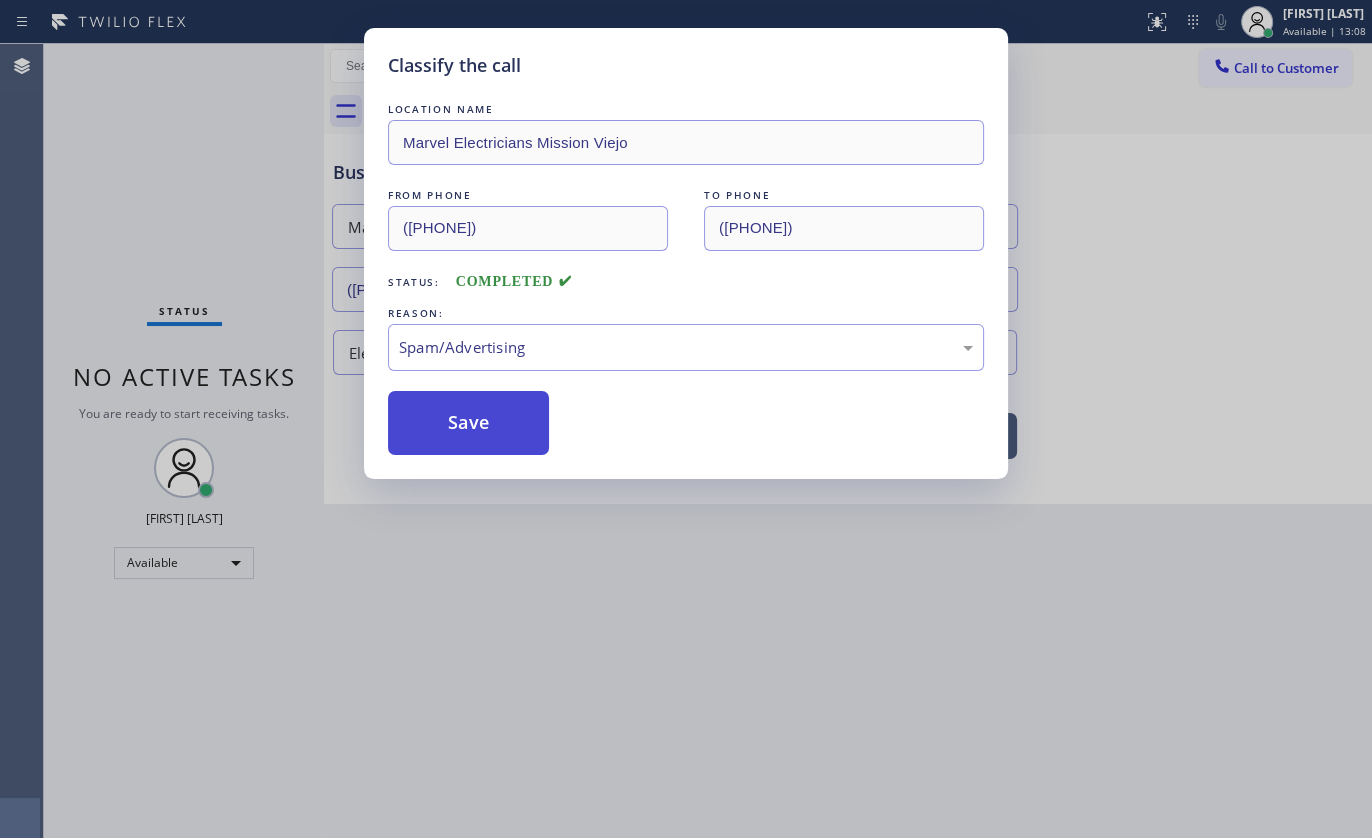 click on "Save" at bounding box center [468, 423] 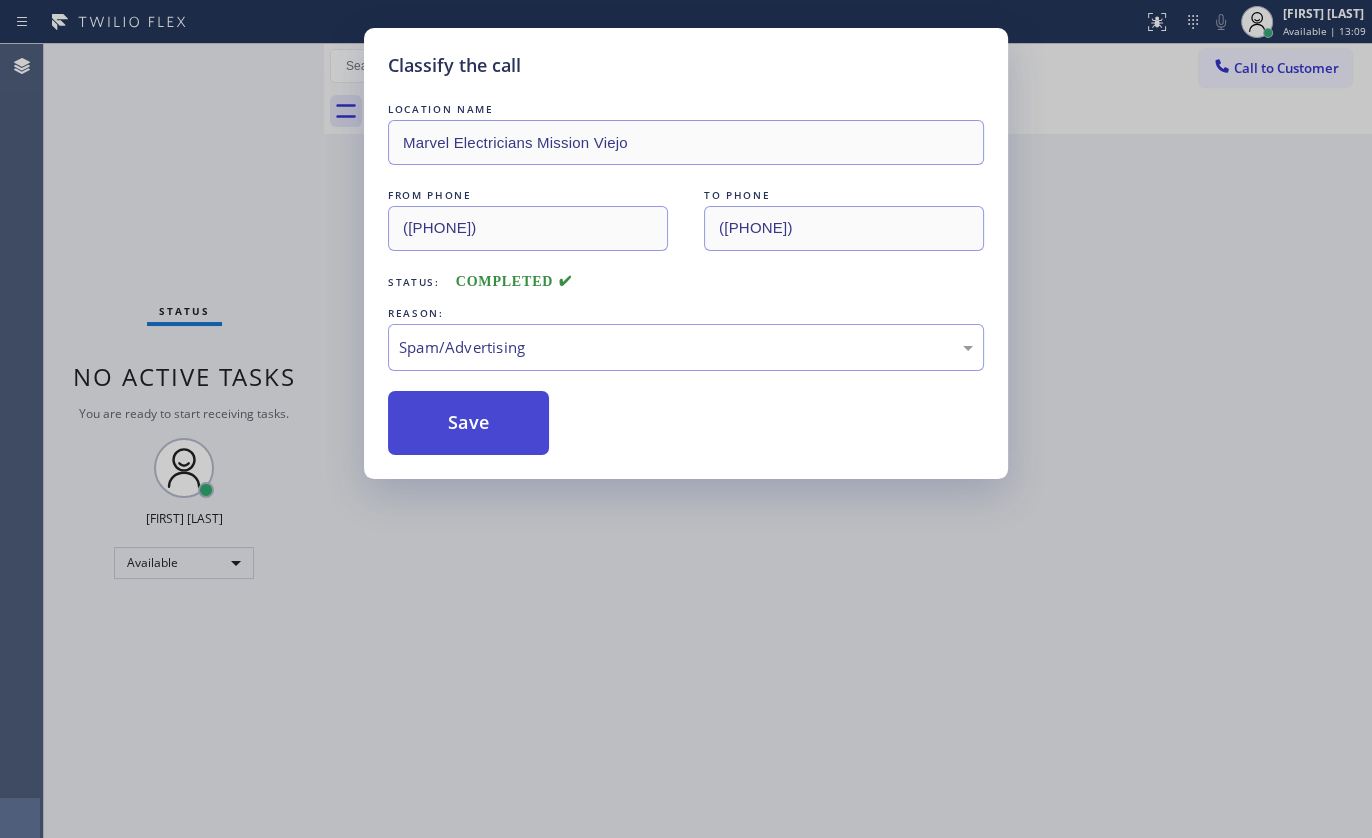 click on "Save" at bounding box center [468, 423] 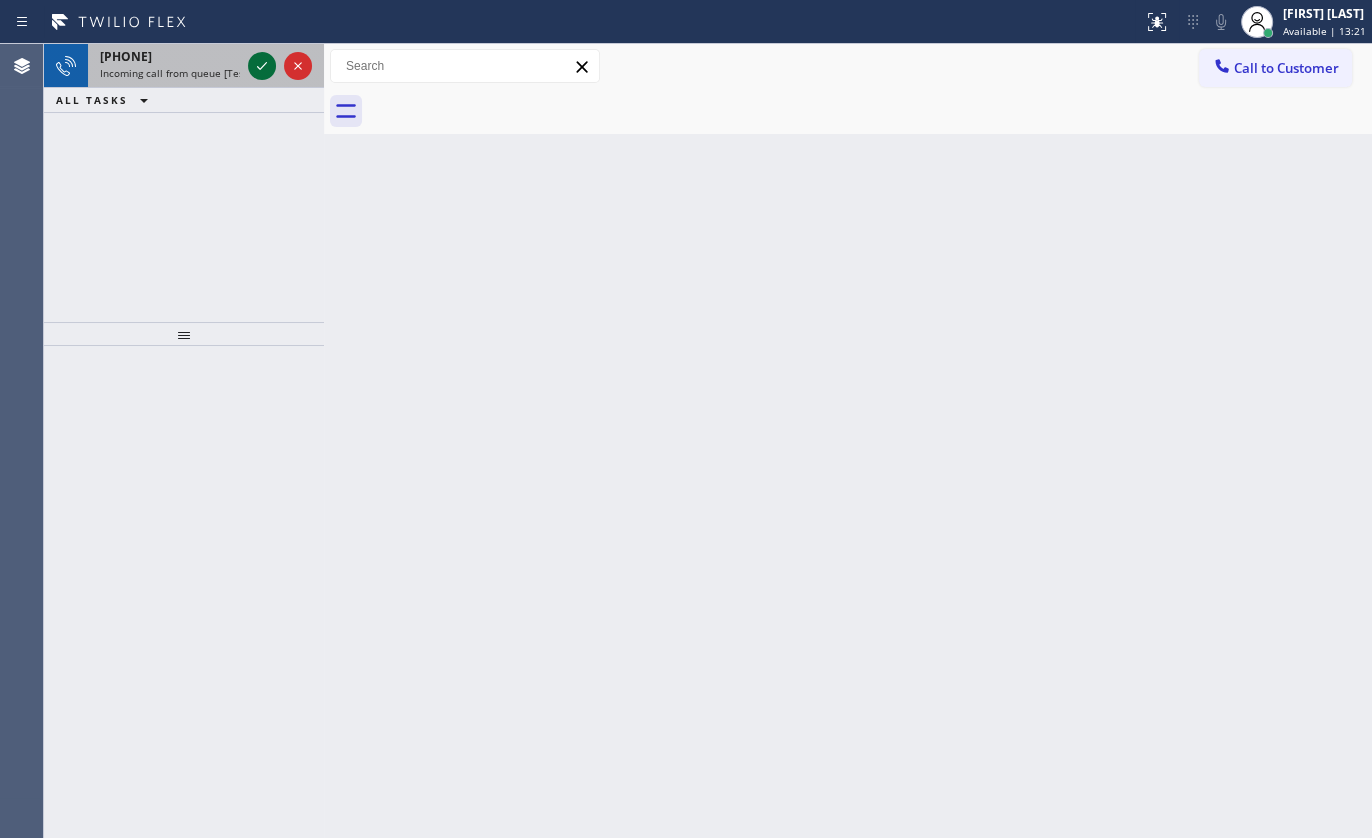click 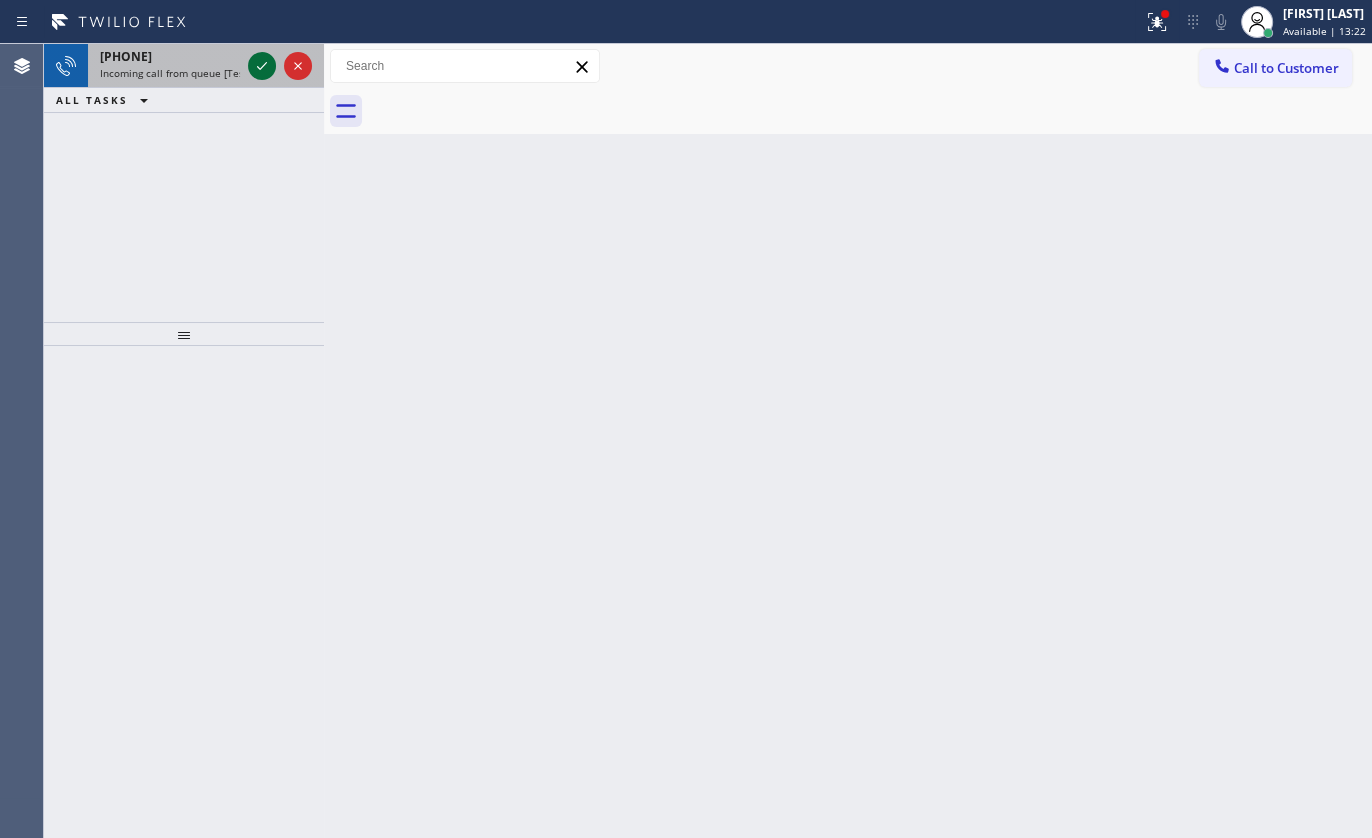 click 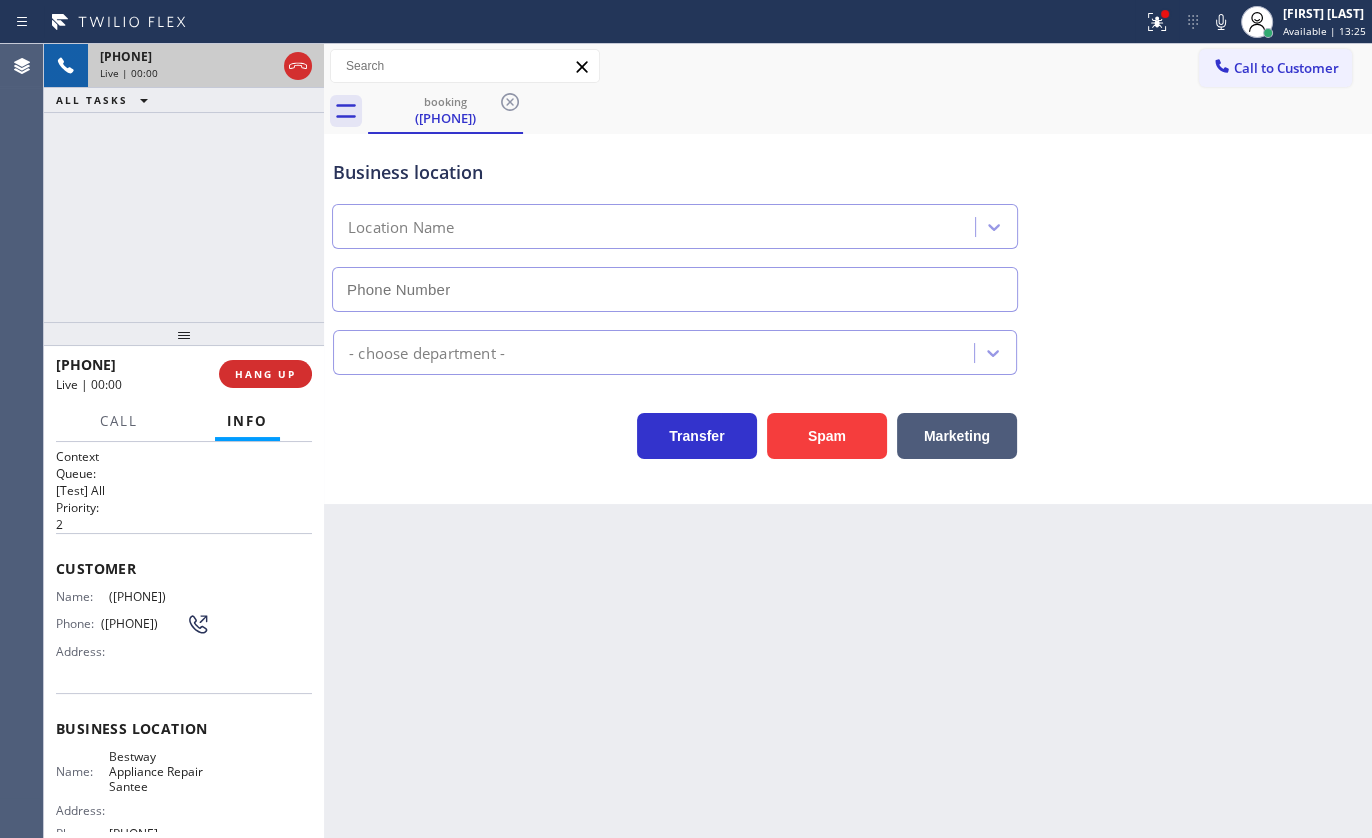 type on "[PHONE]" 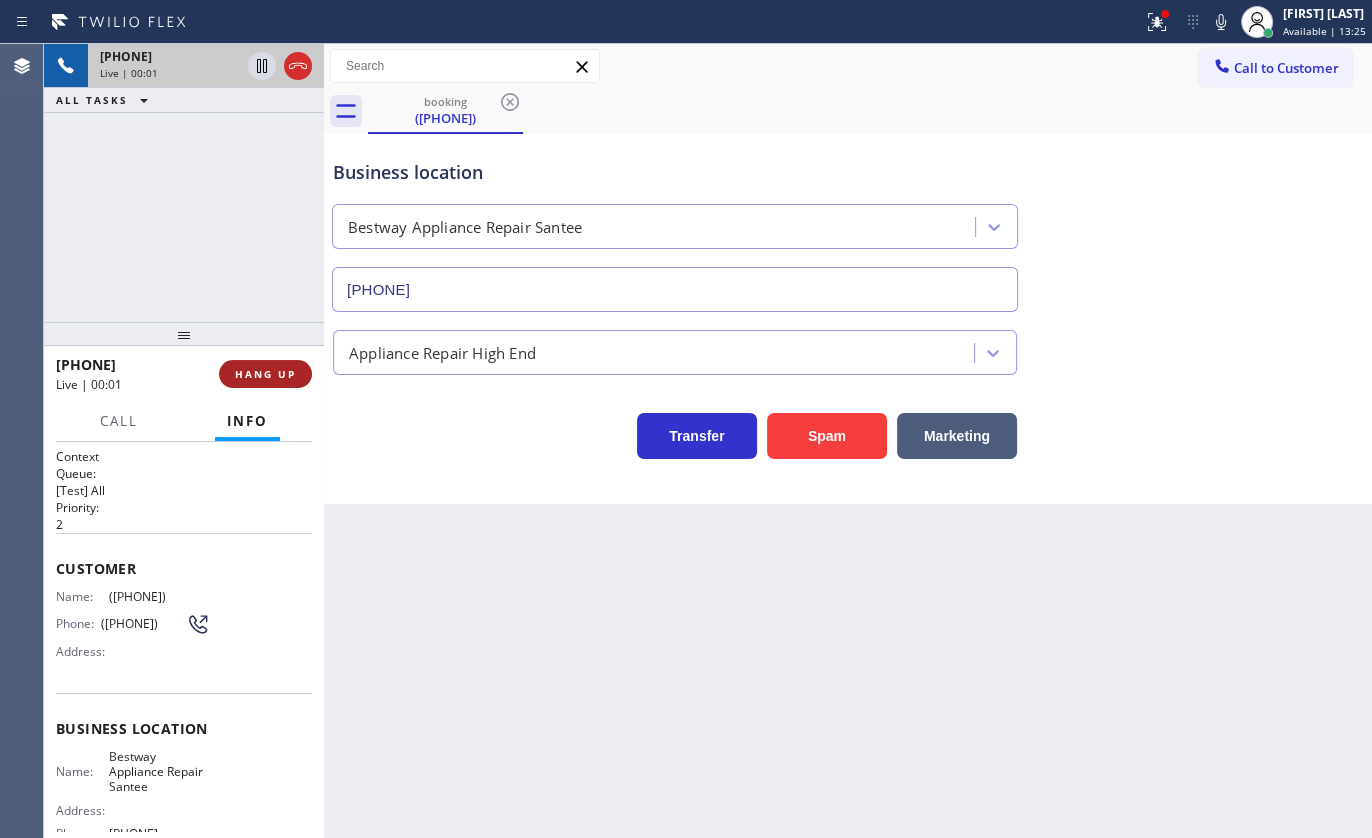 click on "HANG UP" at bounding box center (265, 374) 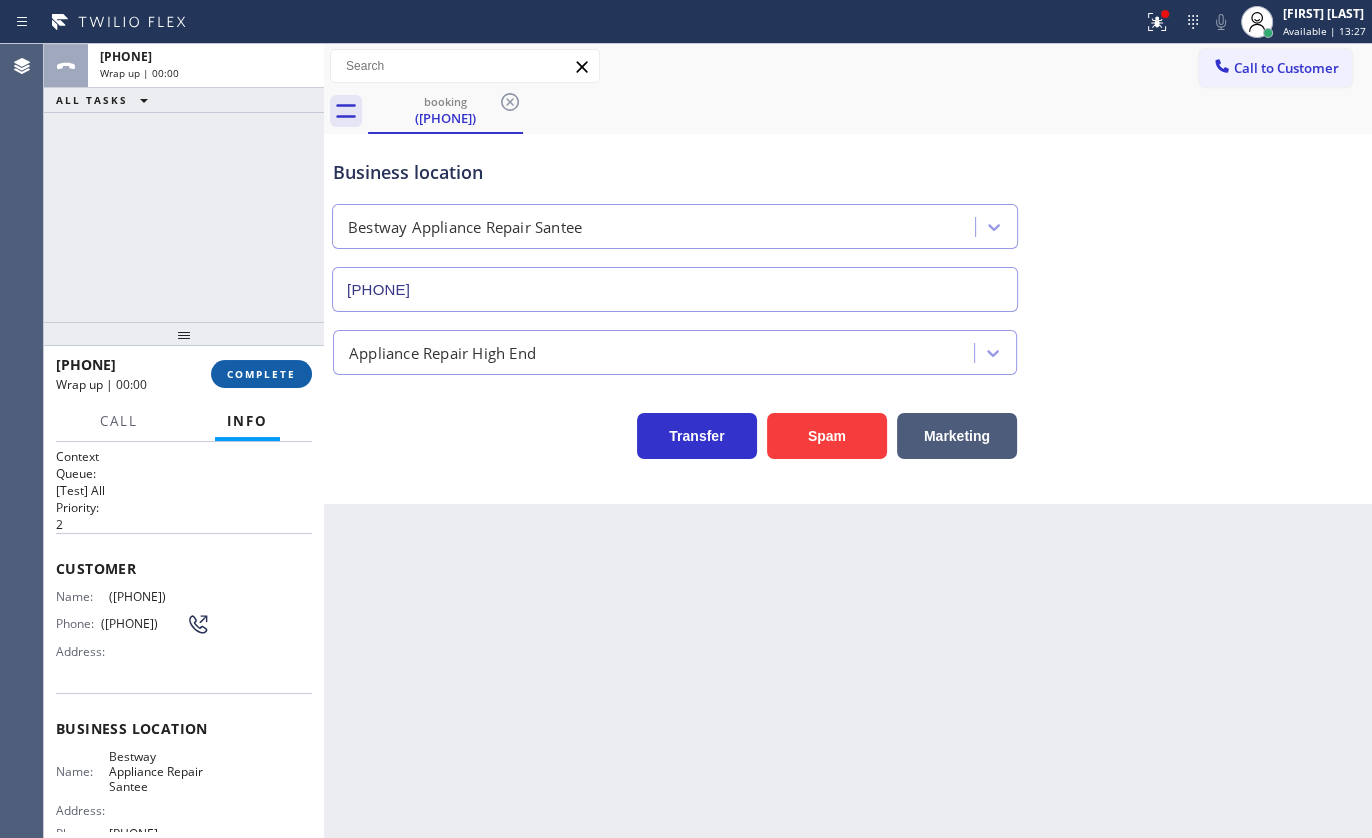 click on "COMPLETE" at bounding box center [261, 374] 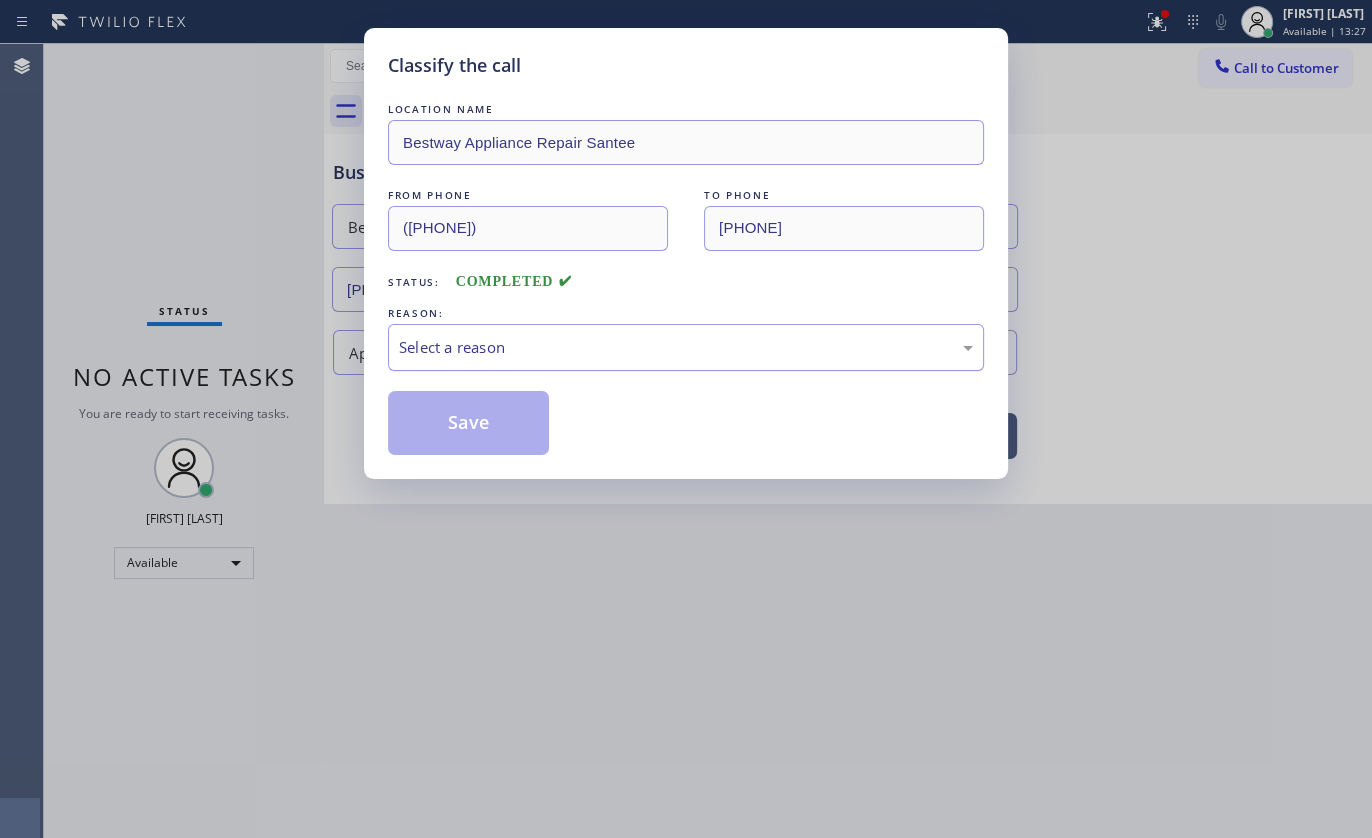 click on "Select a reason" at bounding box center [686, 347] 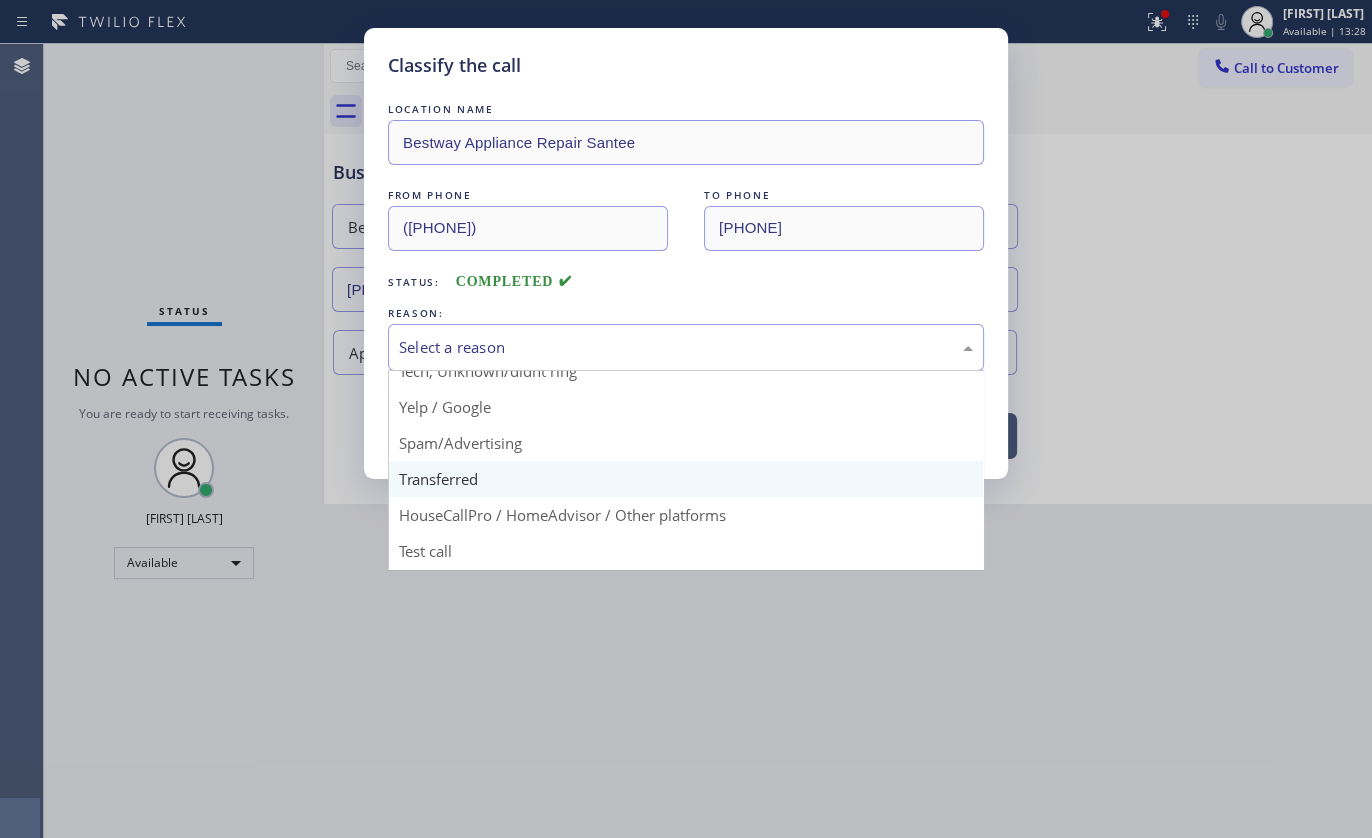 scroll, scrollTop: 133, scrollLeft: 0, axis: vertical 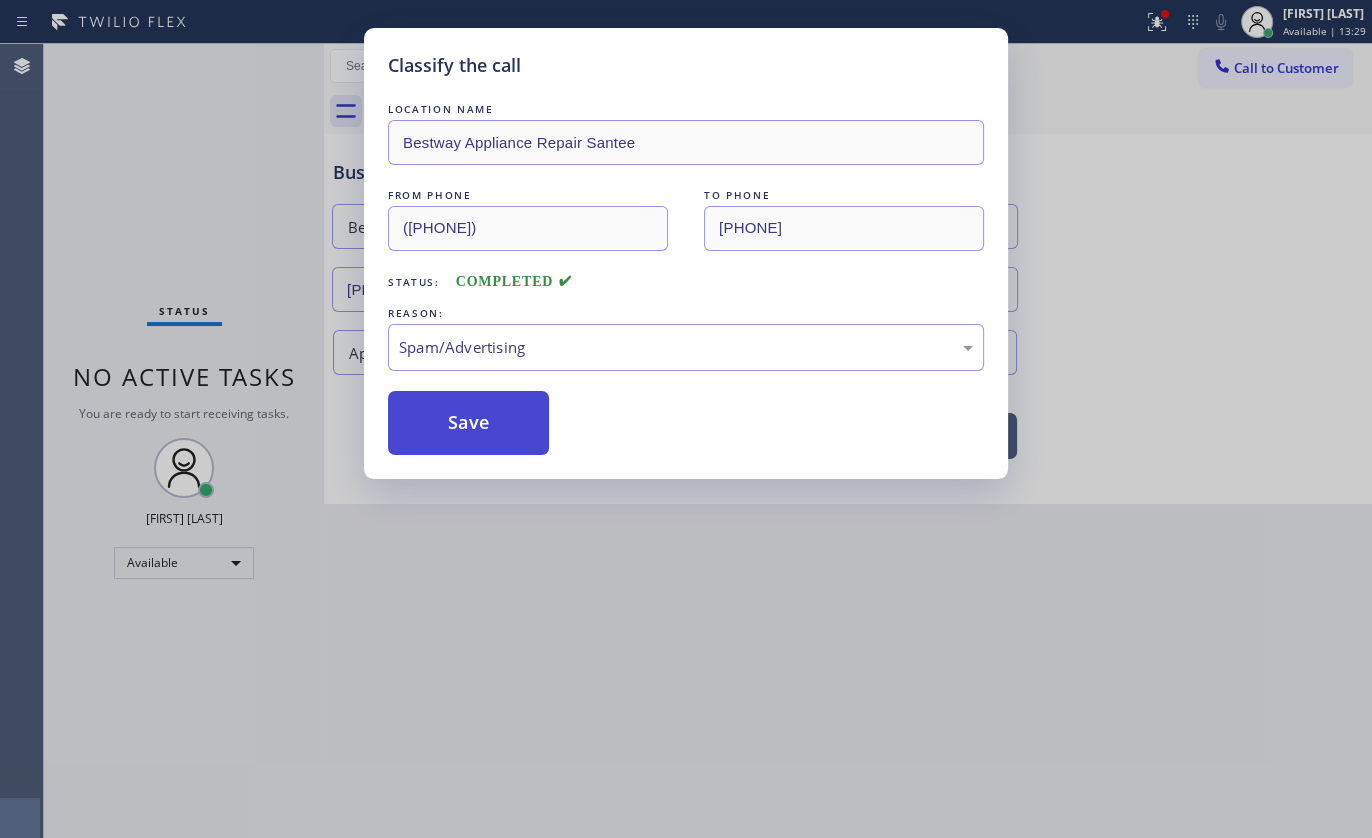 click on "Save" at bounding box center (468, 423) 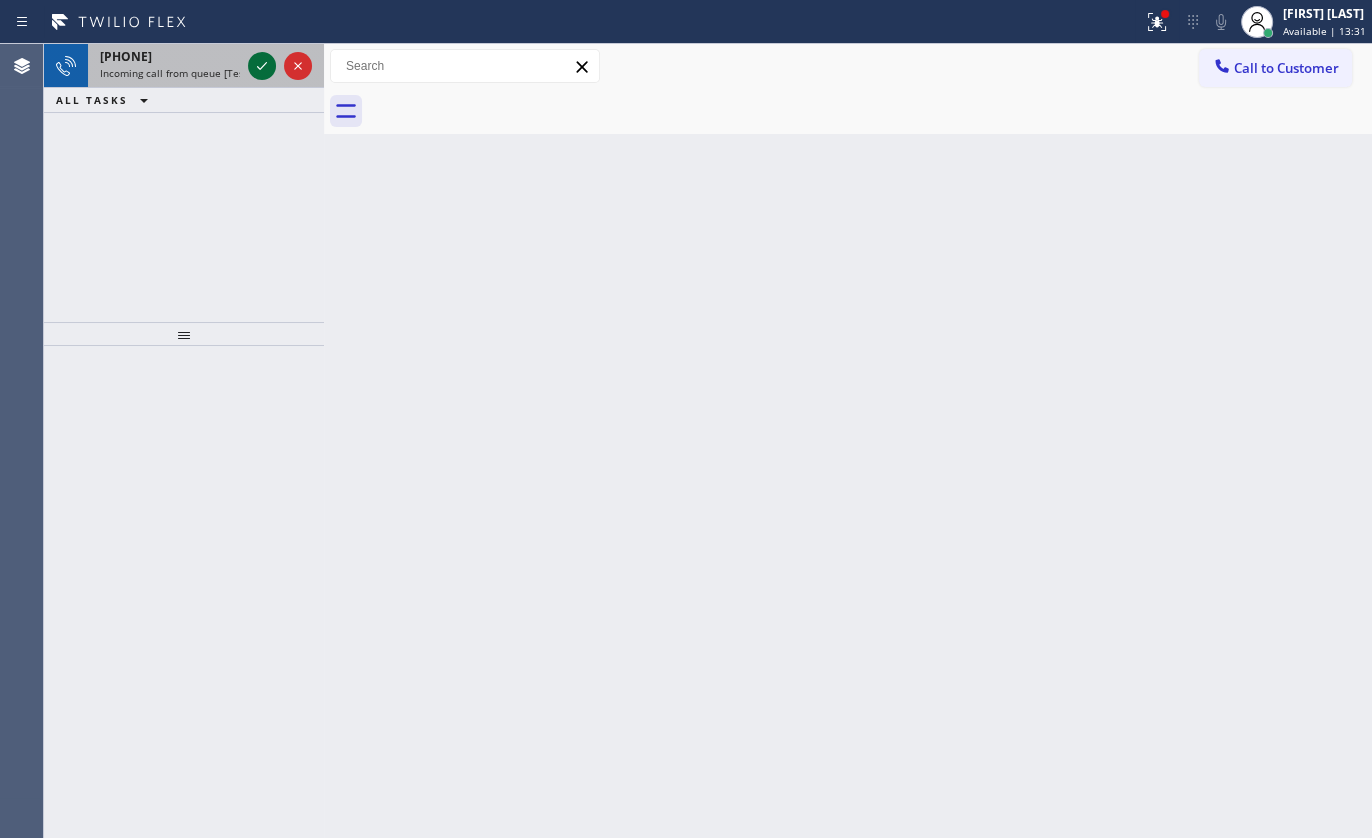 click 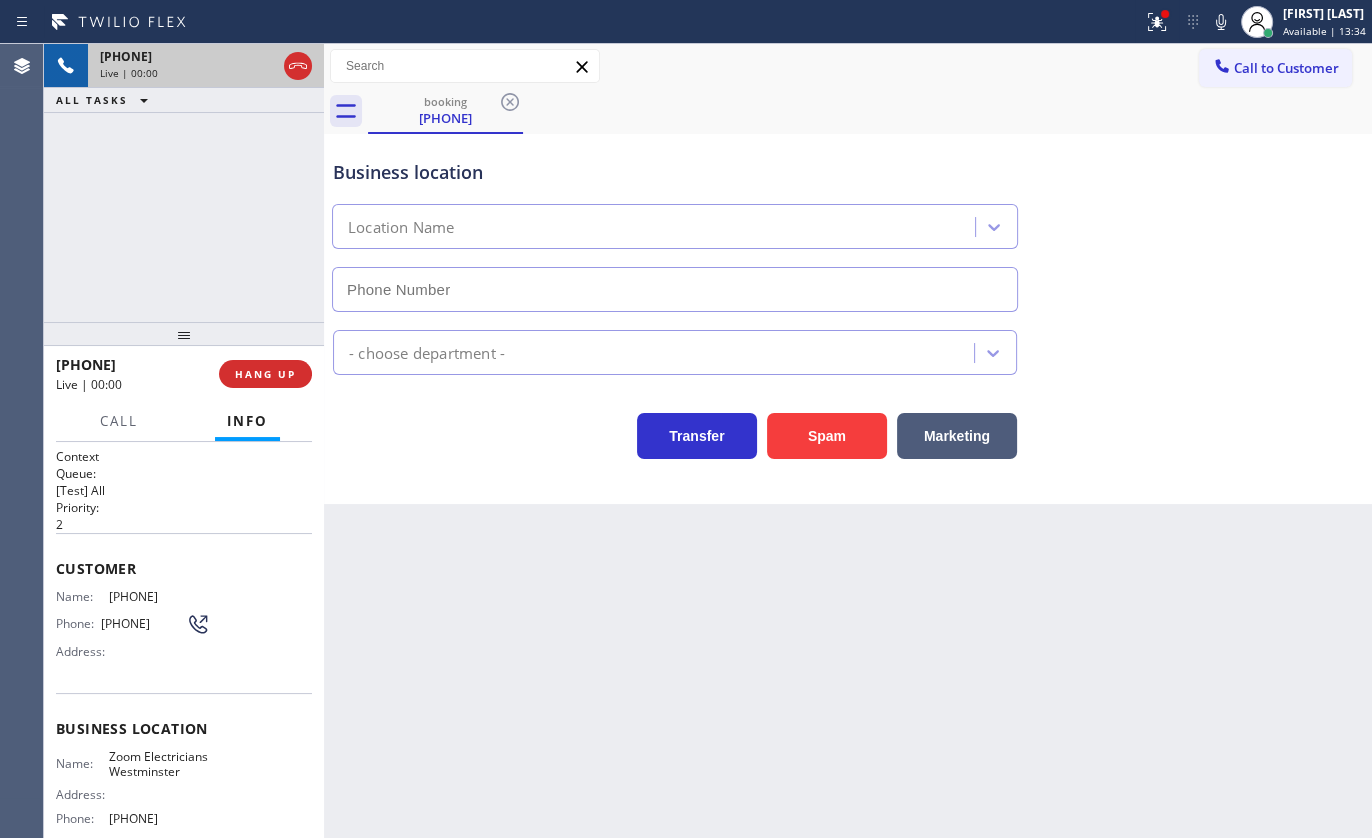 type on "[PHONE]" 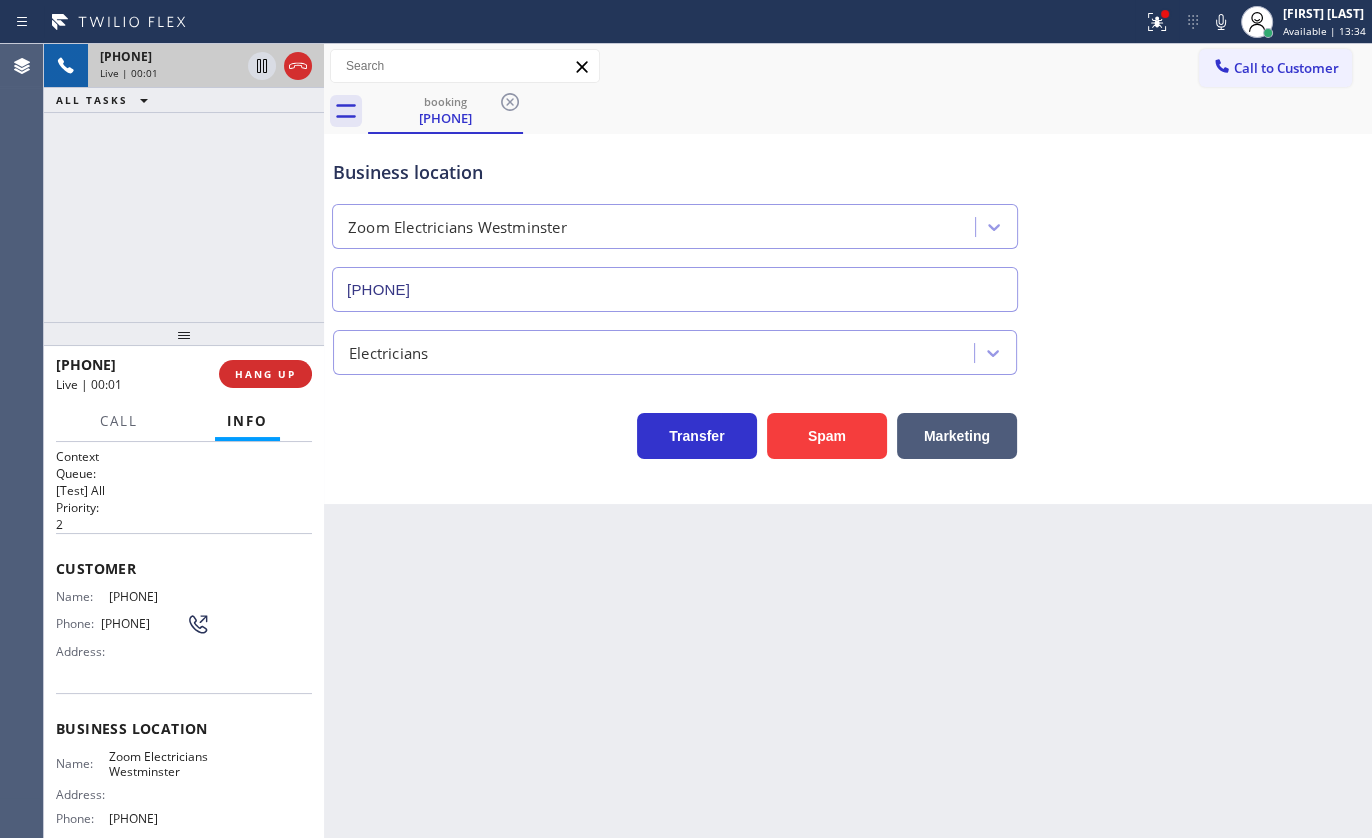 click on "[PHONE] Live | 00:01 HANG UP" at bounding box center (184, 374) 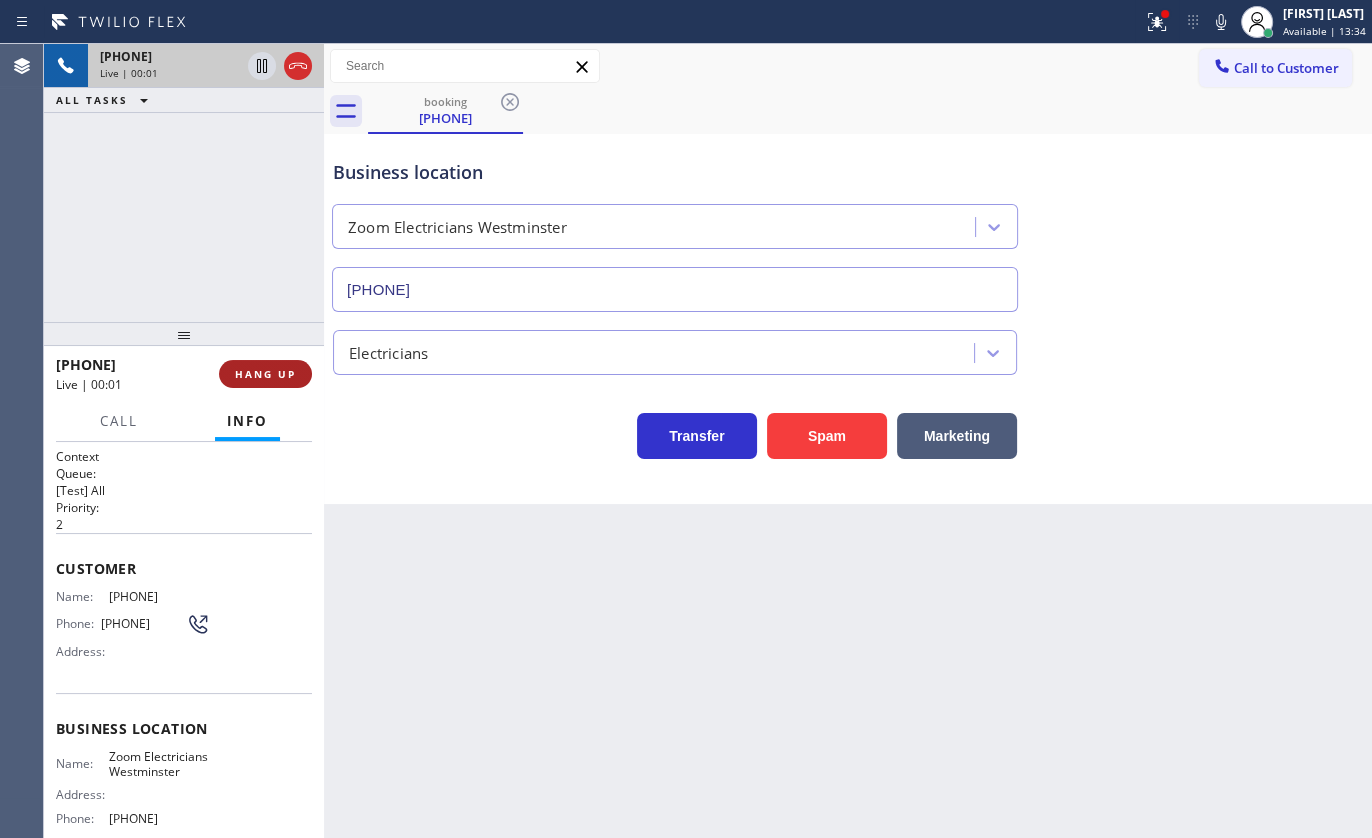 click on "HANG UP" at bounding box center (265, 374) 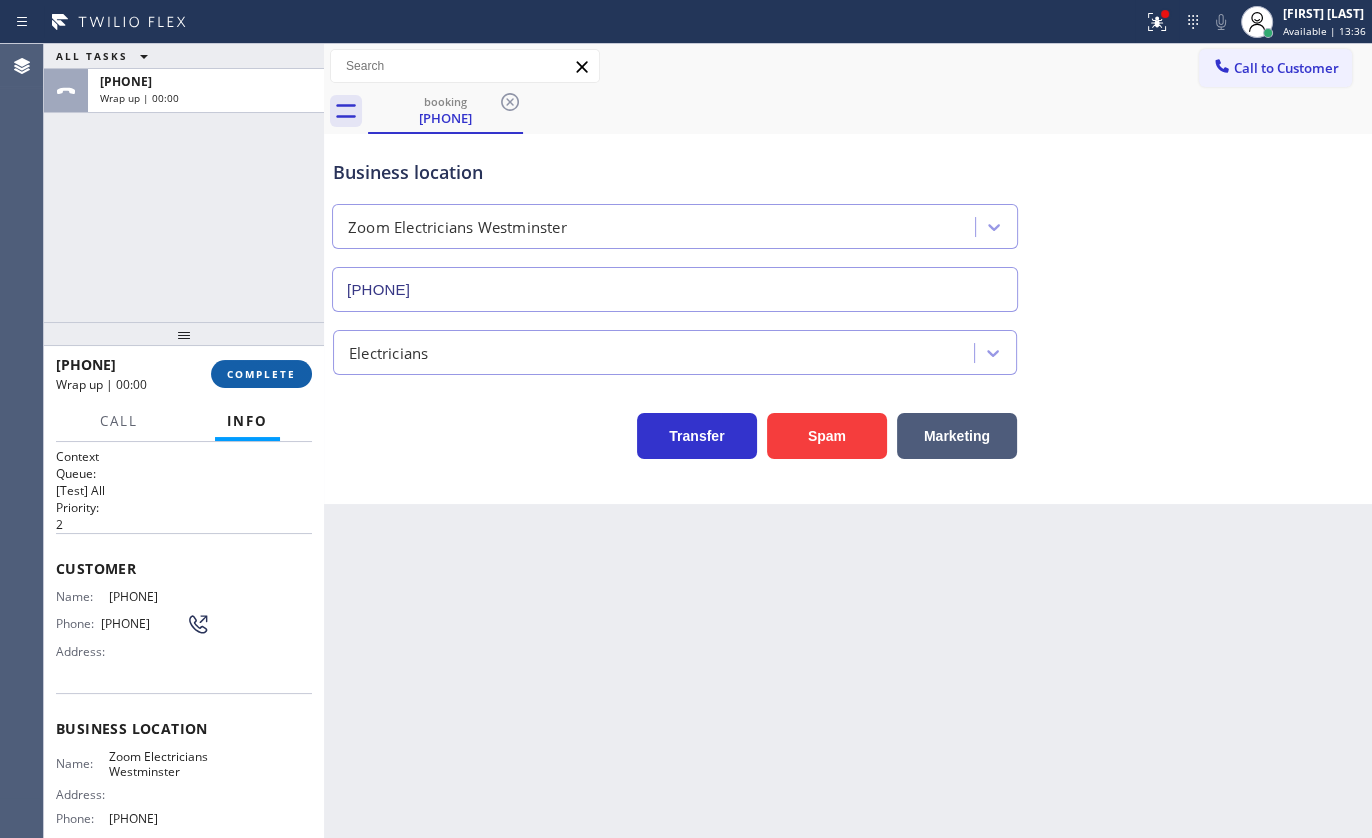 click on "COMPLETE" at bounding box center [261, 374] 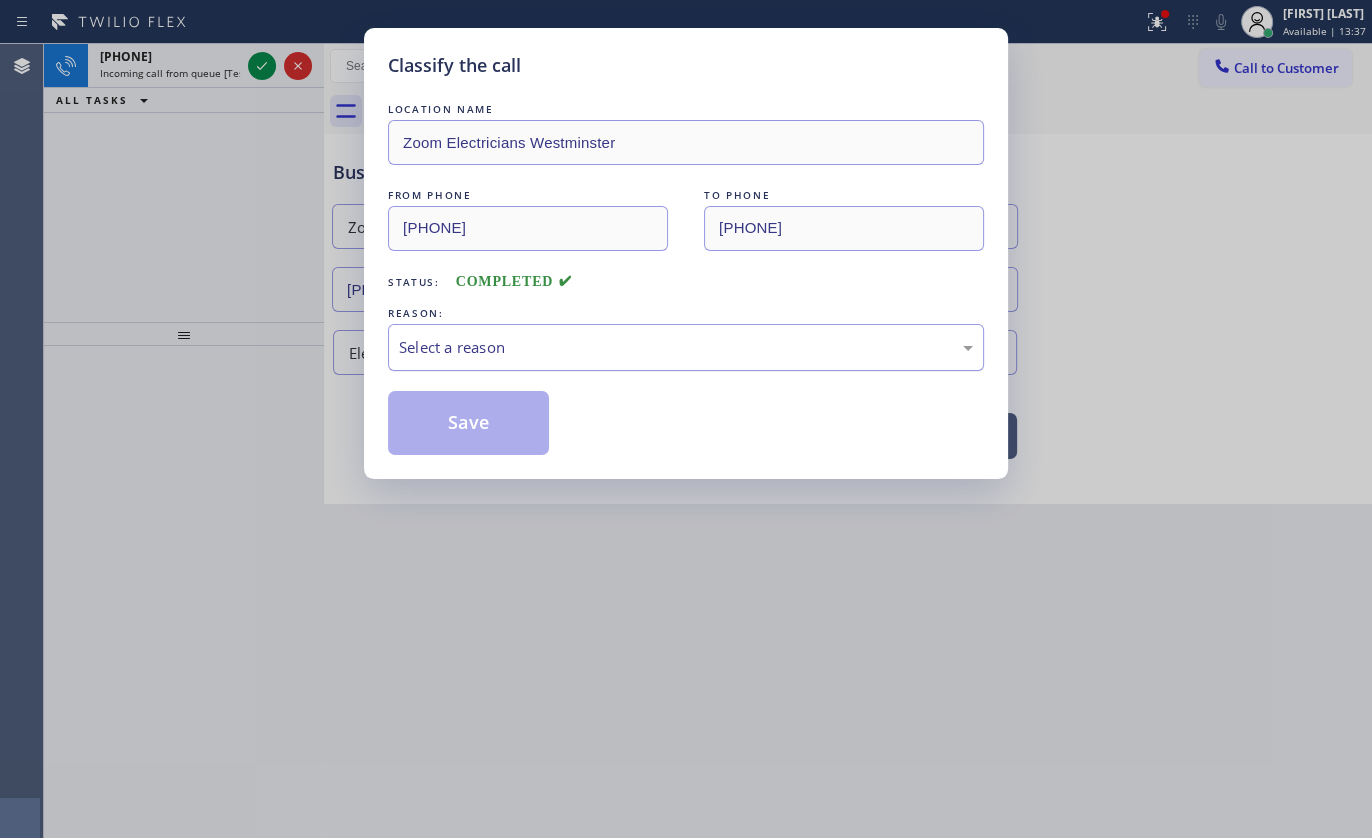 click on "Select a reason" at bounding box center [686, 347] 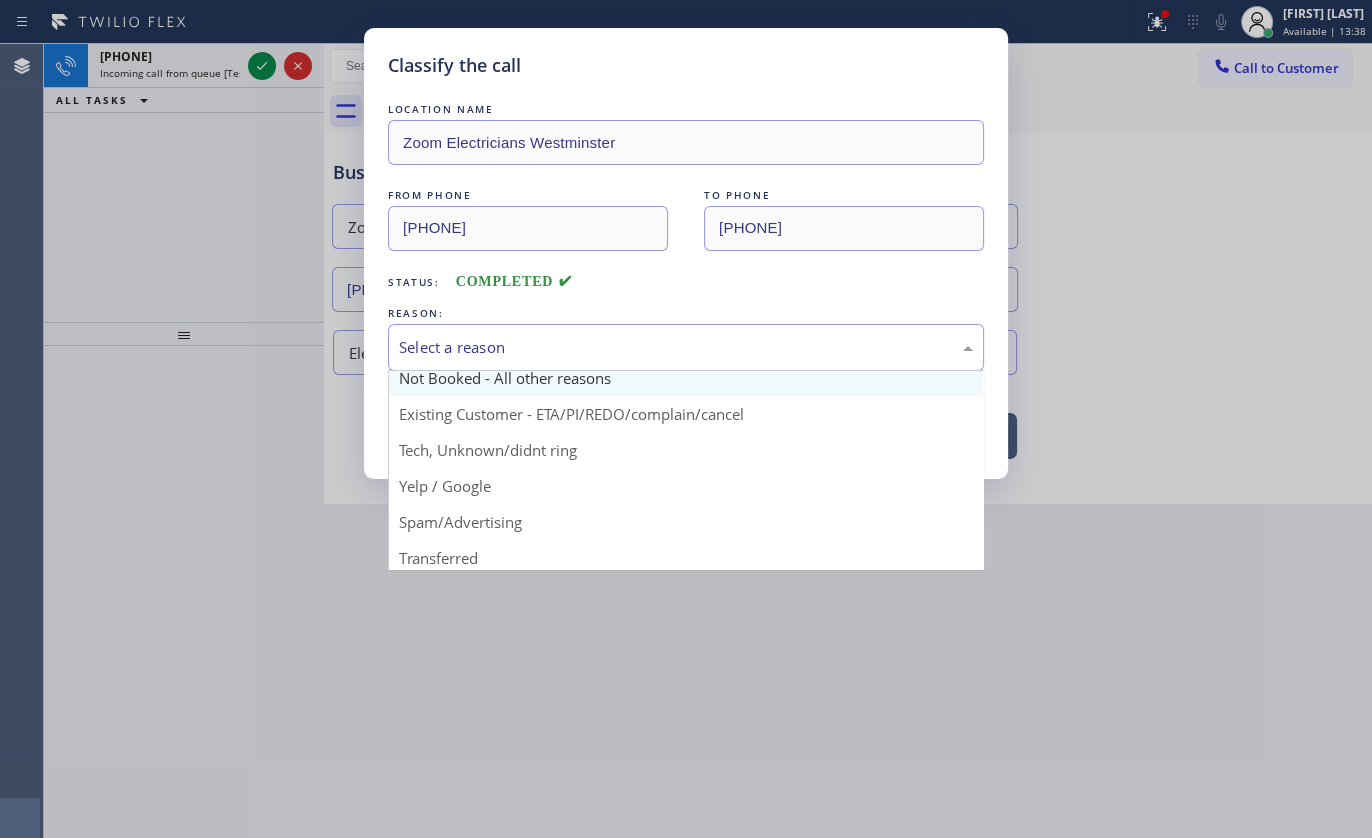 scroll, scrollTop: 90, scrollLeft: 0, axis: vertical 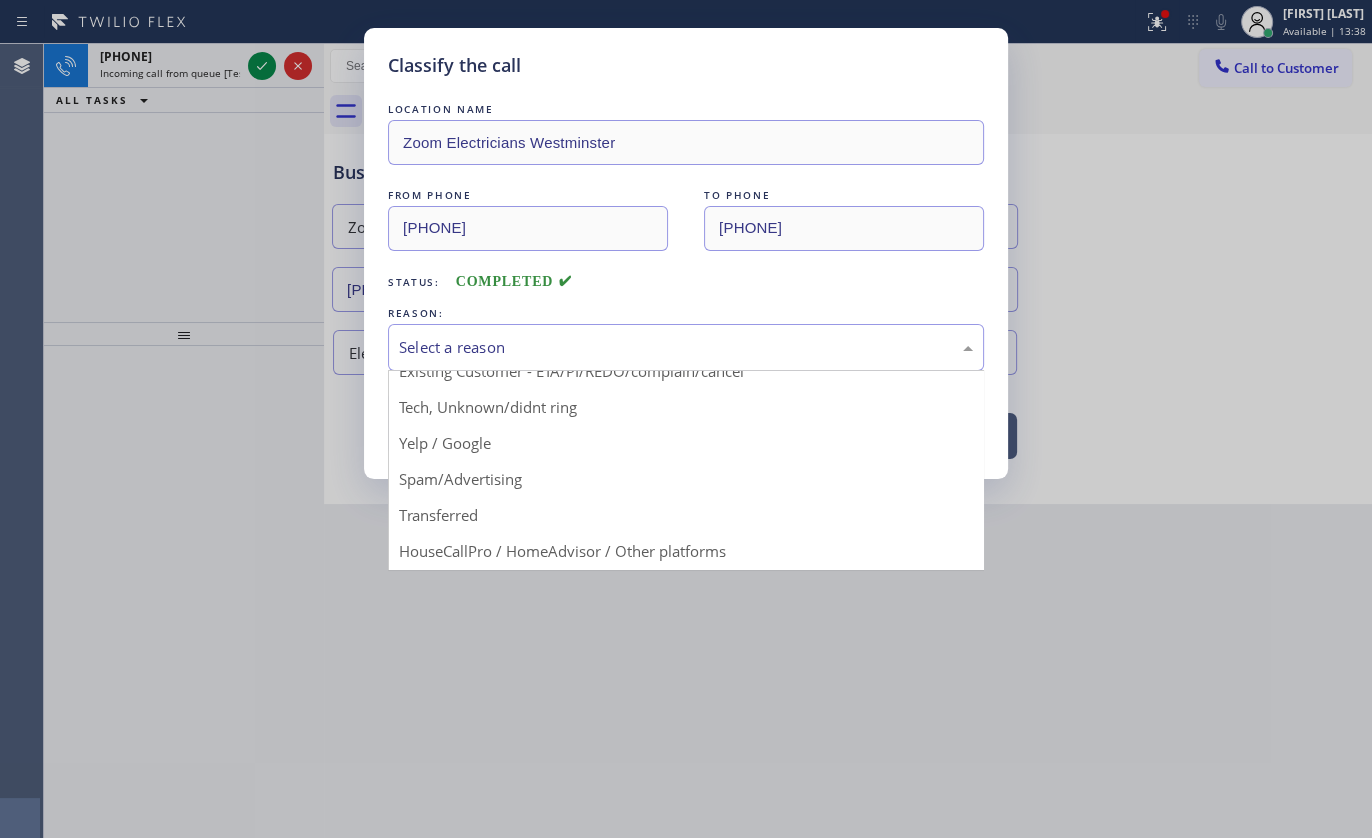 drag, startPoint x: 428, startPoint y: 477, endPoint x: 434, endPoint y: 415, distance: 62.289646 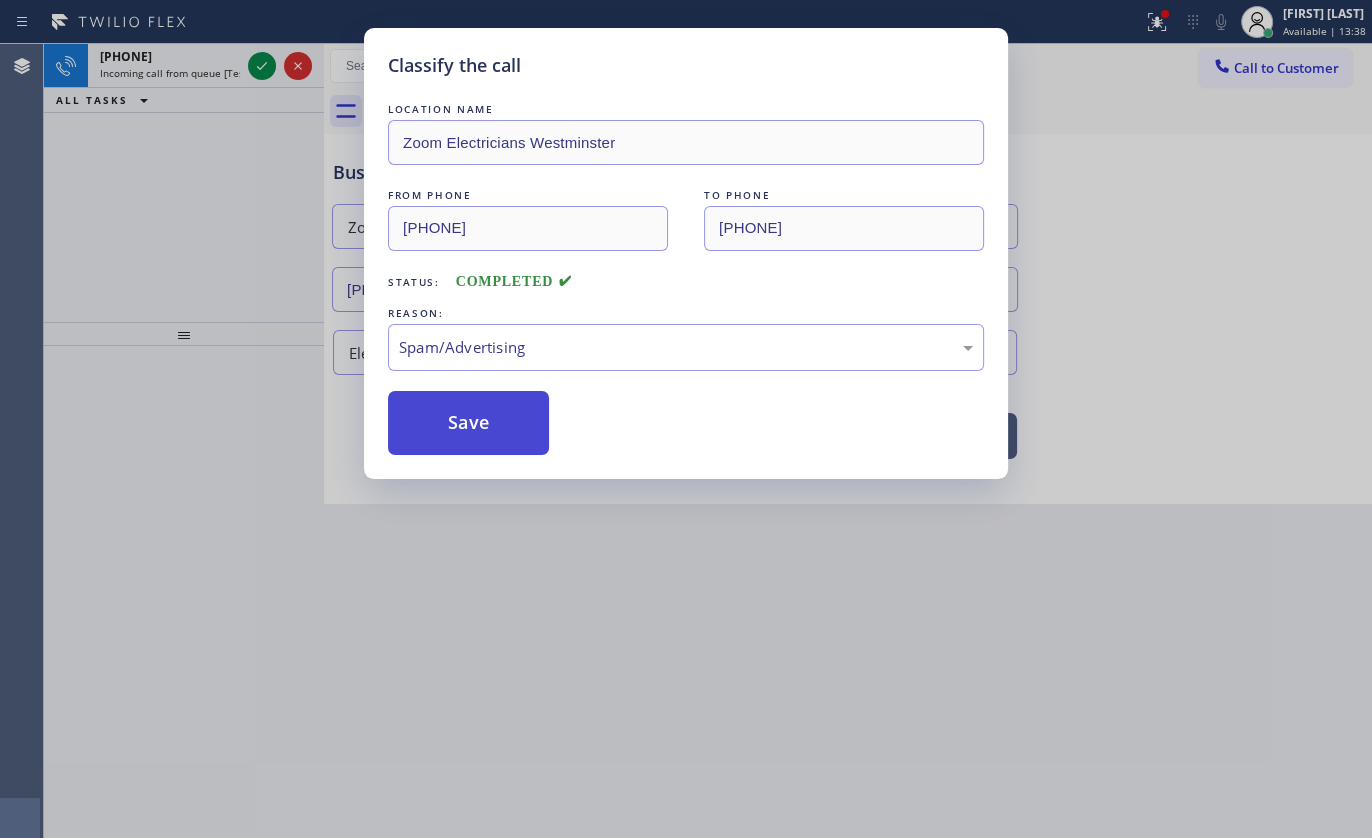 click on "Save" at bounding box center [468, 423] 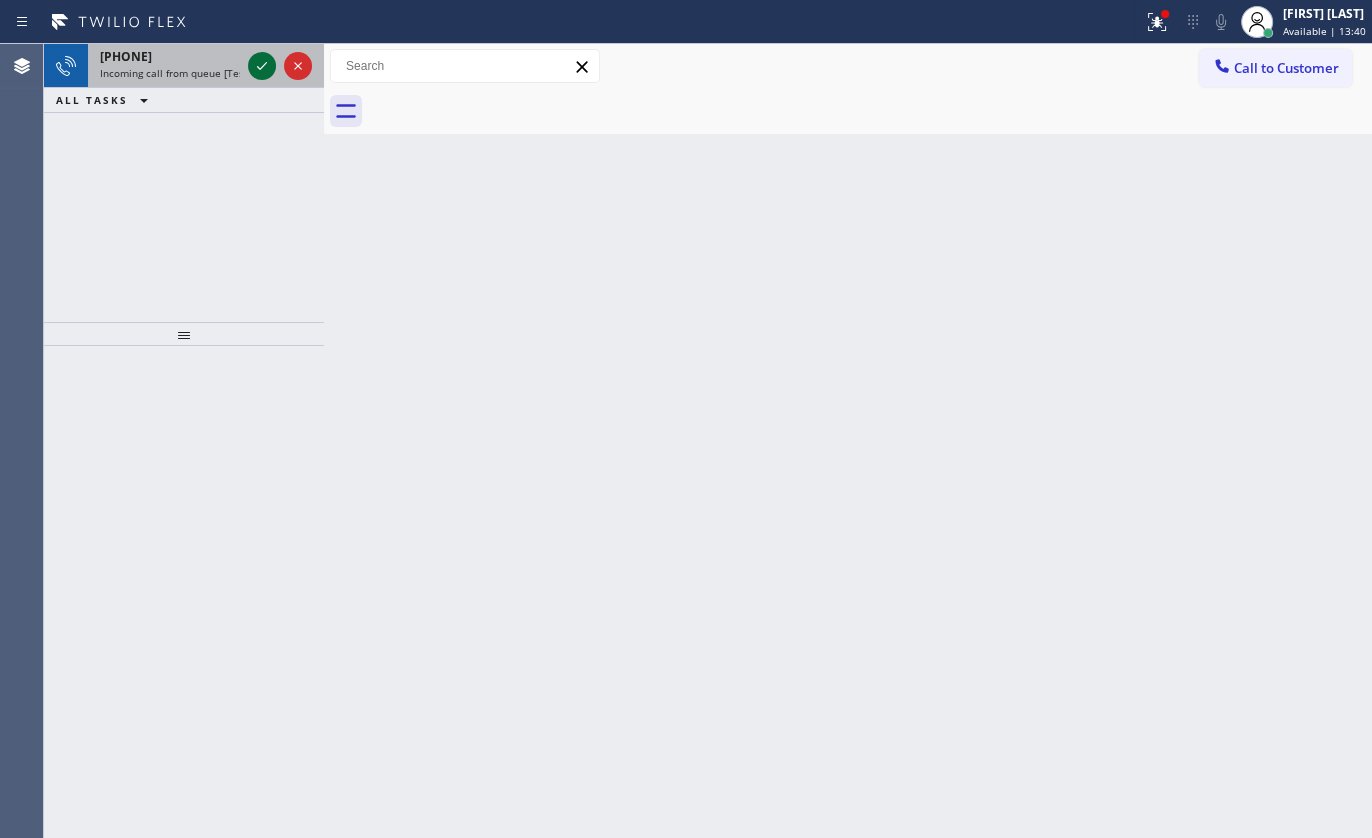 click 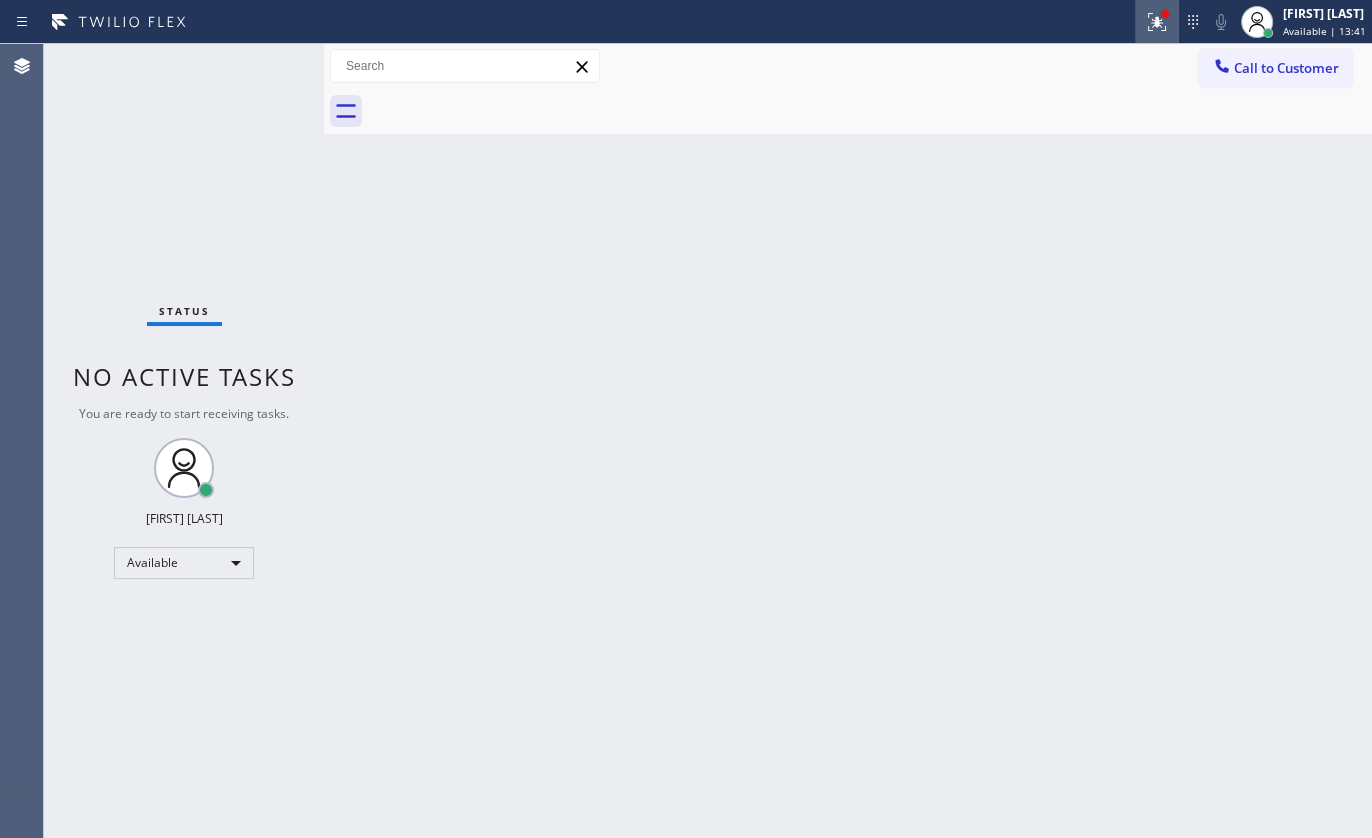 click at bounding box center [1157, 22] 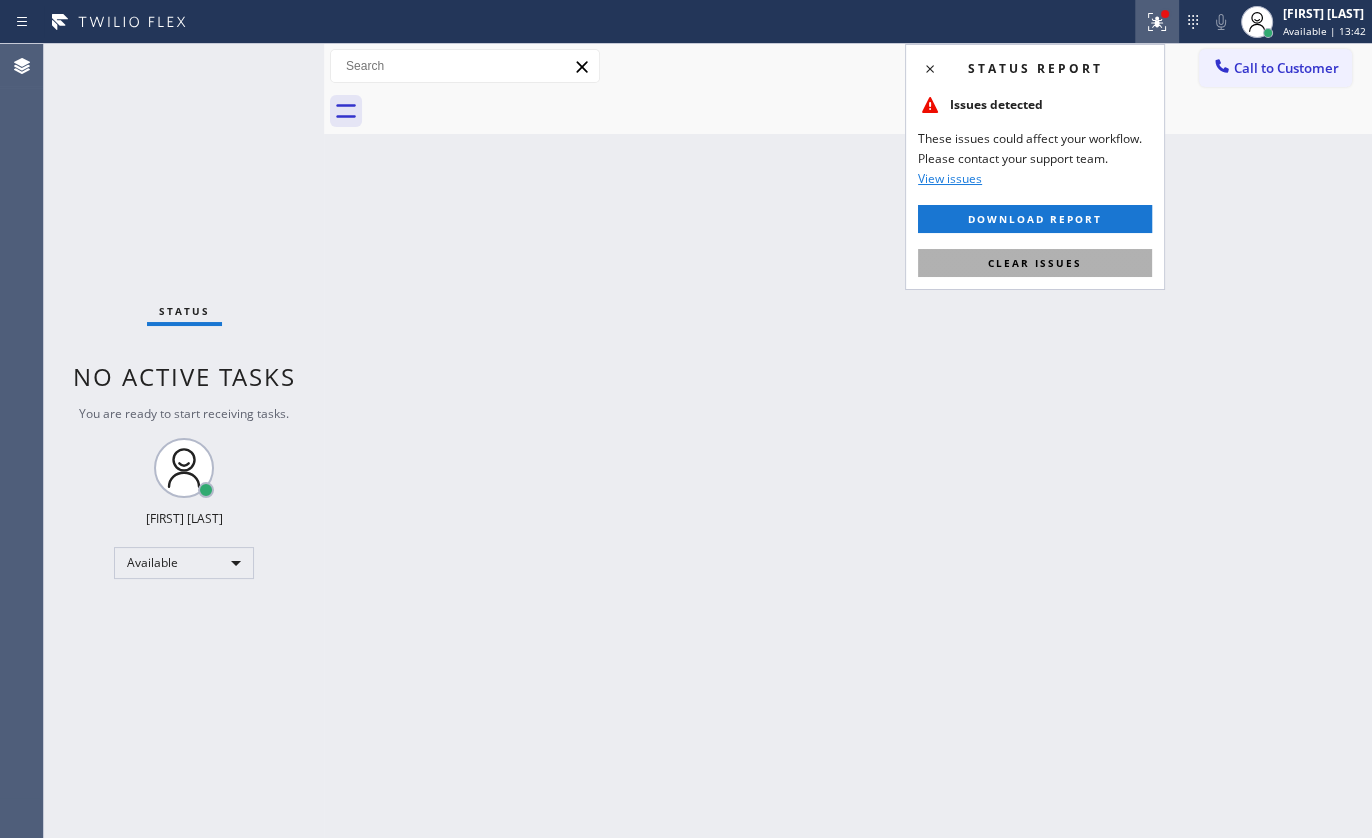 click on "Clear issues" at bounding box center [1035, 263] 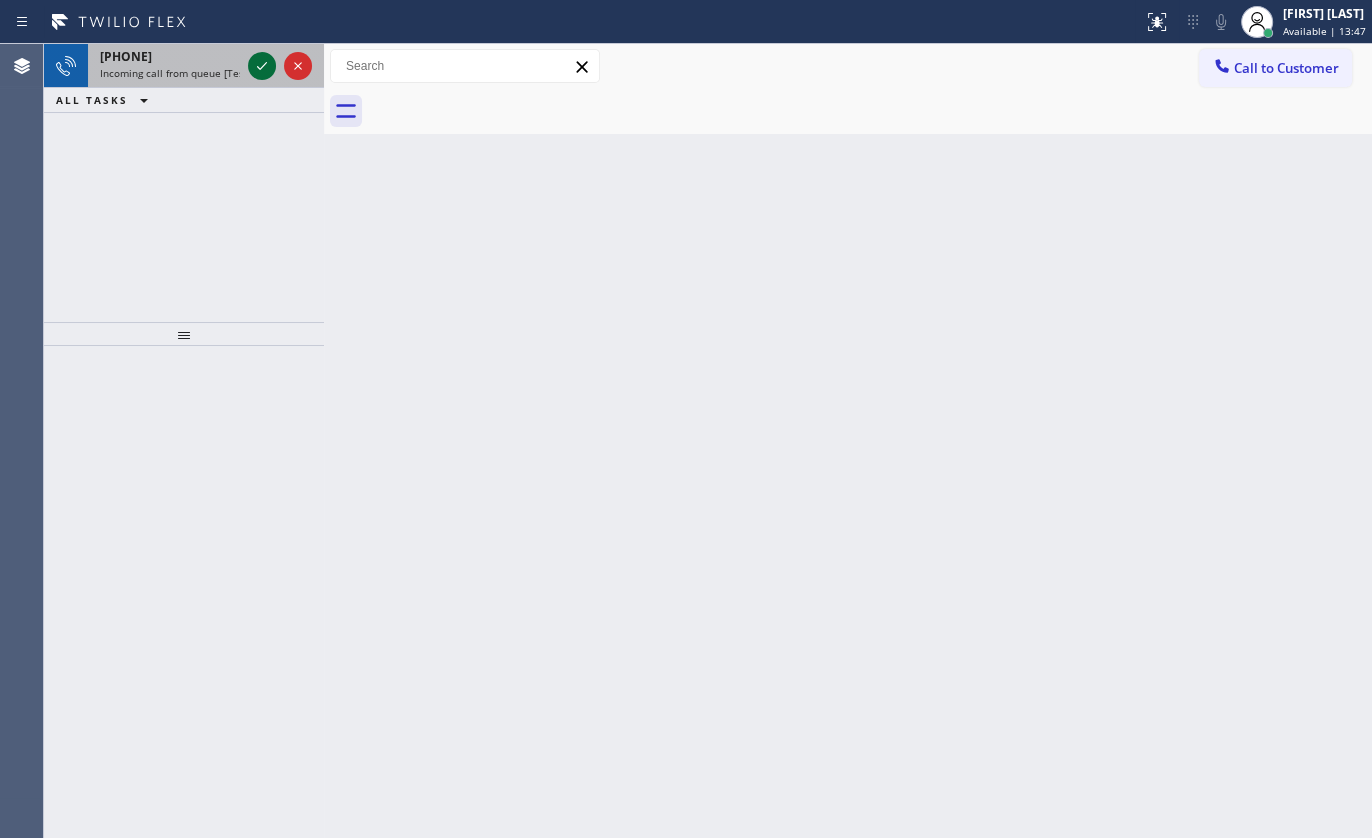 click 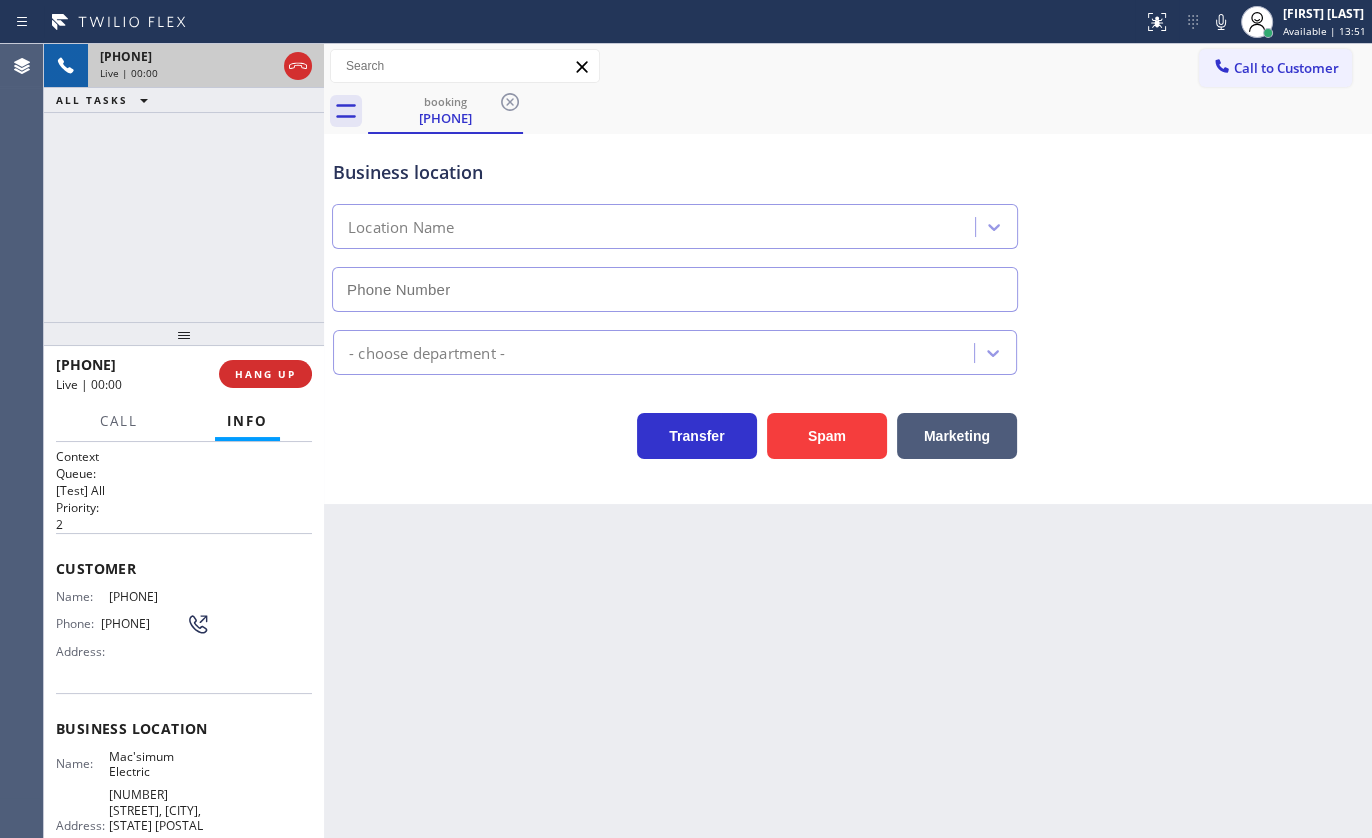 type on "([PHONE])" 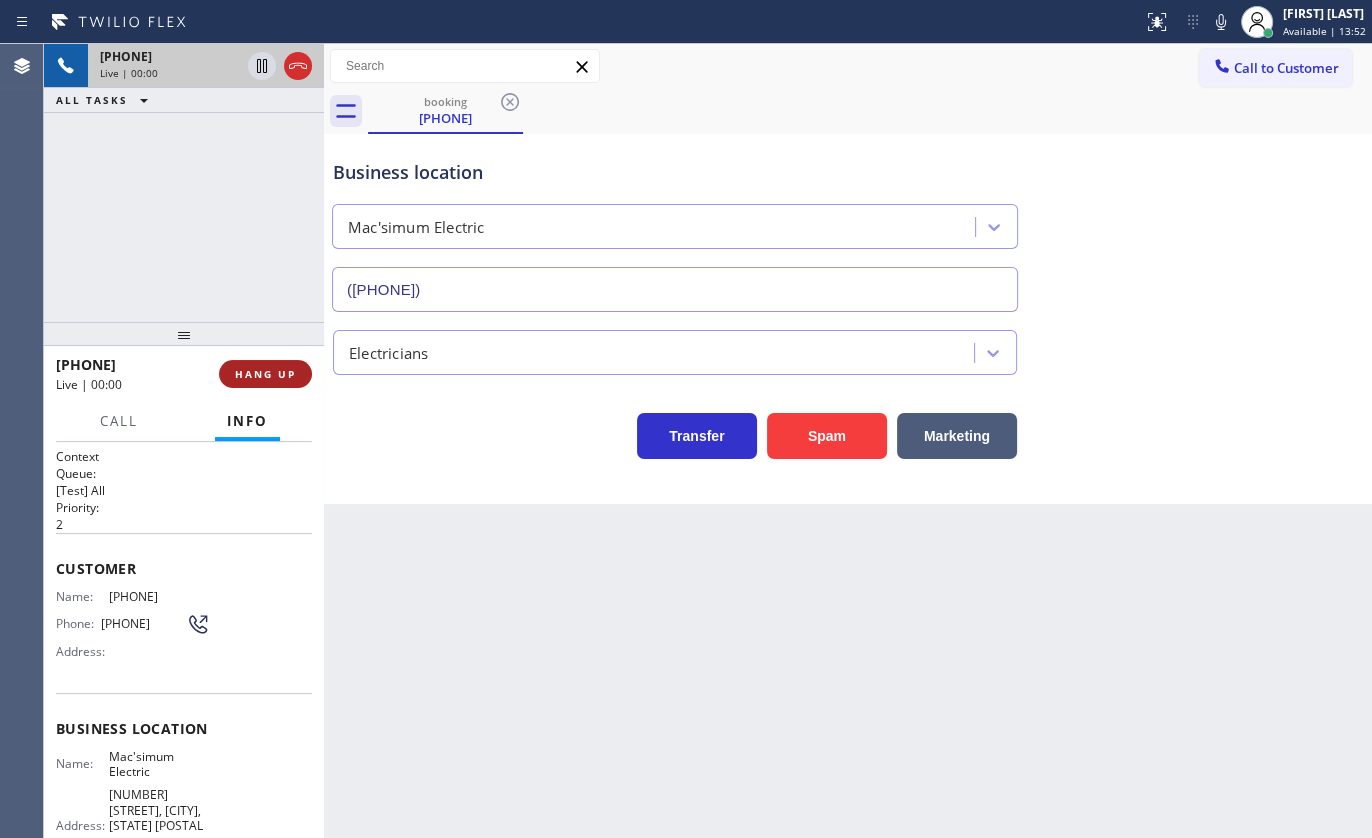 click on "HANG UP" at bounding box center (265, 374) 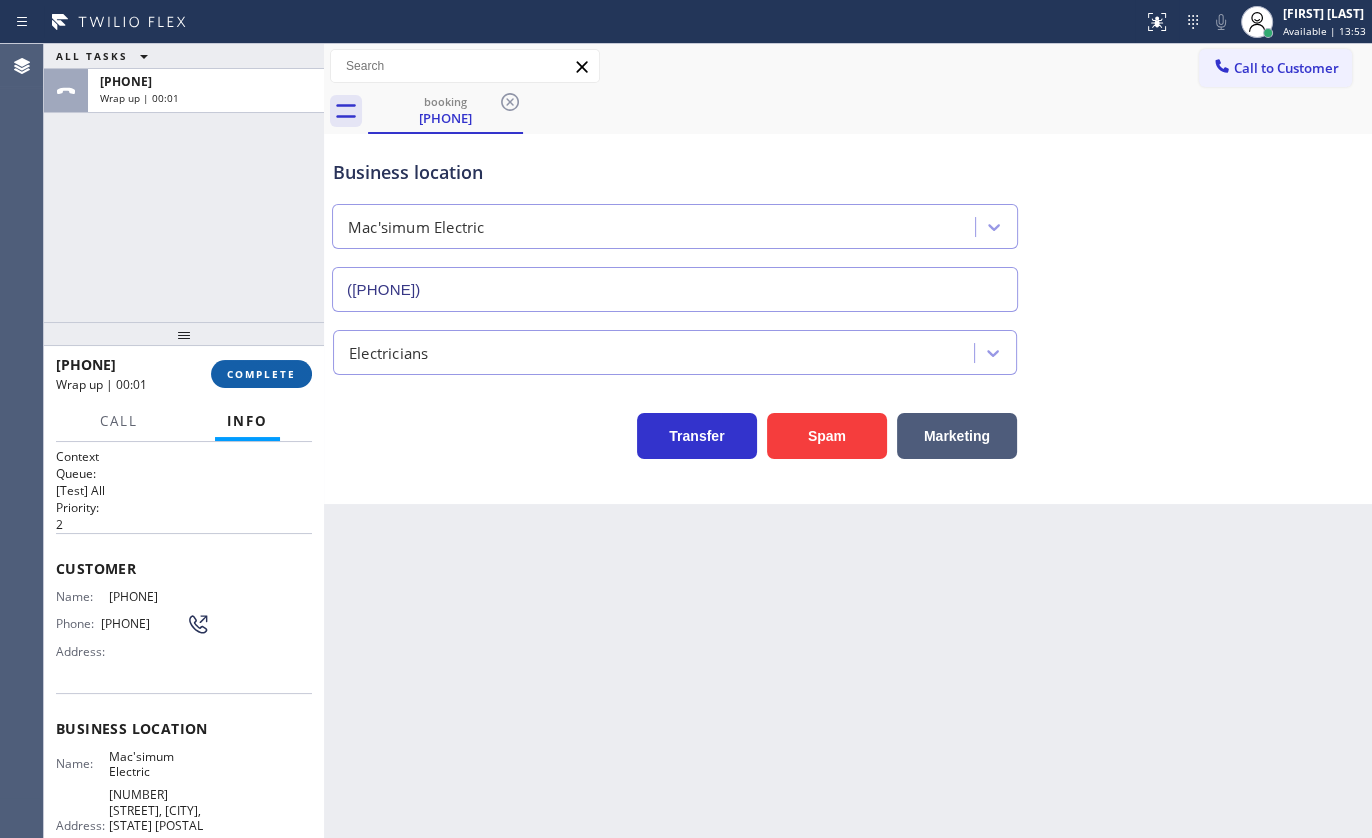 click on "COMPLETE" at bounding box center (261, 374) 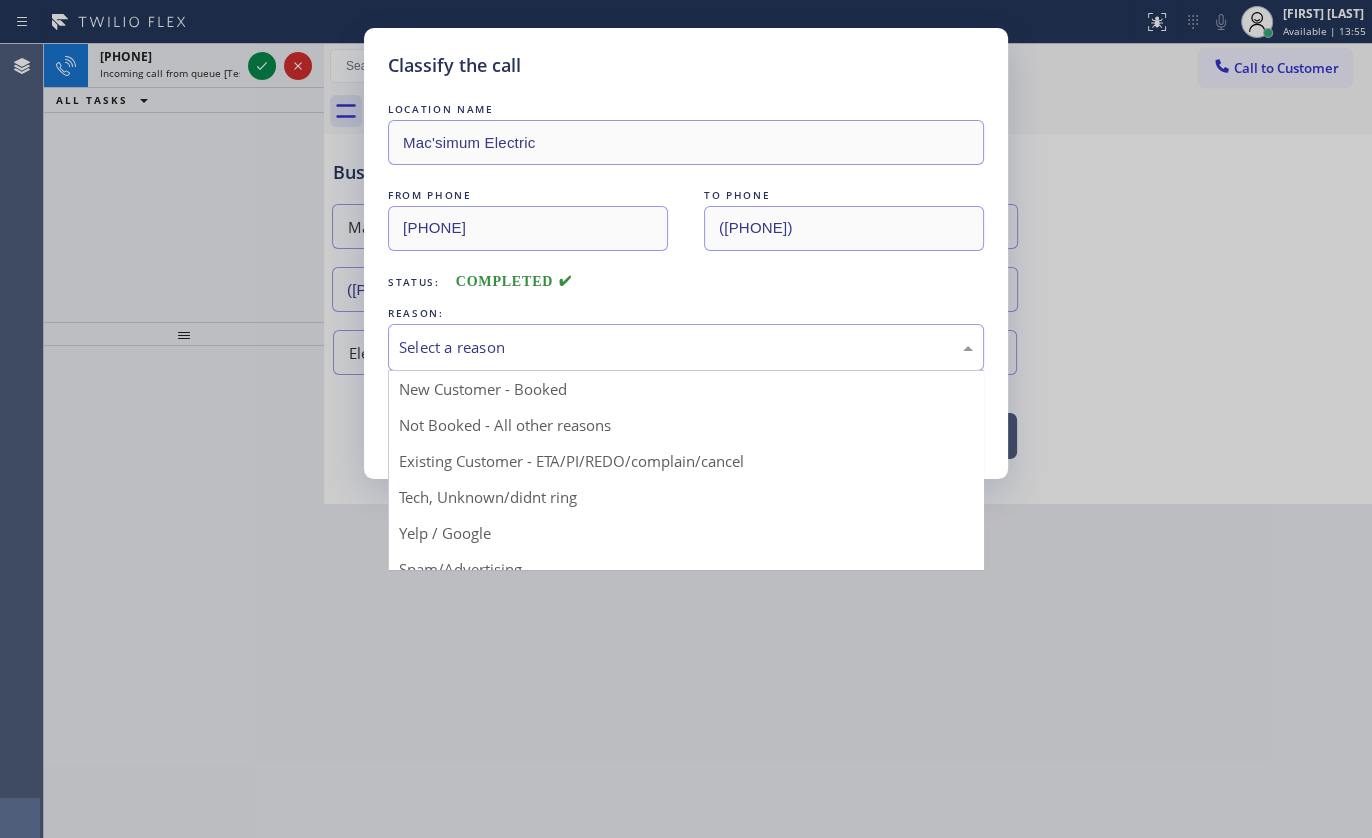 click on "Select a reason" at bounding box center [686, 347] 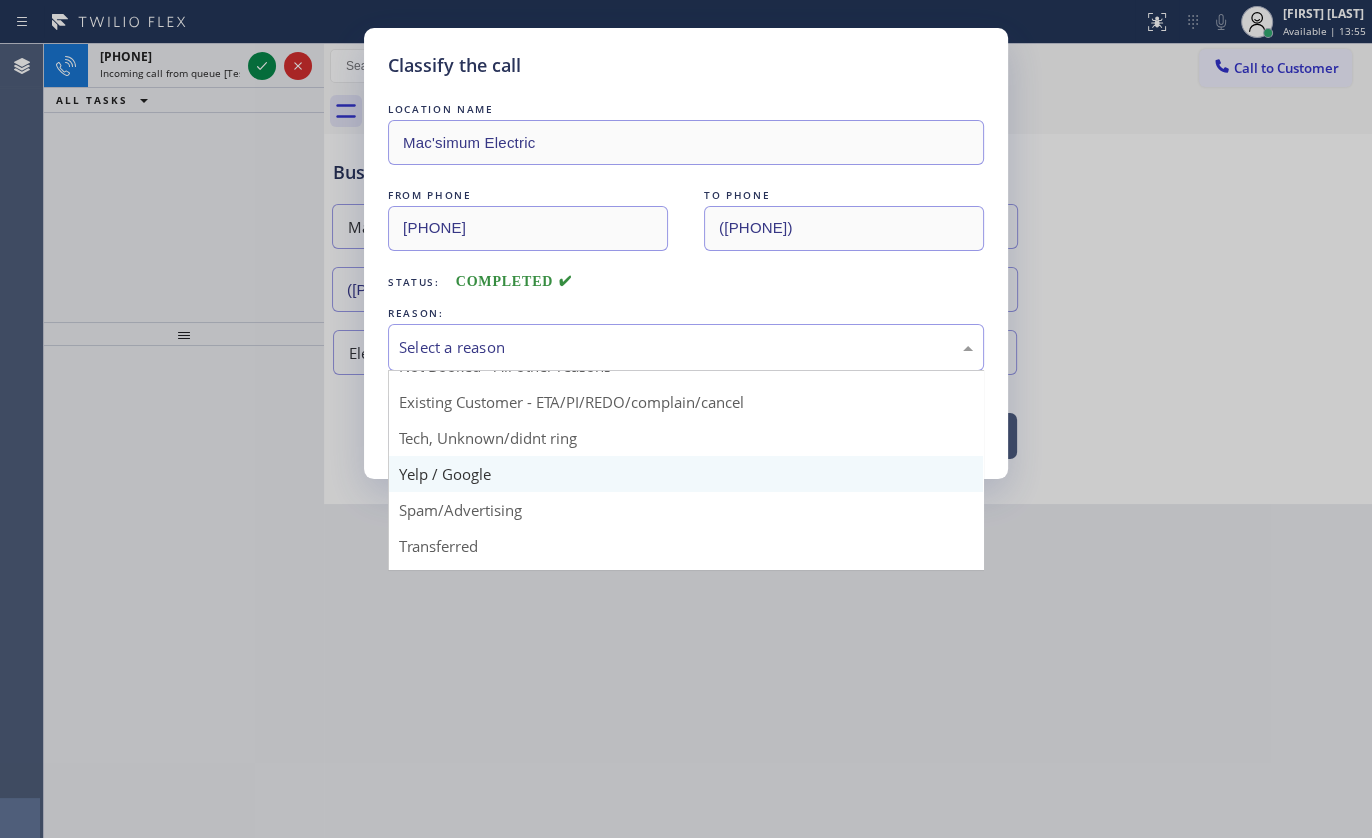 scroll, scrollTop: 133, scrollLeft: 0, axis: vertical 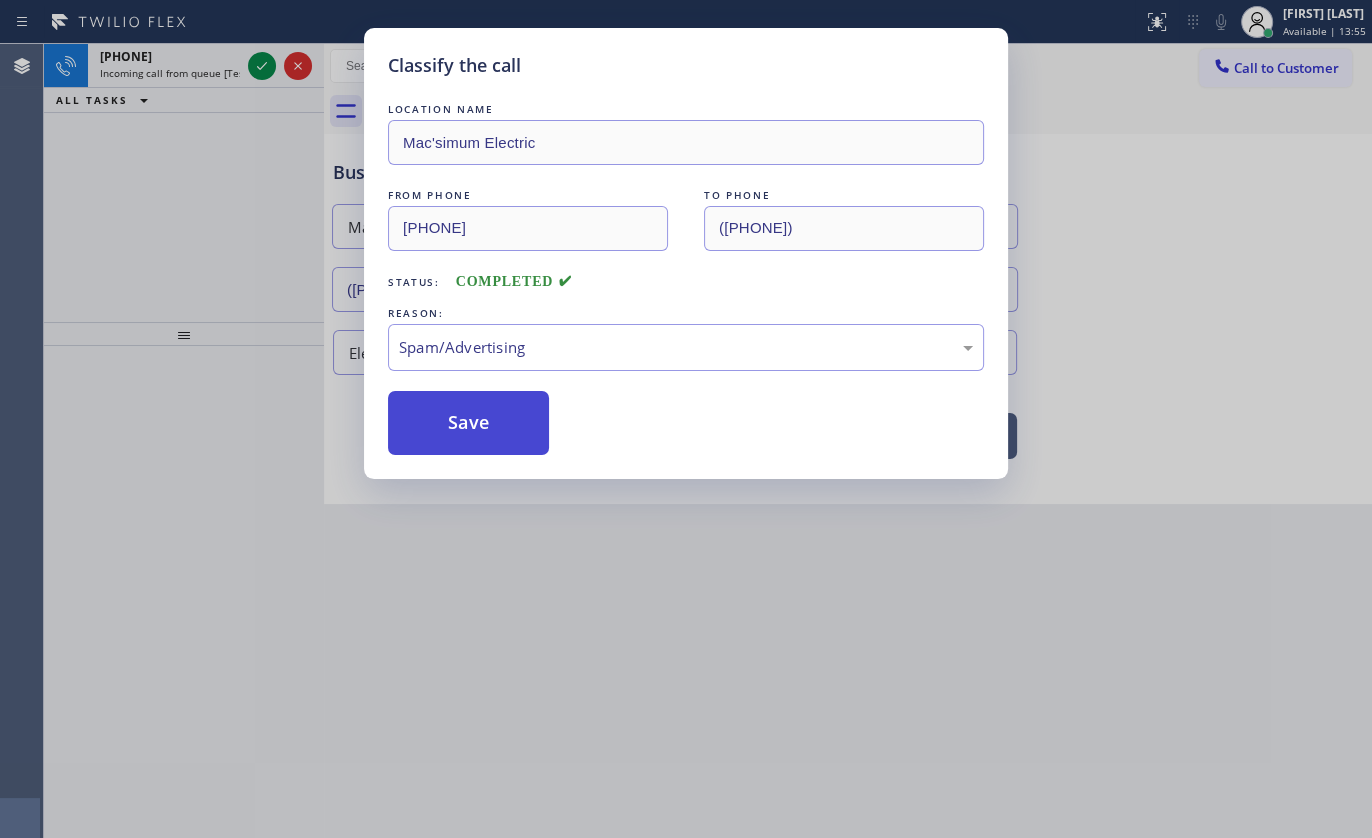 click on "Save" at bounding box center (468, 423) 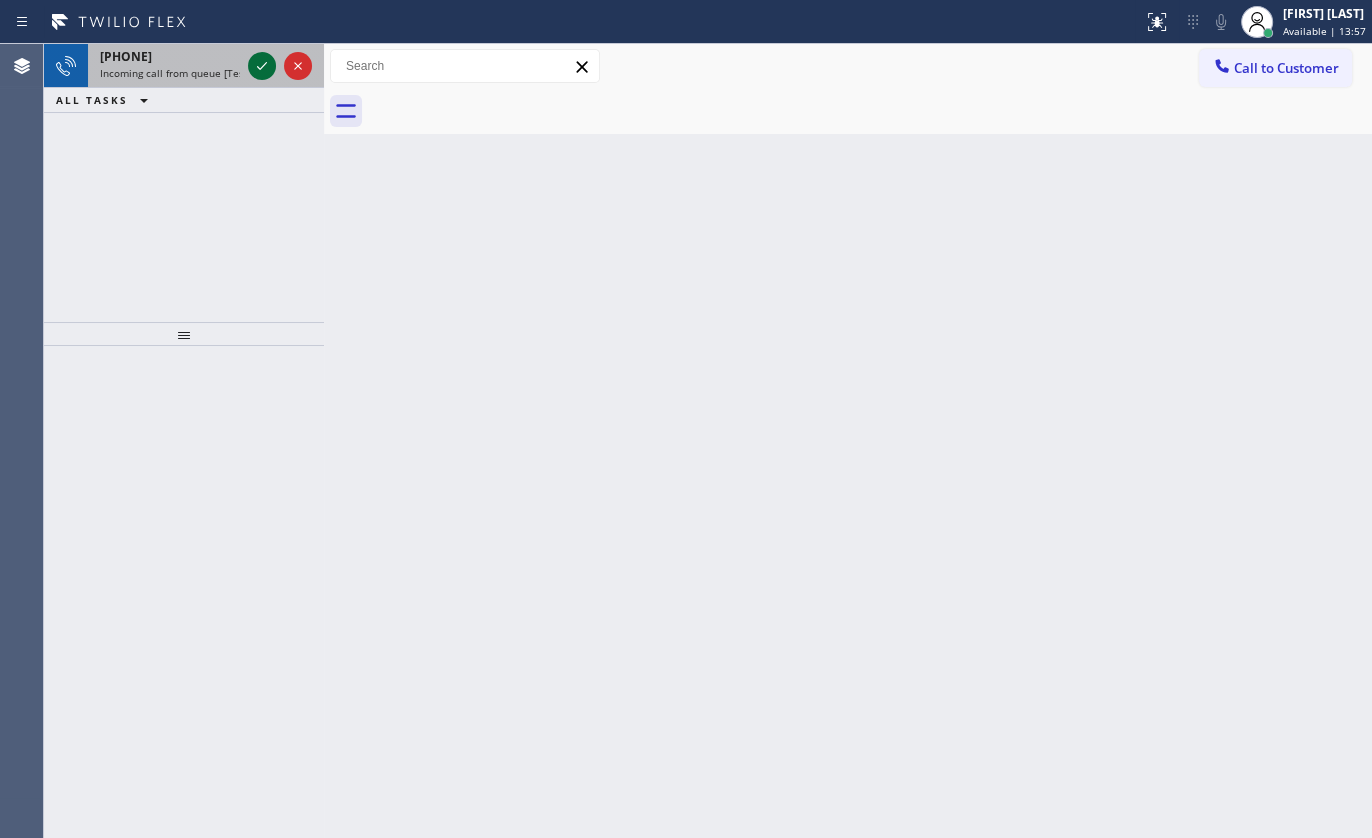 click 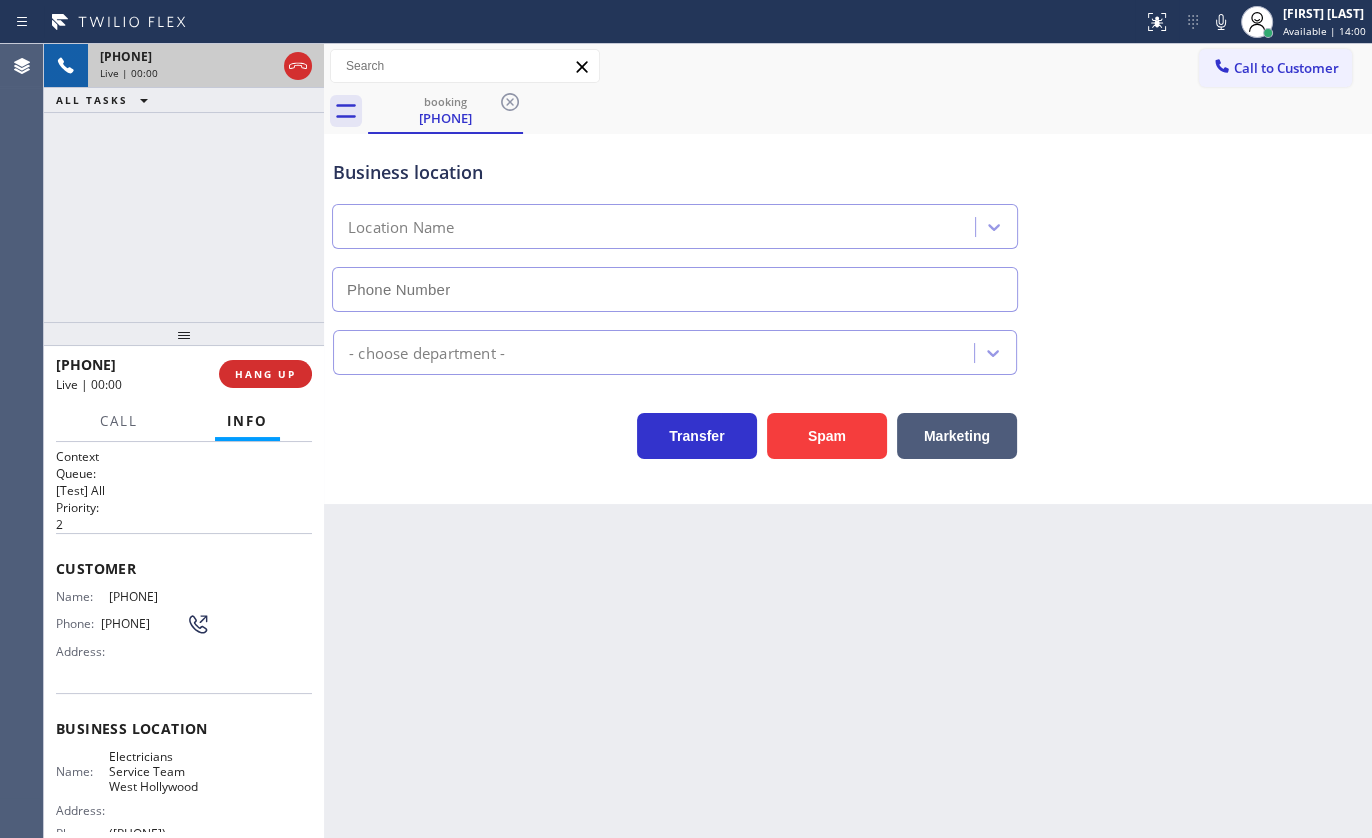 type on "([PHONE])" 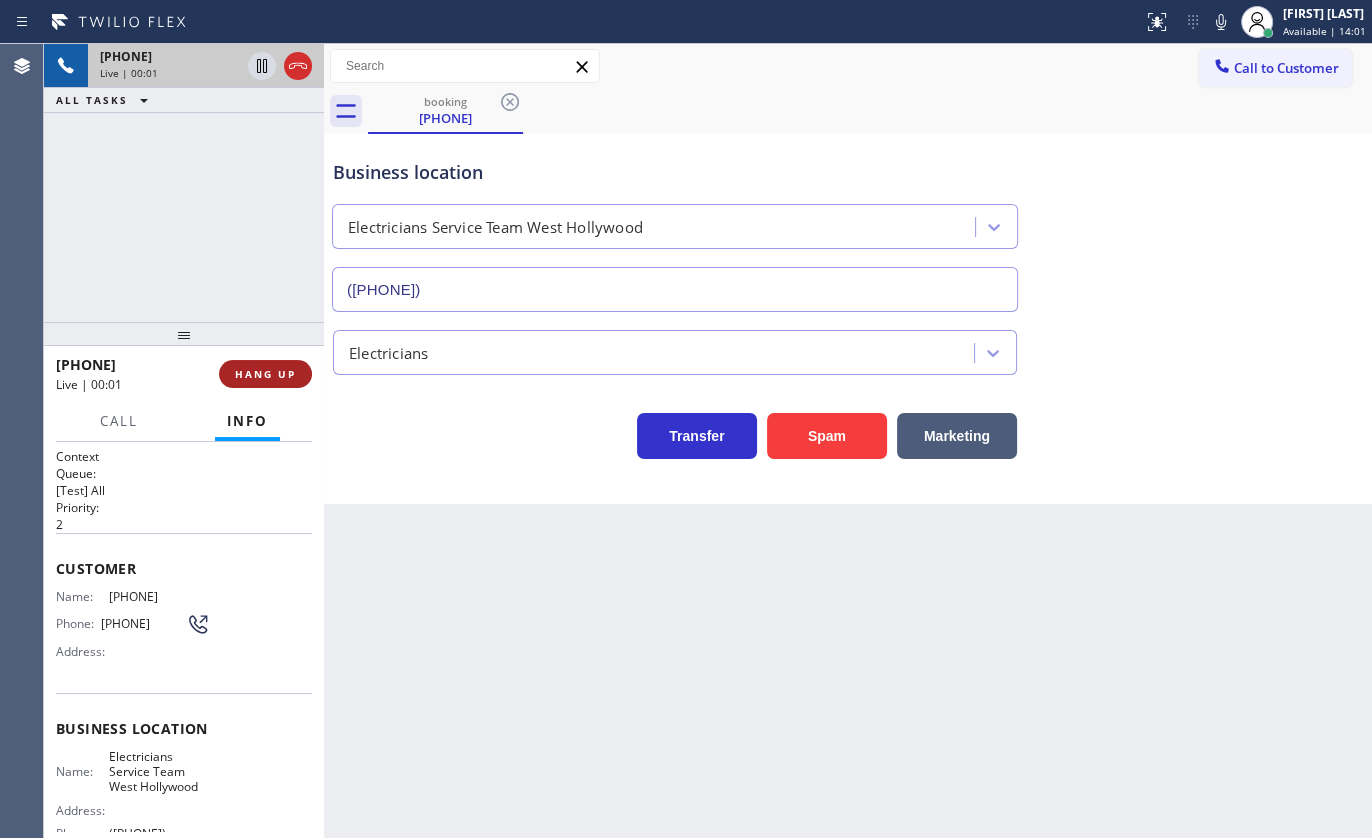 click on "HANG UP" at bounding box center [265, 374] 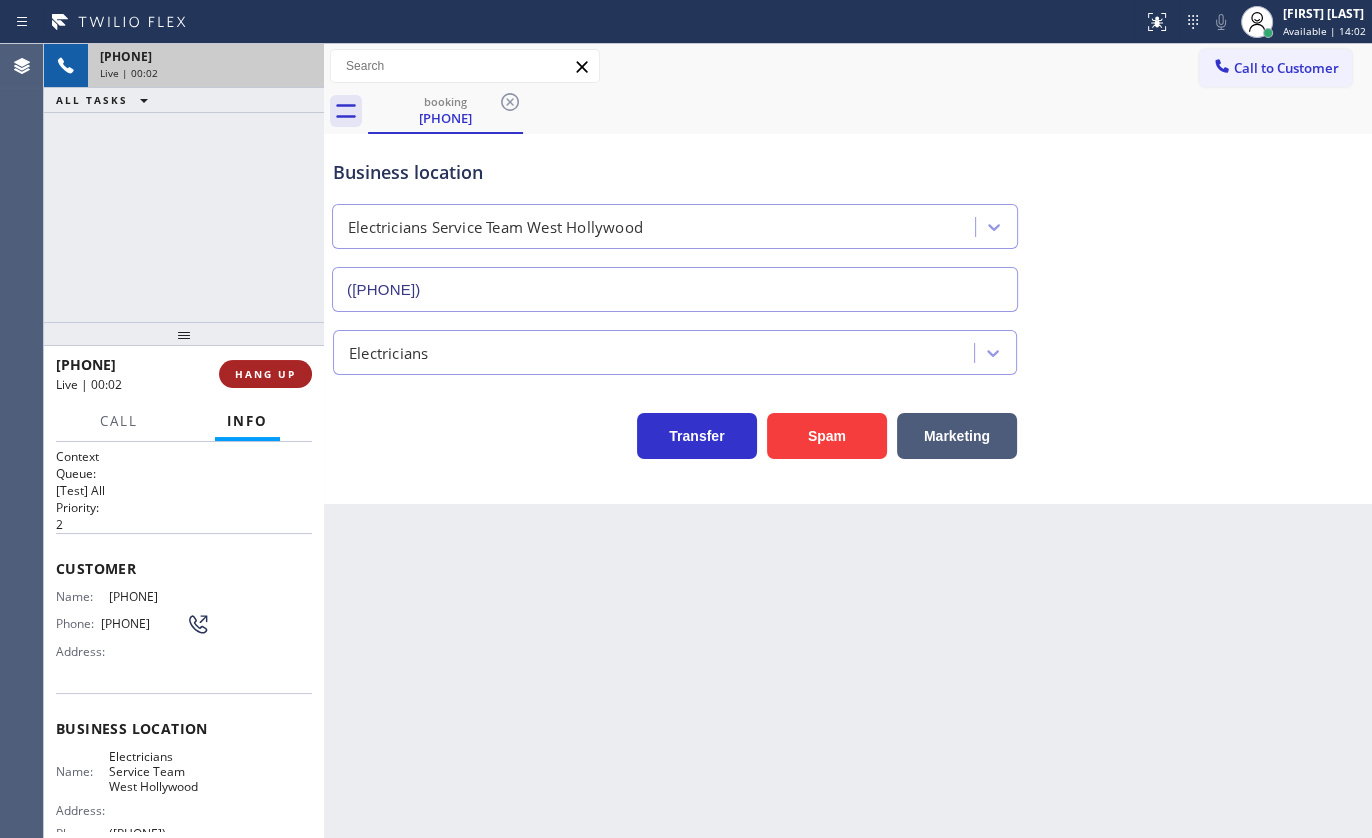 click on "HANG UP" at bounding box center [265, 374] 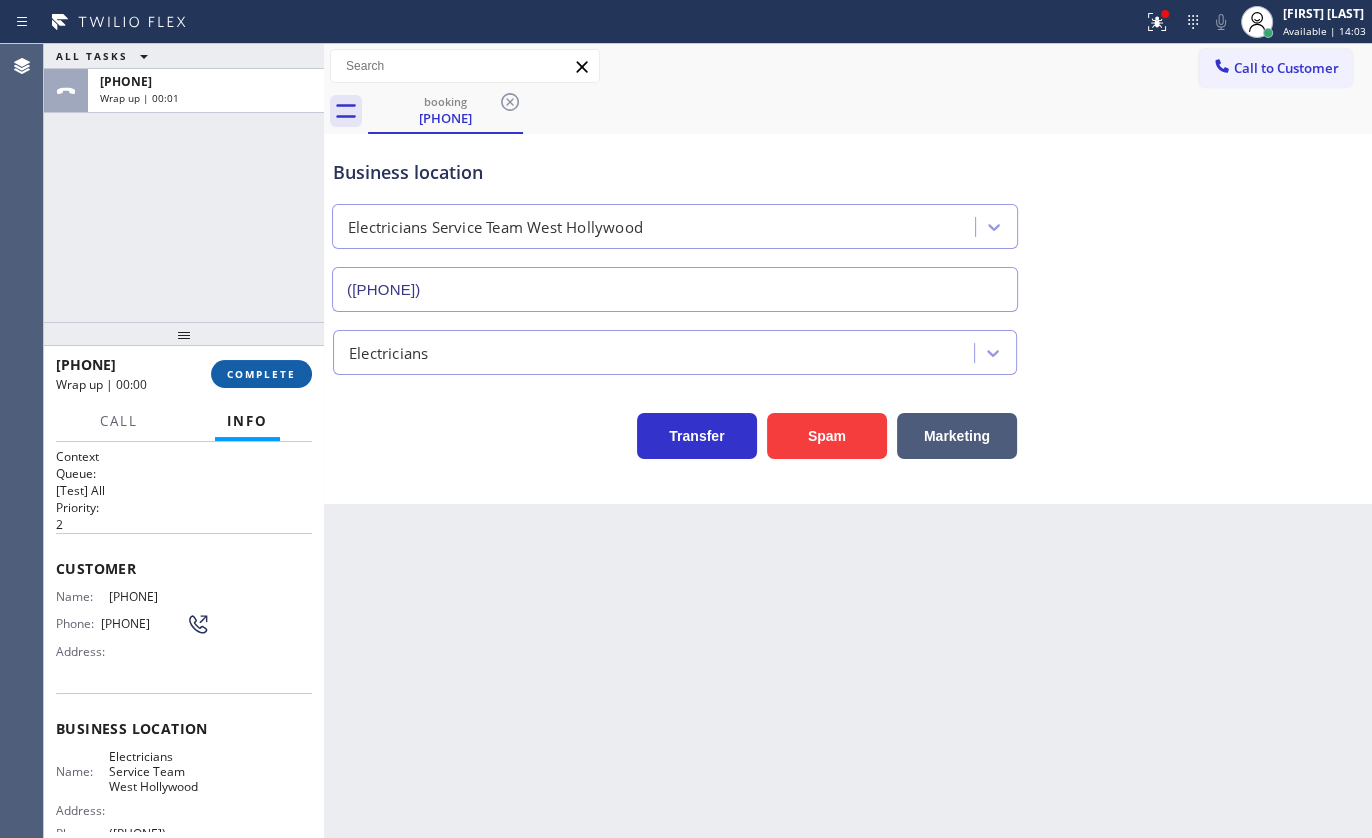 click on "COMPLETE" at bounding box center (261, 374) 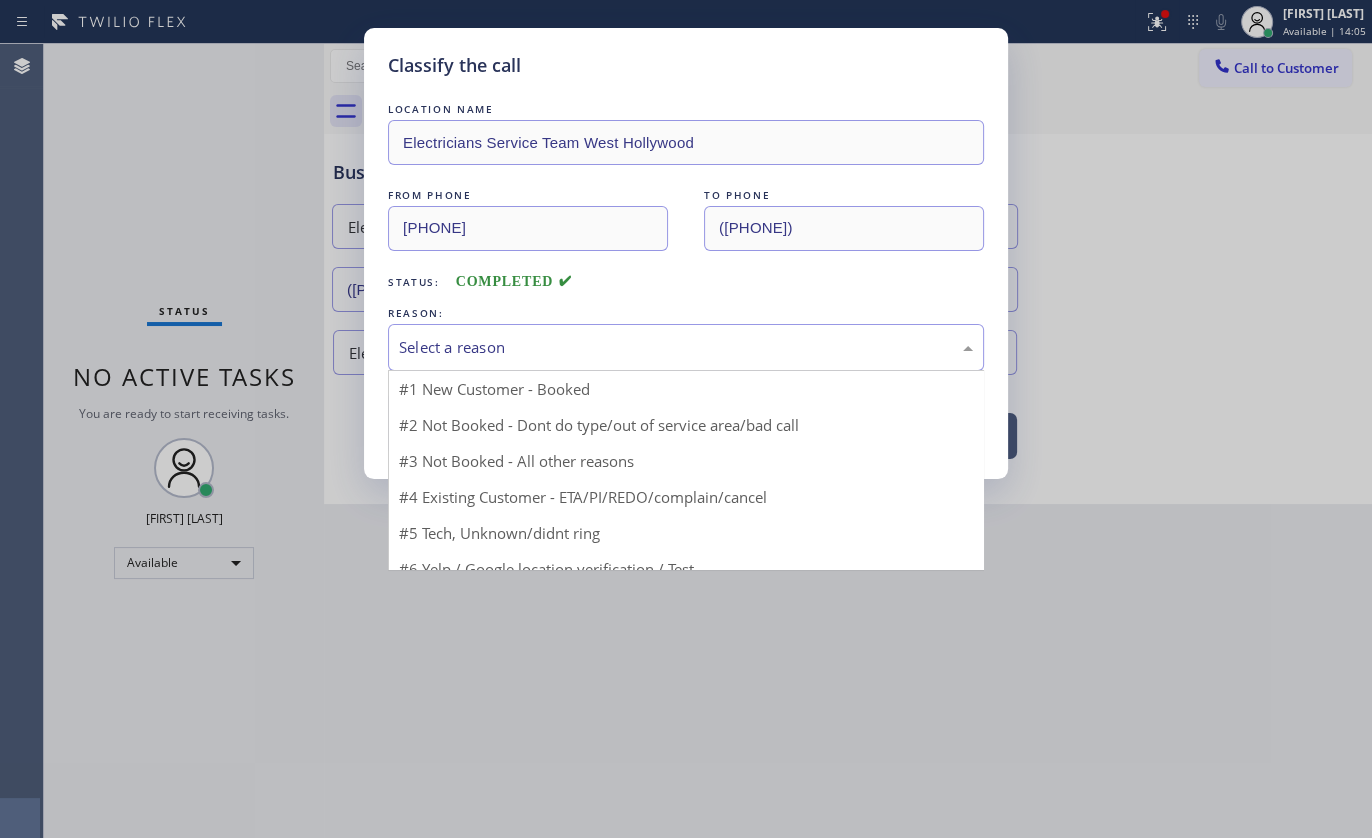 click on "Select a reason" at bounding box center (686, 347) 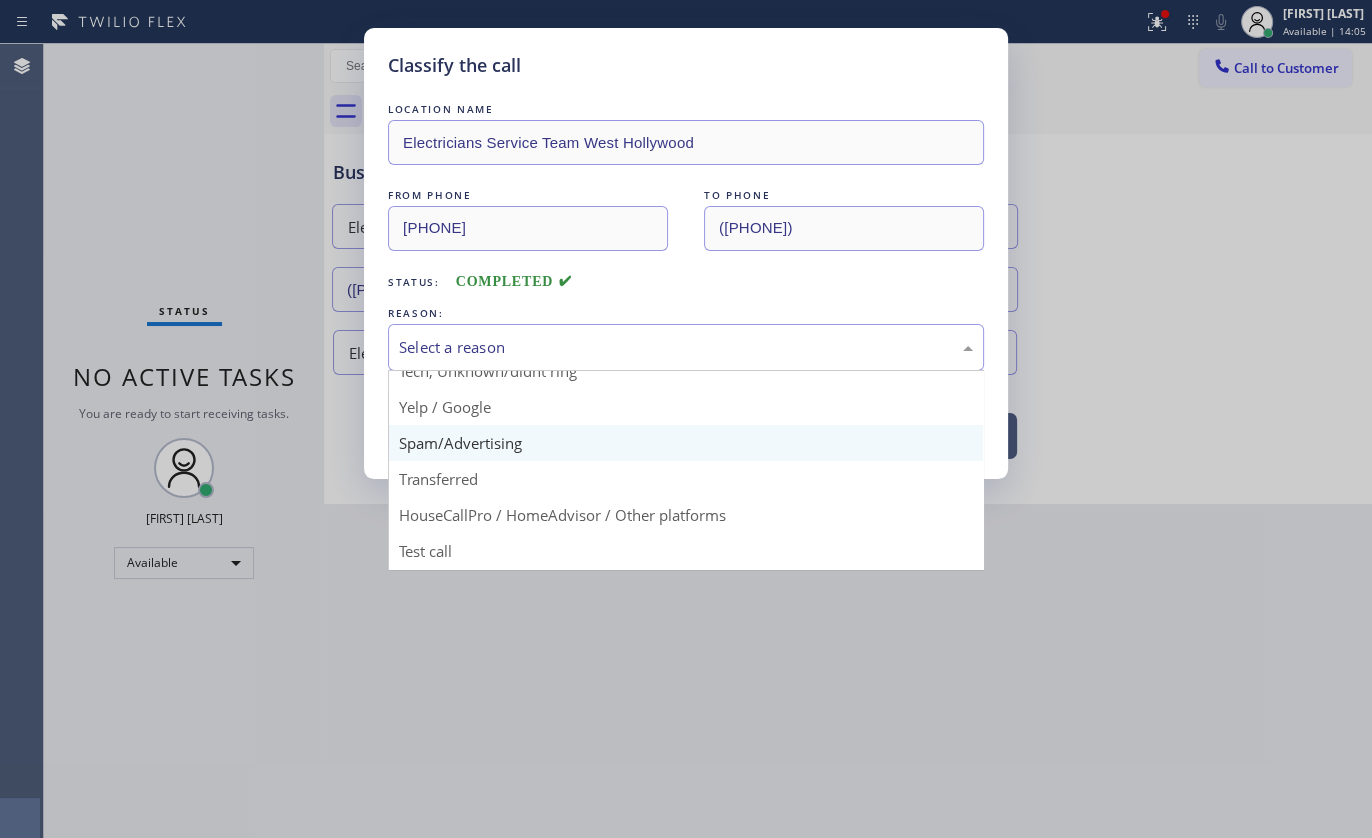 scroll, scrollTop: 133, scrollLeft: 0, axis: vertical 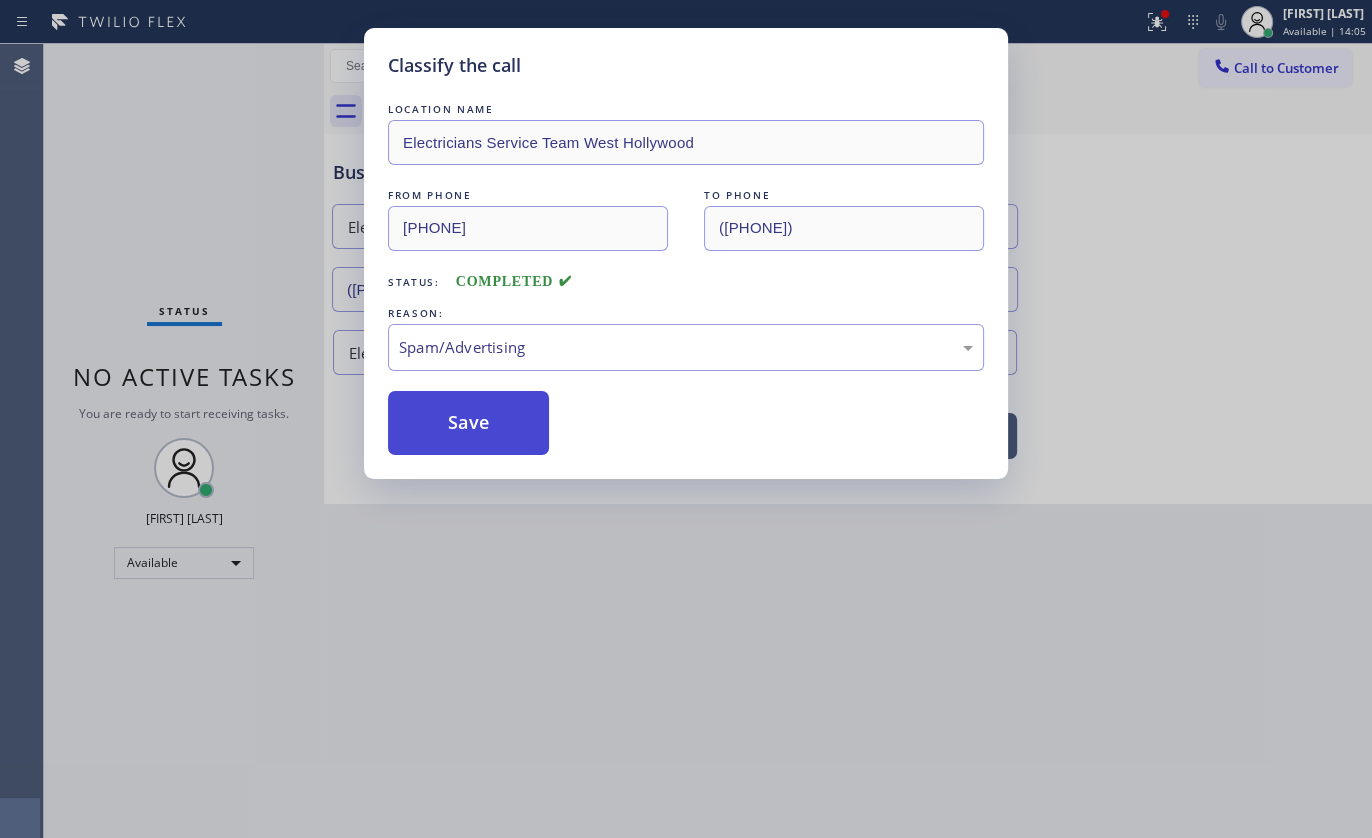 click on "Save" at bounding box center (468, 423) 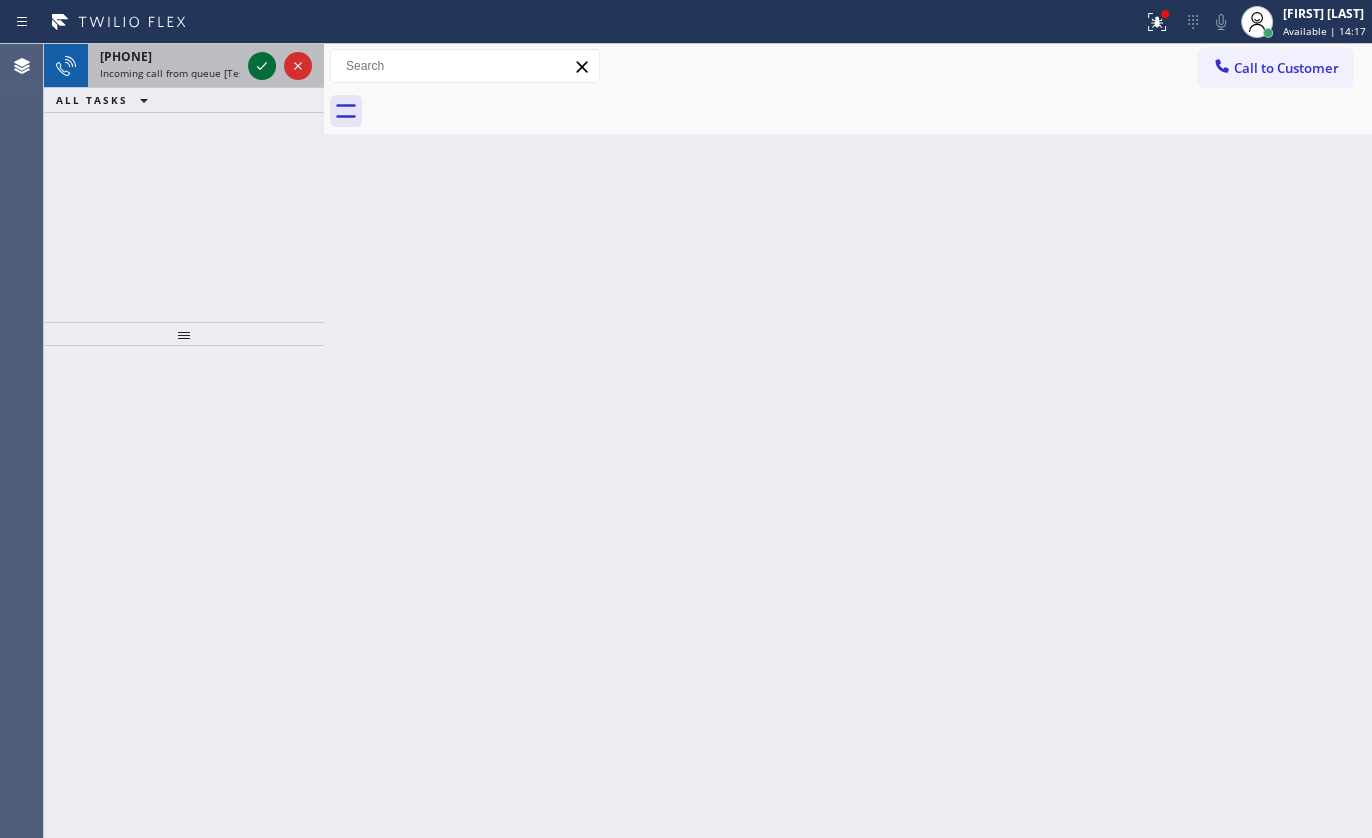 click 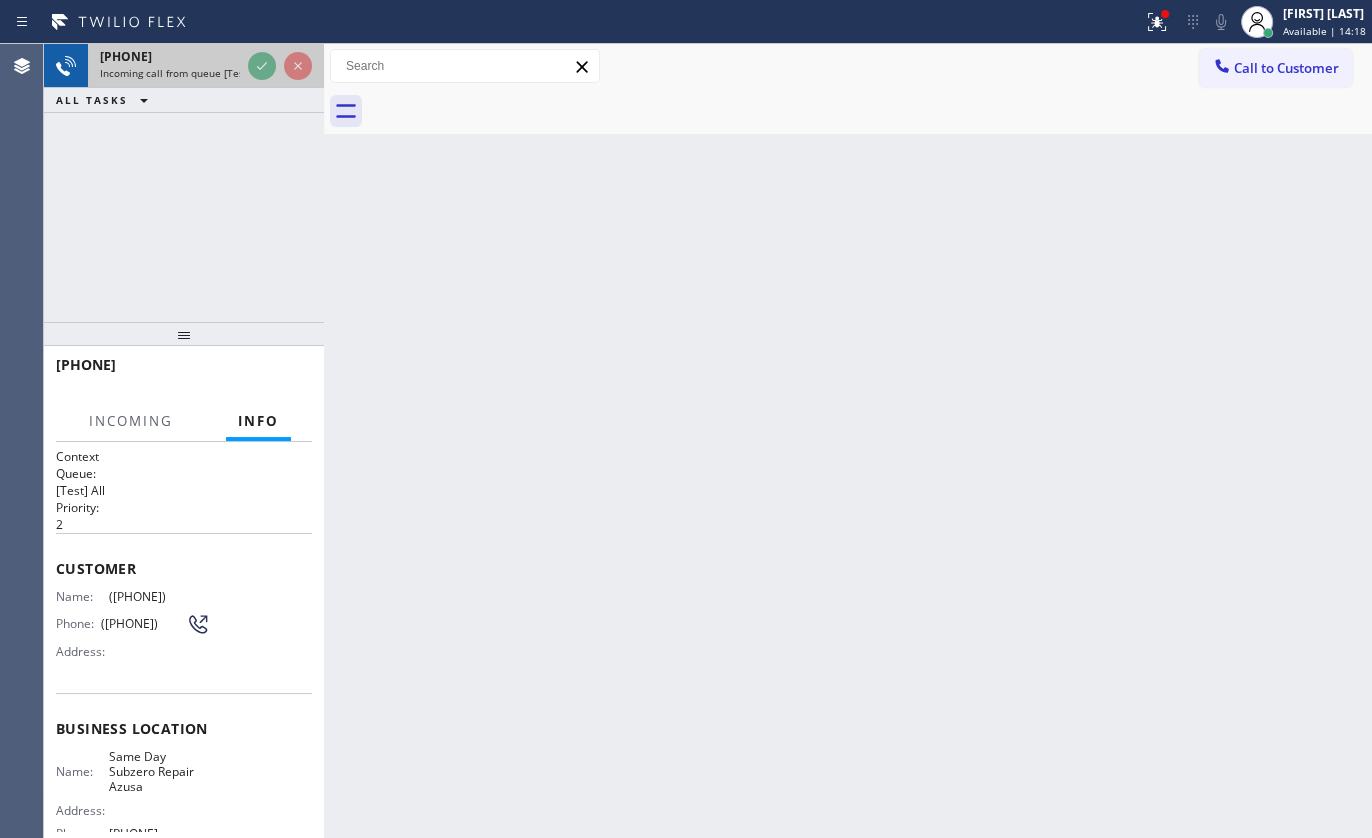 click 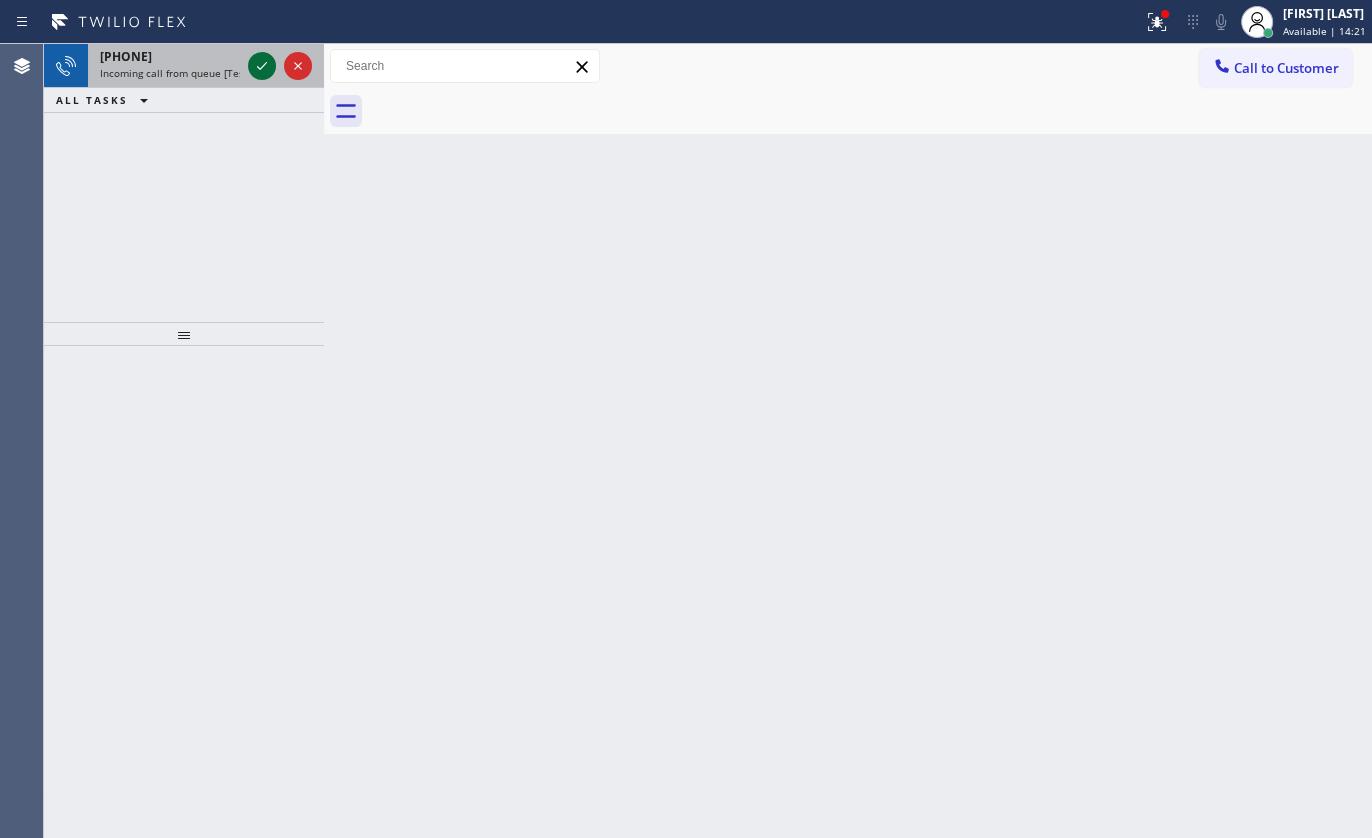 click 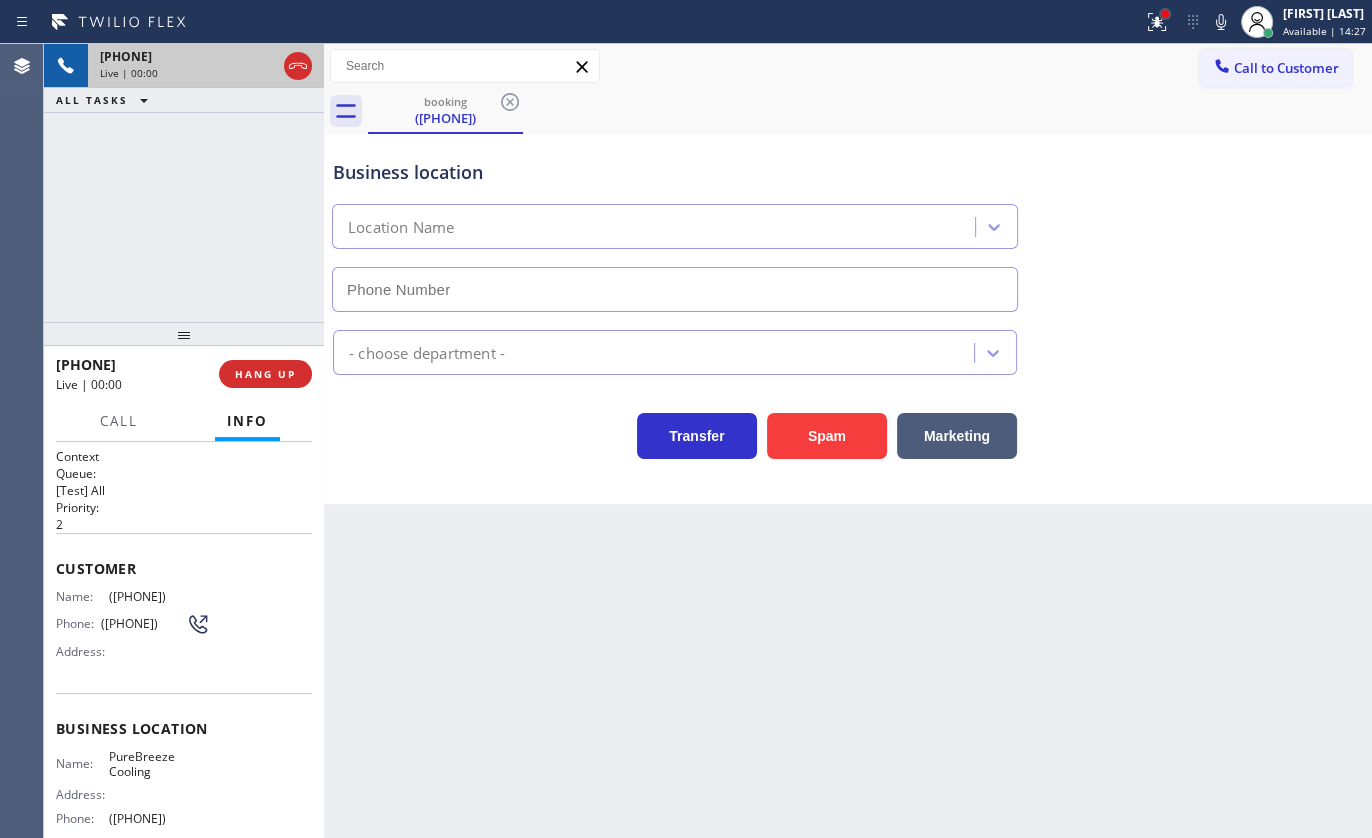 type on "([PHONE])" 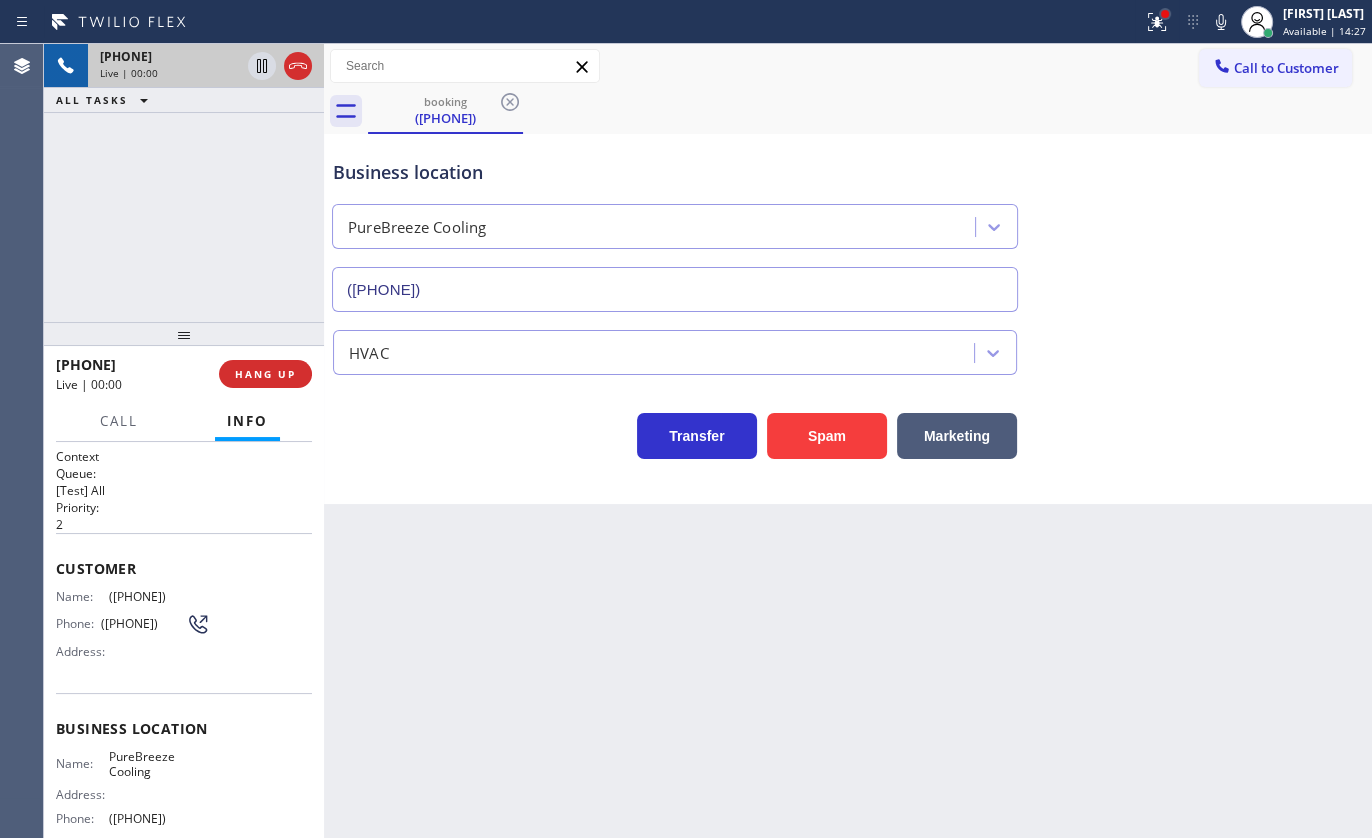 click at bounding box center [1165, 14] 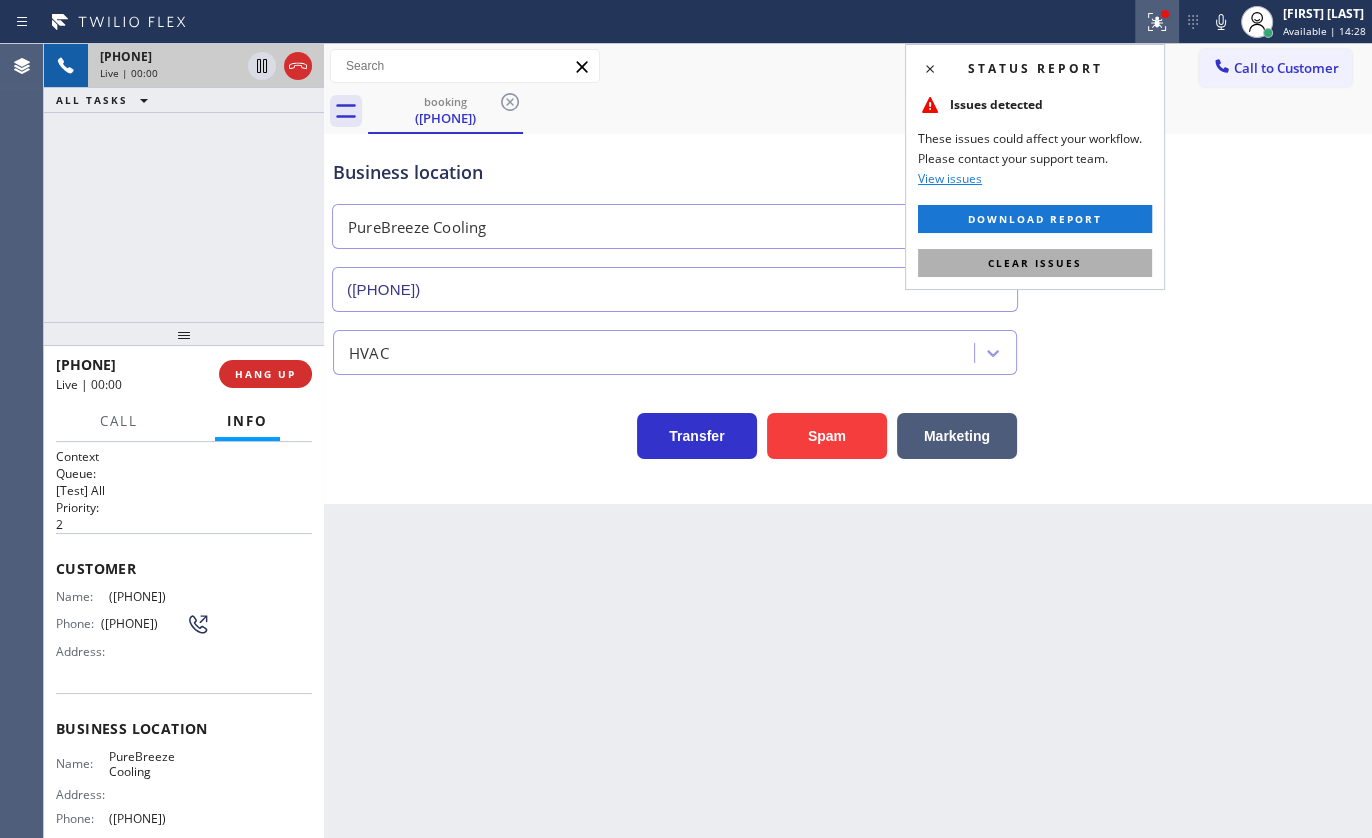 click on "Clear issues" at bounding box center [1035, 263] 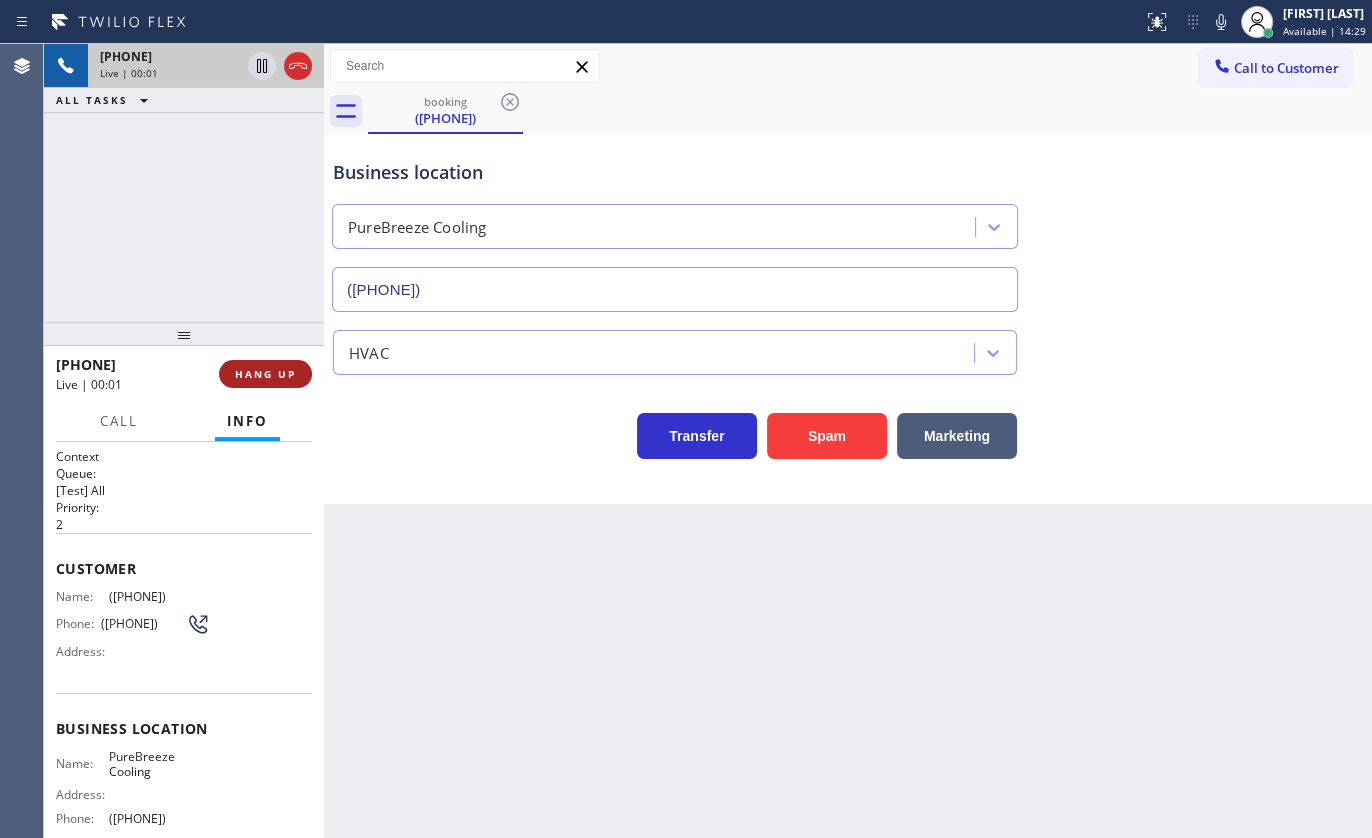 click on "HANG UP" at bounding box center (265, 374) 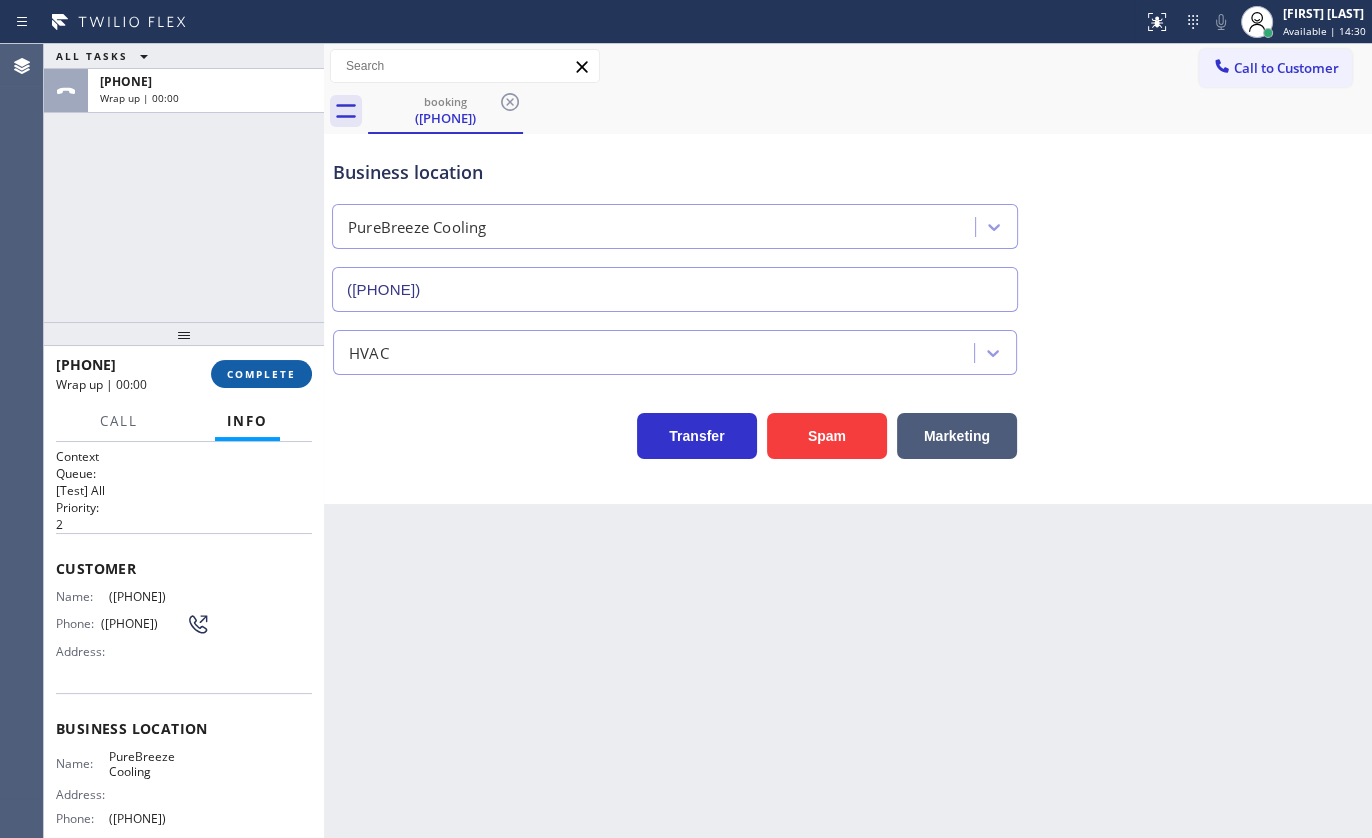 click on "COMPLETE" at bounding box center [261, 374] 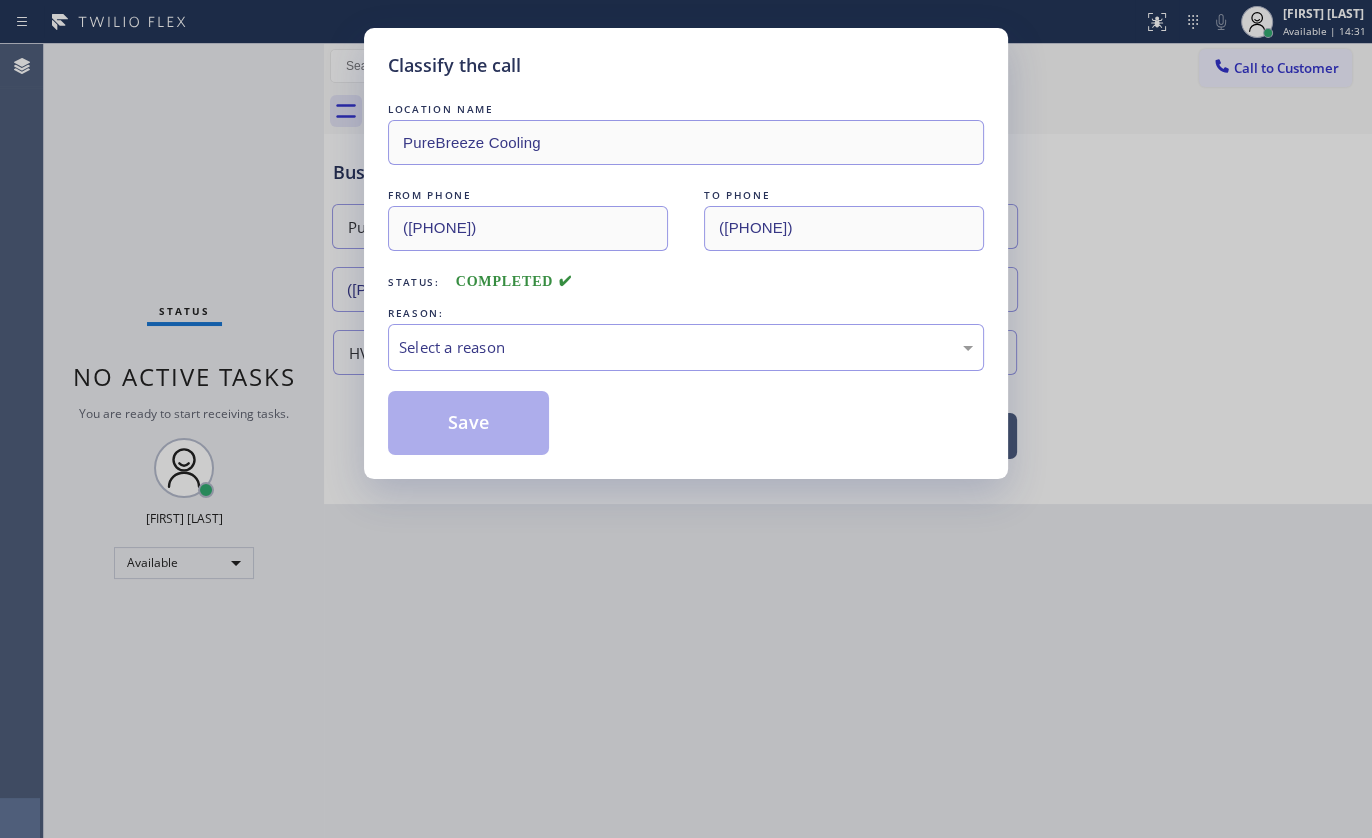 click on "LOCATION NAME PureBreeze Cooling FROM PHONE ([PHONE]) TO PHONE ([PHONE]) Status: COMPLETED REASON: Select a reason Save" at bounding box center (686, 277) 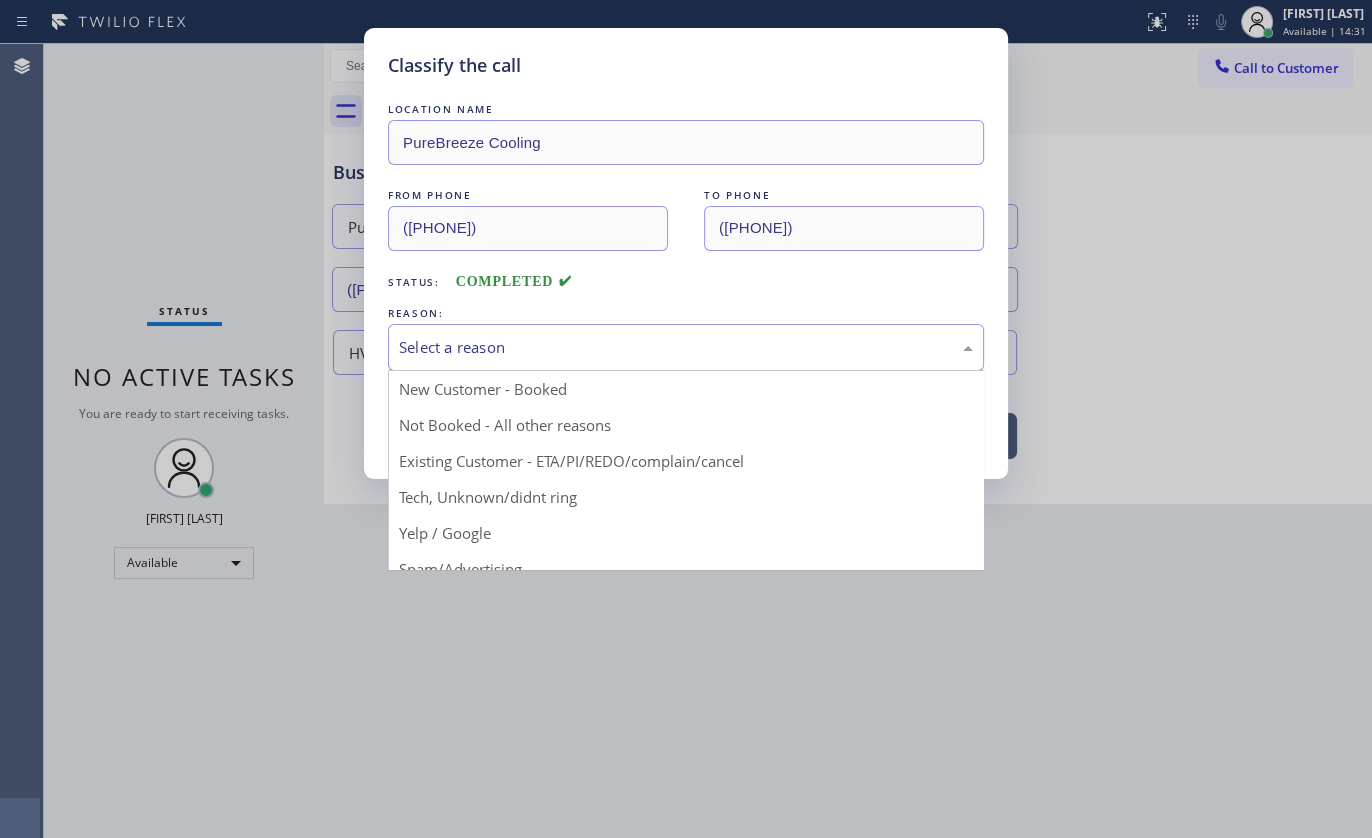 click on "Select a reason" at bounding box center (686, 347) 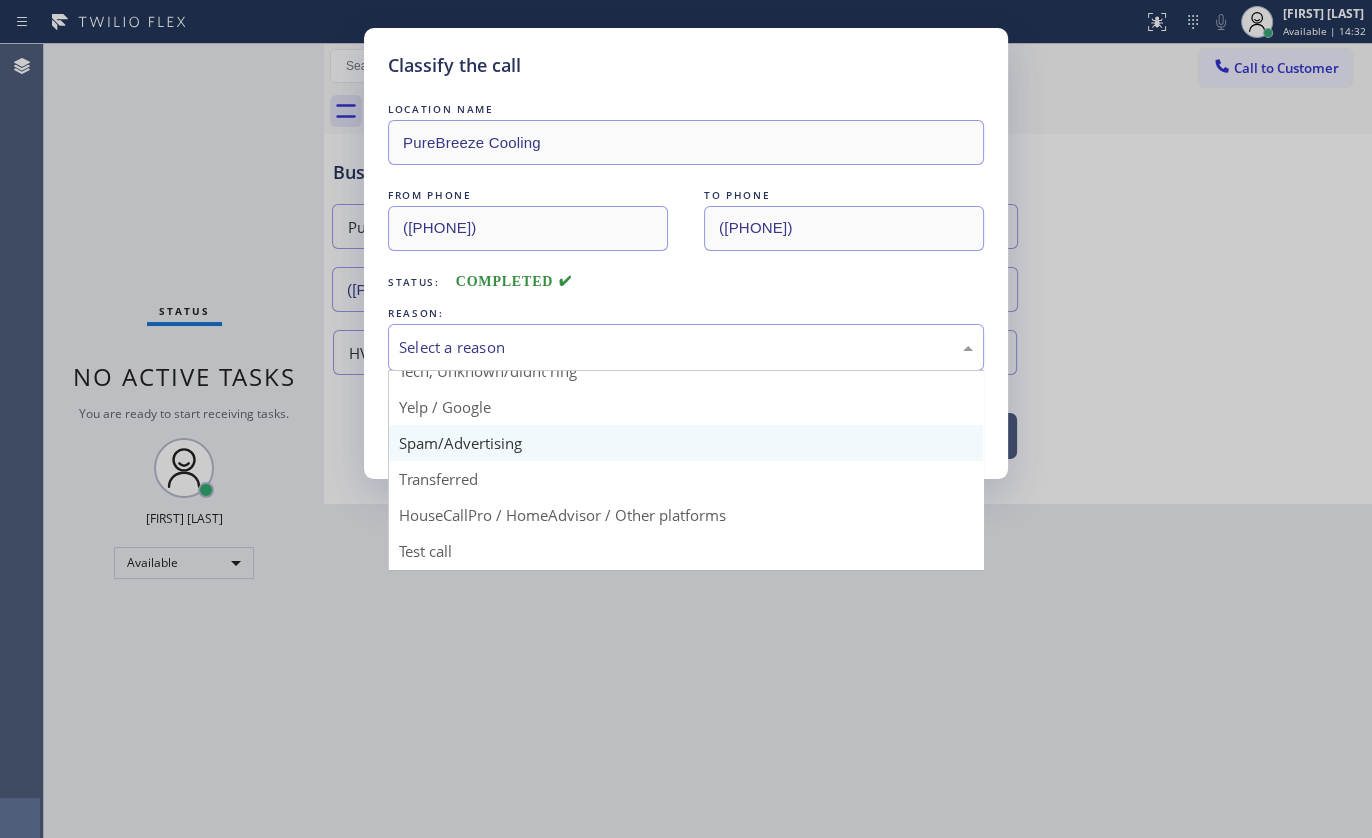 scroll, scrollTop: 133, scrollLeft: 0, axis: vertical 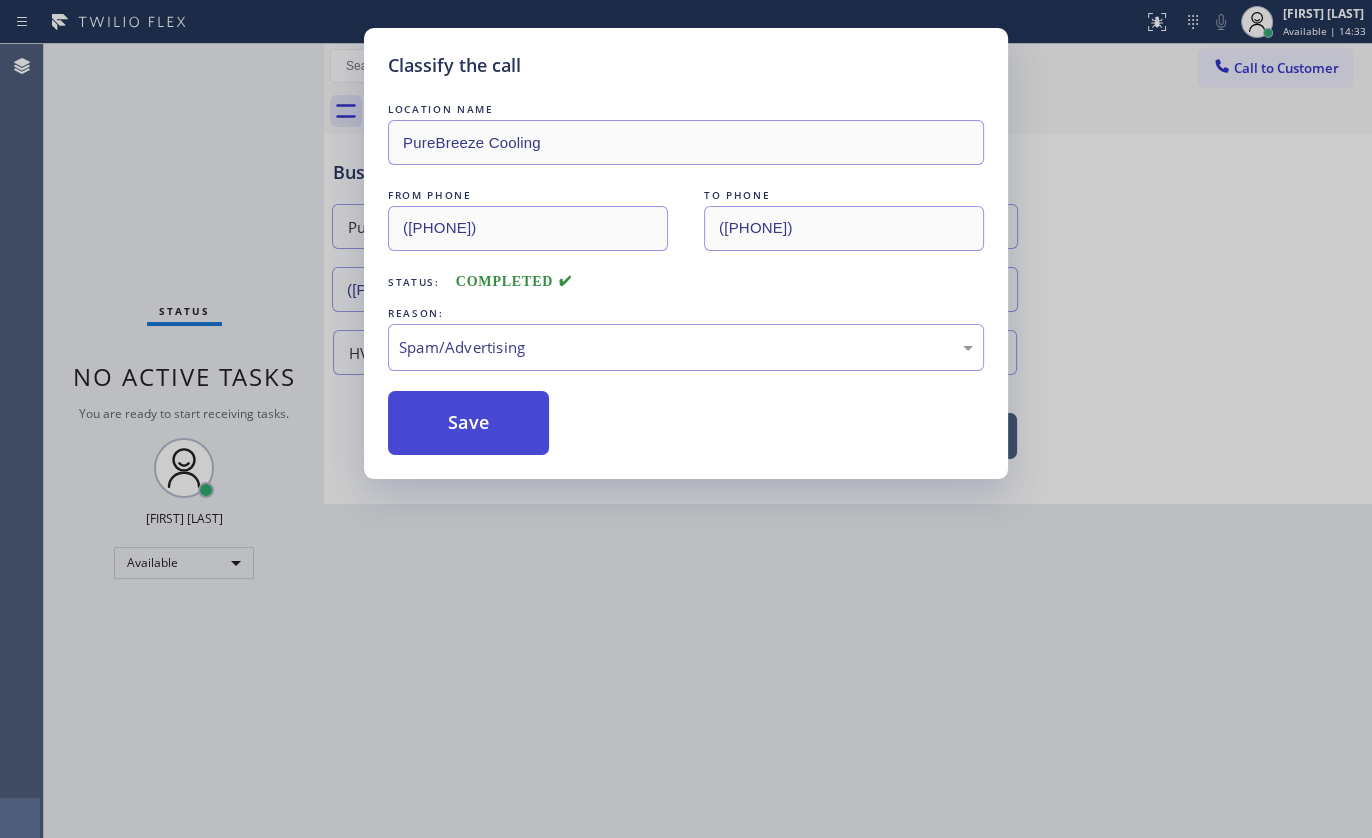 click on "Save" at bounding box center [468, 423] 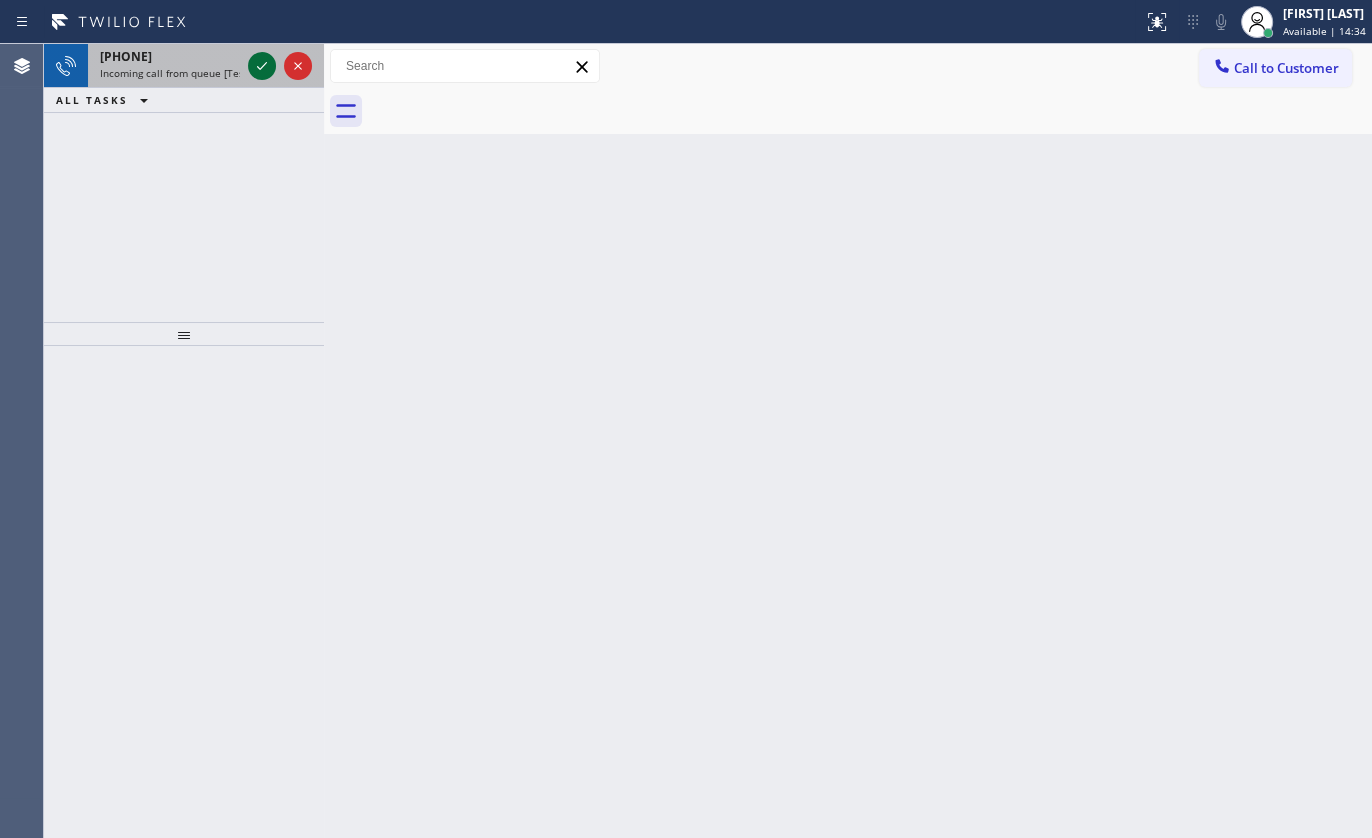 click 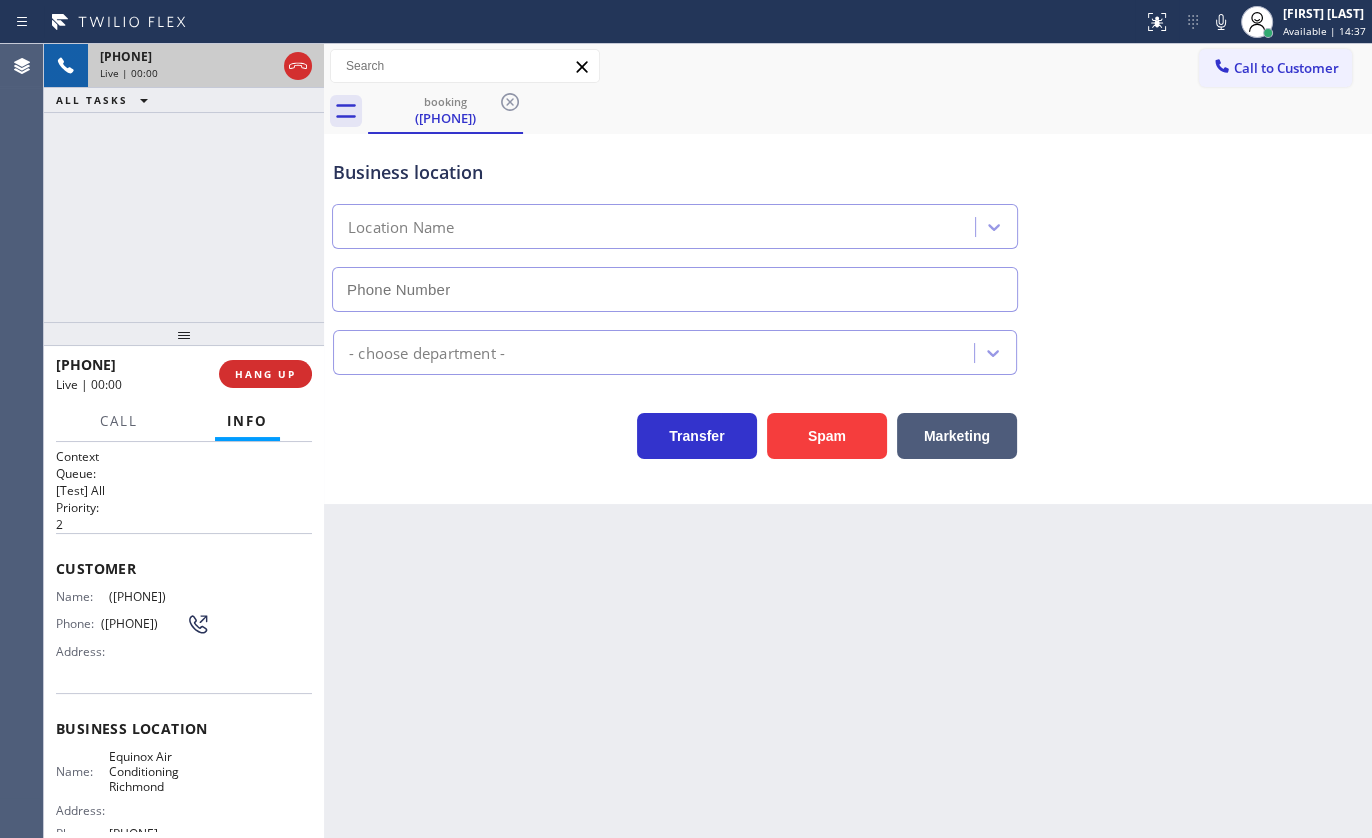 type on "[PHONE]" 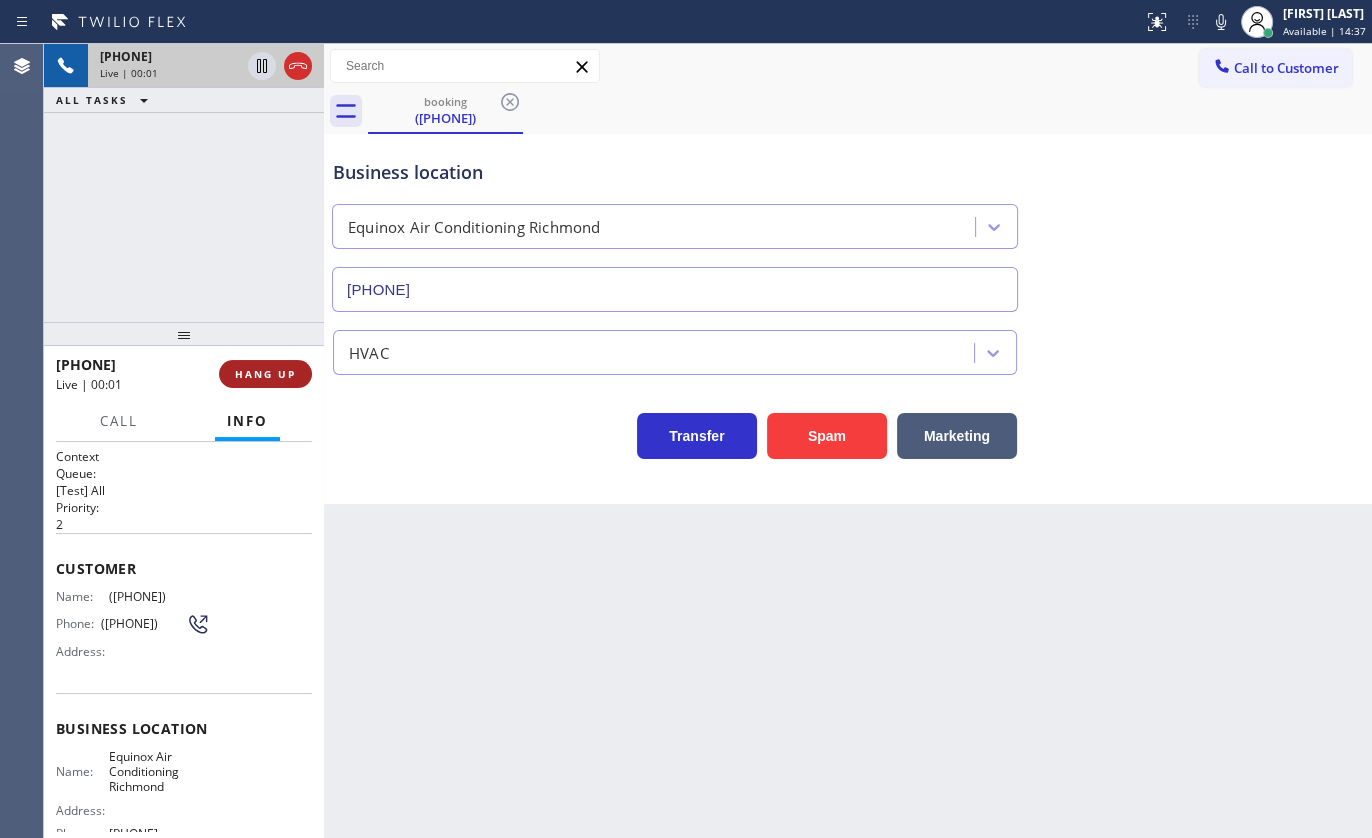 click on "HANG UP" at bounding box center (265, 374) 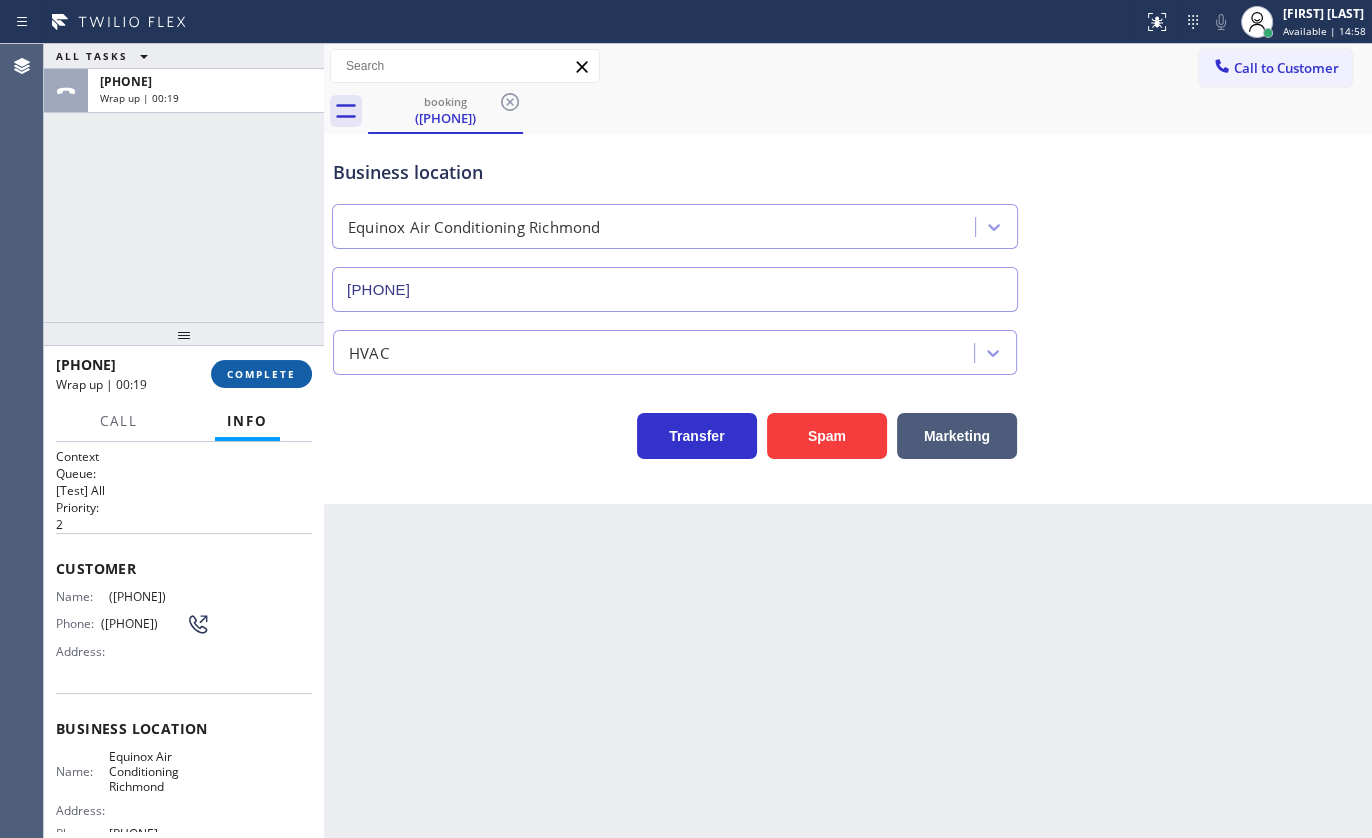 click on "COMPLETE" at bounding box center (261, 374) 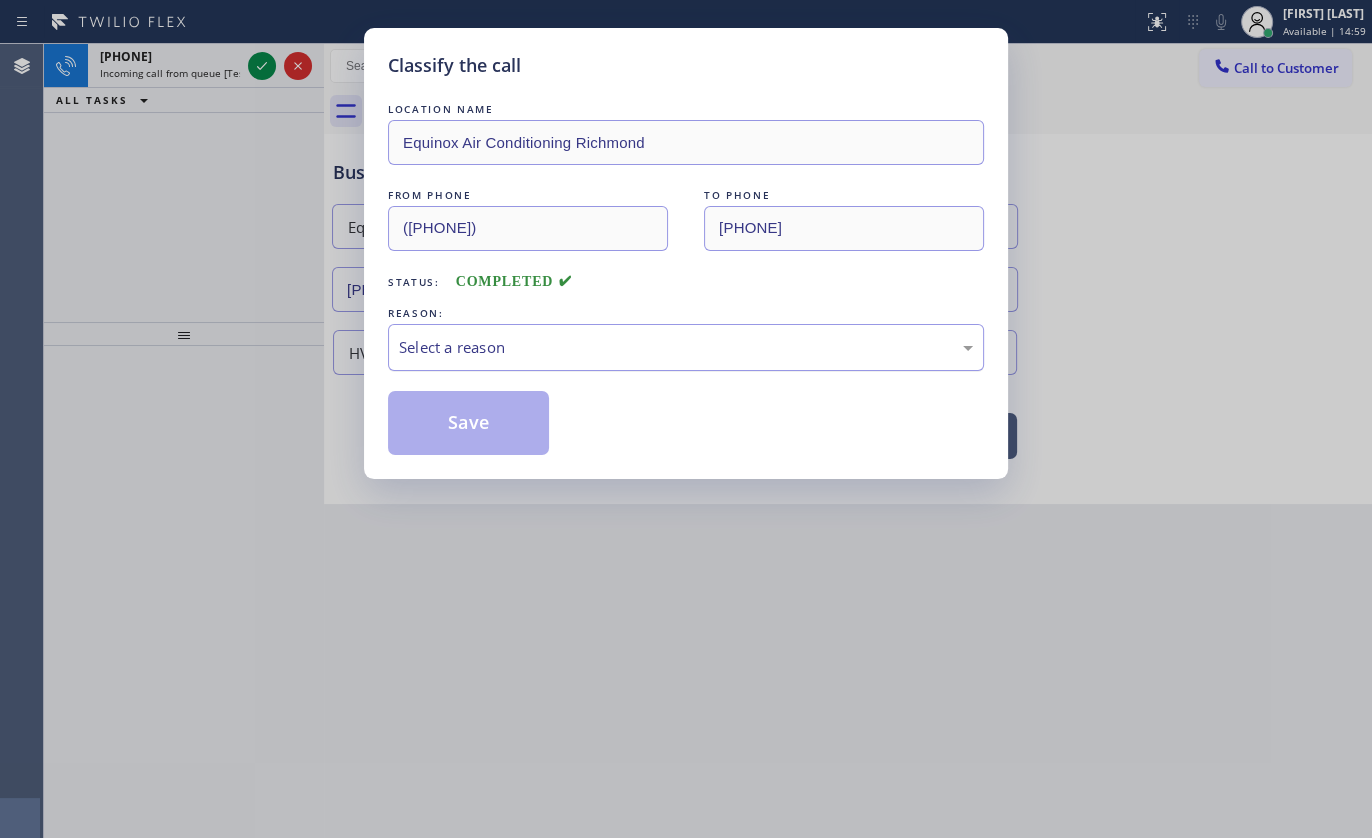 click on "Select a reason" at bounding box center (686, 347) 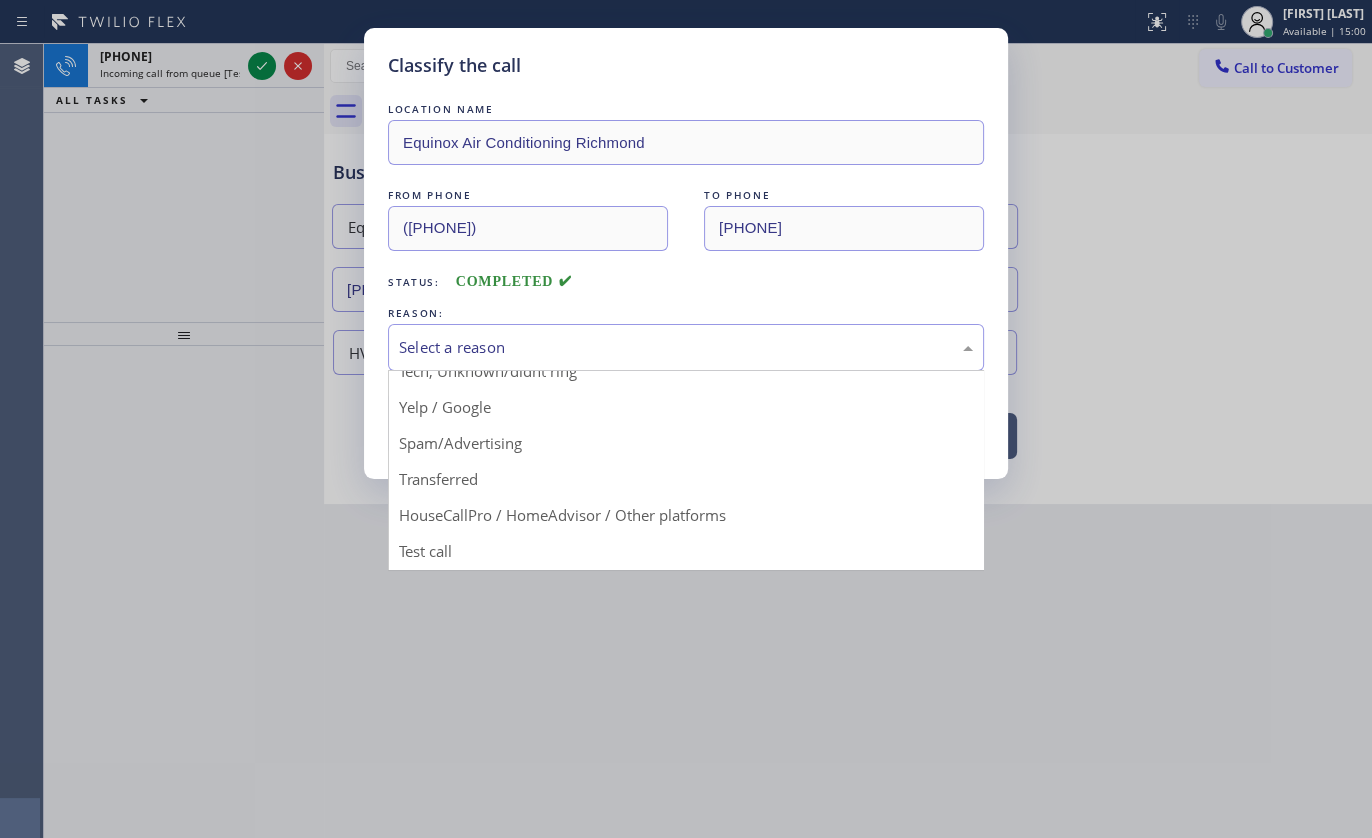 scroll, scrollTop: 133, scrollLeft: 0, axis: vertical 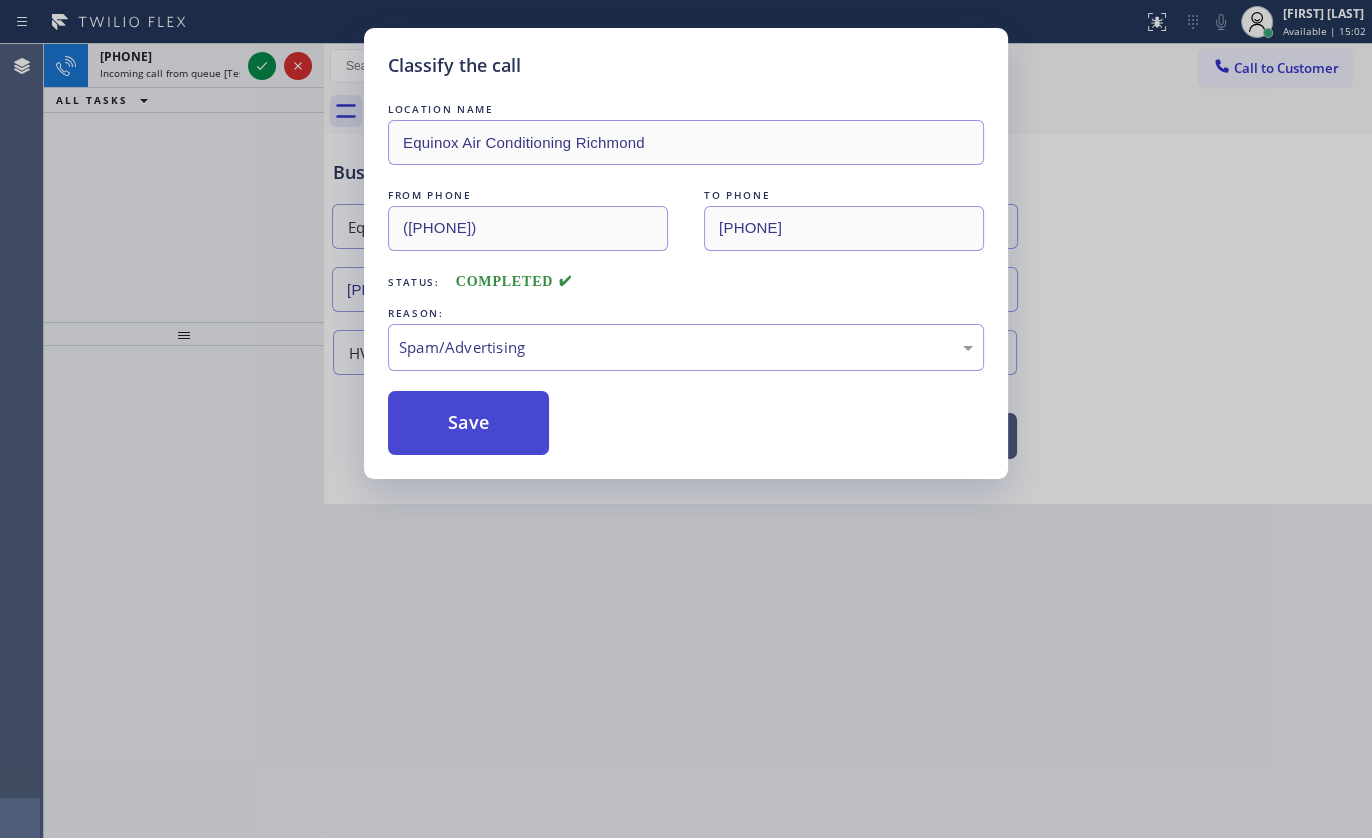 click on "Save" at bounding box center [468, 423] 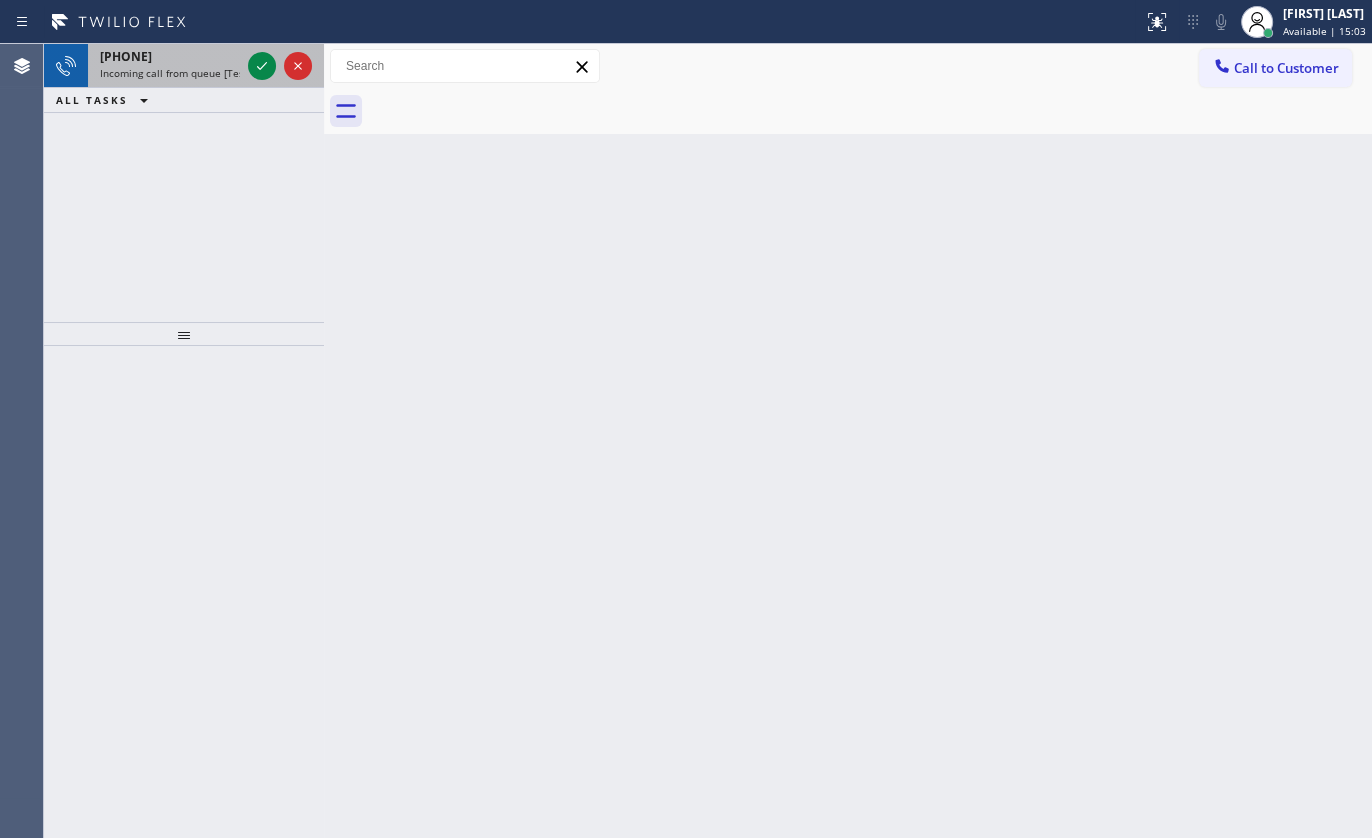 click at bounding box center (280, 66) 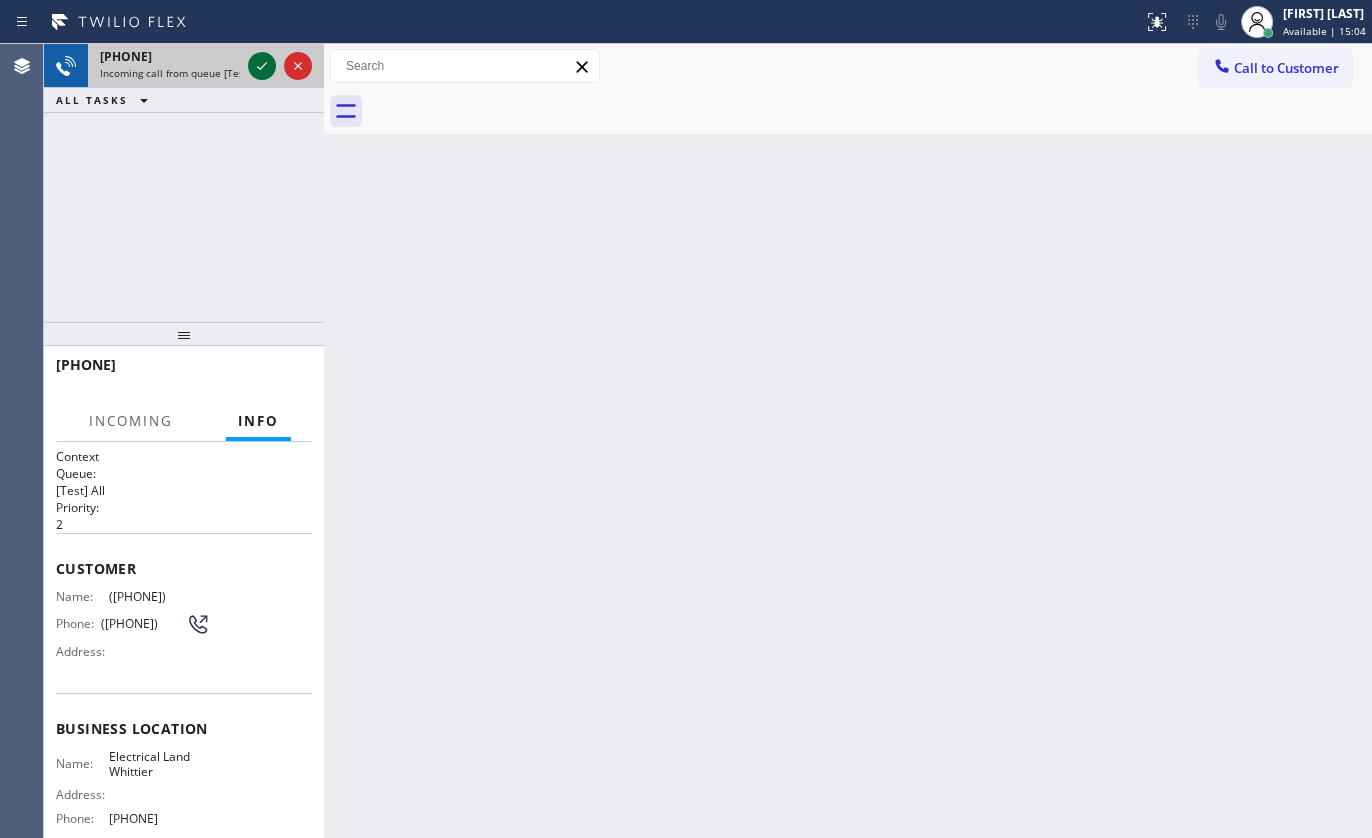 click 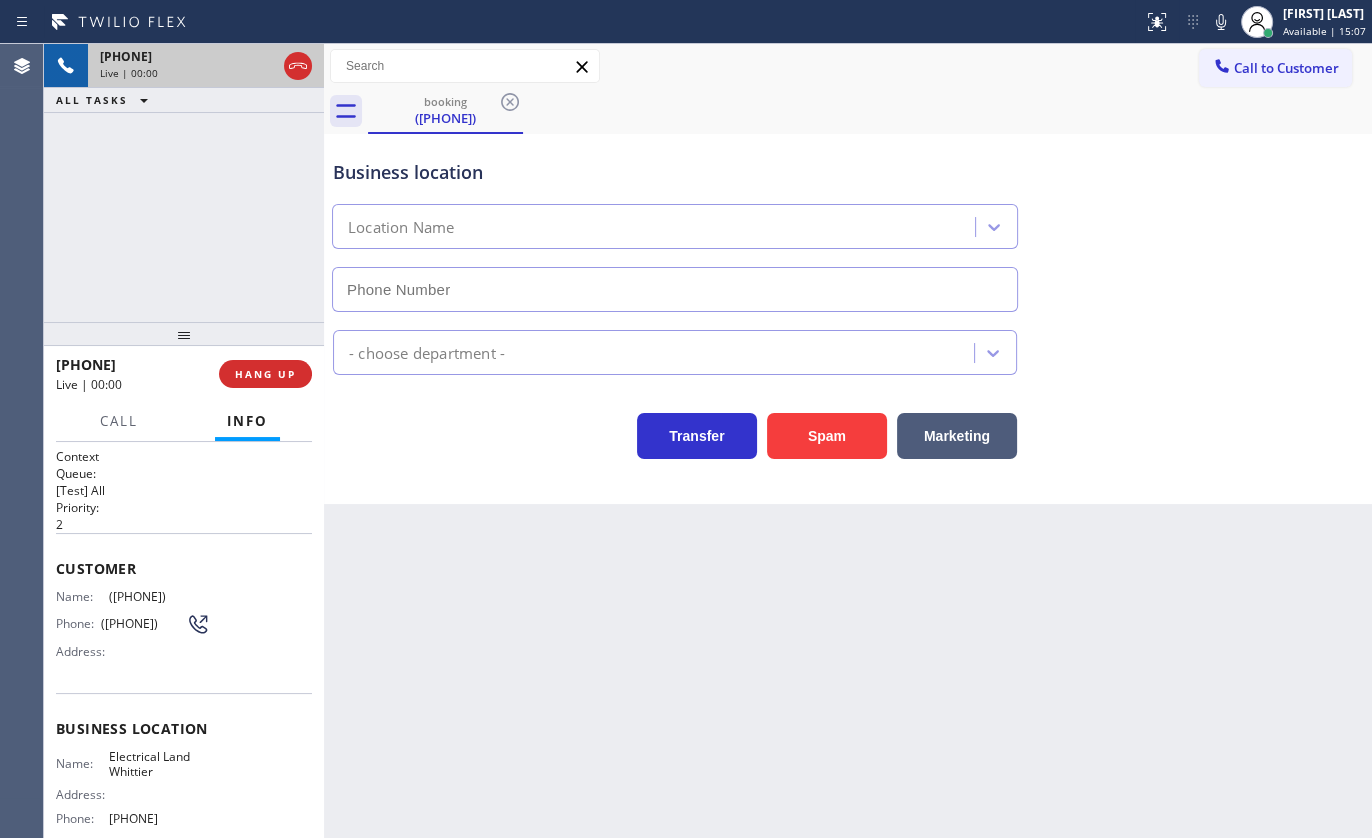 type on "[PHONE]" 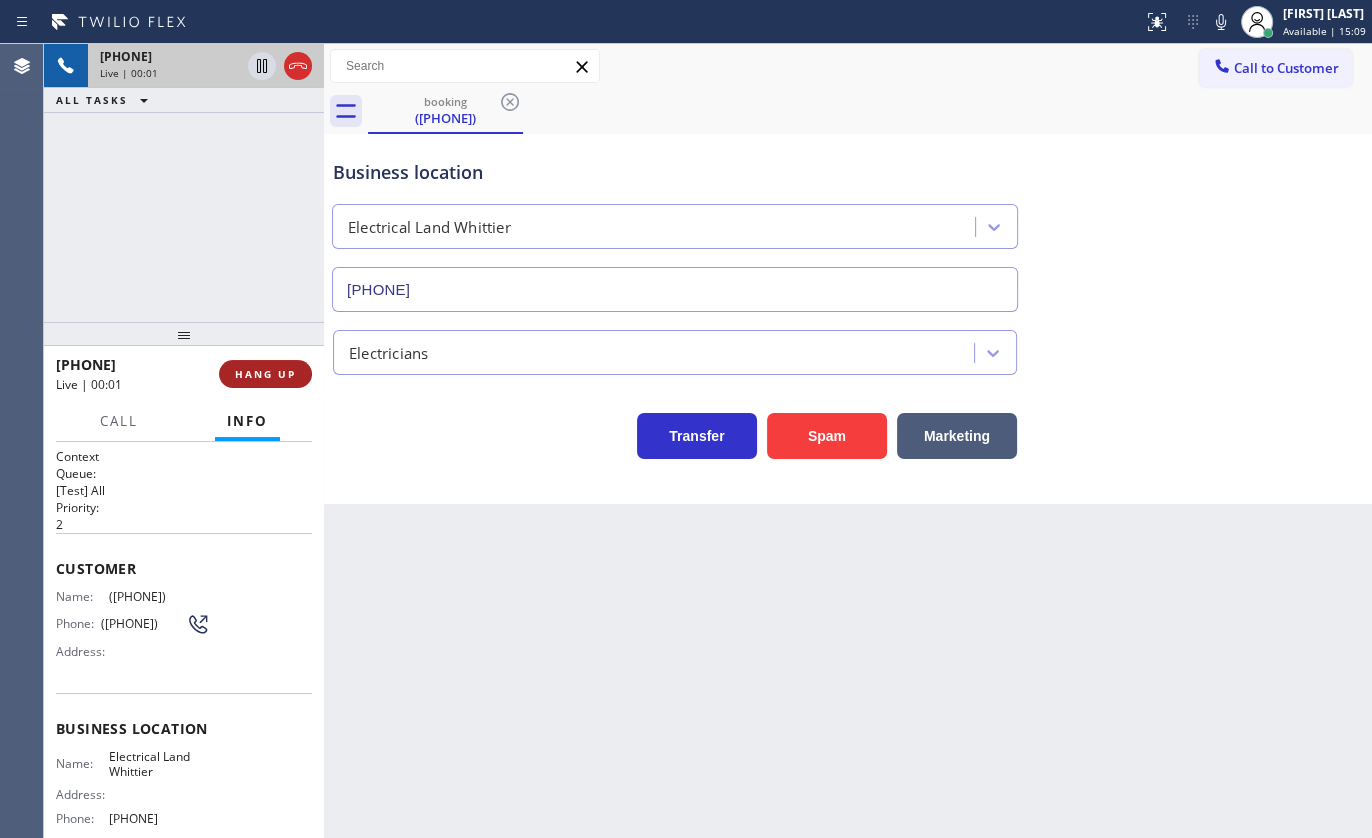 click on "HANG UP" at bounding box center (265, 374) 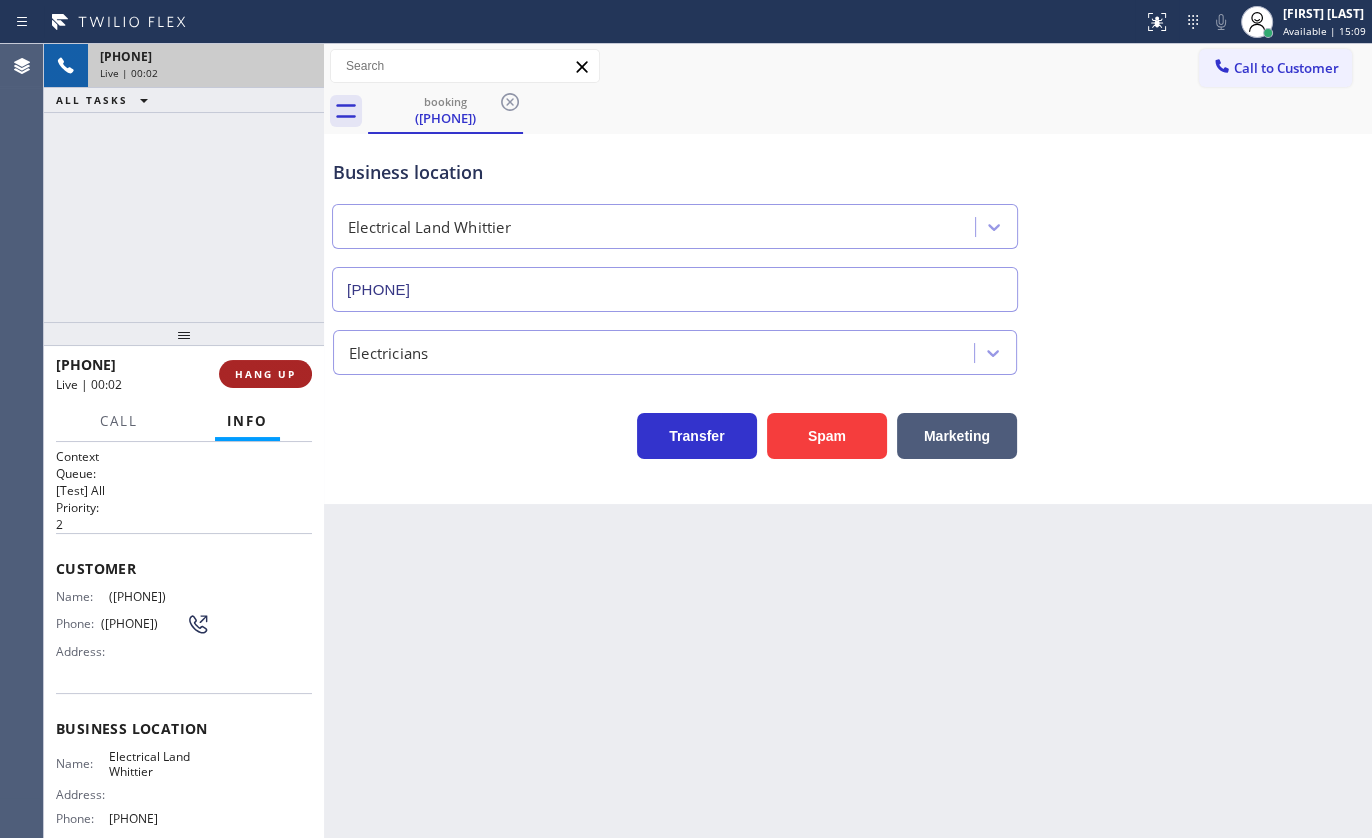 click on "HANG UP" at bounding box center (265, 374) 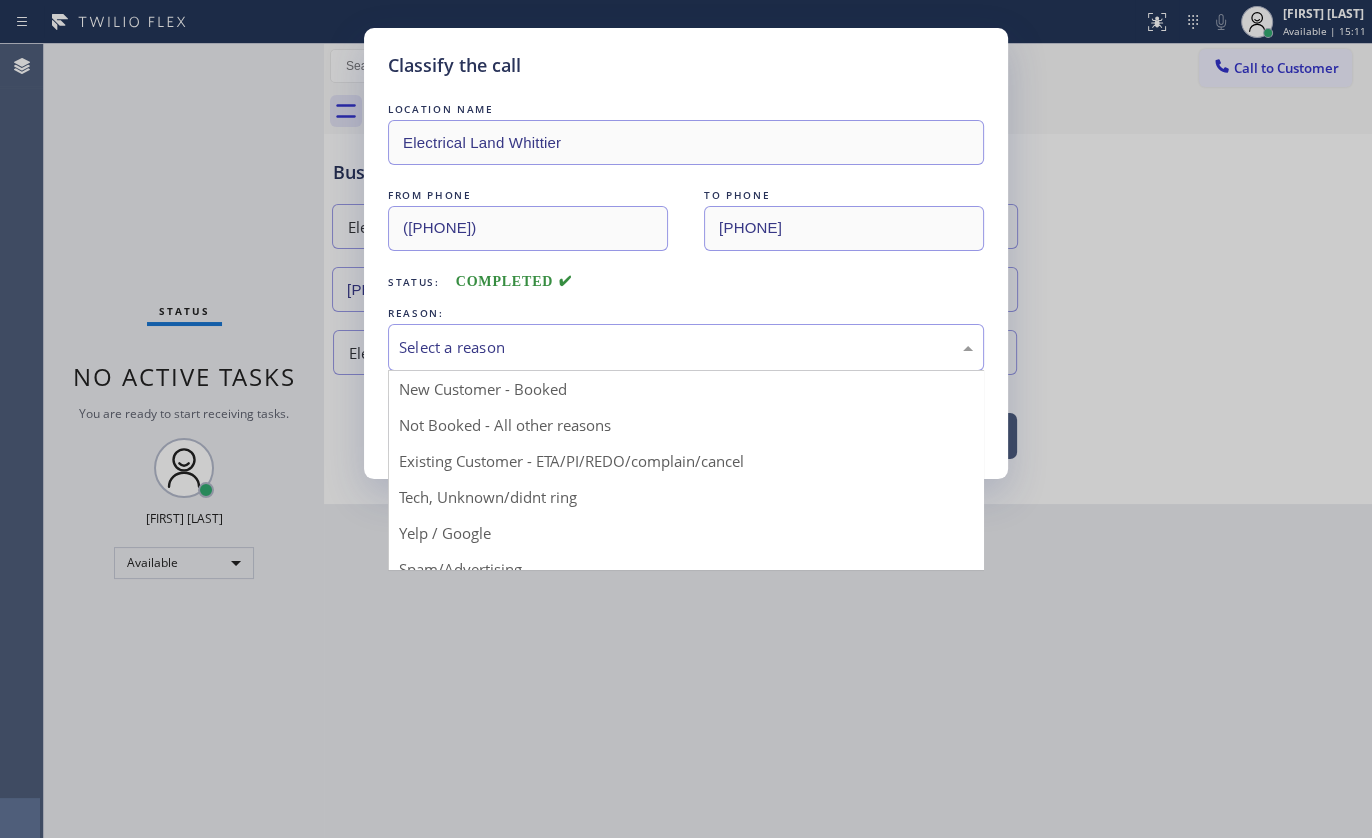 click on "Select a reason" at bounding box center (686, 347) 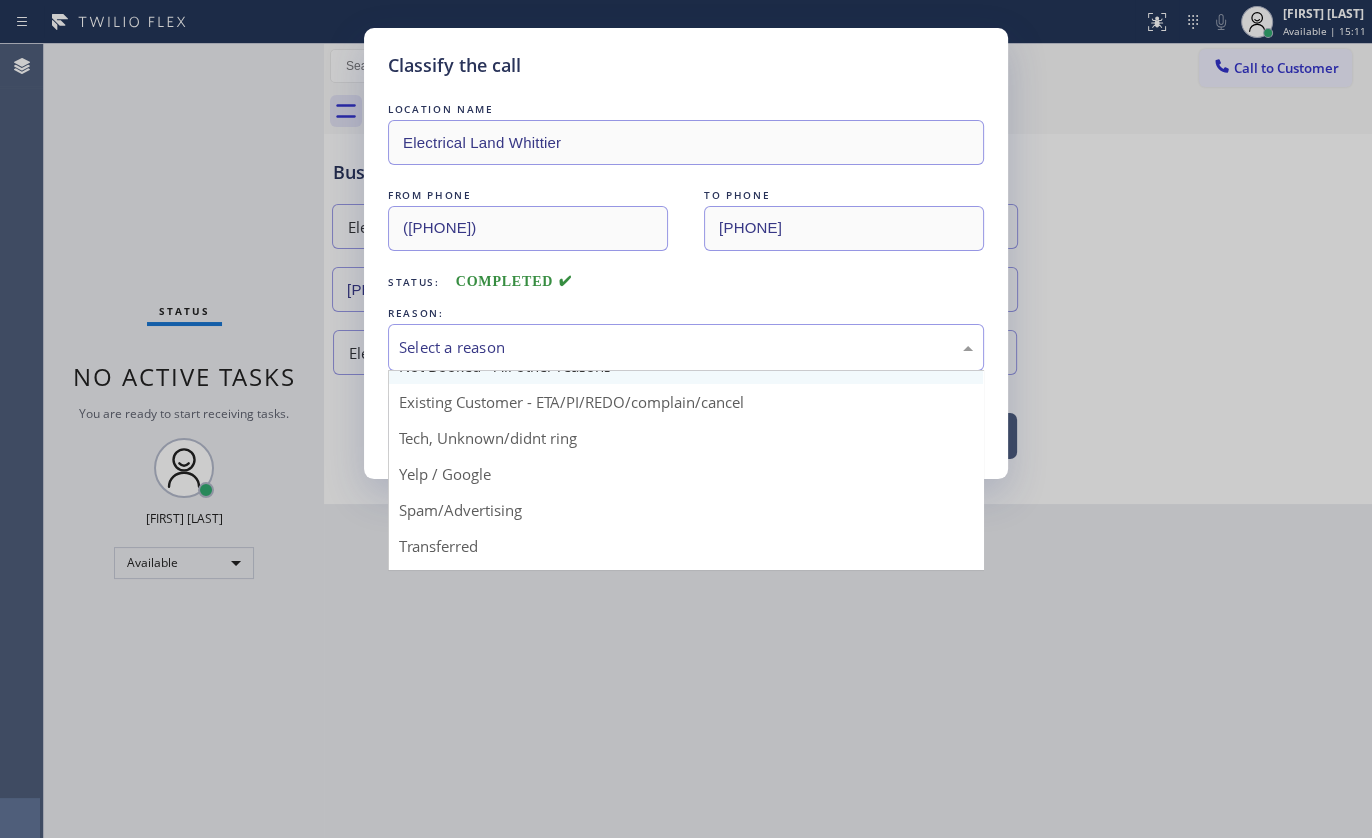 scroll, scrollTop: 133, scrollLeft: 0, axis: vertical 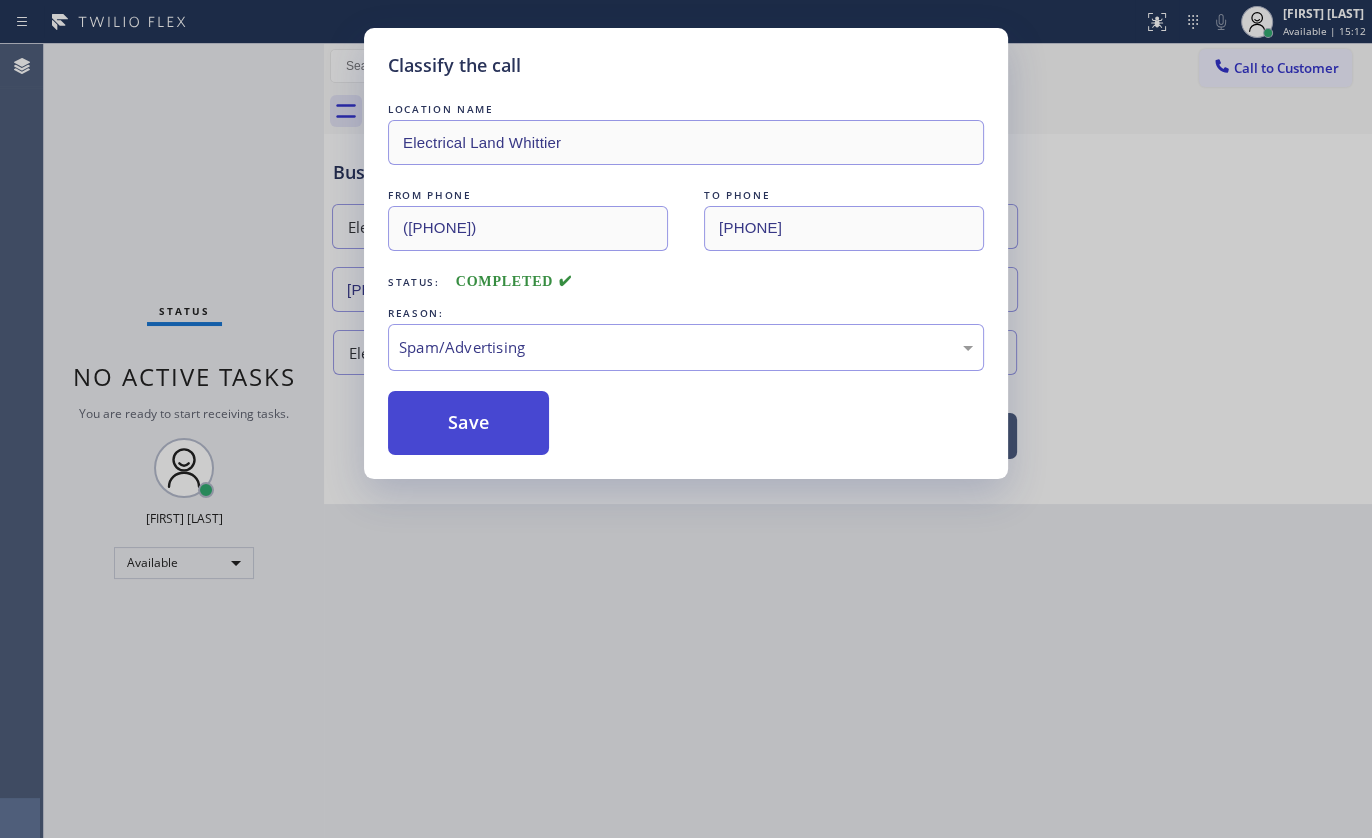 click on "Save" at bounding box center [468, 423] 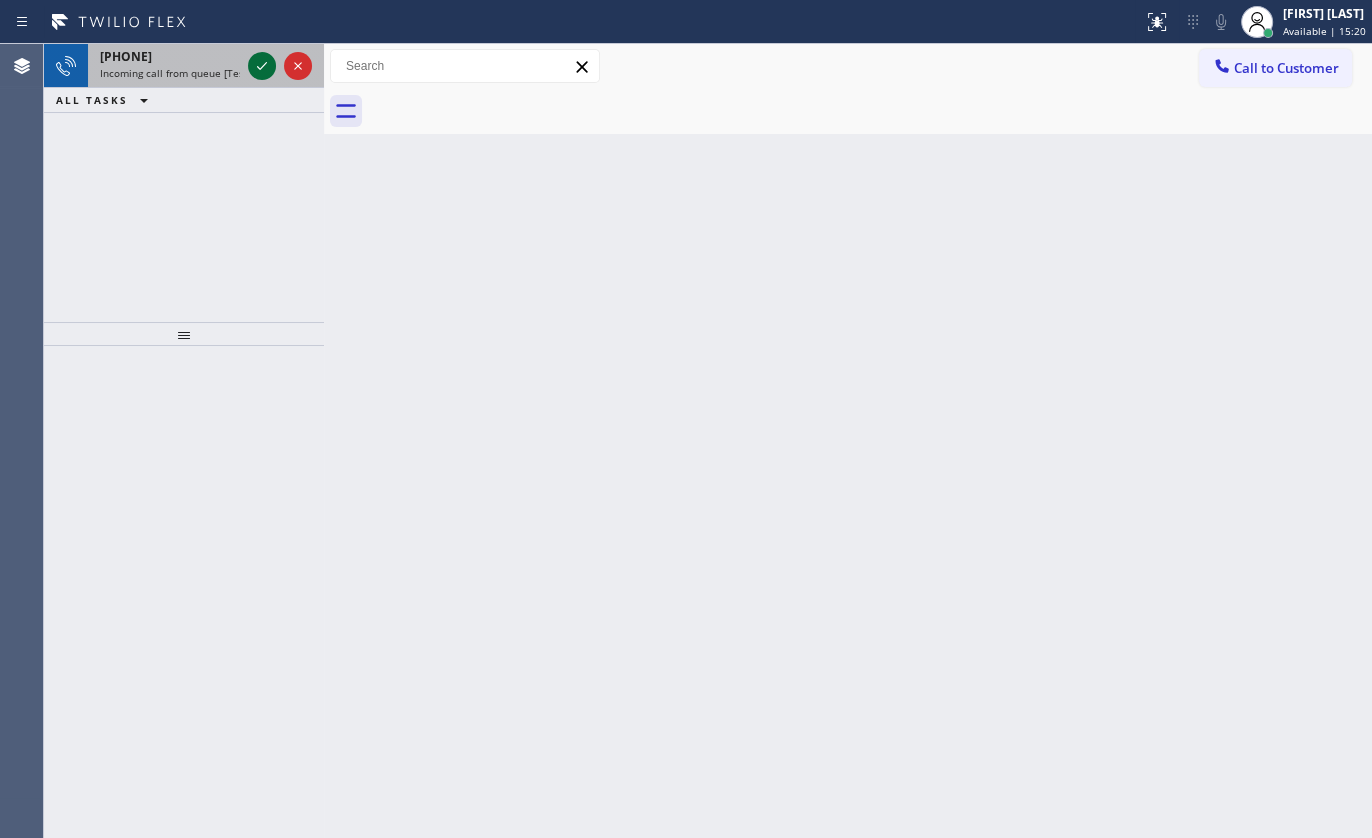 click 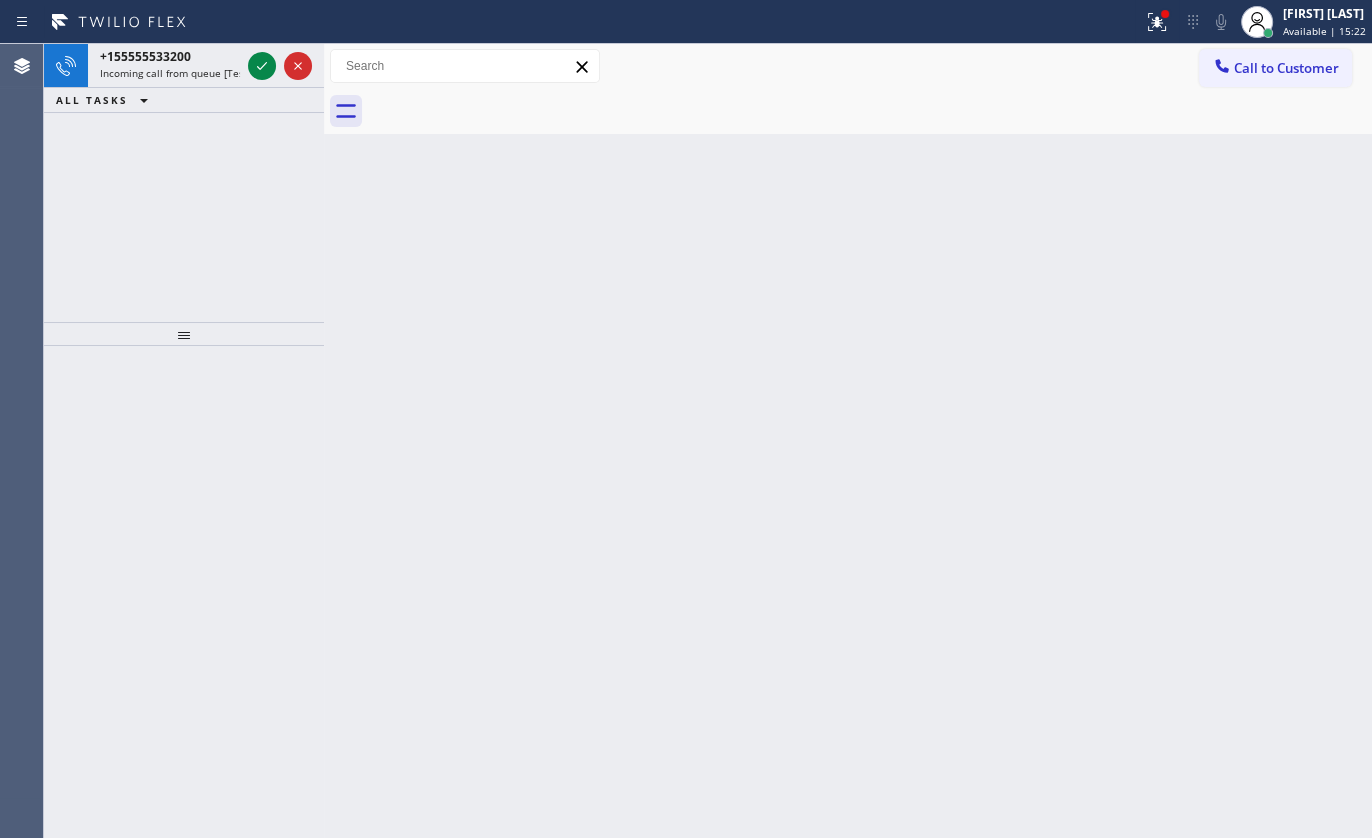 click at bounding box center (571, 22) 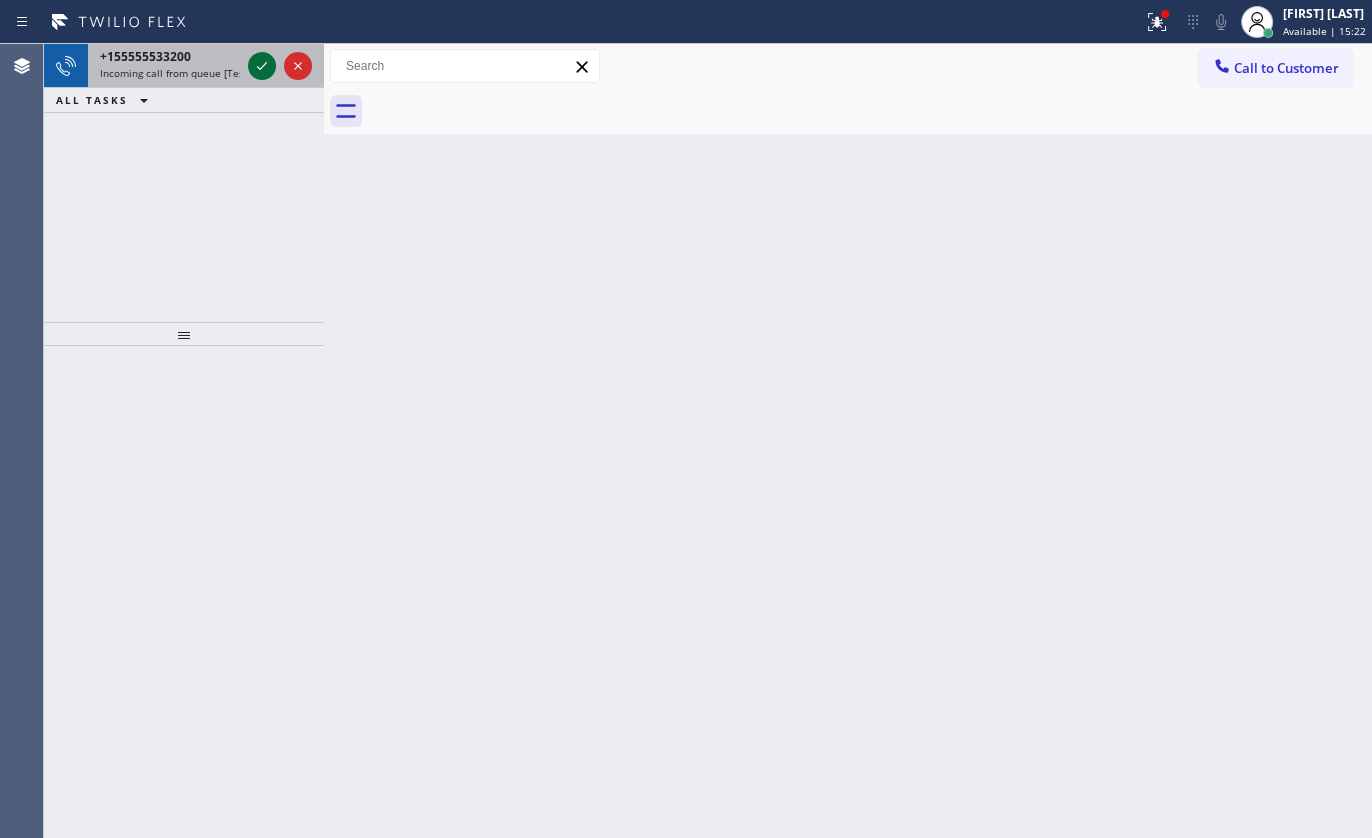 click 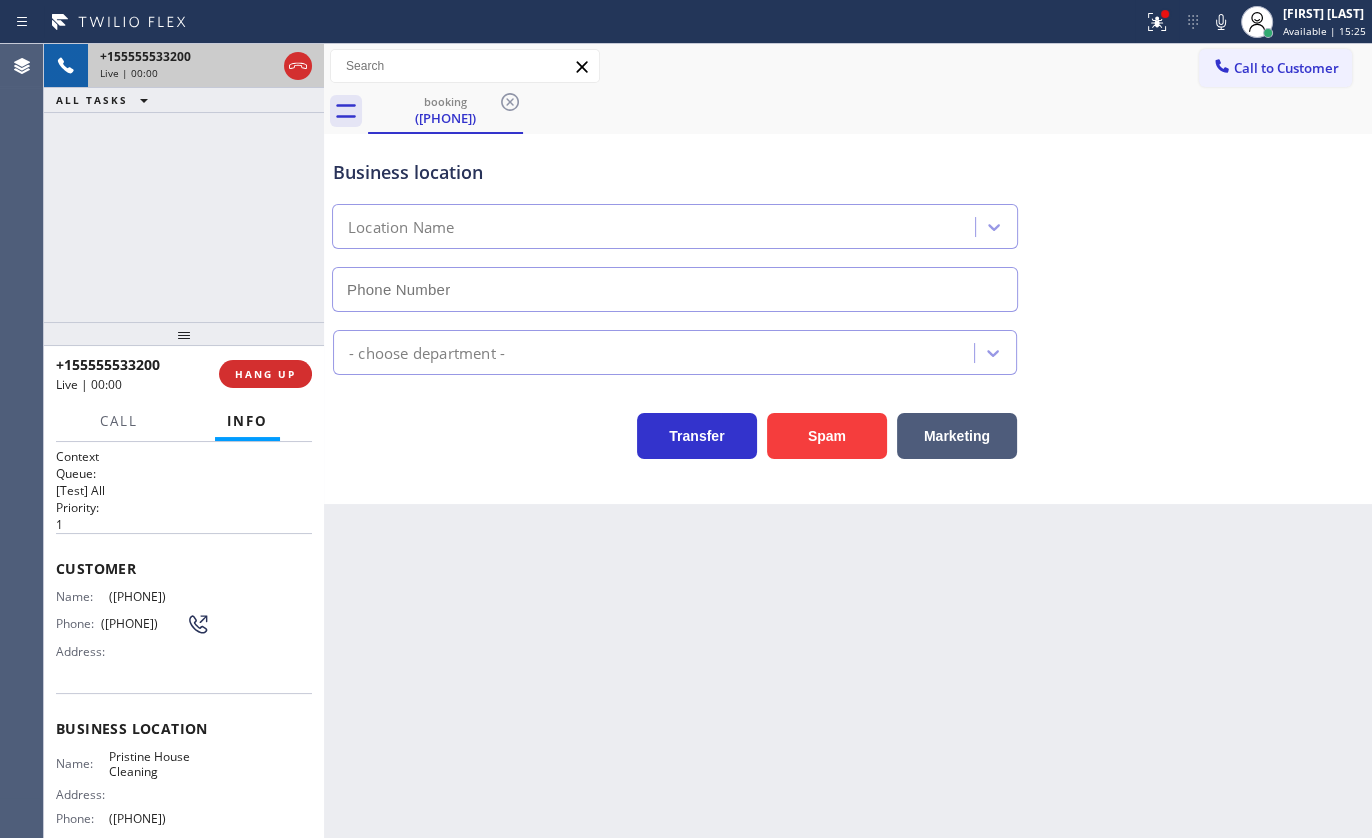 type on "([PHONE])" 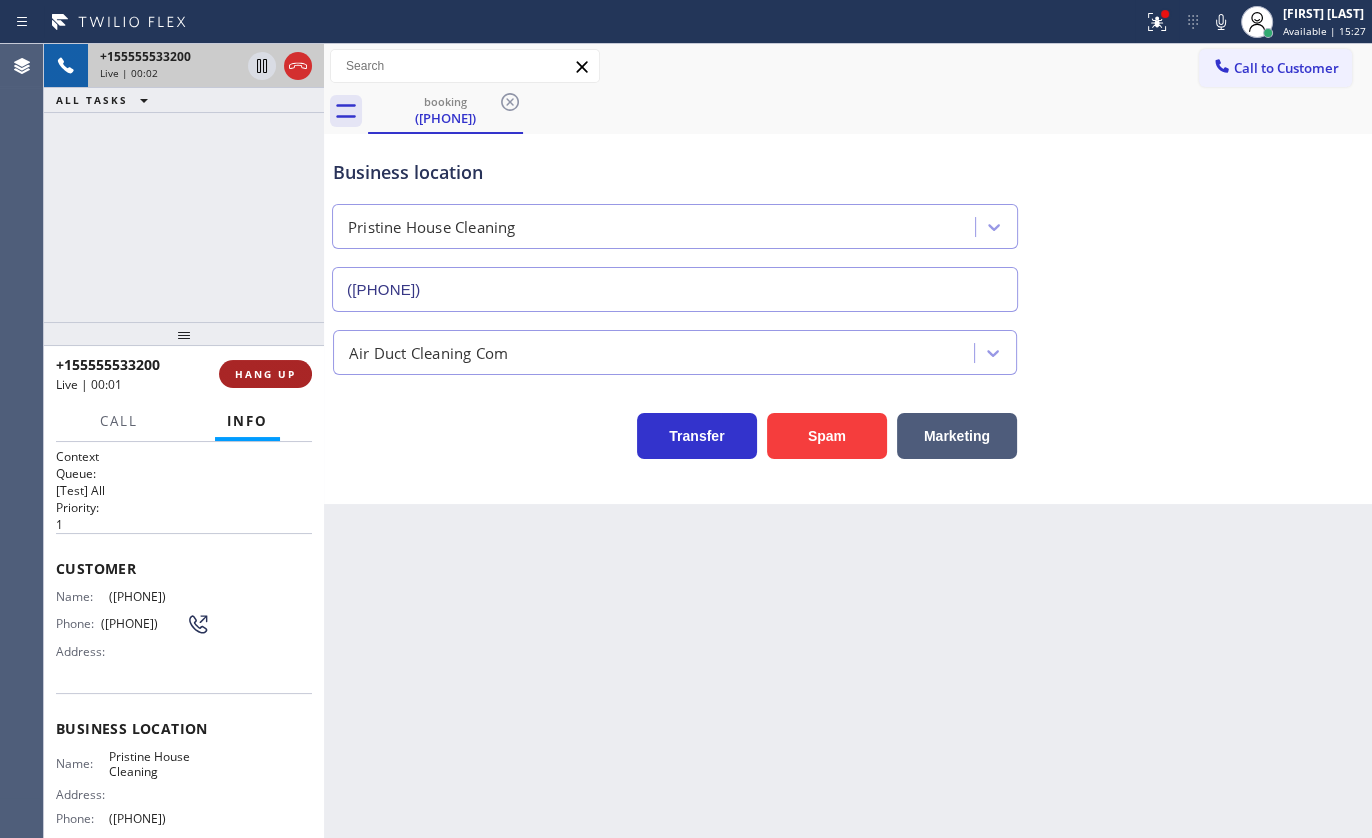 click on "HANG UP" at bounding box center [265, 374] 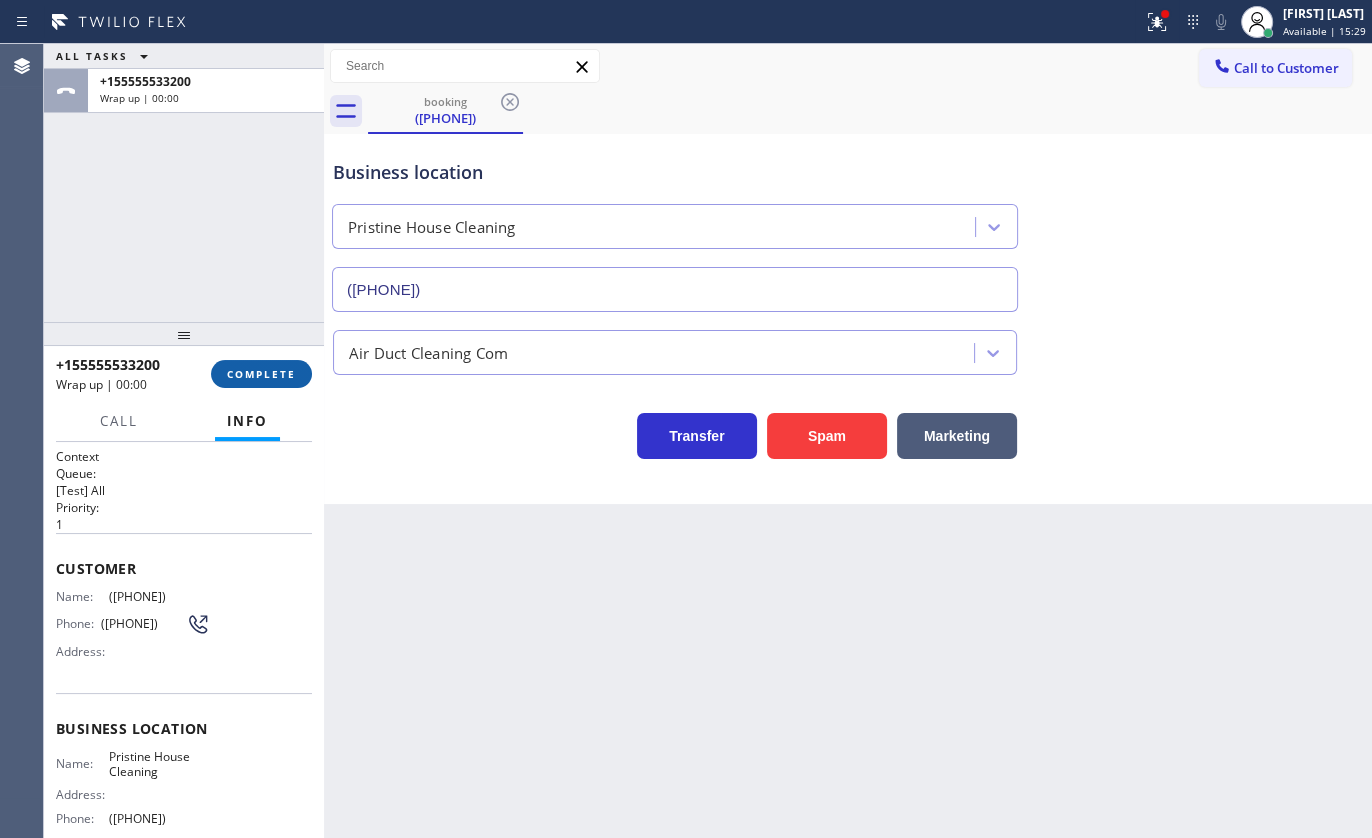 click on "COMPLETE" at bounding box center (261, 374) 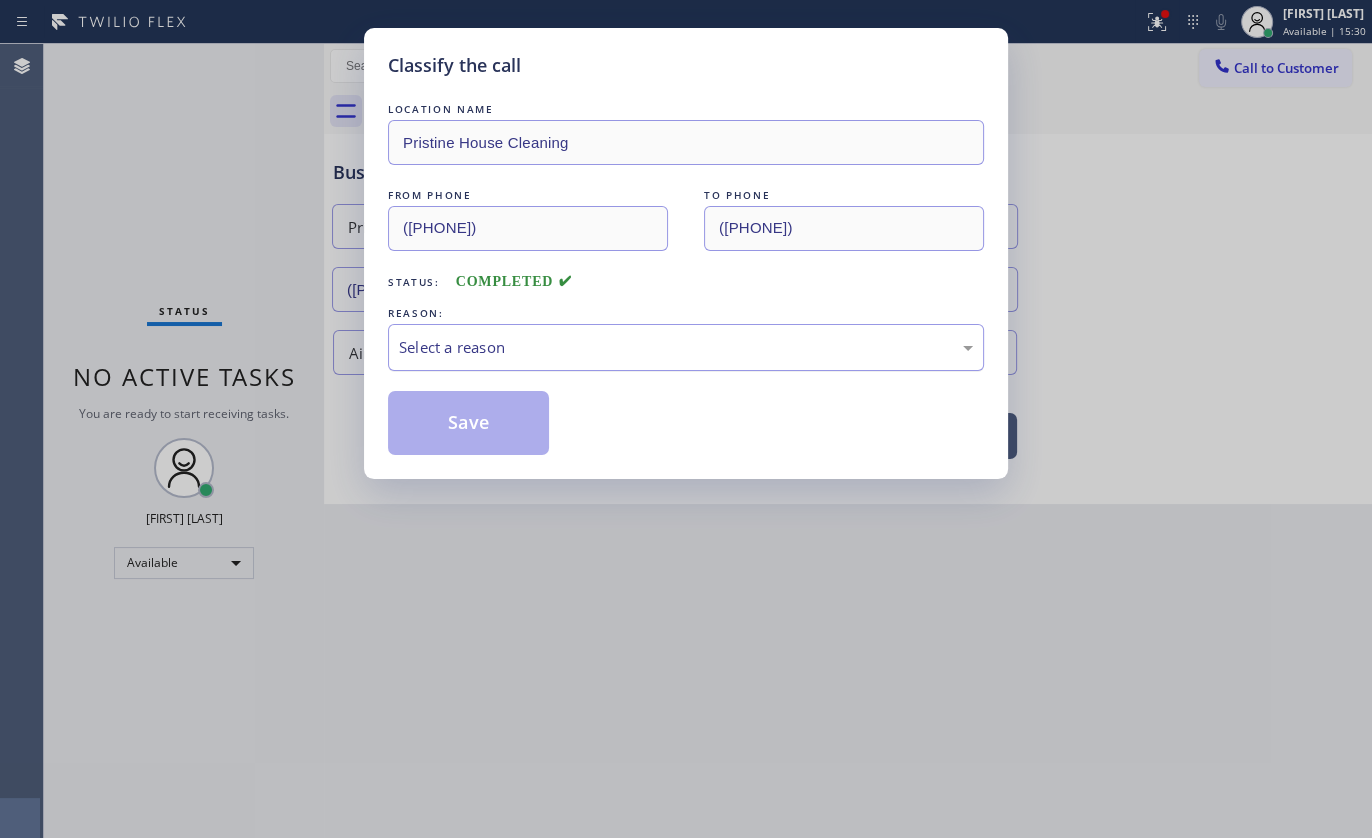 click on "Select a reason" at bounding box center (686, 347) 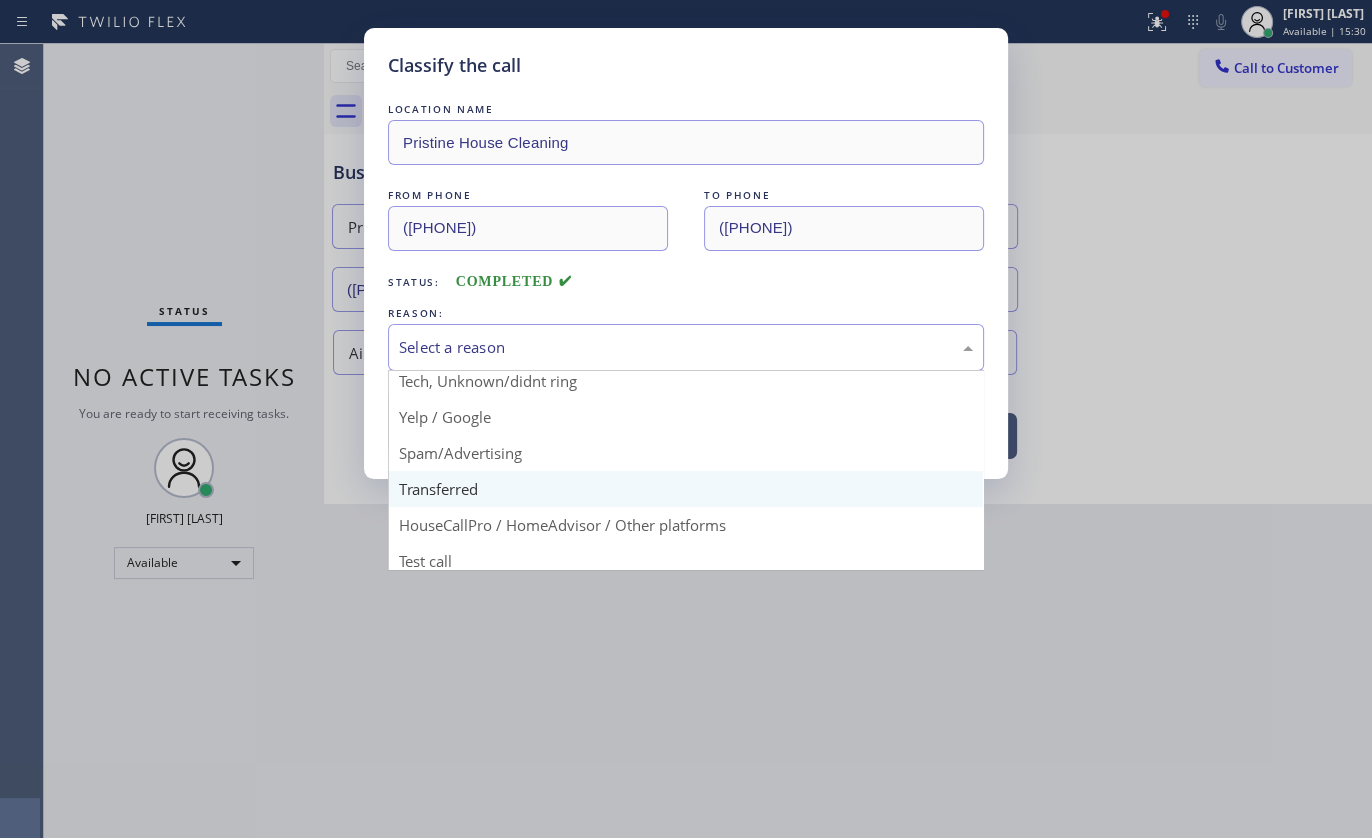 scroll, scrollTop: 133, scrollLeft: 0, axis: vertical 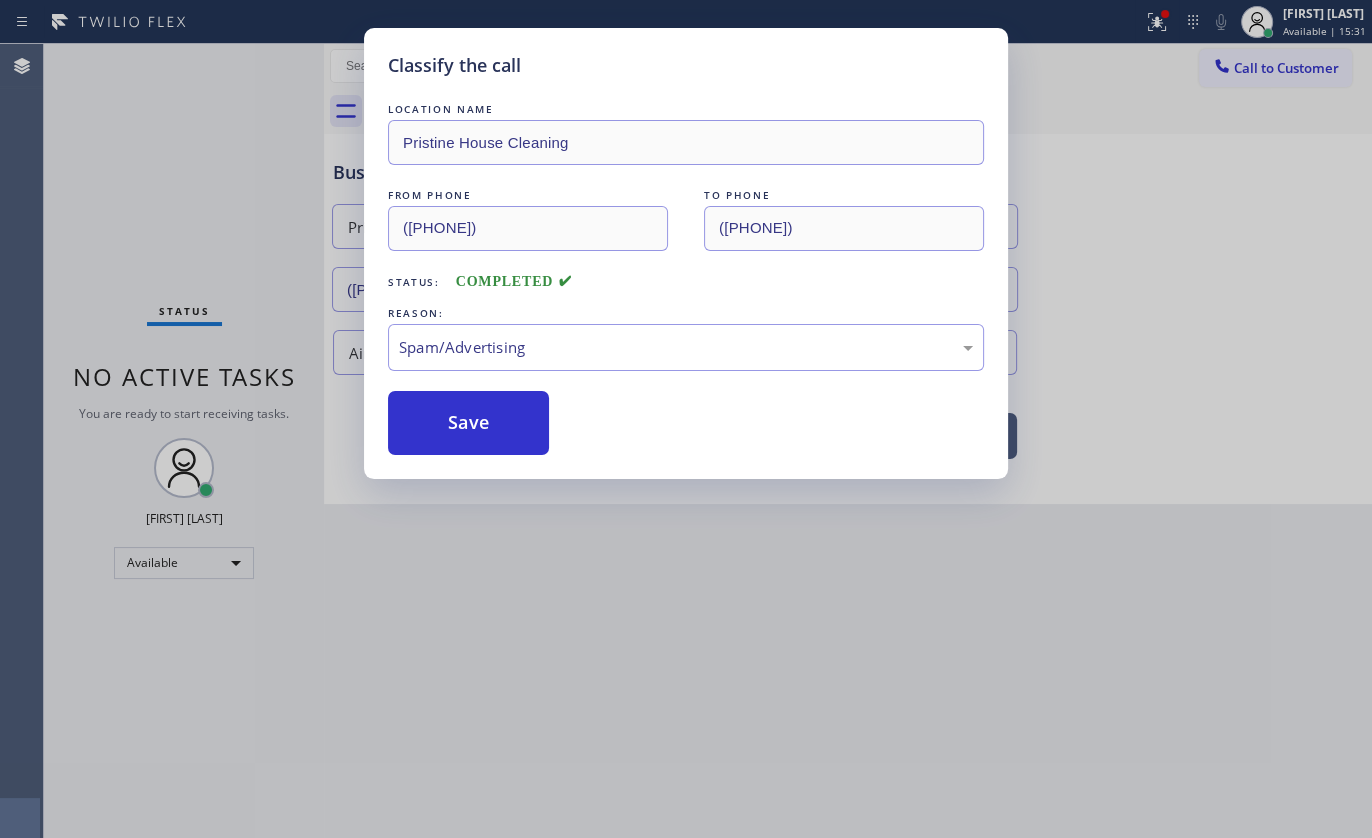 click on "Save" at bounding box center (468, 423) 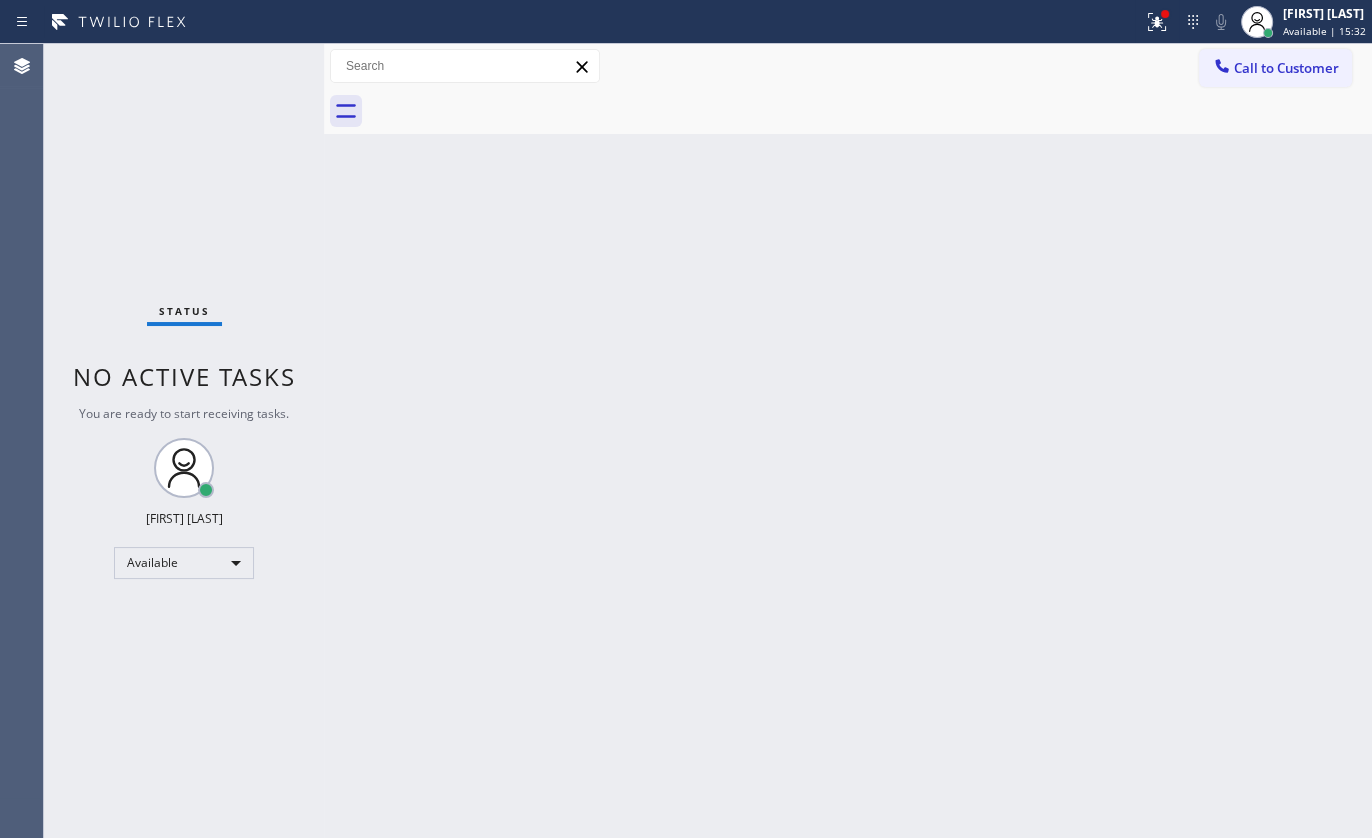 drag, startPoint x: 1078, startPoint y: 132, endPoint x: 1080, endPoint y: 115, distance: 17.117243 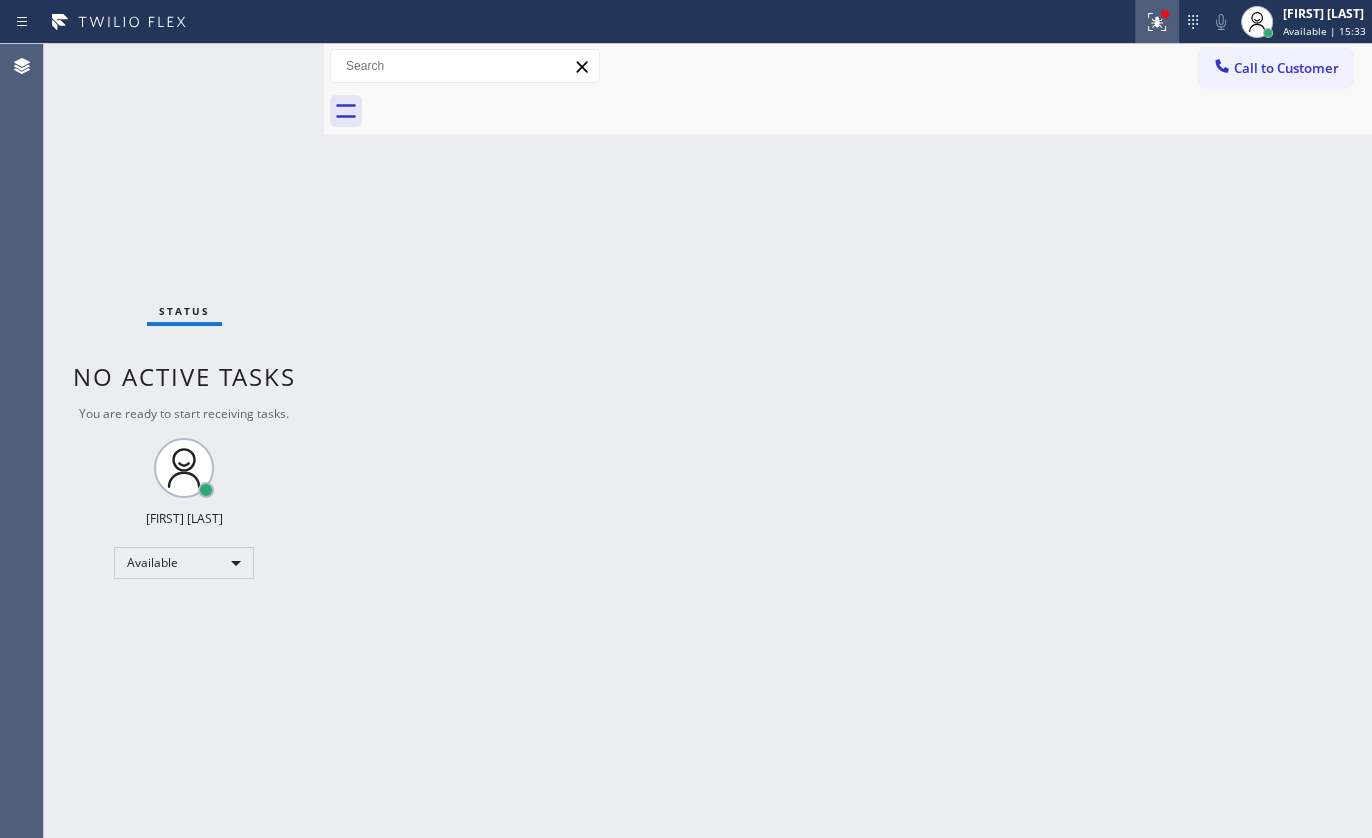 click 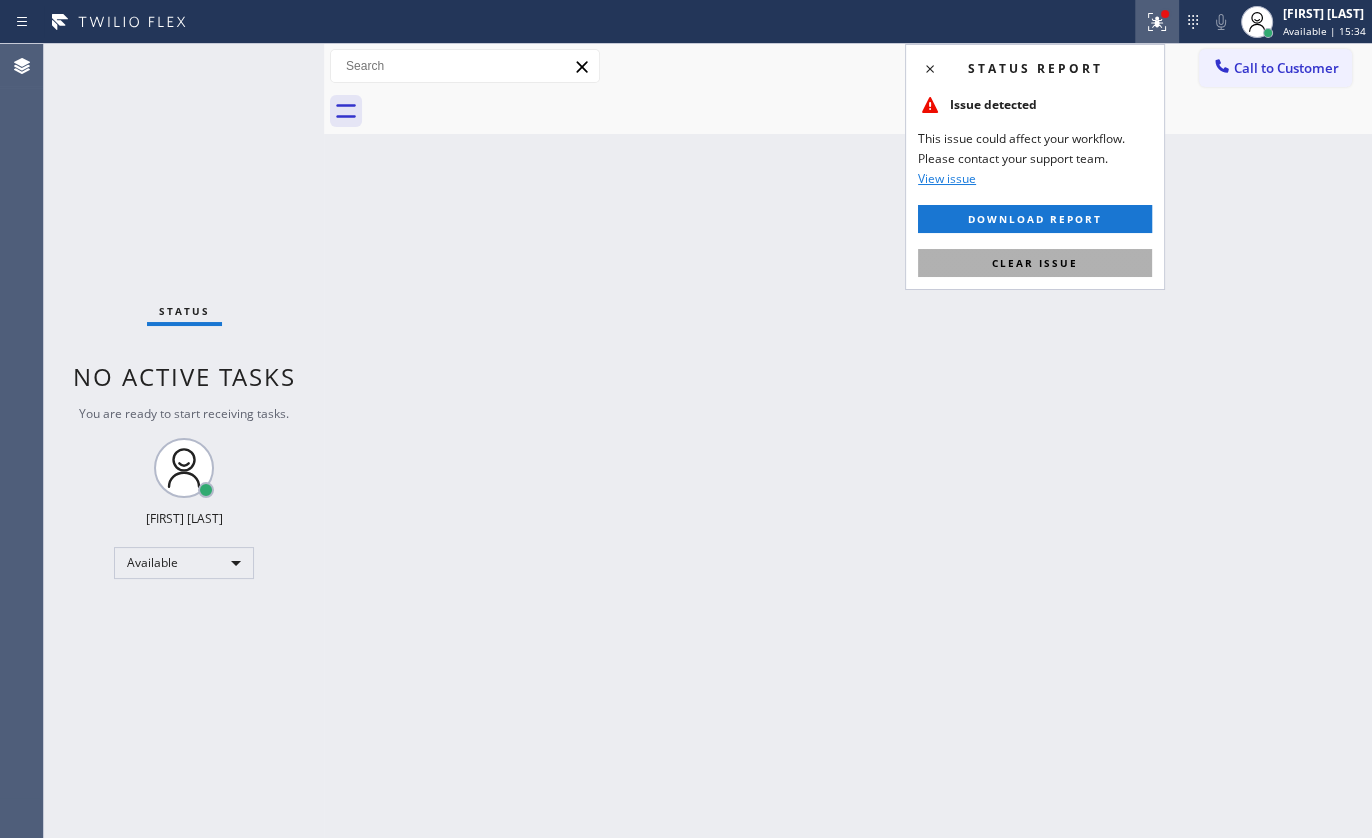 click on "Clear issue" at bounding box center [1035, 263] 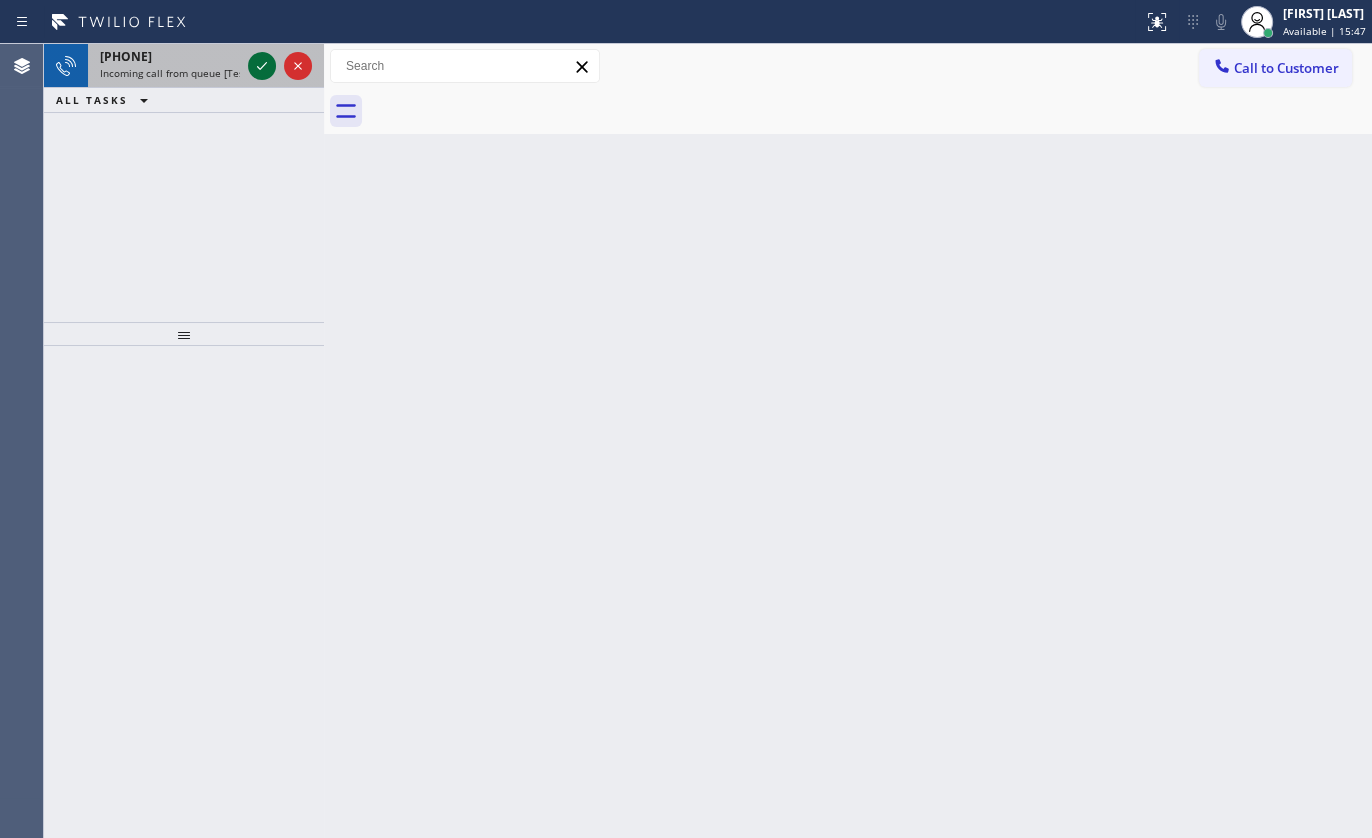 click 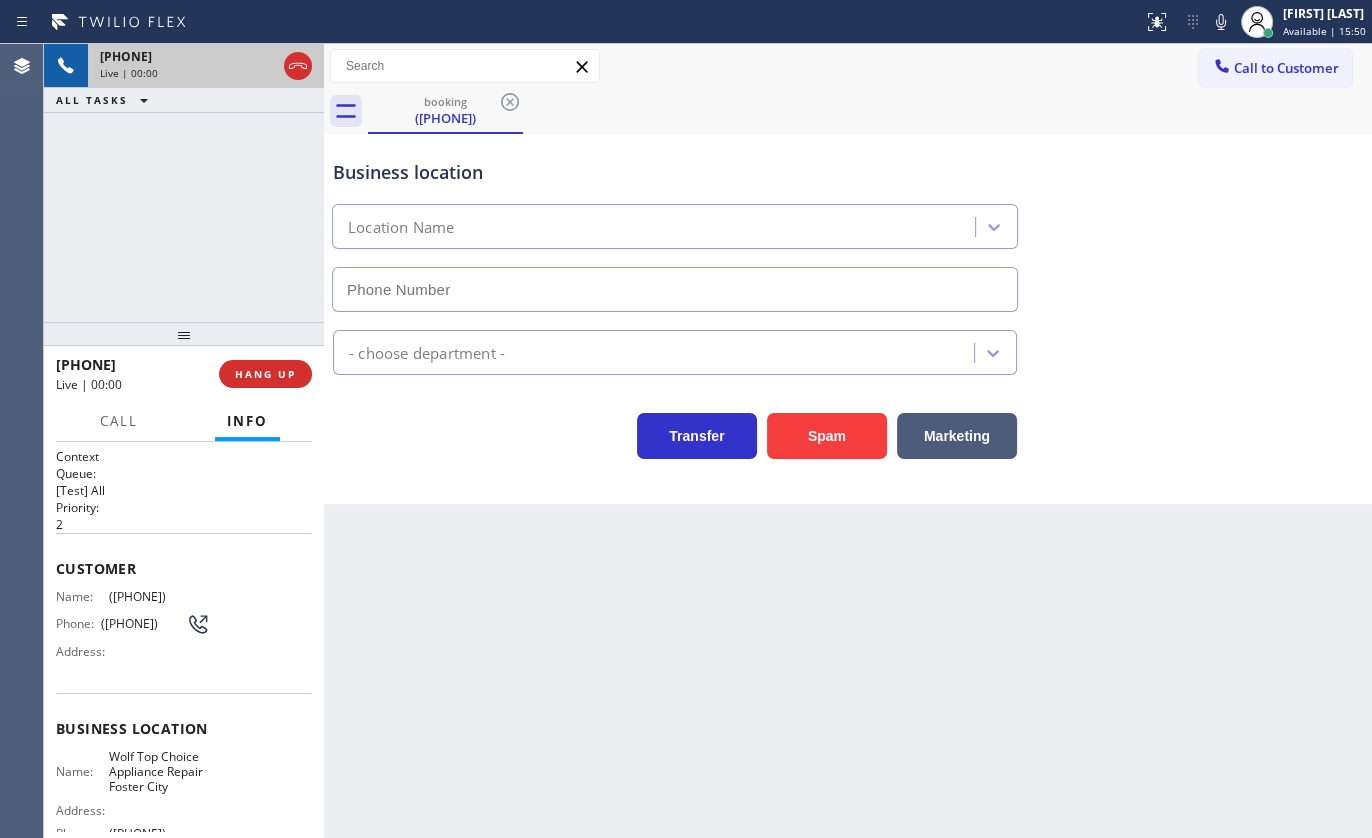 type on "([PHONE])" 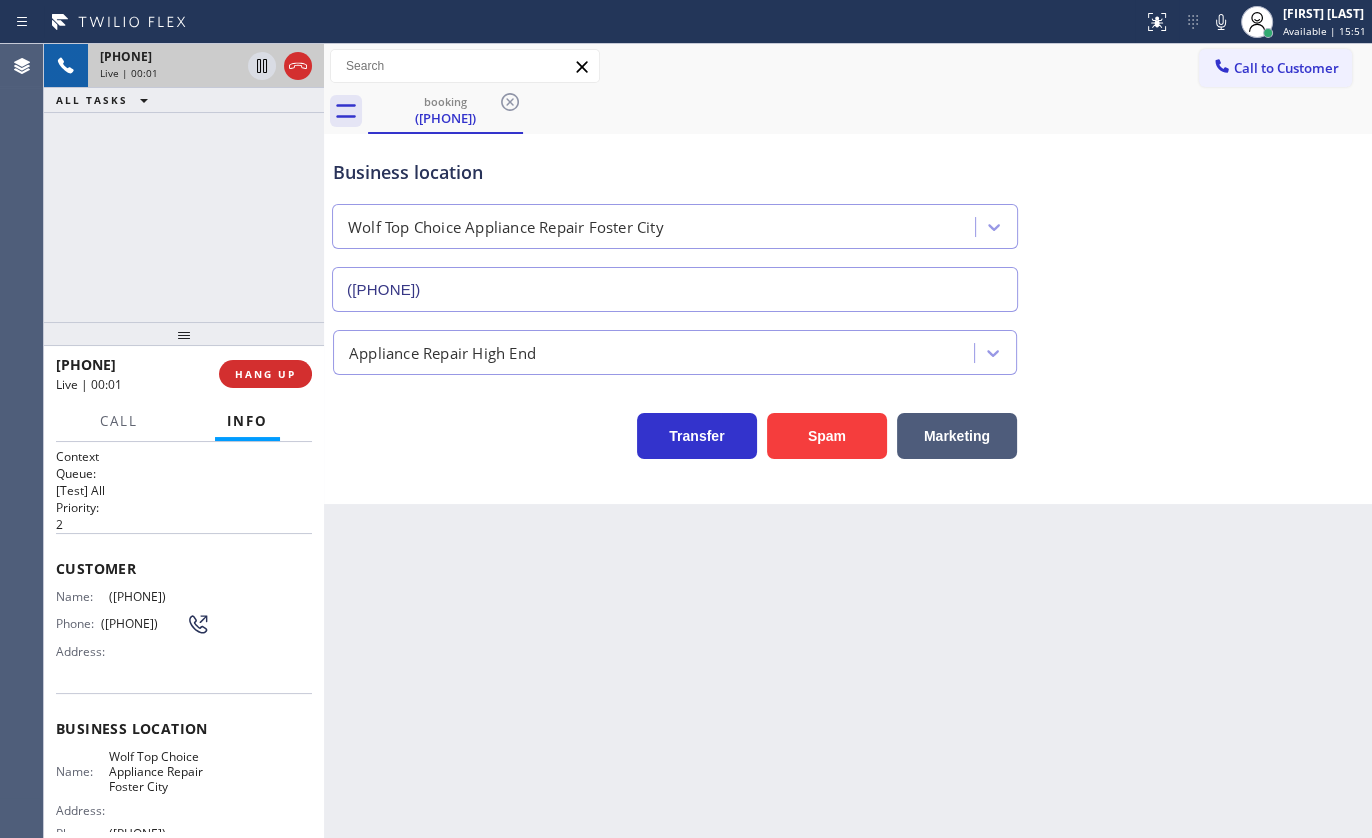 click on "[PHONE] Live | 00:01 HANG UP" at bounding box center (184, 374) 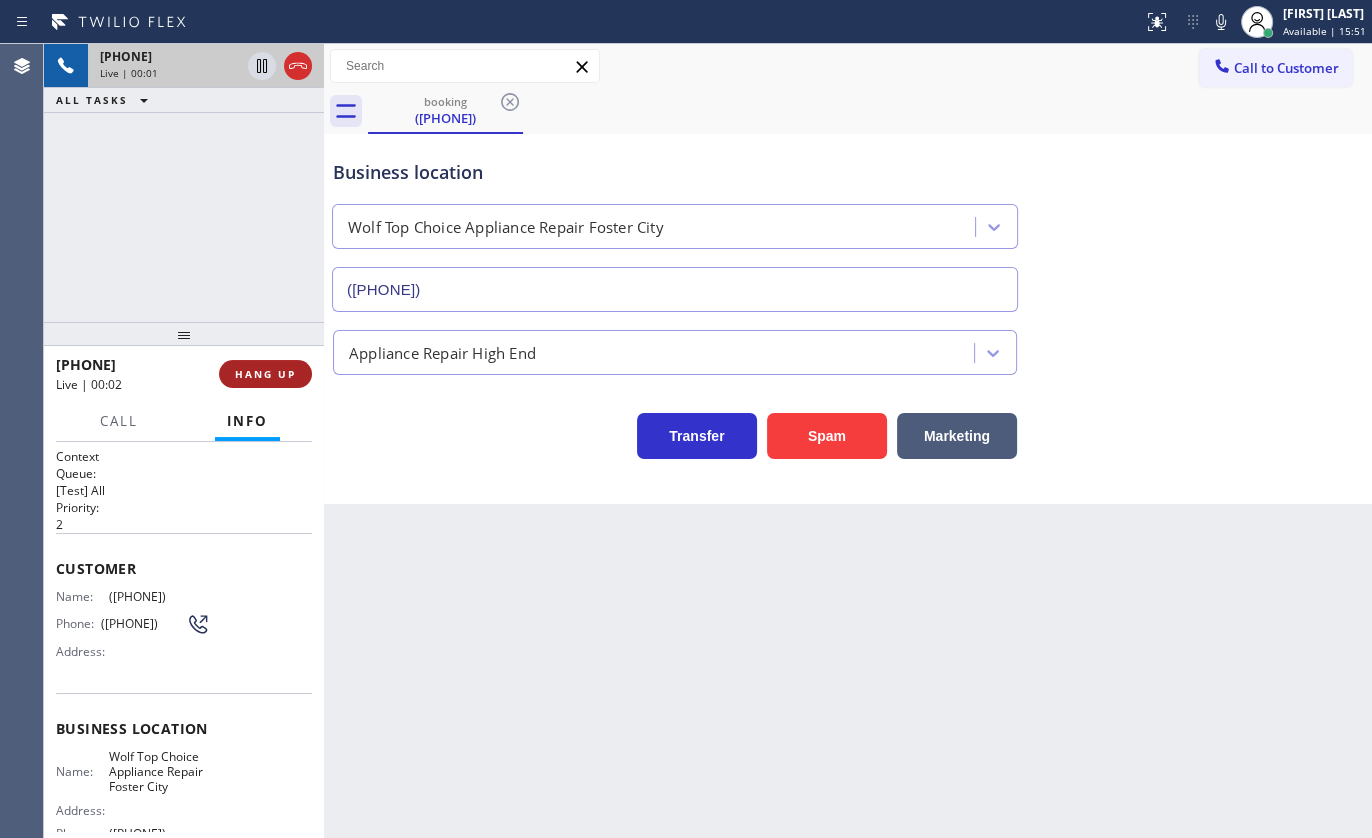 click on "HANG UP" at bounding box center [265, 374] 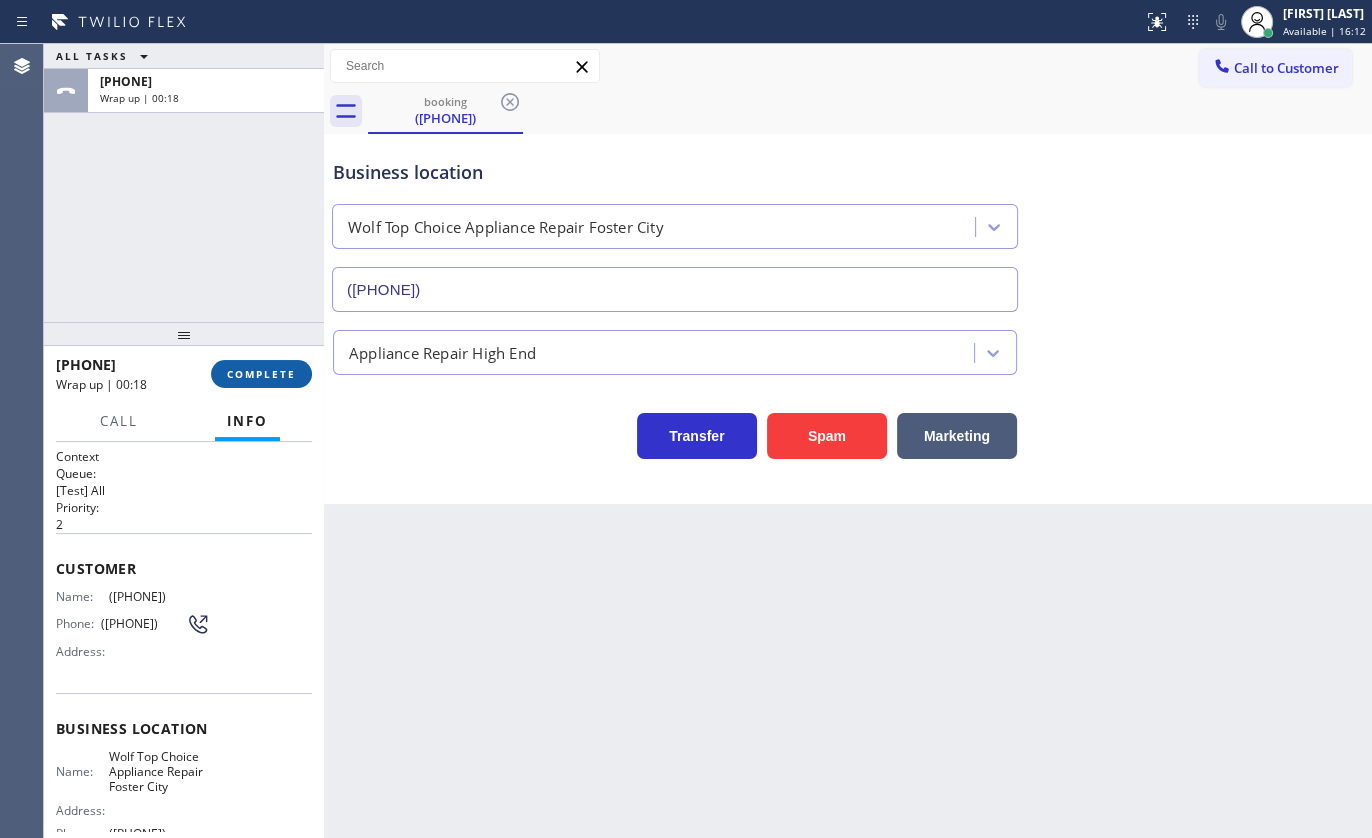 click on "COMPLETE" at bounding box center (261, 374) 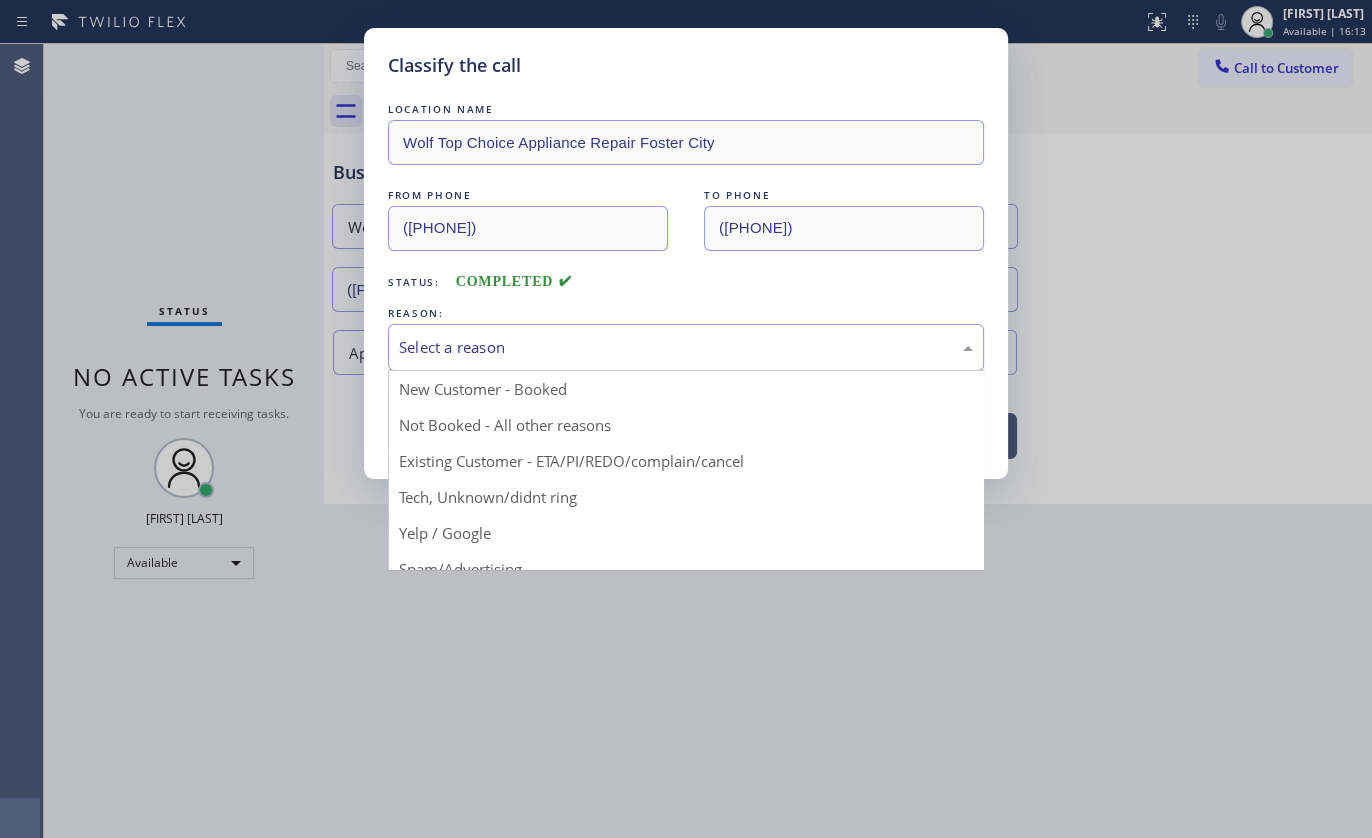 click on "Select a reason" at bounding box center (686, 347) 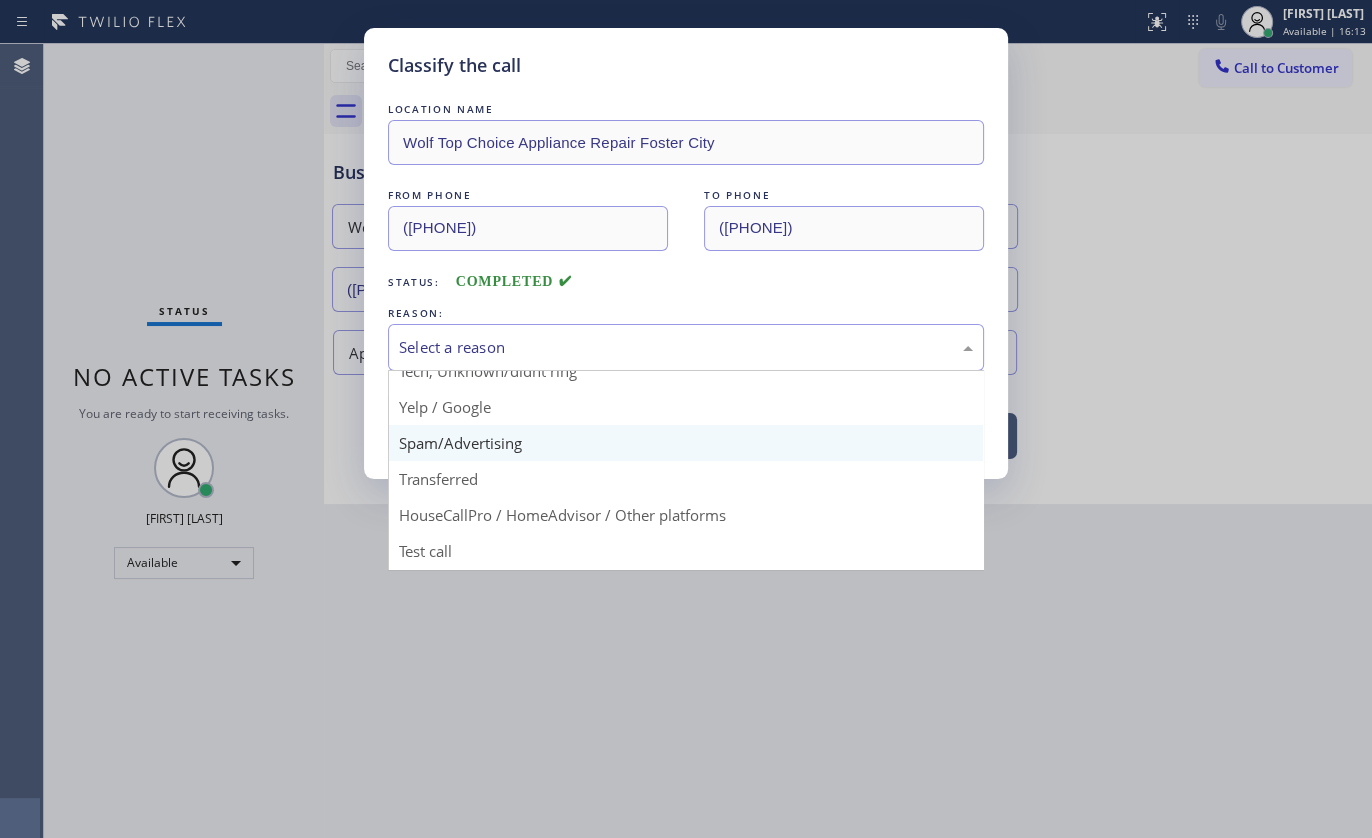scroll, scrollTop: 133, scrollLeft: 0, axis: vertical 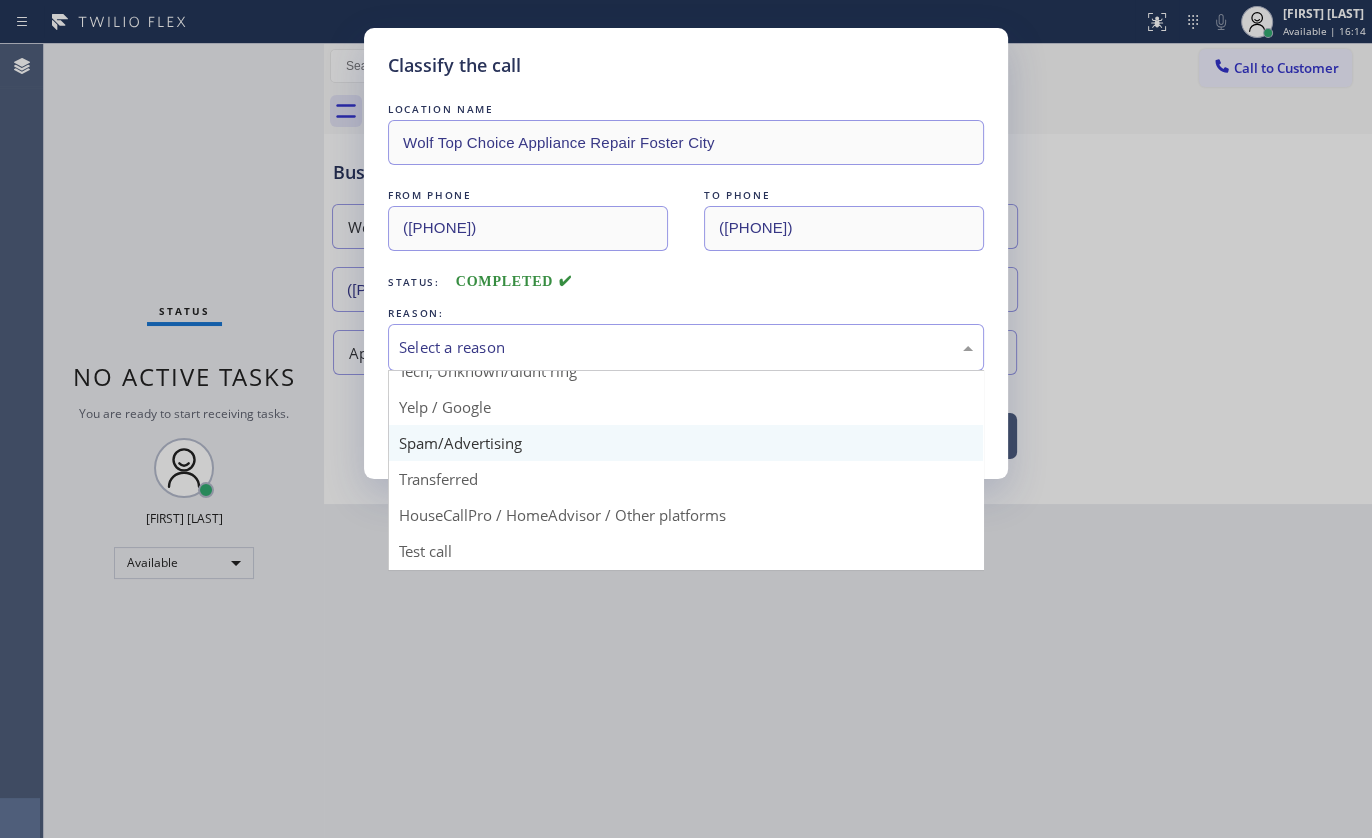 click on "Classify the call LOCATION NAME Wolf Top Choice Appliance Repair Foster City FROM PHONE ([PHONE]) TO PHONE ([PHONE]) Status: COMPLETED REASON: Select a reason New Customer - Booked Not Booked - All other reasons Existing Customer - ETA/PI/REDO/complain/cancel Tech, Unknown/didnt ring Yelp / Google  Spam/Advertising Transferred HouseCallPro / HomeAdvisor / Other platforms  Test call Save" at bounding box center [686, 253] 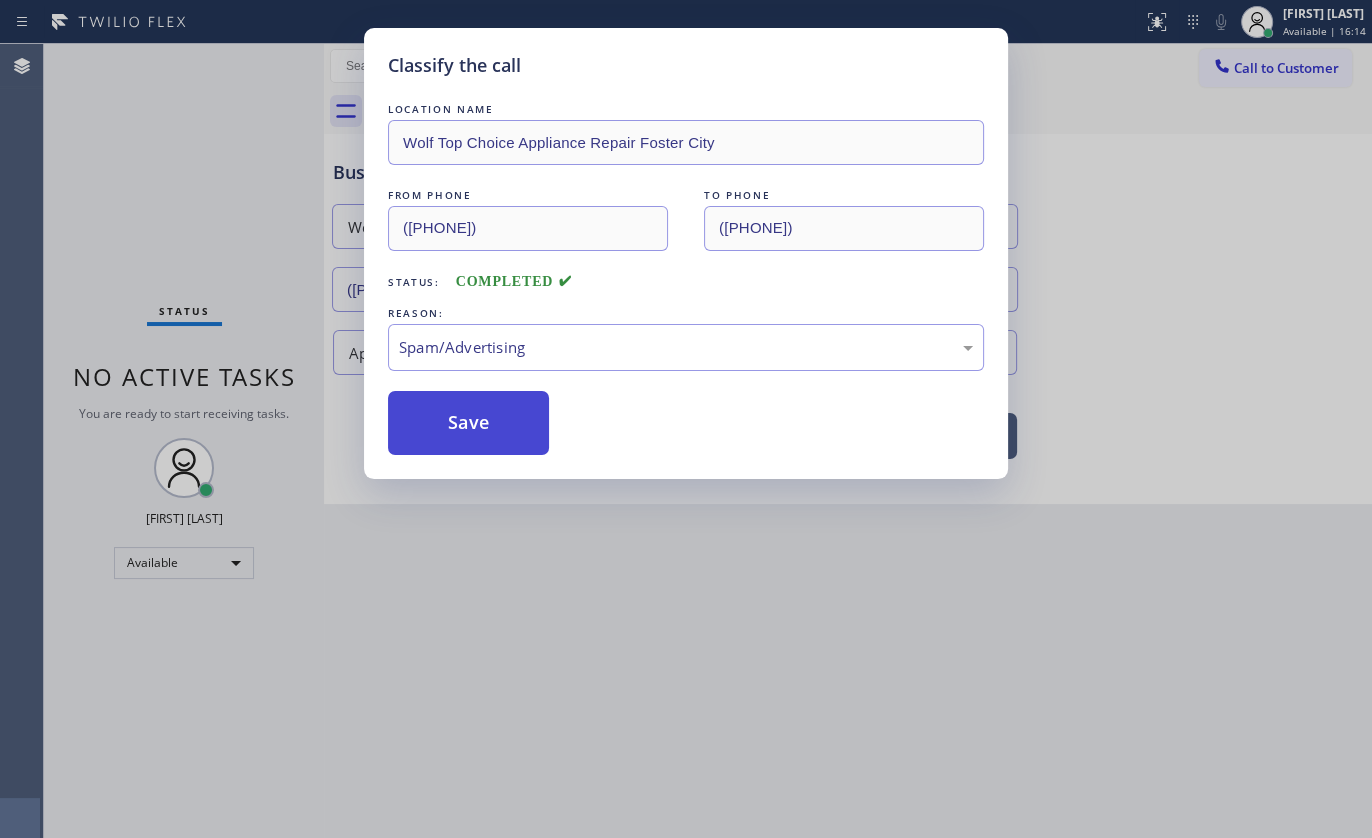 click on "Save" at bounding box center (468, 423) 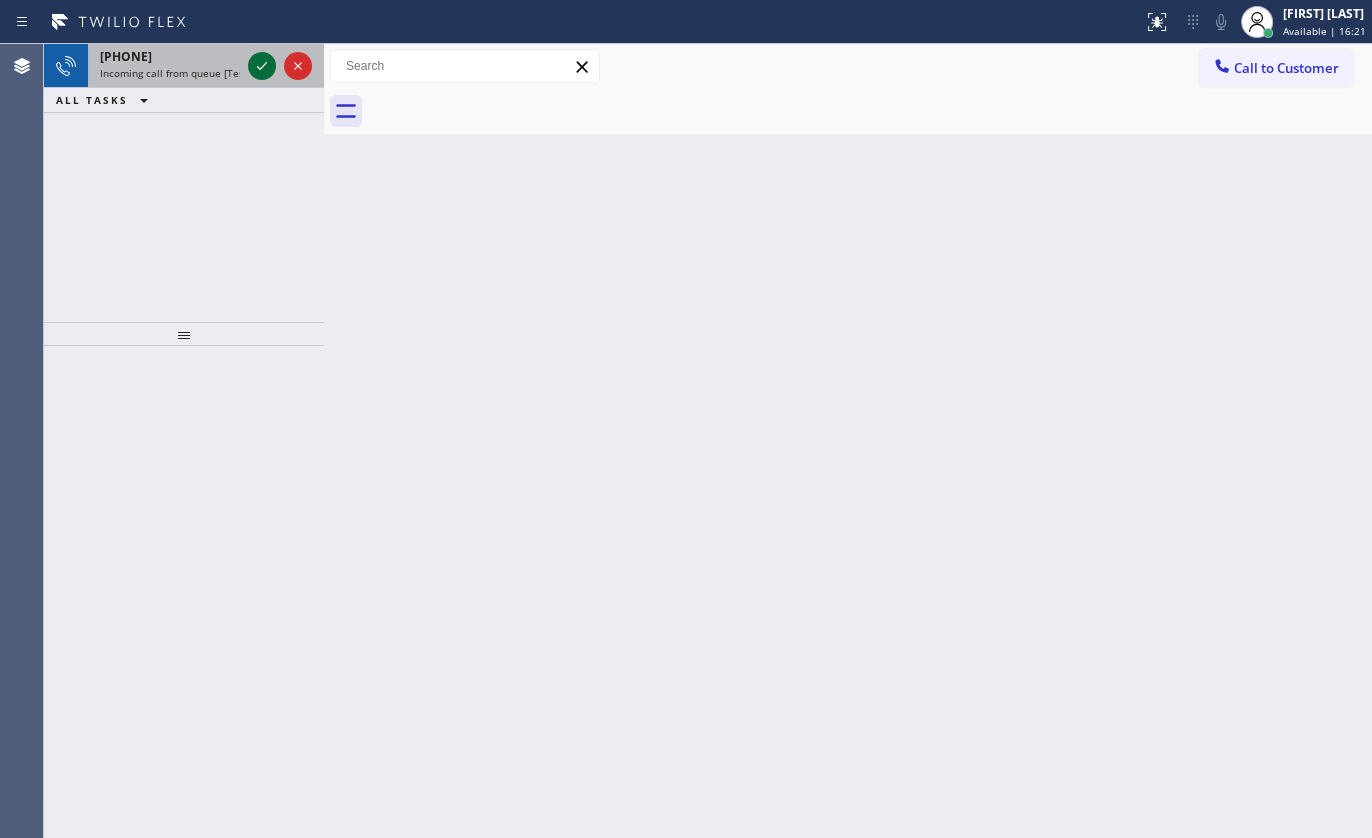 click 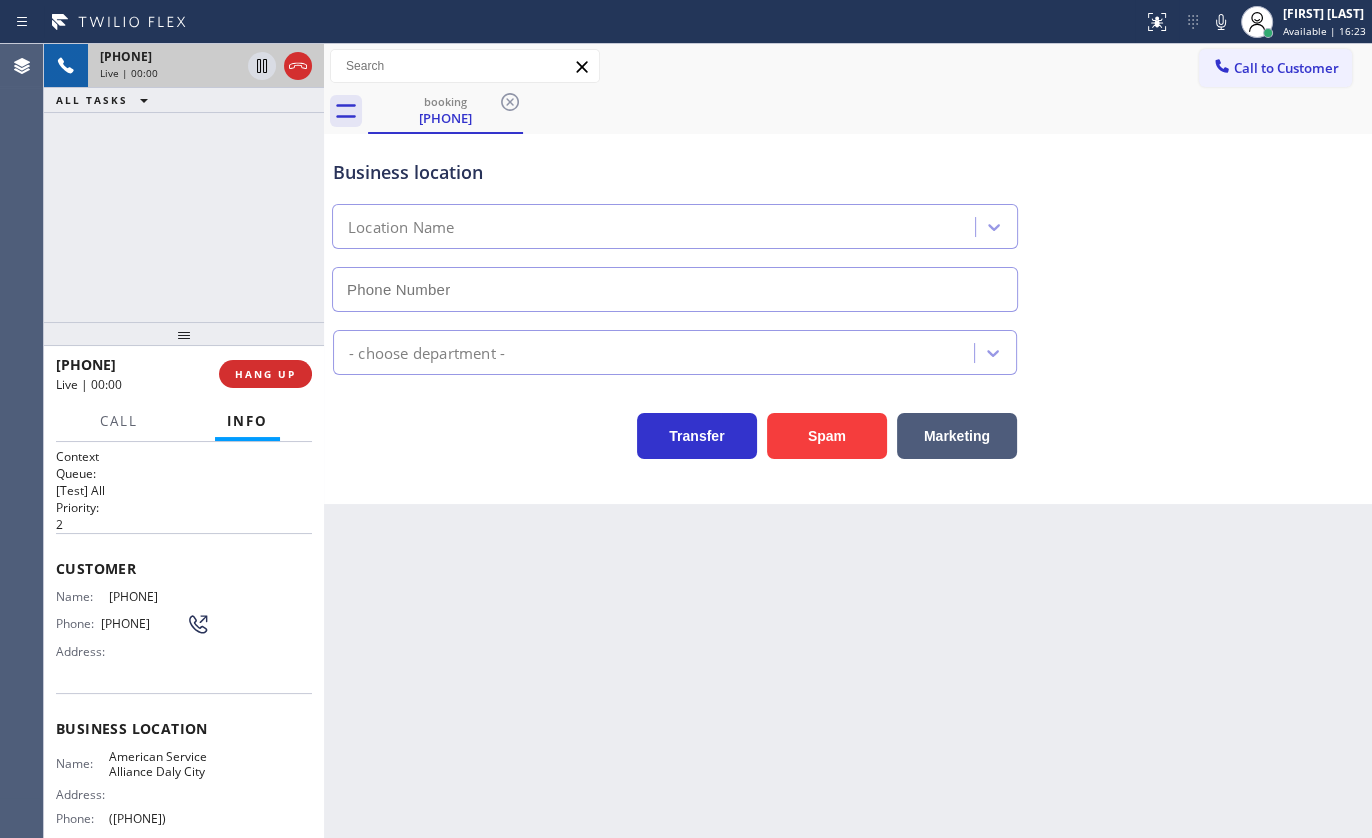 type on "([PHONE])" 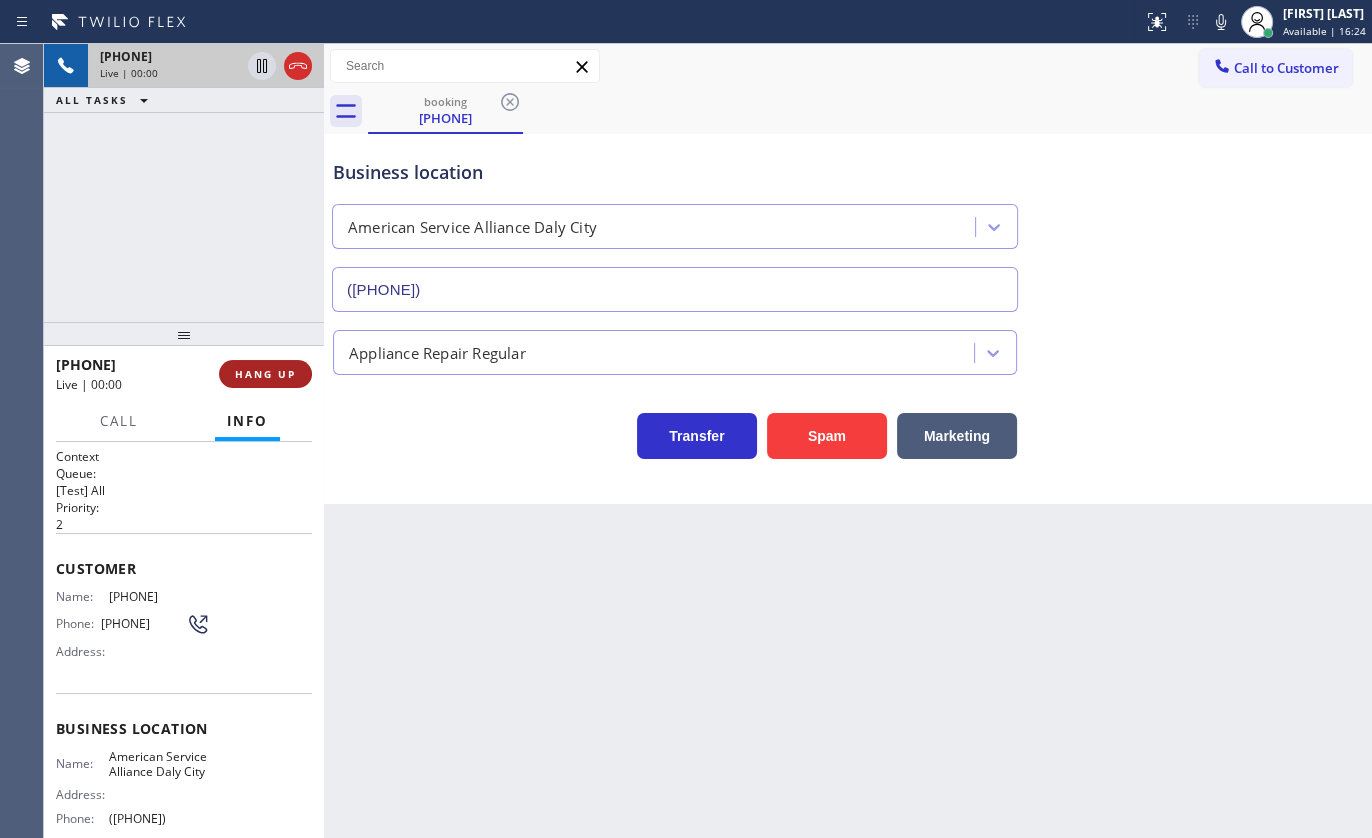 click on "HANG UP" at bounding box center [265, 374] 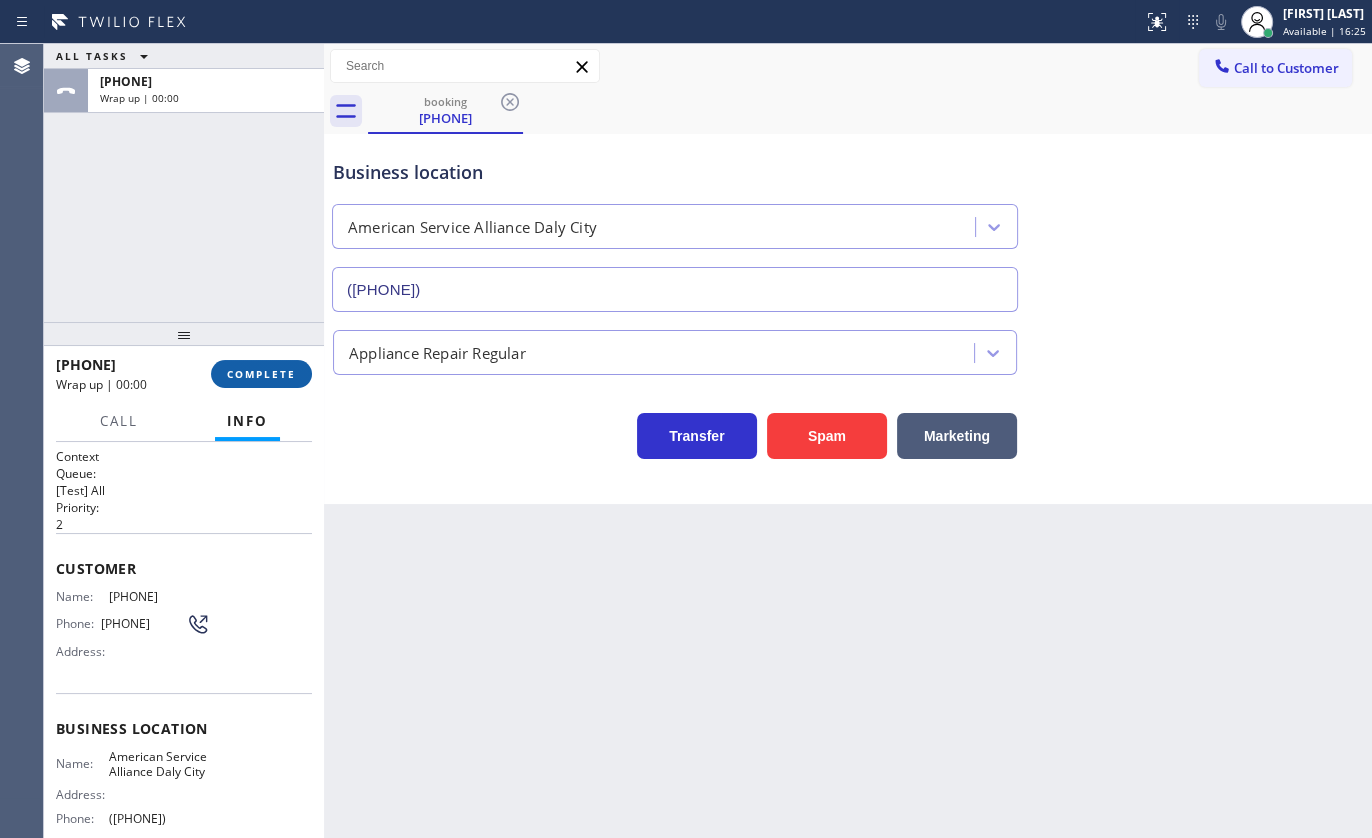 click on "COMPLETE" at bounding box center (261, 374) 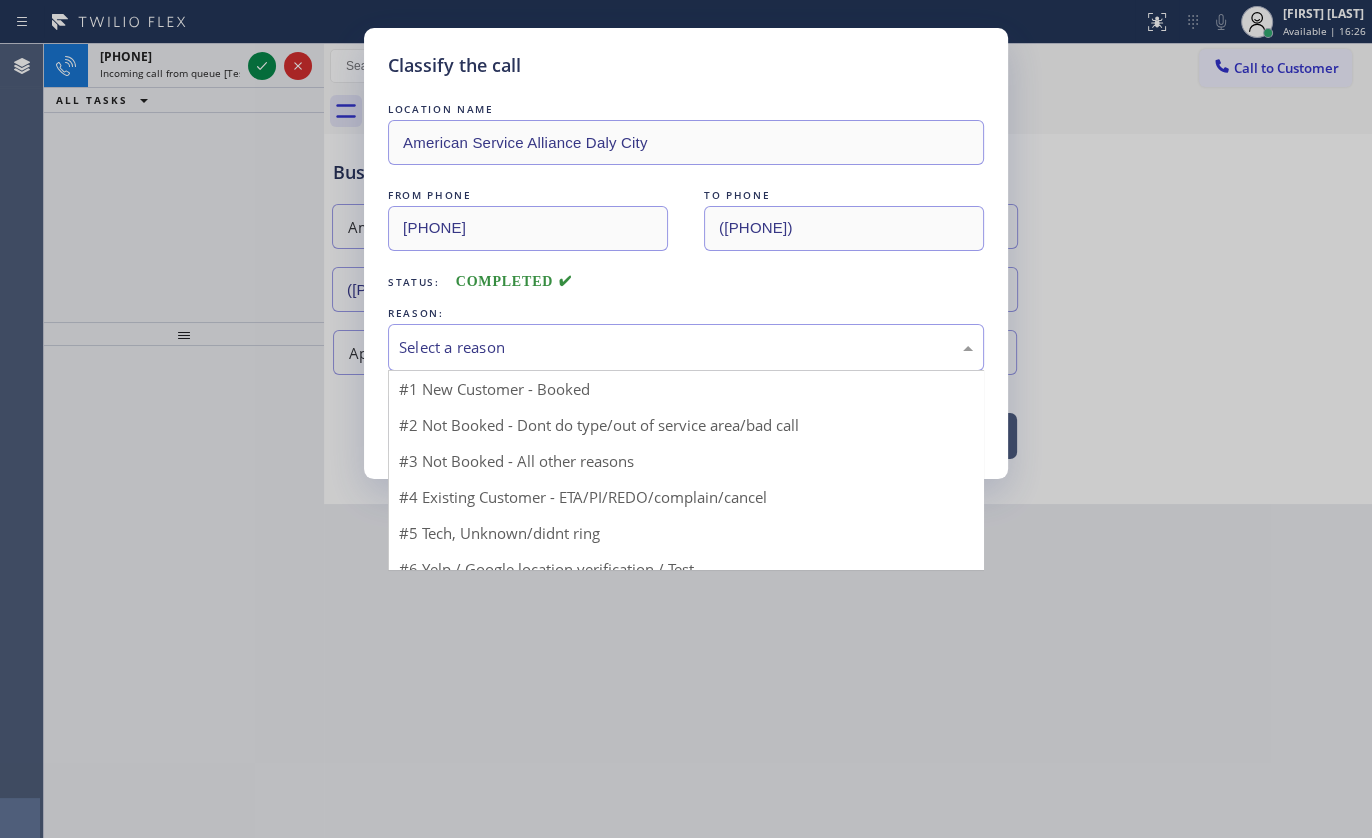 click on "Select a reason" at bounding box center [686, 347] 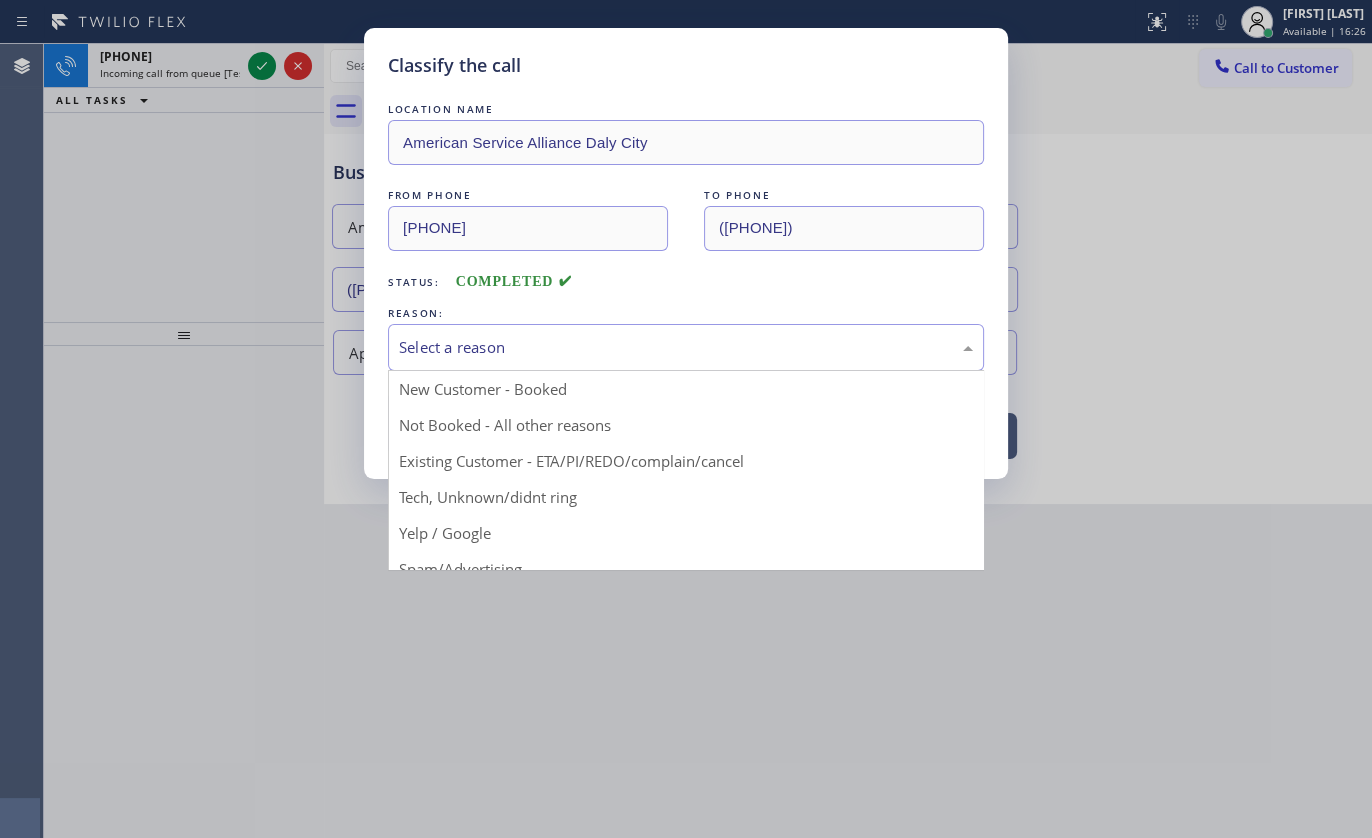 click on "LOCATION NAME American Service Alliance Daly City FROM PHONE ([PHONE]) TO PHONE ([PHONE]) Status: COMPLETED REASON: Select a reason New Customer - Booked Not Booked - All other reasons Existing Customer - ETA/PI/REDO/complain/cancel Tech, Unknown/didnt ring Yelp / Google  Spam/Advertising Transferred HouseCallPro / HomeAdvisor / Other platforms  Test call Save" at bounding box center (686, 277) 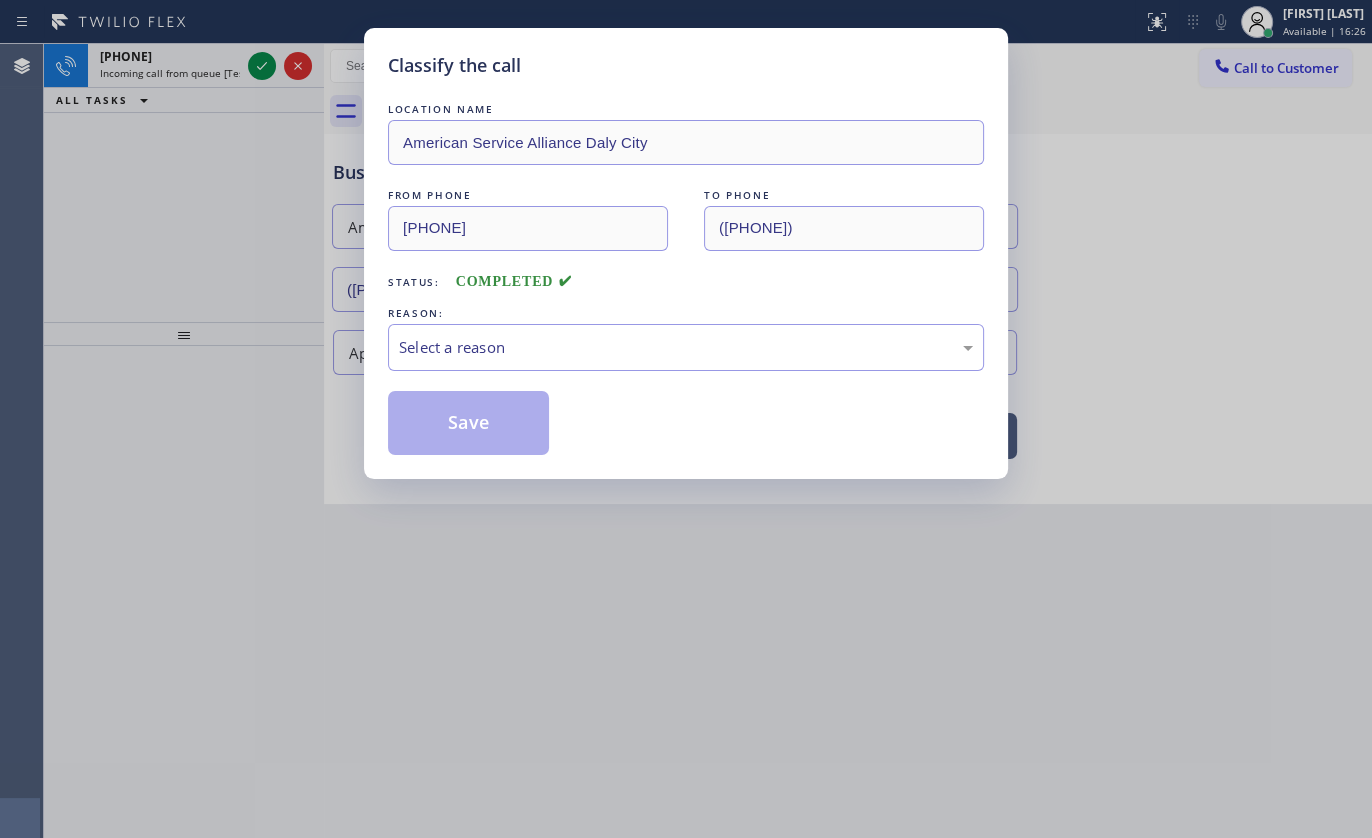 click on "LOCATION NAME American Service Alliance Daly City FROM PHONE ([PHONE]) TO PHONE ([PHONE]) Status: COMPLETED REASON: Select a reason Save" at bounding box center (686, 277) 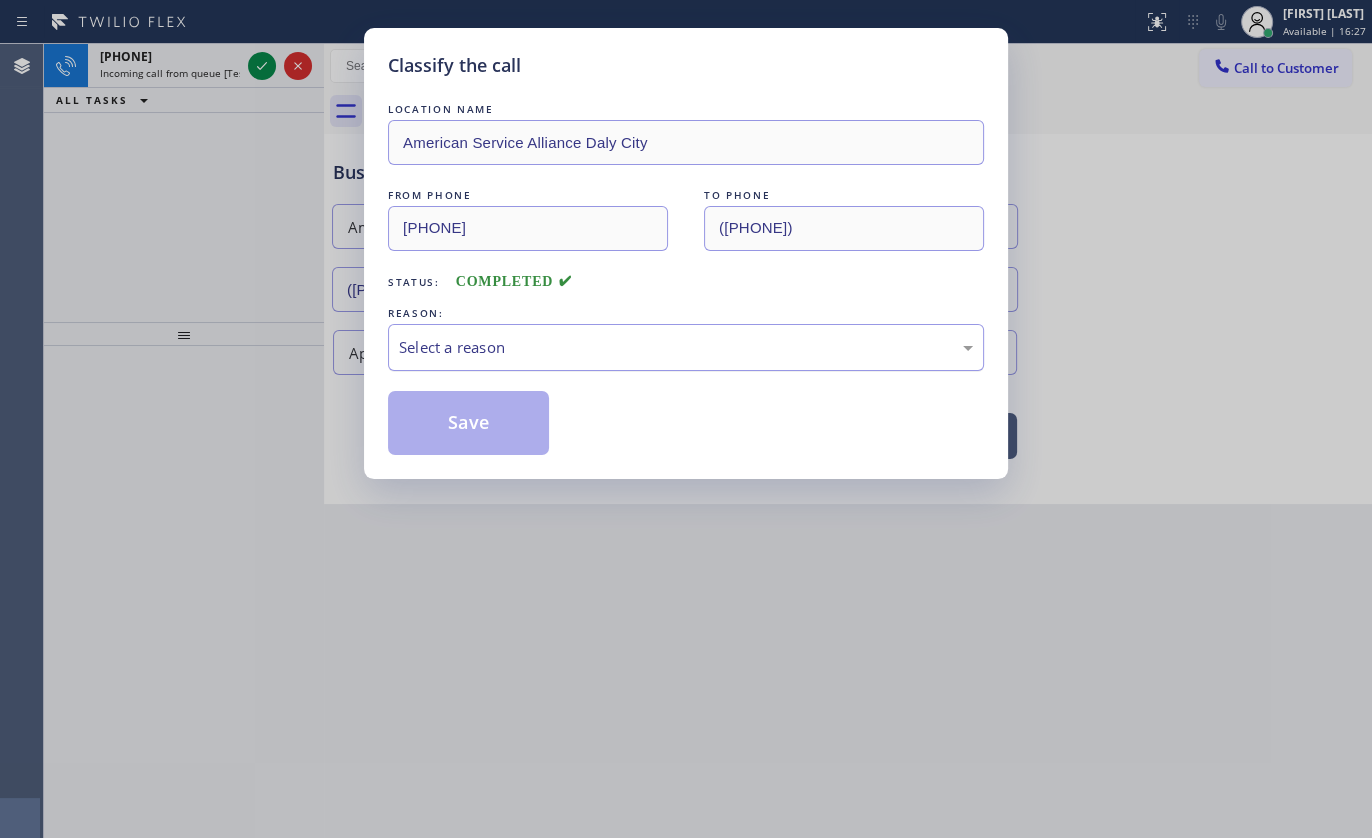 click on "Select a reason" at bounding box center (686, 347) 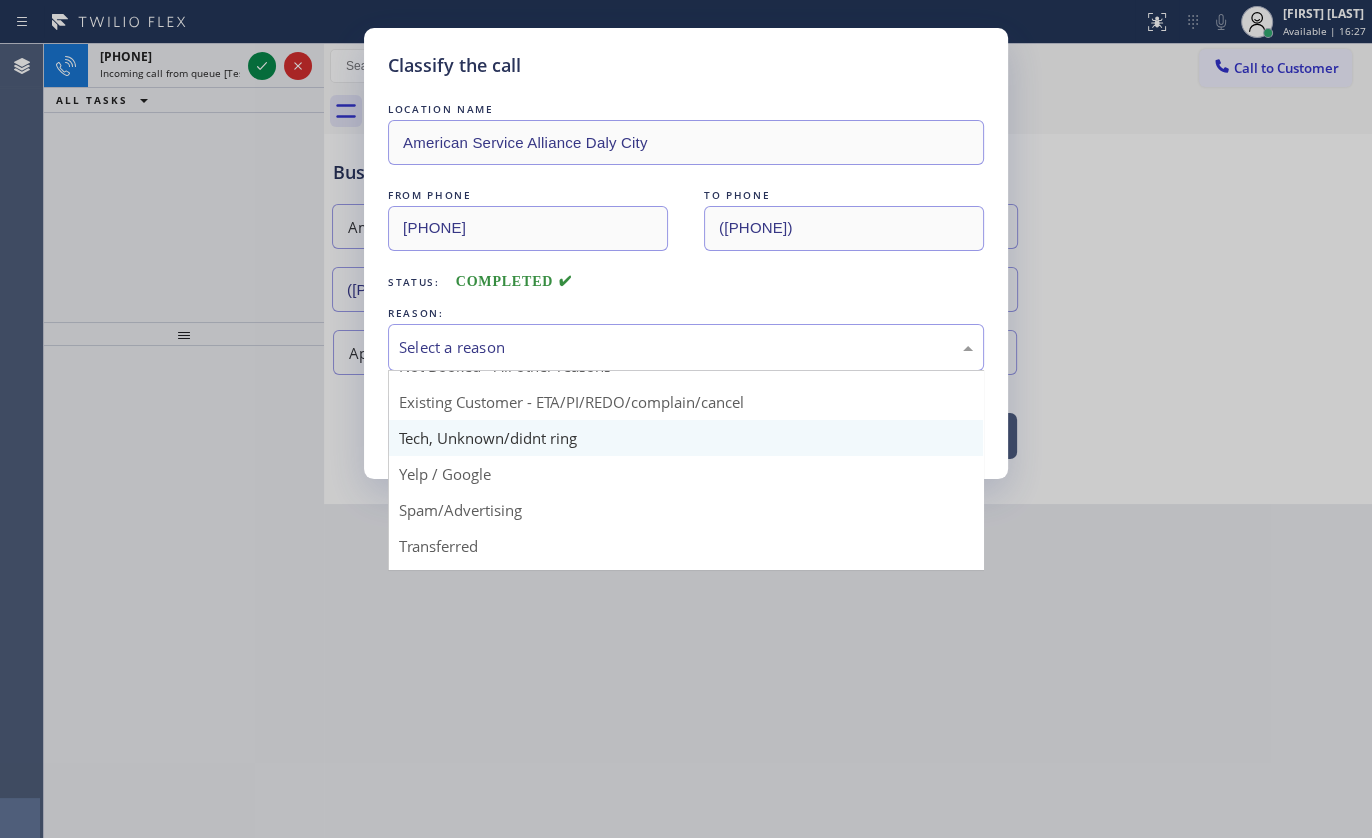 scroll, scrollTop: 133, scrollLeft: 0, axis: vertical 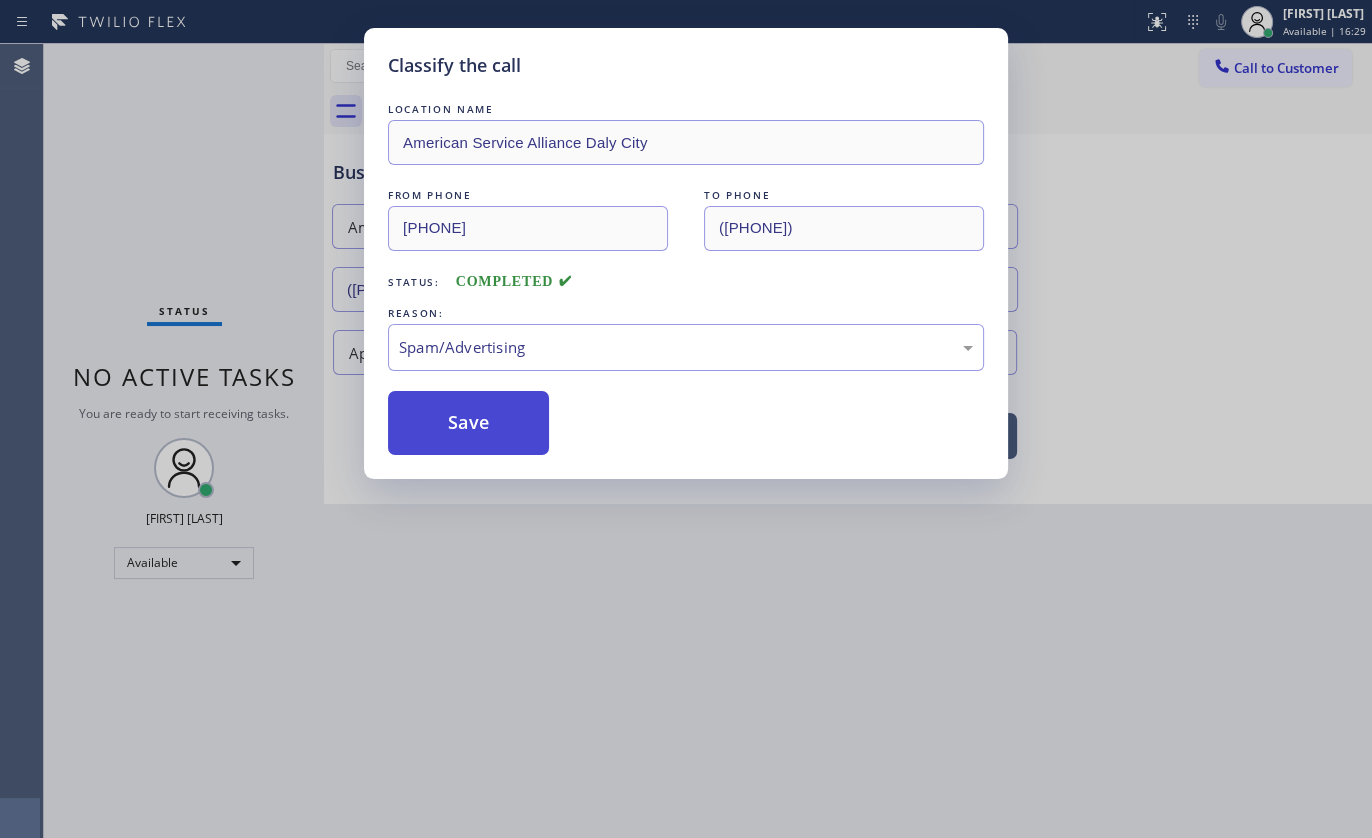 click on "Save" at bounding box center [468, 423] 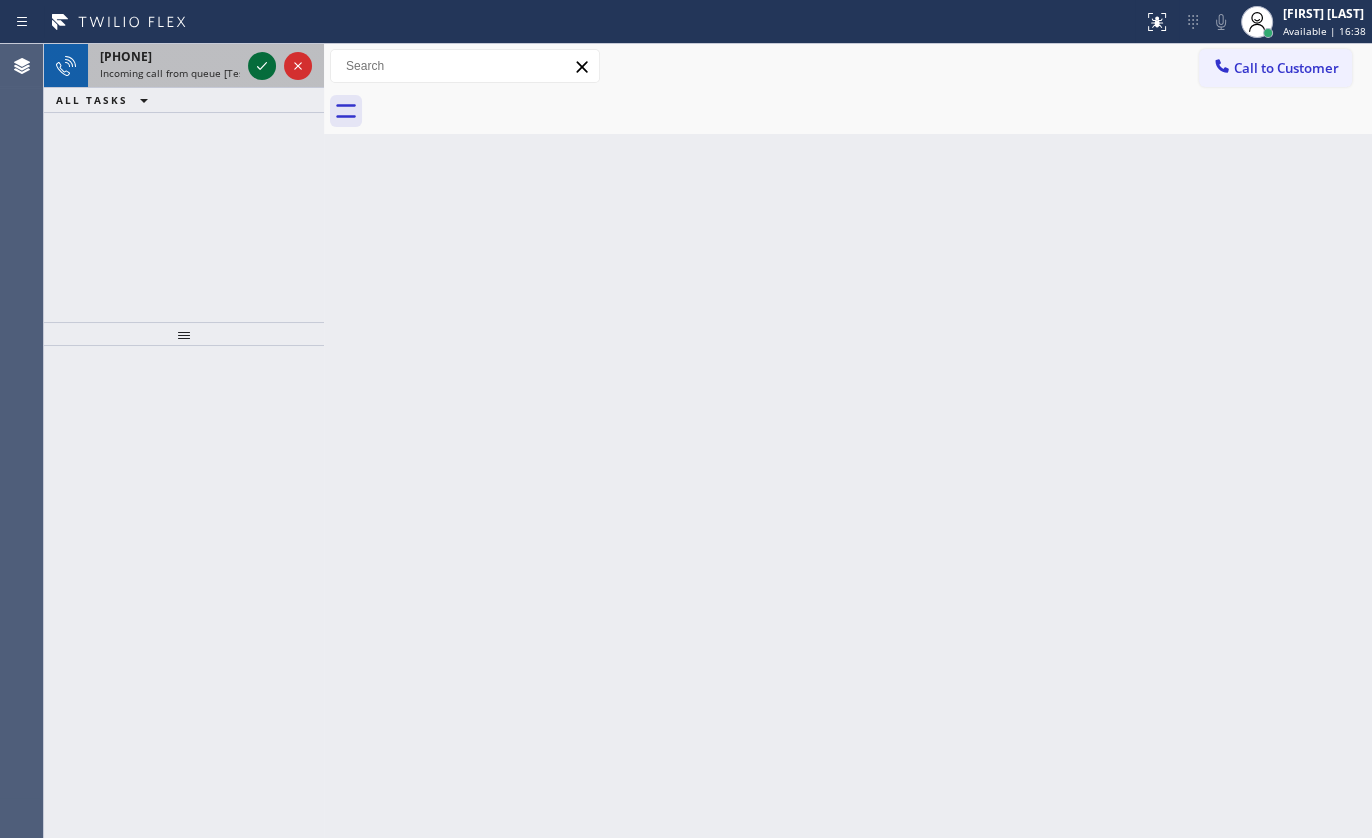click 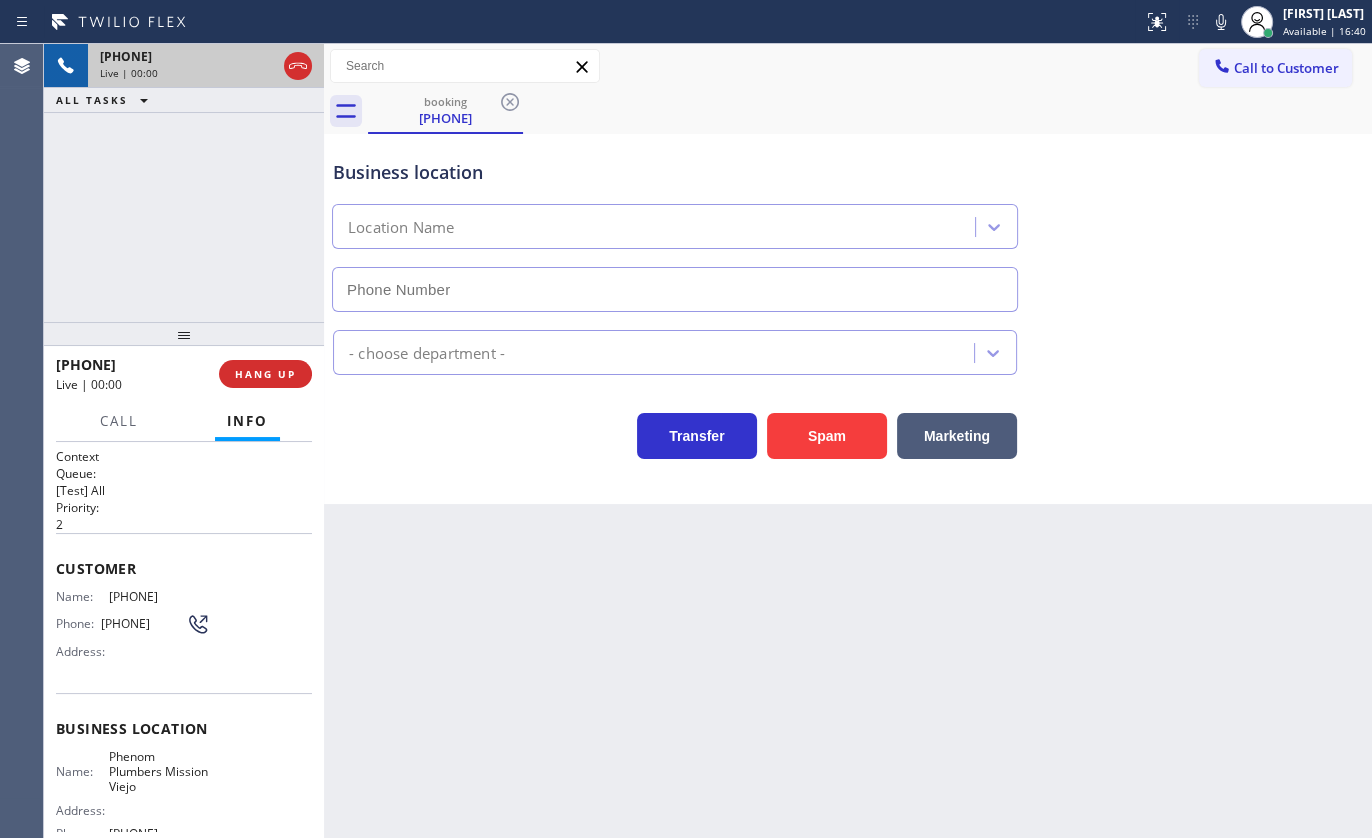 type on "[PHONE]" 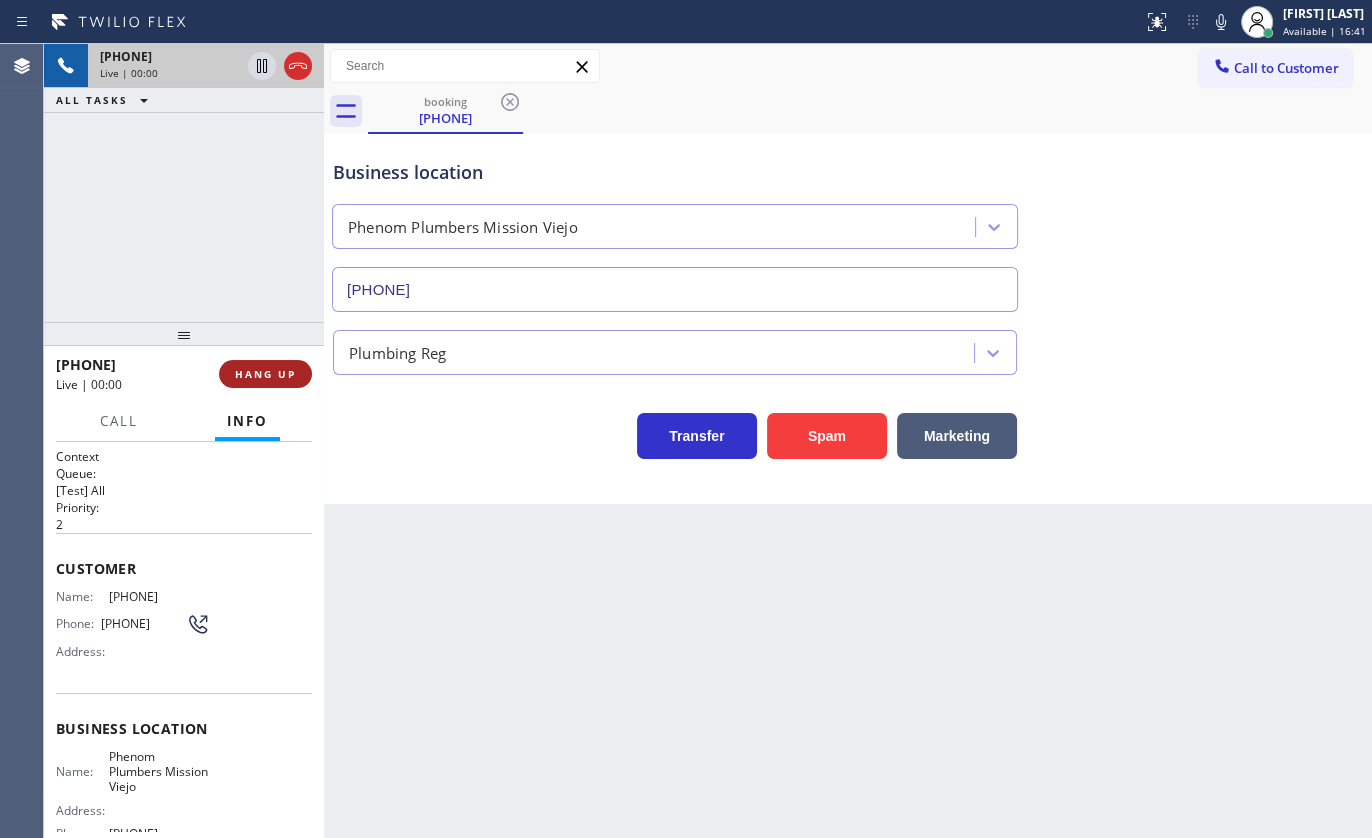 click on "HANG UP" at bounding box center (265, 374) 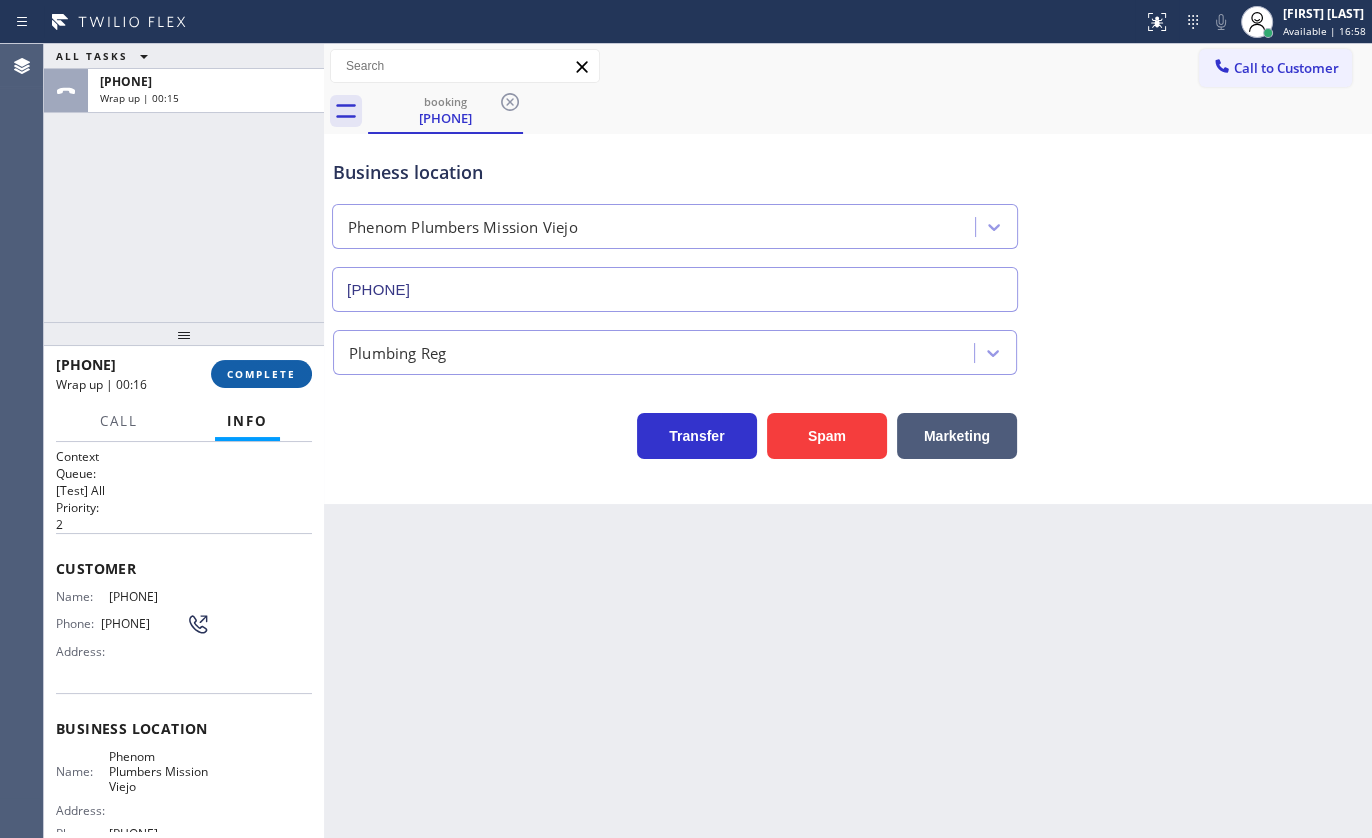 click on "COMPLETE" at bounding box center (261, 374) 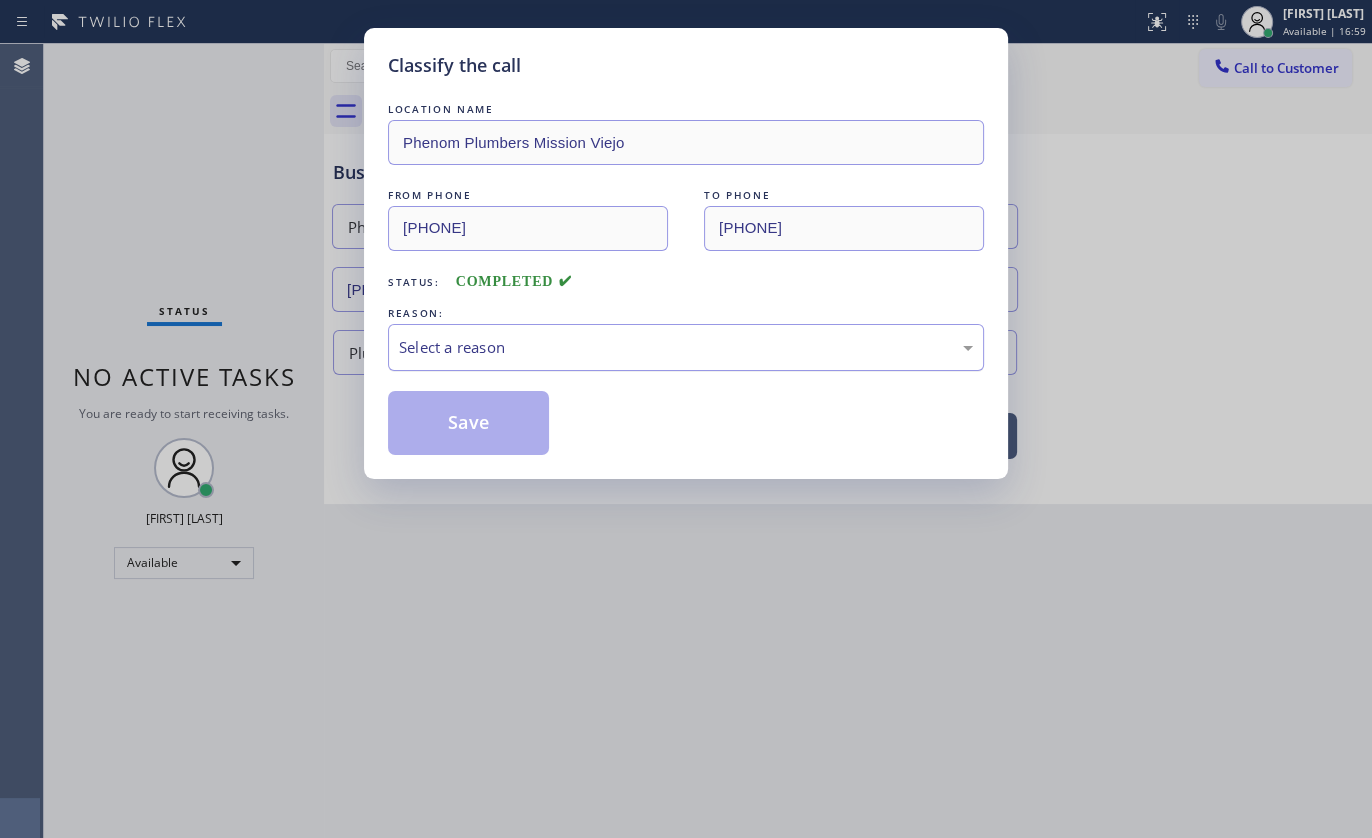 click on "Select a reason" at bounding box center [686, 347] 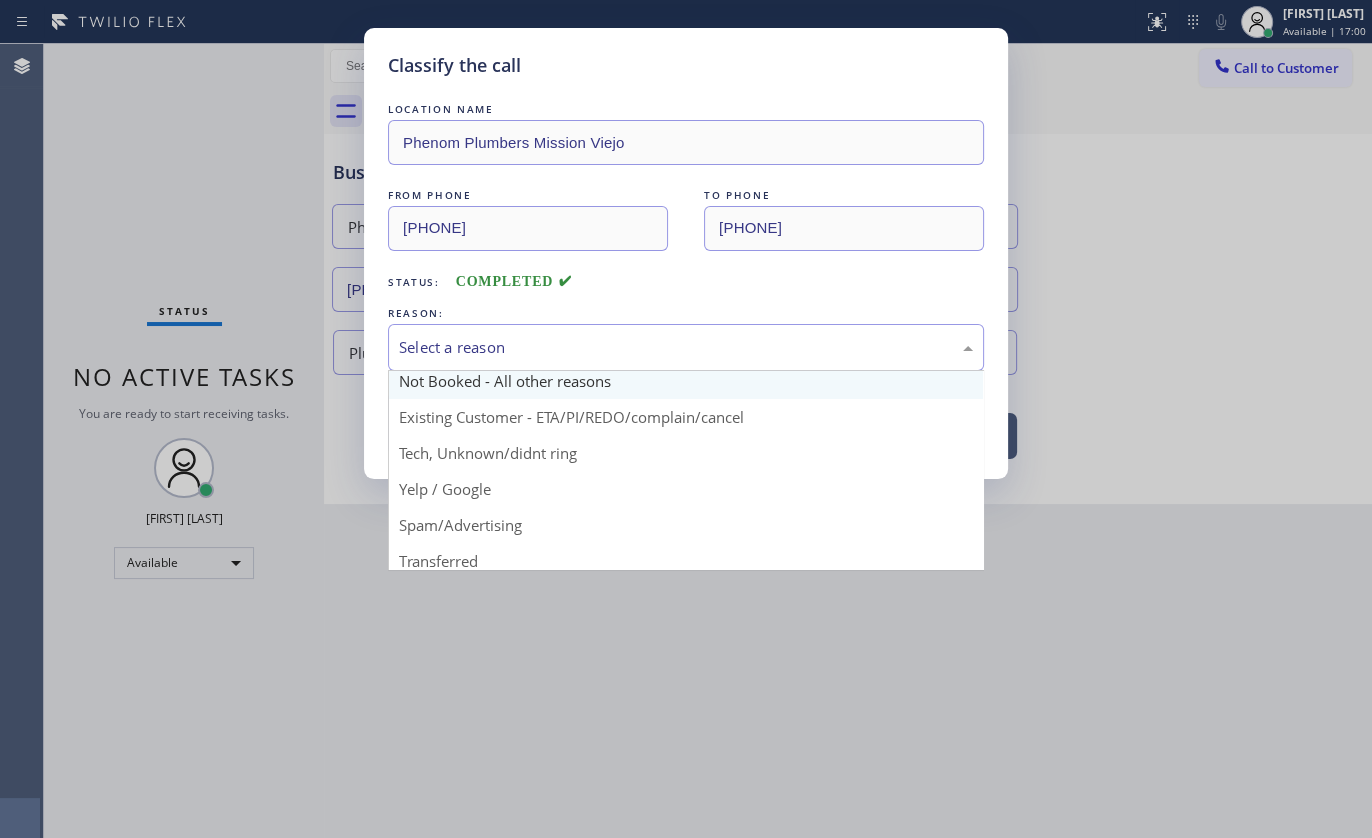 scroll, scrollTop: 133, scrollLeft: 0, axis: vertical 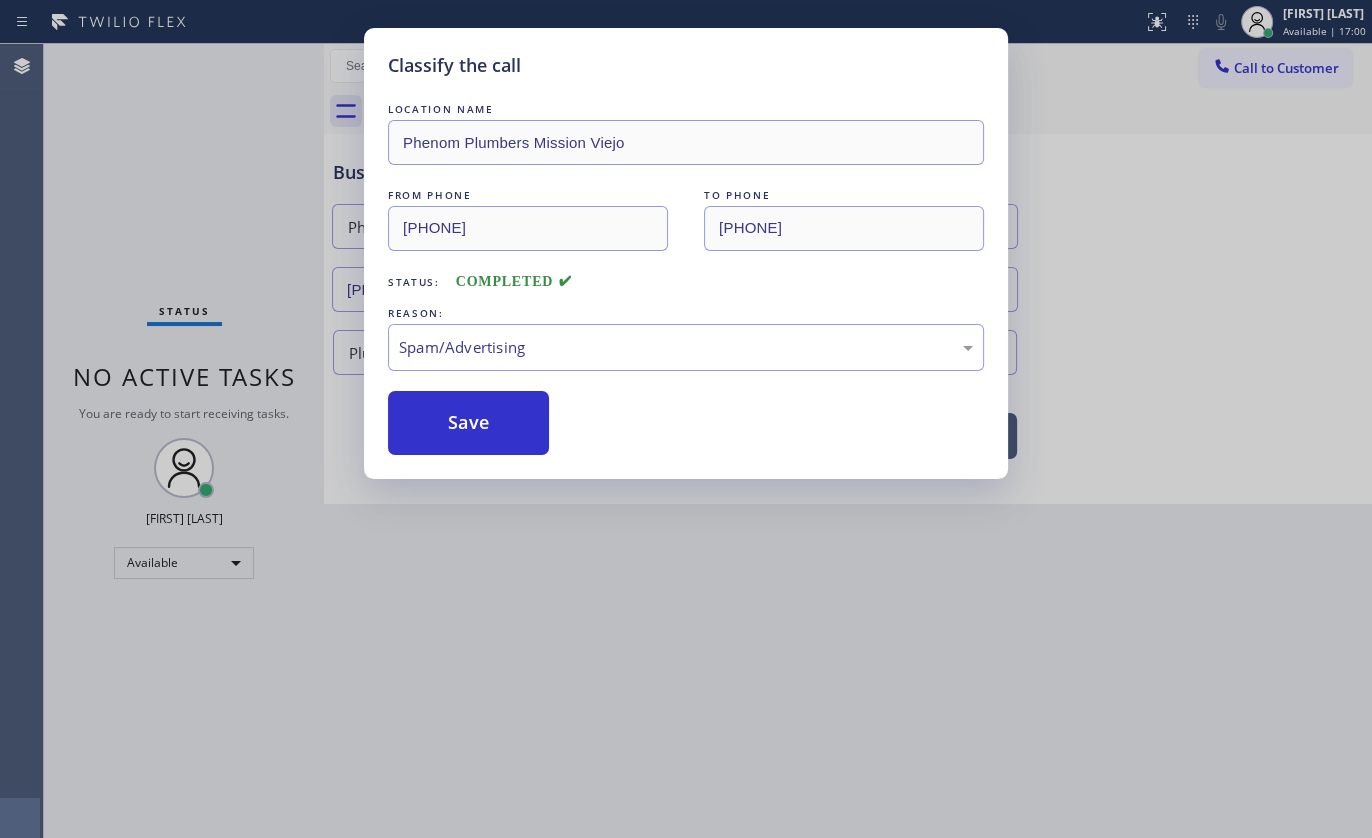 drag, startPoint x: 461, startPoint y: 443, endPoint x: 459, endPoint y: 410, distance: 33.06055 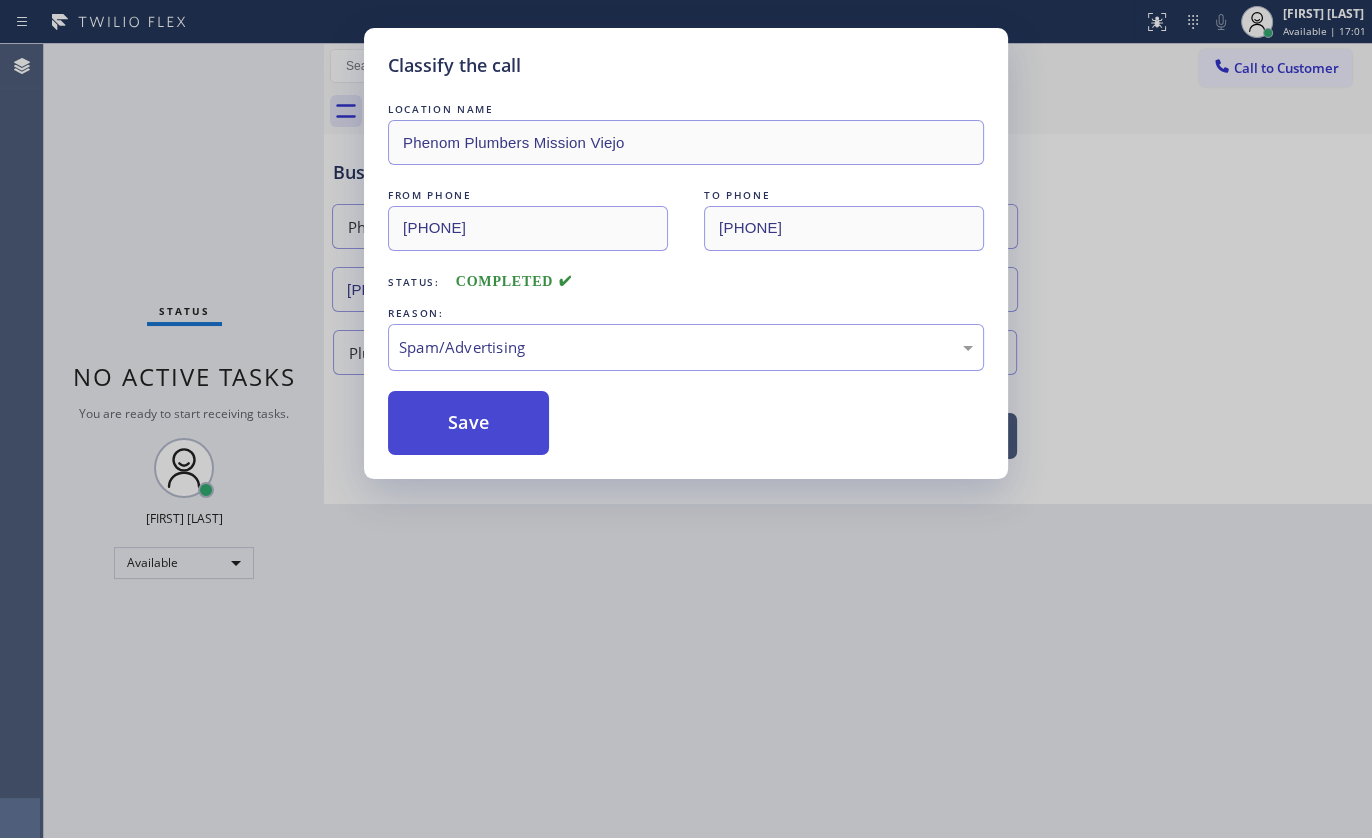 click on "Save" at bounding box center [468, 423] 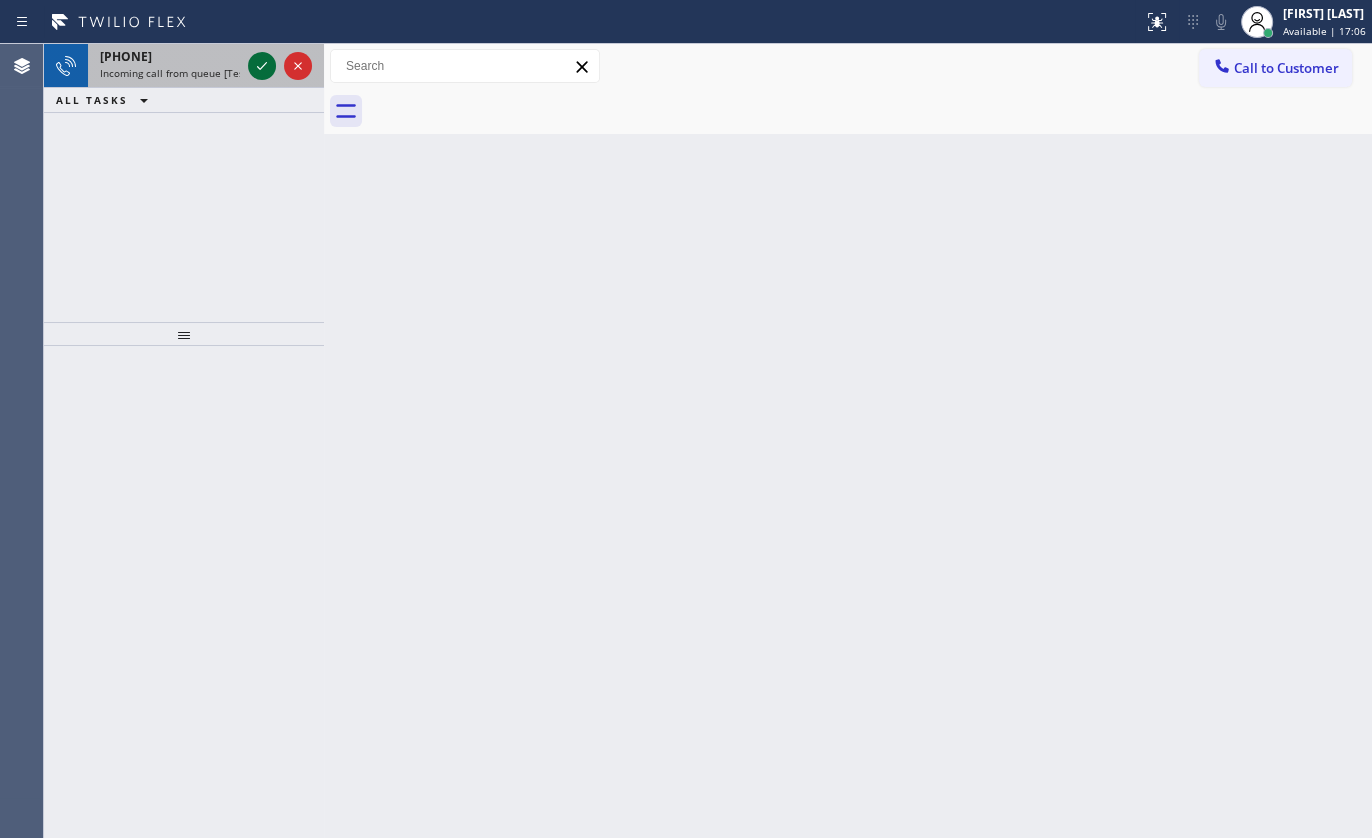 click 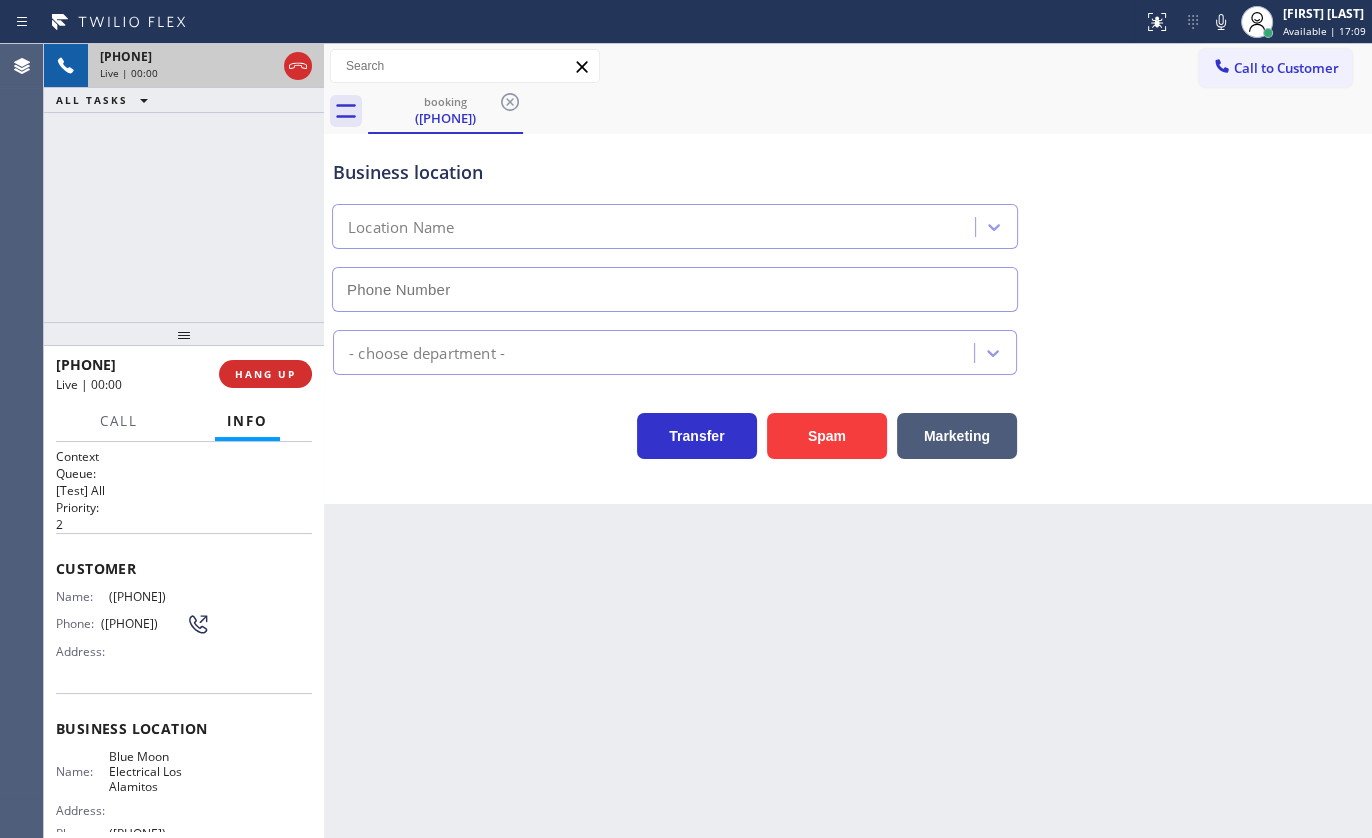type on "([PHONE])" 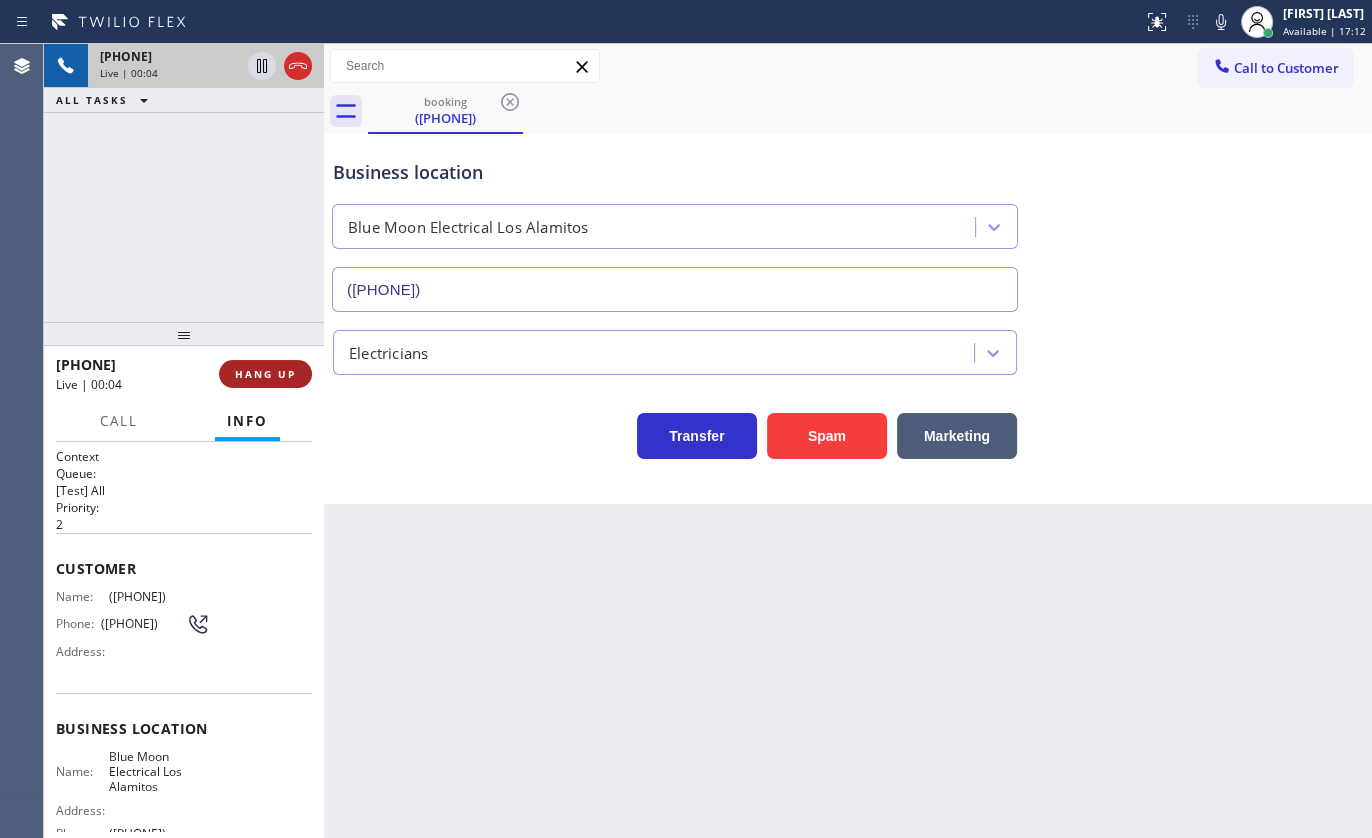 click on "HANG UP" at bounding box center [265, 374] 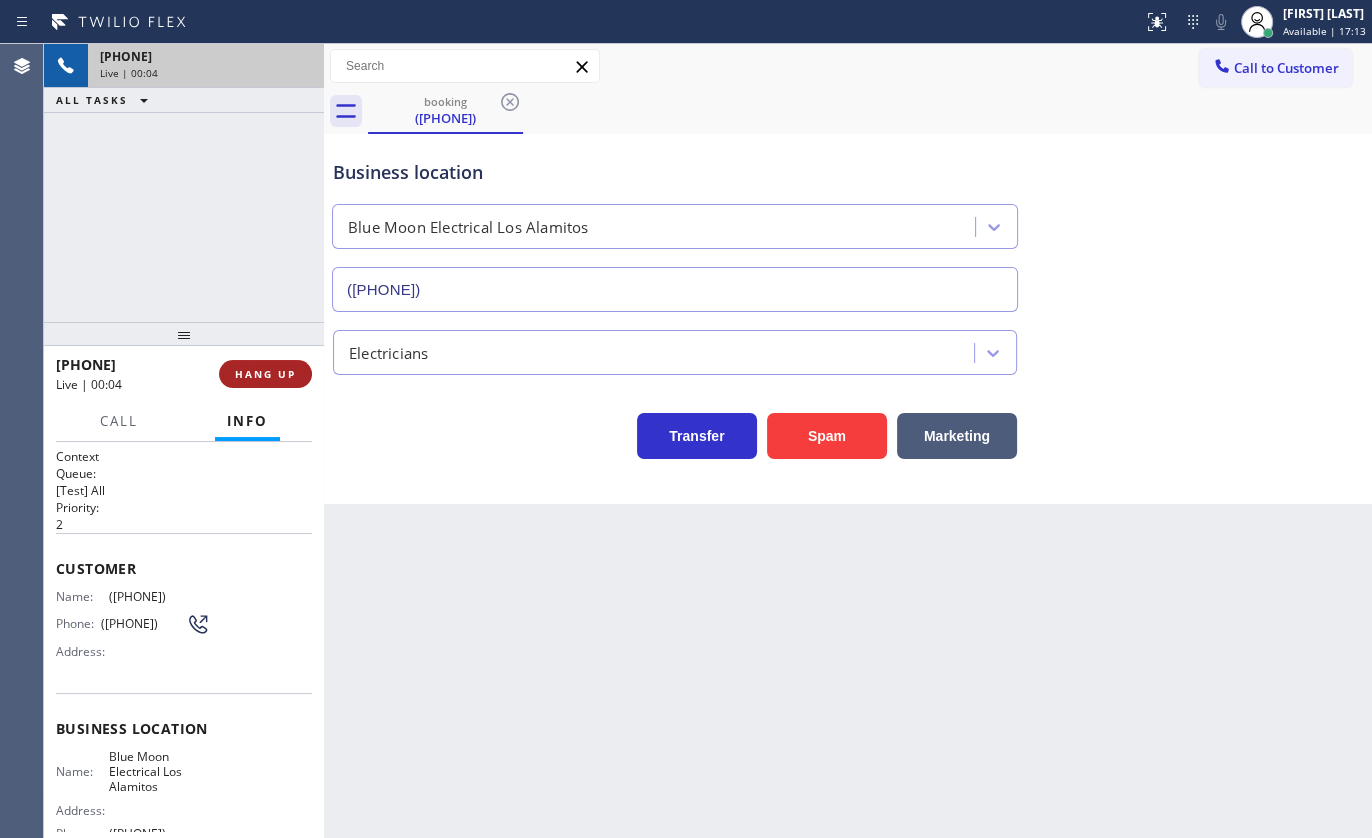 click on "HANG UP" at bounding box center [265, 374] 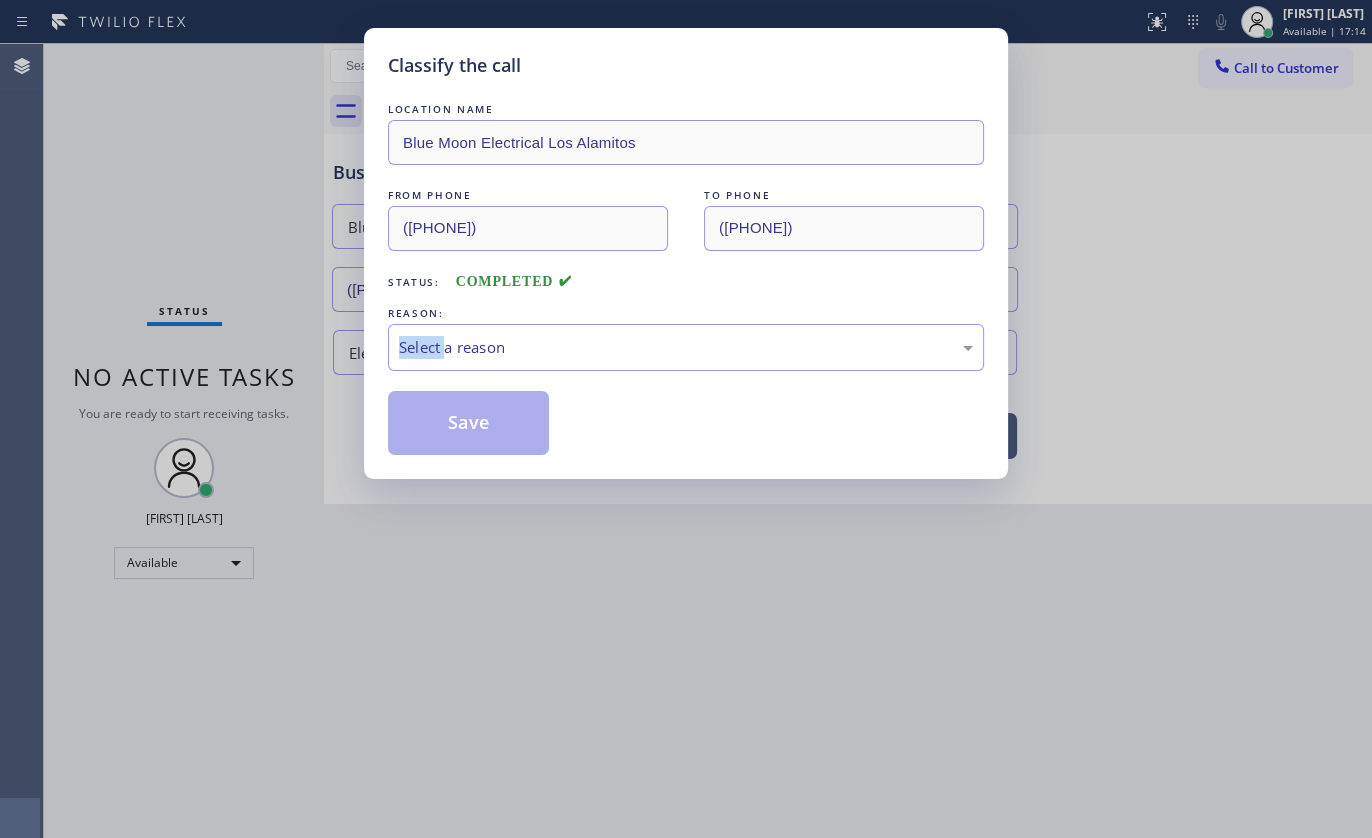 click on "Classify the call LOCATION NAME [BRAND] [CITY] FROM PHONE [PHONE] TO PHONE [PHONE] Status: COMPLETED REASON: Select a reason Save" at bounding box center [686, 419] 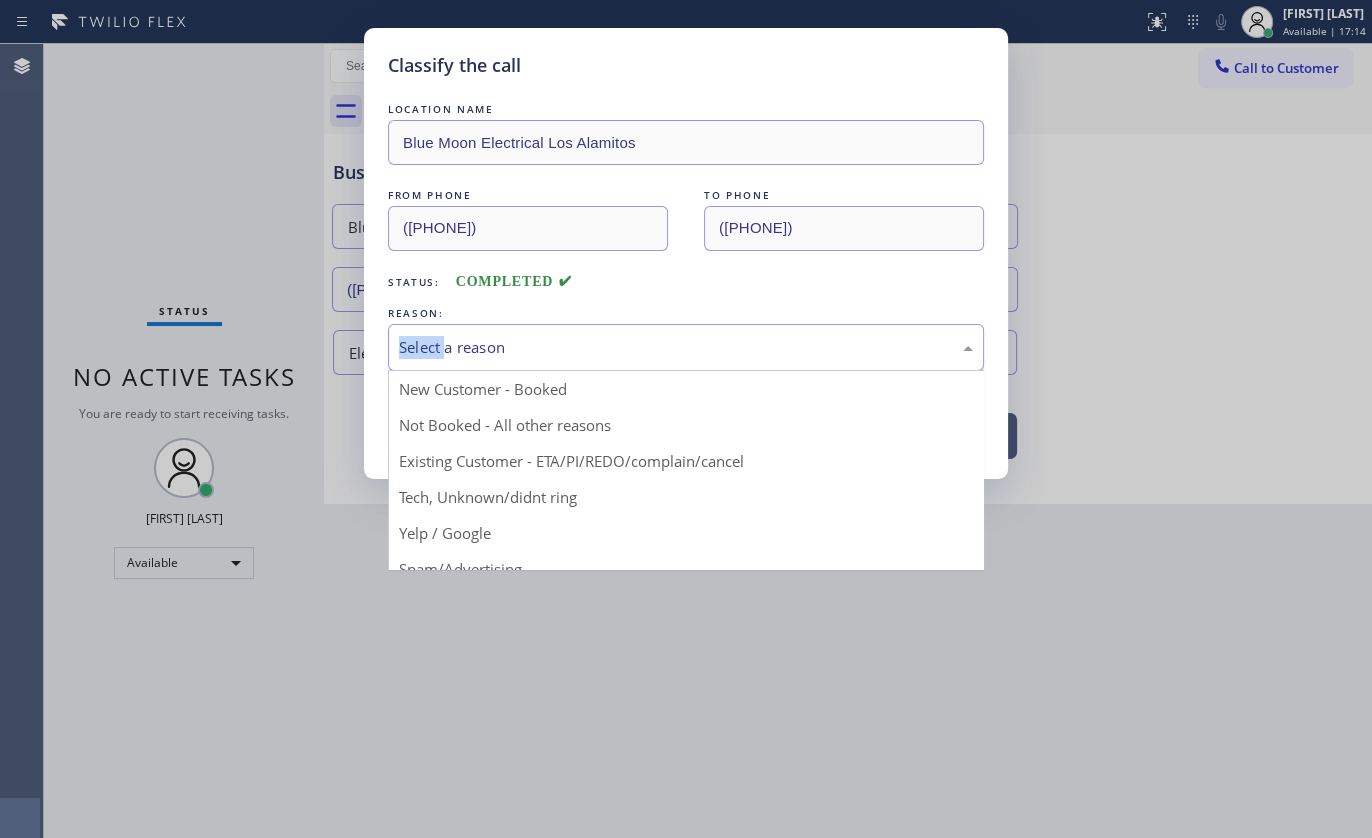 click on "Select a reason" at bounding box center [686, 347] 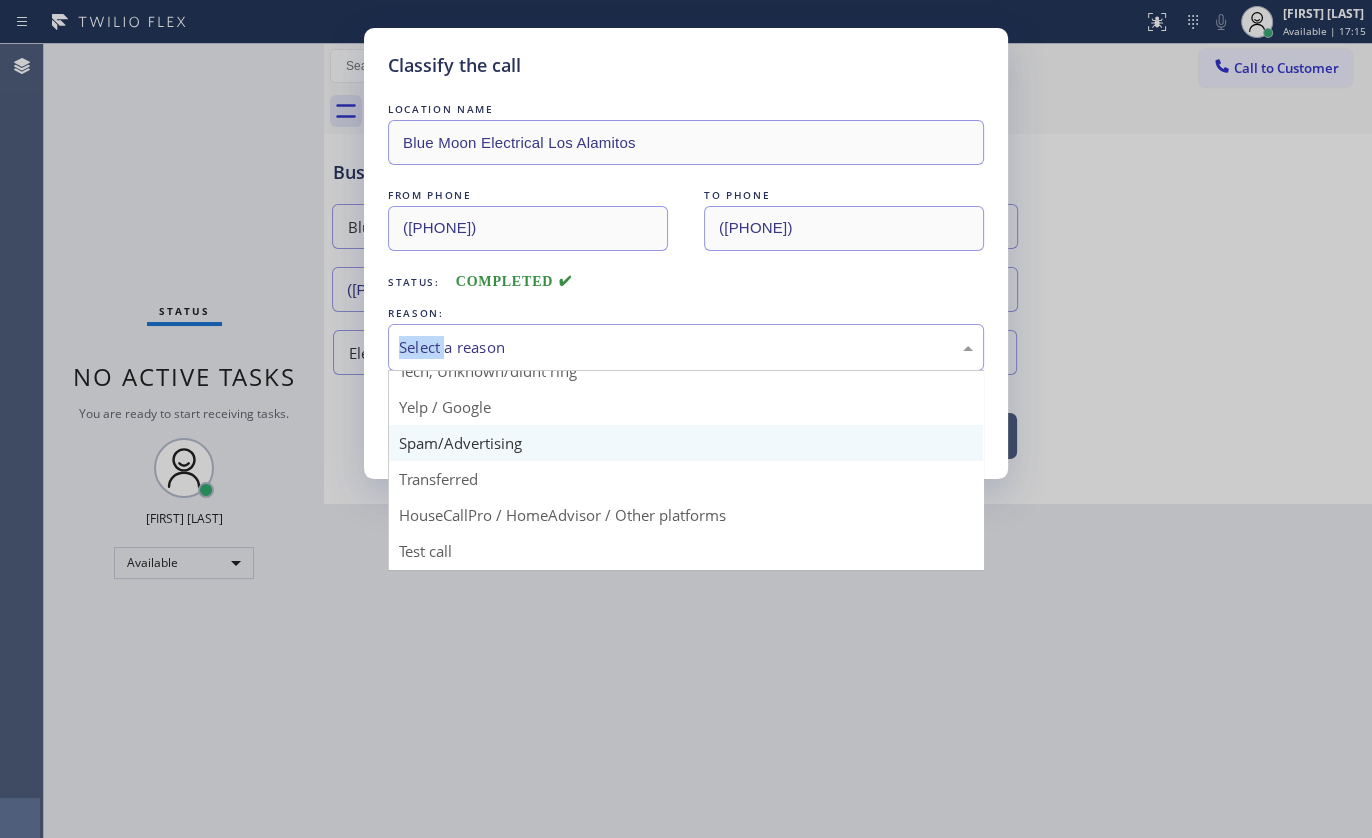 scroll, scrollTop: 133, scrollLeft: 0, axis: vertical 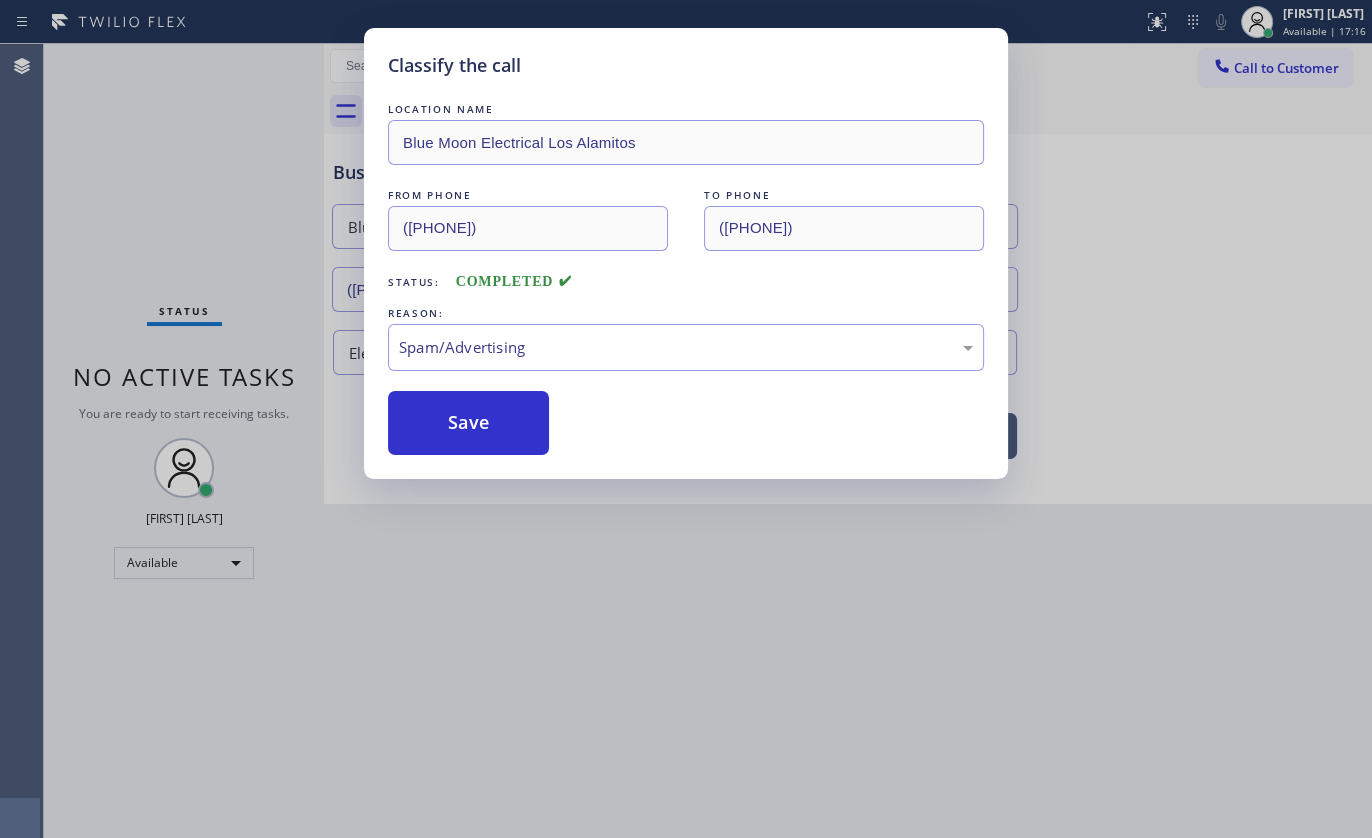 click on "Save" at bounding box center [468, 423] 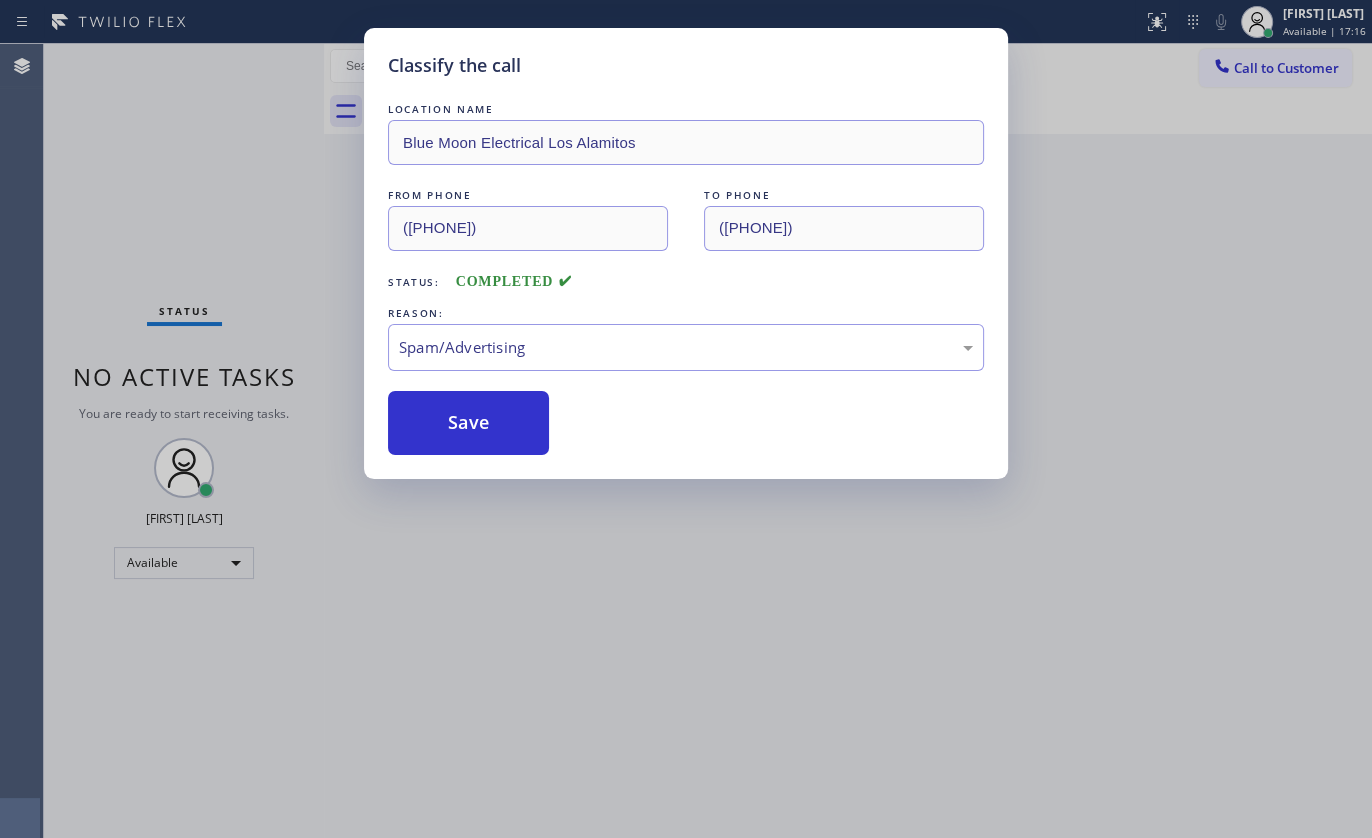 click on "Save" at bounding box center [468, 423] 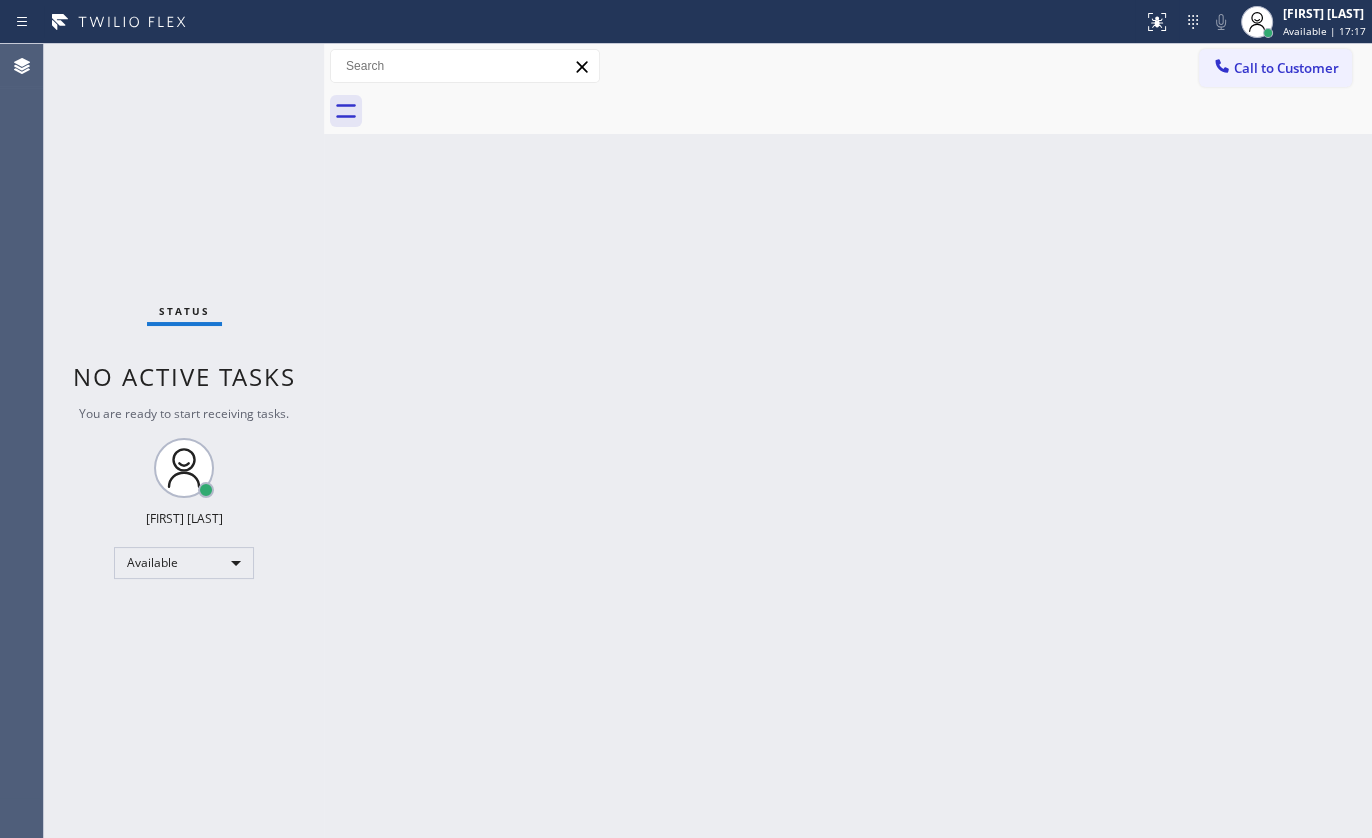 click on "Back to Dashboard Change Sender ID Customers Technicians Select a contact Outbound call Technician Search Technician Your caller id phone number Your caller id phone number Call Technician info Name   Phone none Address none Change Sender ID HVAC +18559994417 5 Star Appliance +18557314952 Appliance Repair +18554611149 Plumbing +18889090120 Air Duct Cleaning +18006865038  Electricians +18005688664 Cancel Change Check personal SMS Reset Change No tabs Call to Customer Outbound call Location Jenn-Air Expert Appliance Repair Your caller id phone number ([PHONE]) Customer number Call Outbound call Technician Search Technician Your caller id phone number Your caller id phone number Call" at bounding box center (848, 441) 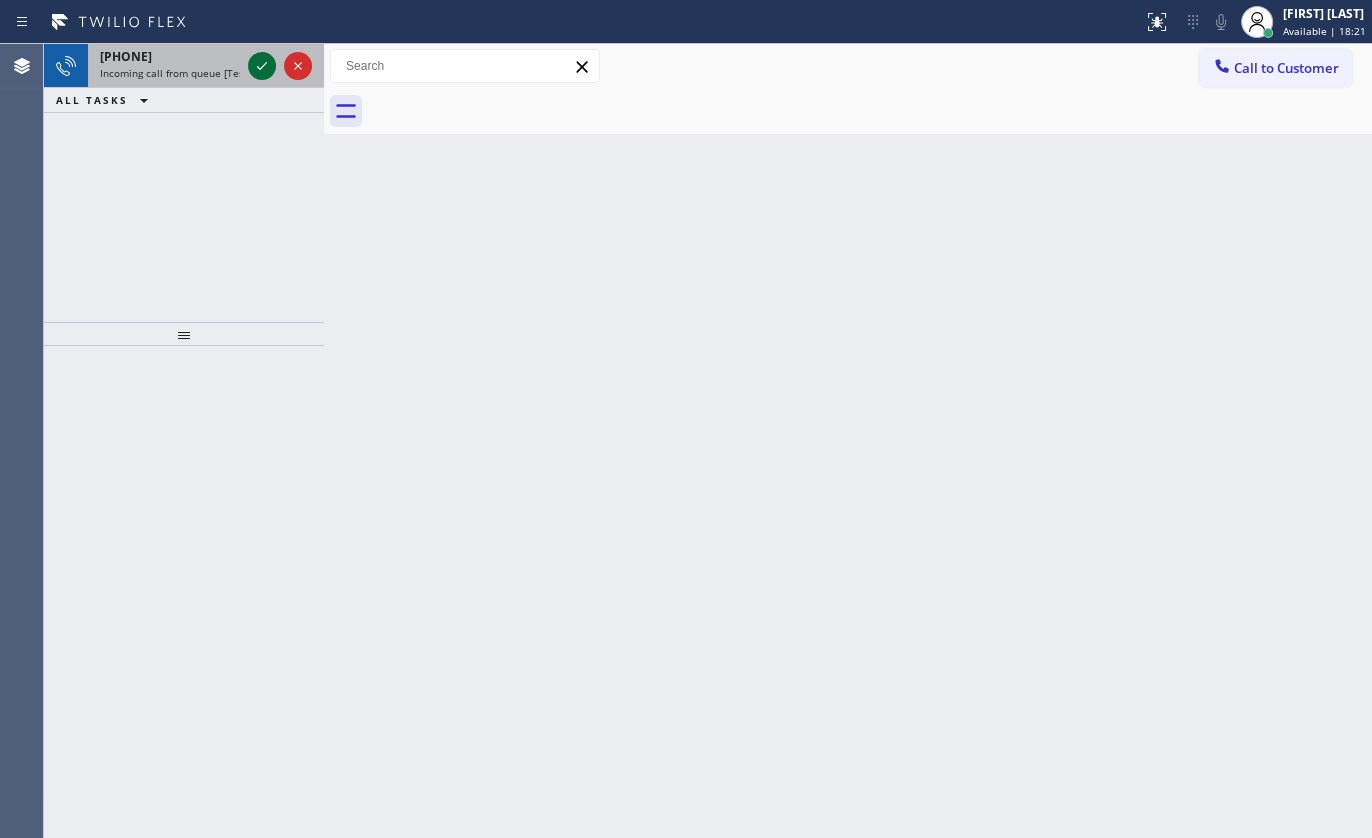 click 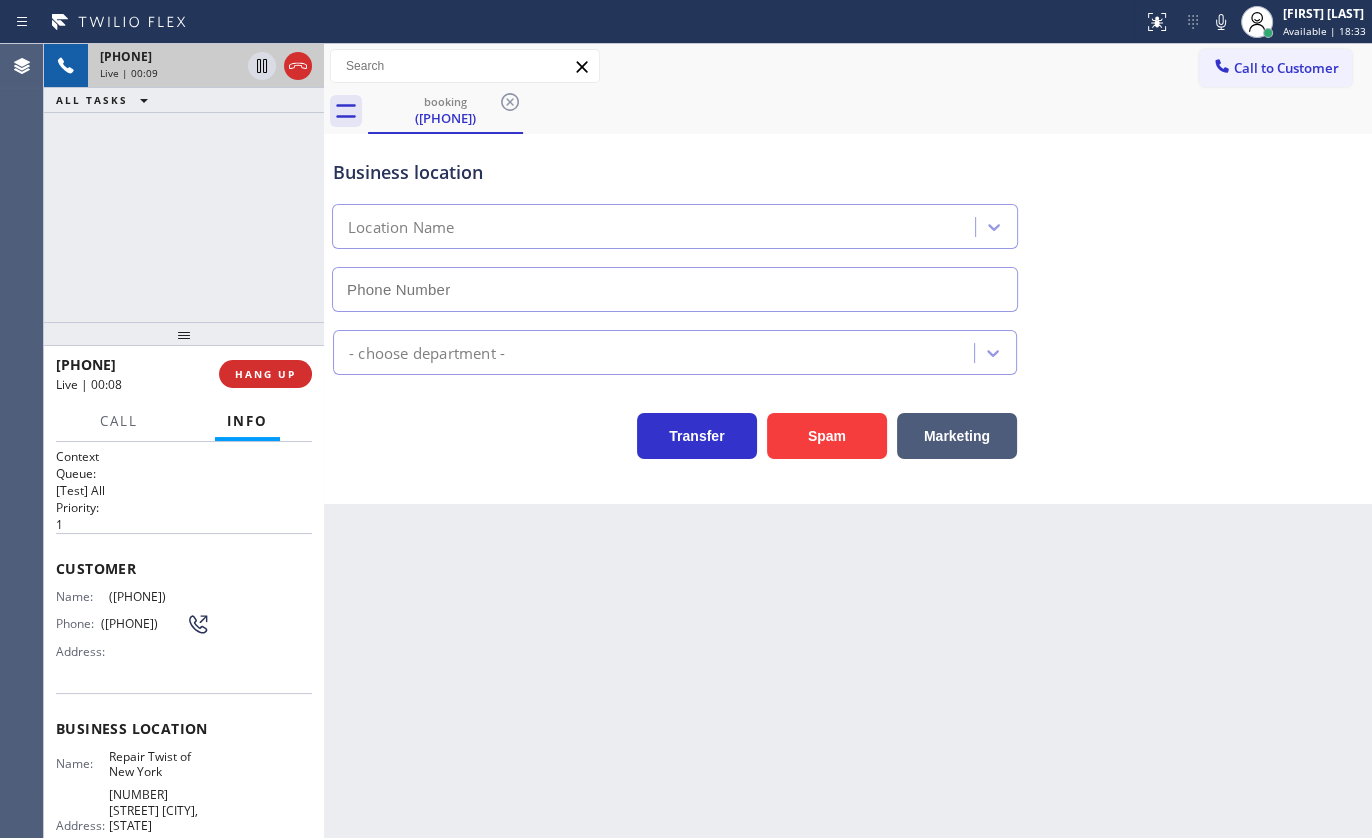 type on "[PHONE]" 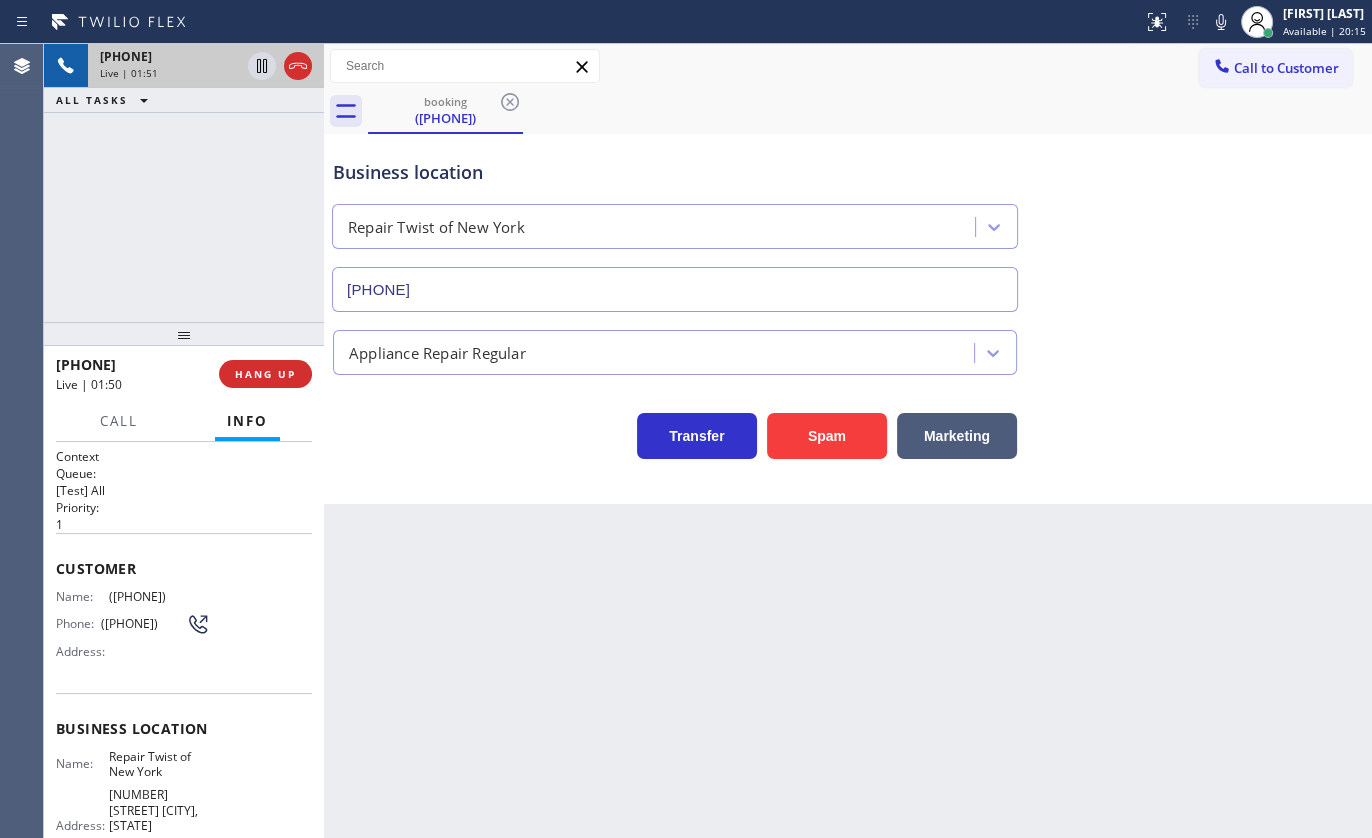 click on "[PHONE] Live | 01:51 ALL TASKS ALL TASKS ACTIVE TASKS TASKS IN WRAP UP" at bounding box center [184, 183] 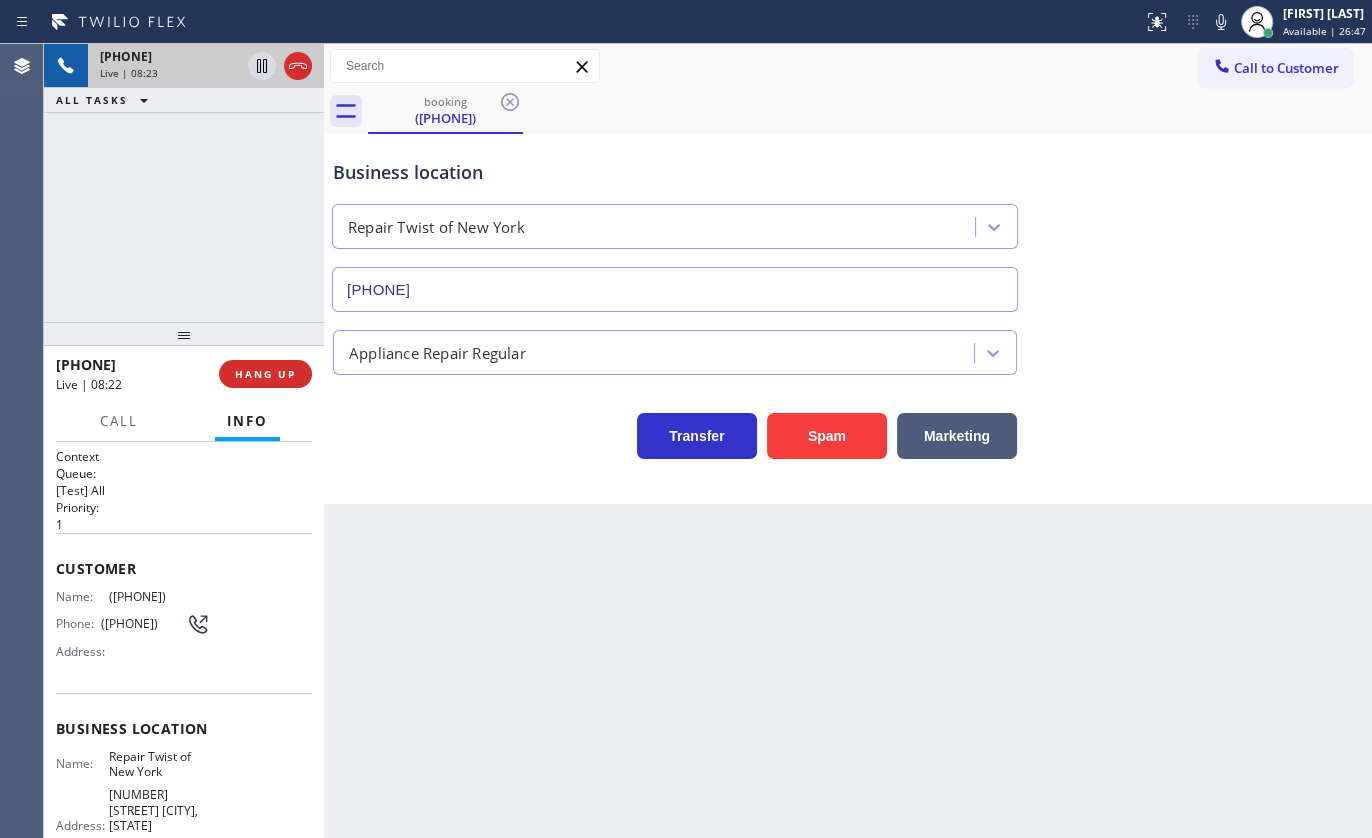 drag, startPoint x: 104, startPoint y: 583, endPoint x: 191, endPoint y: 596, distance: 87.965904 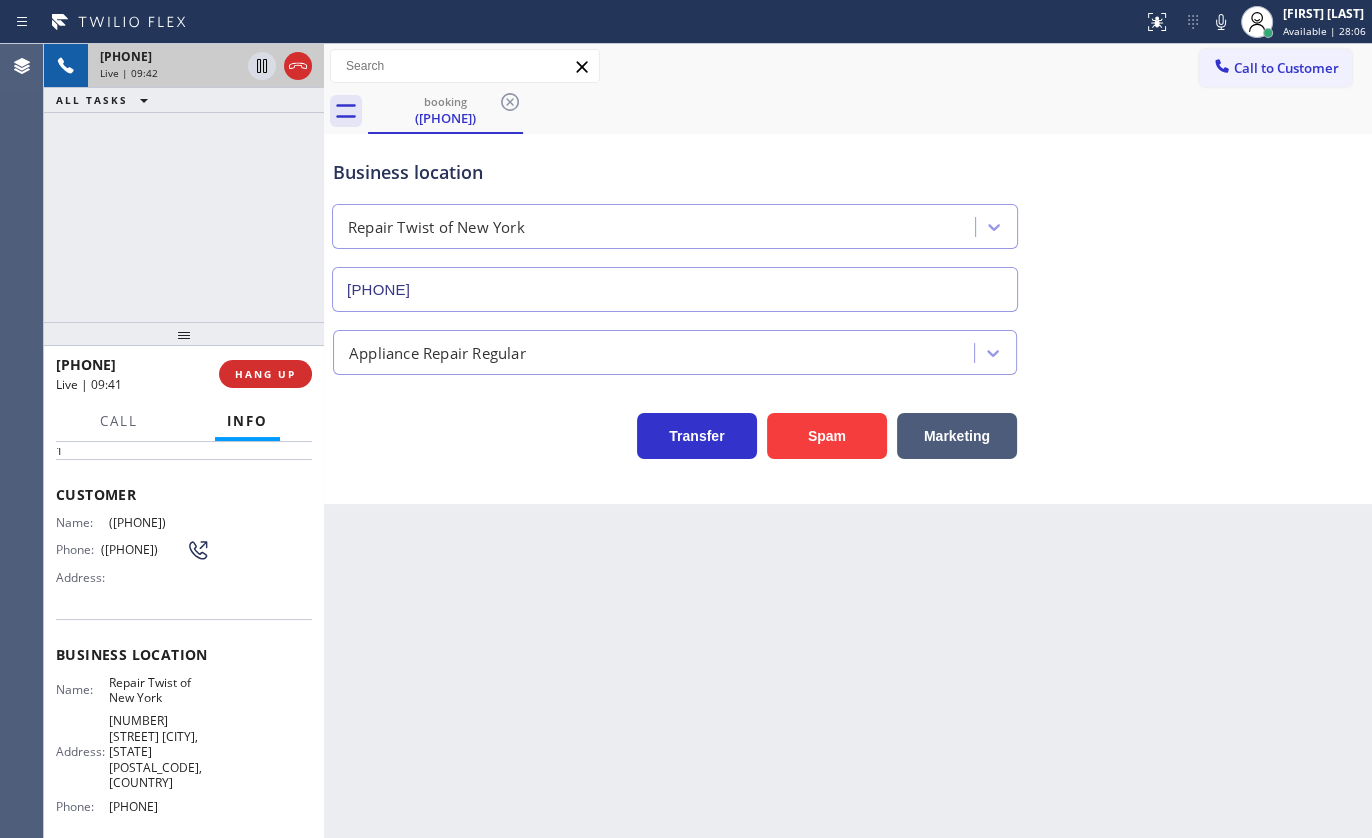 scroll, scrollTop: 229, scrollLeft: 0, axis: vertical 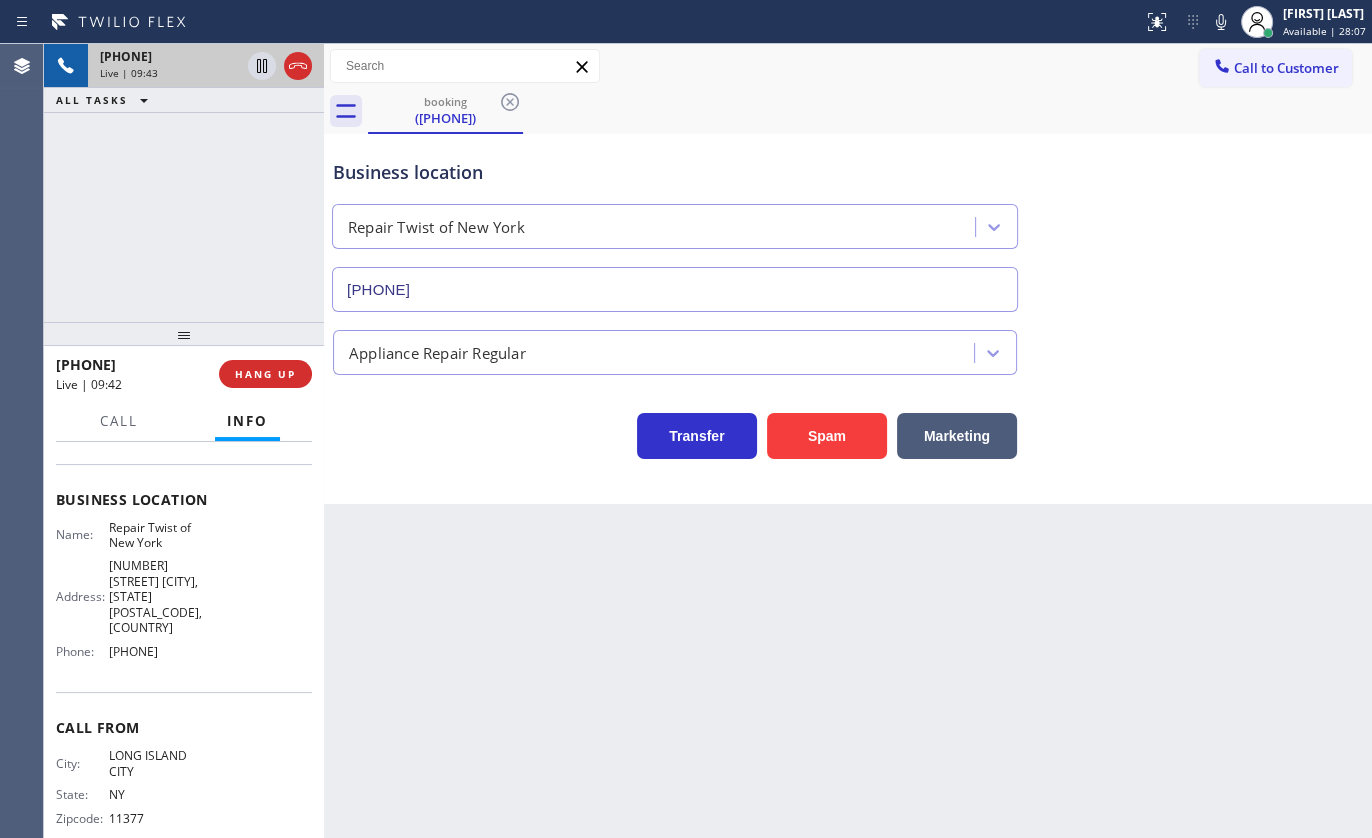drag, startPoint x: 107, startPoint y: 626, endPoint x: 229, endPoint y: 640, distance: 122.80065 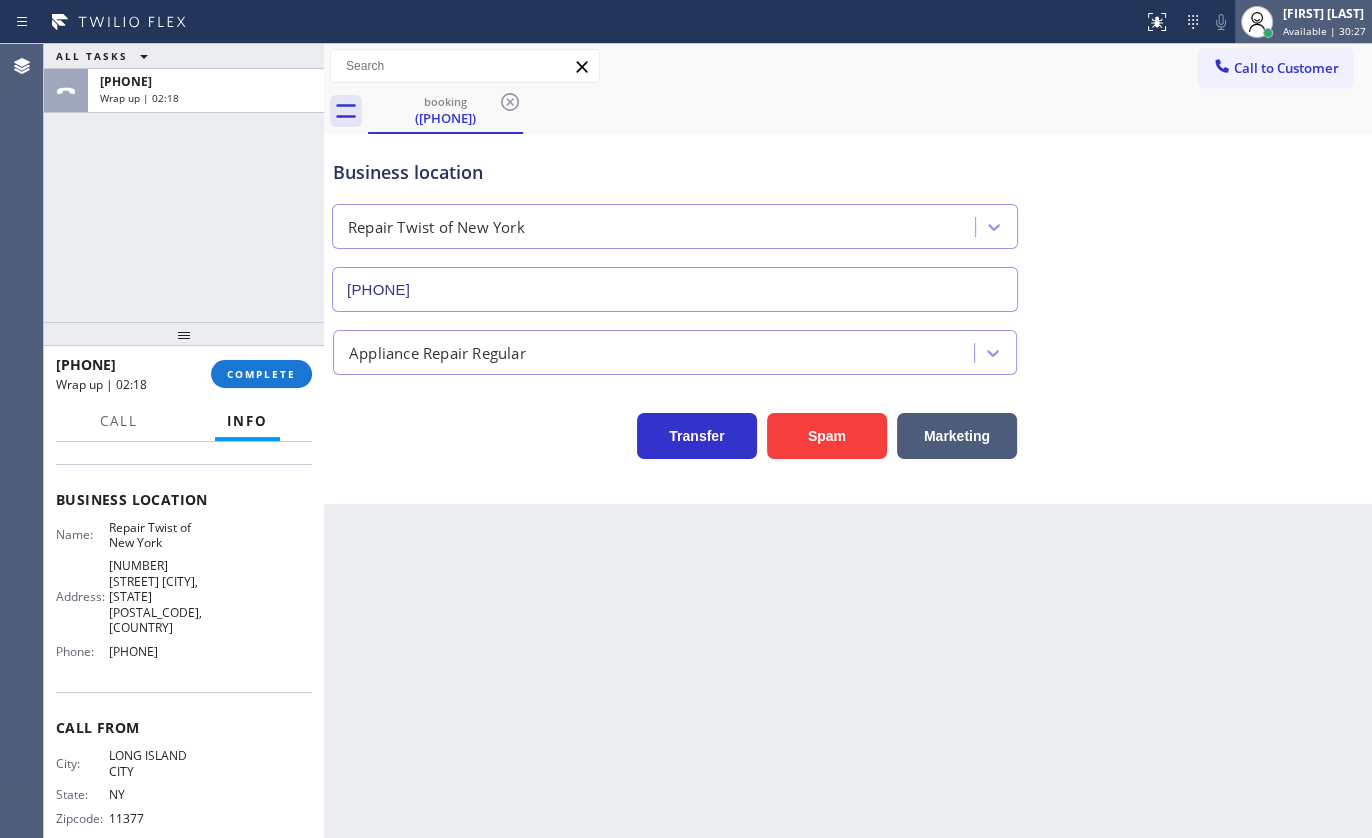 click on "Available | 30:27" at bounding box center (1324, 31) 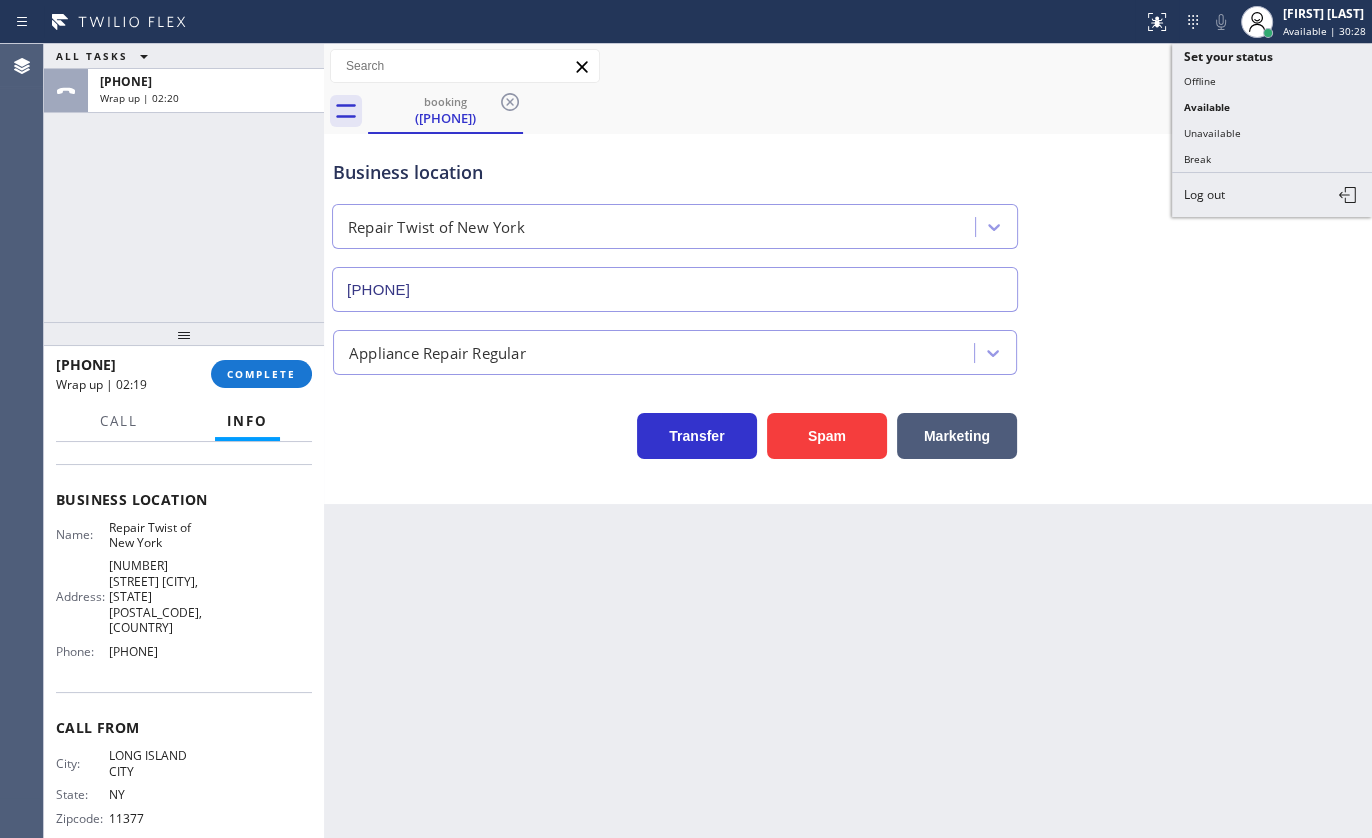 click on "Unavailable" at bounding box center [1272, 133] 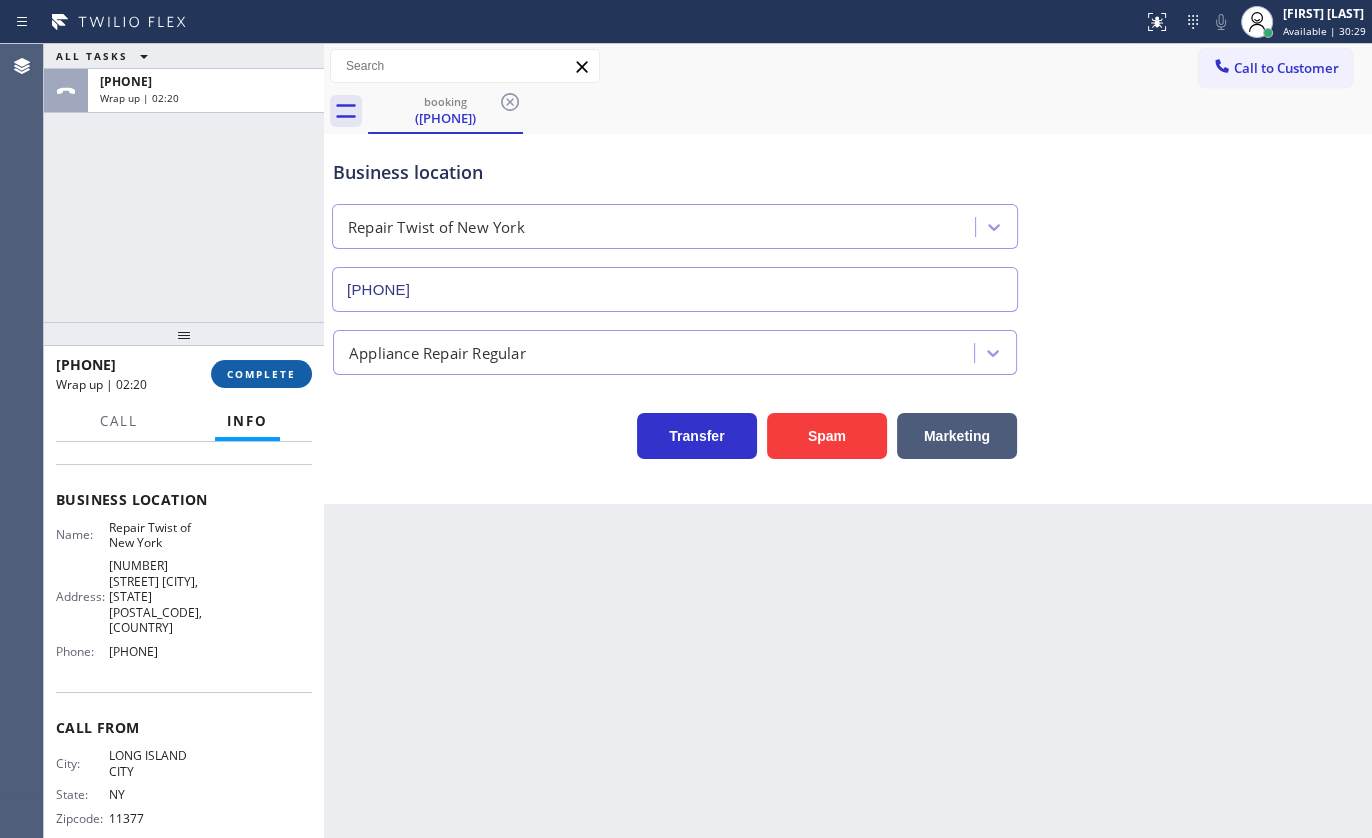 click on "COMPLETE" at bounding box center [261, 374] 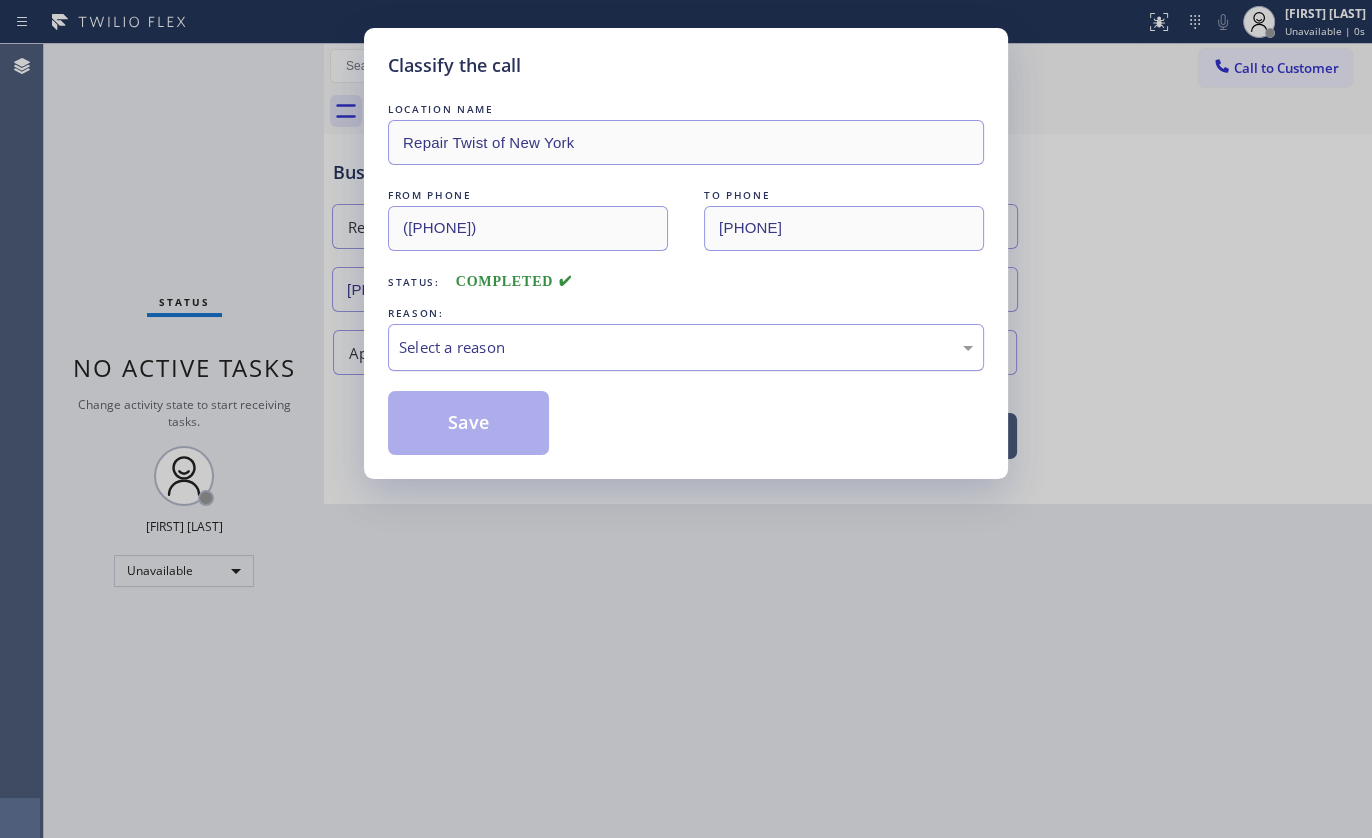 click on "Select a reason" at bounding box center [686, 347] 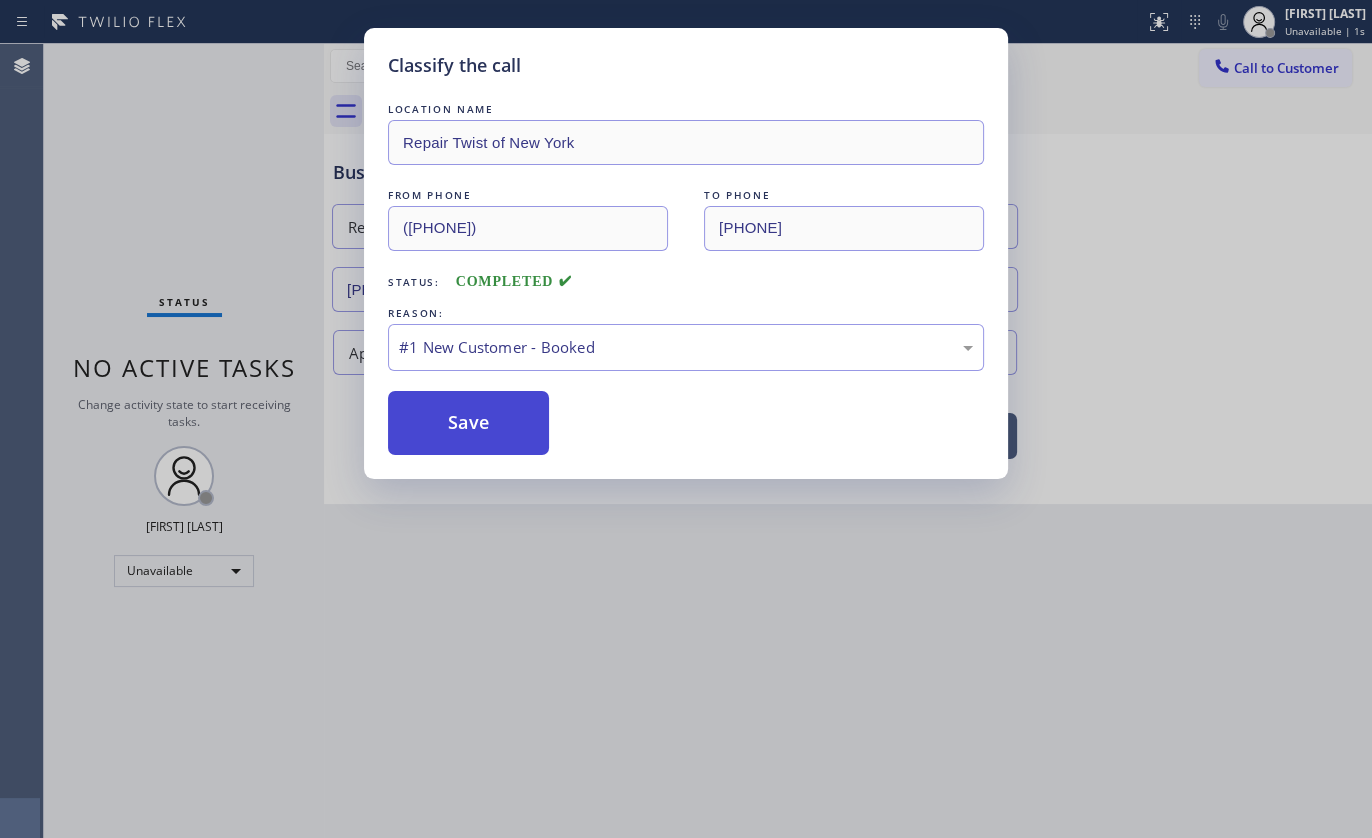 click on "Save" at bounding box center (468, 423) 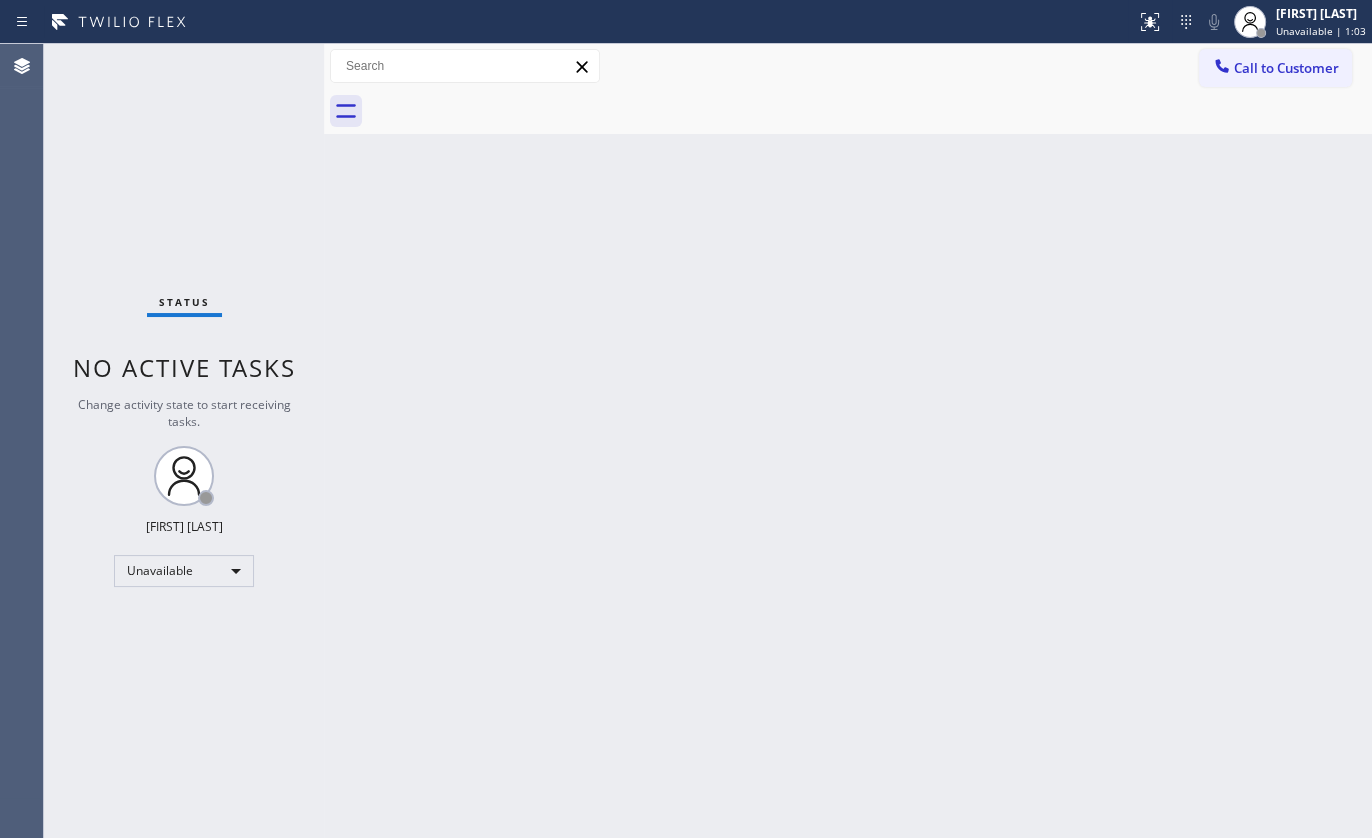 click on "Status No active tasks Change activity state to start receiving tasks. [FIRST] Unavailable" at bounding box center [184, 441] 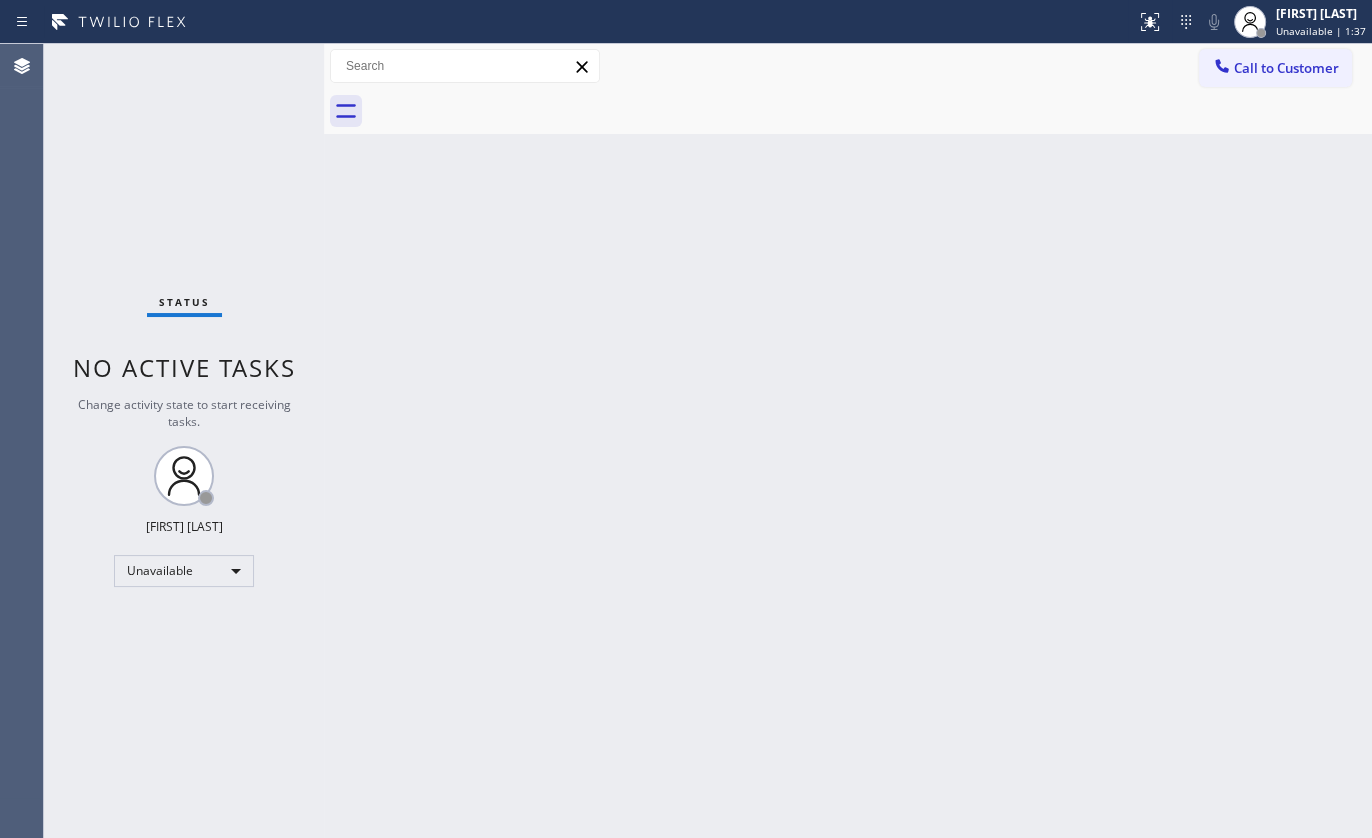 click on "Back to Dashboard Change Sender ID Customers Technicians Select a contact Outbound call Technician Search Technician Your caller id phone number Your caller id phone number Call Technician info Name   Phone none Address none Change Sender ID HVAC +18559994417 5 Star Appliance +18557314952 Appliance Repair +18554611149 Plumbing +18889090120 Air Duct Cleaning +18006865038  Electricians +18005688664 Cancel Change Check personal SMS Reset Change No tabs Call to Customer Outbound call Location Jenn-Air Expert Appliance Repair Your caller id phone number ([PHONE]) Customer number Call Outbound call Technician Search Technician Your caller id phone number Your caller id phone number Call" at bounding box center (848, 441) 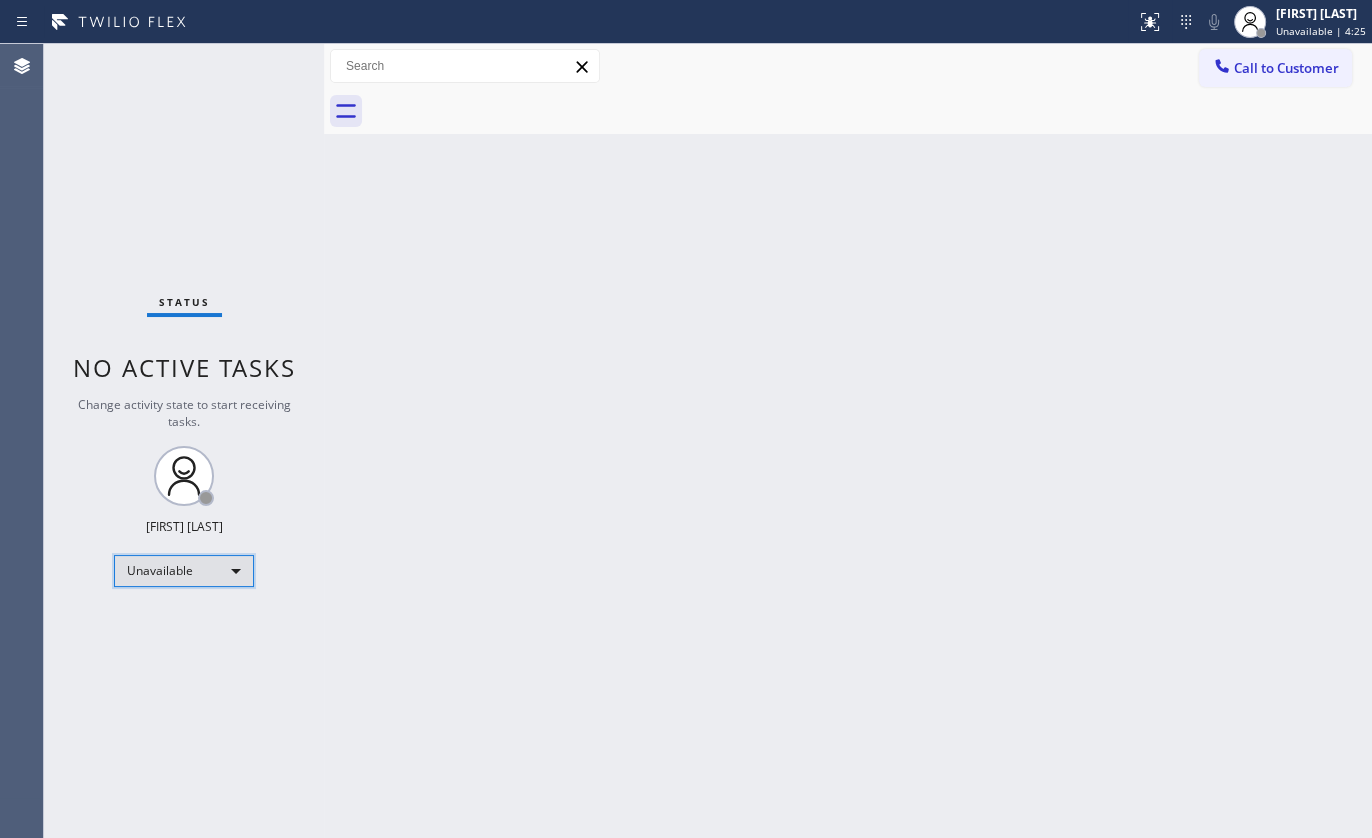 drag, startPoint x: 166, startPoint y: 569, endPoint x: 165, endPoint y: 579, distance: 10.049875 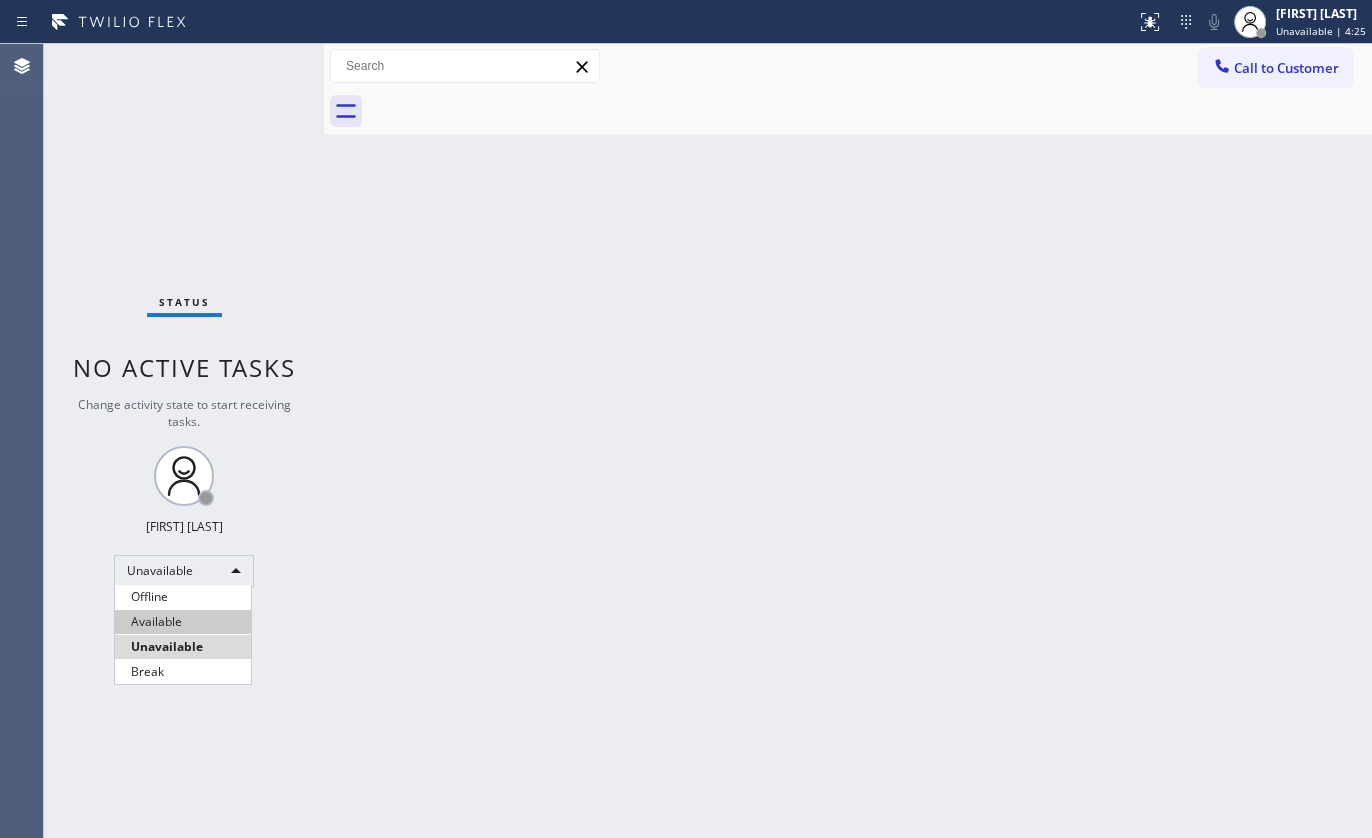 click on "Available" at bounding box center [183, 622] 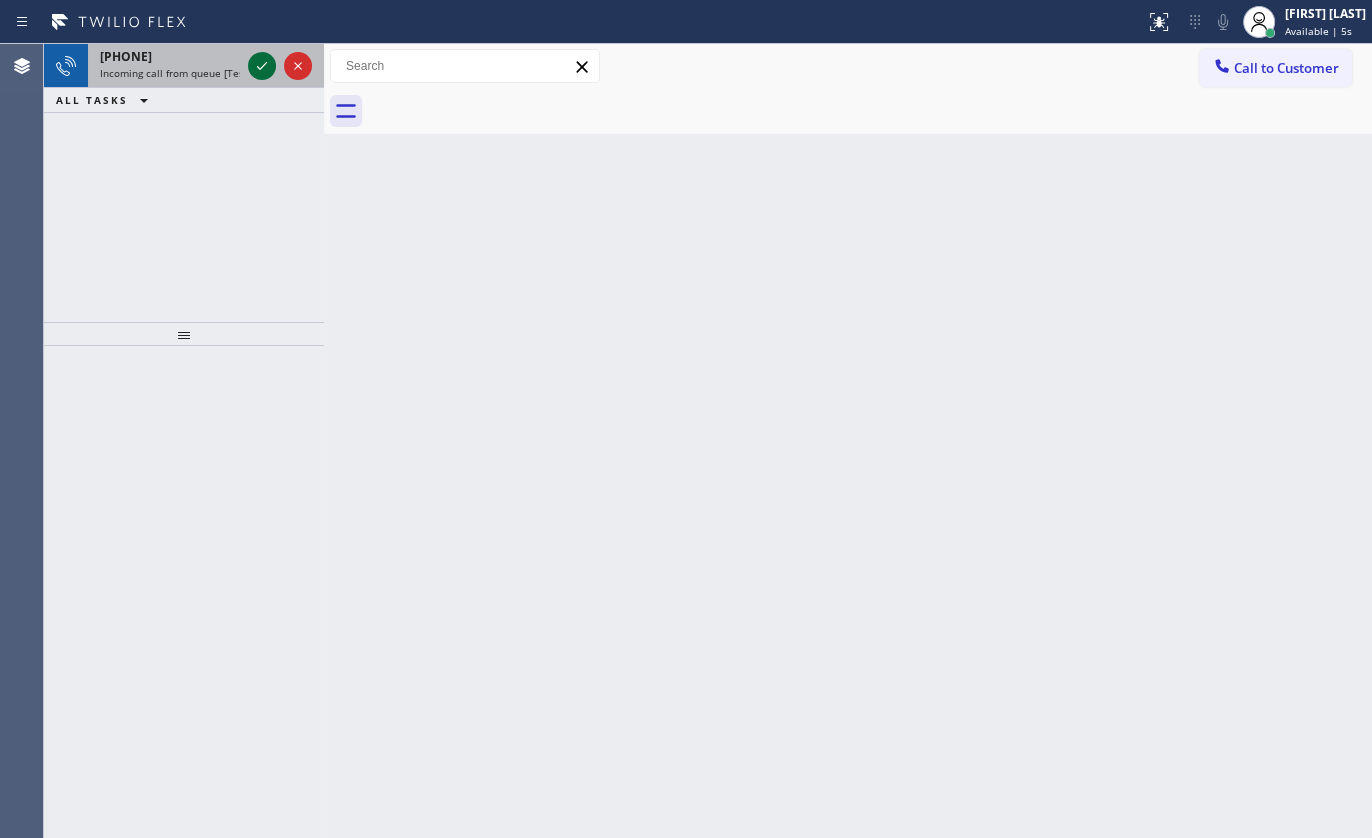 click 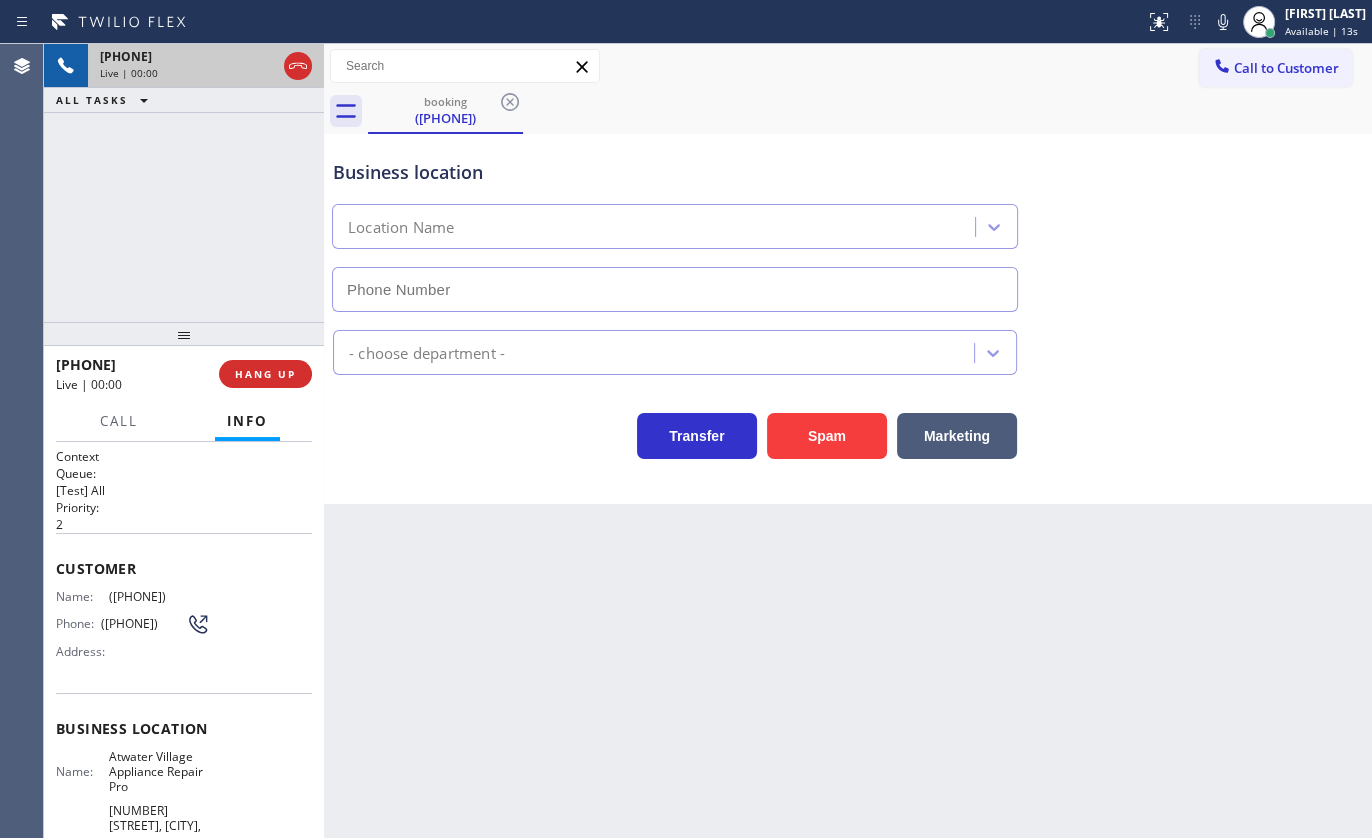 type on "[PHONE]" 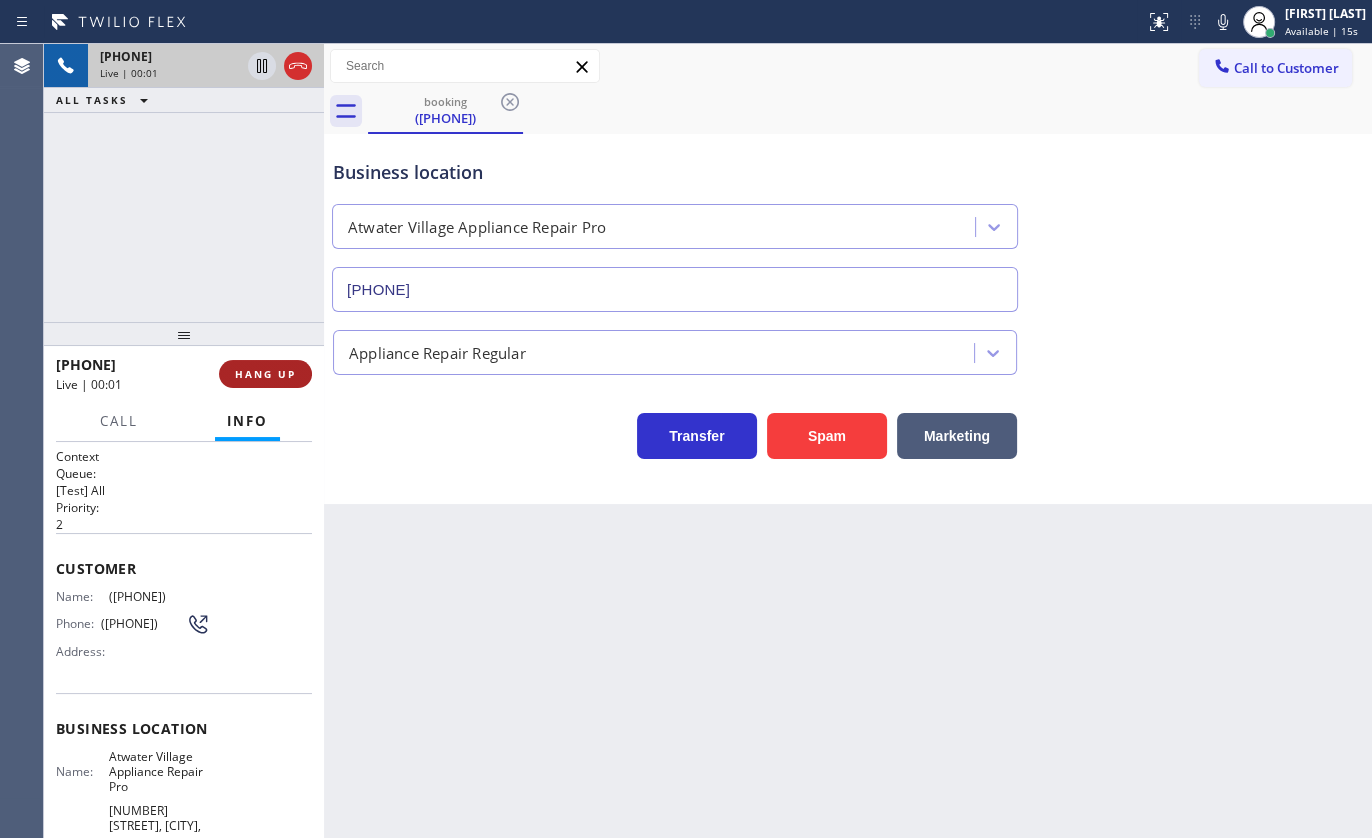 click on "HANG UP" at bounding box center [265, 374] 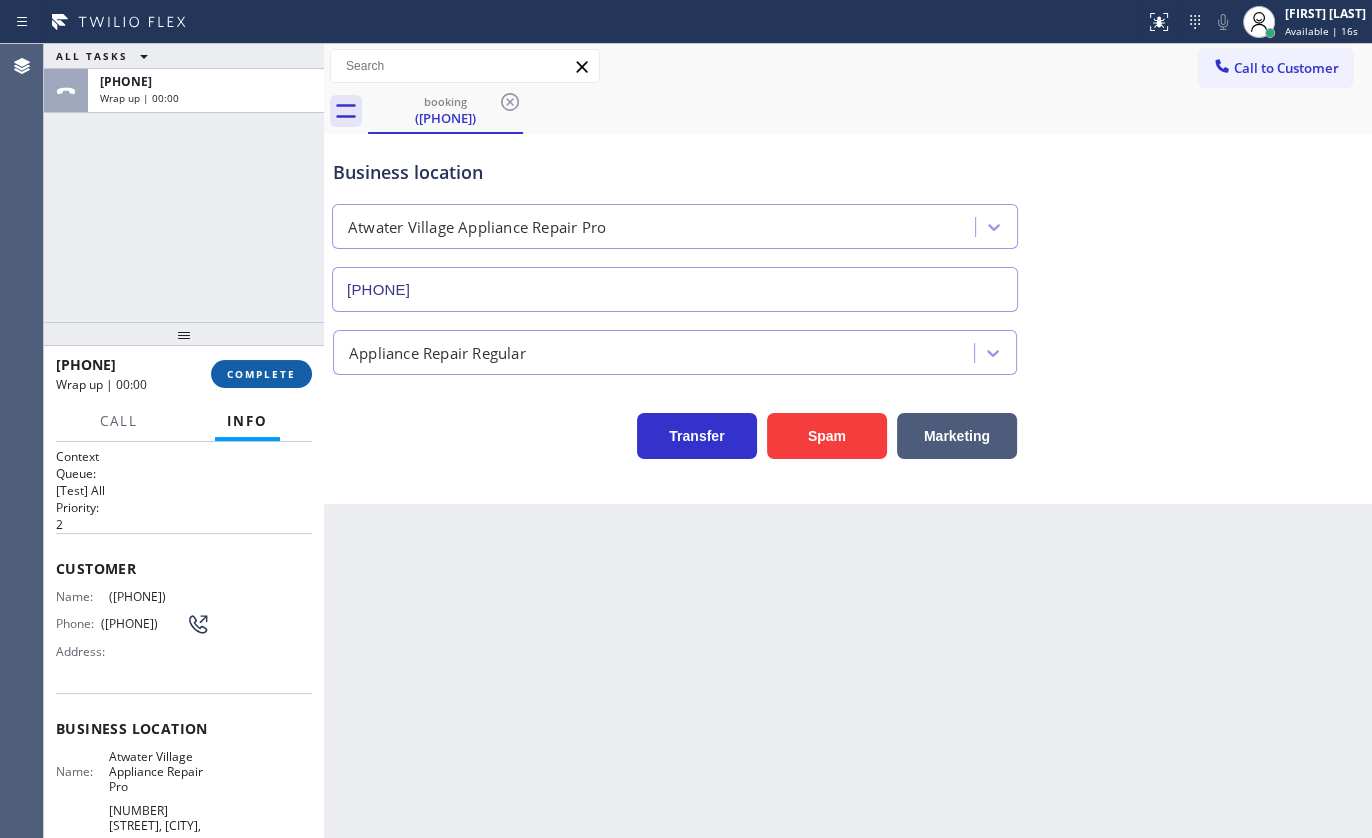 drag, startPoint x: 249, startPoint y: 373, endPoint x: 252, endPoint y: 389, distance: 16.27882 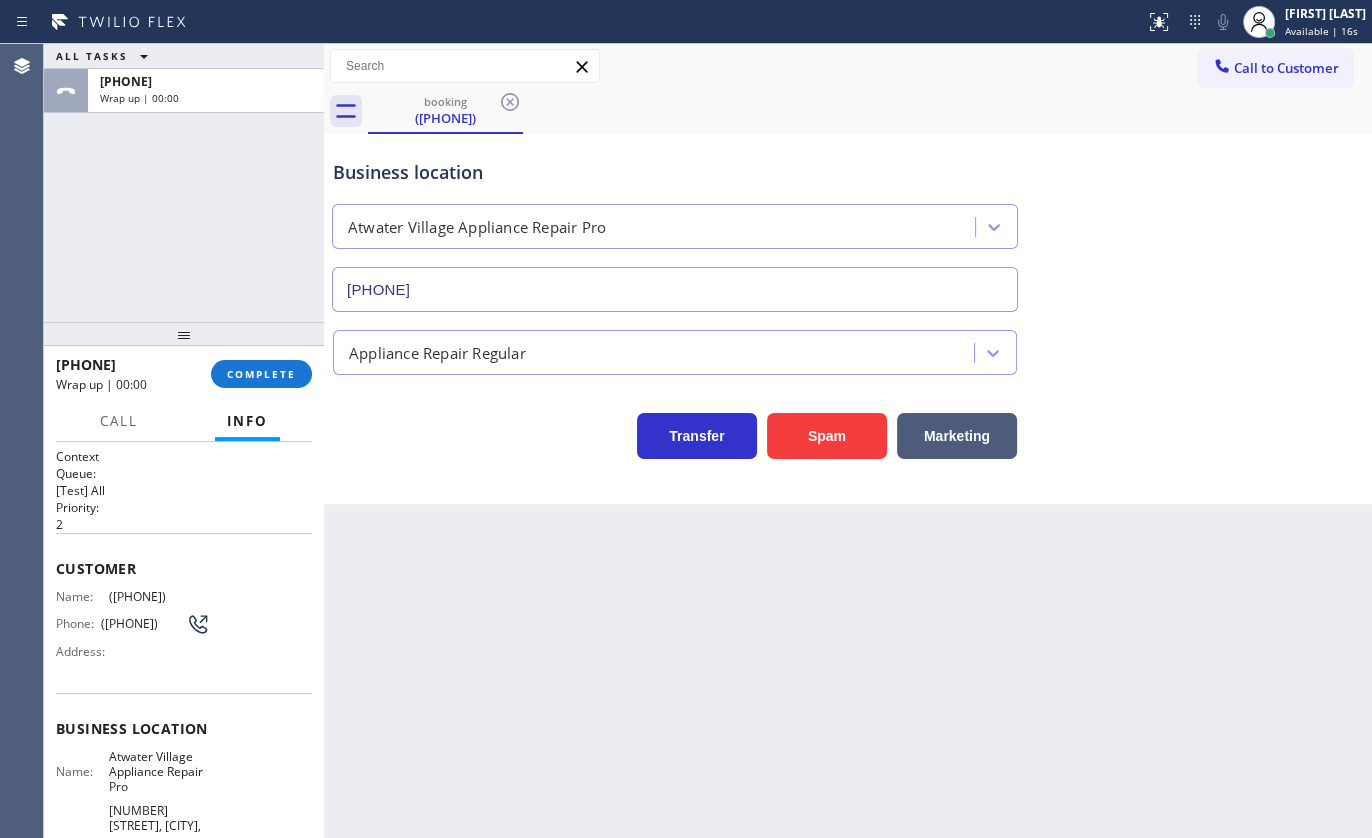 click on "COMPLETE" at bounding box center (261, 374) 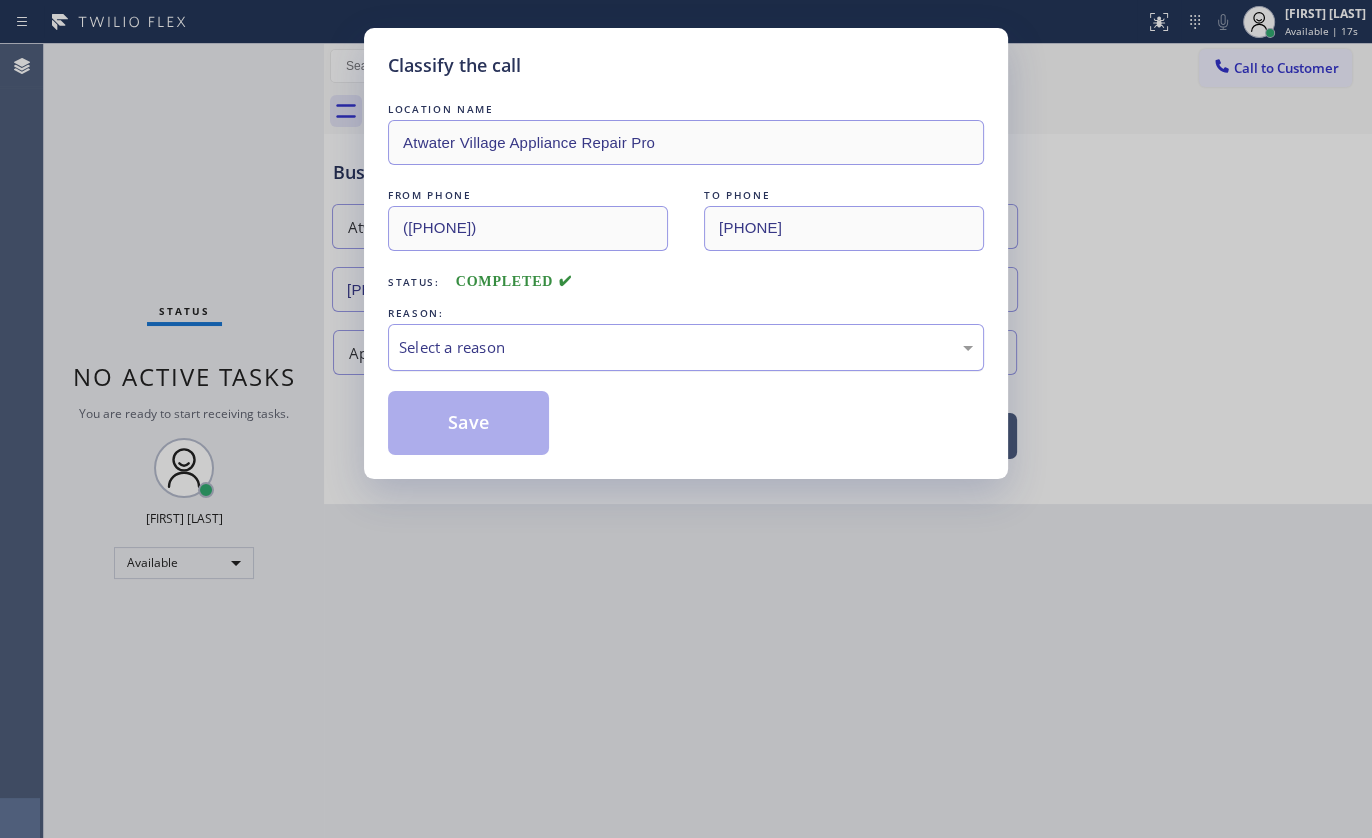 click on "Select a reason" at bounding box center [686, 347] 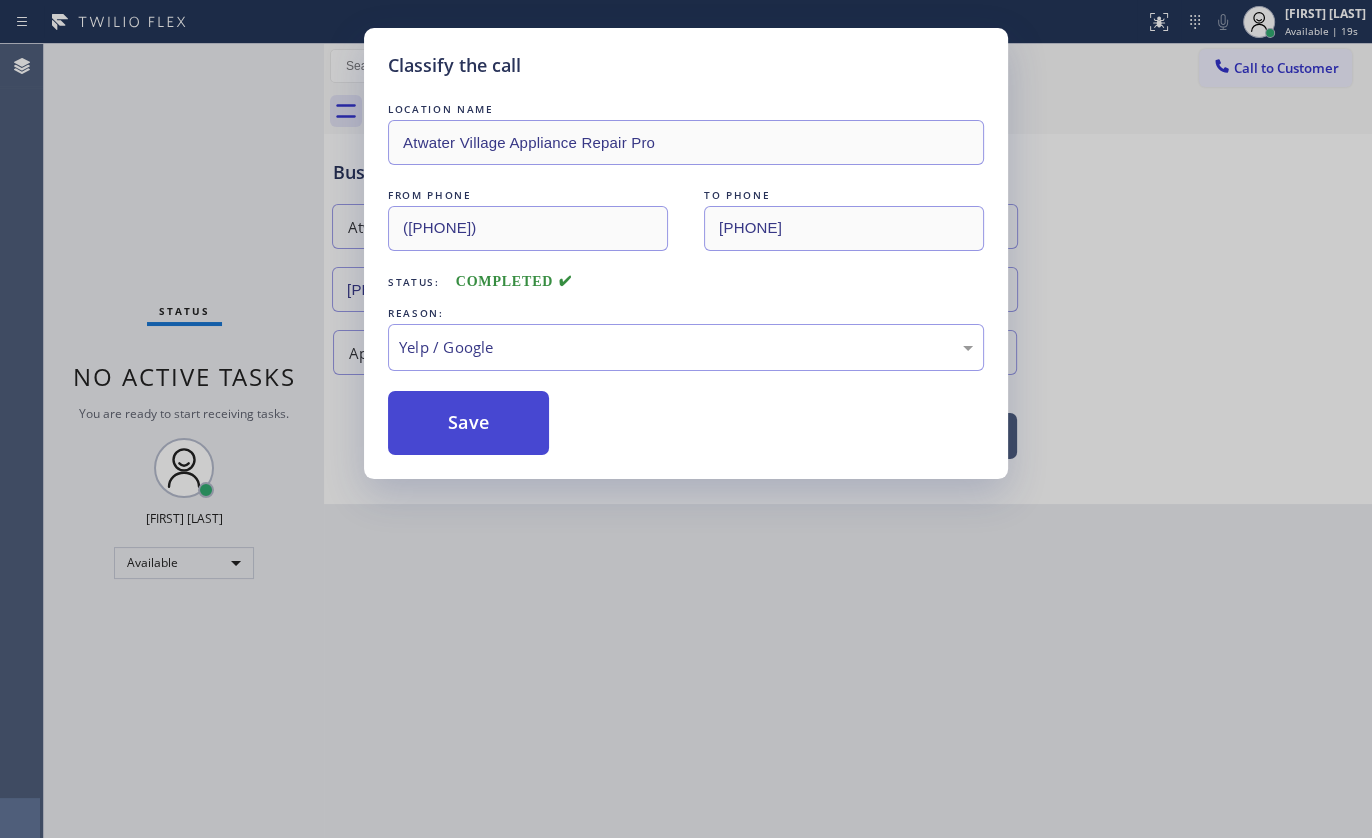 click on "Save" at bounding box center [468, 423] 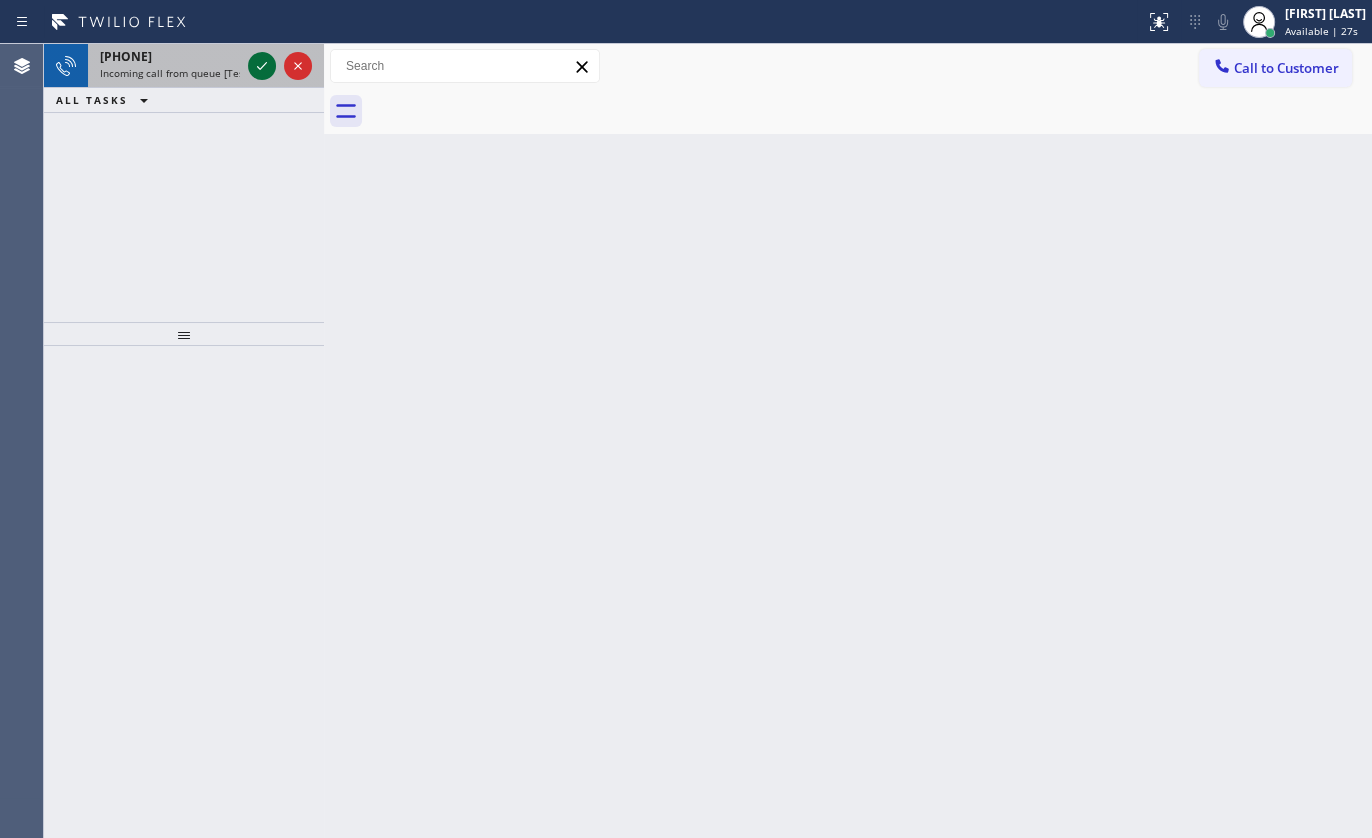 click 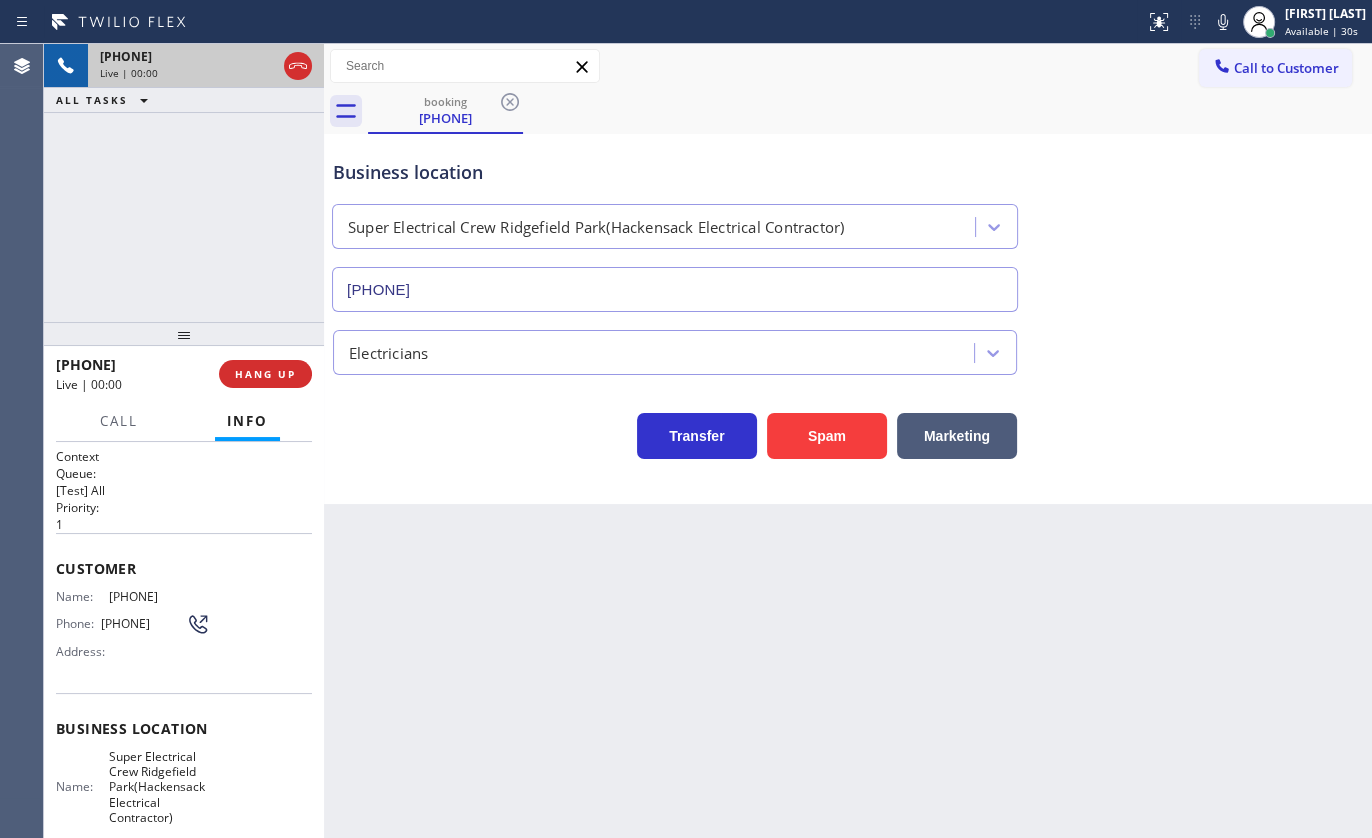 type on "[PHONE]" 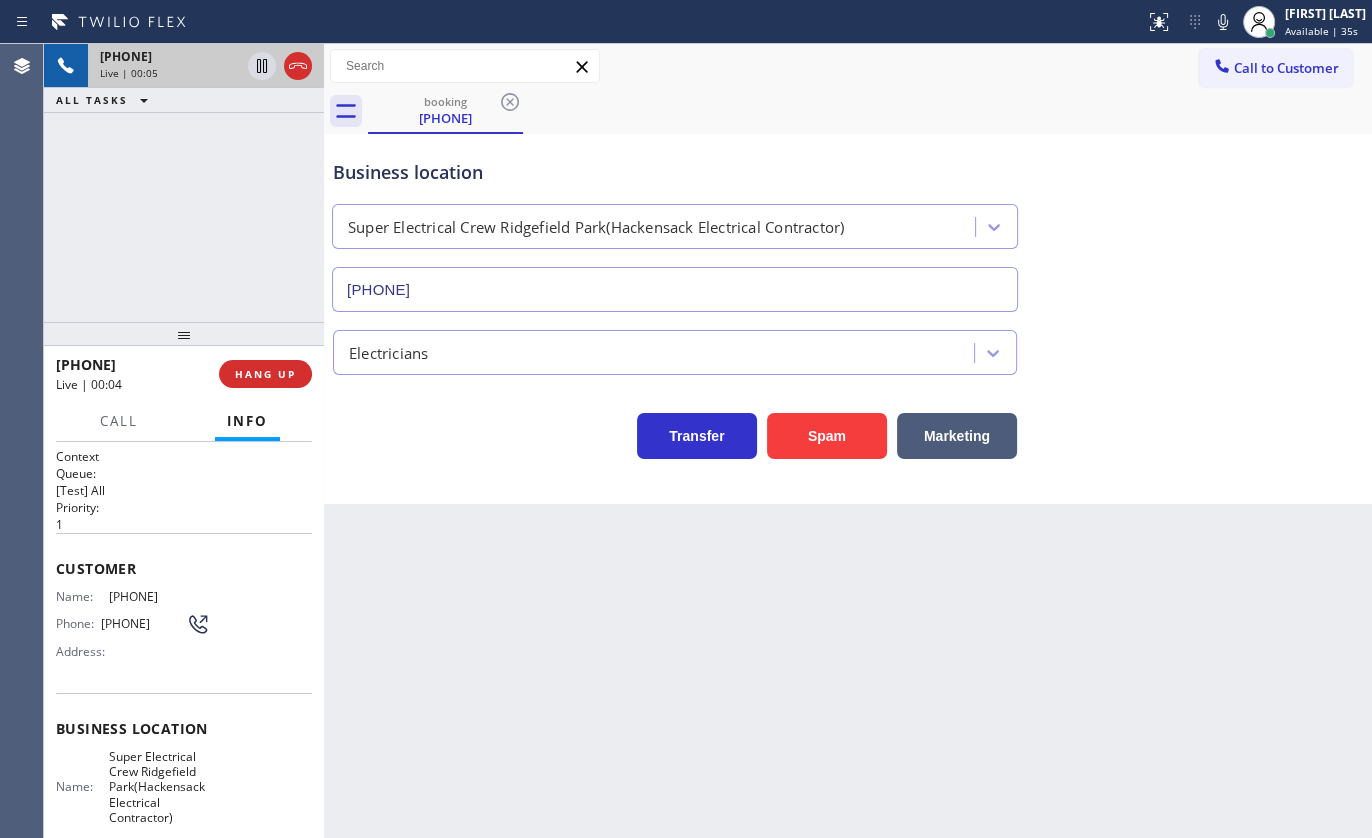 drag, startPoint x: 993, startPoint y: 633, endPoint x: 1222, endPoint y: 494, distance: 267.8843 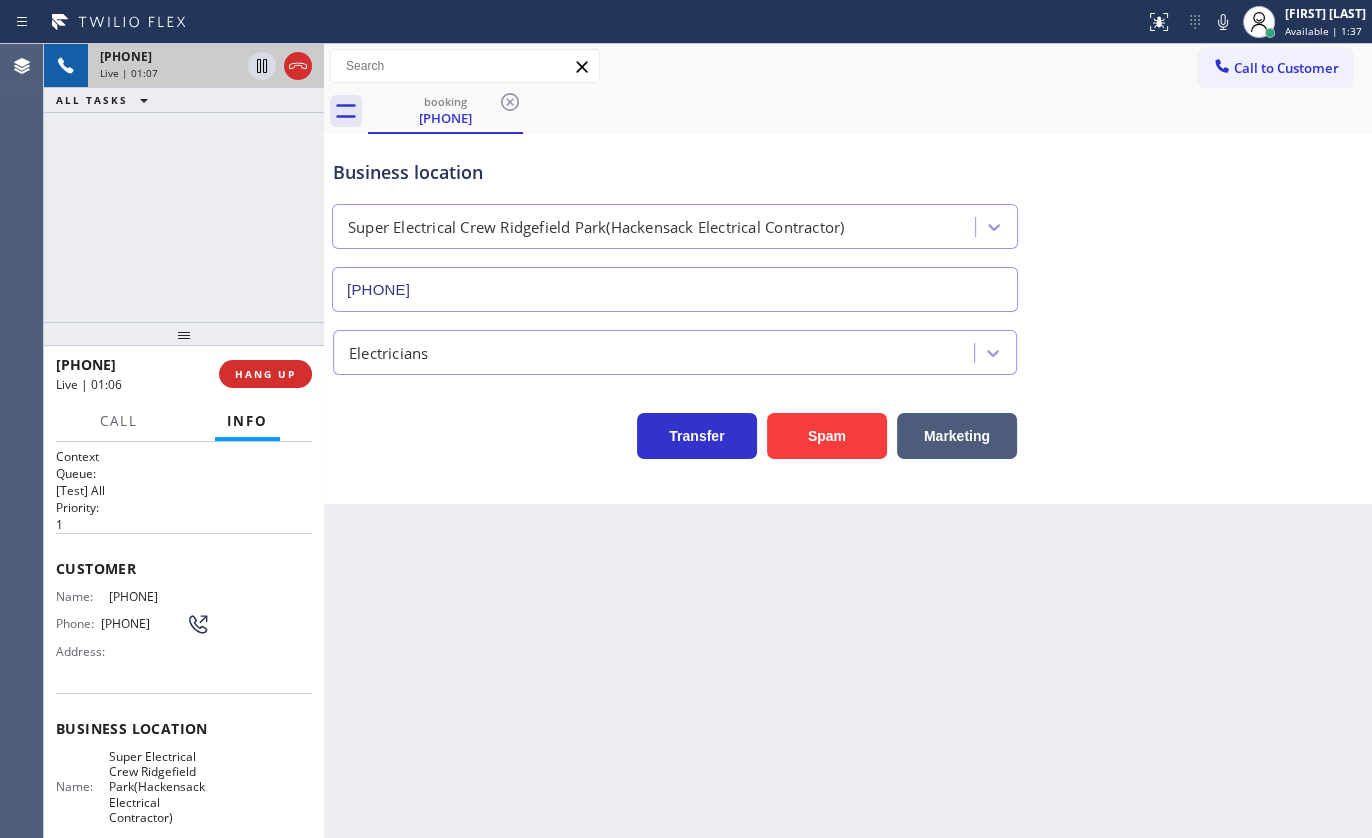 drag, startPoint x: 103, startPoint y: 594, endPoint x: 204, endPoint y: 600, distance: 101.17806 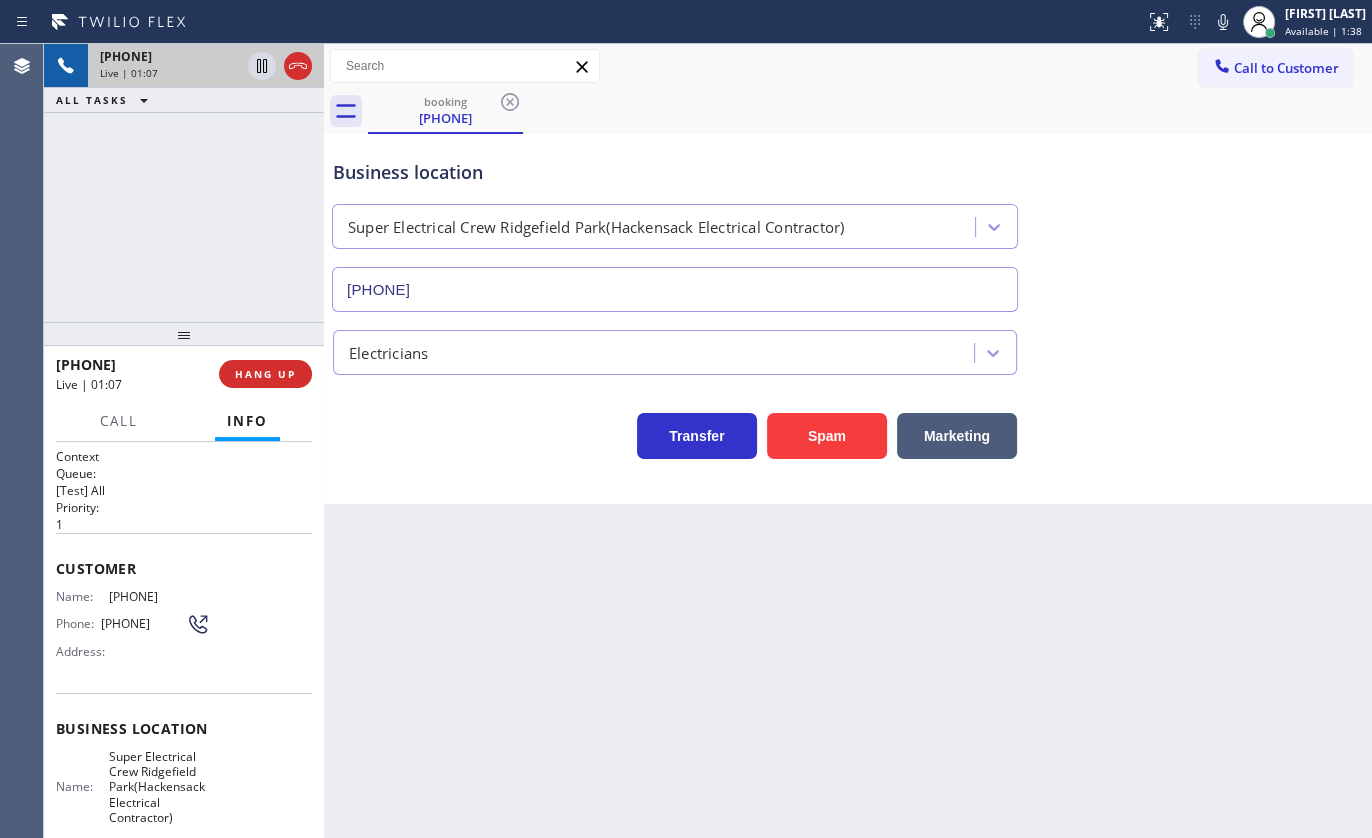 copy on "[PHONE]" 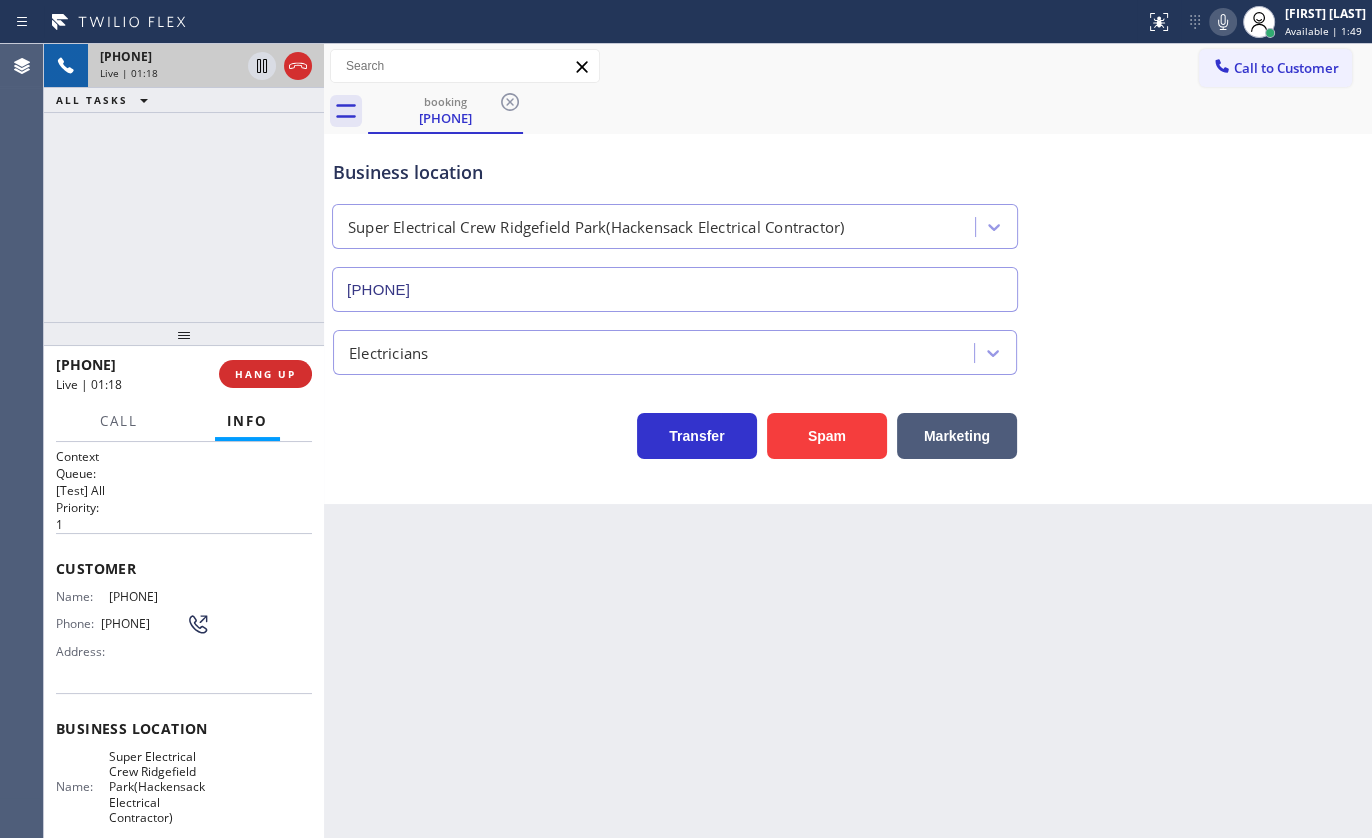 click 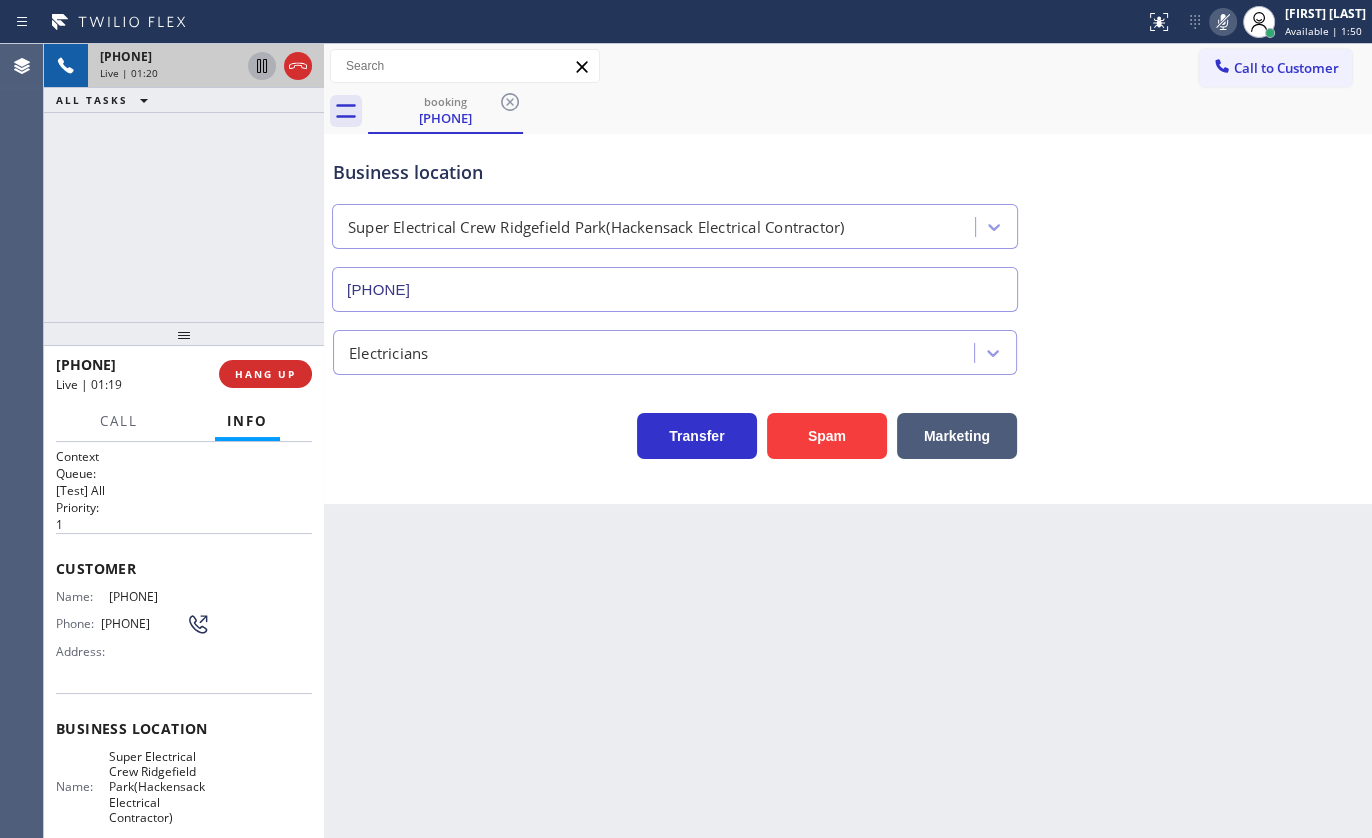 click 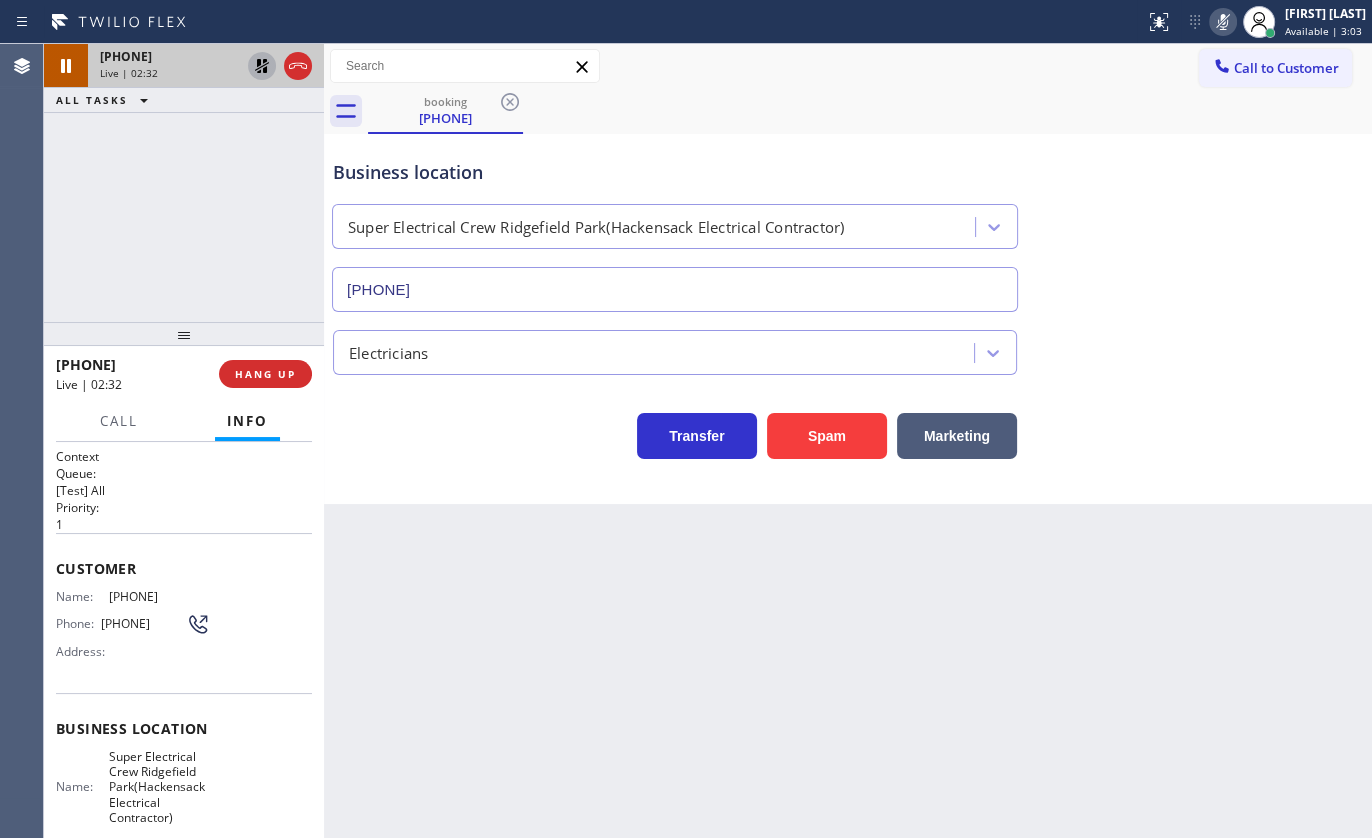 click 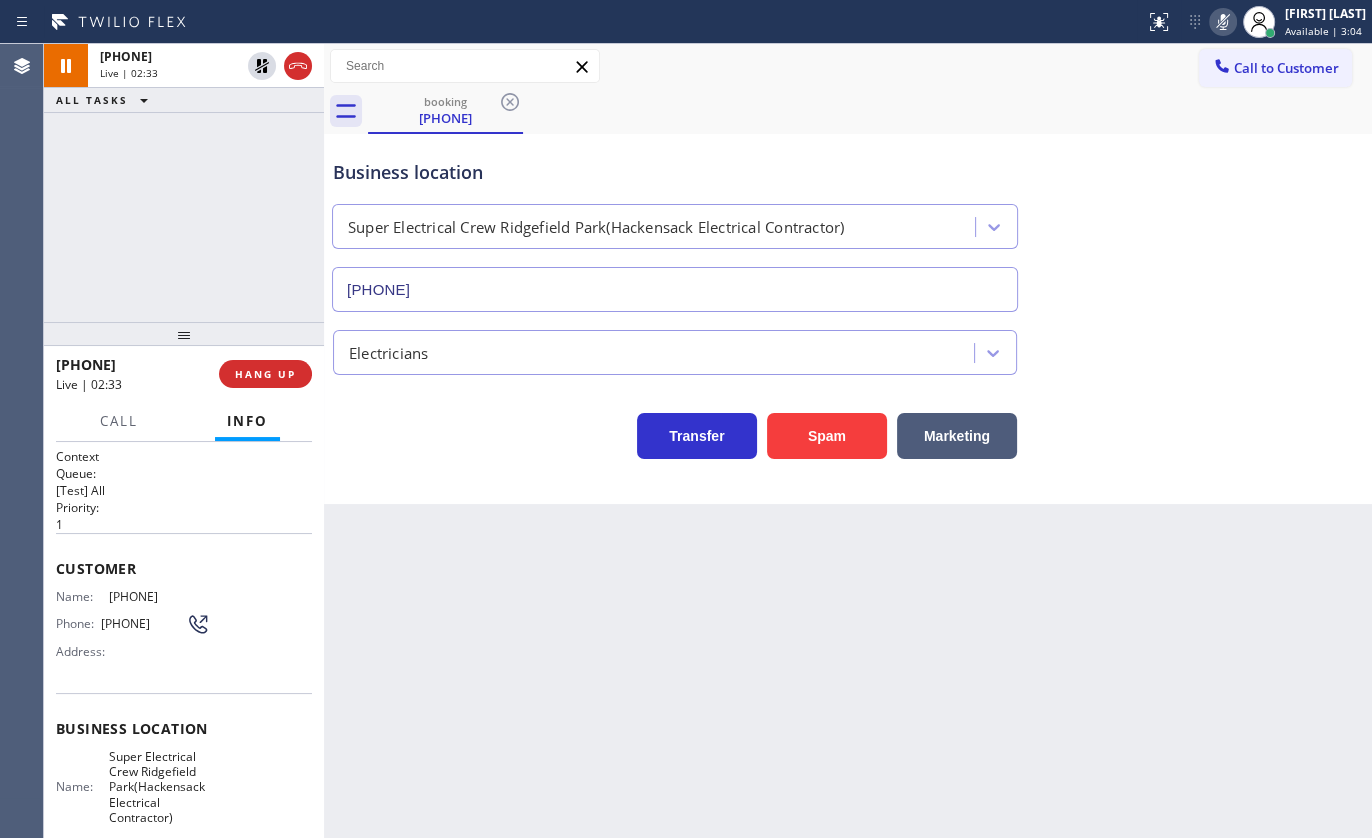 click 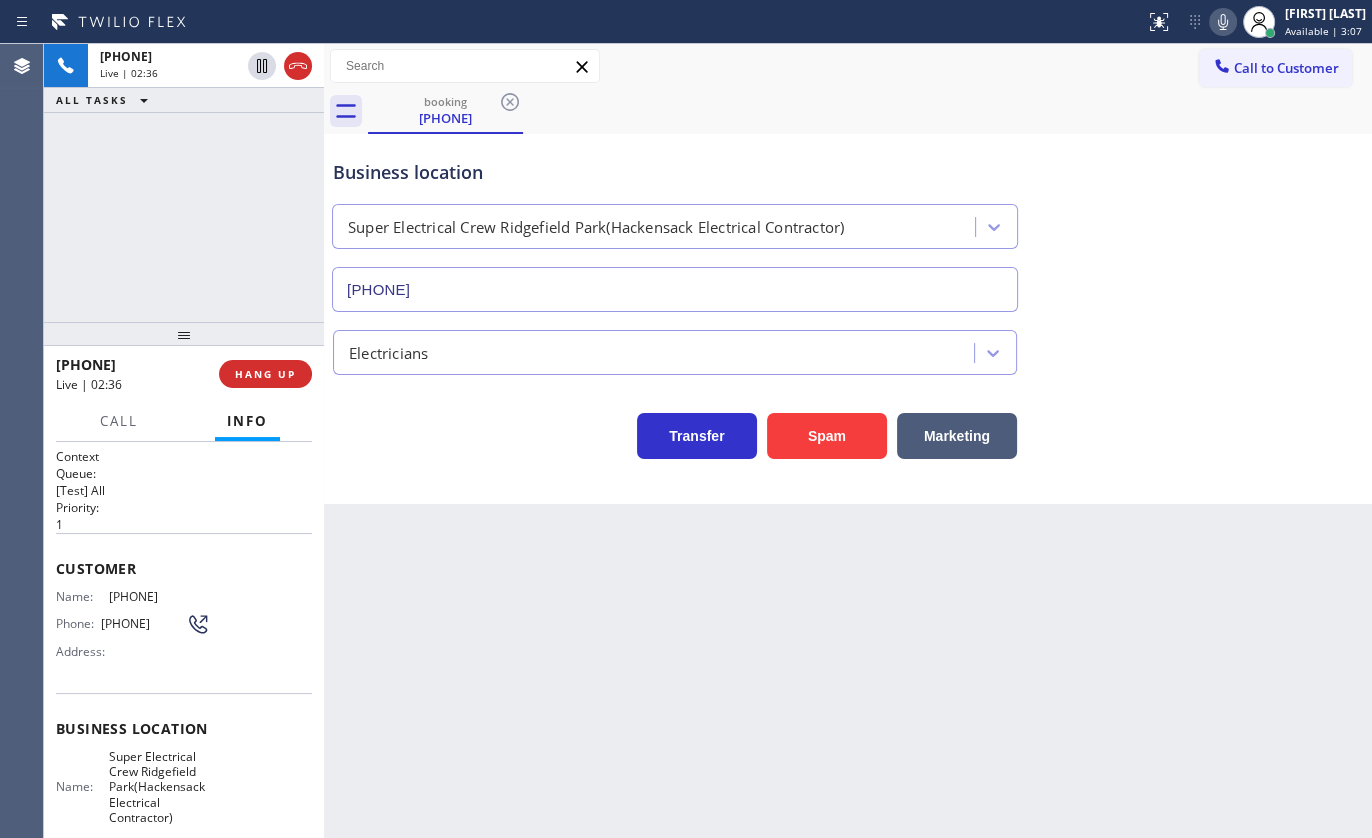 type 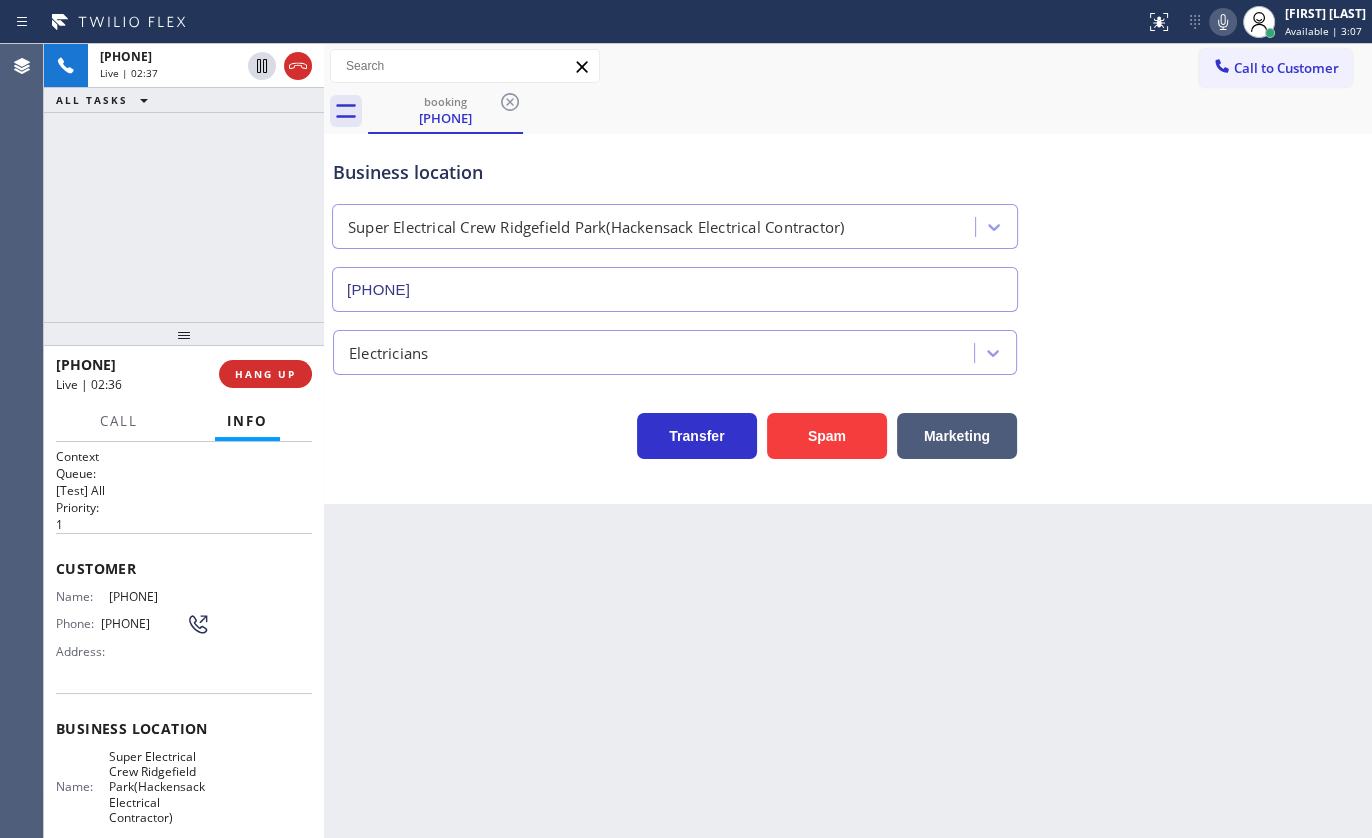copy on "[PHONE]" 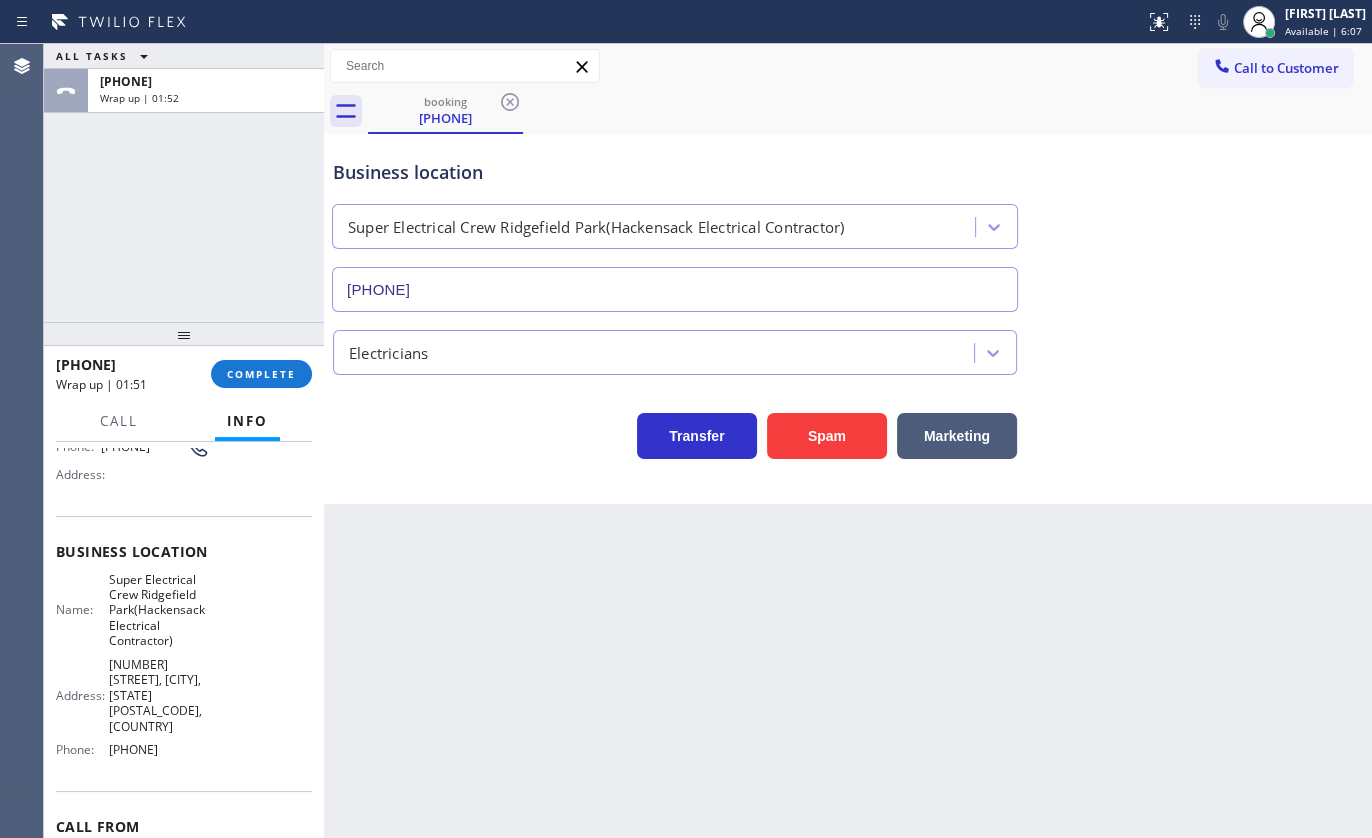 scroll, scrollTop: 181, scrollLeft: 0, axis: vertical 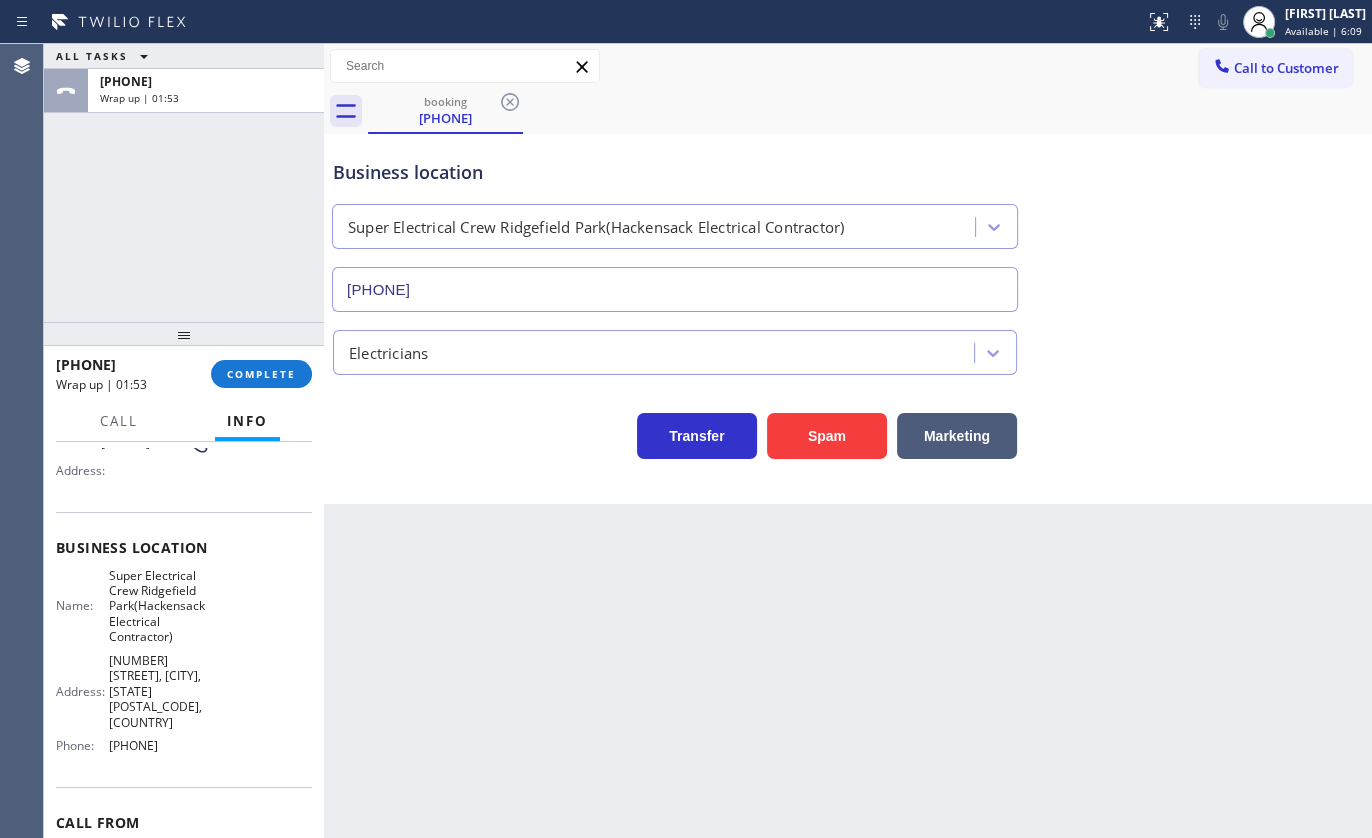 drag, startPoint x: 101, startPoint y: 744, endPoint x: 202, endPoint y: 759, distance: 102.10779 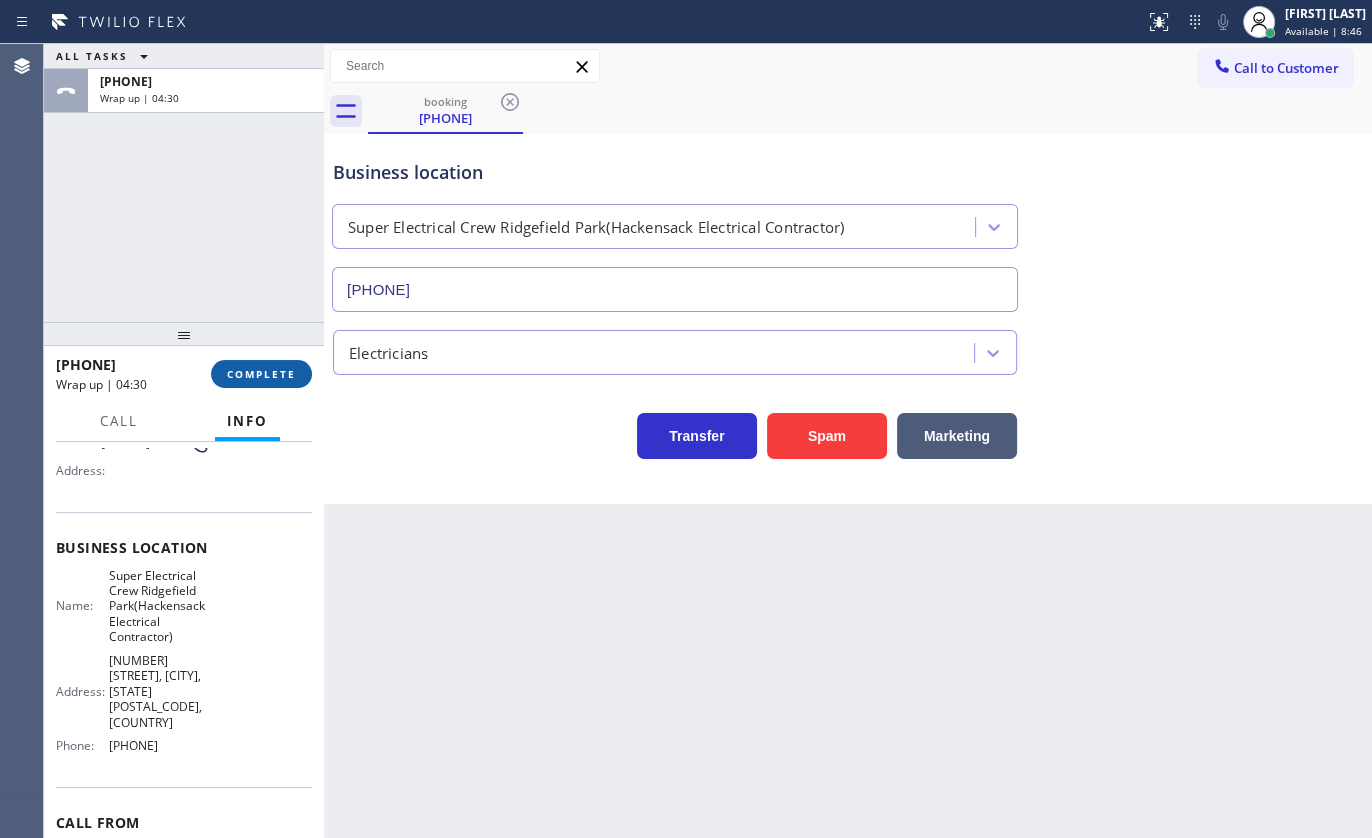 click on "COMPLETE" at bounding box center [261, 374] 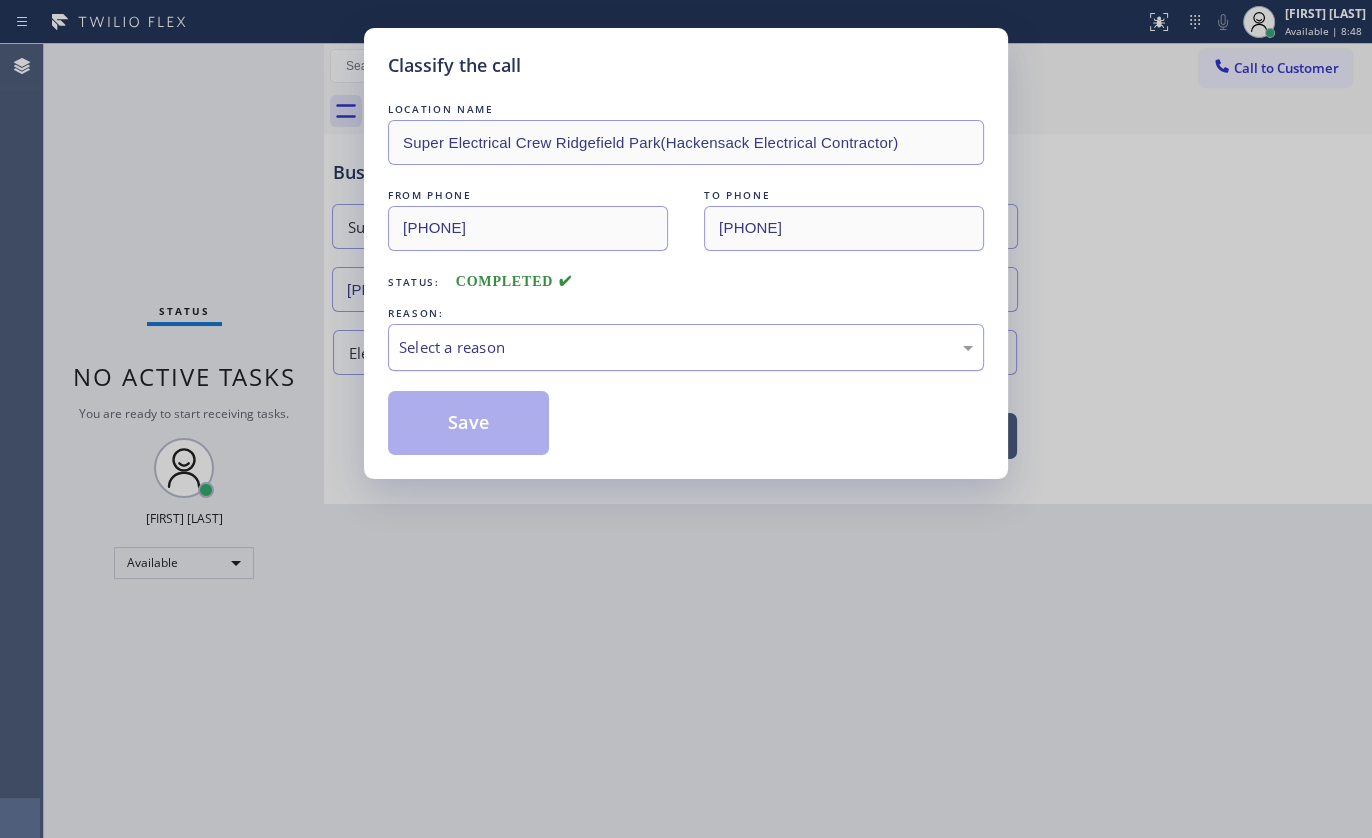 click on "Select a reason" at bounding box center (686, 347) 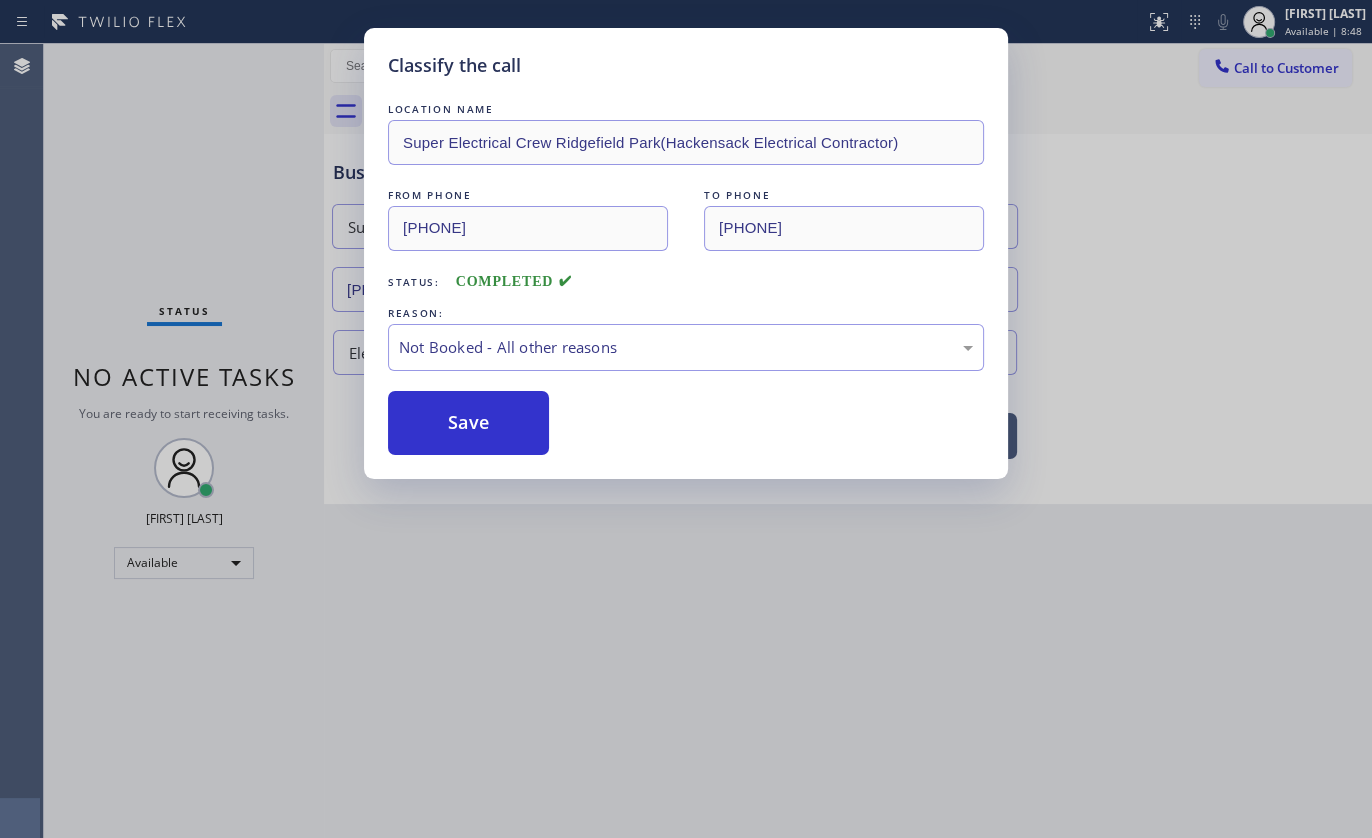 click on "Save" at bounding box center (468, 423) 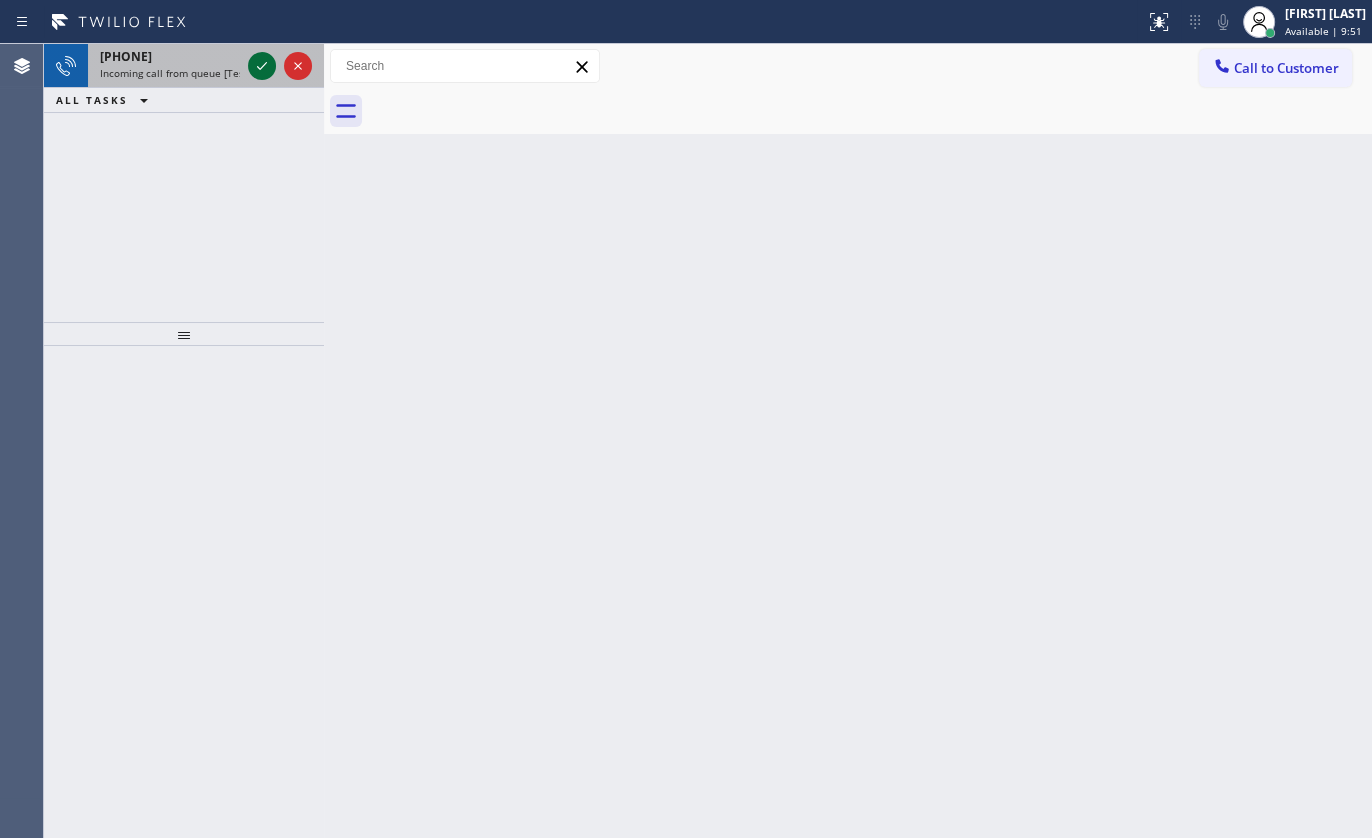 click 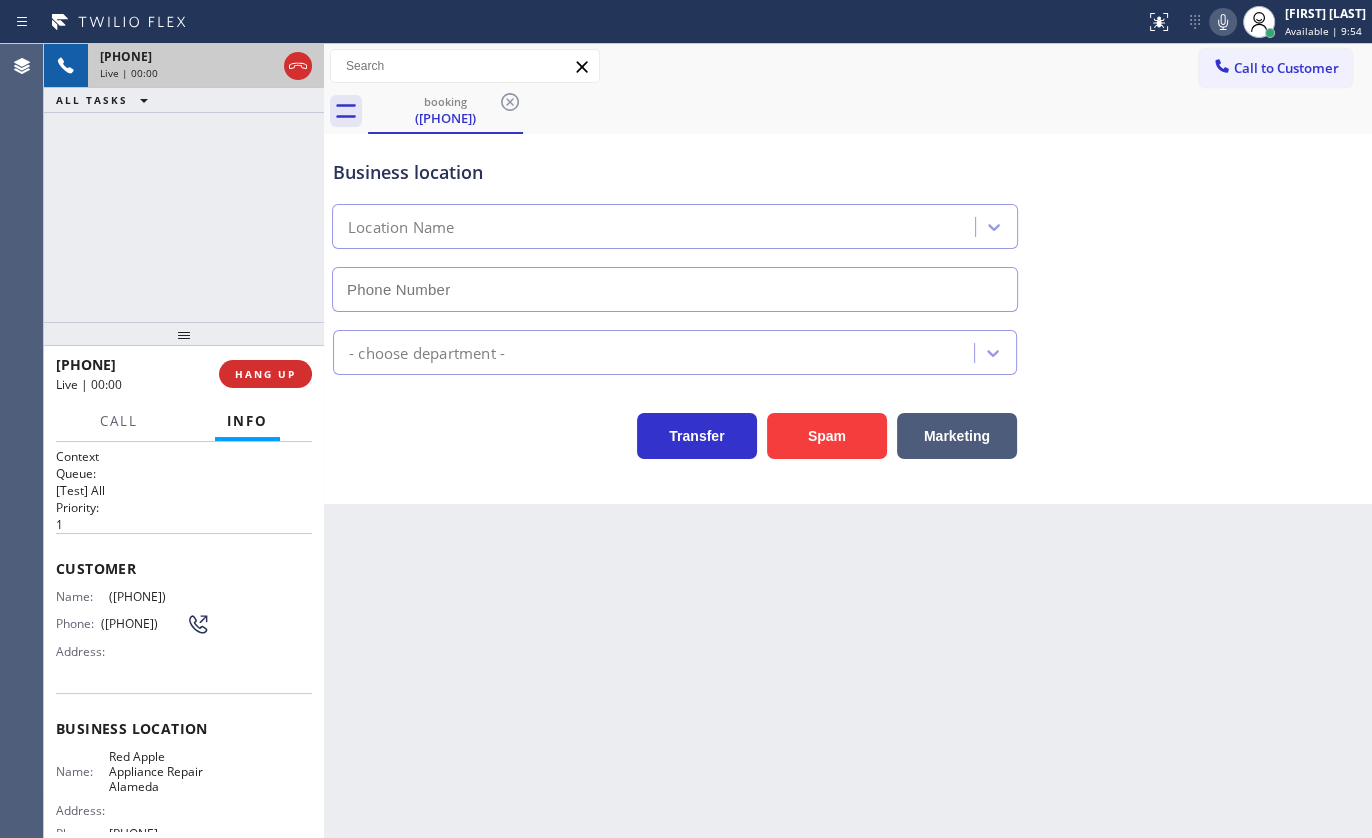 type on "[PHONE]" 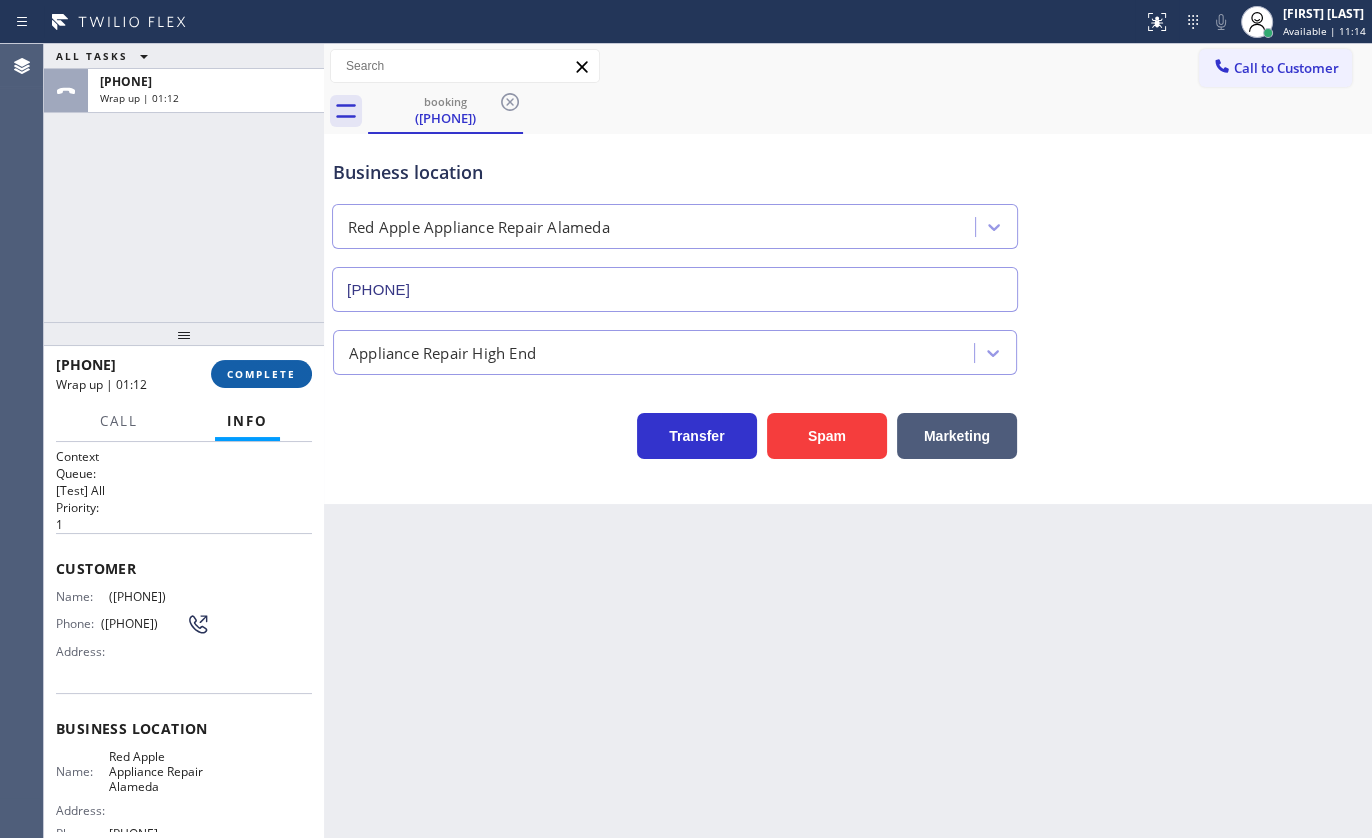 click on "COMPLETE" at bounding box center [261, 374] 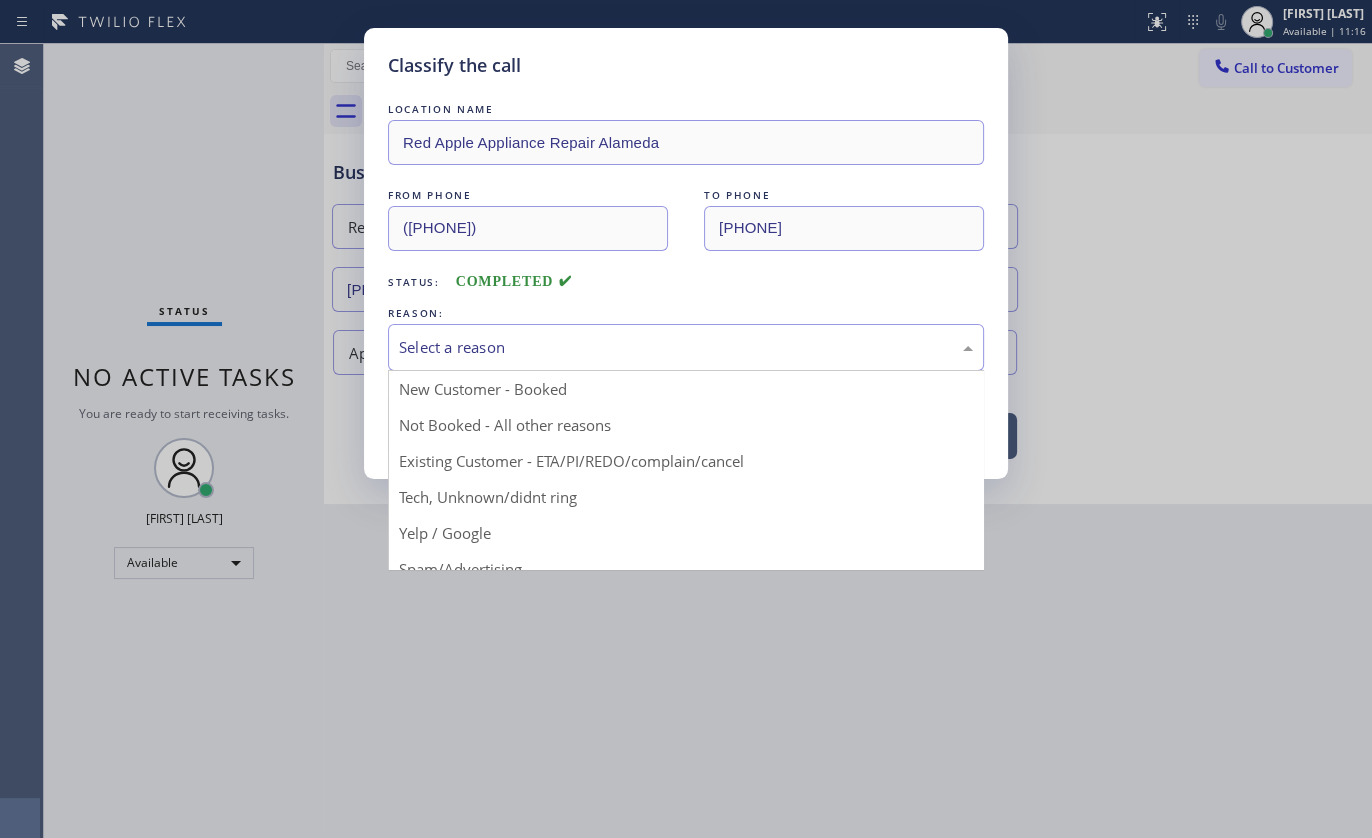 click on "Select a reason" at bounding box center [686, 347] 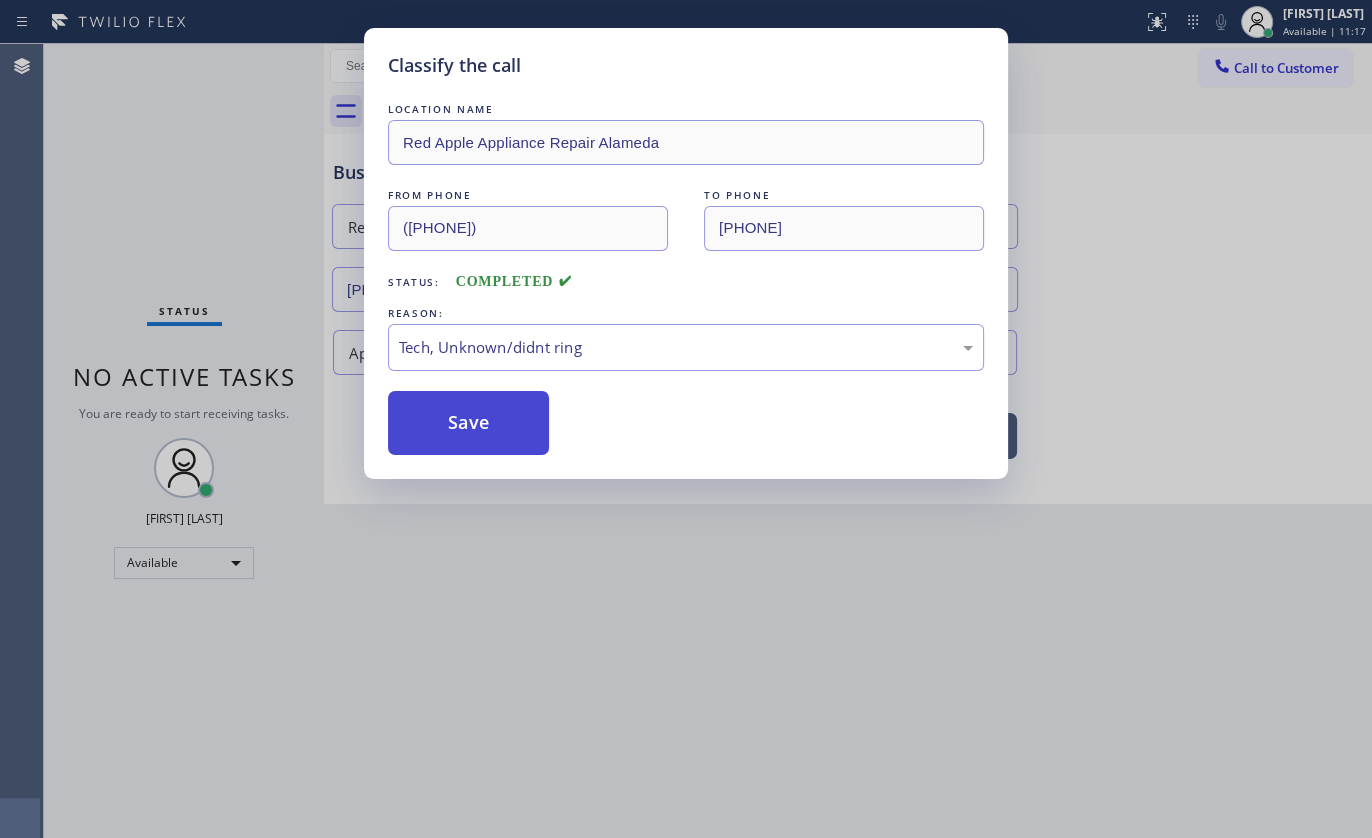 click on "Save" at bounding box center [468, 423] 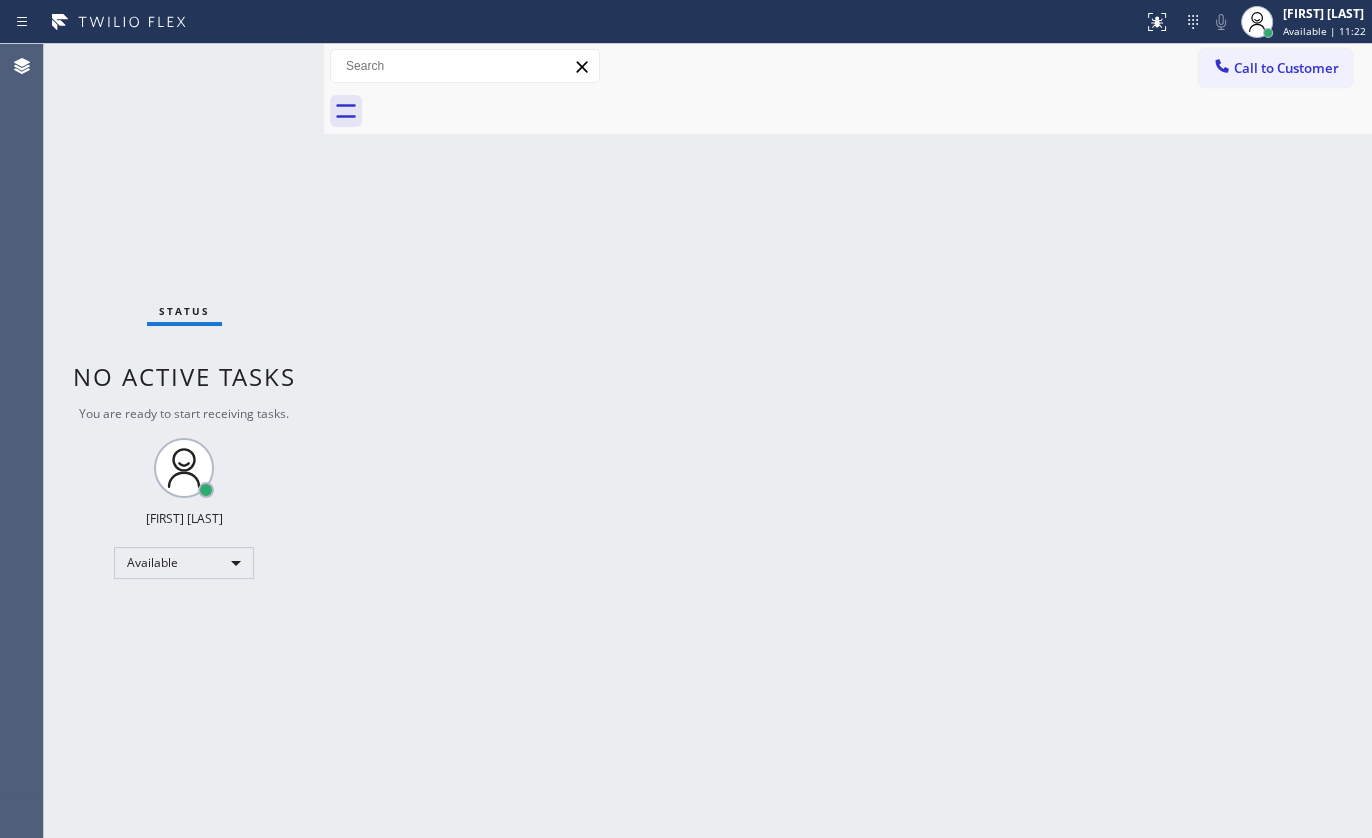 click on "Back to Dashboard Change Sender ID Customers Technicians Select a contact Outbound call Technician Search Technician Your caller id phone number Your caller id phone number Call Technician info Name   Phone none Address none Change Sender ID HVAC +18559994417 5 Star Appliance +18557314952 Appliance Repair +18554611149 Plumbing +18889090120 Air Duct Cleaning +18006865038  Electricians +18005688664 Cancel Change Check personal SMS Reset Change No tabs Call to Customer Outbound call Location Jenn-Air Expert Appliance Repair Your caller id phone number ([PHONE]) Customer number Call Outbound call Technician Search Technician Your caller id phone number Your caller id phone number Call" at bounding box center (848, 441) 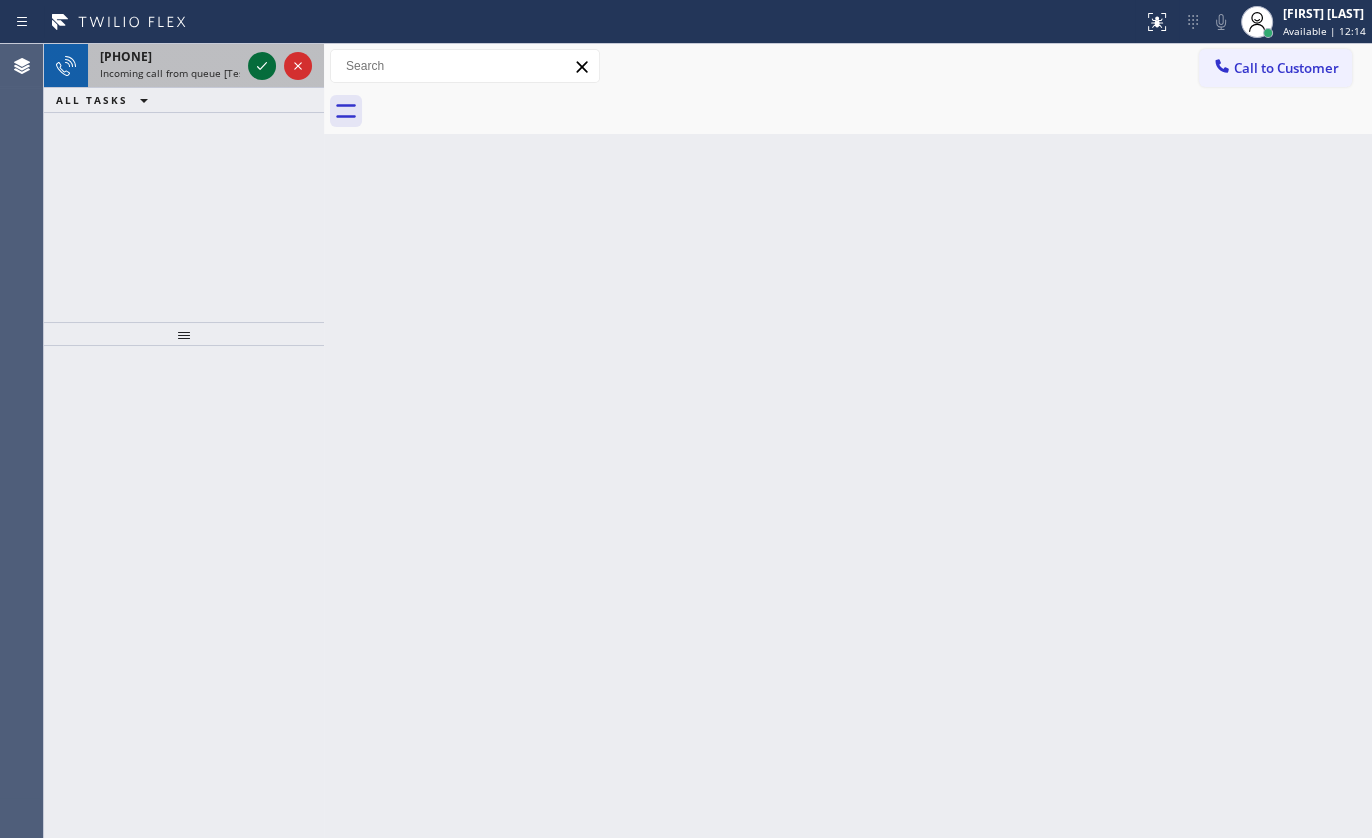 click 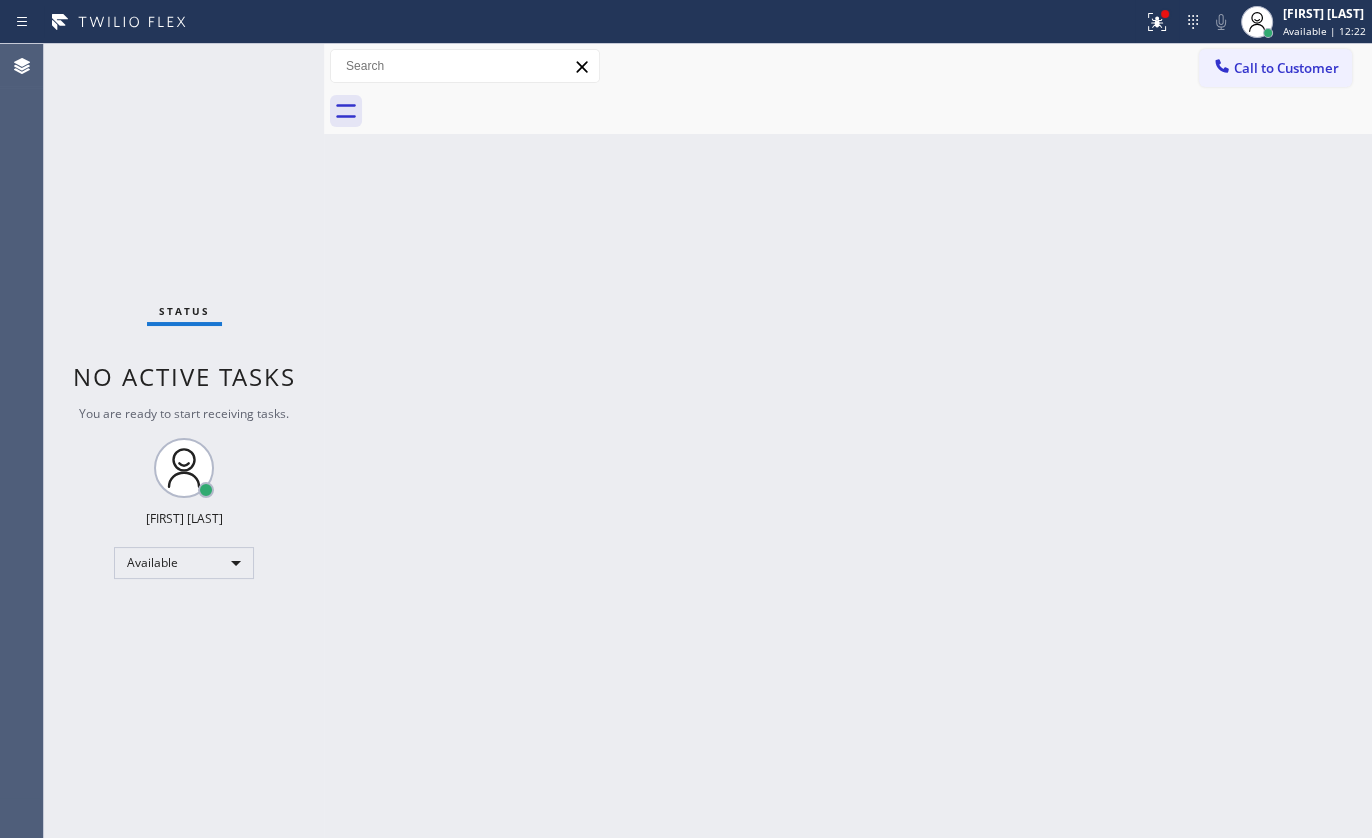 click on "Status   No active tasks     You are ready to start receiving tasks.   [FIRST] [LAST] Available" at bounding box center [184, 441] 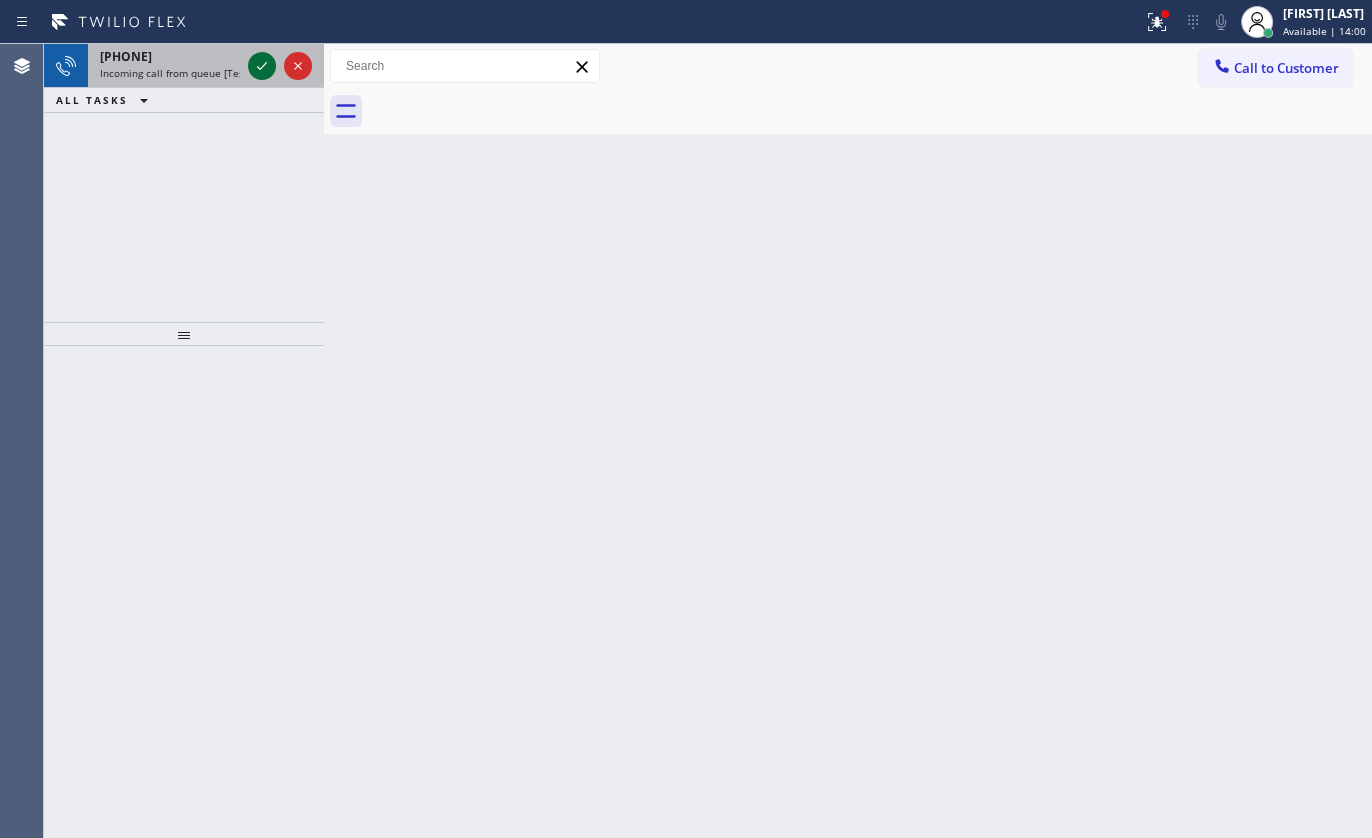 click 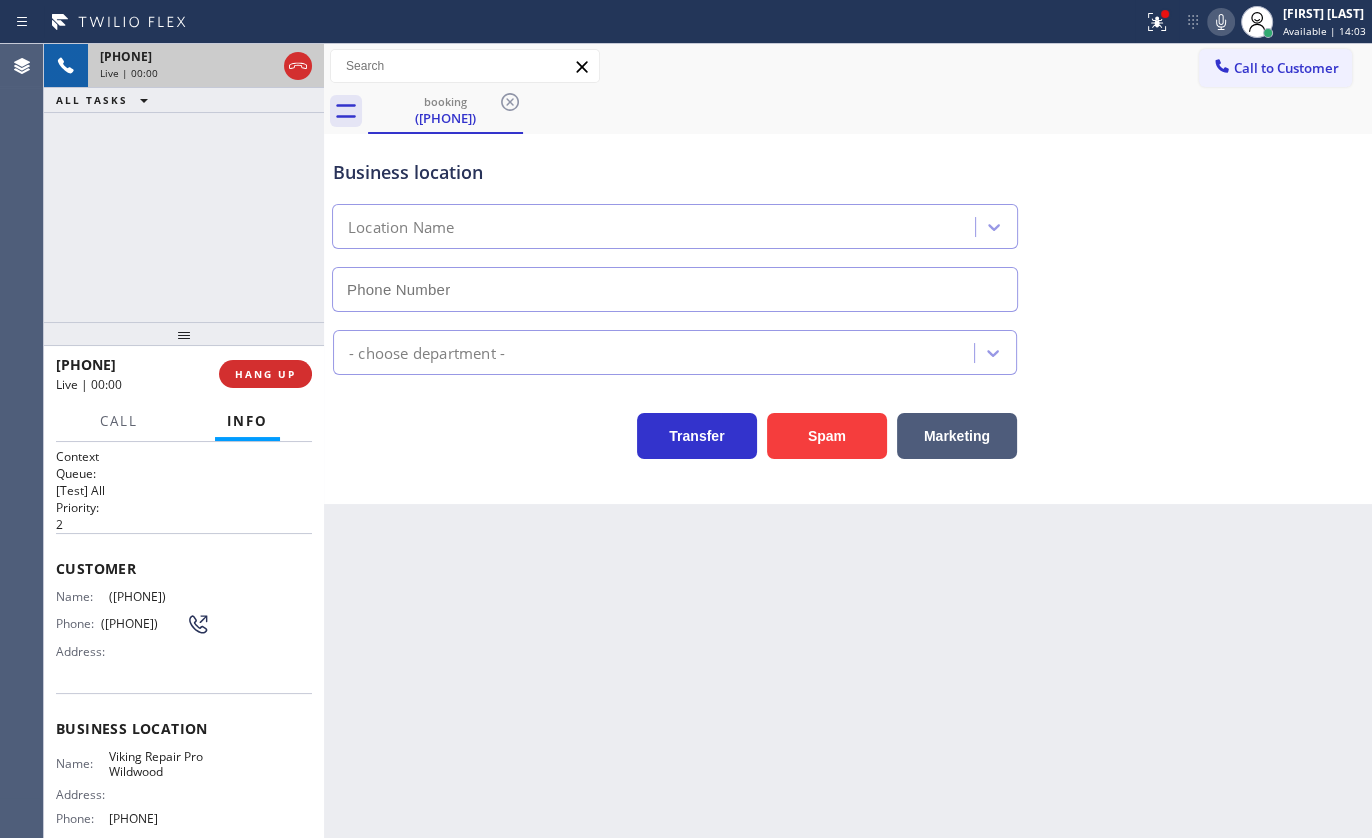 type on "[PHONE]" 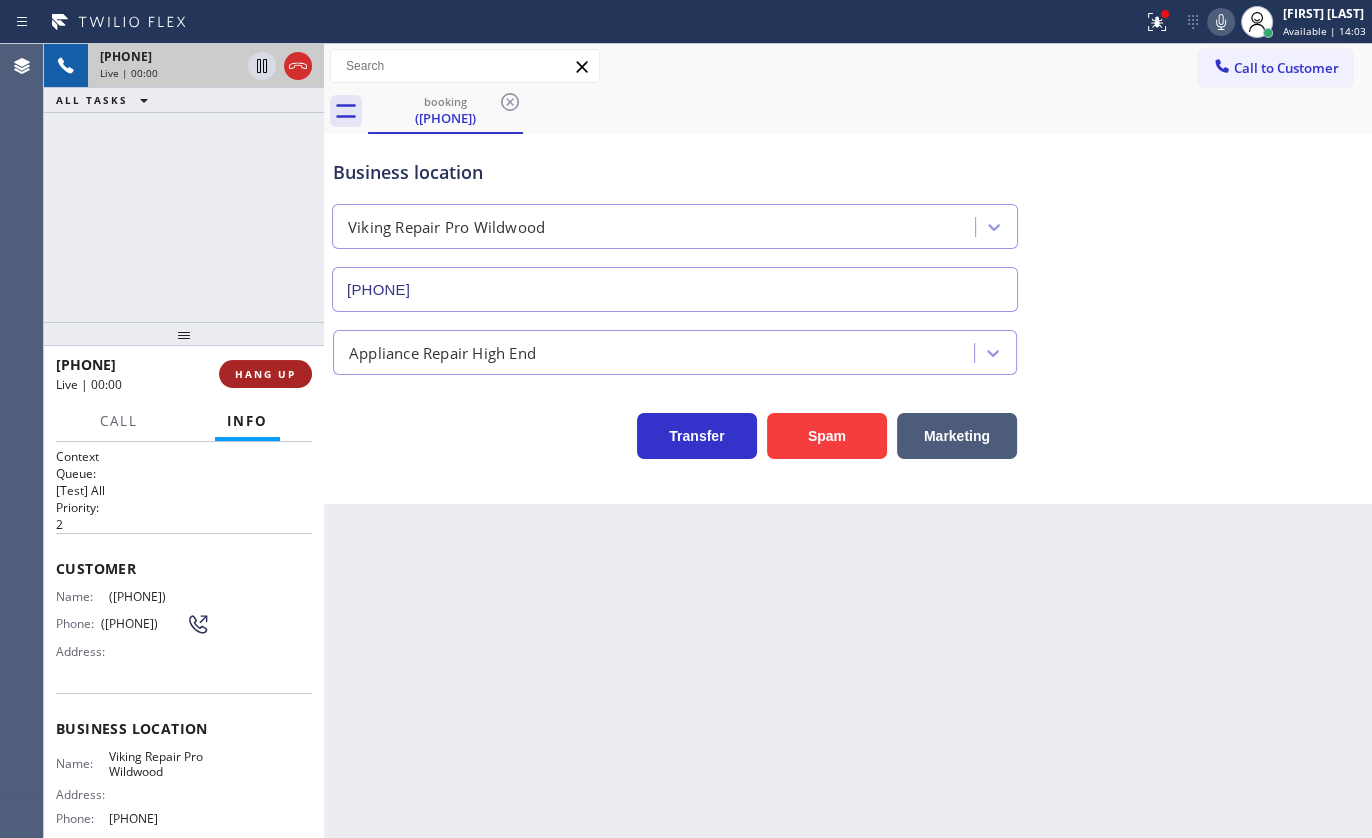 click on "HANG UP" at bounding box center [265, 374] 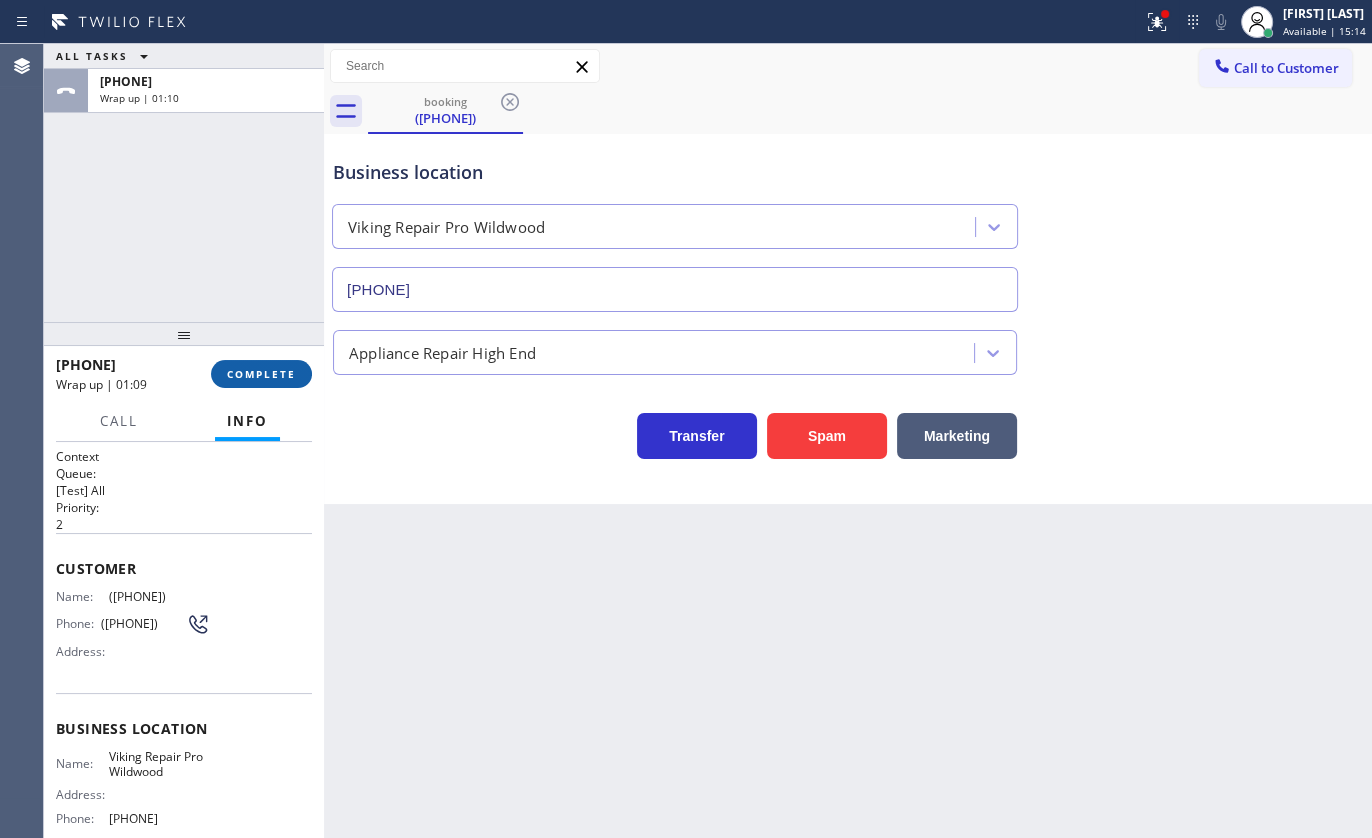 click on "COMPLETE" at bounding box center [261, 374] 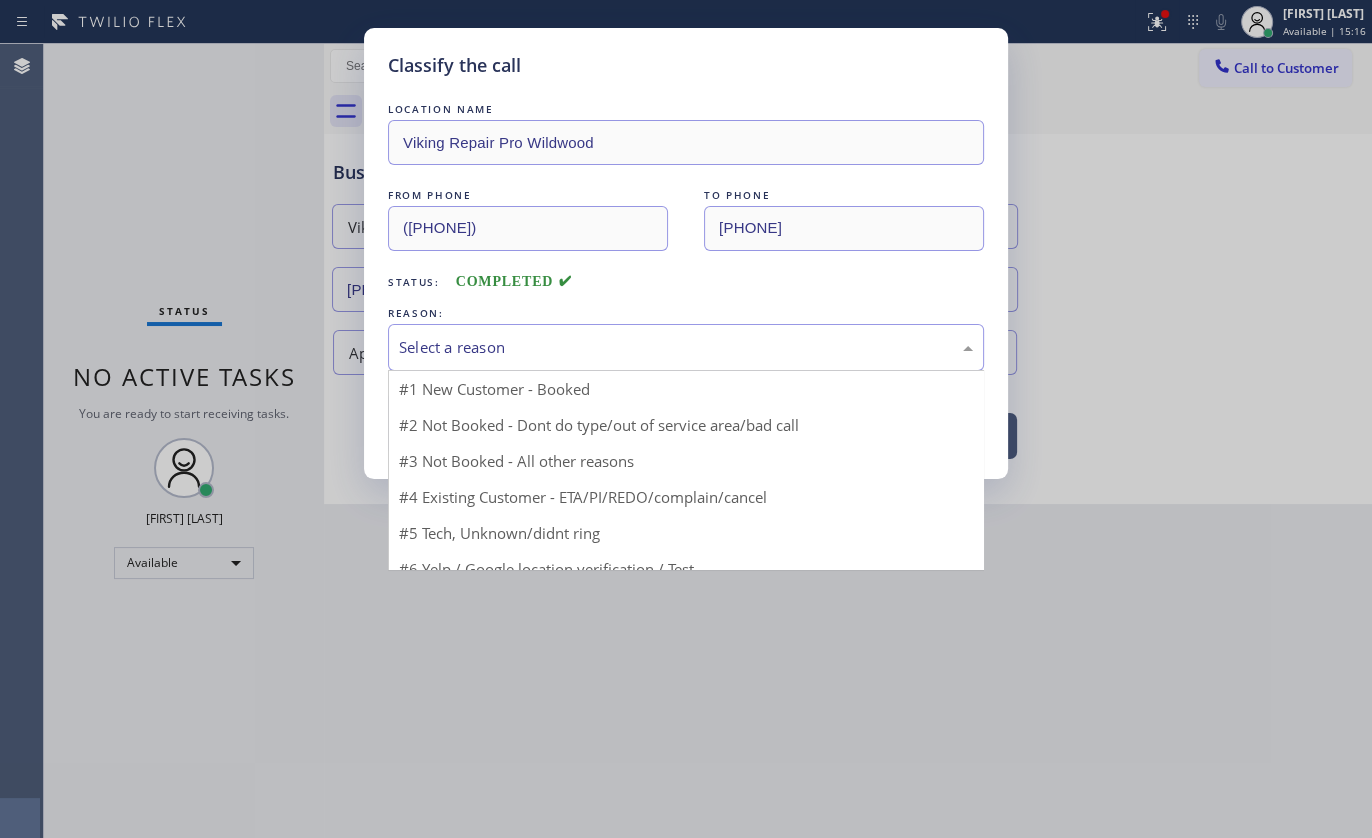 click on "Select a reason" at bounding box center (686, 347) 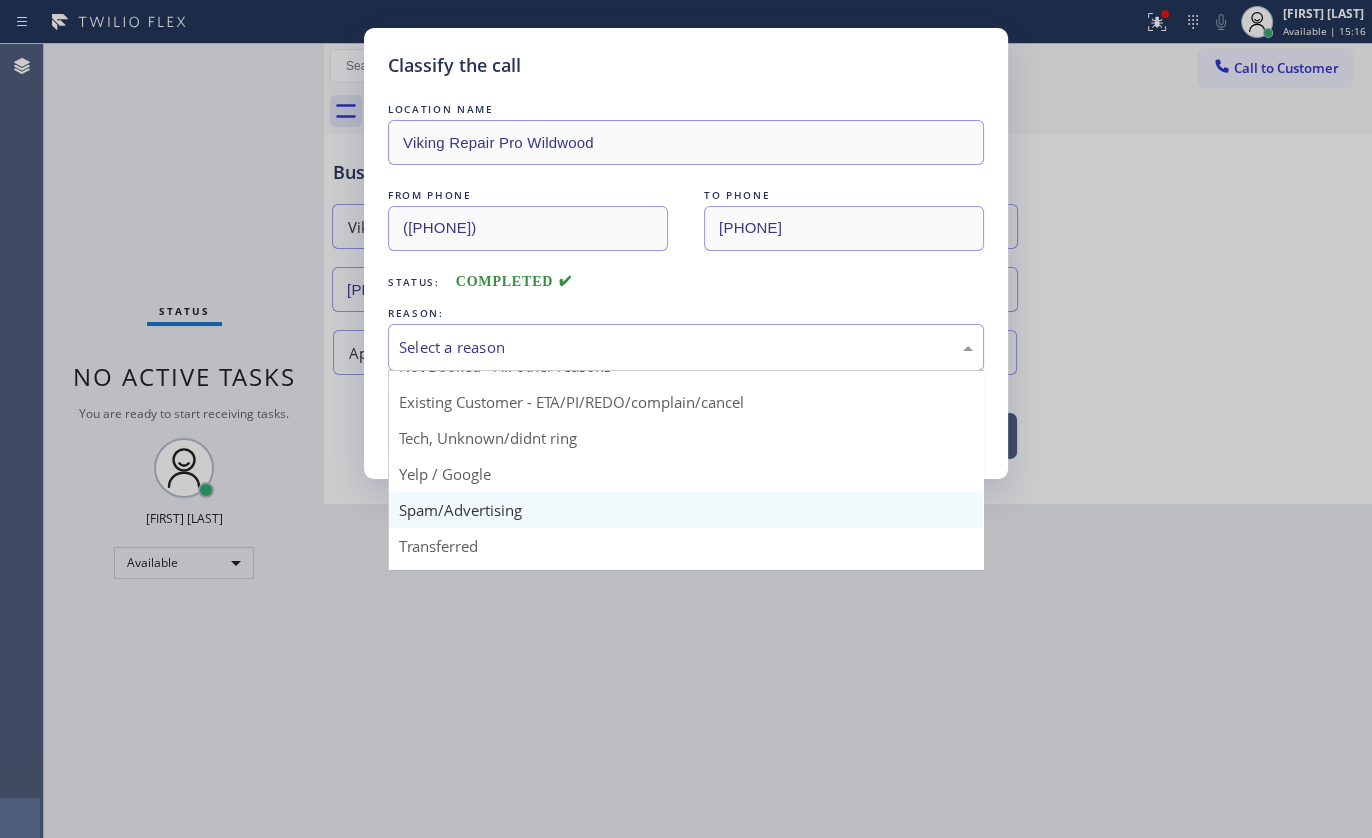 scroll, scrollTop: 90, scrollLeft: 0, axis: vertical 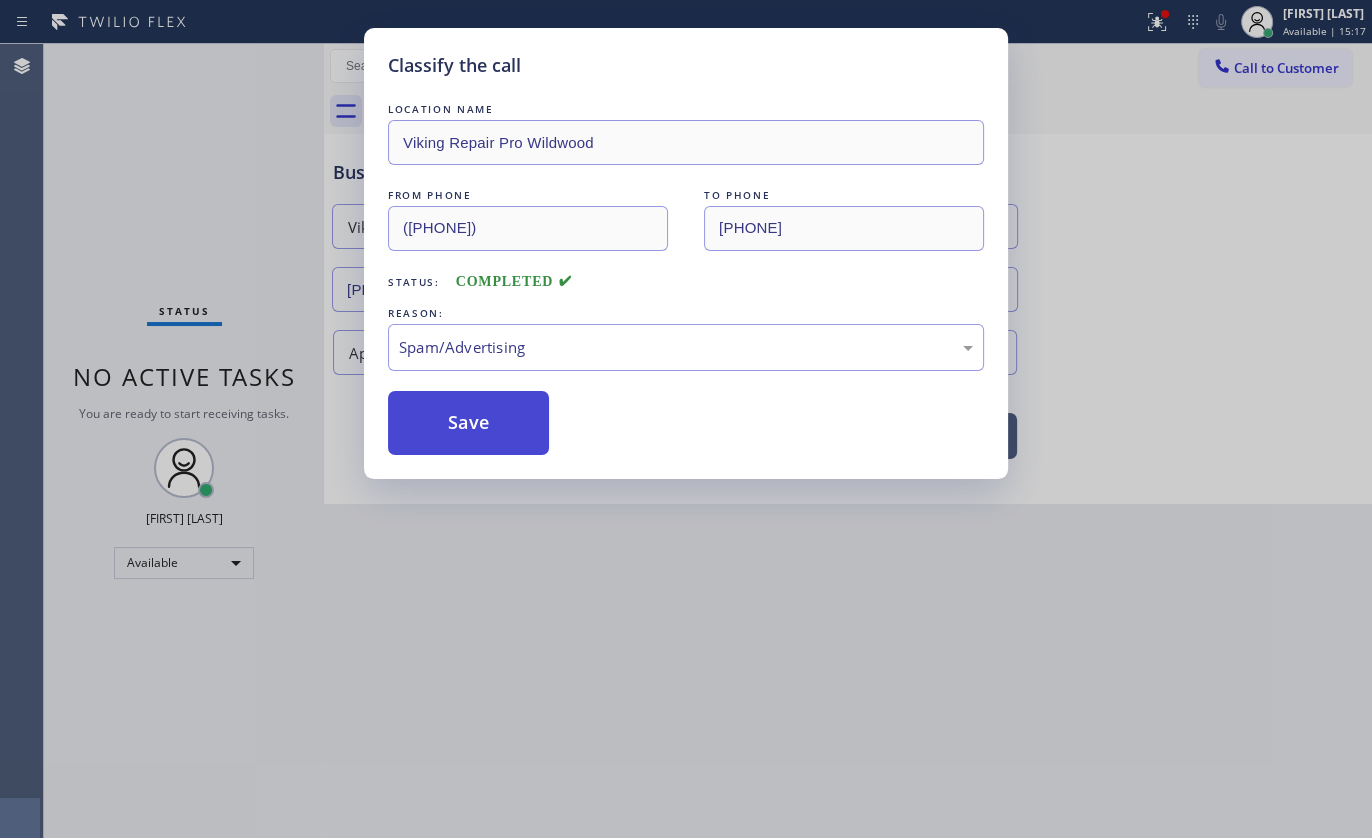 click on "Save" at bounding box center (468, 423) 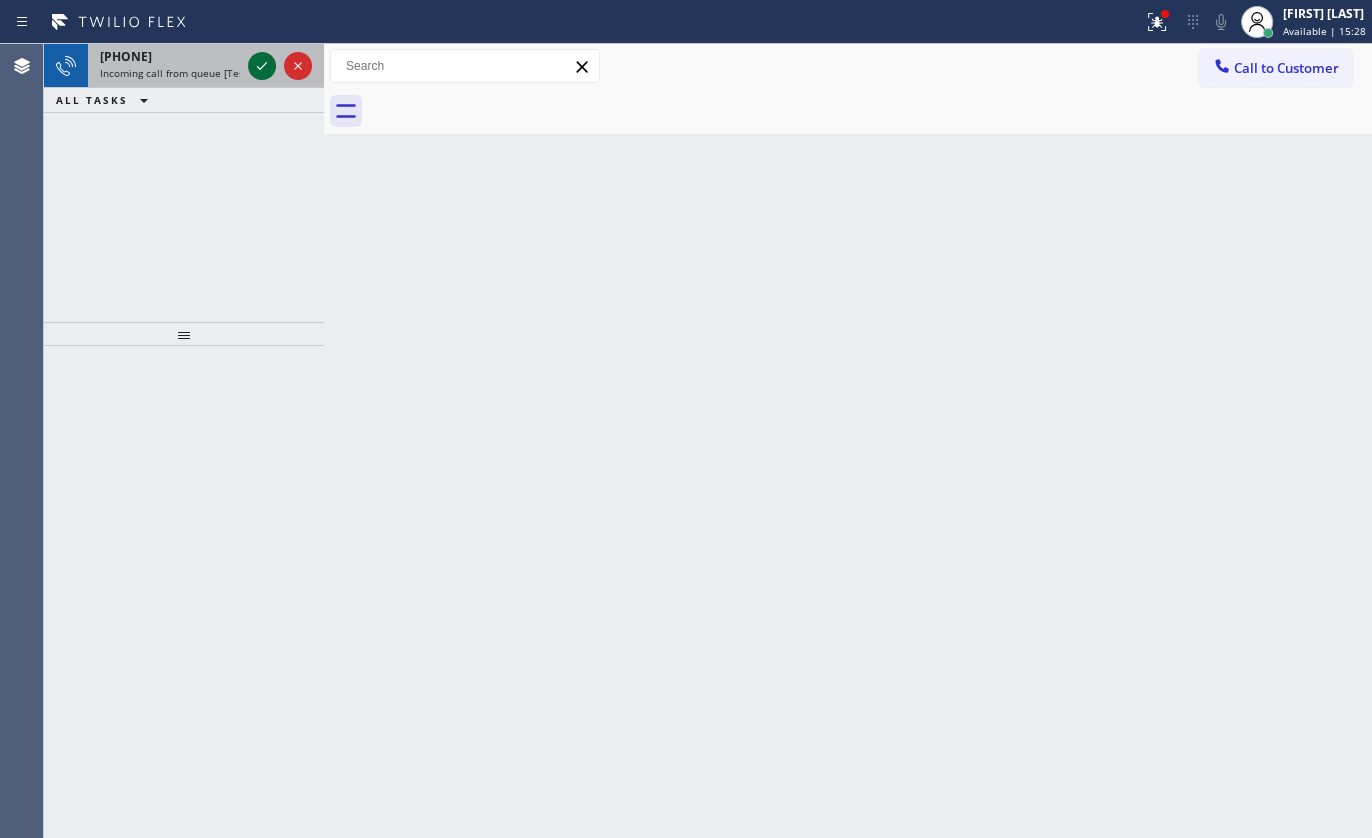 click at bounding box center [262, 66] 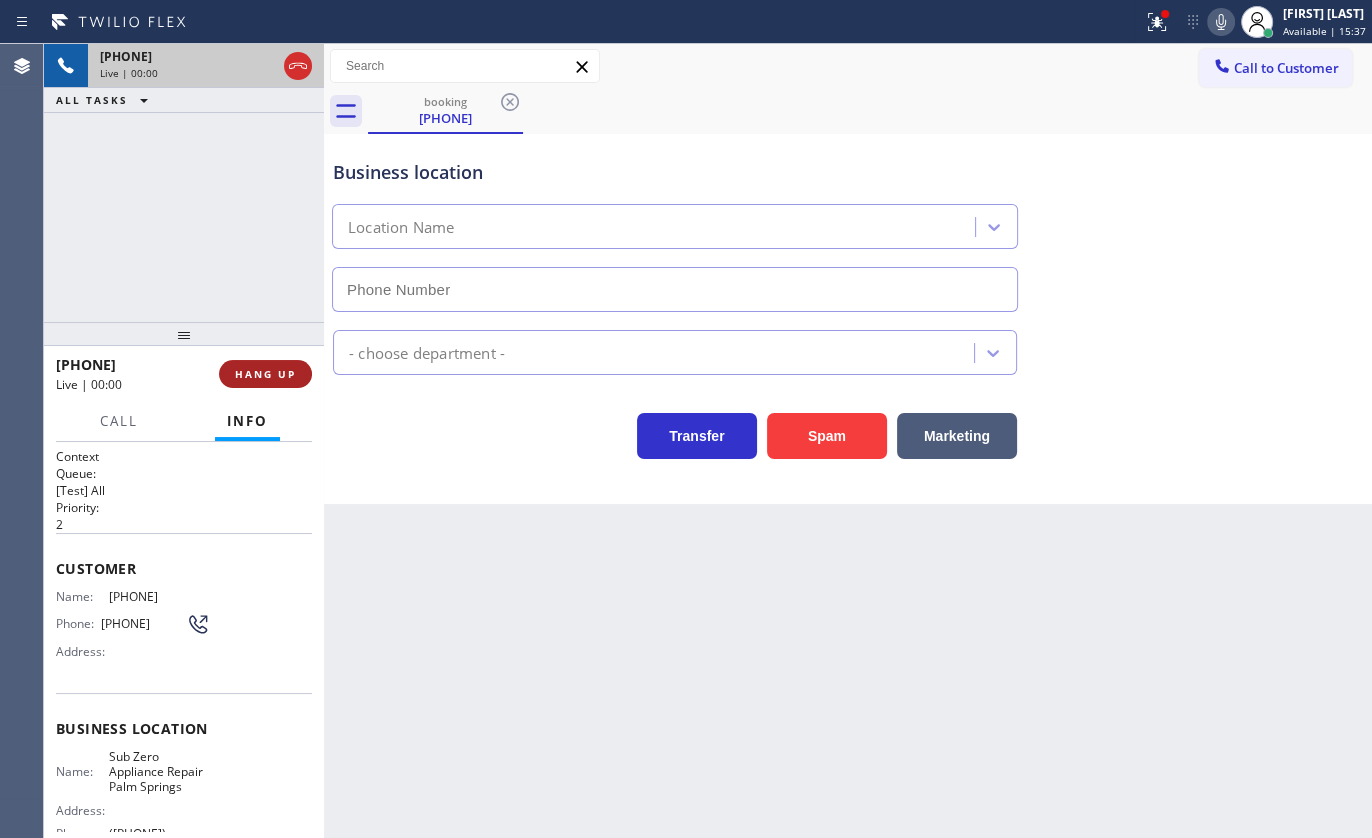 type on "([PHONE])" 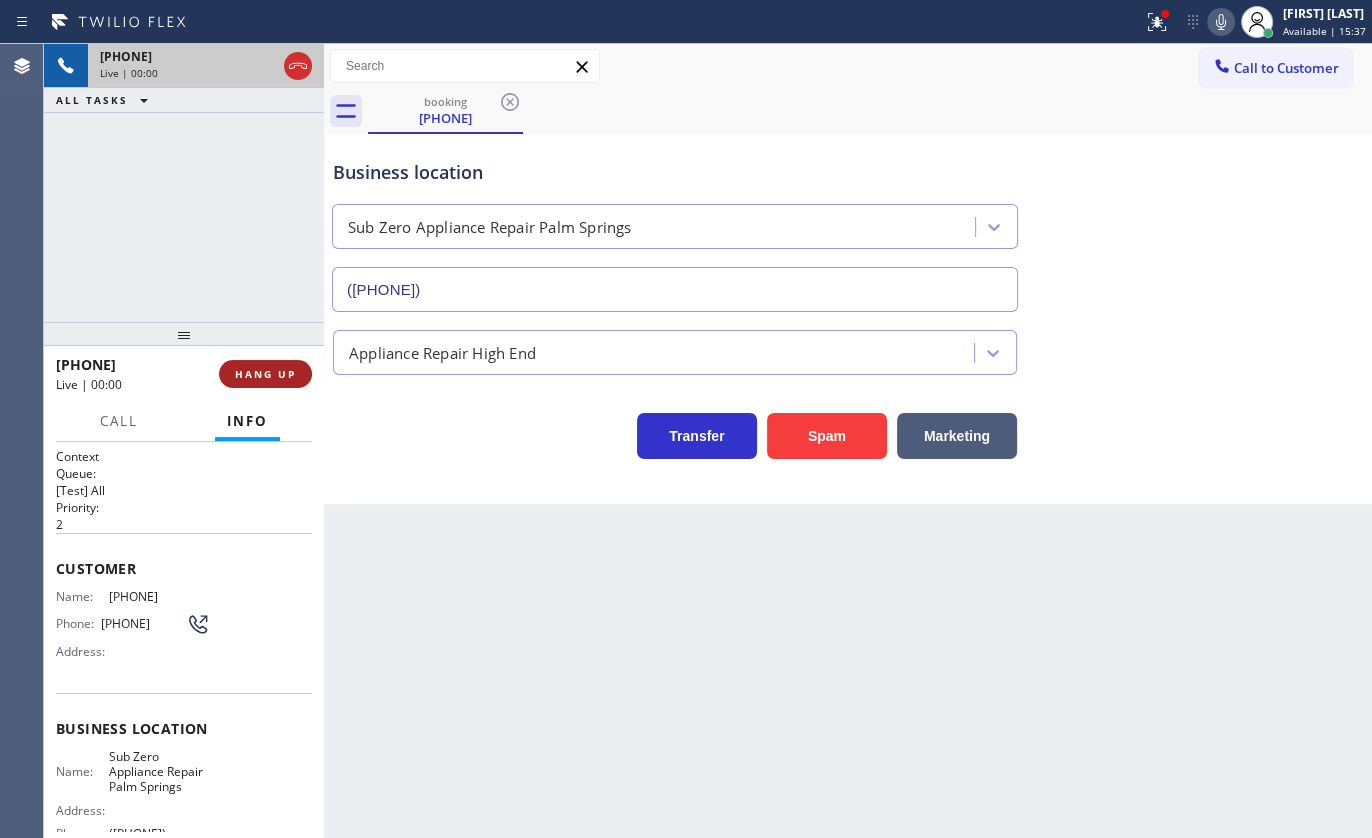 click on "HANG UP" at bounding box center [265, 374] 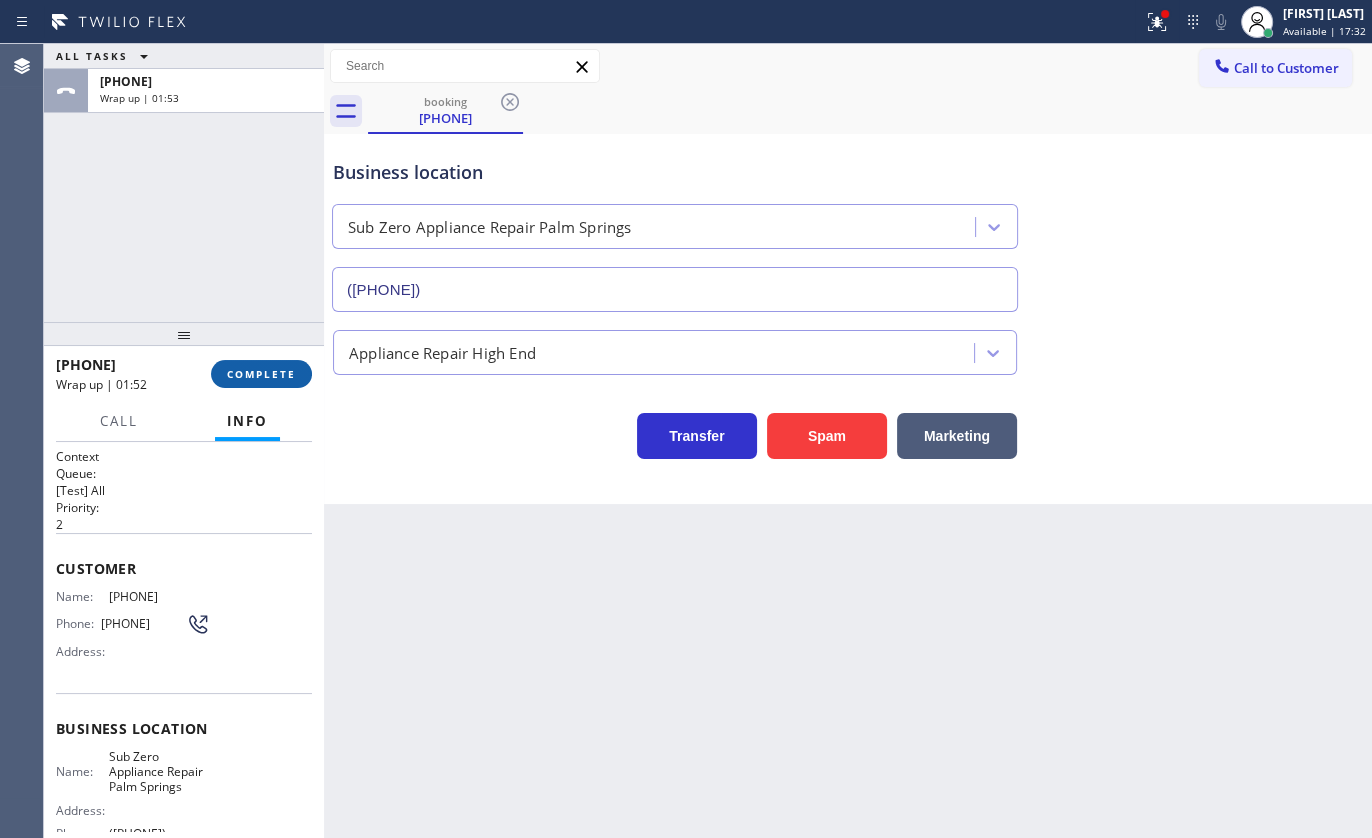 click on "COMPLETE" at bounding box center (261, 374) 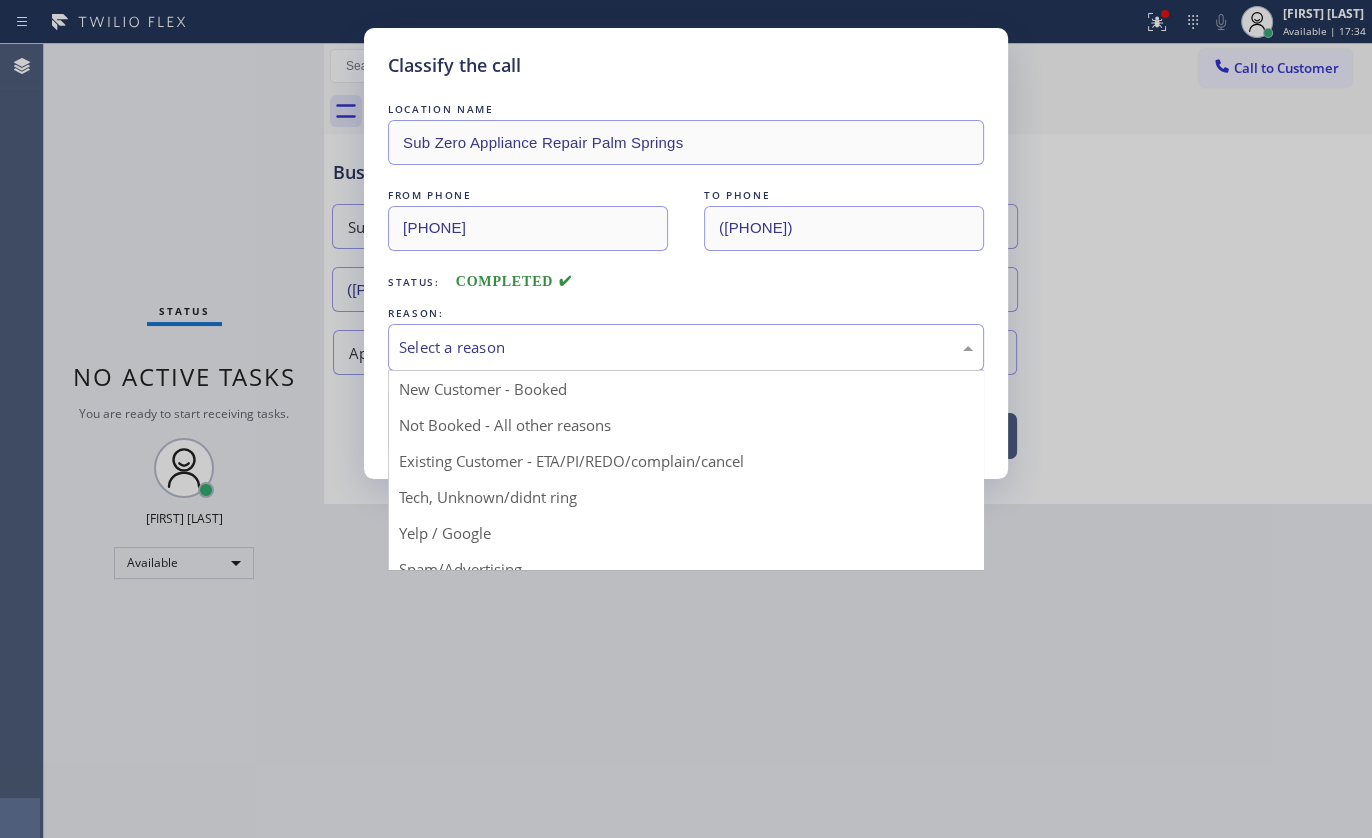 click on "Select a reason" at bounding box center (686, 347) 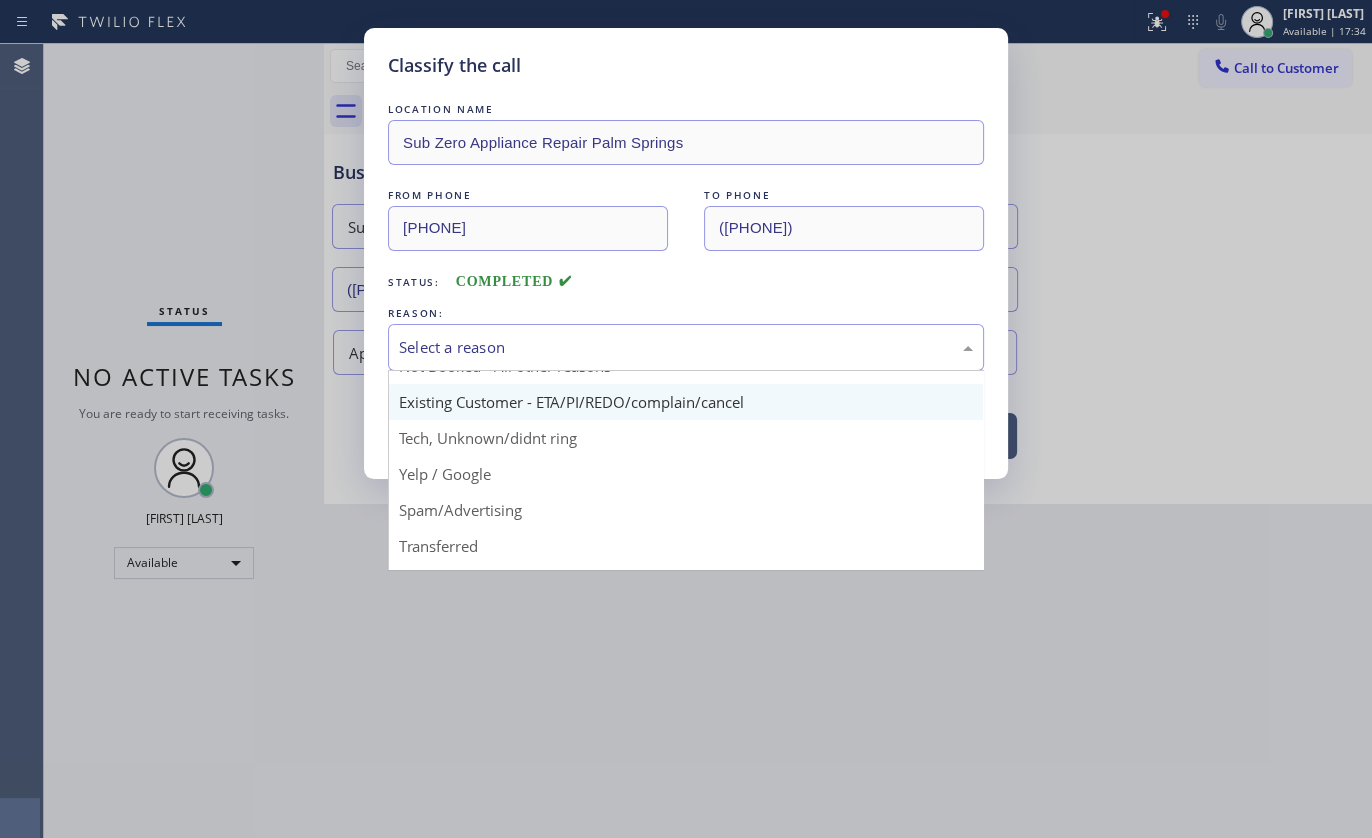 scroll, scrollTop: 90, scrollLeft: 0, axis: vertical 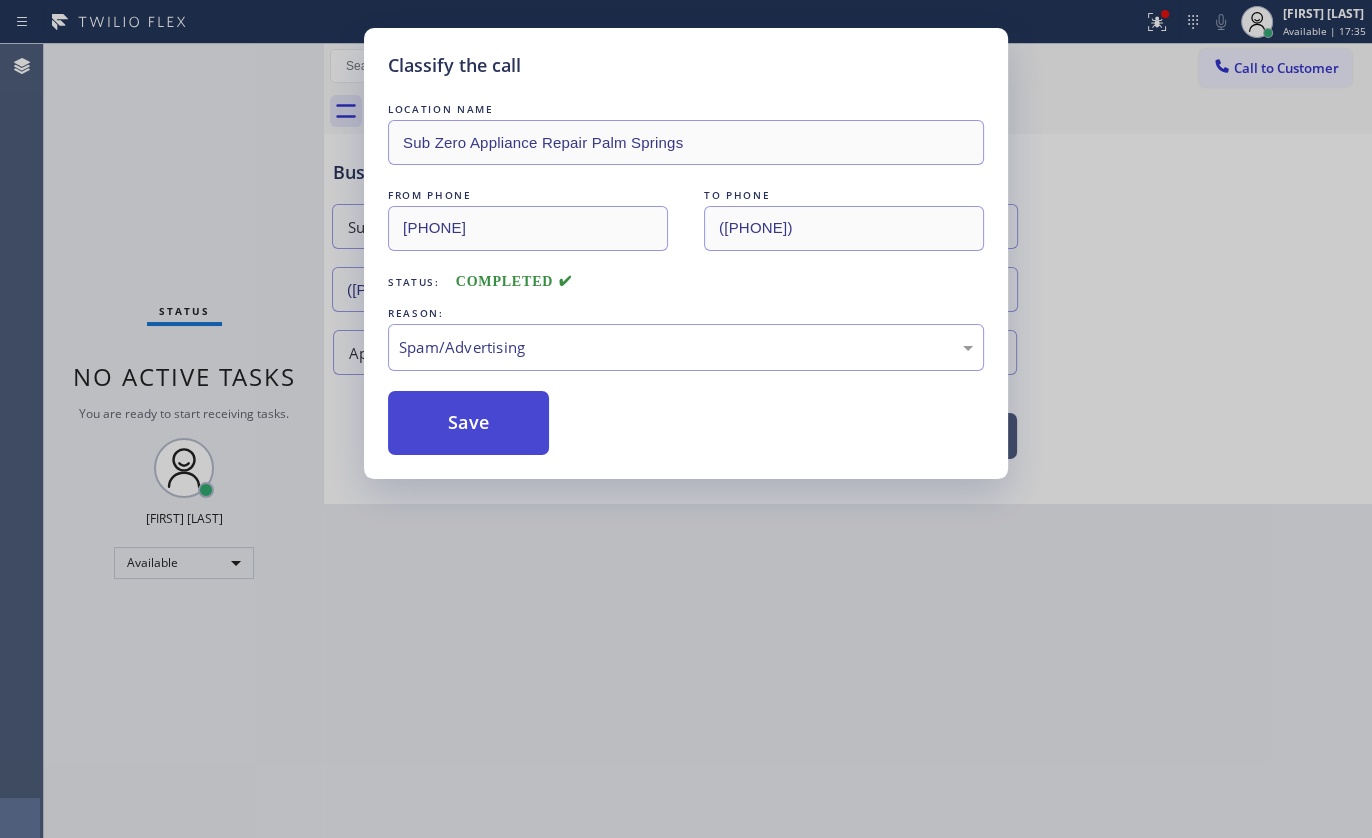click on "Save" at bounding box center (468, 423) 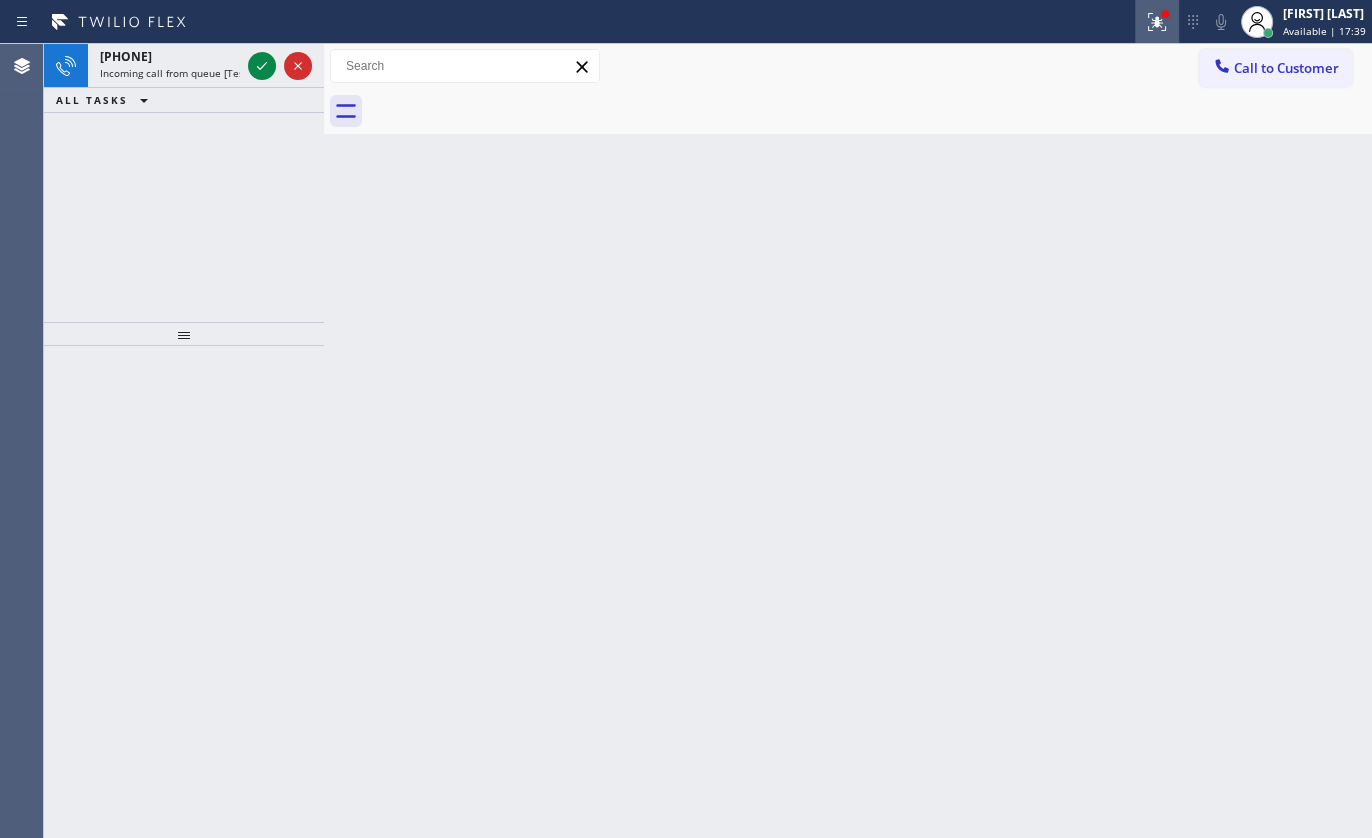click 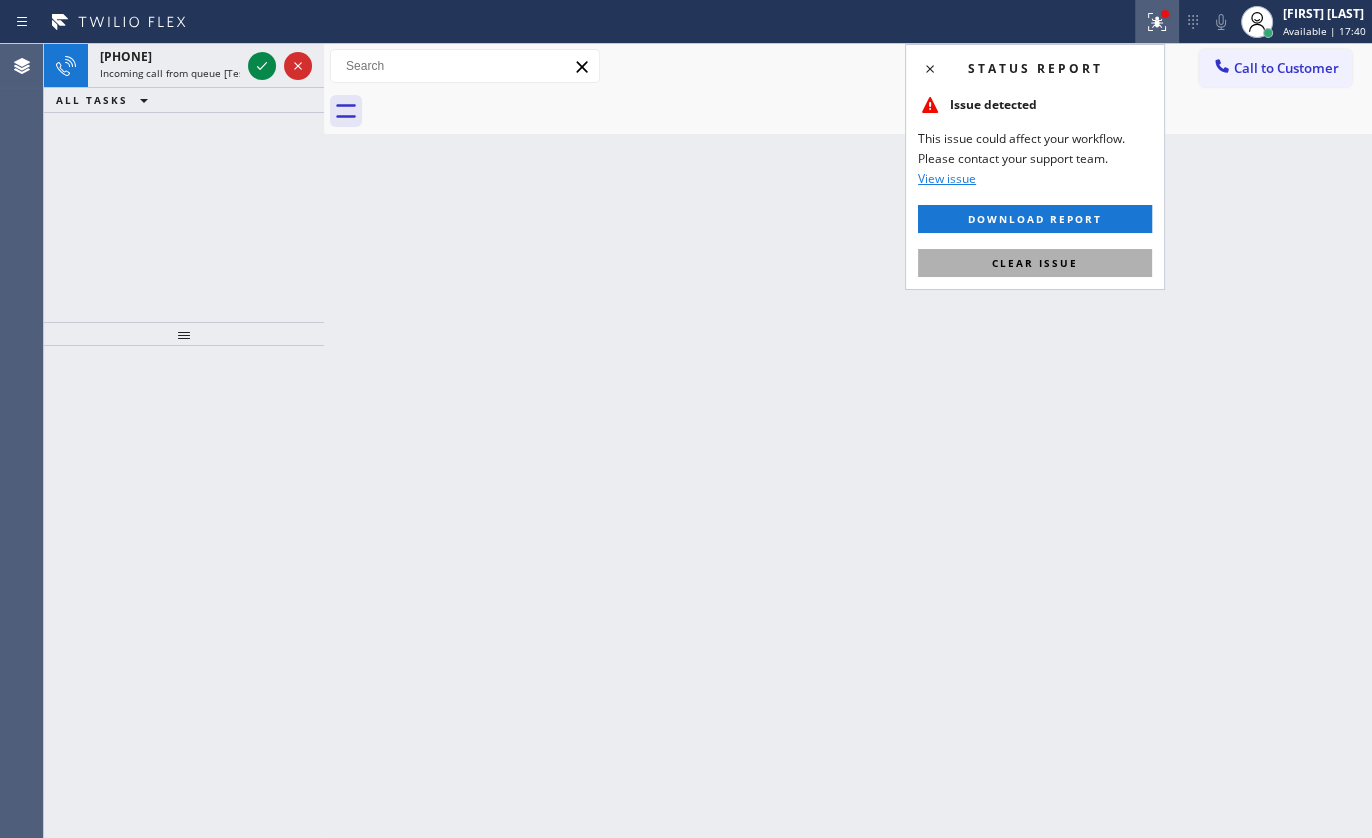 click on "Clear issue" at bounding box center (1035, 263) 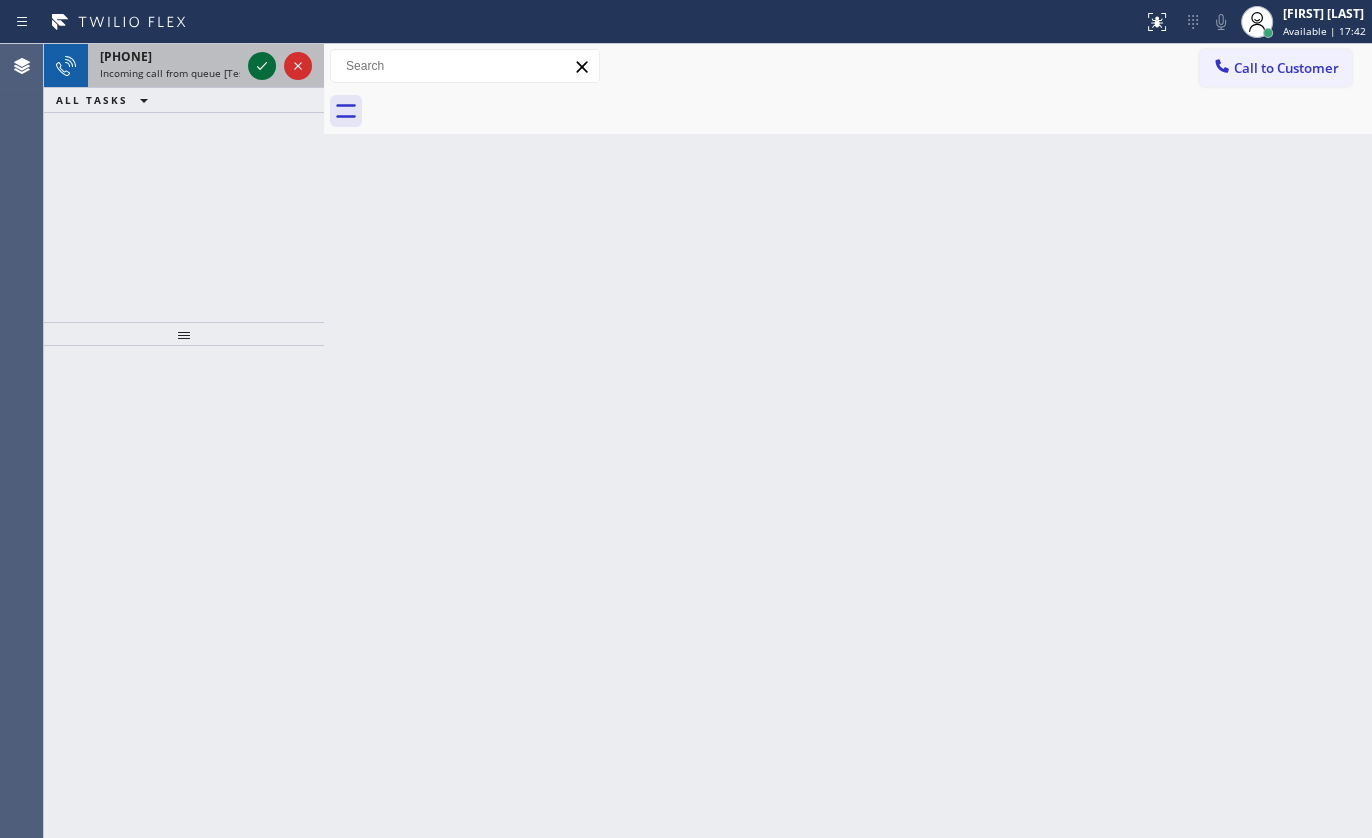 click 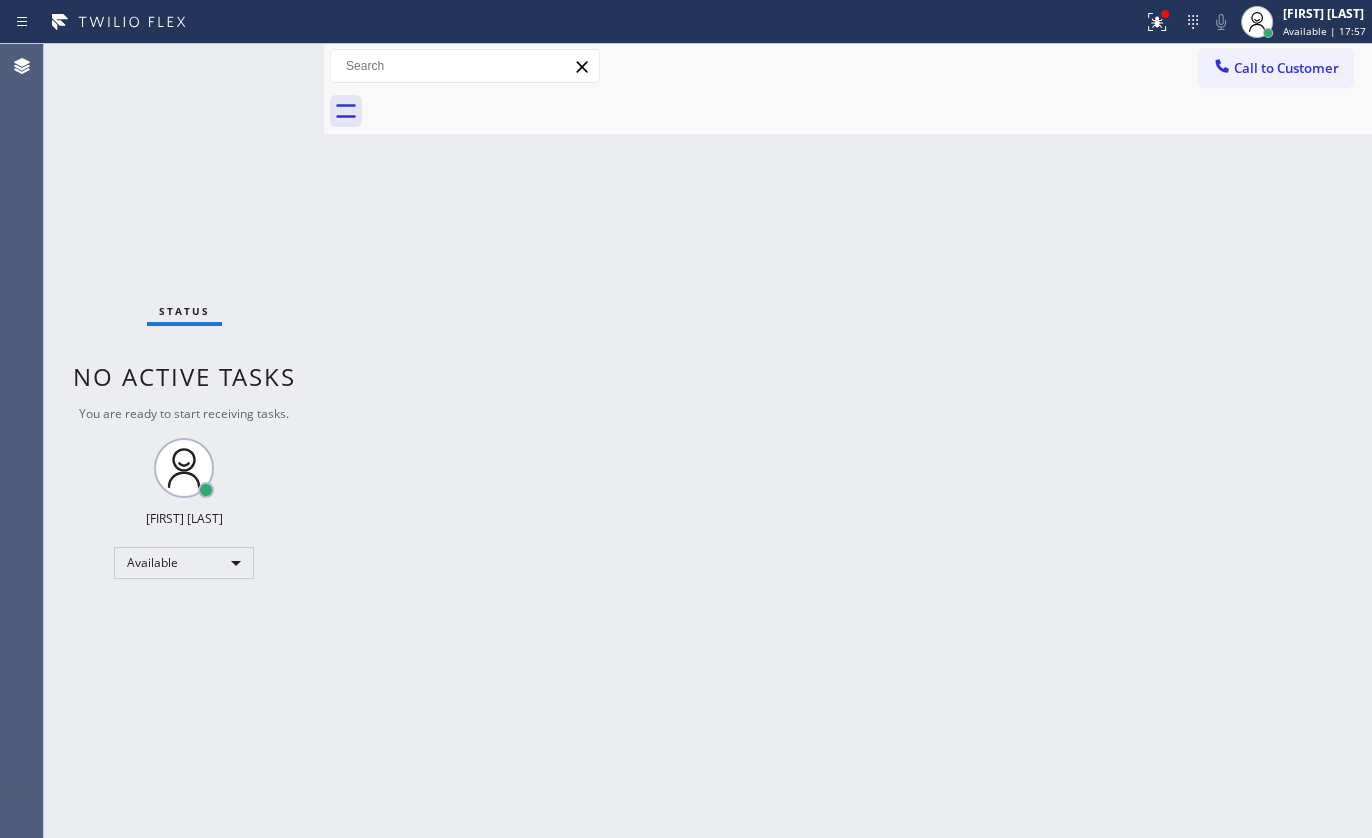 click on "Status   No active tasks     You are ready to start receiving tasks.   [FIRST] [LAST] Available" at bounding box center (184, 441) 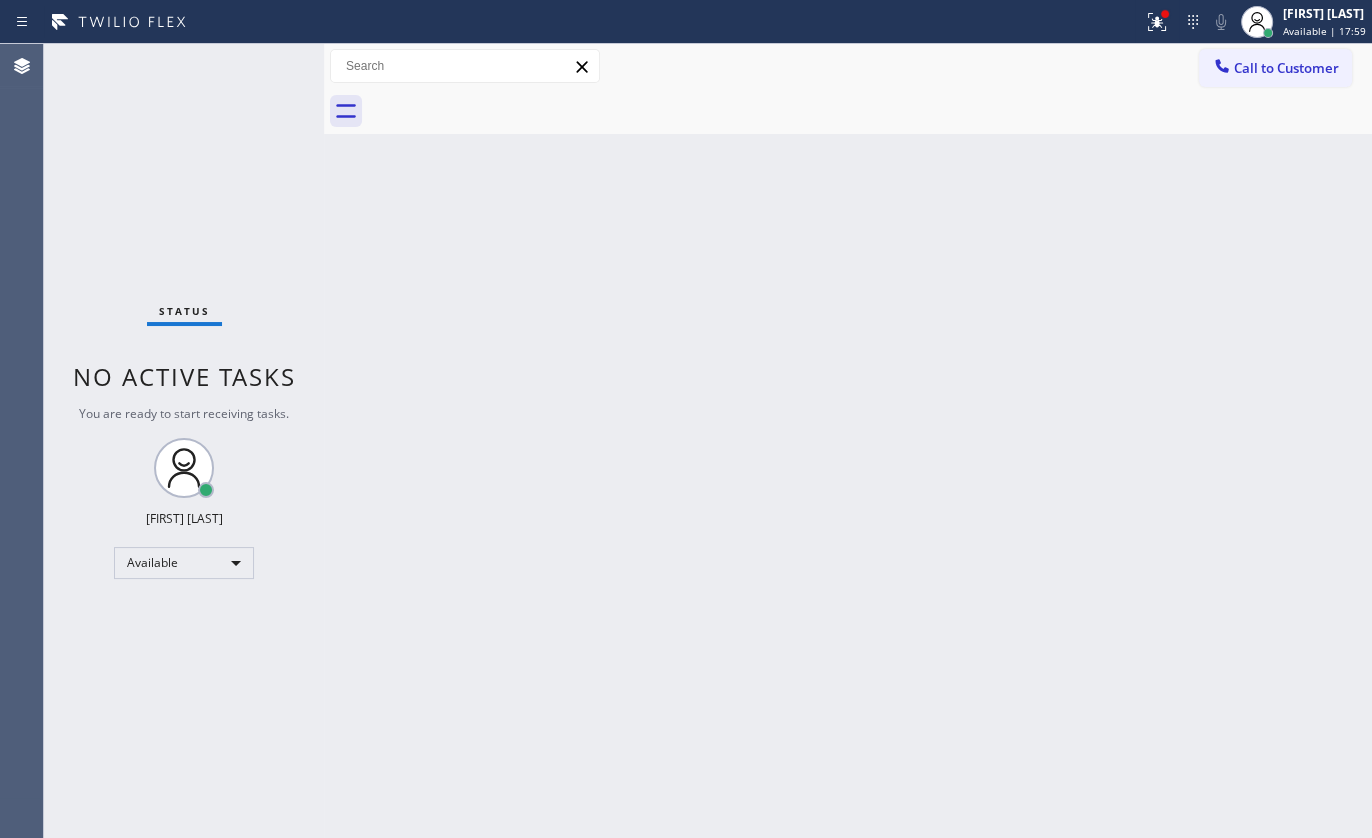 click on "Status   No active tasks     You are ready to start receiving tasks.   [FIRST] [LAST] Available" at bounding box center (184, 441) 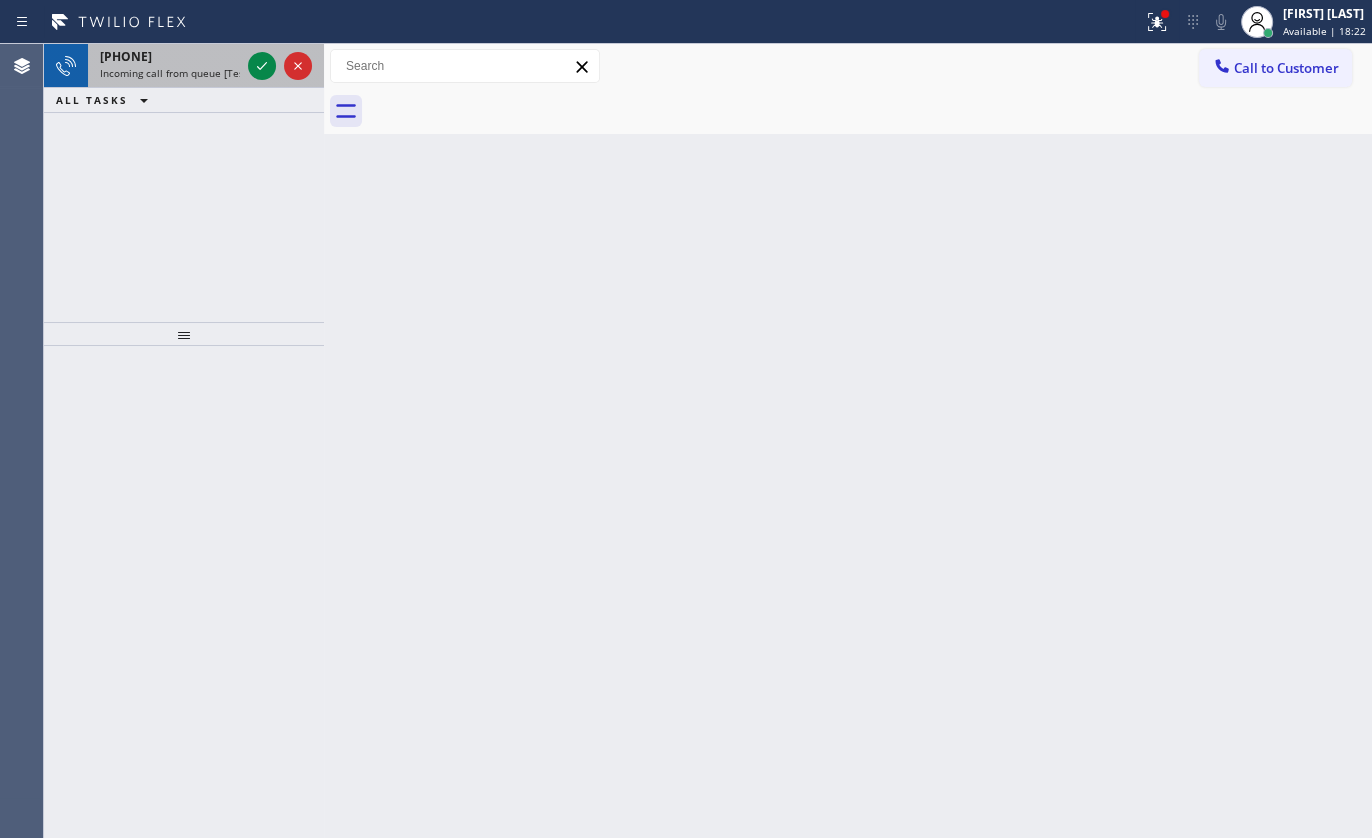 click at bounding box center (280, 66) 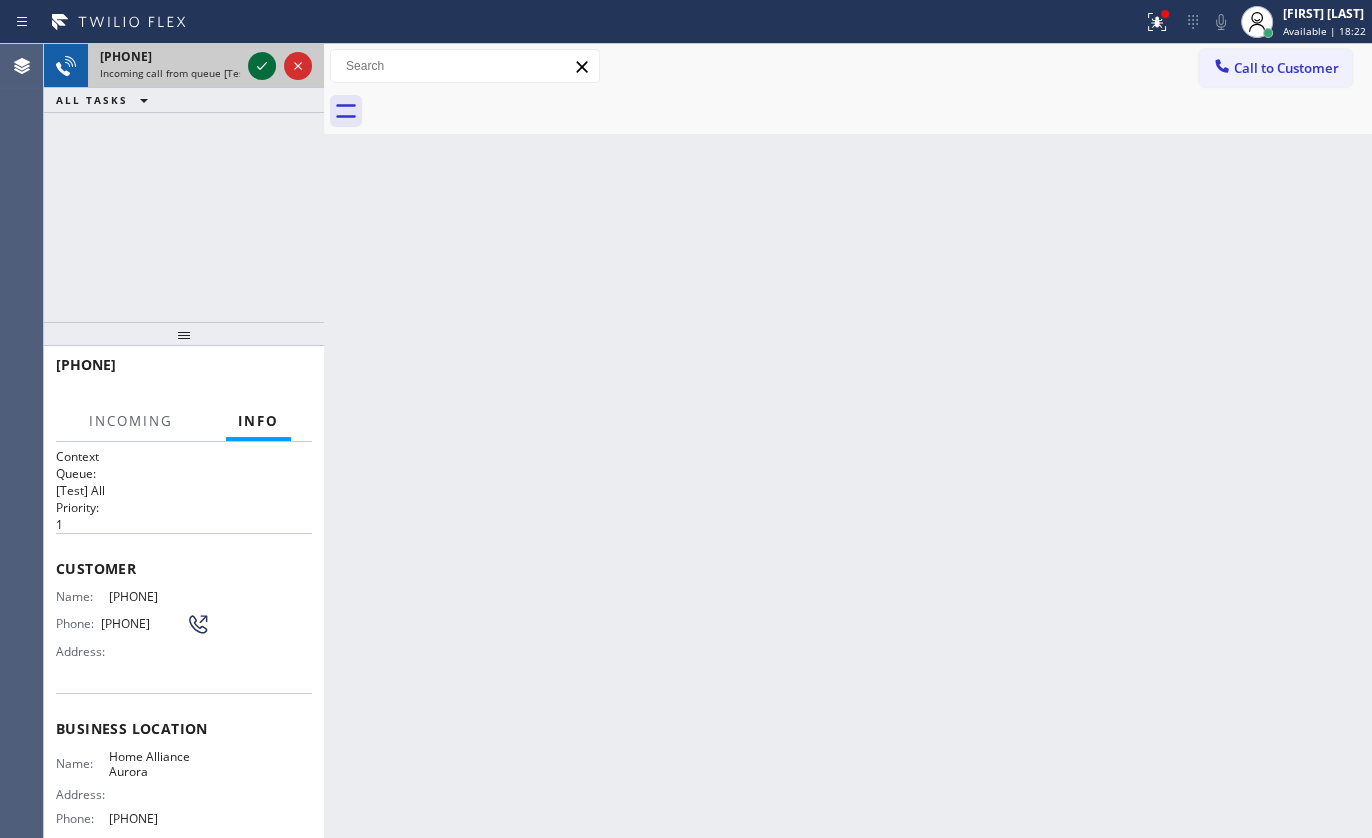 click 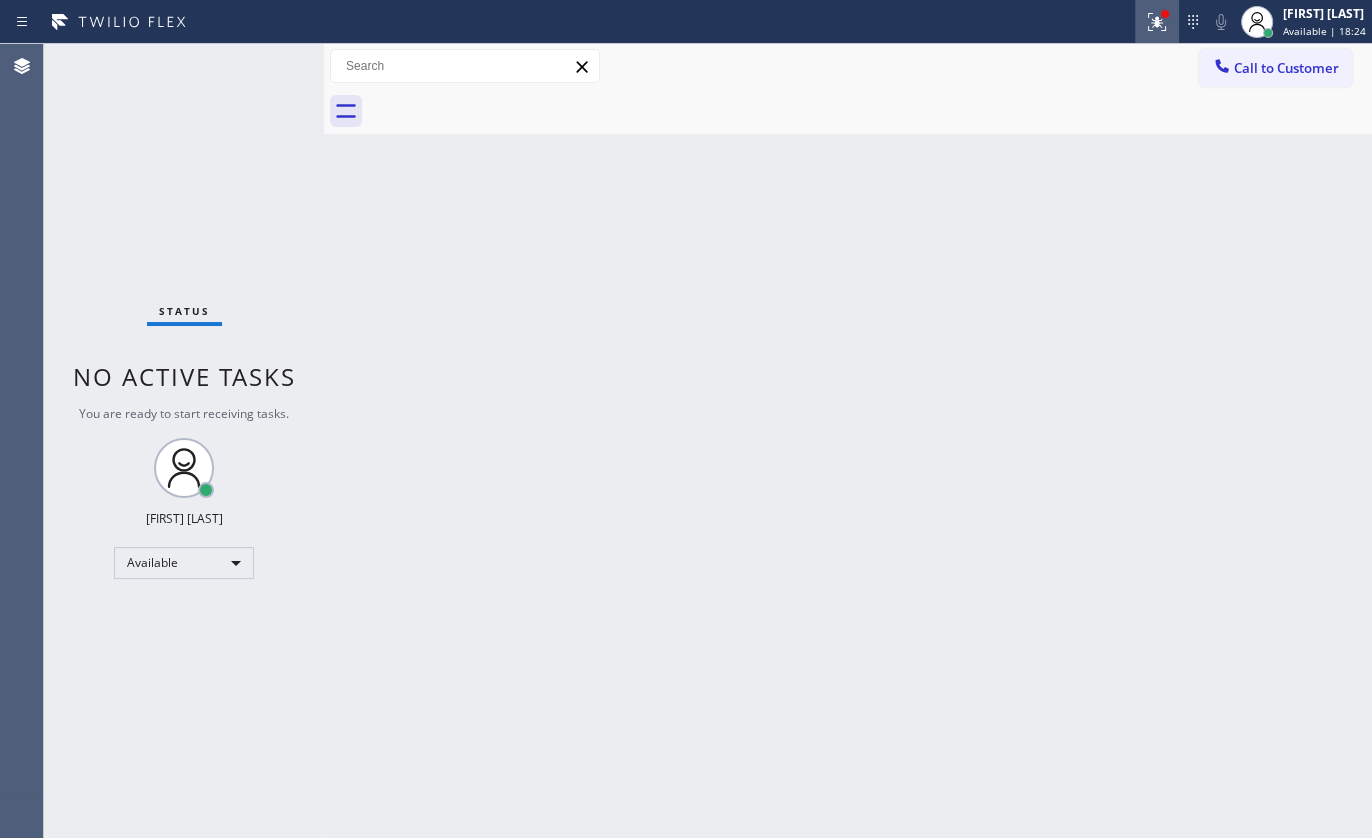 click 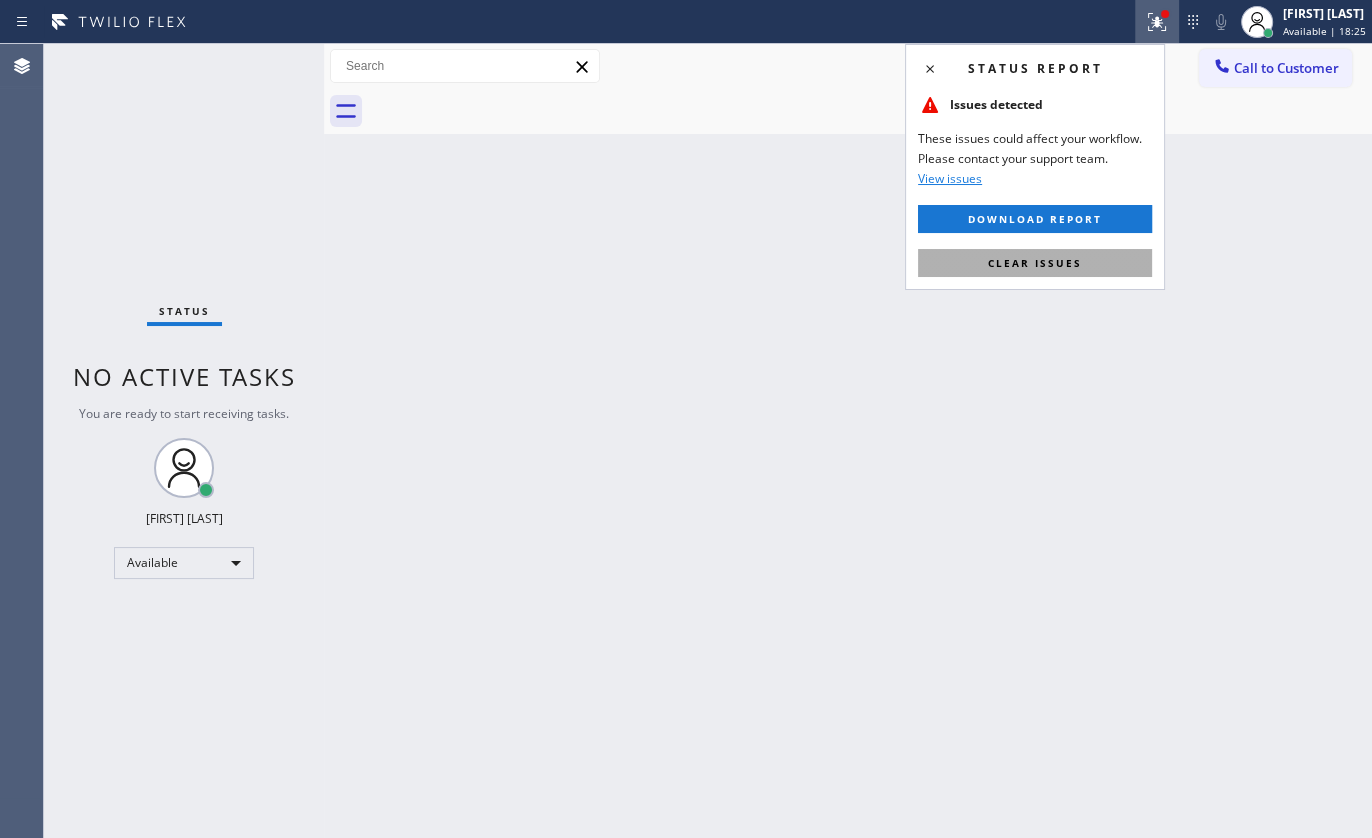 click on "Clear issues" at bounding box center (1035, 263) 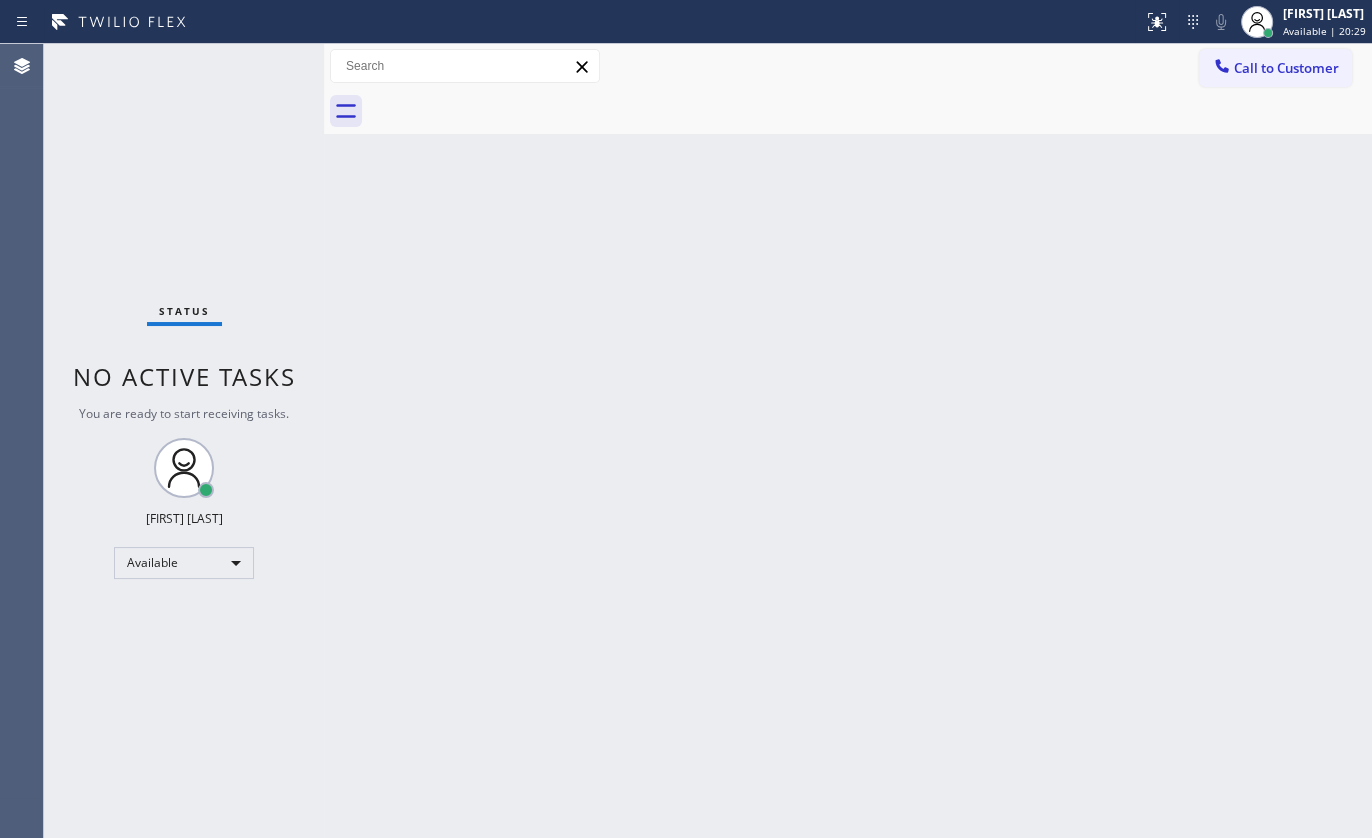 drag, startPoint x: 244, startPoint y: 58, endPoint x: 269, endPoint y: 66, distance: 26.24881 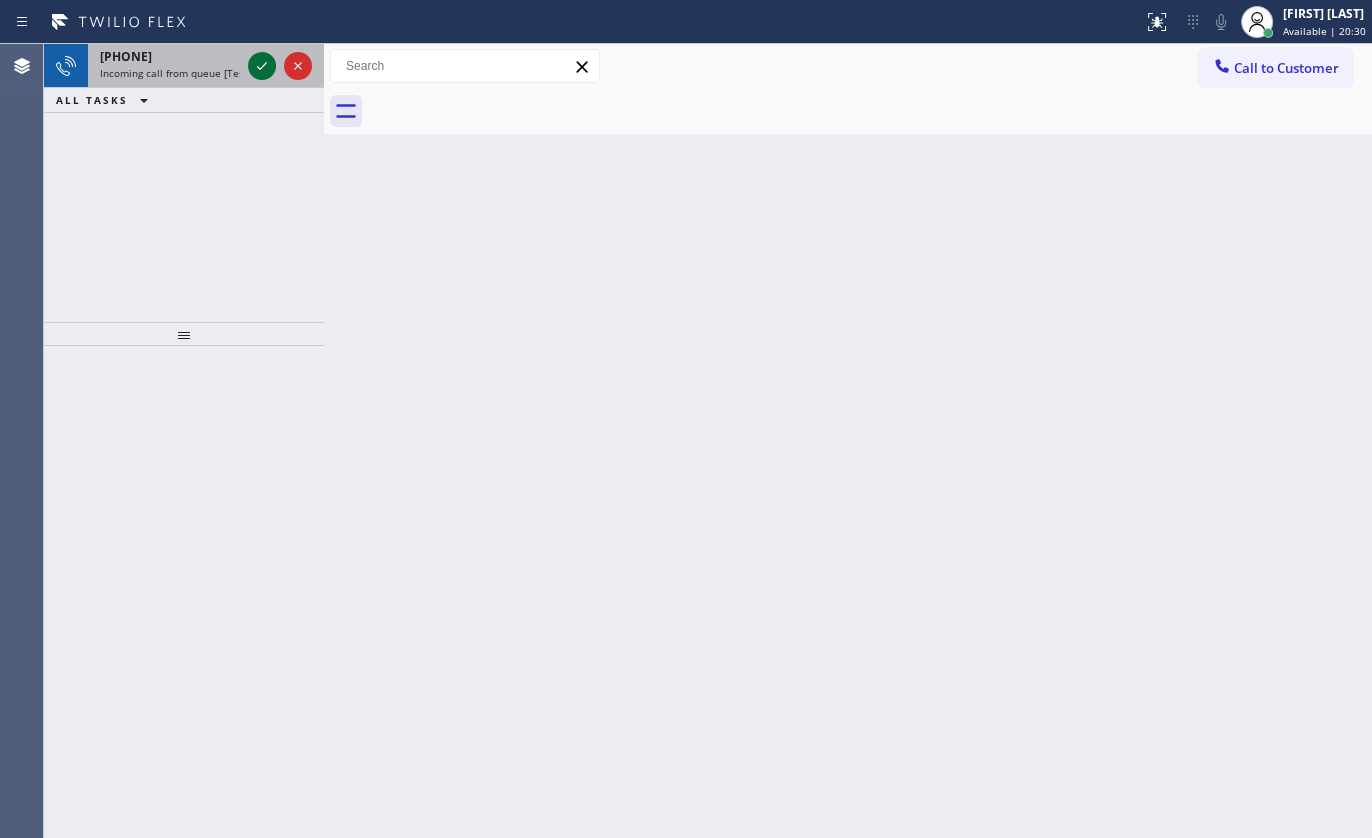 click 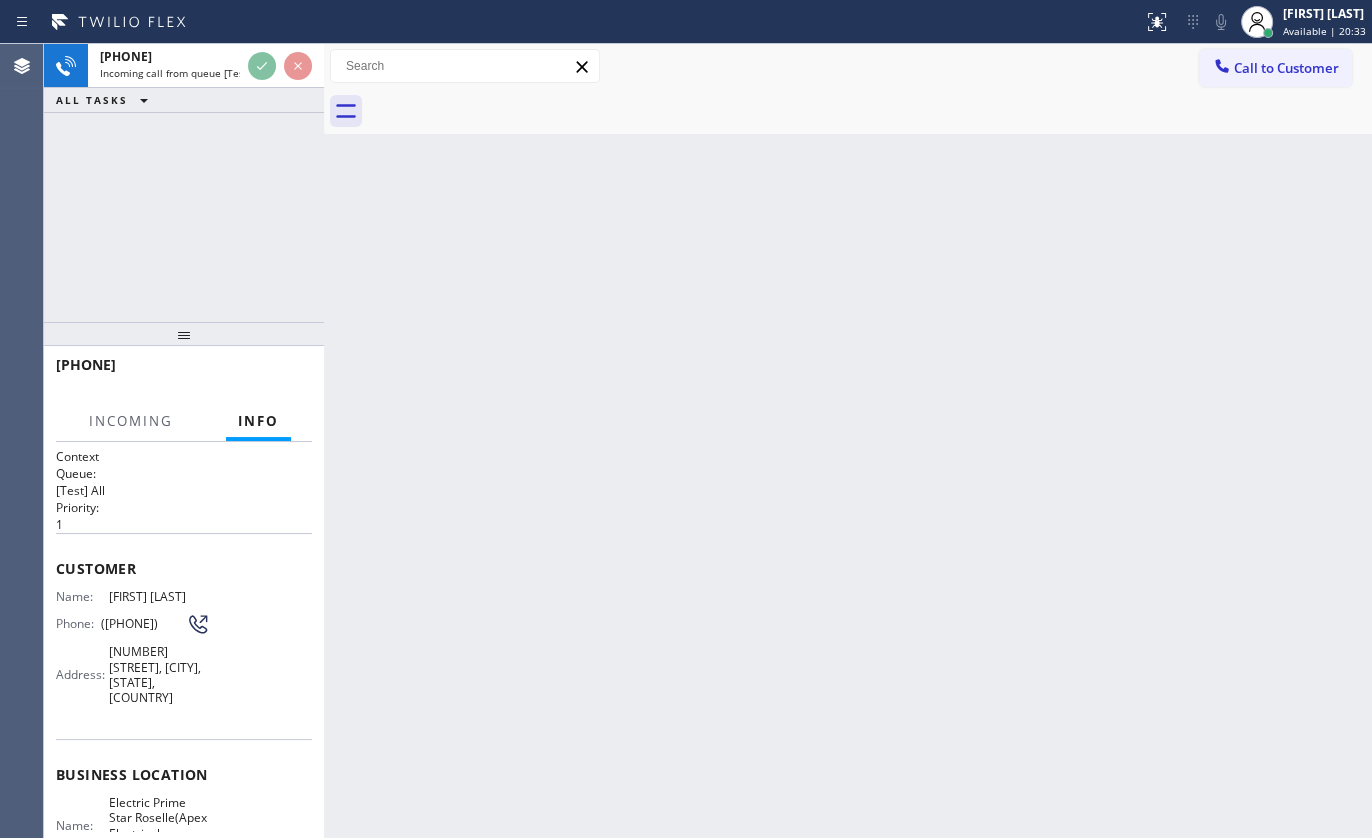 drag, startPoint x: 229, startPoint y: 339, endPoint x: 253, endPoint y: 367, distance: 36.878178 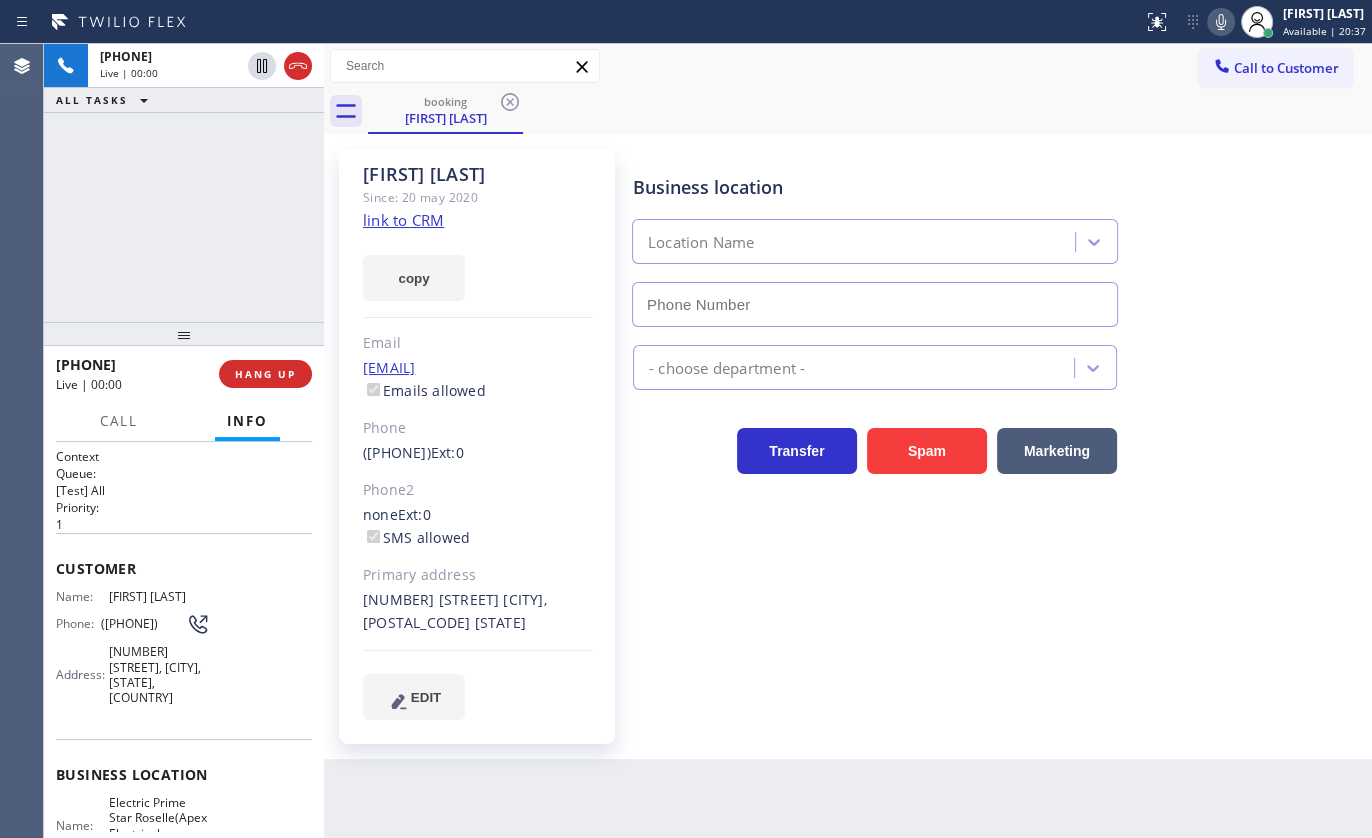 type on "([PHONE])" 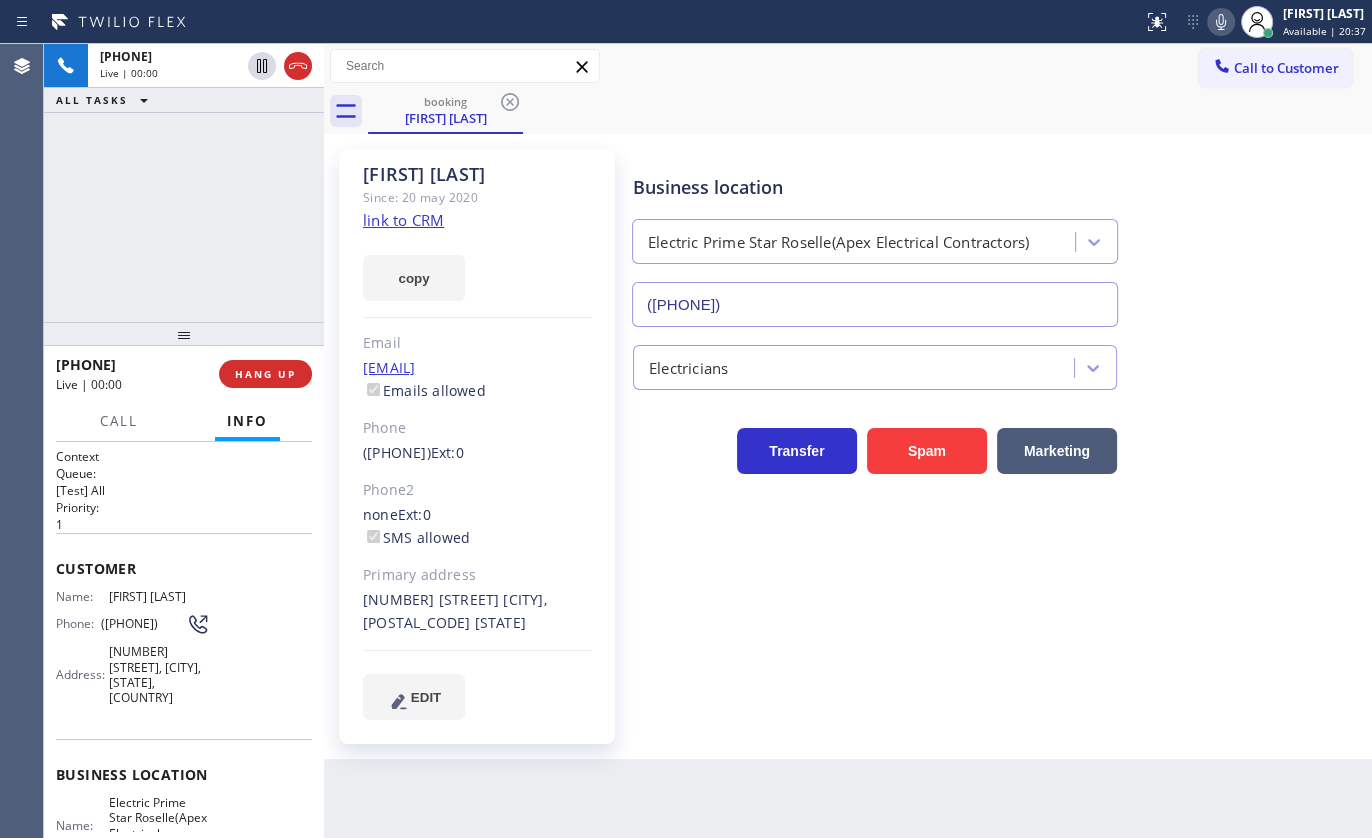 click on "[PHONE] Live | 00:00 ALL TASKS ALL TASKS ACTIVE TASKS TASKS IN WRAP UP" at bounding box center [184, 183] 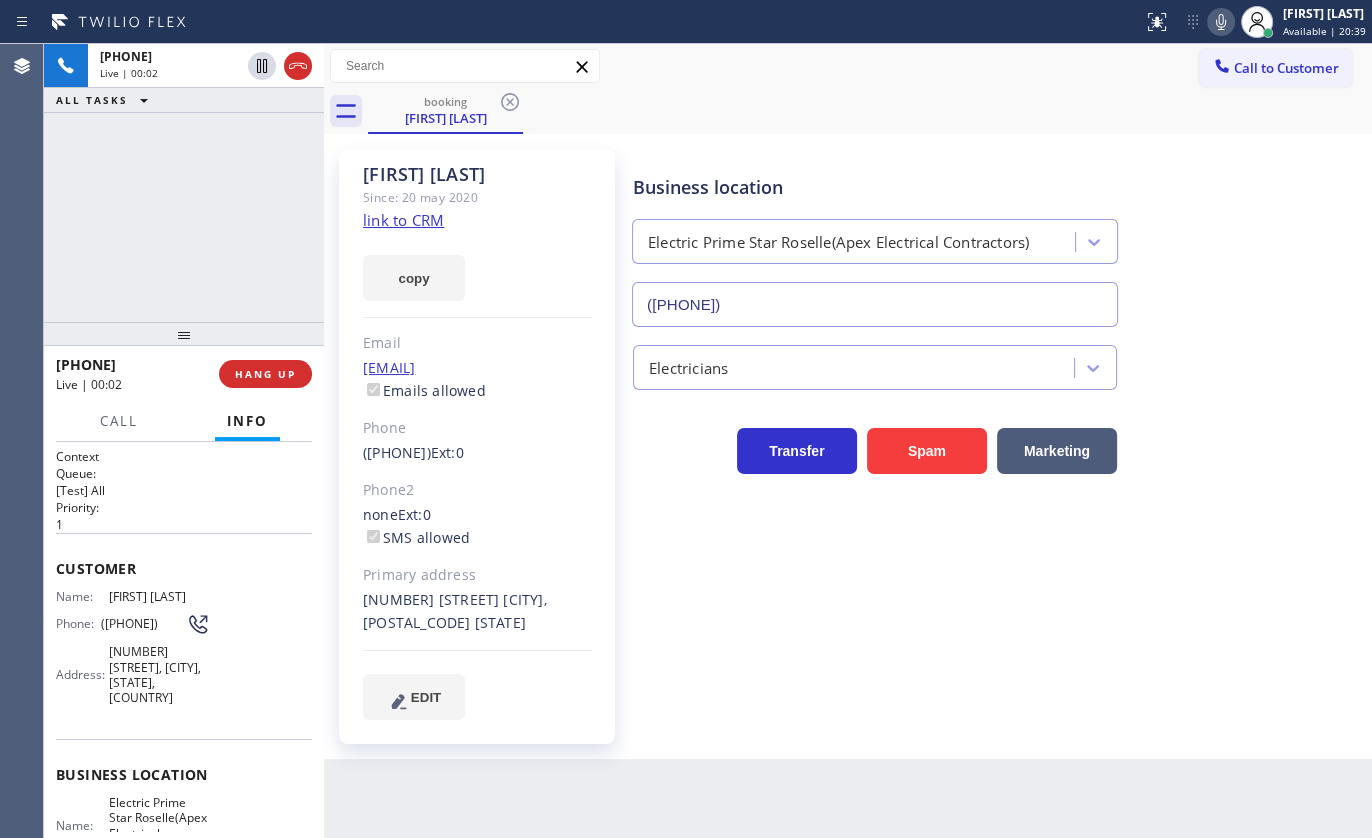 click on "link to CRM" 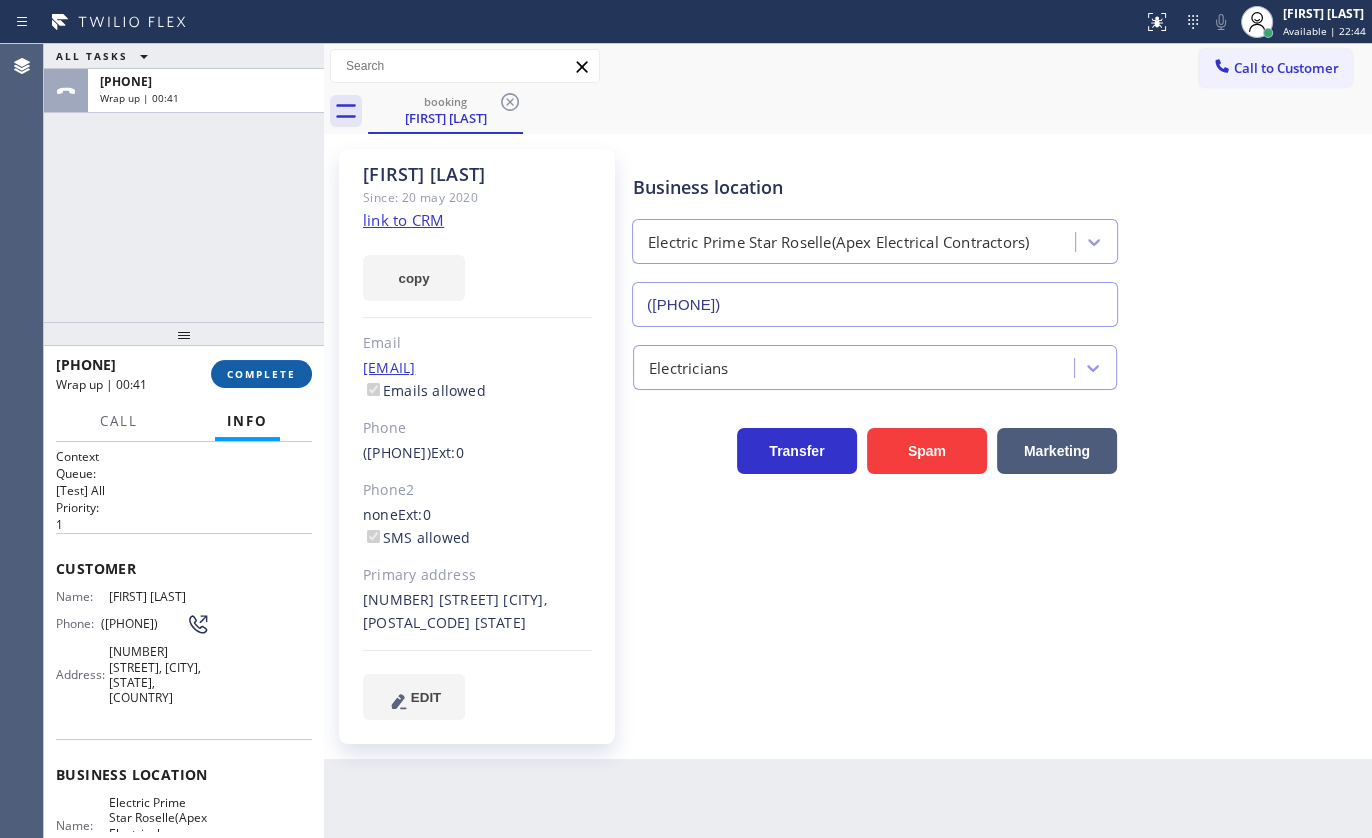 click on "COMPLETE" at bounding box center (261, 374) 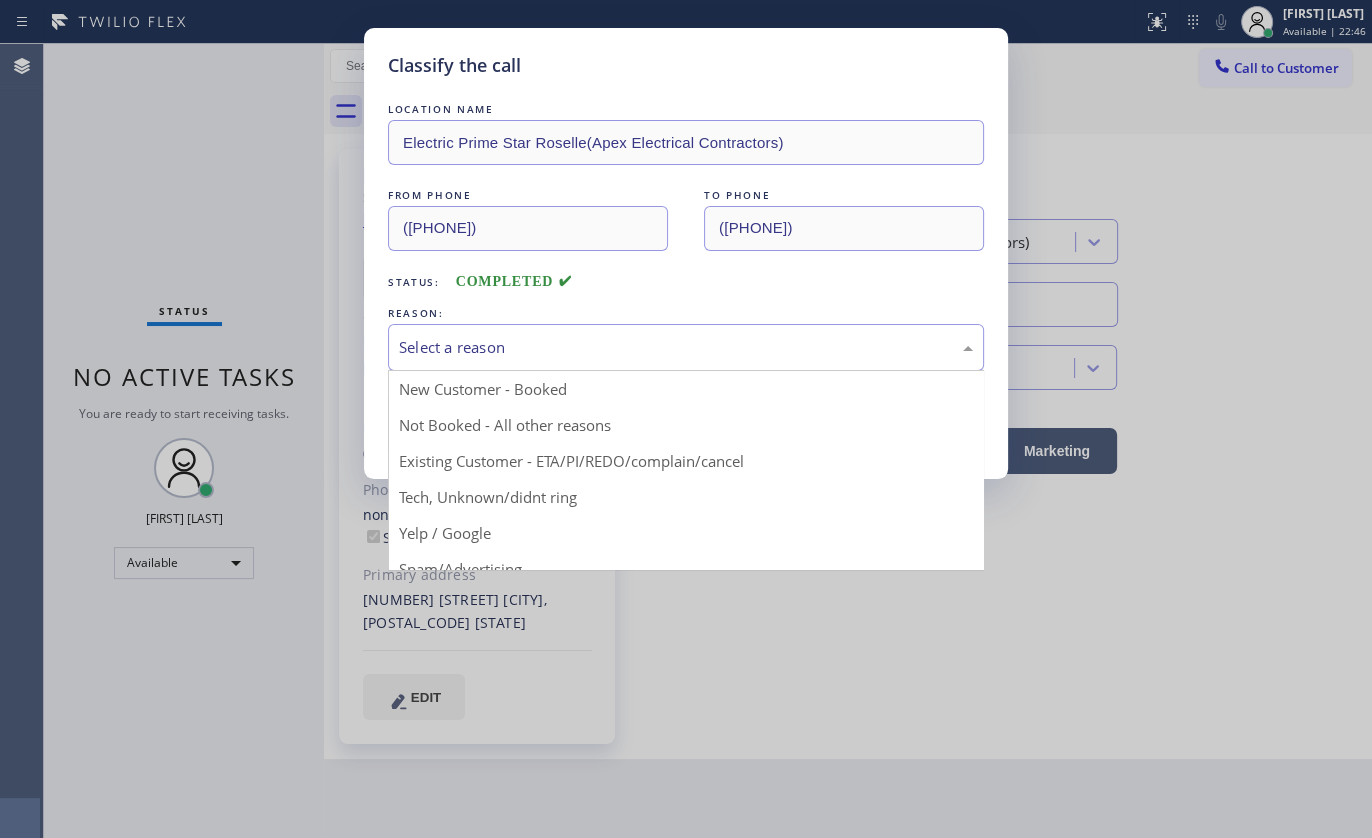 click on "Select a reason" at bounding box center (686, 347) 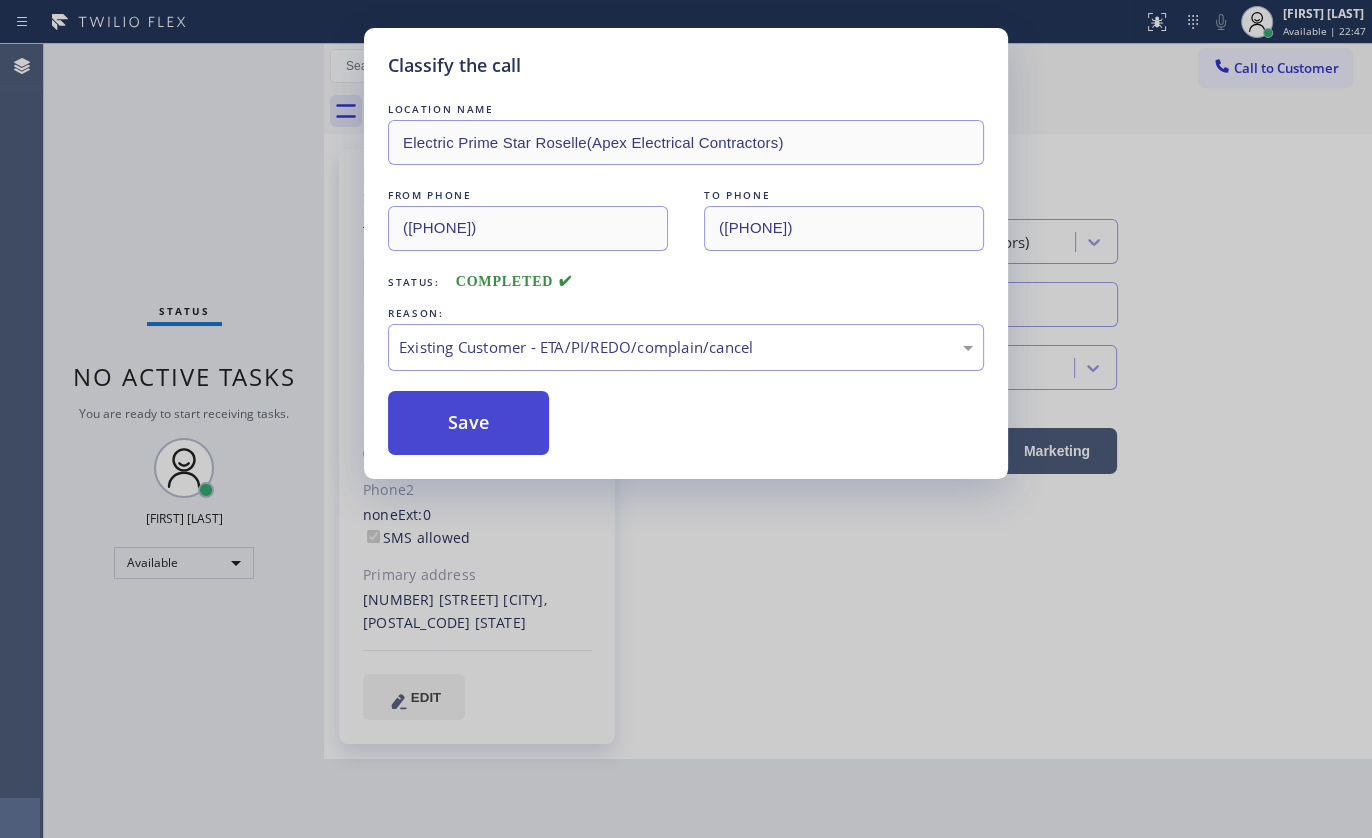 click on "Save" at bounding box center [468, 423] 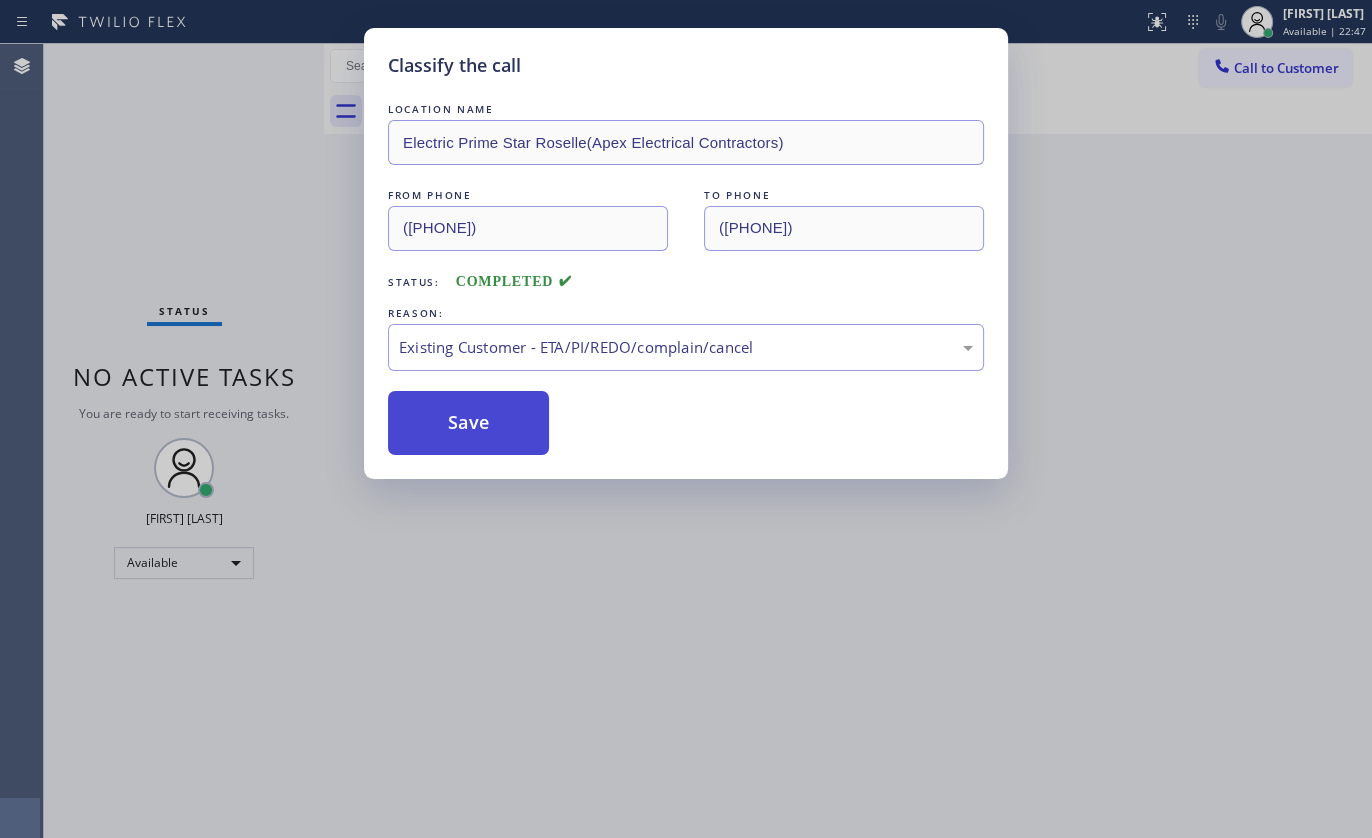click on "Save" at bounding box center (468, 423) 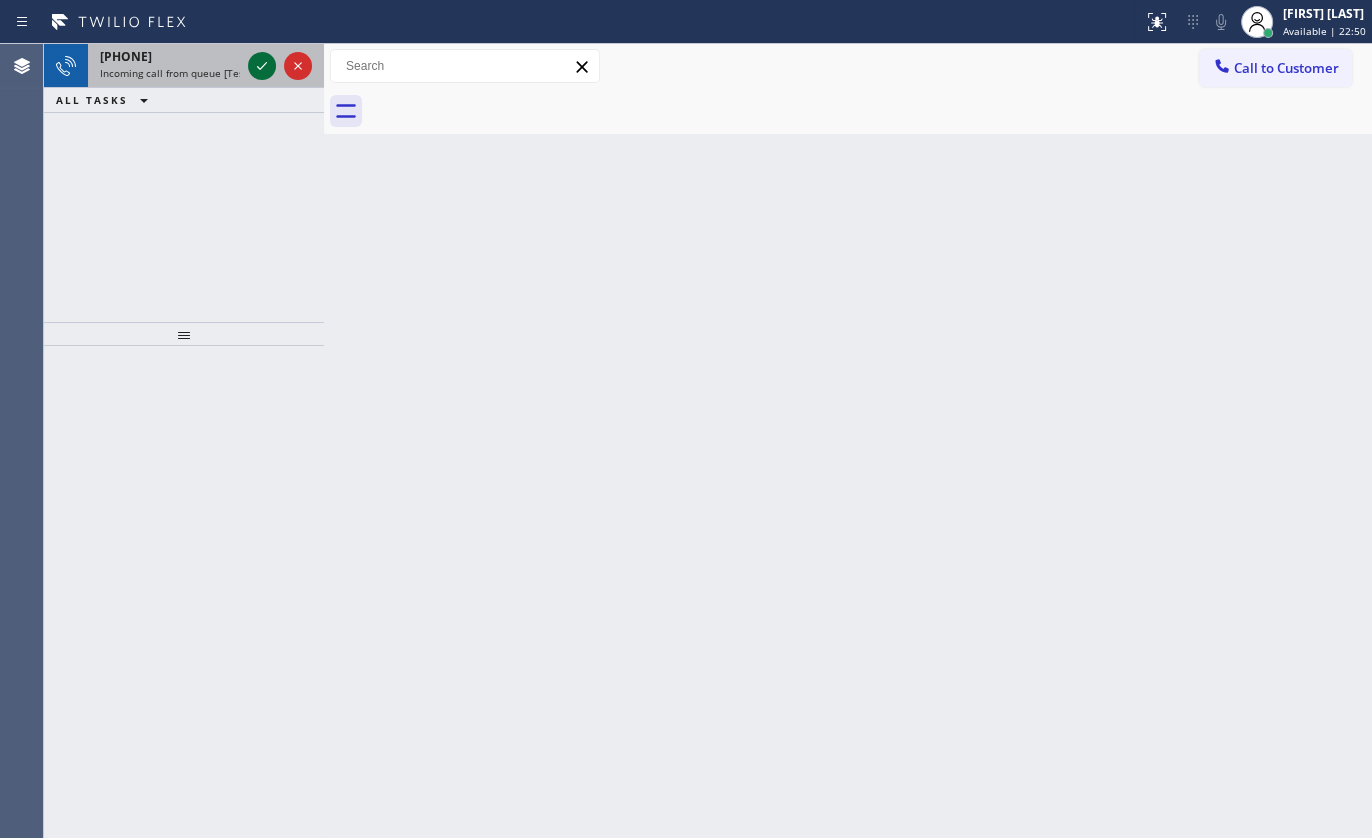 click 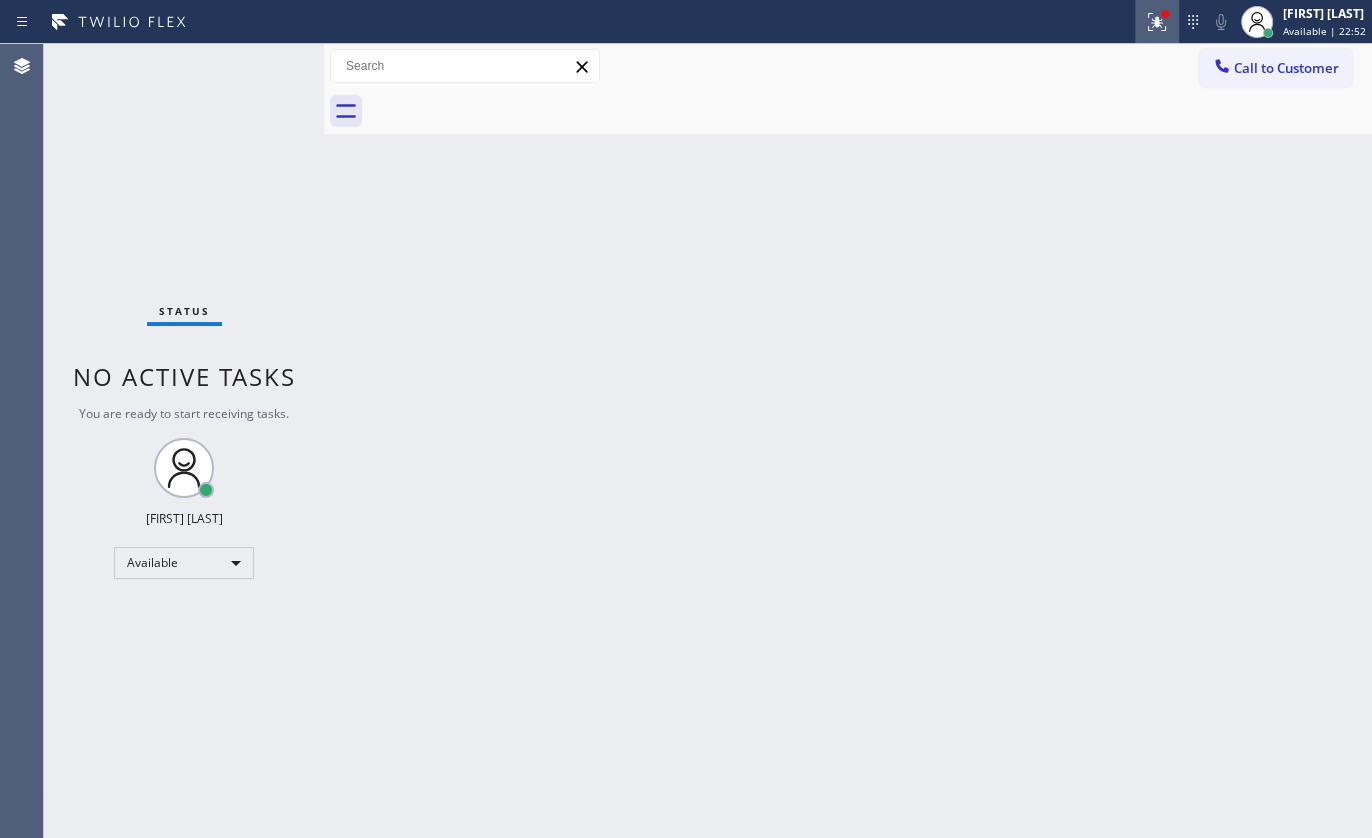 click at bounding box center (1157, 22) 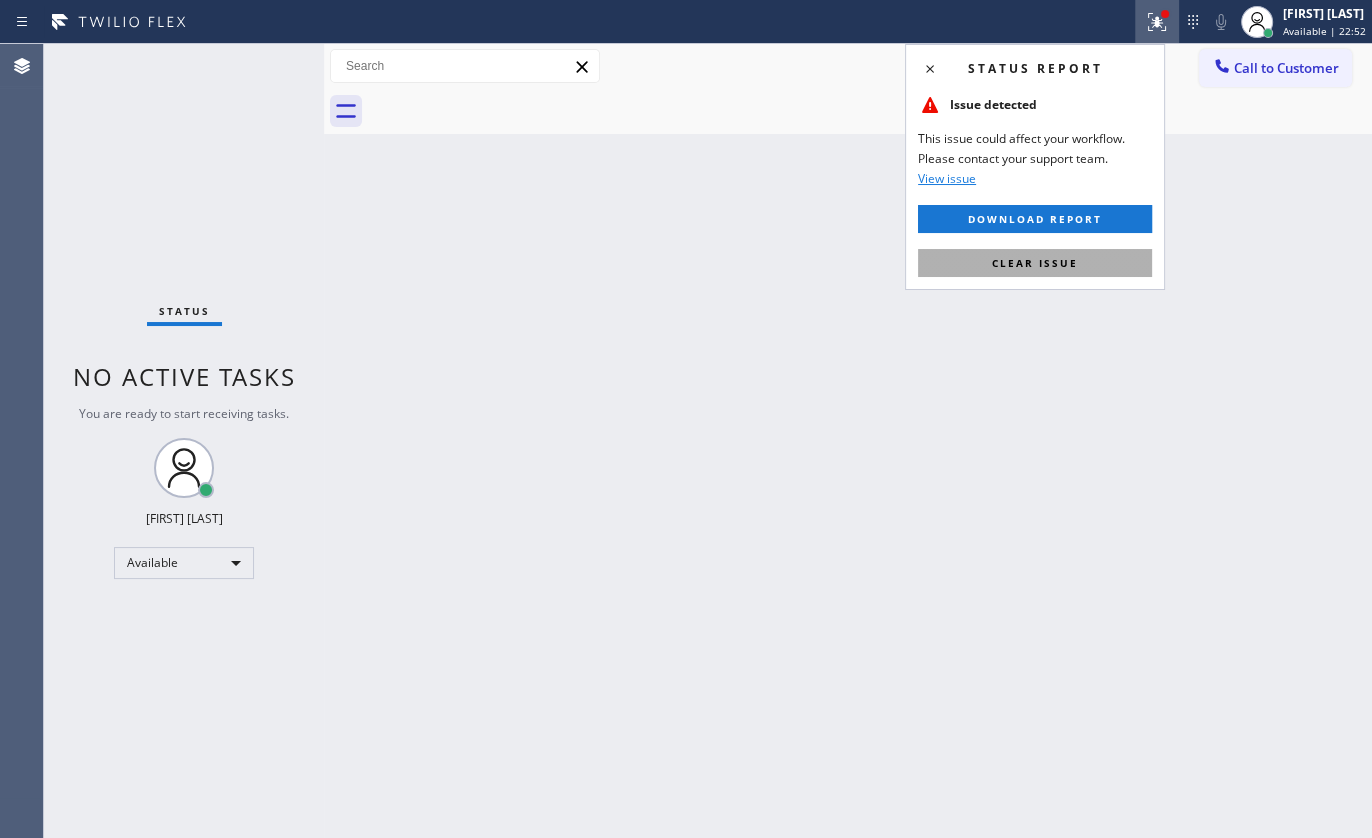 click on "Clear issue" at bounding box center [1035, 263] 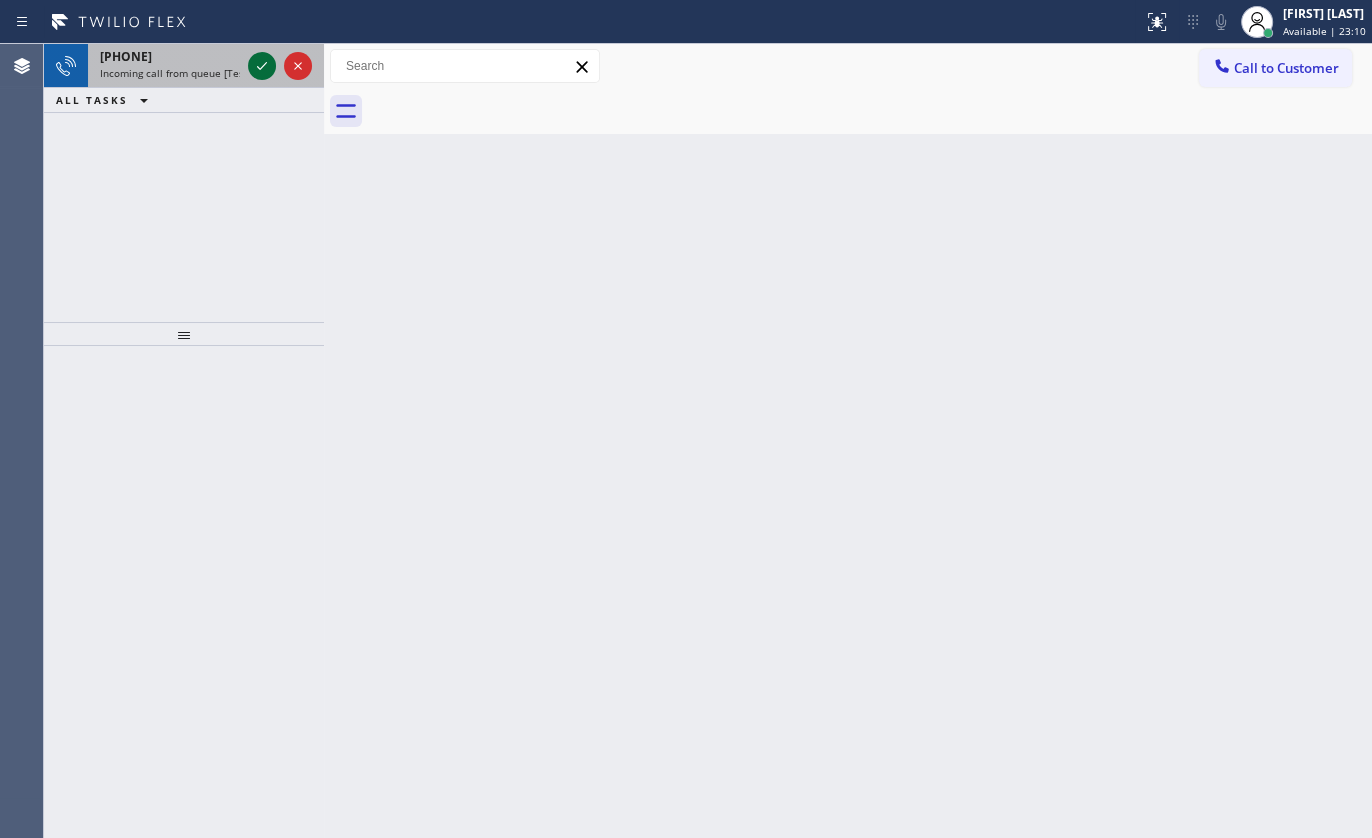 click 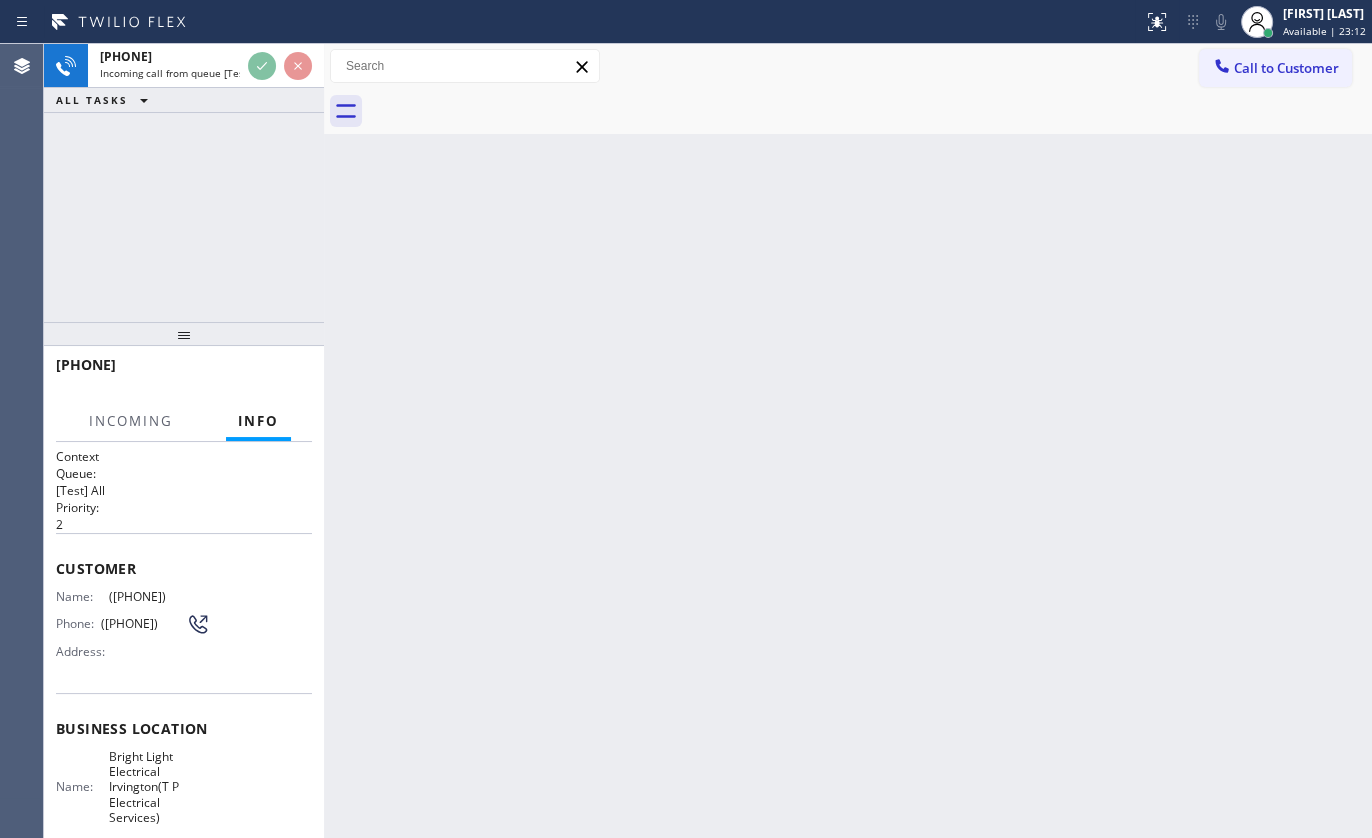 click on "[PHONE] Incoming call from queue [Test] All ALL TASKS ALL TASKS ACTIVE TASKS TASKS IN WRAP UP" at bounding box center (184, 183) 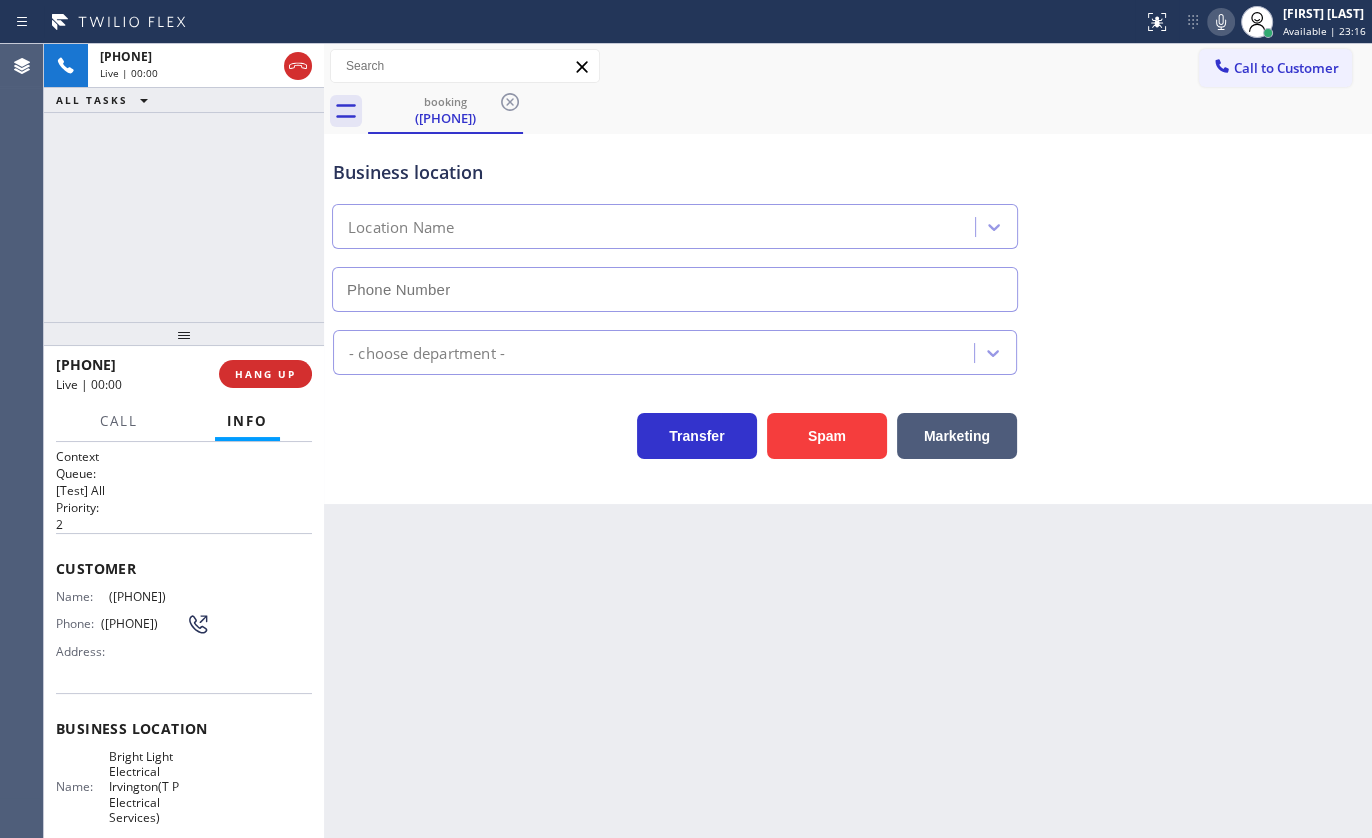 type on "[PHONE]" 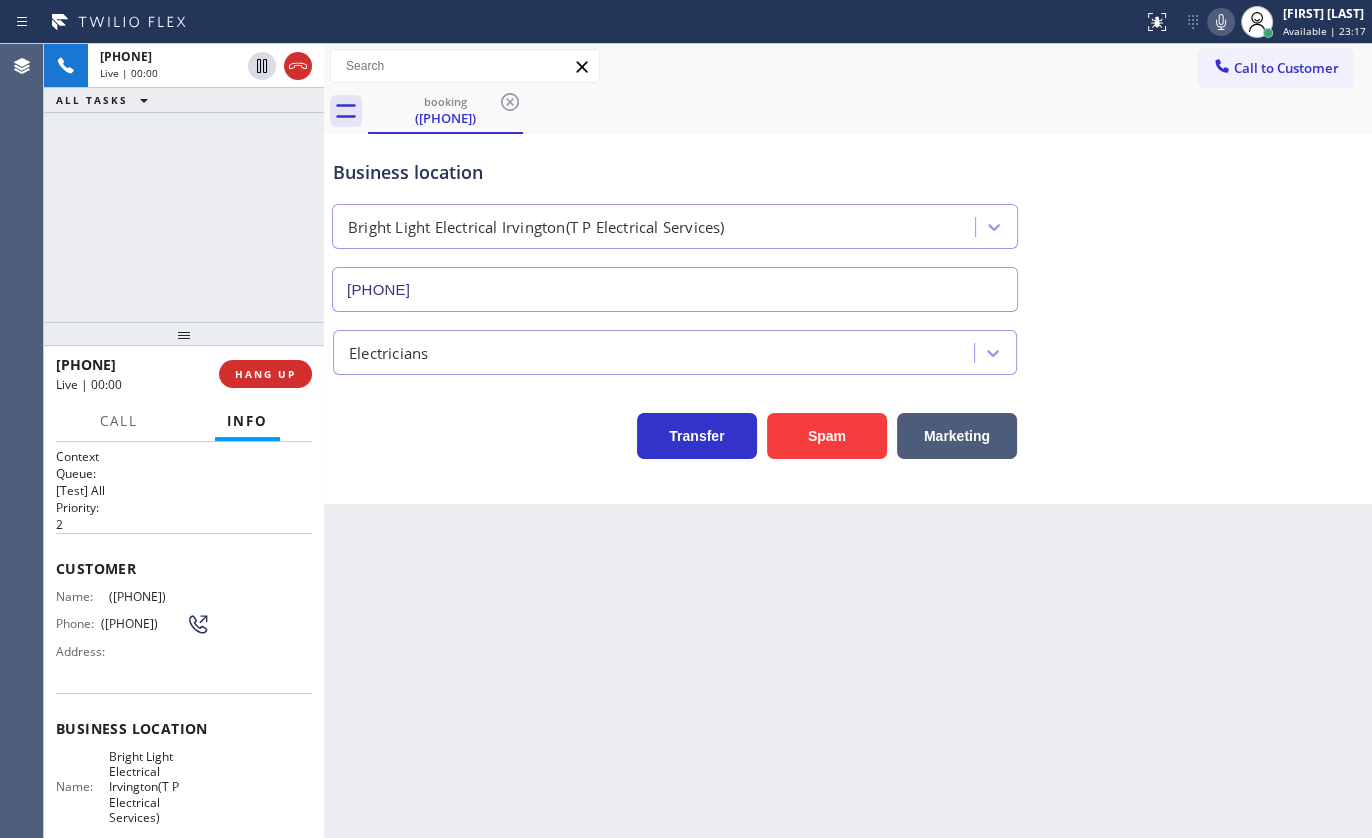 click on "[PHONE] Live | 00:00 ALL TASKS ALL TASKS ACTIVE TASKS TASKS IN WRAP UP" at bounding box center [184, 183] 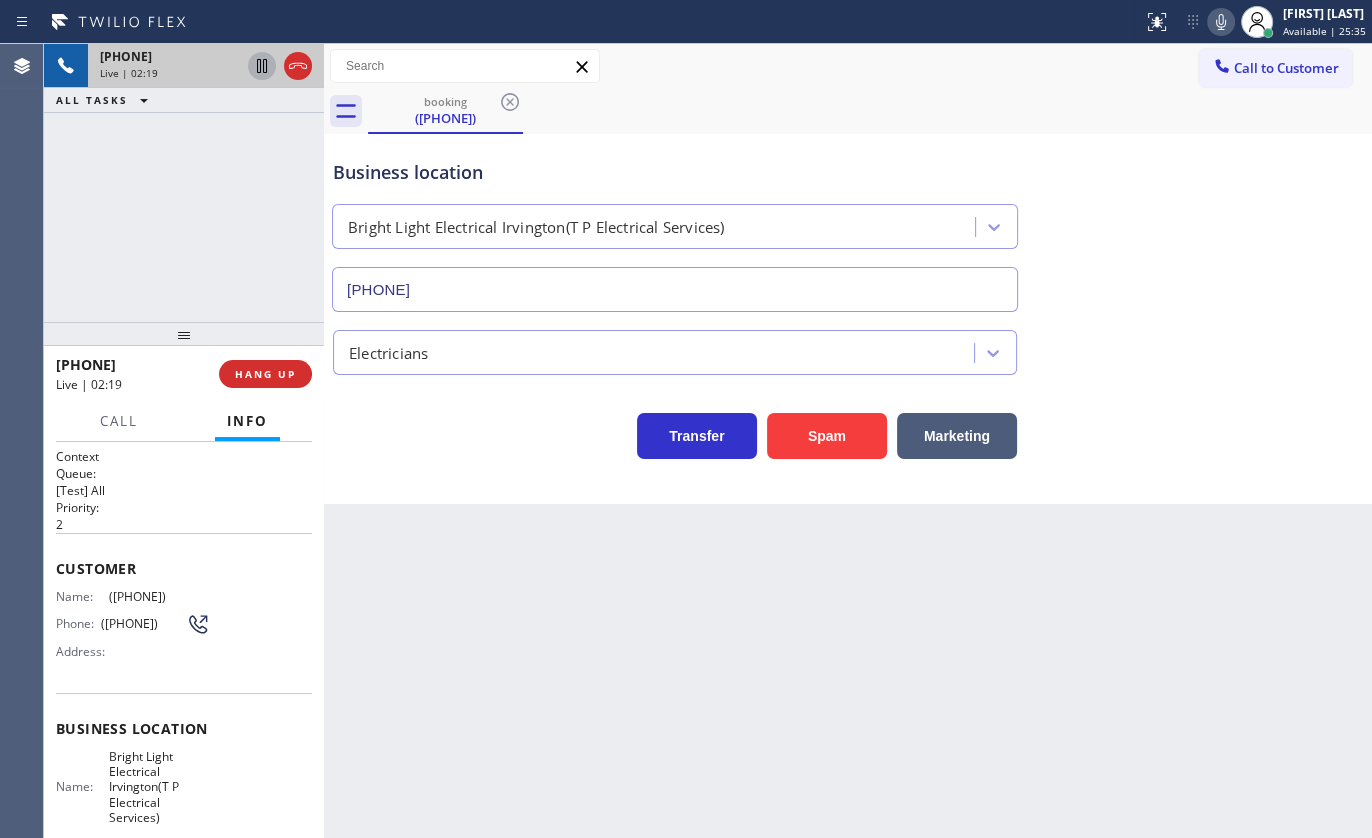 click 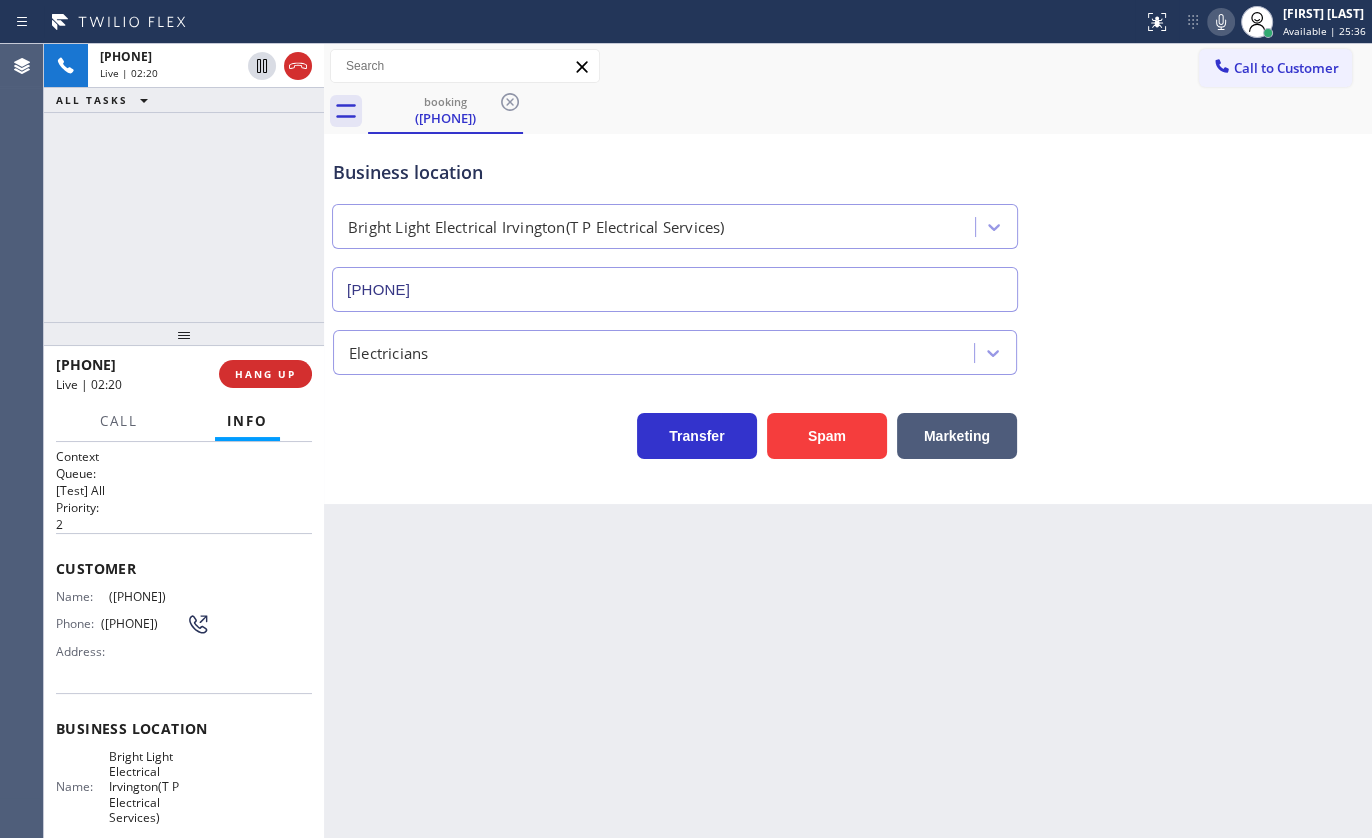 click 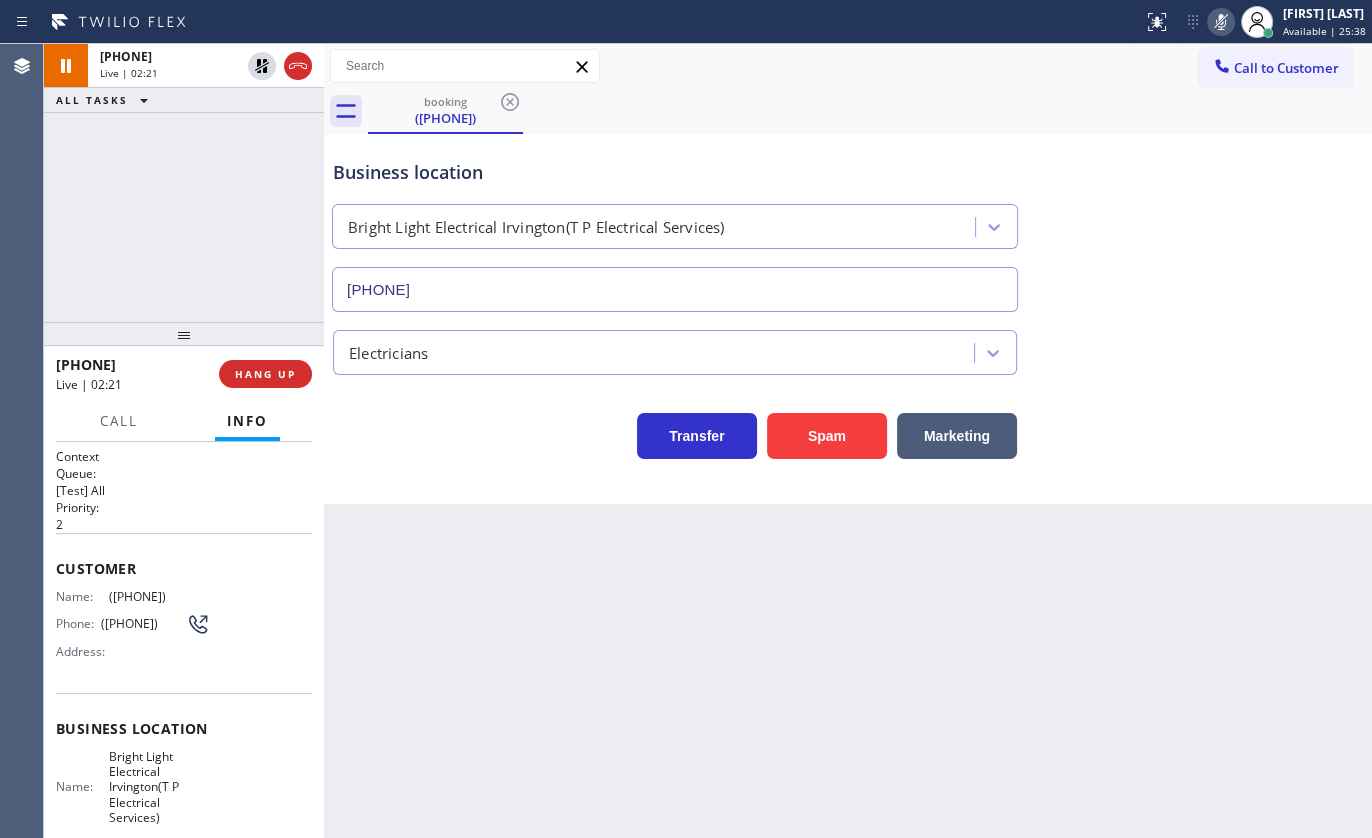 drag, startPoint x: 101, startPoint y: 588, endPoint x: 209, endPoint y: 580, distance: 108.29589 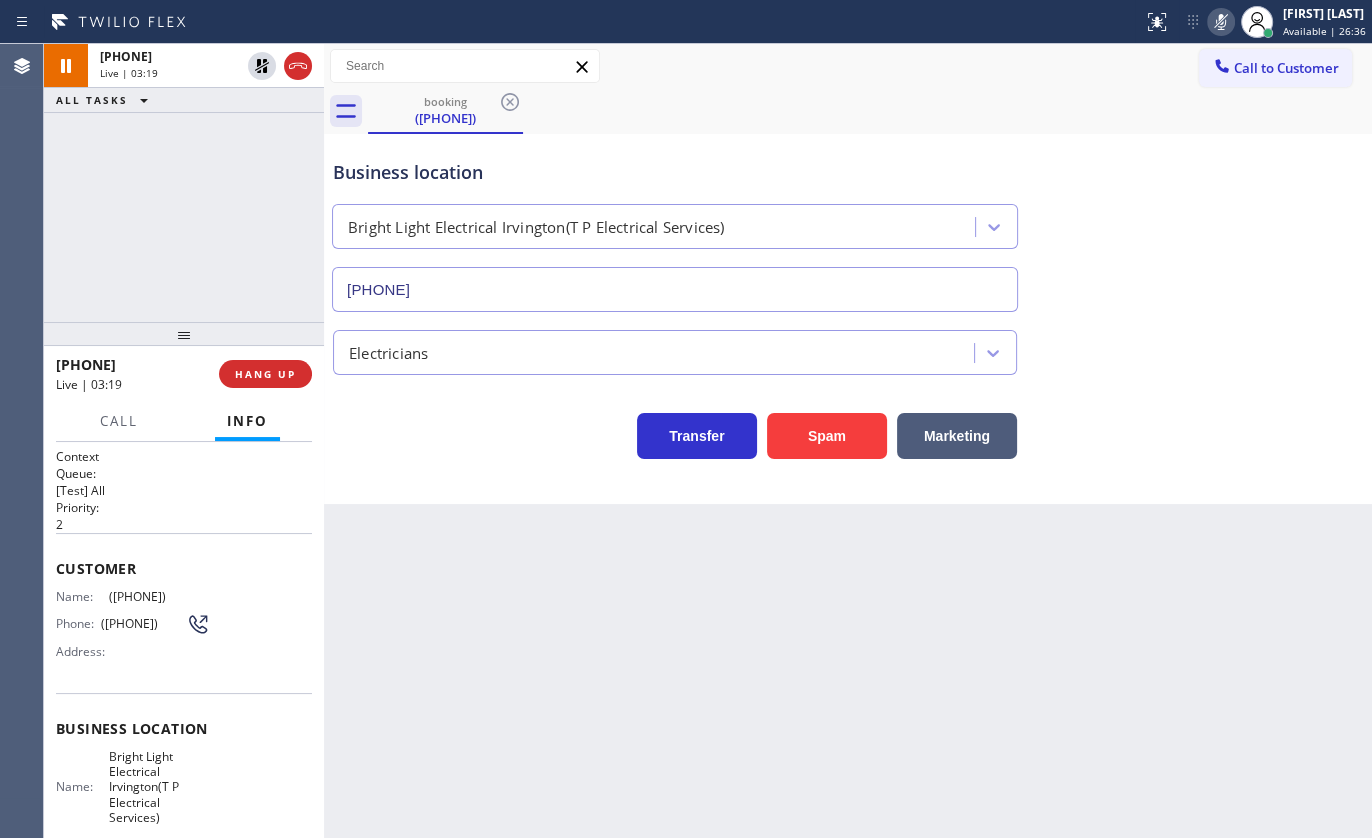 click 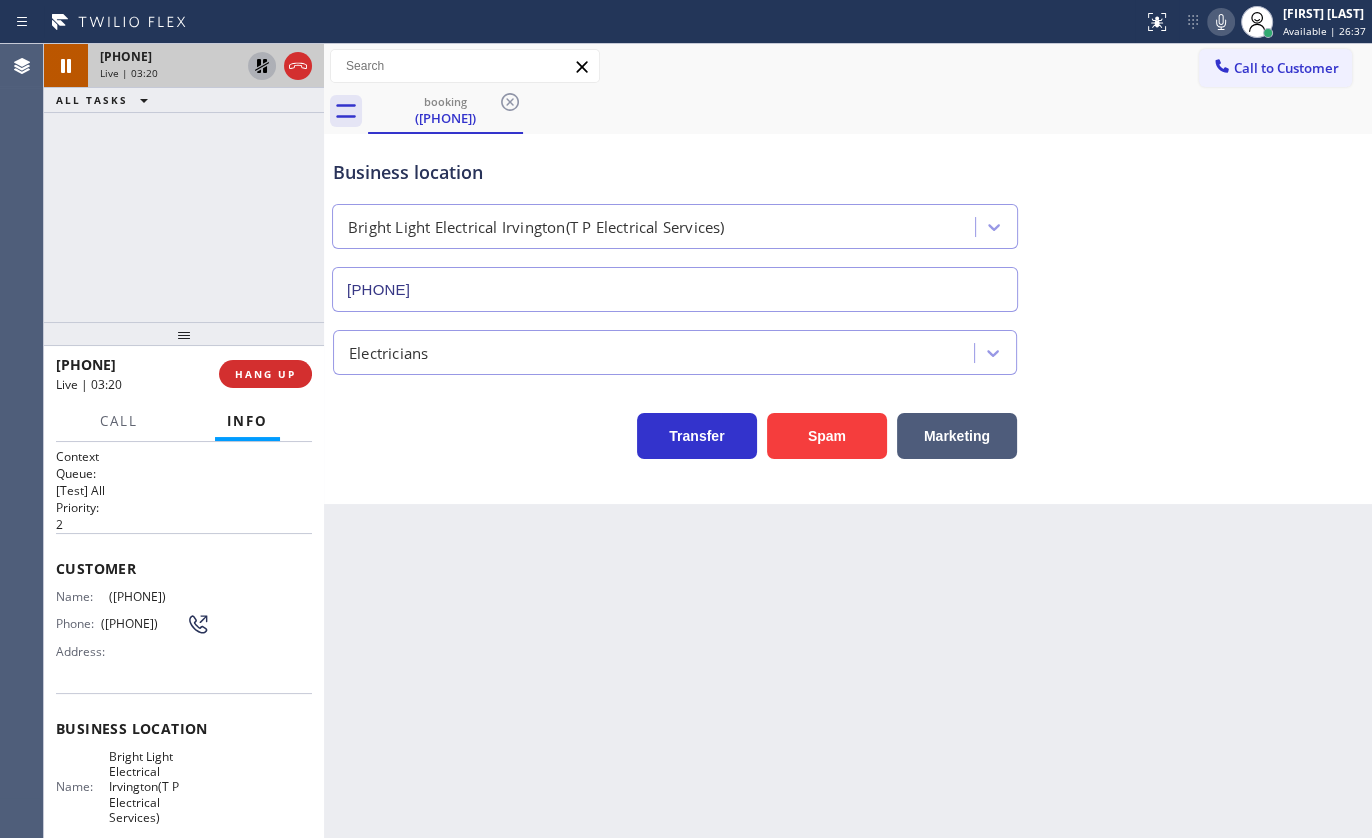 click 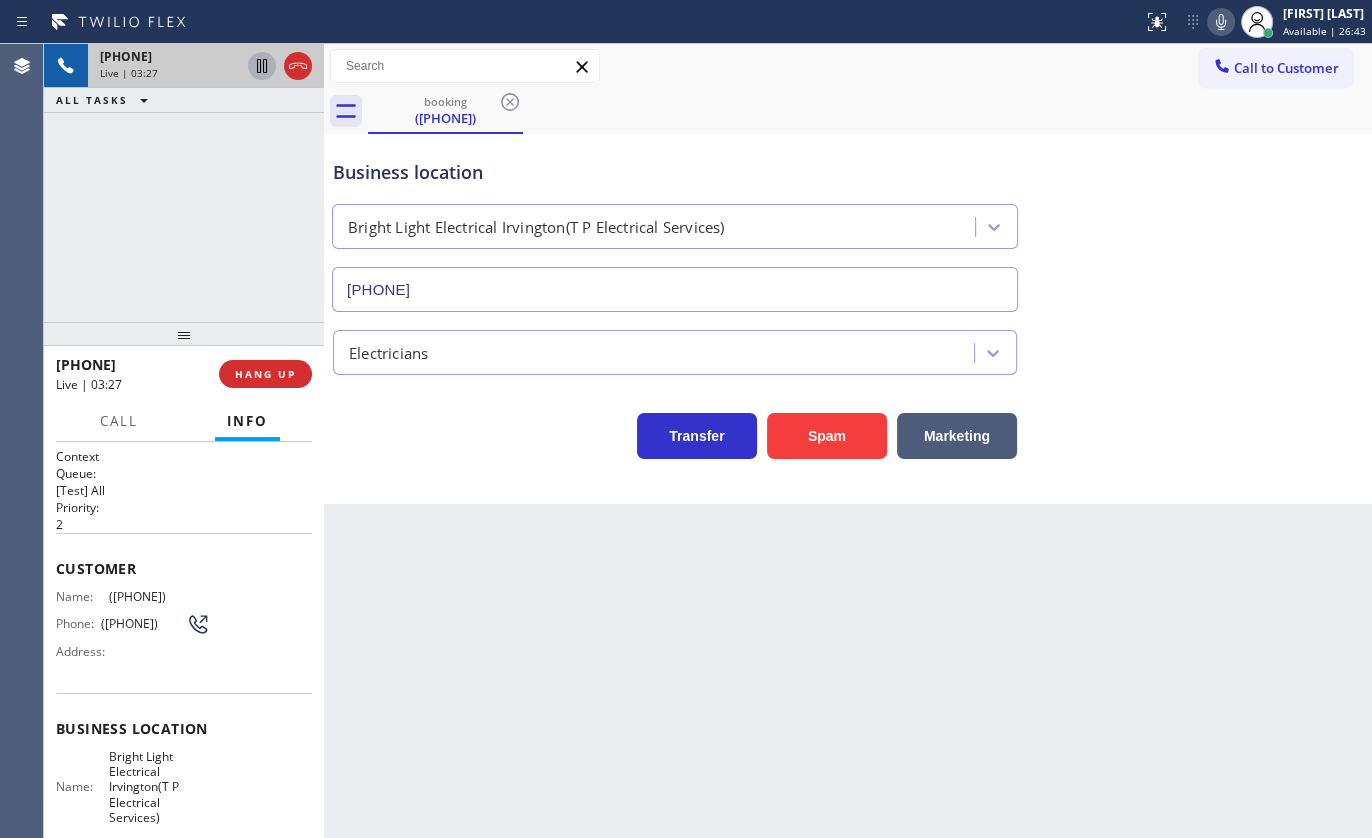 click on "[PHONE] Live | 03:27 ALL TASKS ALL TASKS ACTIVE TASKS TASKS IN WRAP UP" at bounding box center [184, 183] 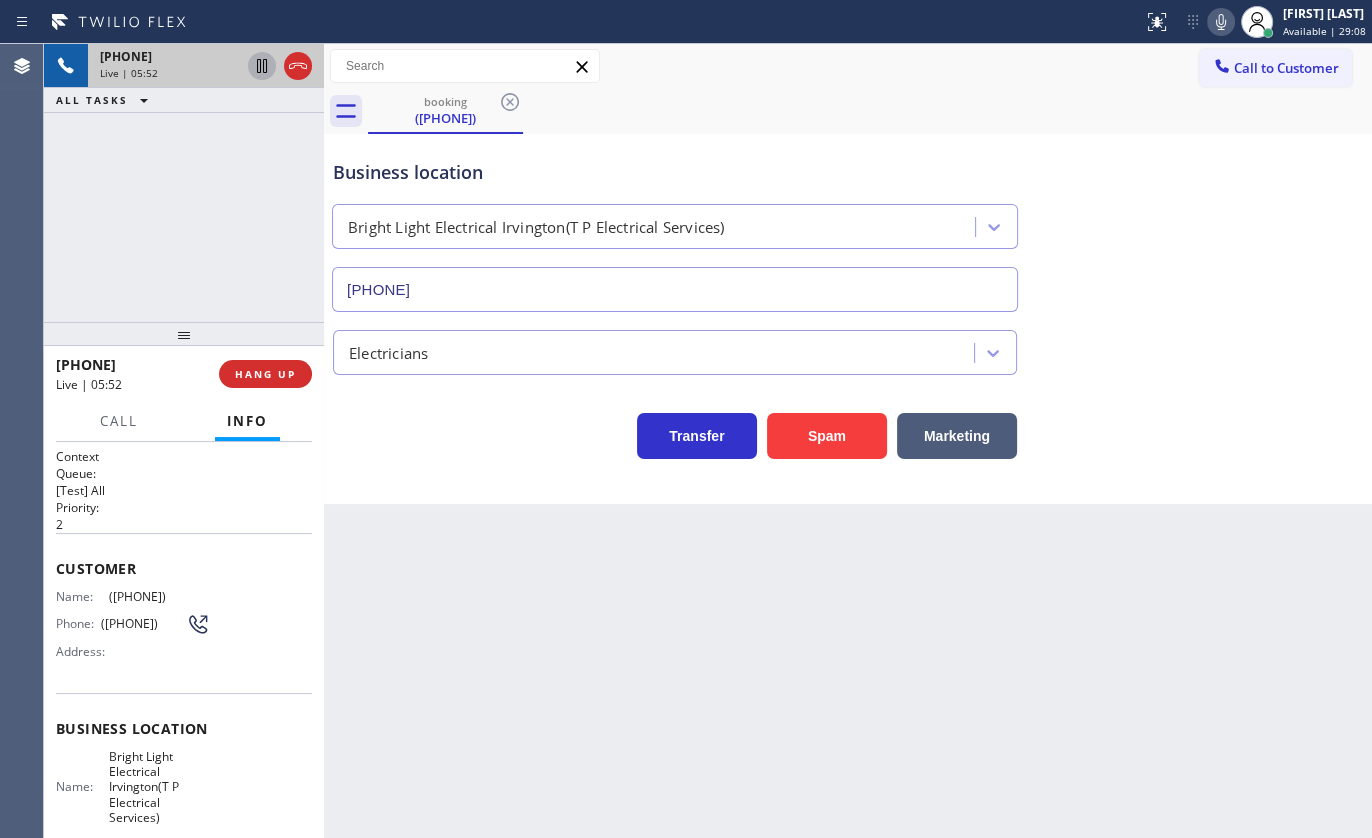 drag, startPoint x: 106, startPoint y: 586, endPoint x: 187, endPoint y: 592, distance: 81.22192 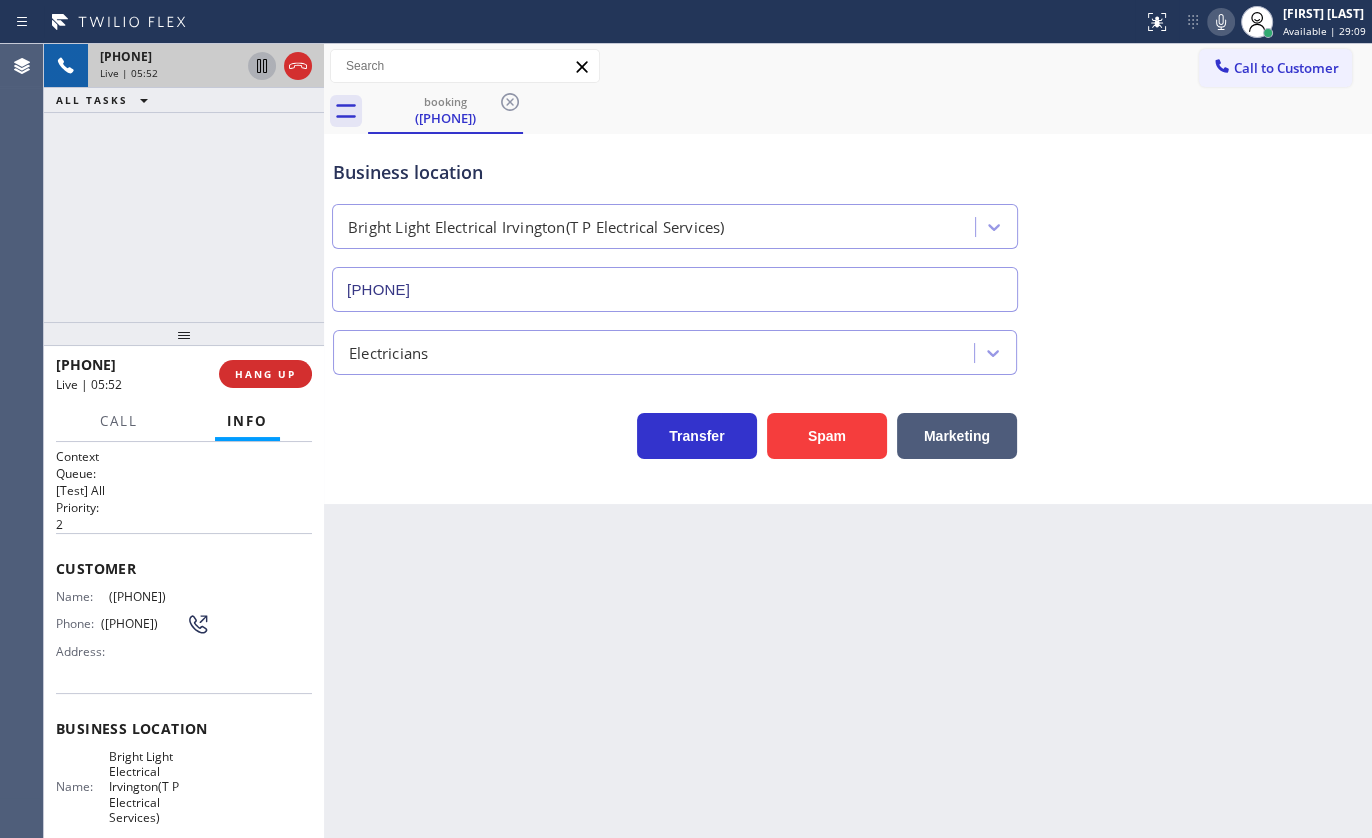 click on "Name: [PHONE] Phone: [PHONE] Address:" at bounding box center (184, 628) 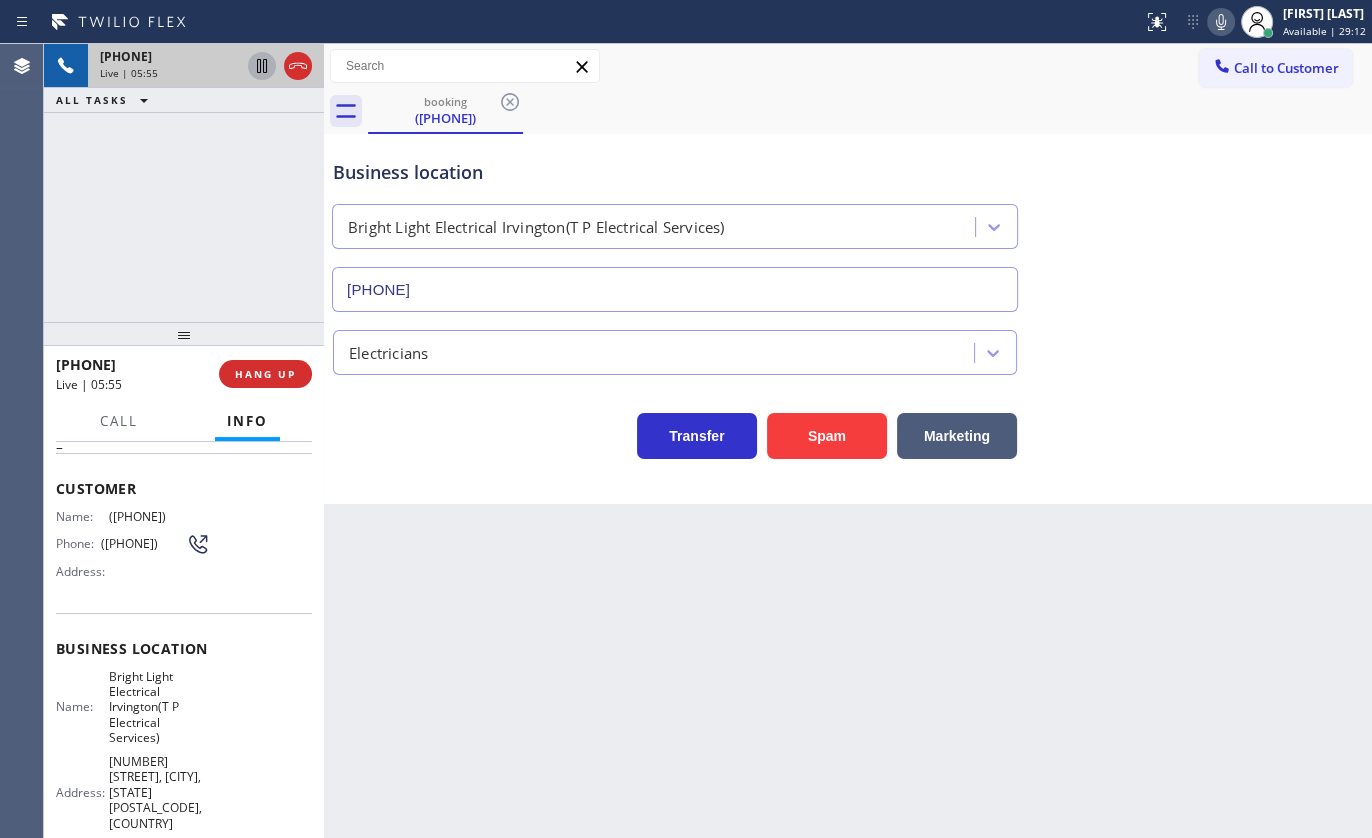 scroll, scrollTop: 181, scrollLeft: 0, axis: vertical 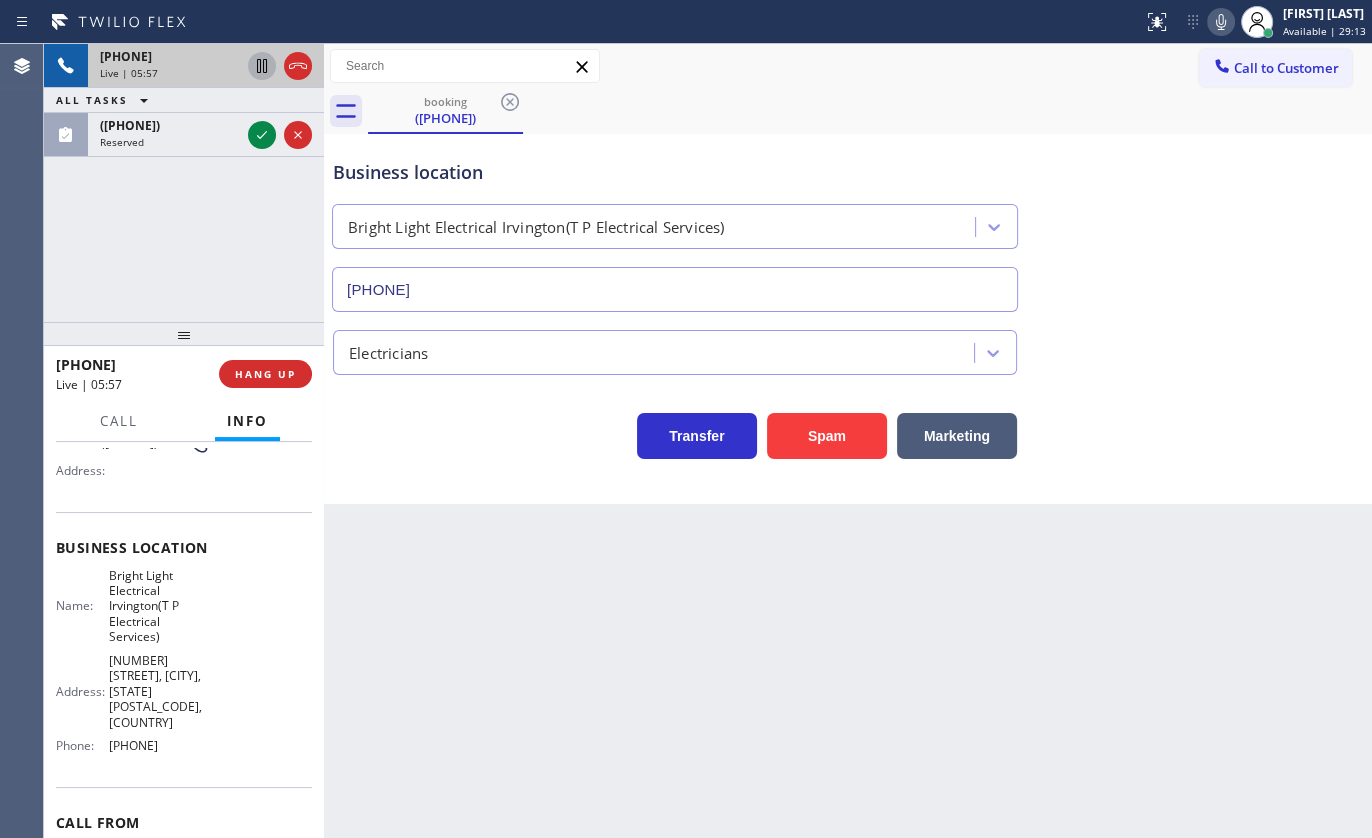 drag, startPoint x: 106, startPoint y: 747, endPoint x: 226, endPoint y: 760, distance: 120.70211 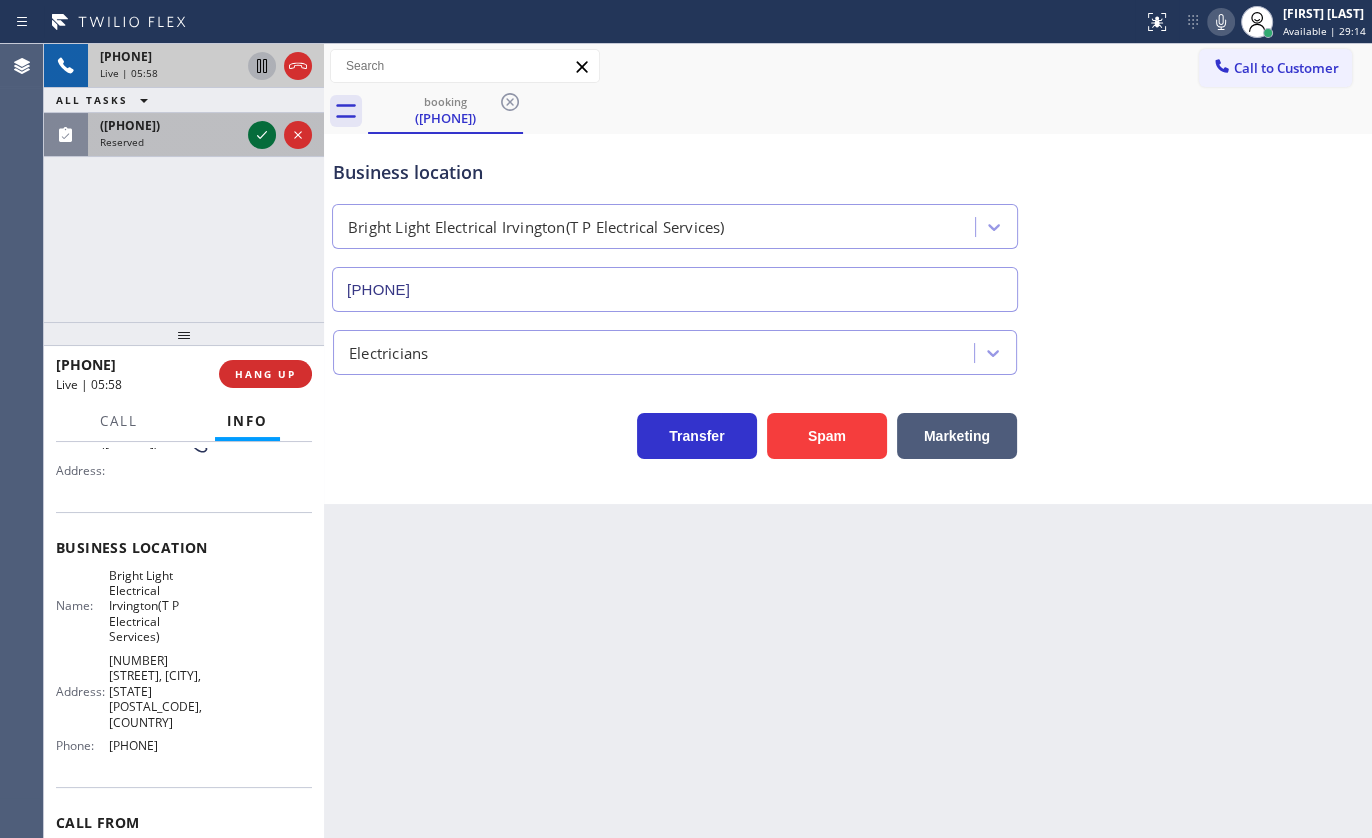 click 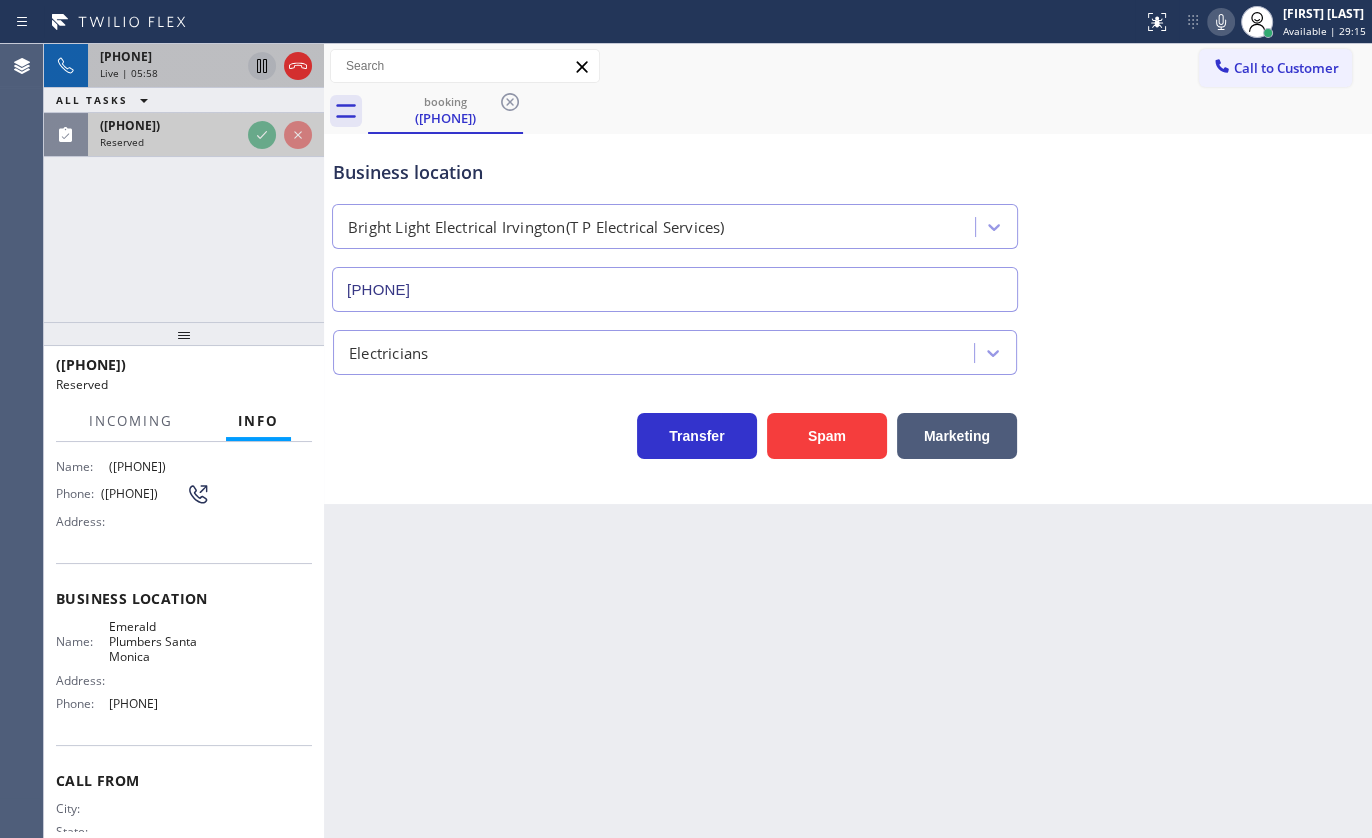 scroll, scrollTop: 214, scrollLeft: 0, axis: vertical 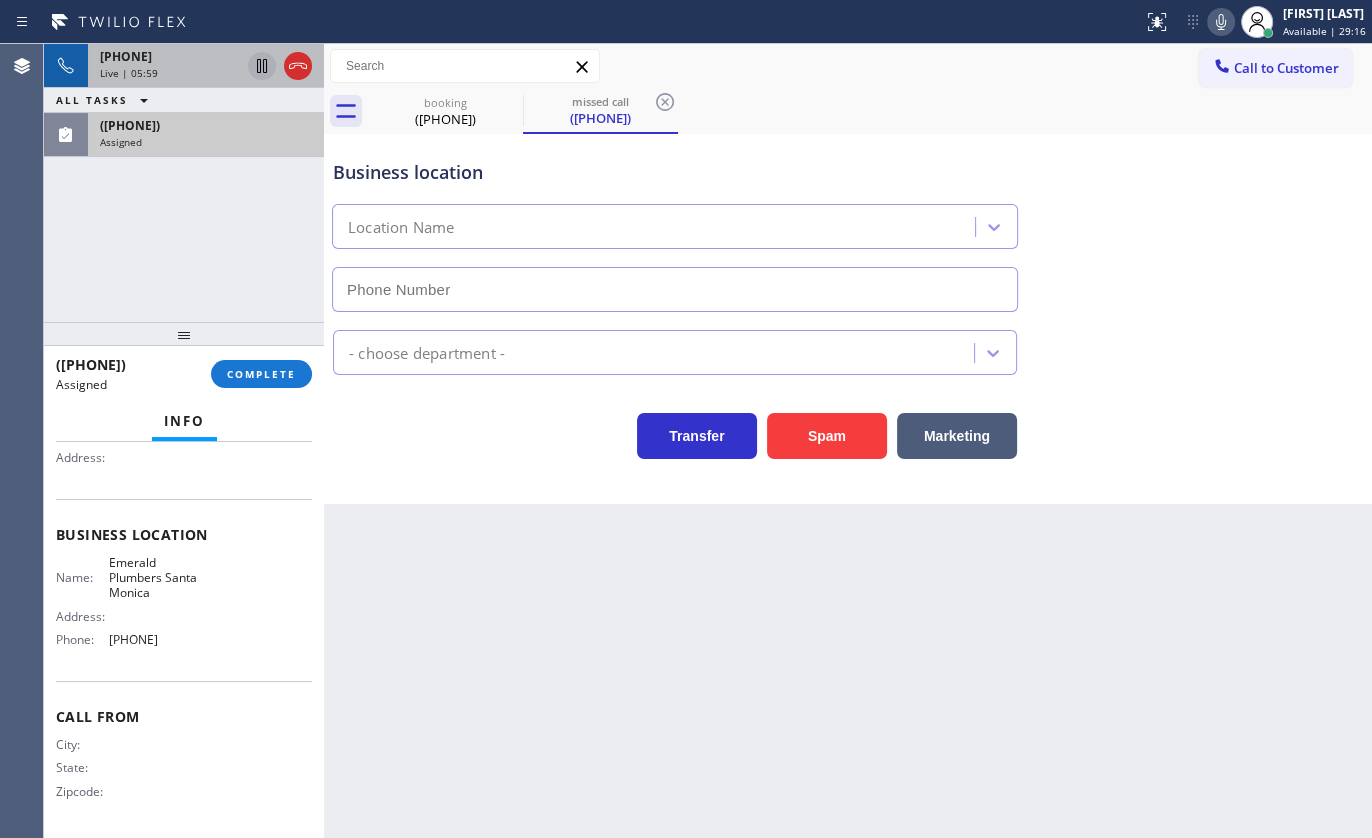 type on "[PHONE]" 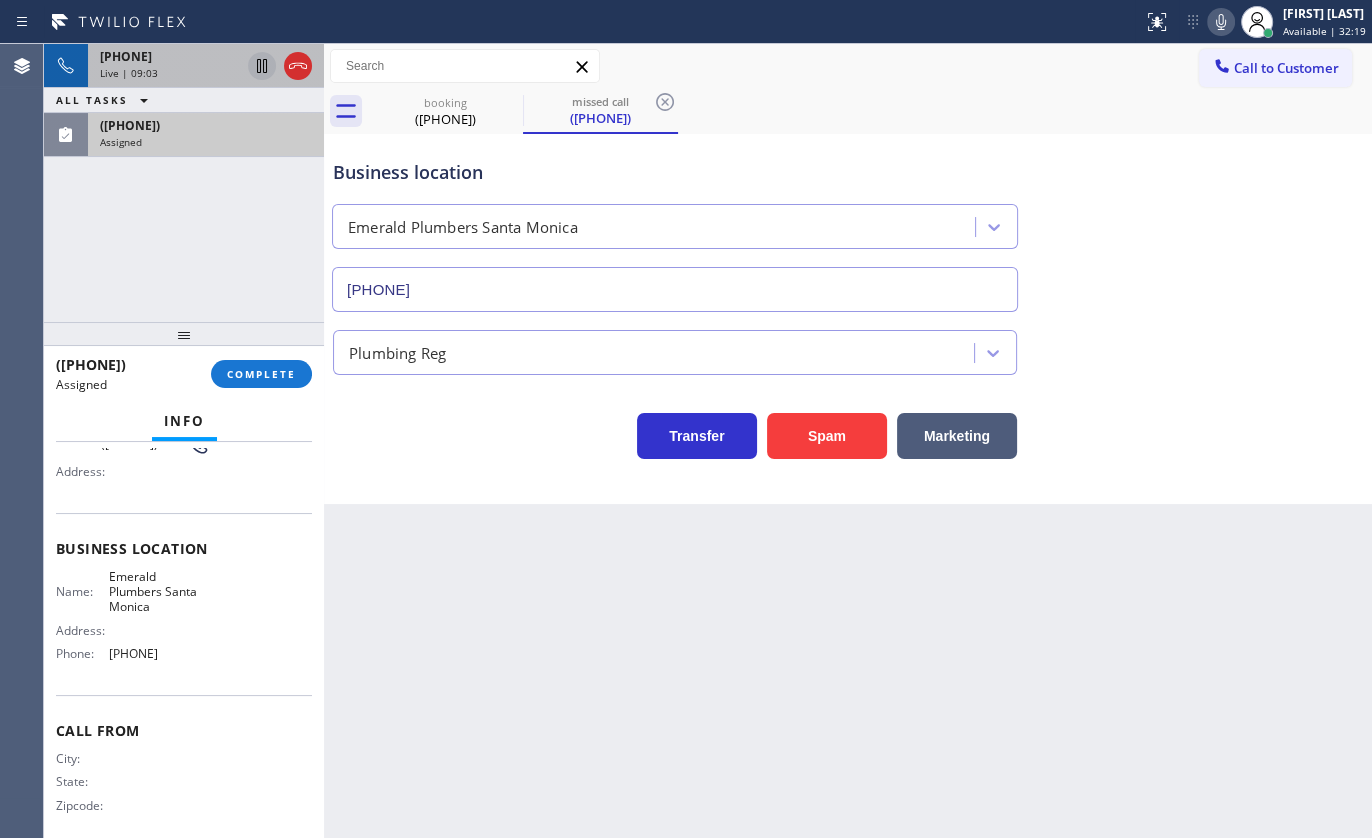 scroll, scrollTop: 214, scrollLeft: 0, axis: vertical 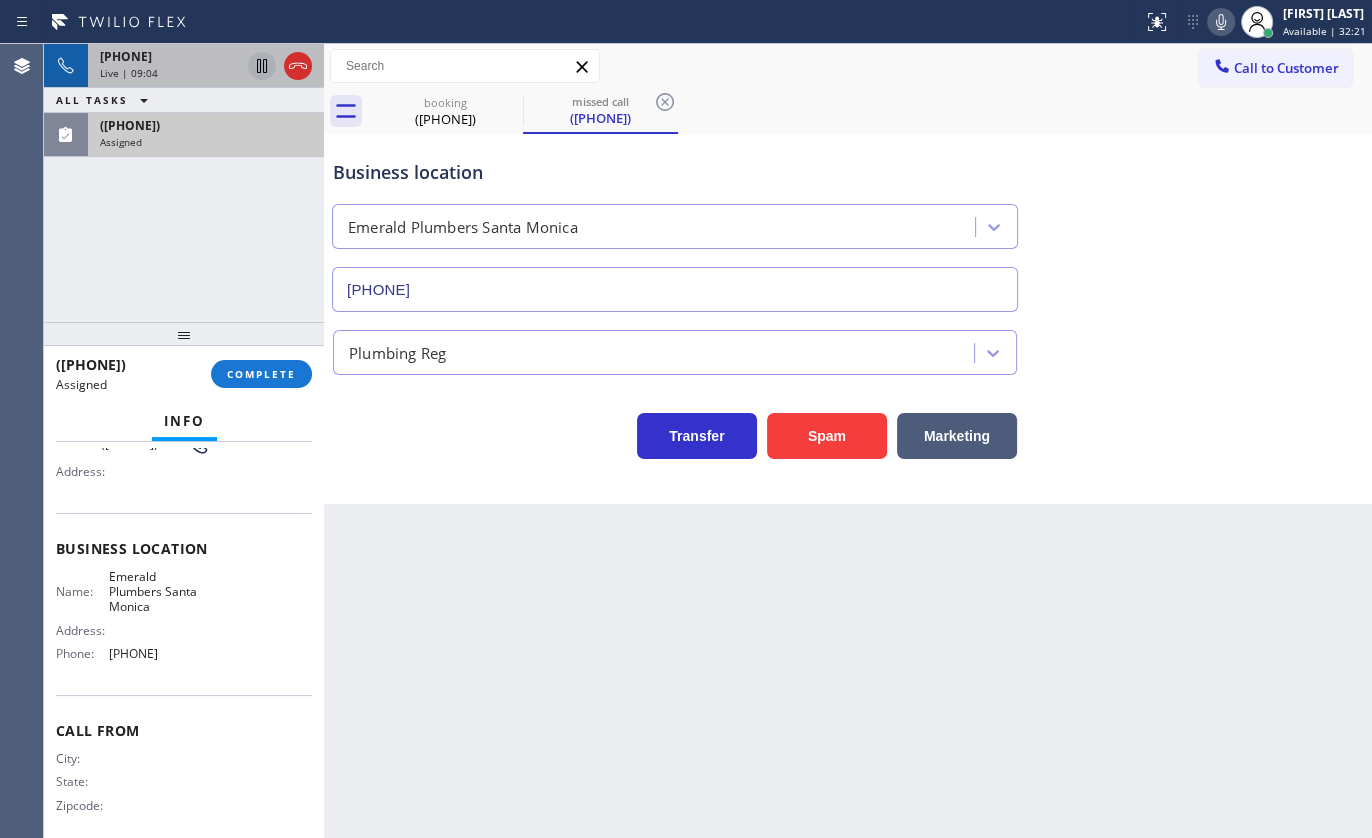 click on "[PHONE] Assigned" at bounding box center [202, 135] 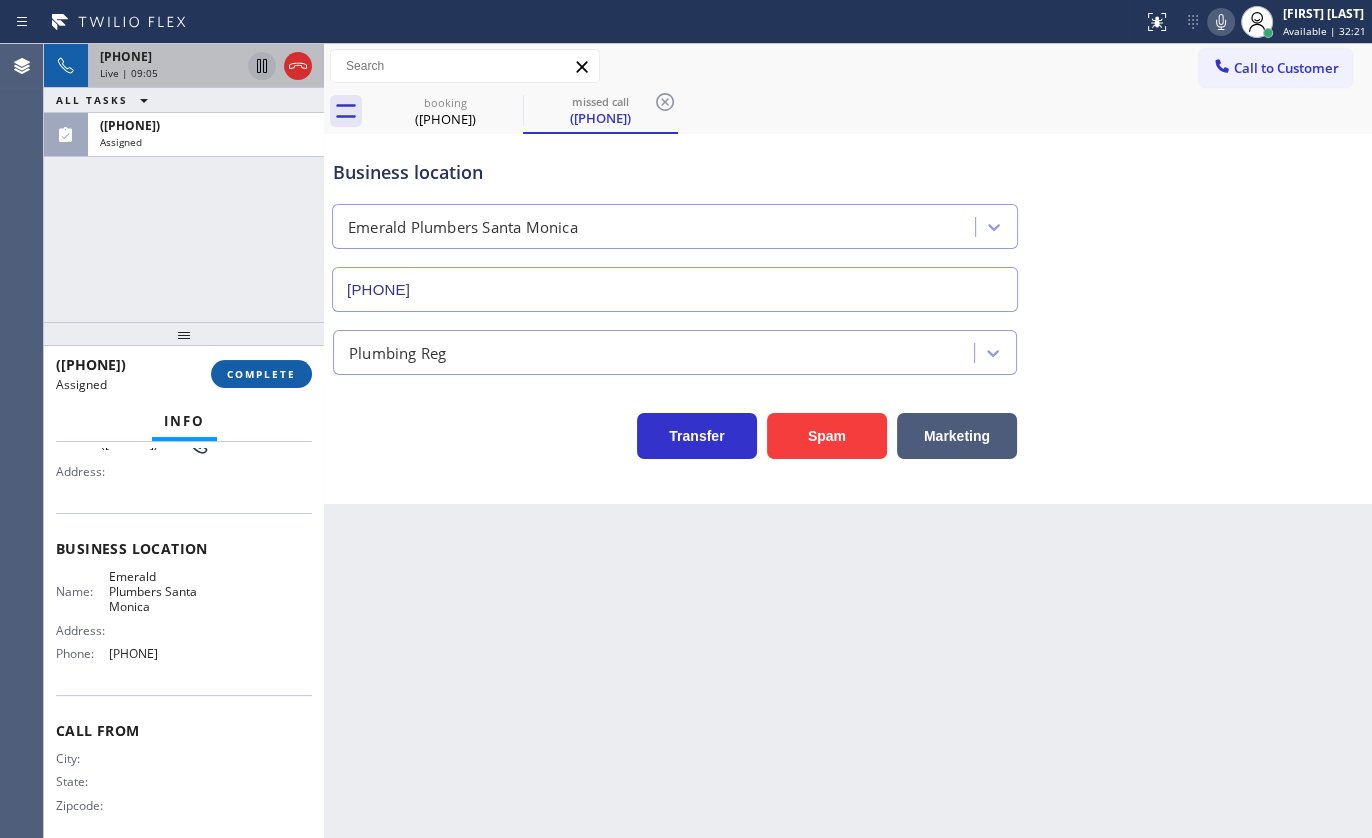 click on "COMPLETE" at bounding box center [261, 374] 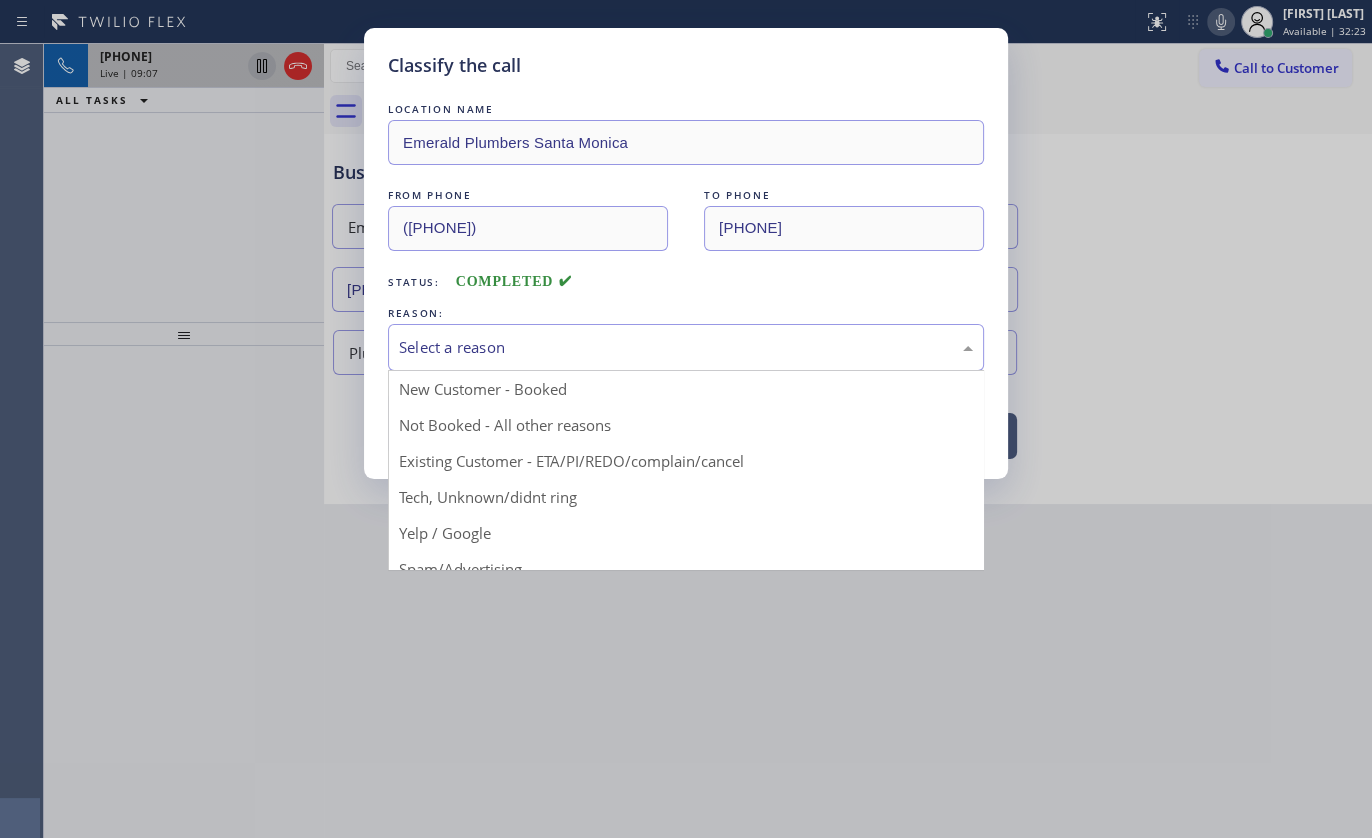 click on "Select a reason" at bounding box center [686, 347] 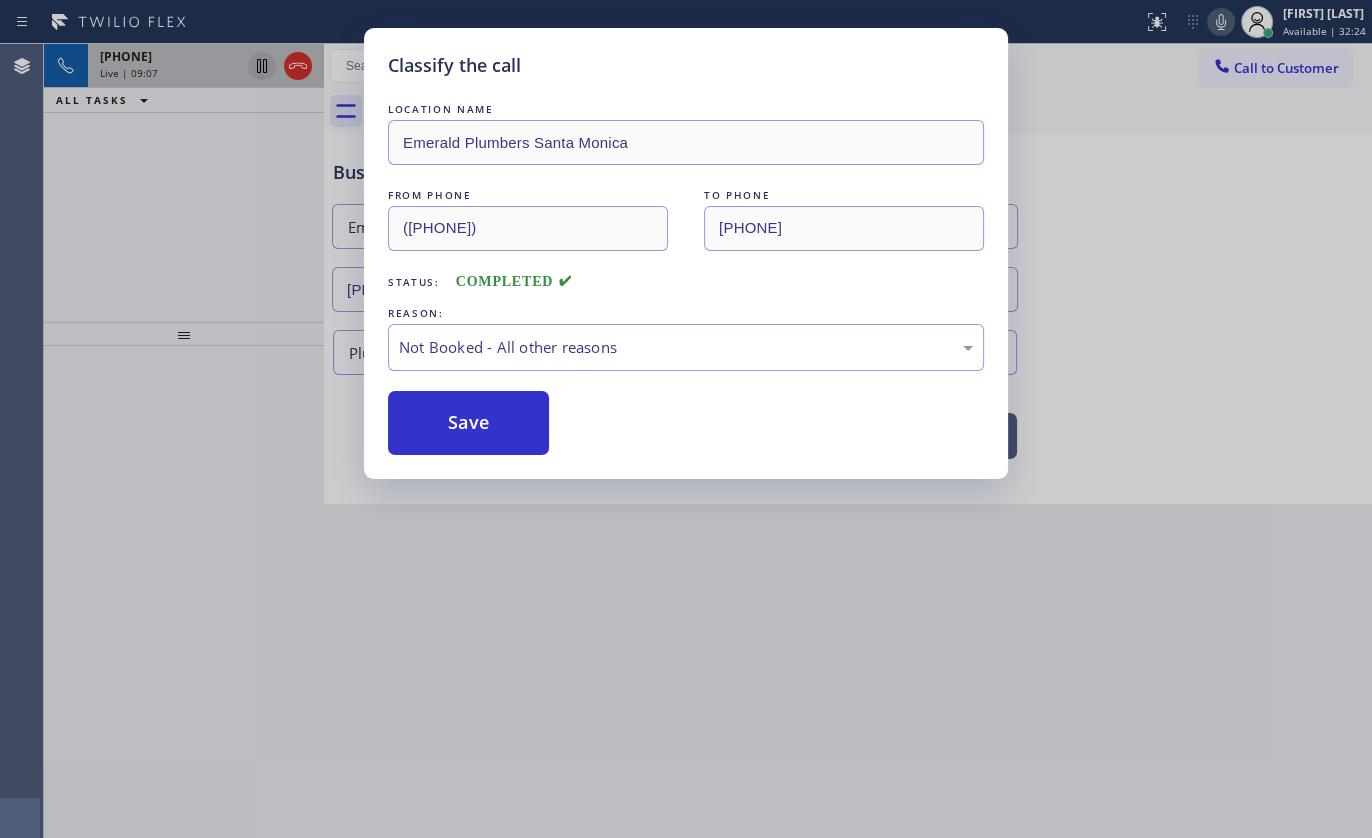 click on "Save" at bounding box center [468, 423] 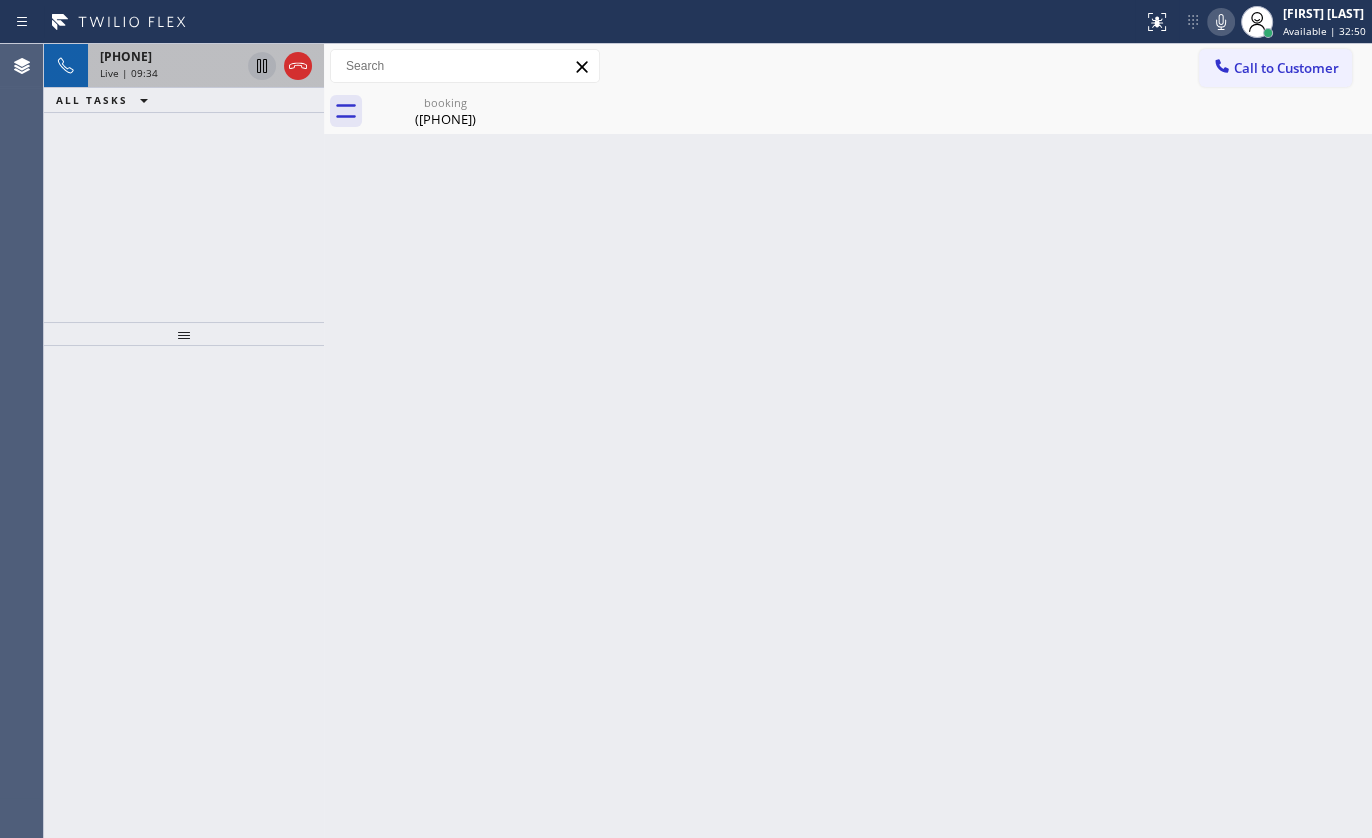click on "[PHONE]" at bounding box center (126, 56) 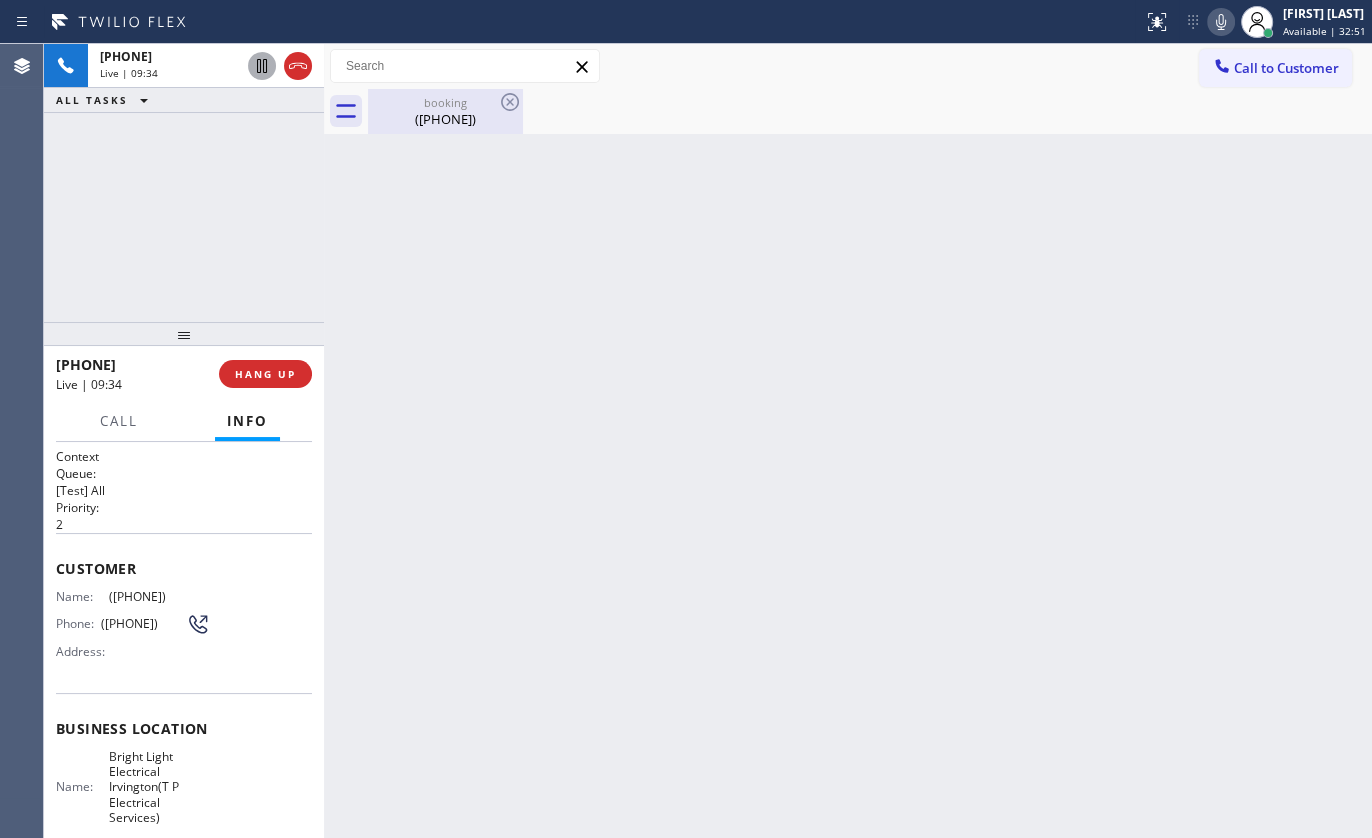 click on "([PHONE])" at bounding box center (445, 119) 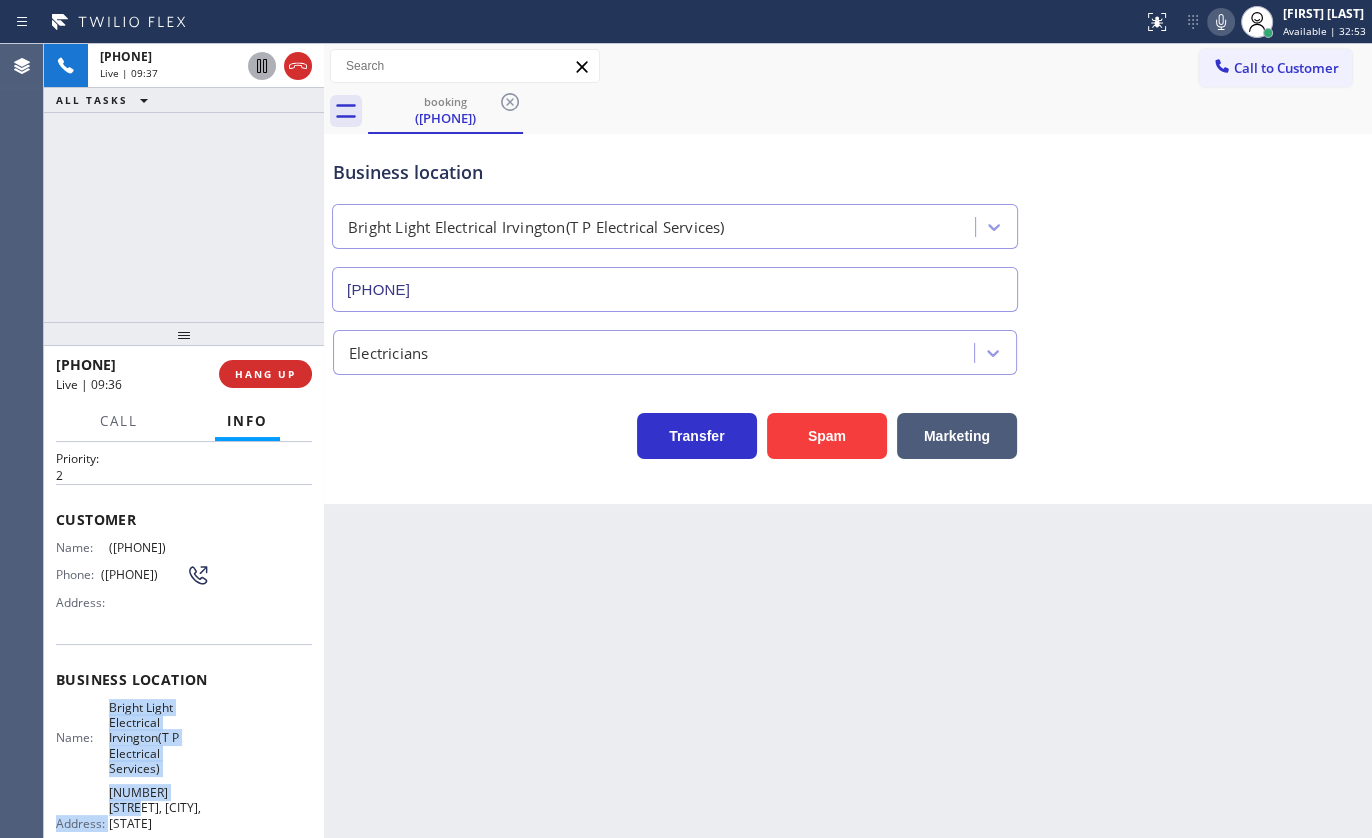 scroll, scrollTop: 90, scrollLeft: 0, axis: vertical 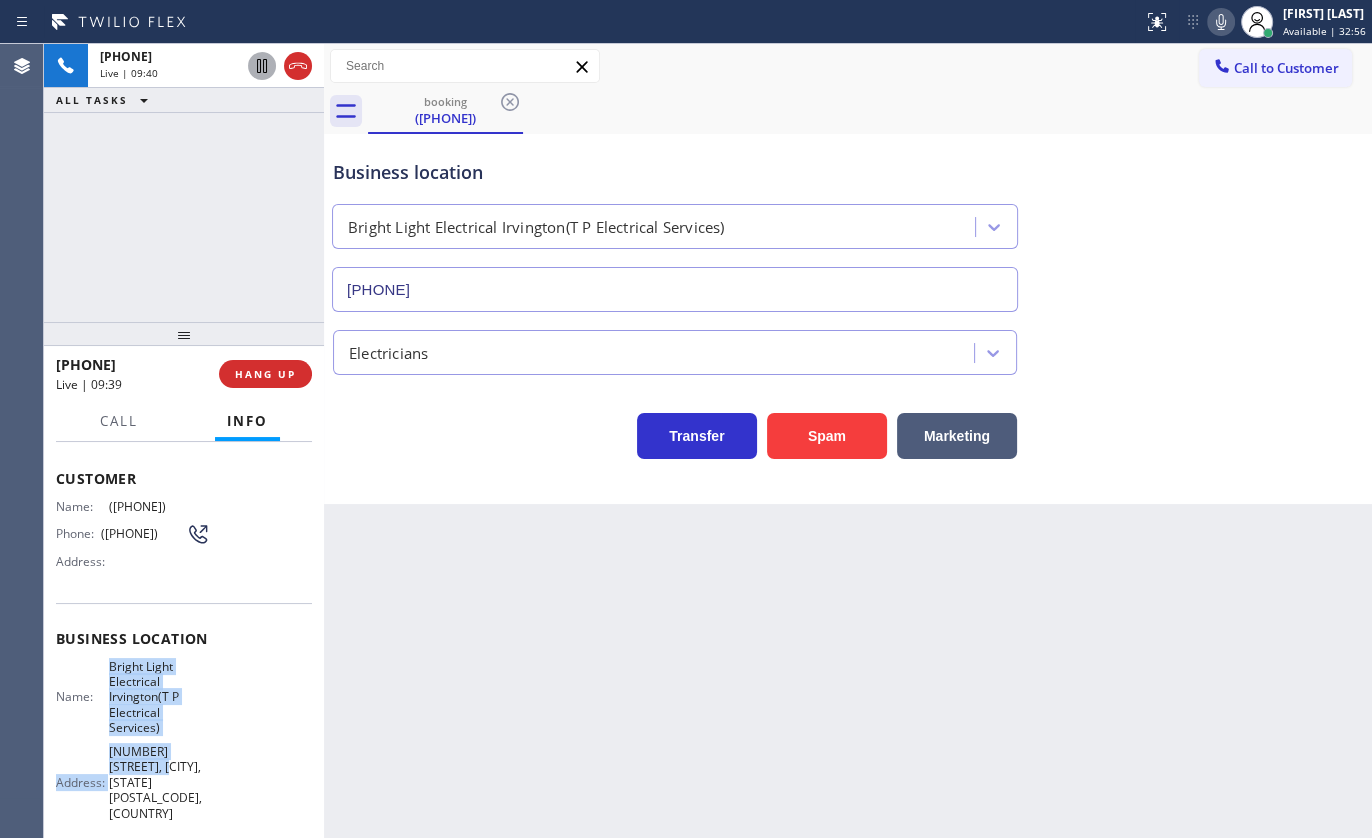 drag, startPoint x: 103, startPoint y: 759, endPoint x: 159, endPoint y: 765, distance: 56.32051 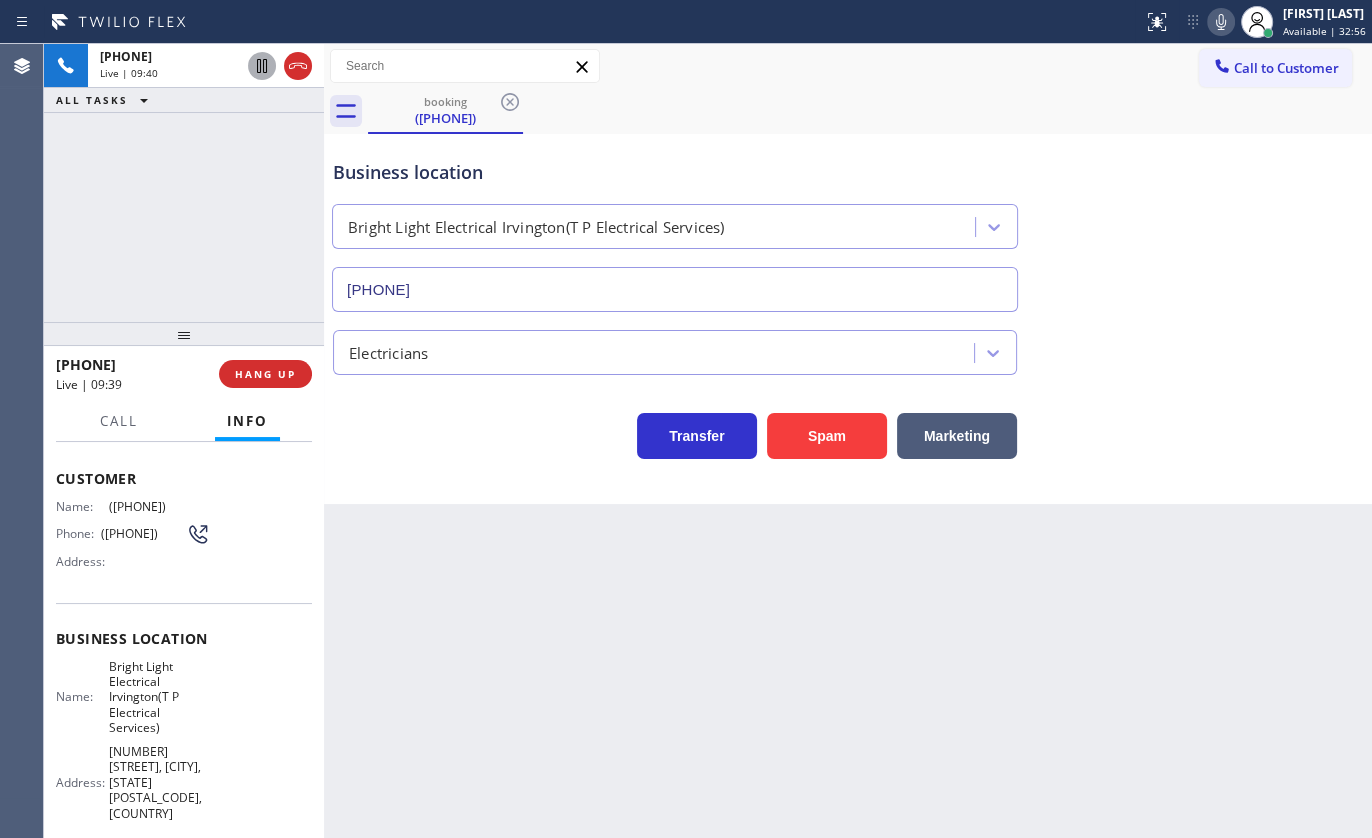 click on "Name: Bright Light Electrical Irvington(T P Electrical Services)" at bounding box center (133, 697) 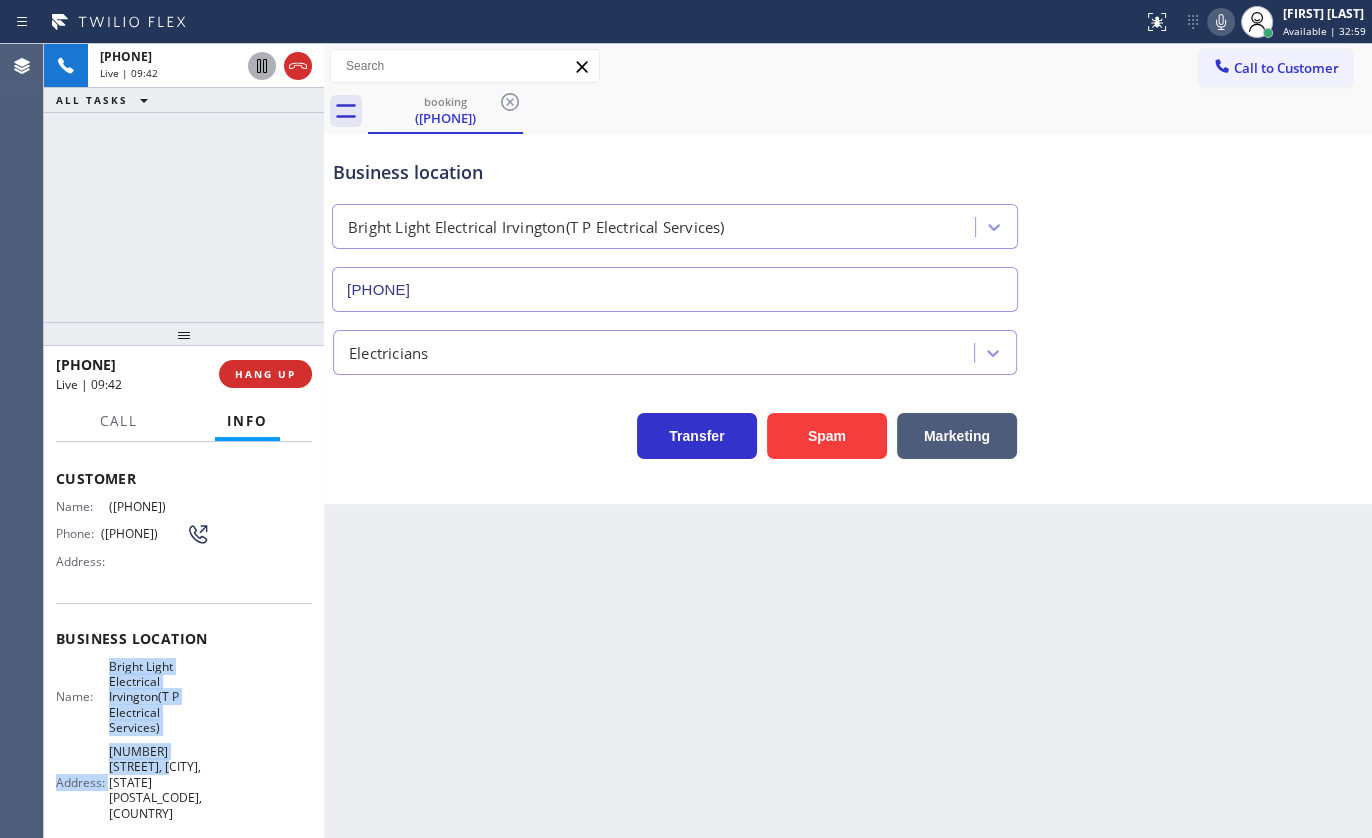 drag, startPoint x: 109, startPoint y: 660, endPoint x: 155, endPoint y: 767, distance: 116.46888 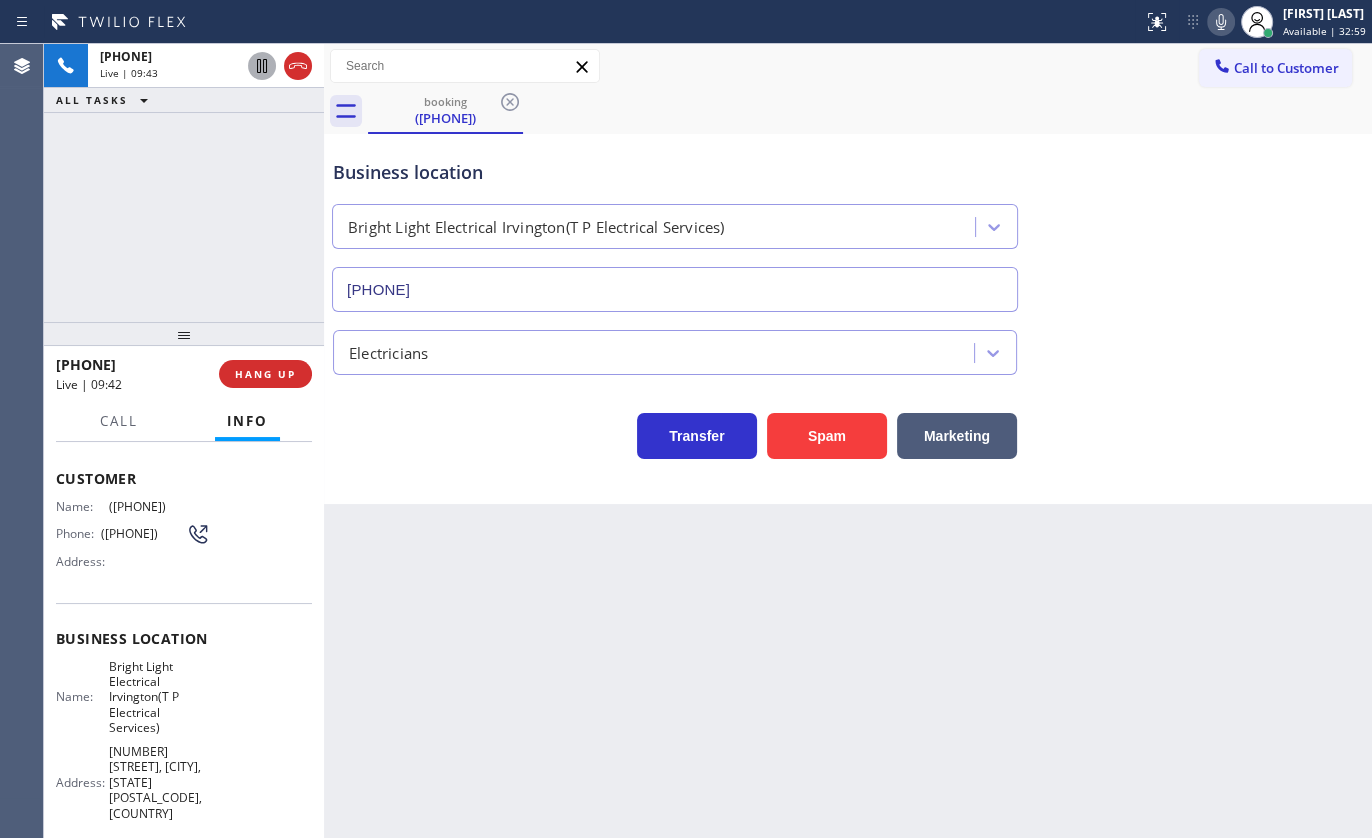 click on "Name: Bright Light Electrical Irvington(T P Electrical Services)" at bounding box center [133, 697] 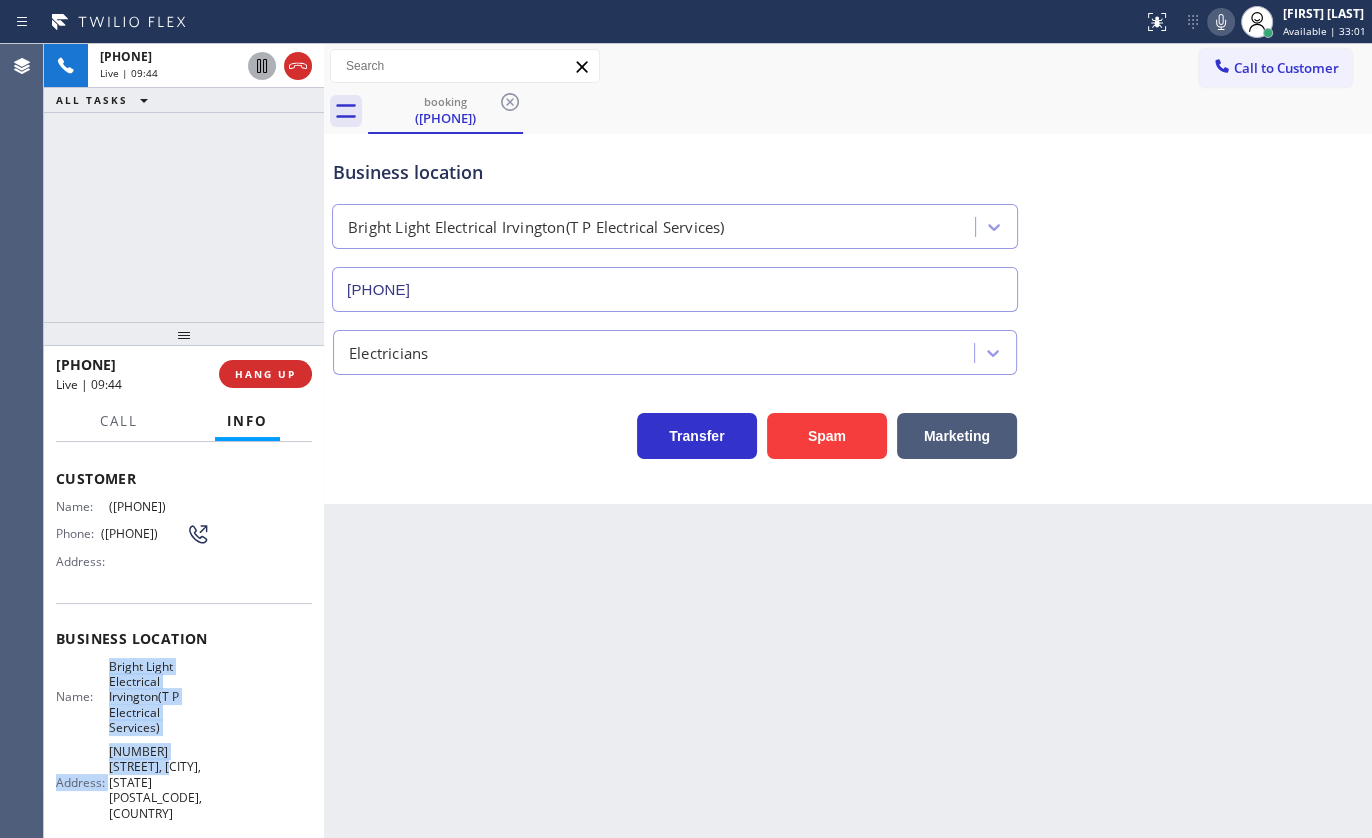 drag, startPoint x: 106, startPoint y: 666, endPoint x: 158, endPoint y: 764, distance: 110.94143 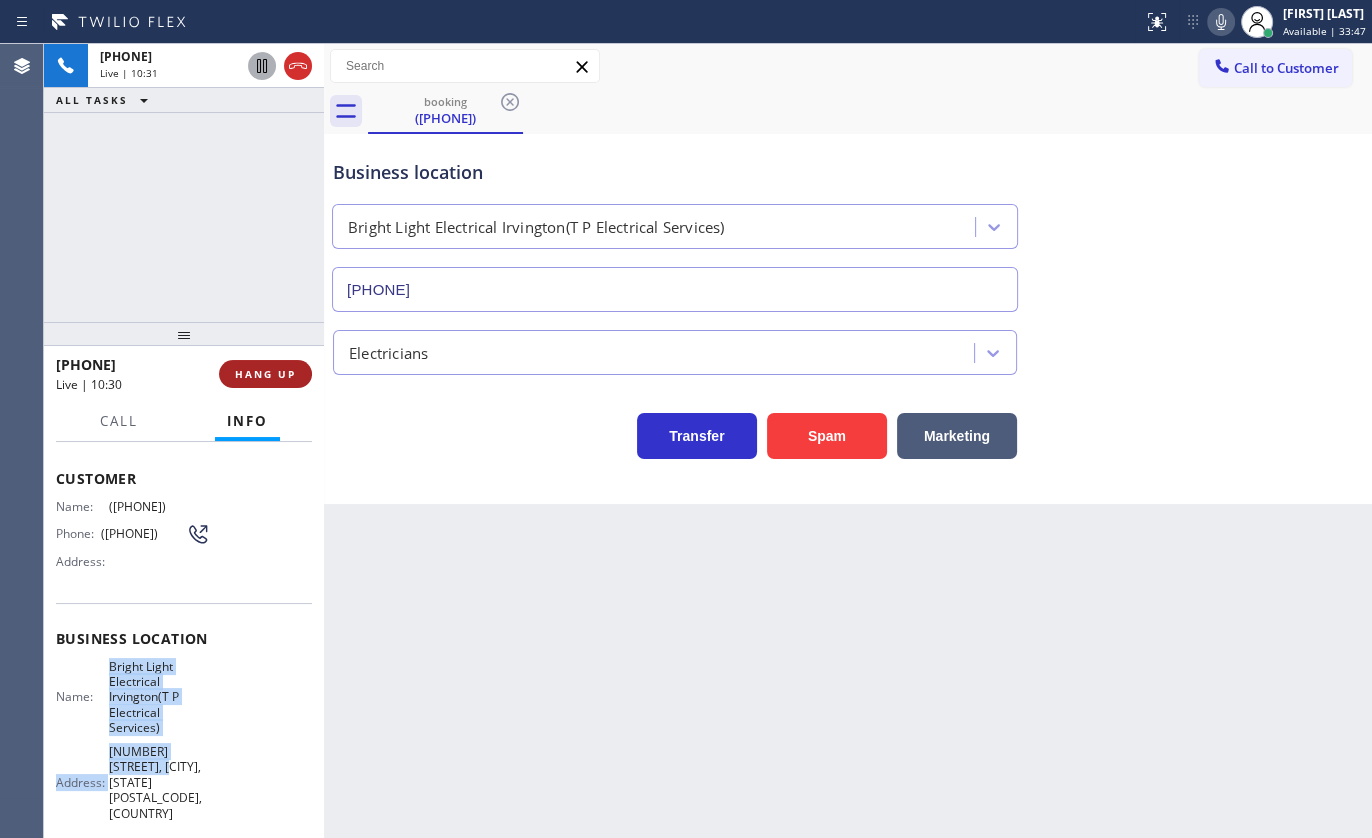click on "HANG UP" at bounding box center [265, 374] 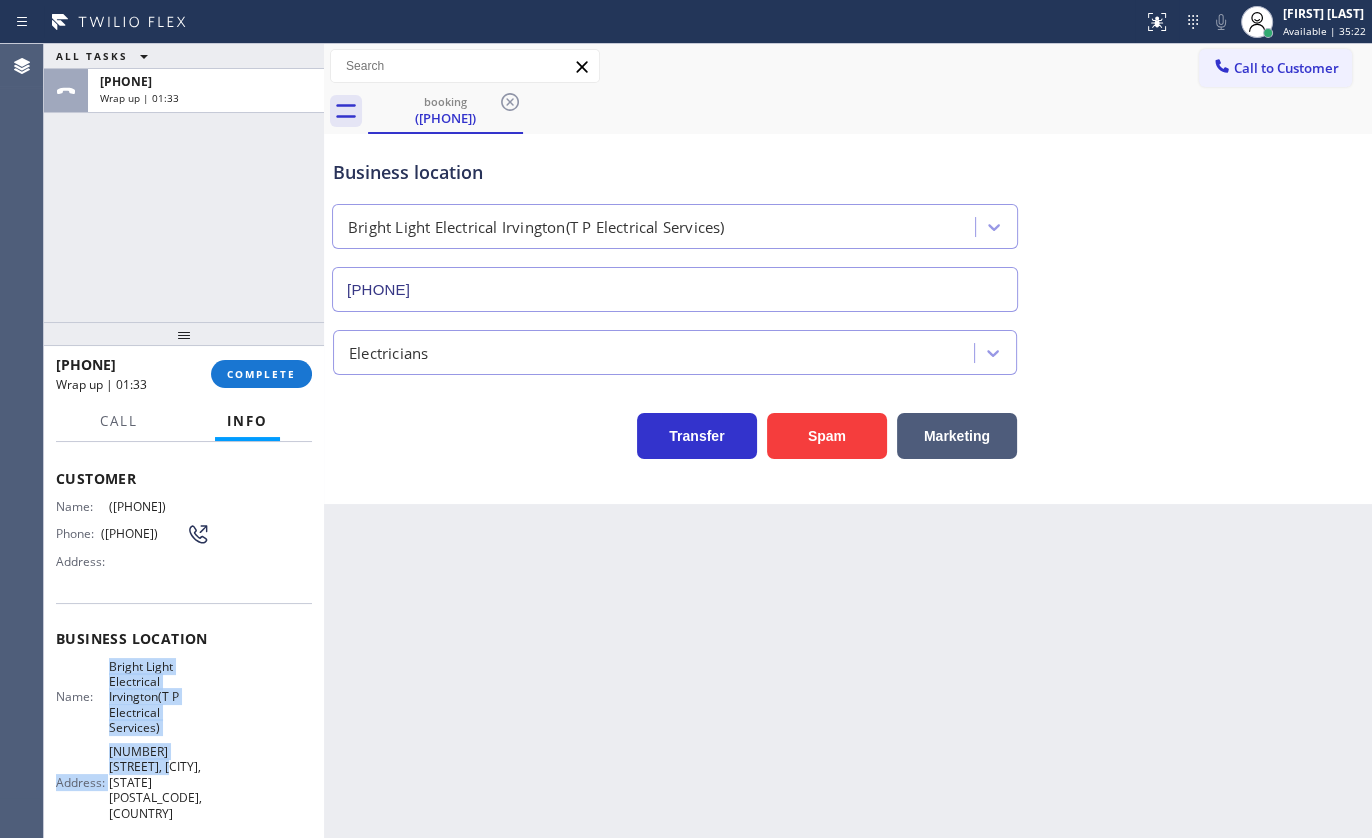 click on "[PHONE] Wrap up | 01:33 COMPLETE" at bounding box center (184, 374) 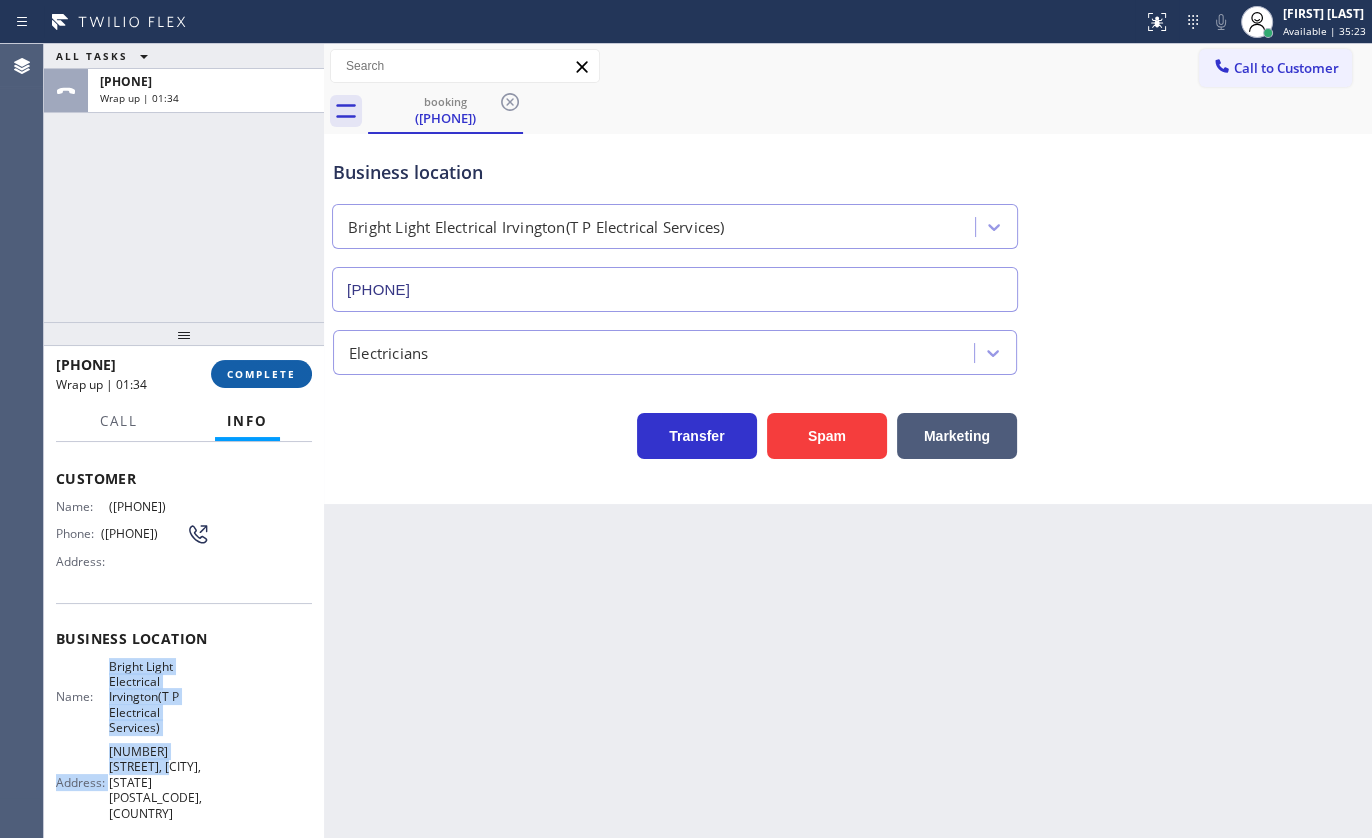 drag, startPoint x: 277, startPoint y: 370, endPoint x: 407, endPoint y: 381, distance: 130.46455 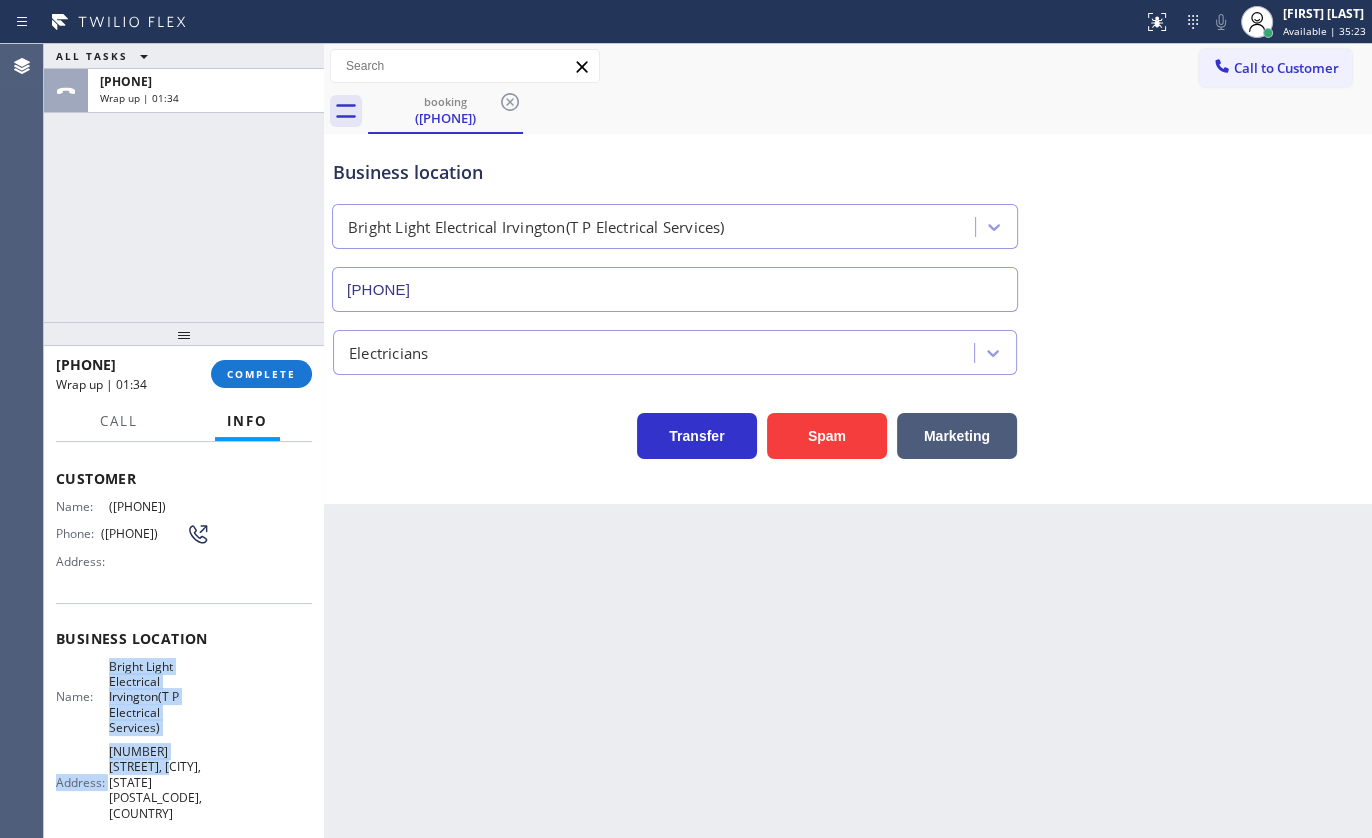 click on "COMPLETE" at bounding box center (261, 374) 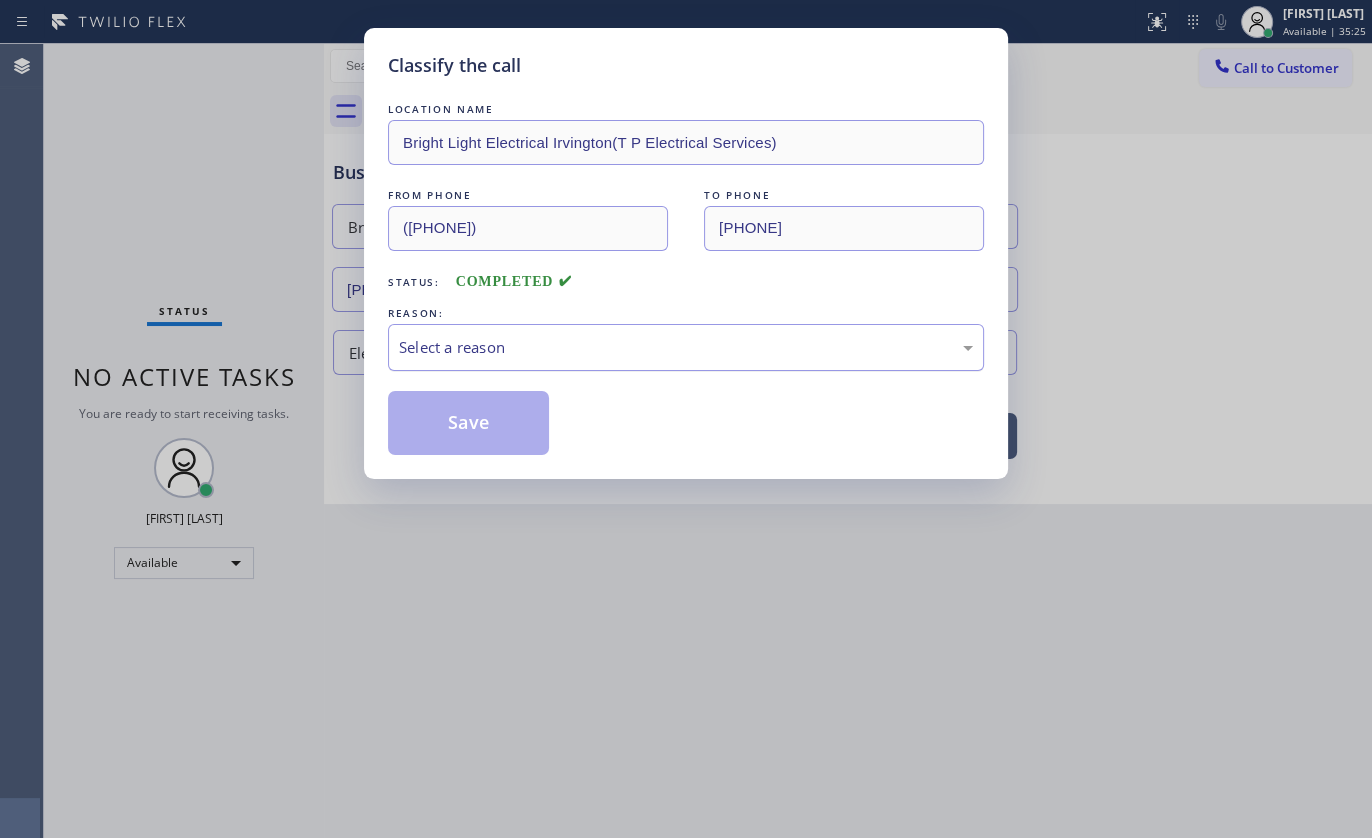 click on "Select a reason" at bounding box center [686, 347] 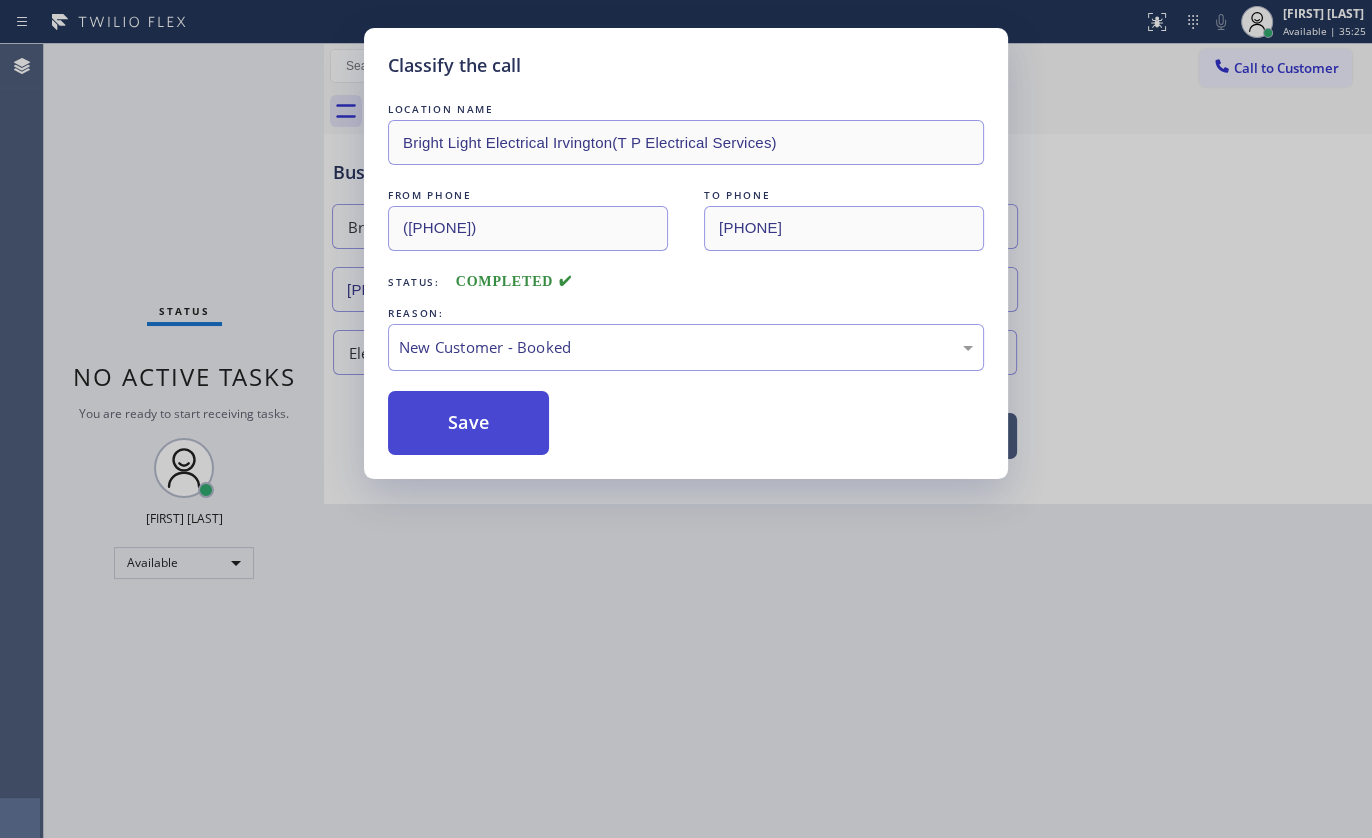 click on "Save" at bounding box center [468, 423] 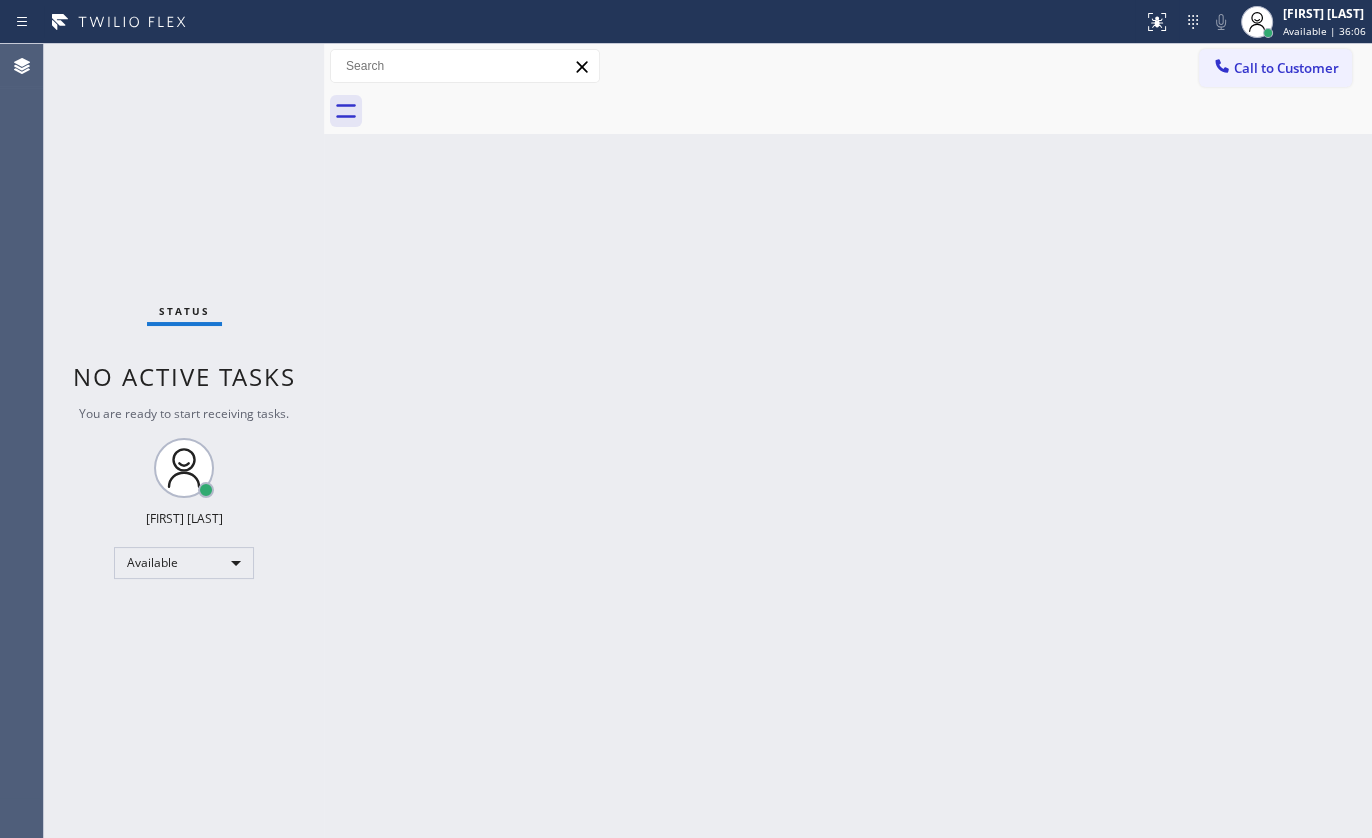 click on "Back to Dashboard Change Sender ID Customers Technicians Select a contact Outbound call Technician Search Technician Your caller id phone number Your caller id phone number Call Technician info Name   Phone none Address none Change Sender ID HVAC +18559994417 5 Star Appliance +18557314952 Appliance Repair +18554611149 Plumbing +18889090120 Air Duct Cleaning +18006865038  Electricians +18005688664 Cancel Change Check personal SMS Reset Change No tabs Call to Customer Outbound call Location Jenn-Air Expert Appliance Repair Your caller id phone number ([PHONE]) Customer number Call Outbound call Technician Search Technician Your caller id phone number Your caller id phone number Call" at bounding box center [848, 441] 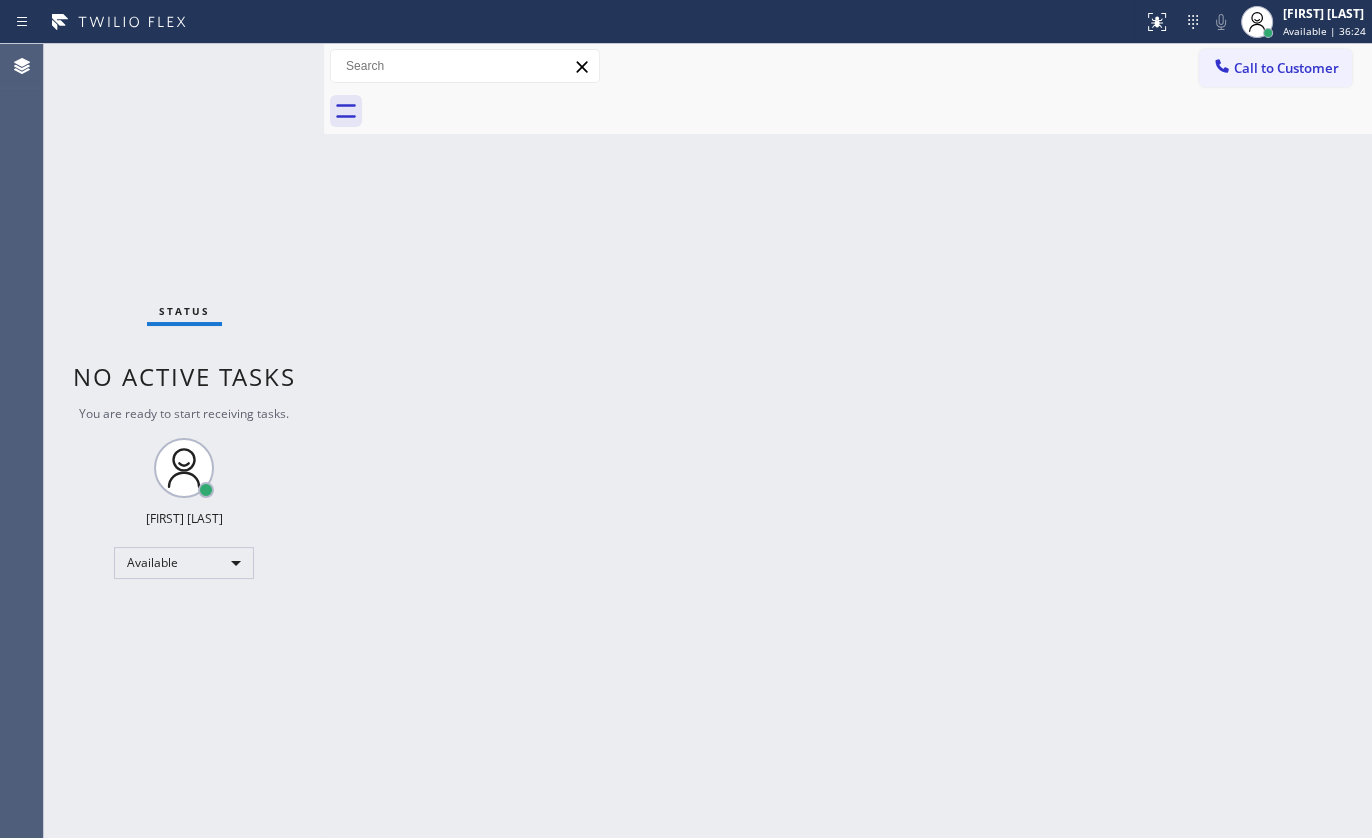 click on "Status   No active tasks     You are ready to start receiving tasks.   [FIRST] [LAST] Available" at bounding box center (184, 441) 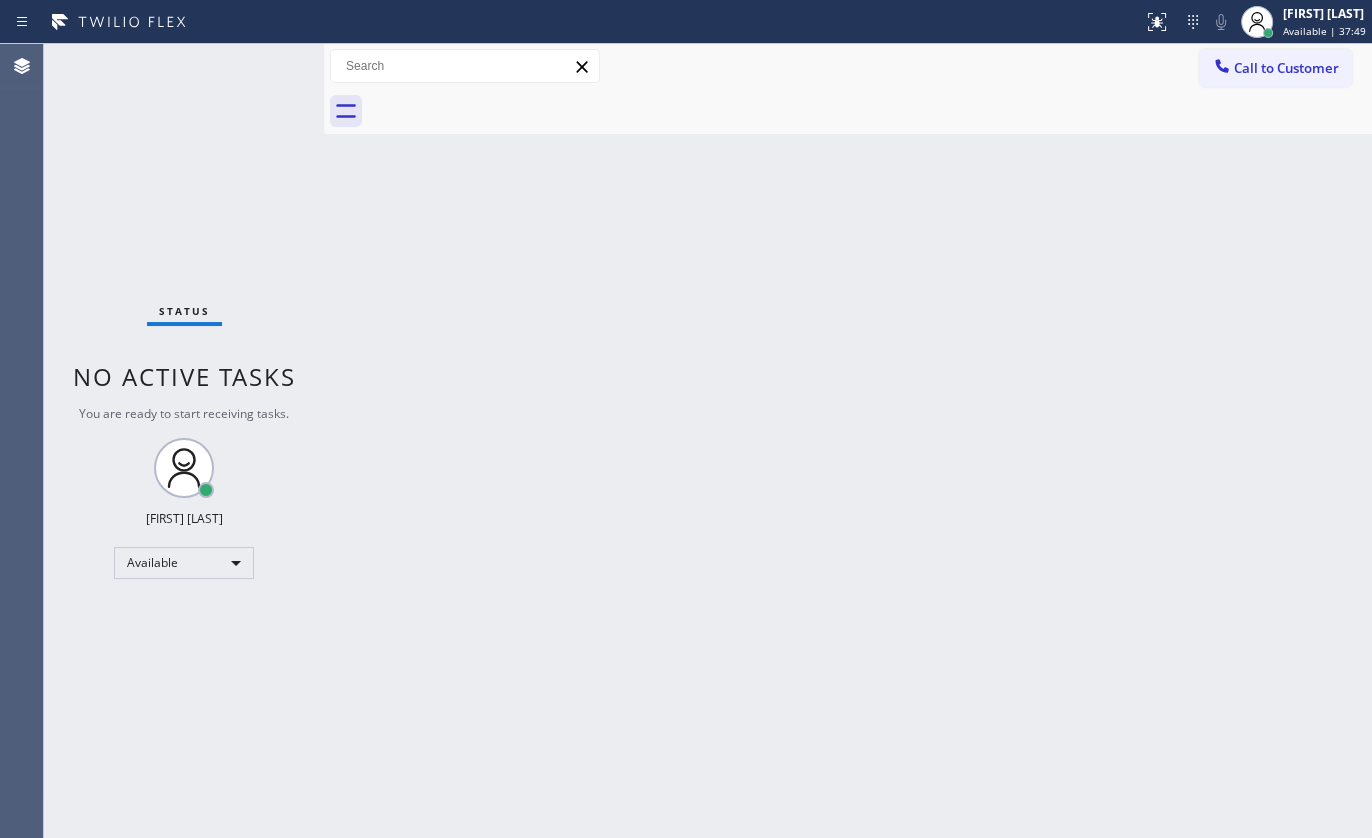 click on "Status   No active tasks     You are ready to start receiving tasks.   [FIRST] [LAST] Available" at bounding box center (184, 441) 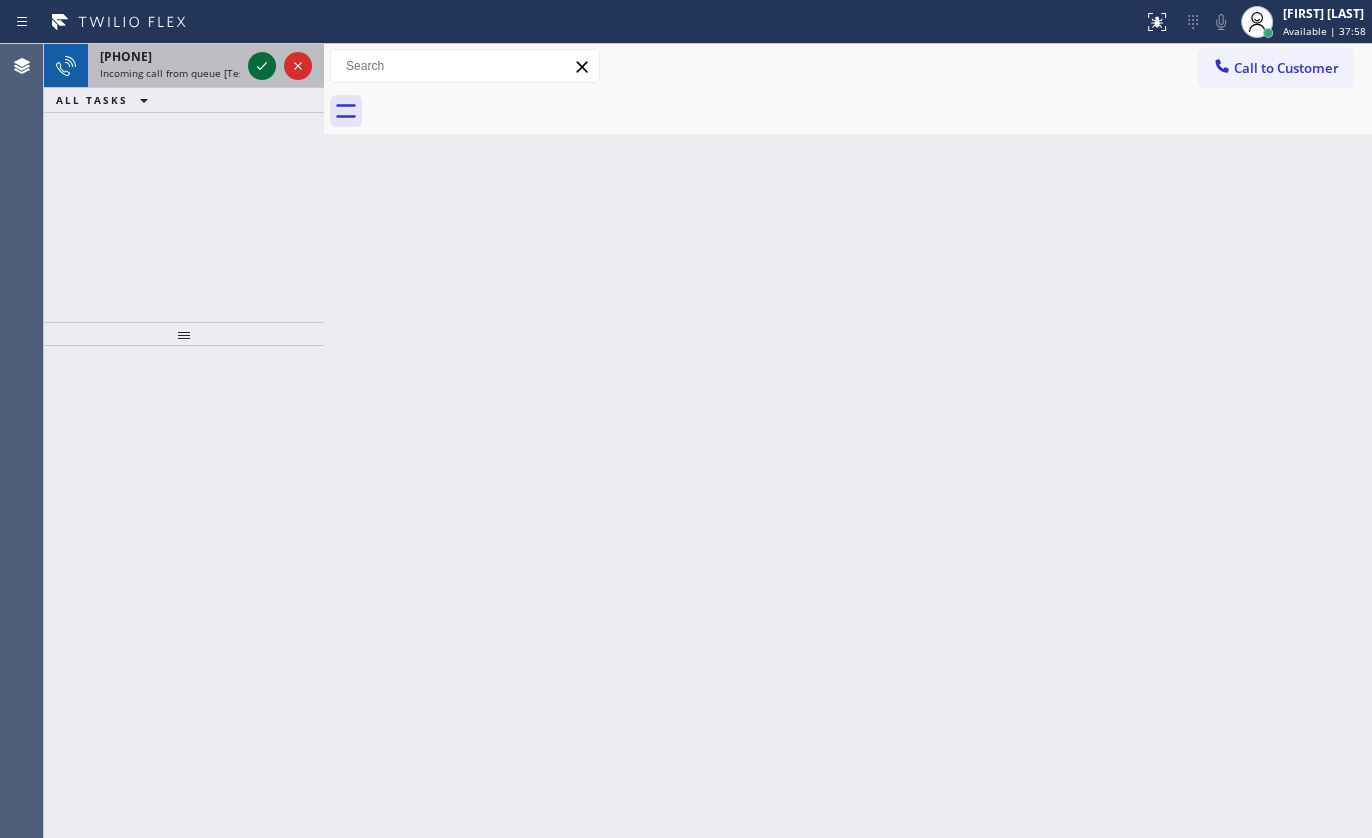 click 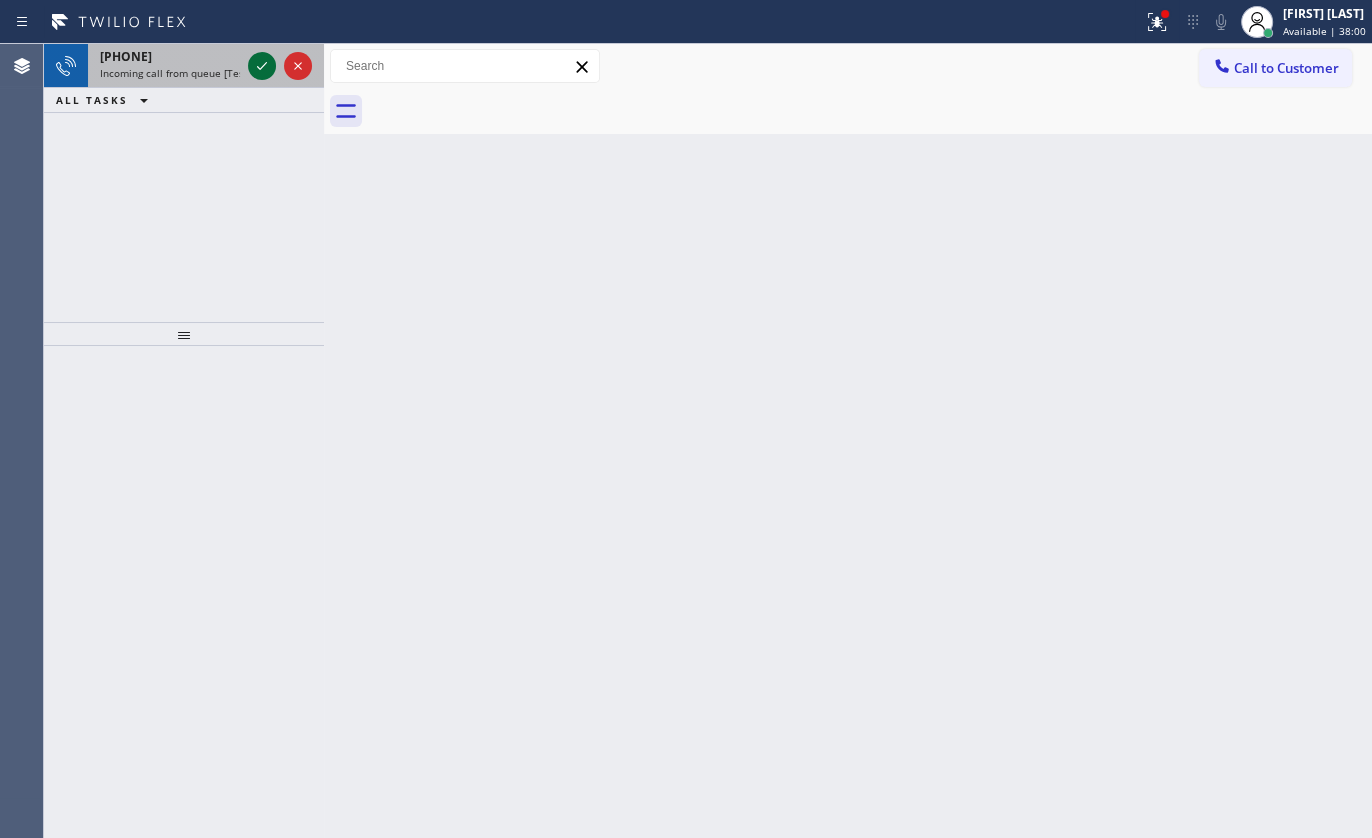 click 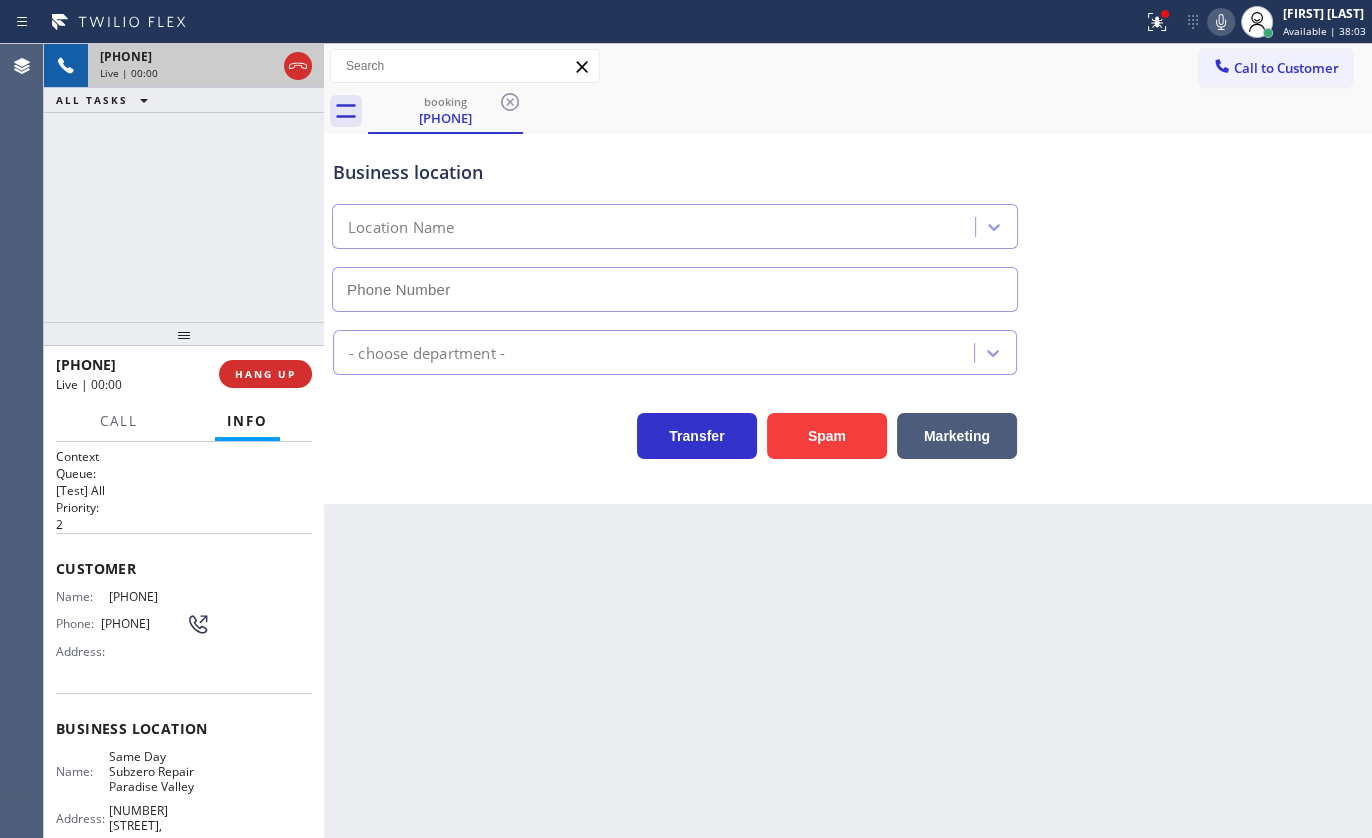 type on "([PHONE])" 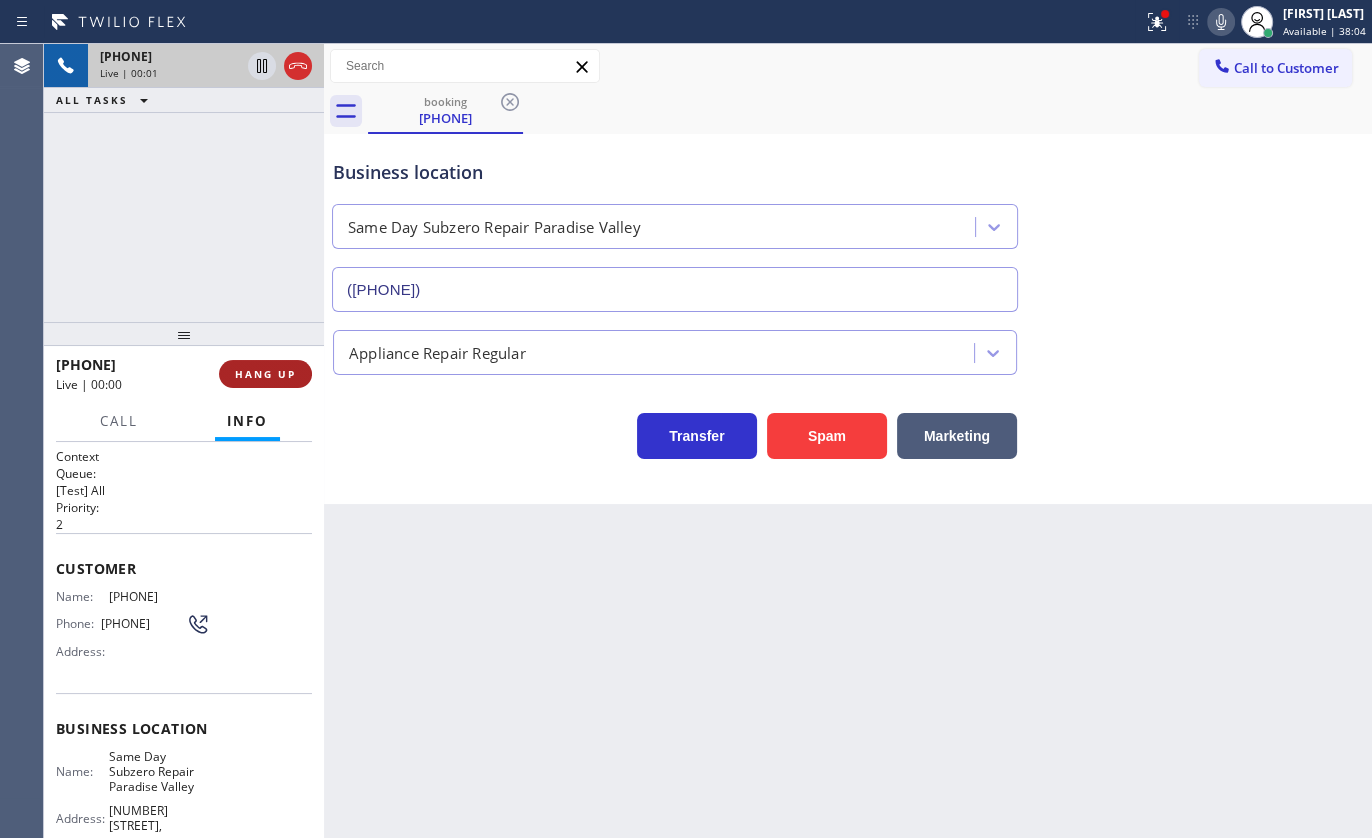 click on "HANG UP" at bounding box center [265, 374] 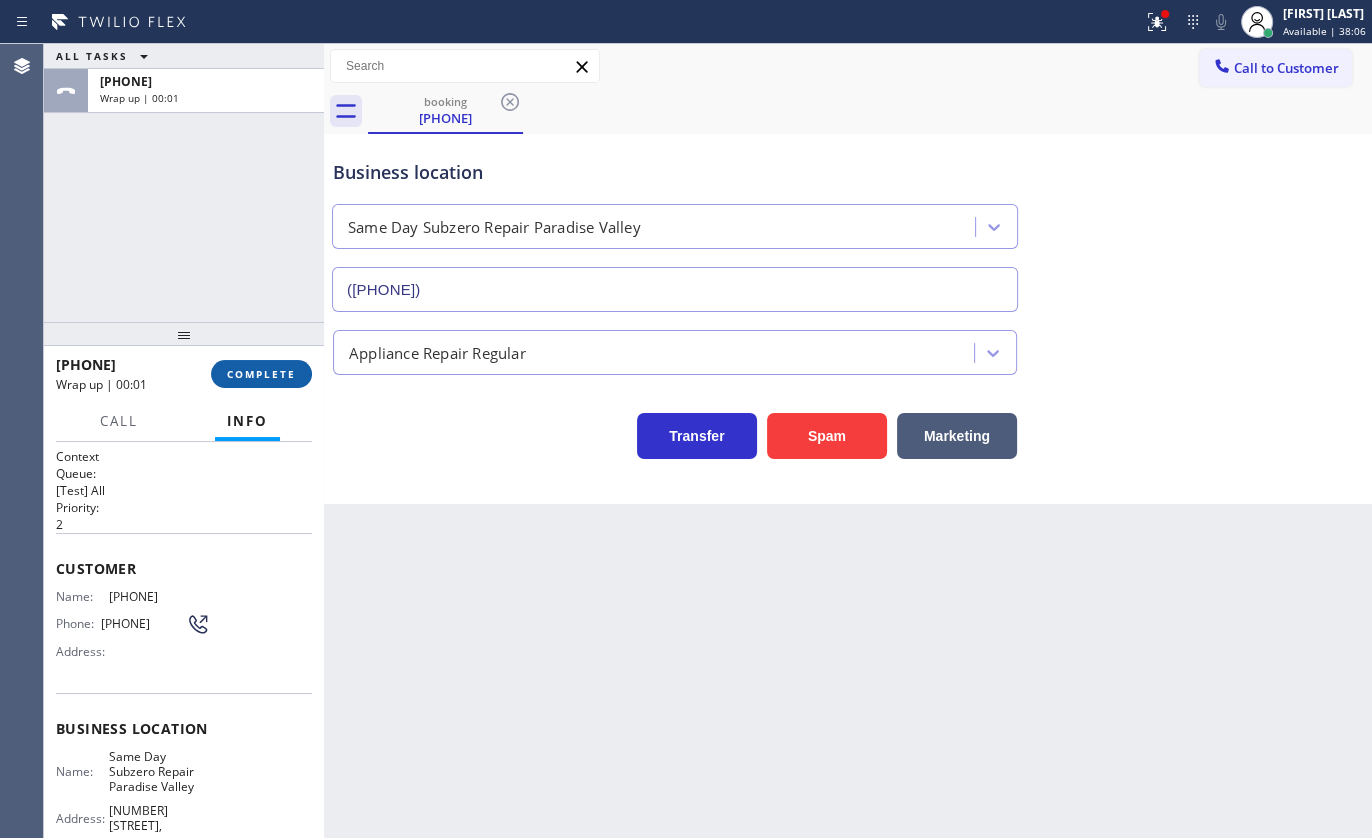 click on "COMPLETE" at bounding box center [261, 374] 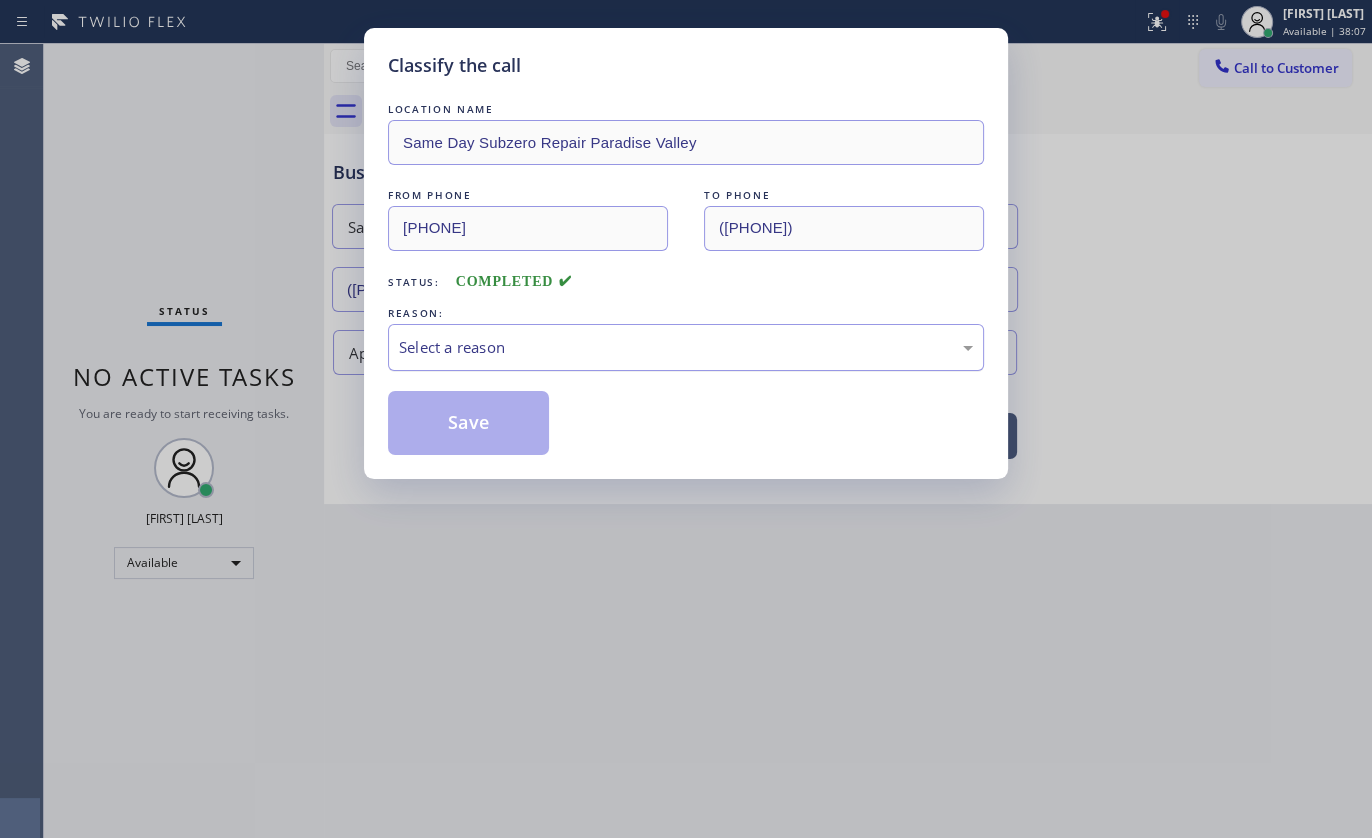 click on "Select a reason" at bounding box center [686, 347] 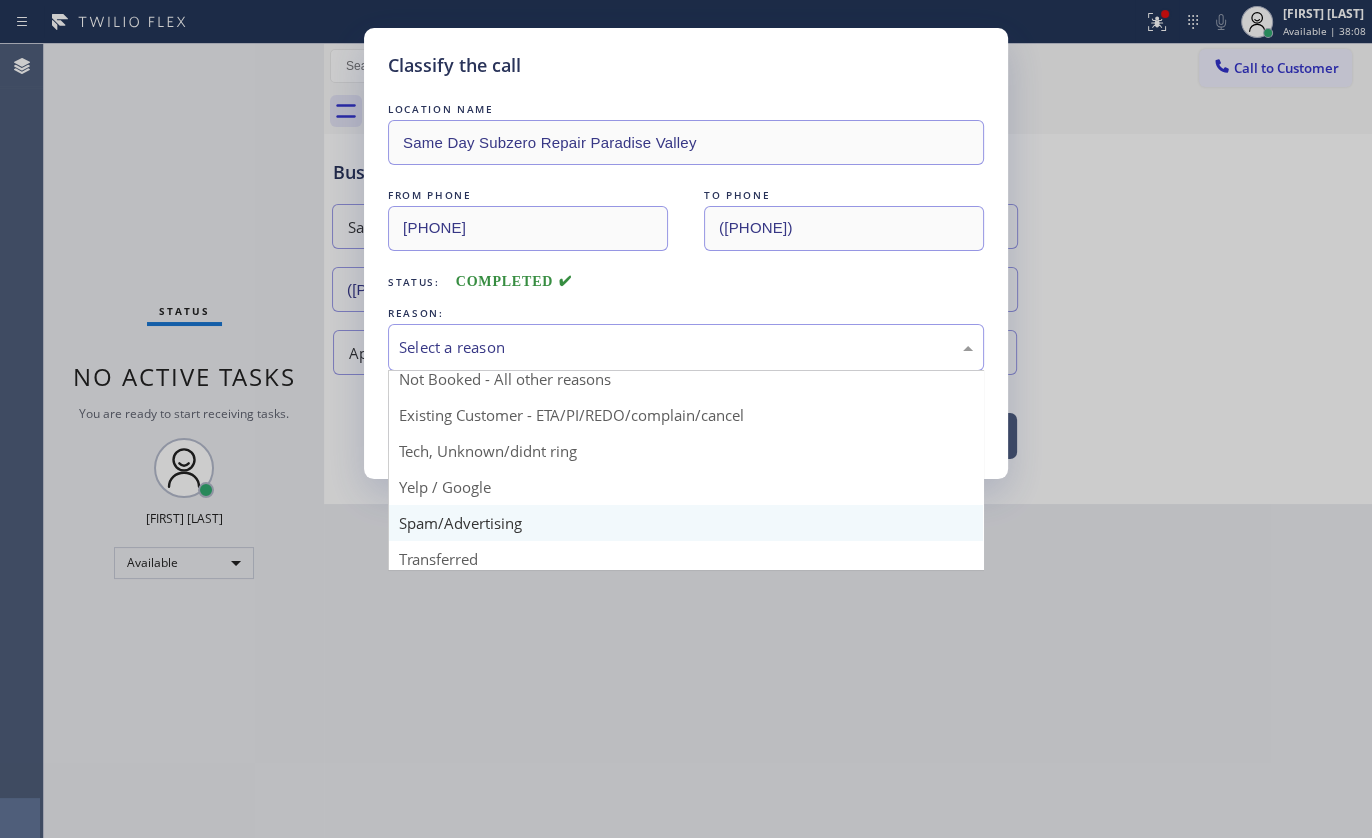 scroll, scrollTop: 90, scrollLeft: 0, axis: vertical 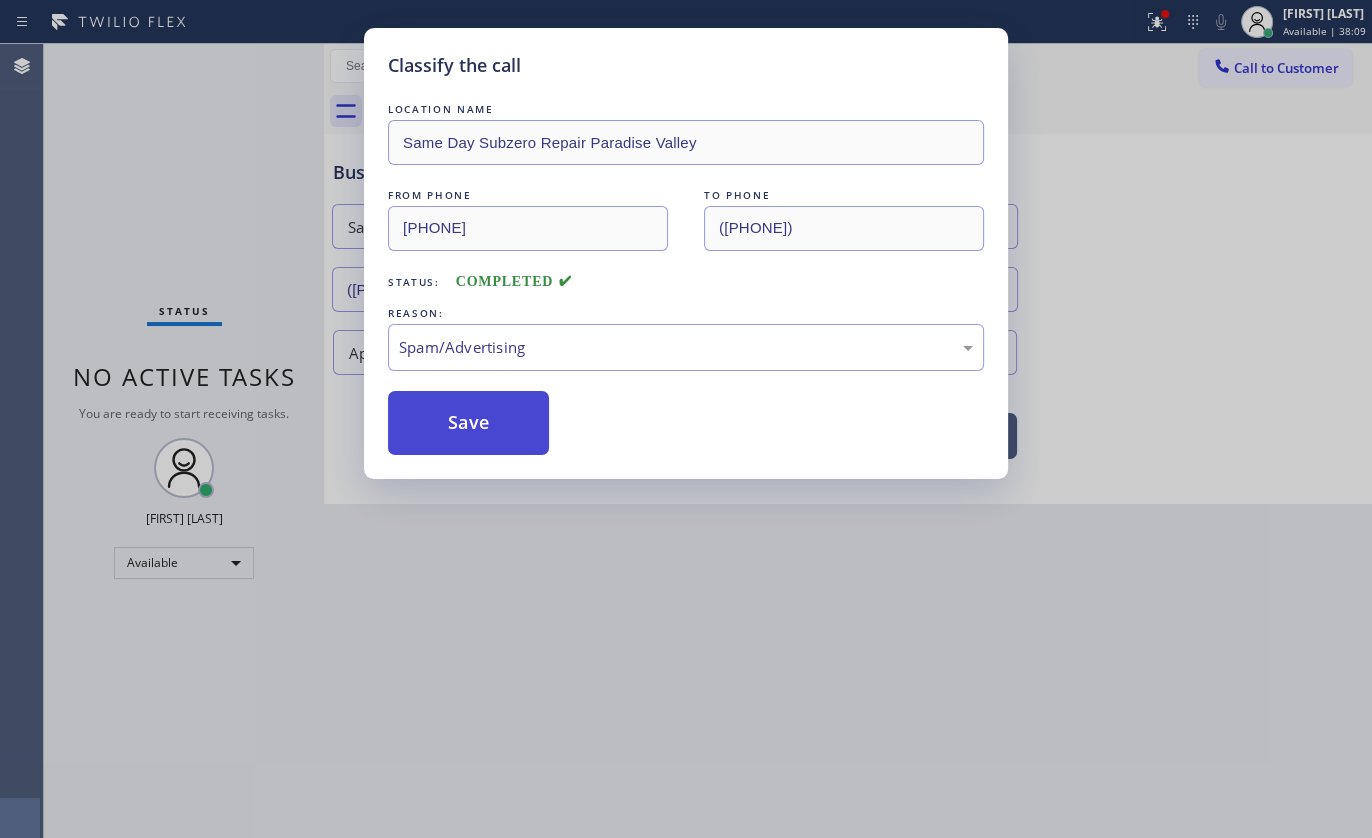 click on "Save" at bounding box center (468, 423) 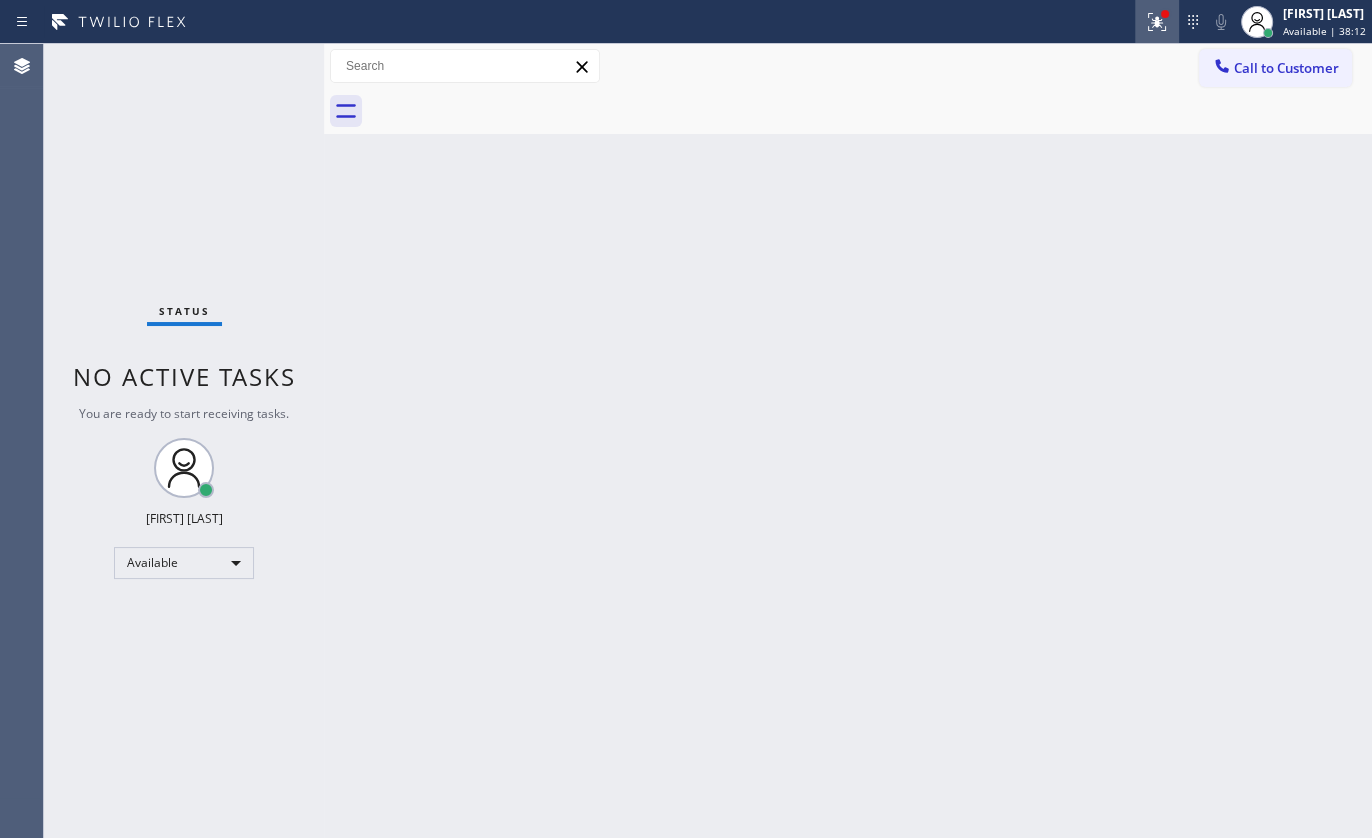 click 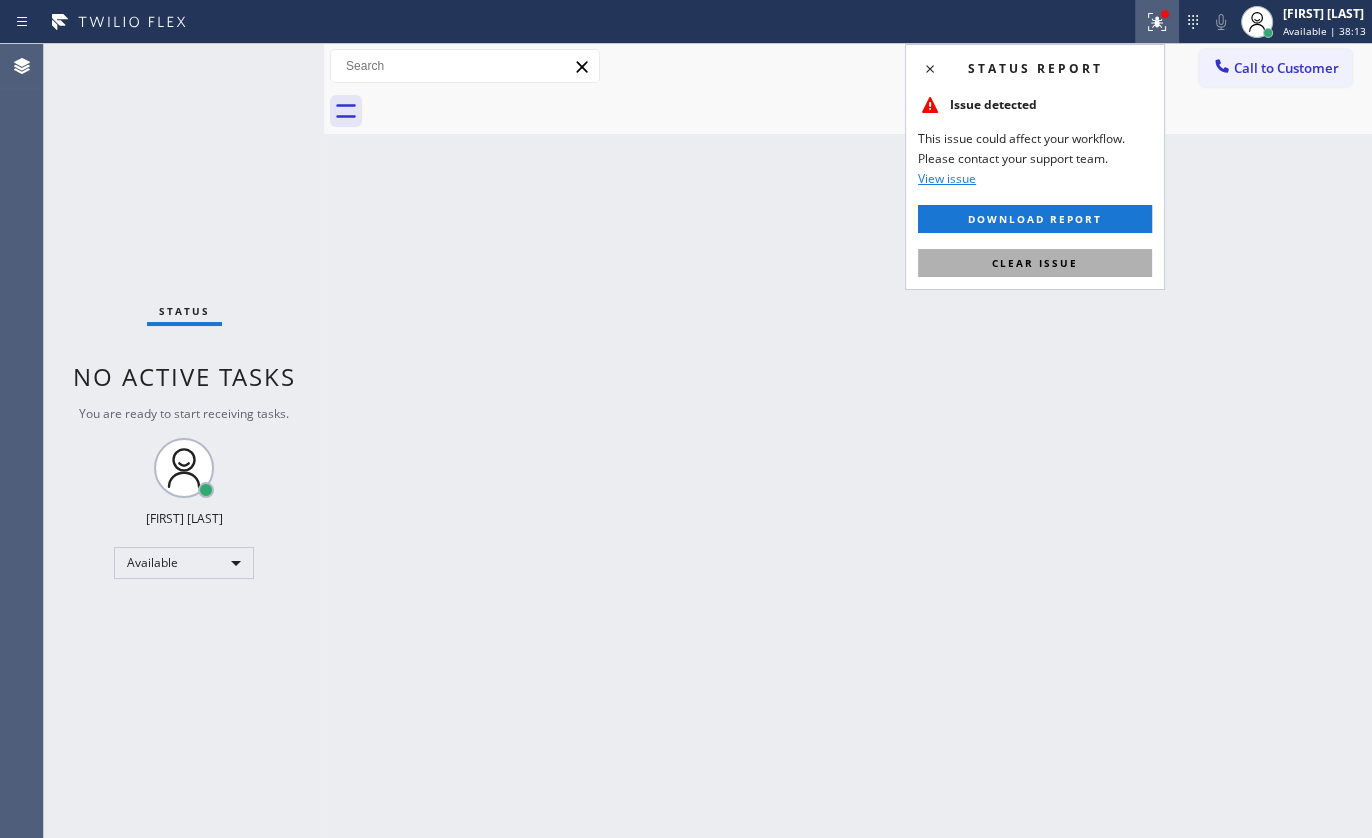 click on "Clear issue" at bounding box center (1035, 263) 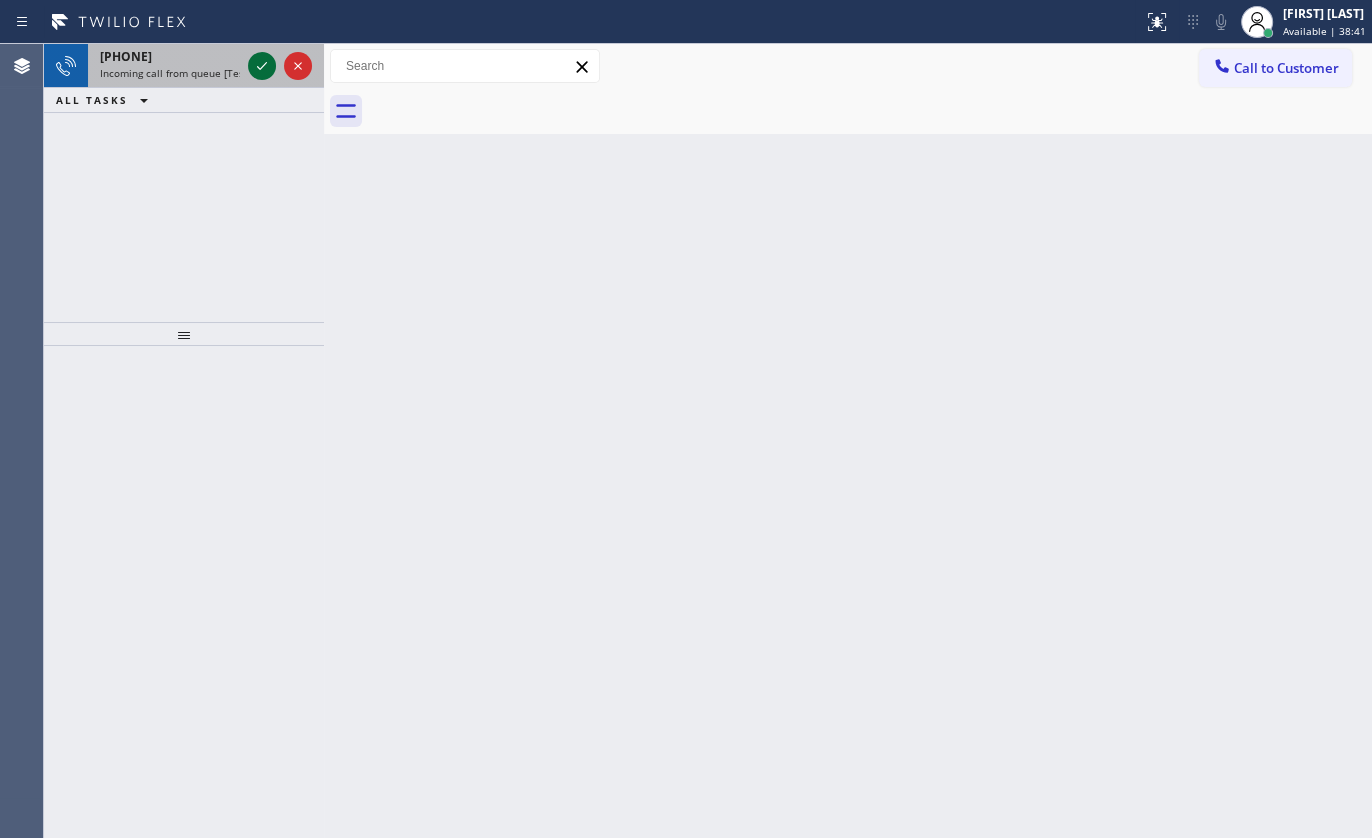click 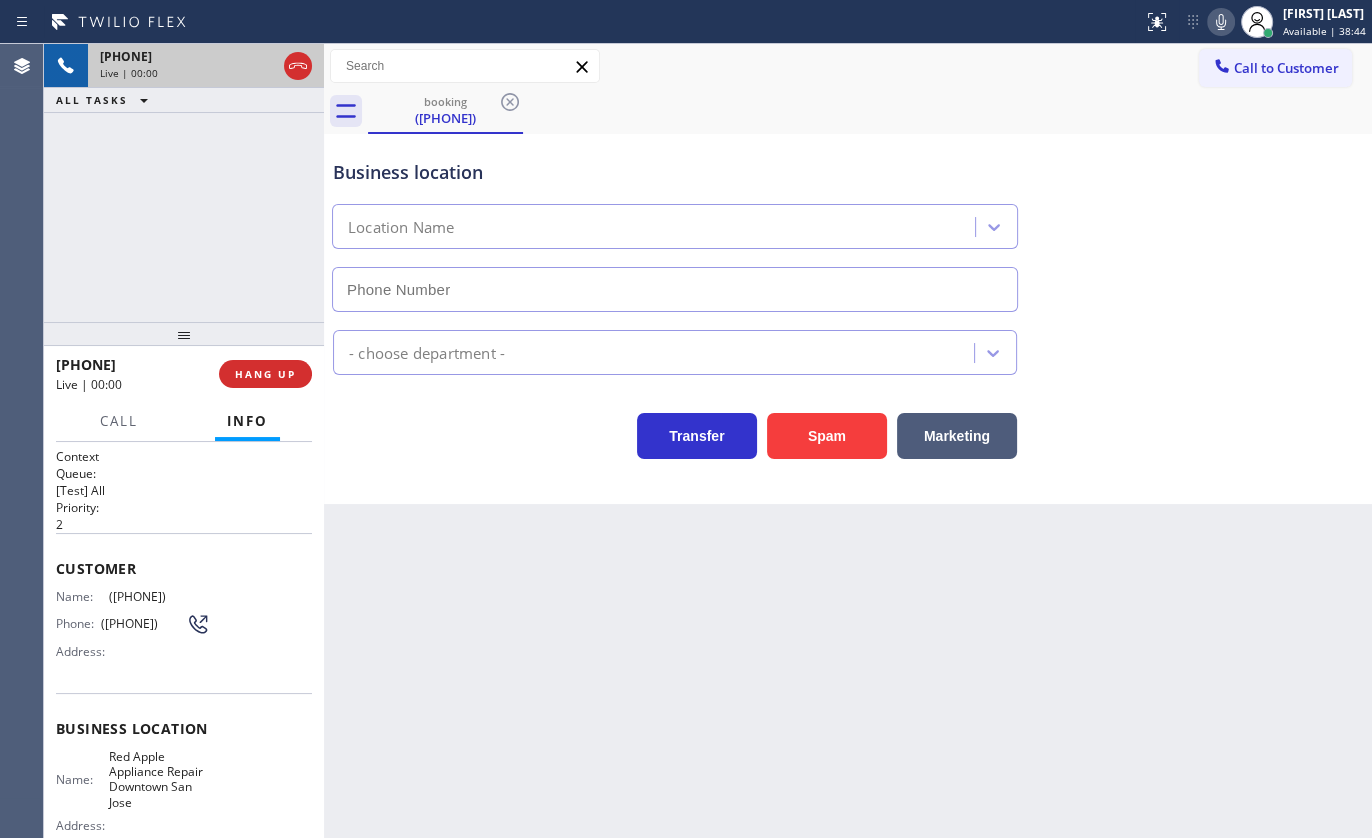 type on "[PHONE]" 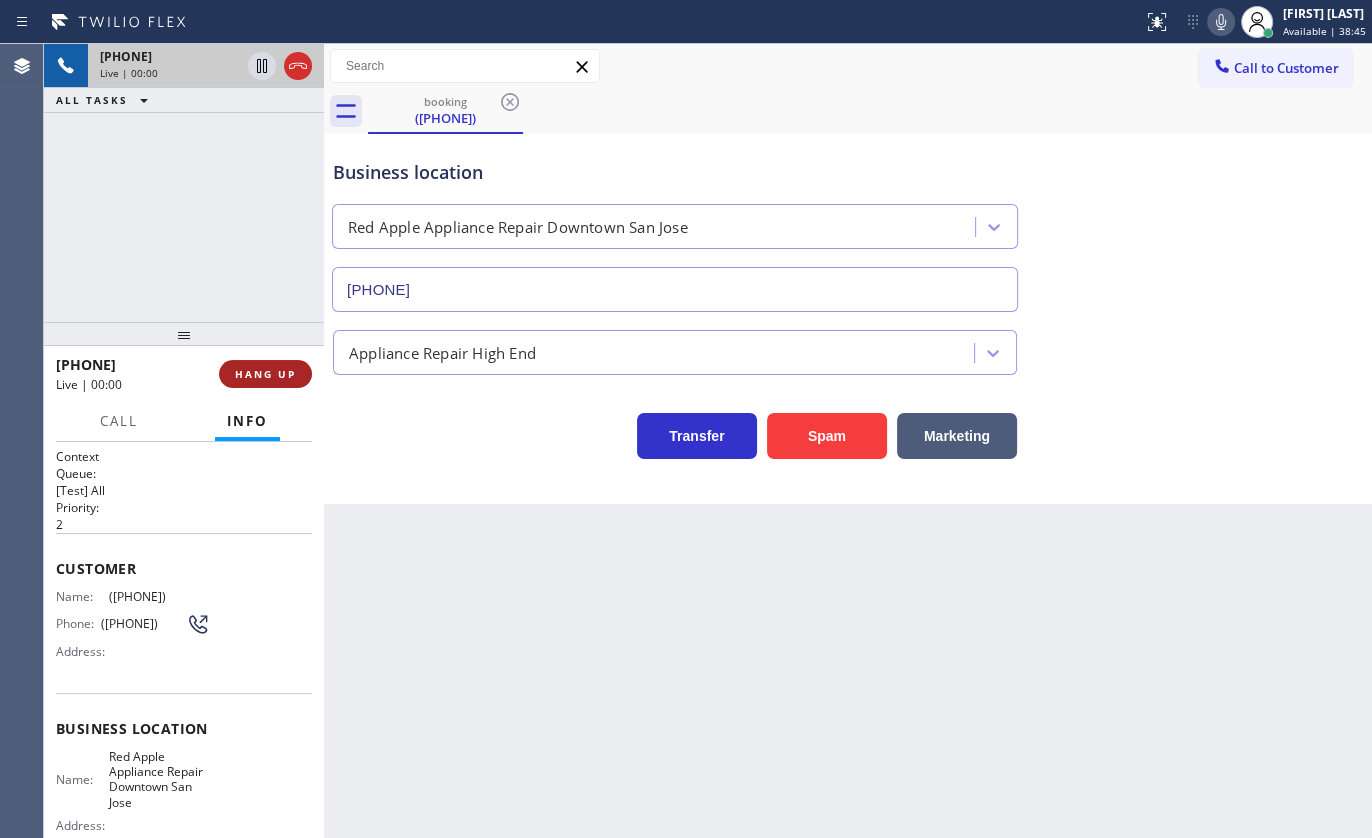 click on "HANG UP" at bounding box center [265, 374] 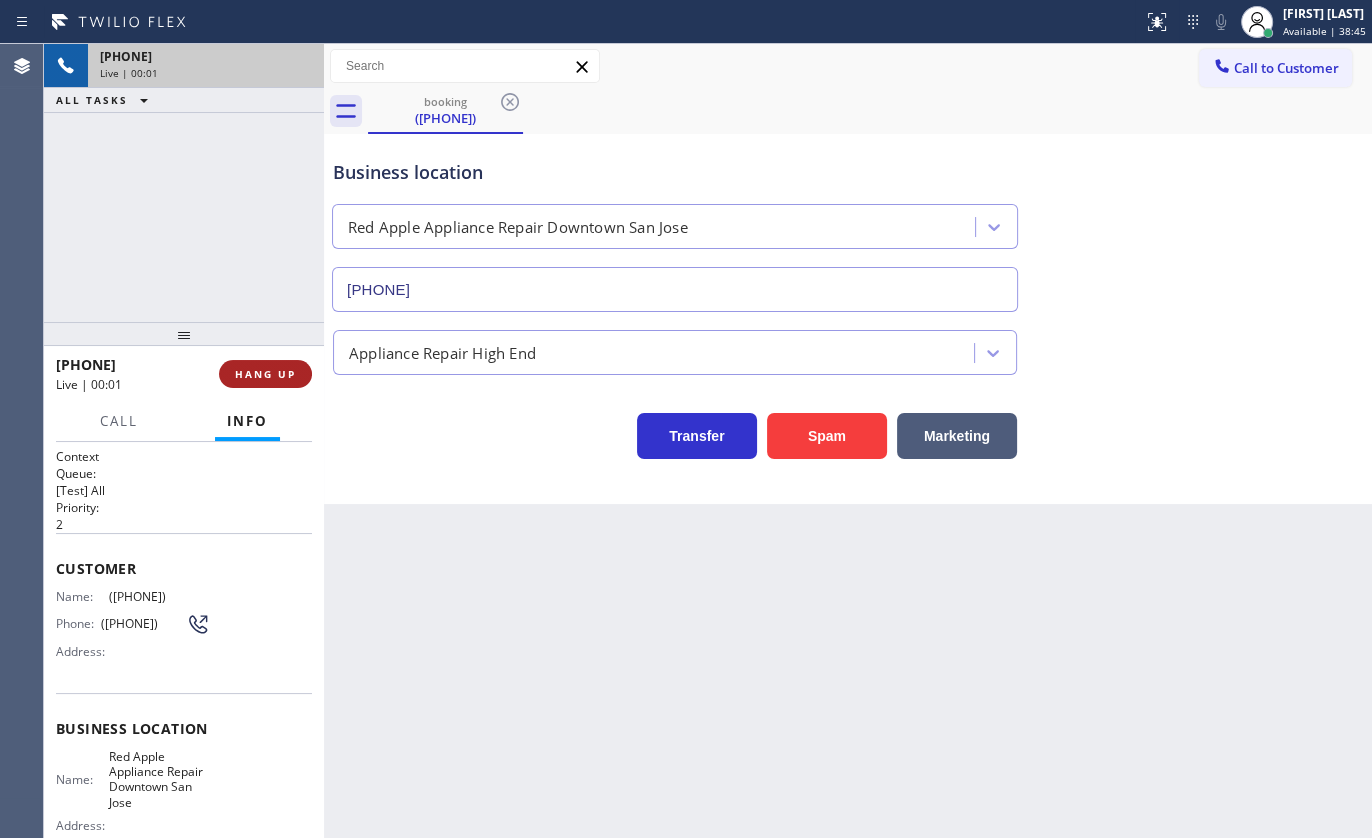 click on "HANG UP" at bounding box center [265, 374] 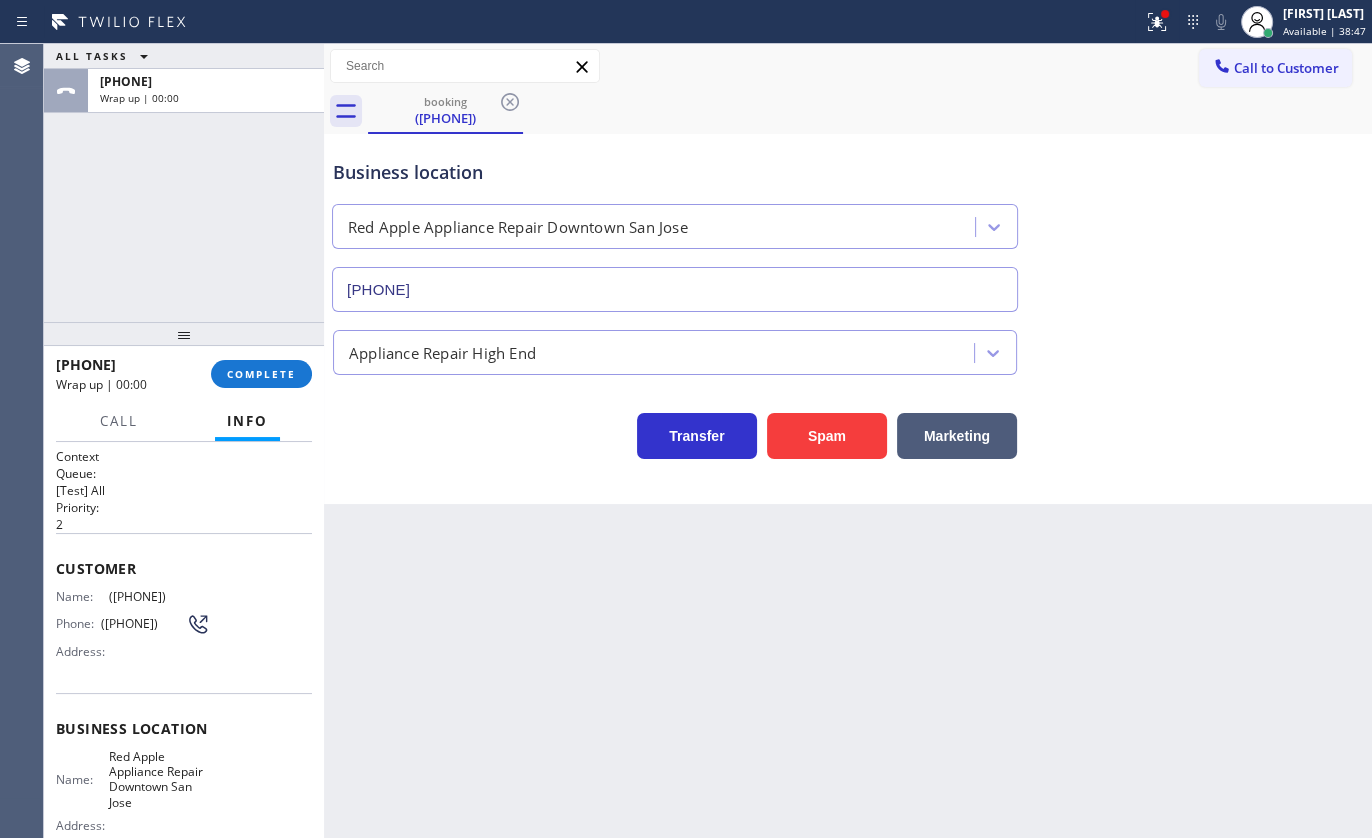 drag, startPoint x: 168, startPoint y: 360, endPoint x: 195, endPoint y: 366, distance: 27.658634 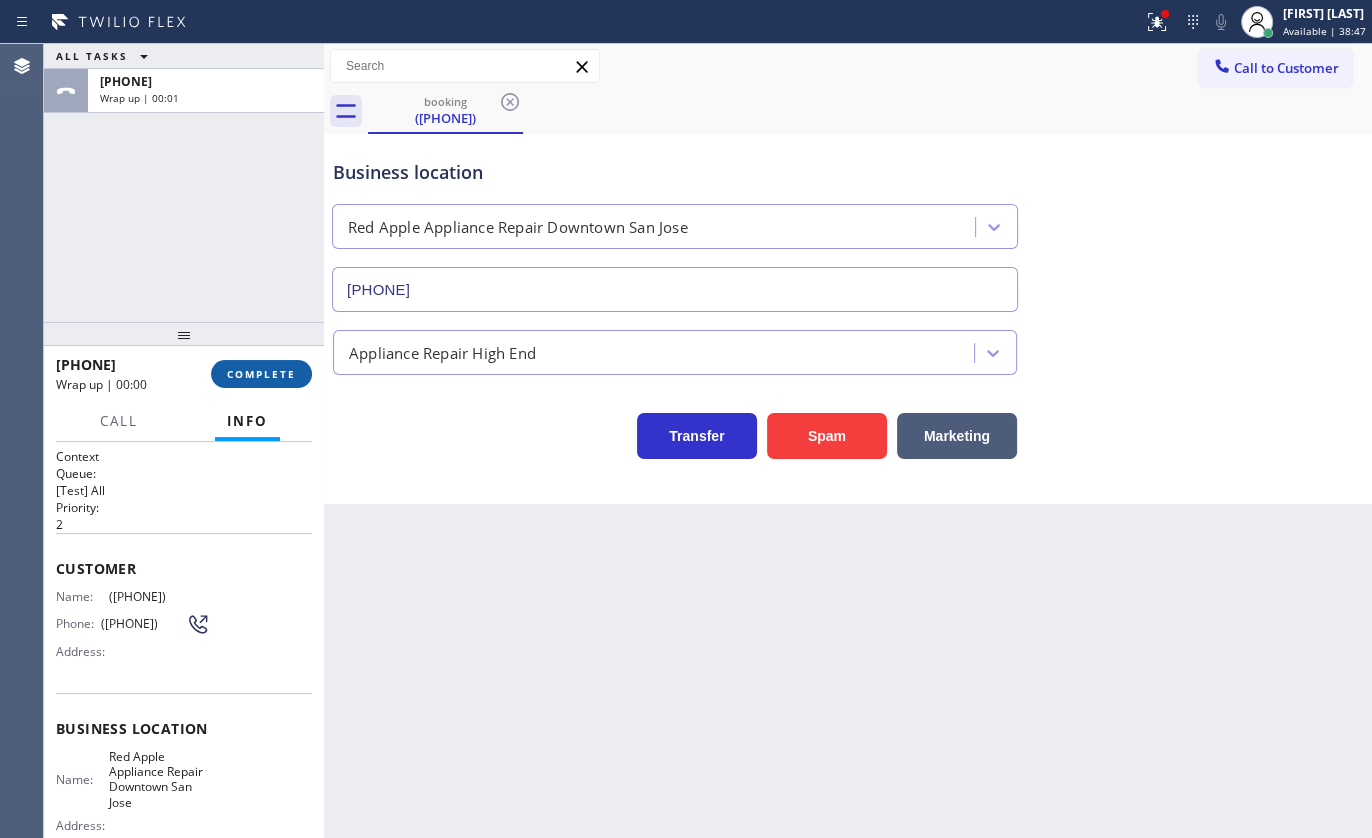 click on "COMPLETE" at bounding box center [261, 374] 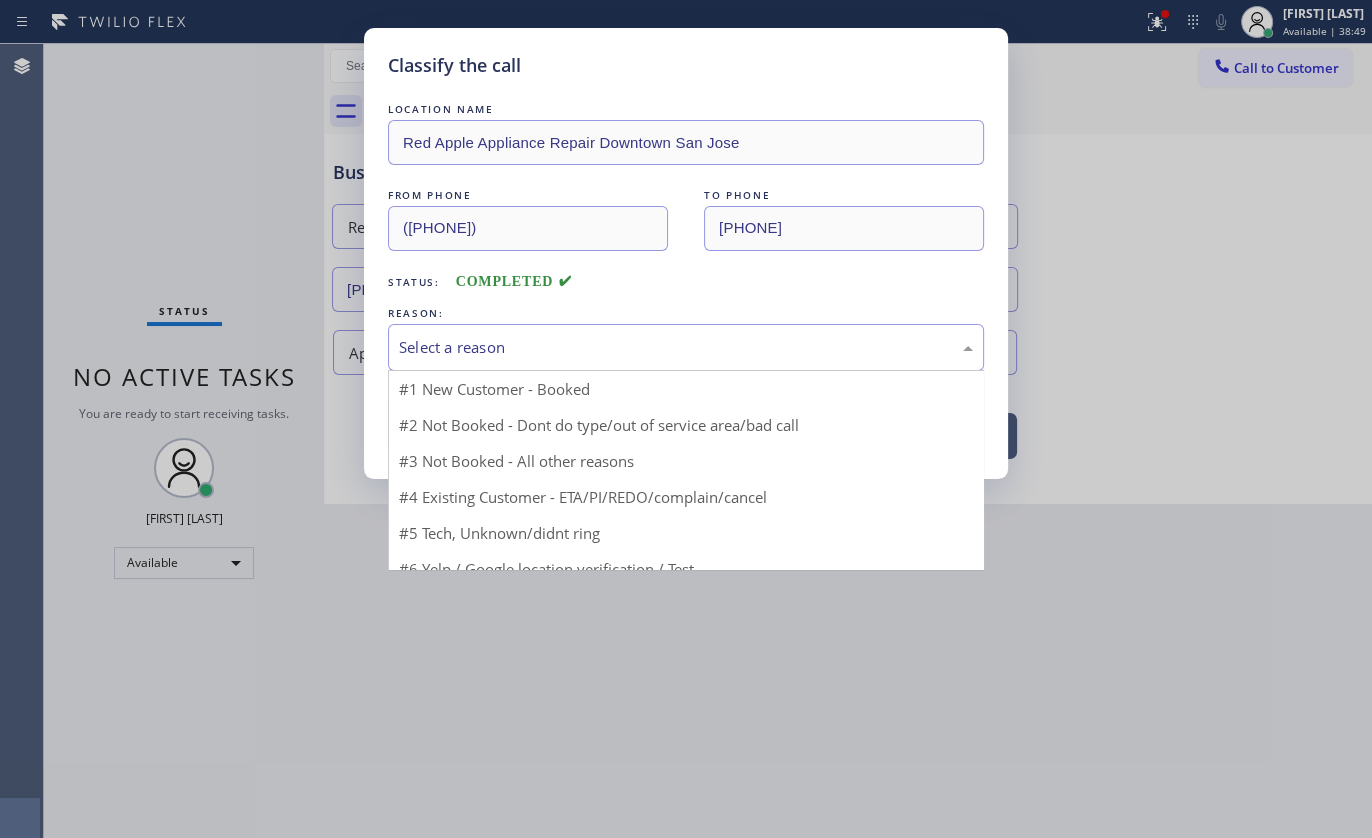 click on "Select a reason" at bounding box center [686, 347] 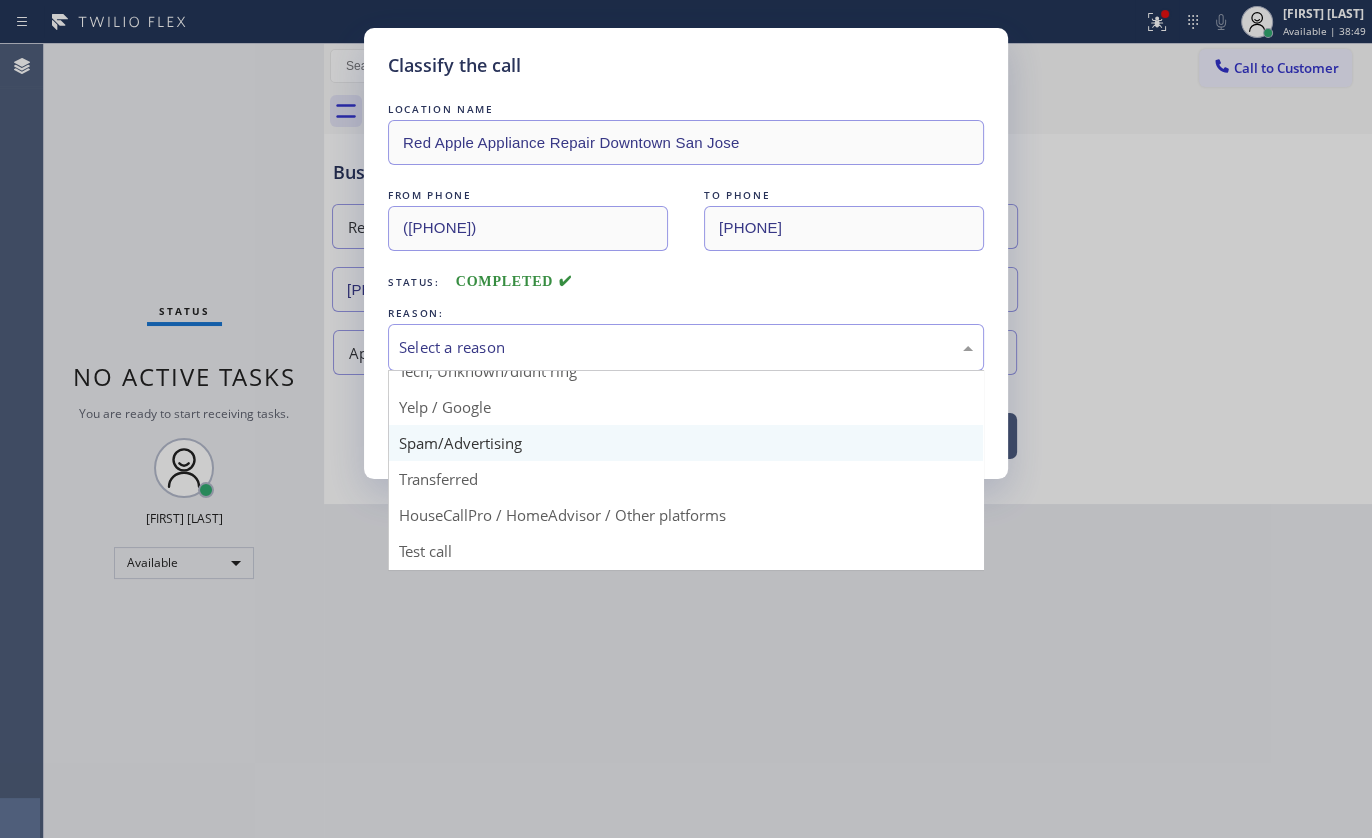 scroll, scrollTop: 133, scrollLeft: 0, axis: vertical 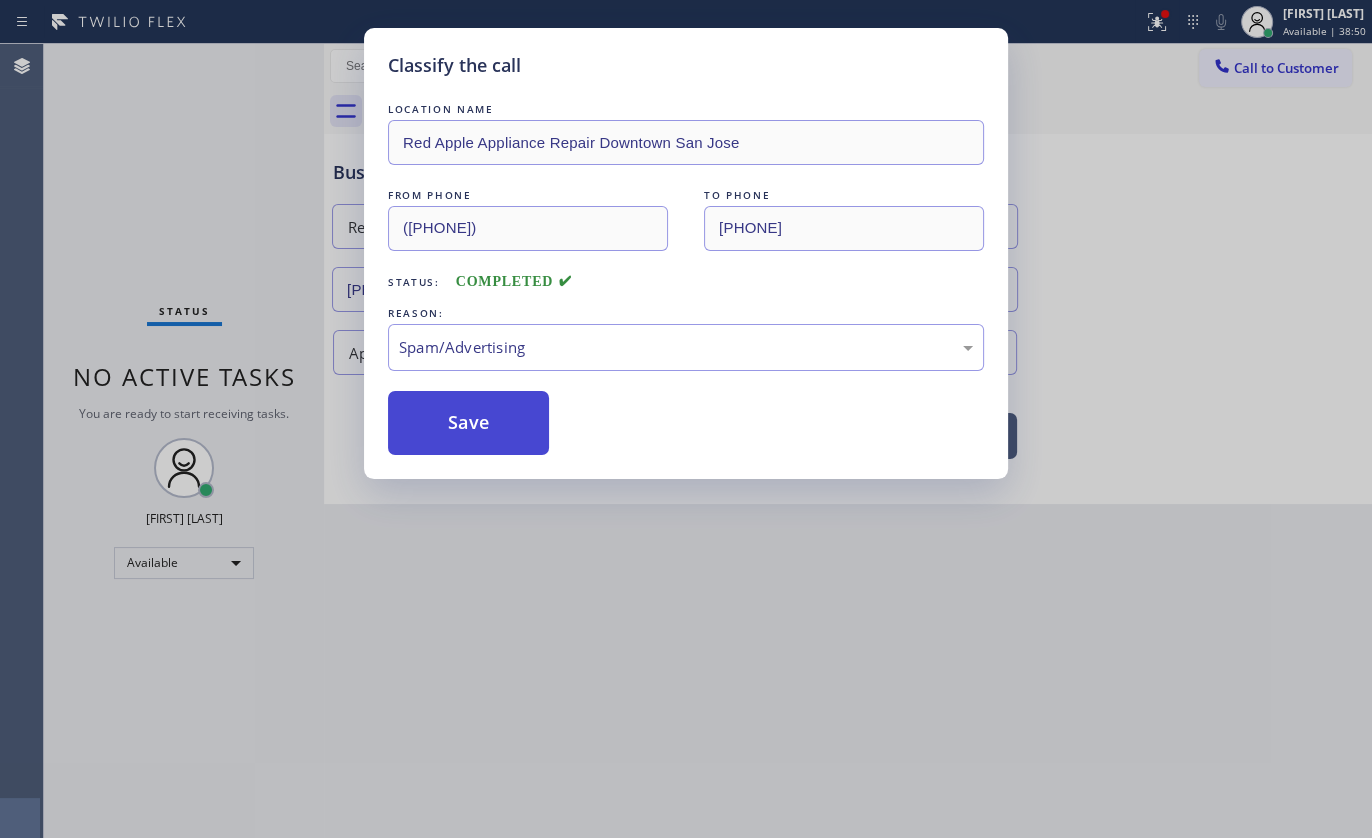 click on "Save" at bounding box center (468, 423) 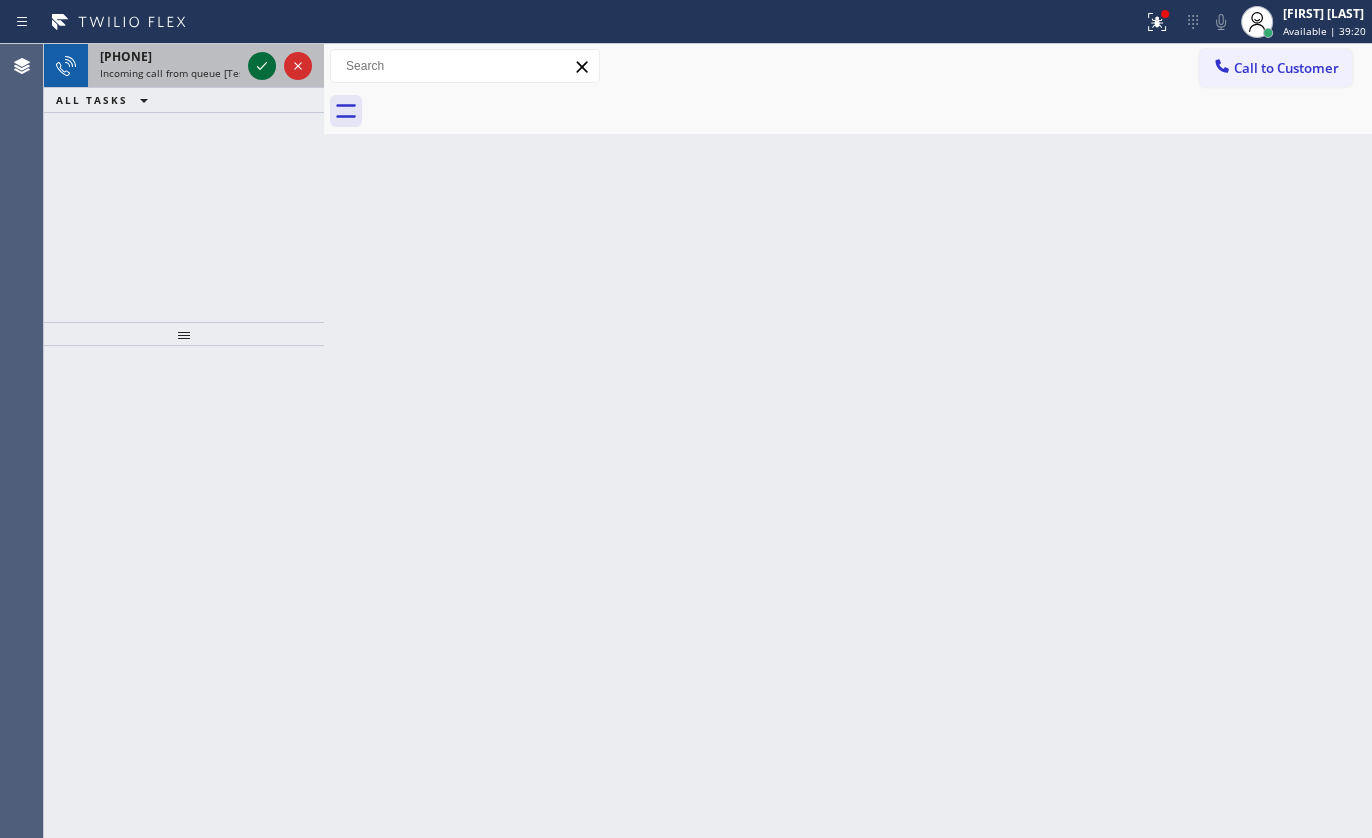 click 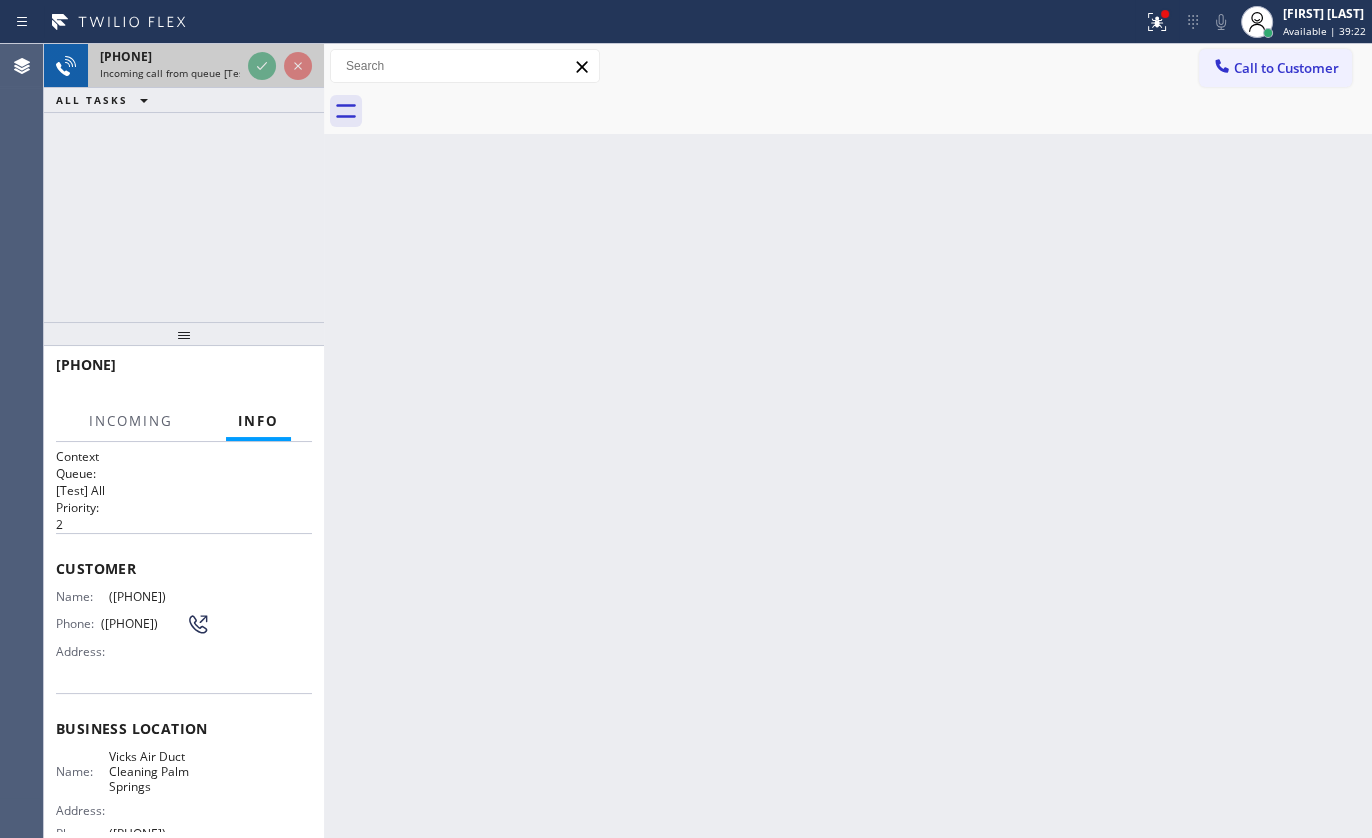 click at bounding box center (280, 66) 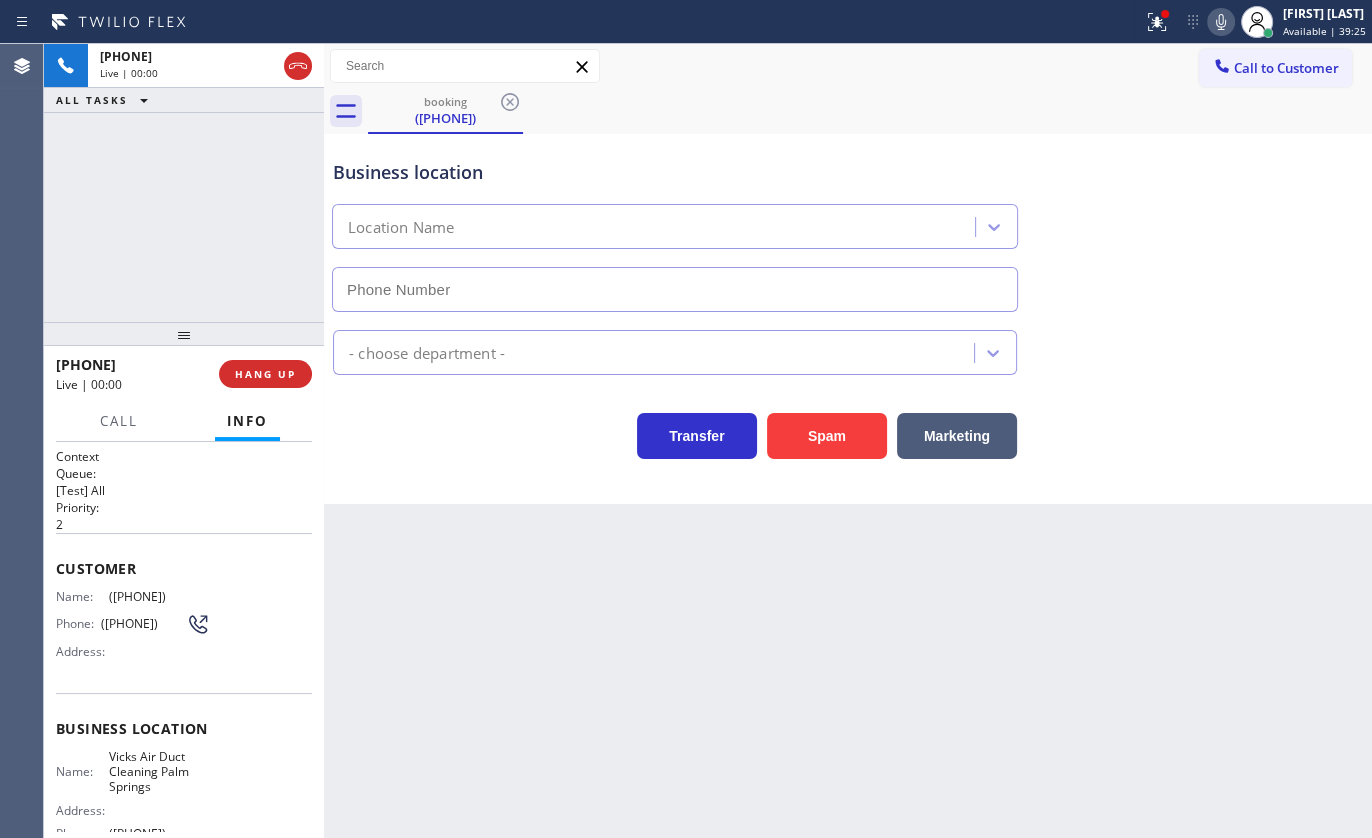 type on "([PHONE])" 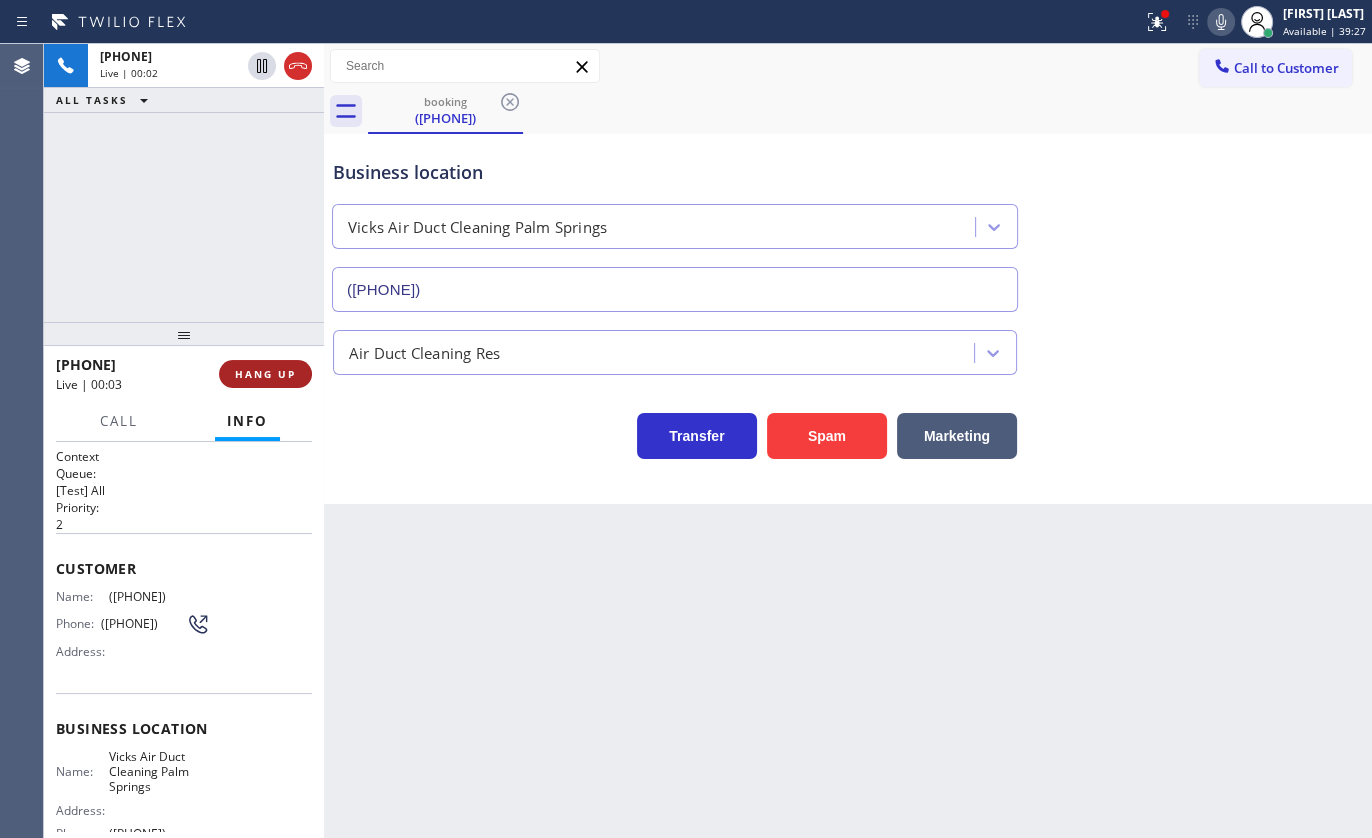 click on "HANG UP" at bounding box center [265, 374] 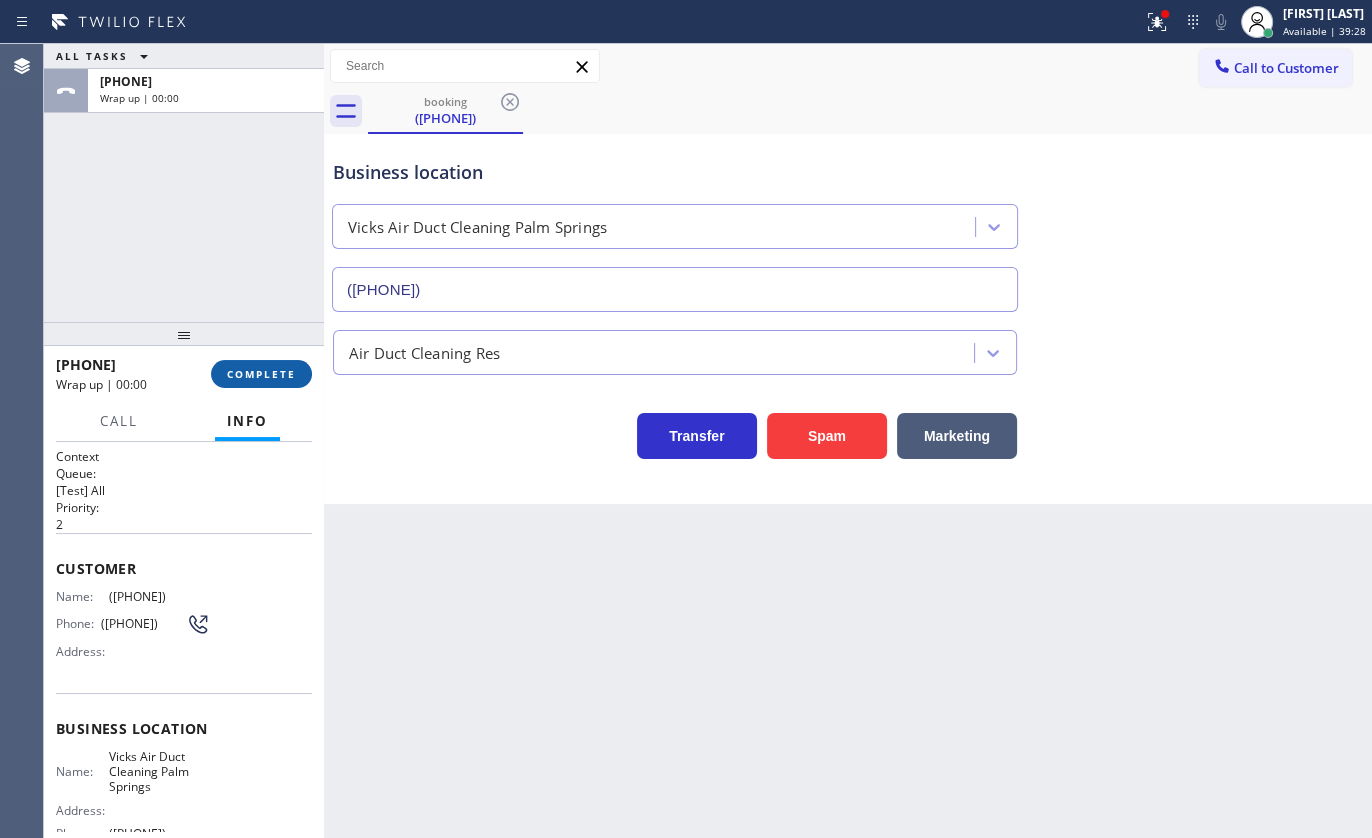 click on "COMPLETE" at bounding box center (261, 374) 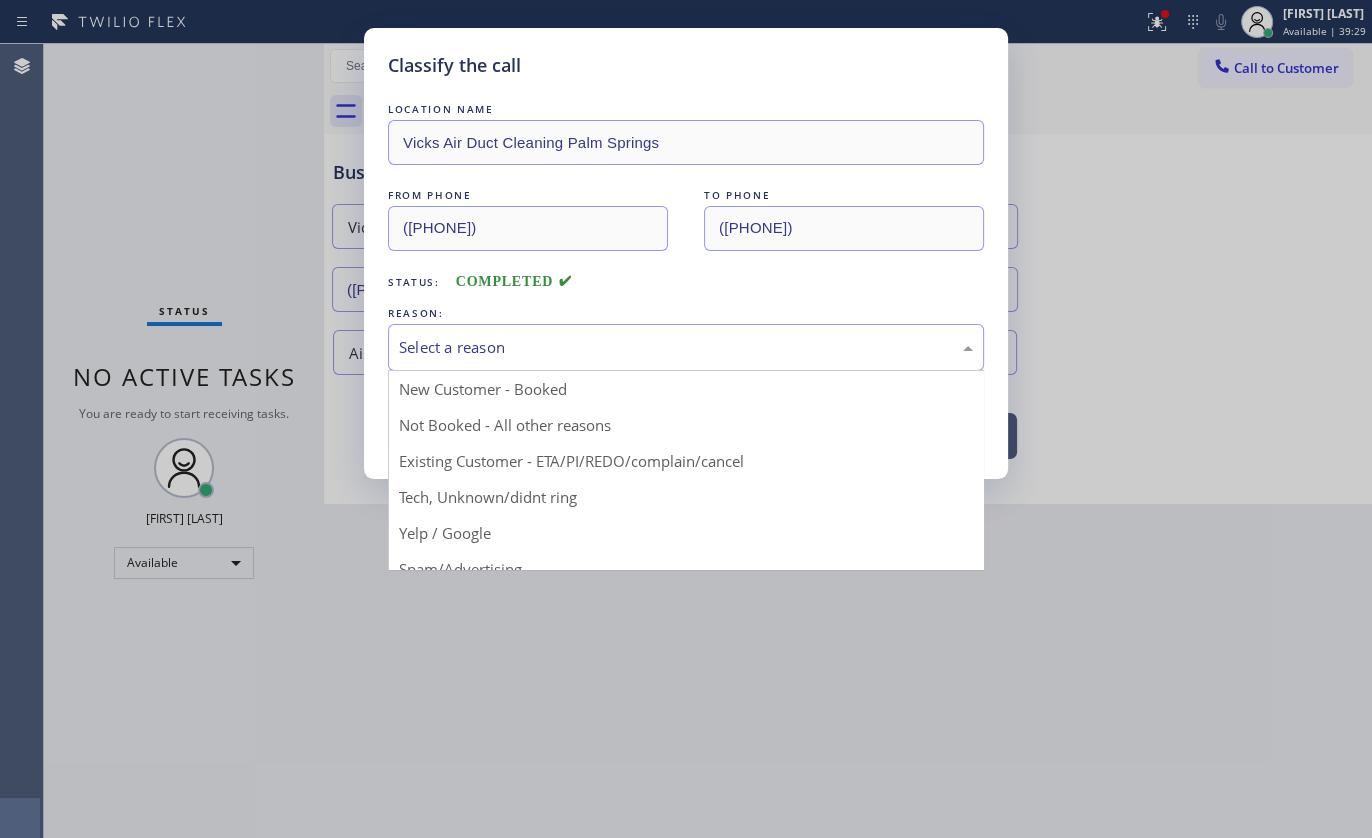 click on "Select a reason" at bounding box center [686, 347] 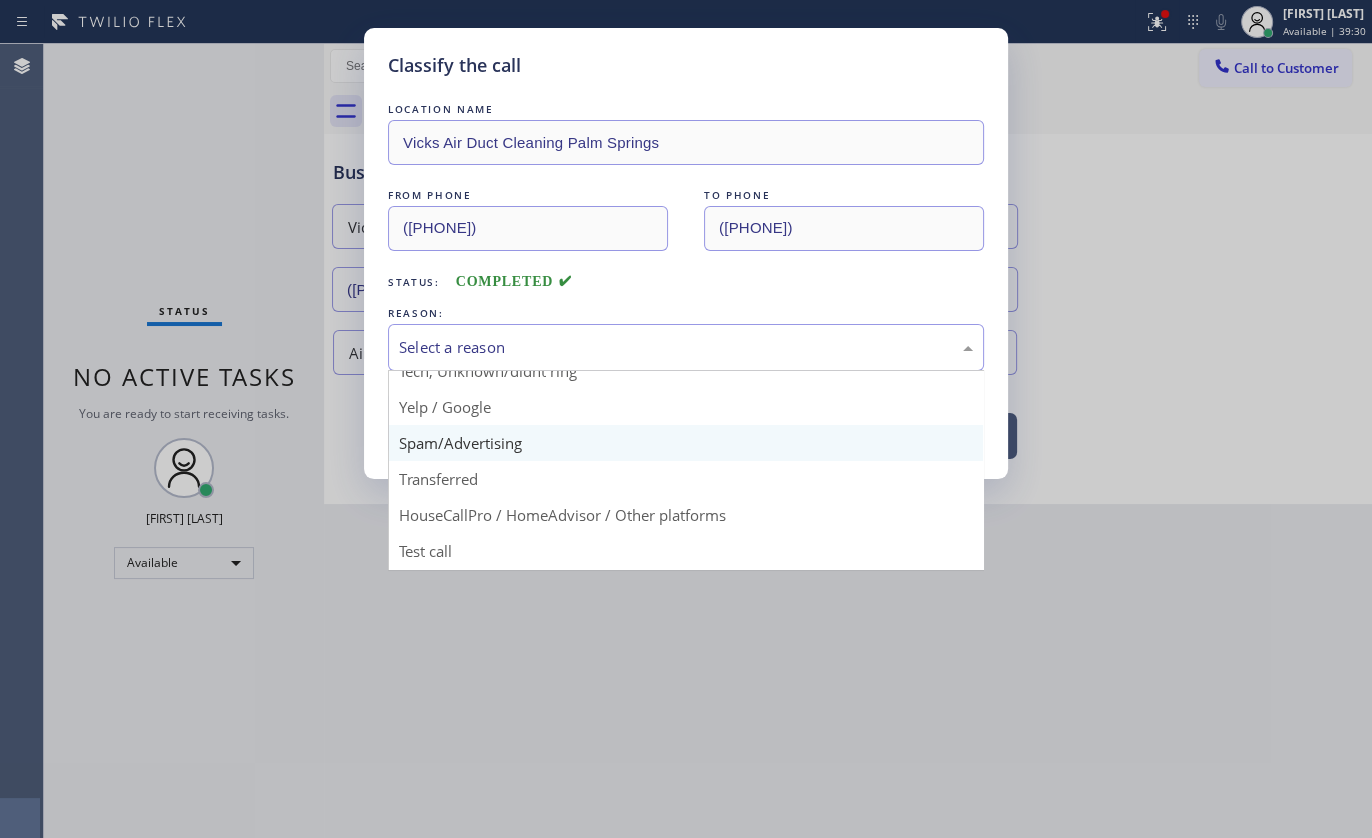 scroll, scrollTop: 133, scrollLeft: 0, axis: vertical 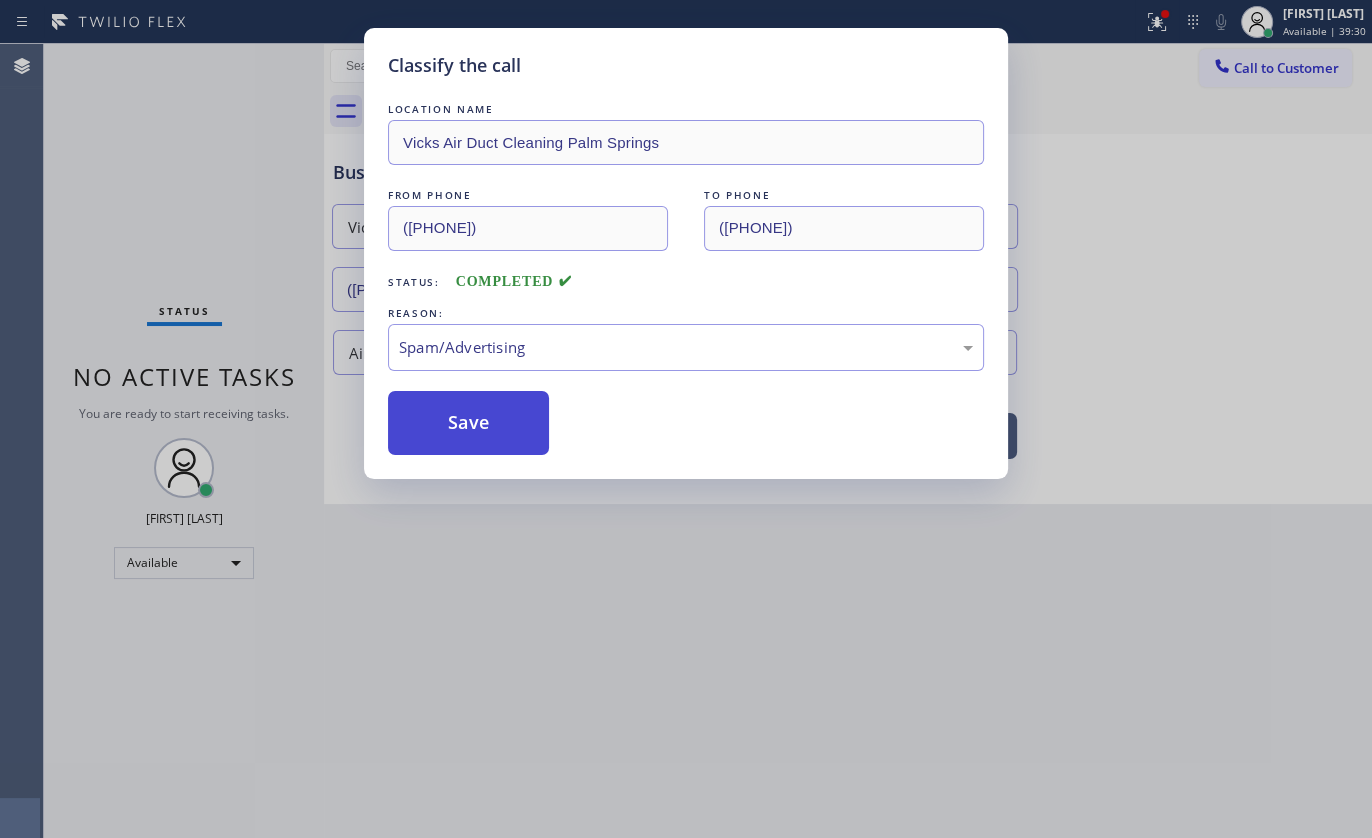 click on "Save" at bounding box center [468, 423] 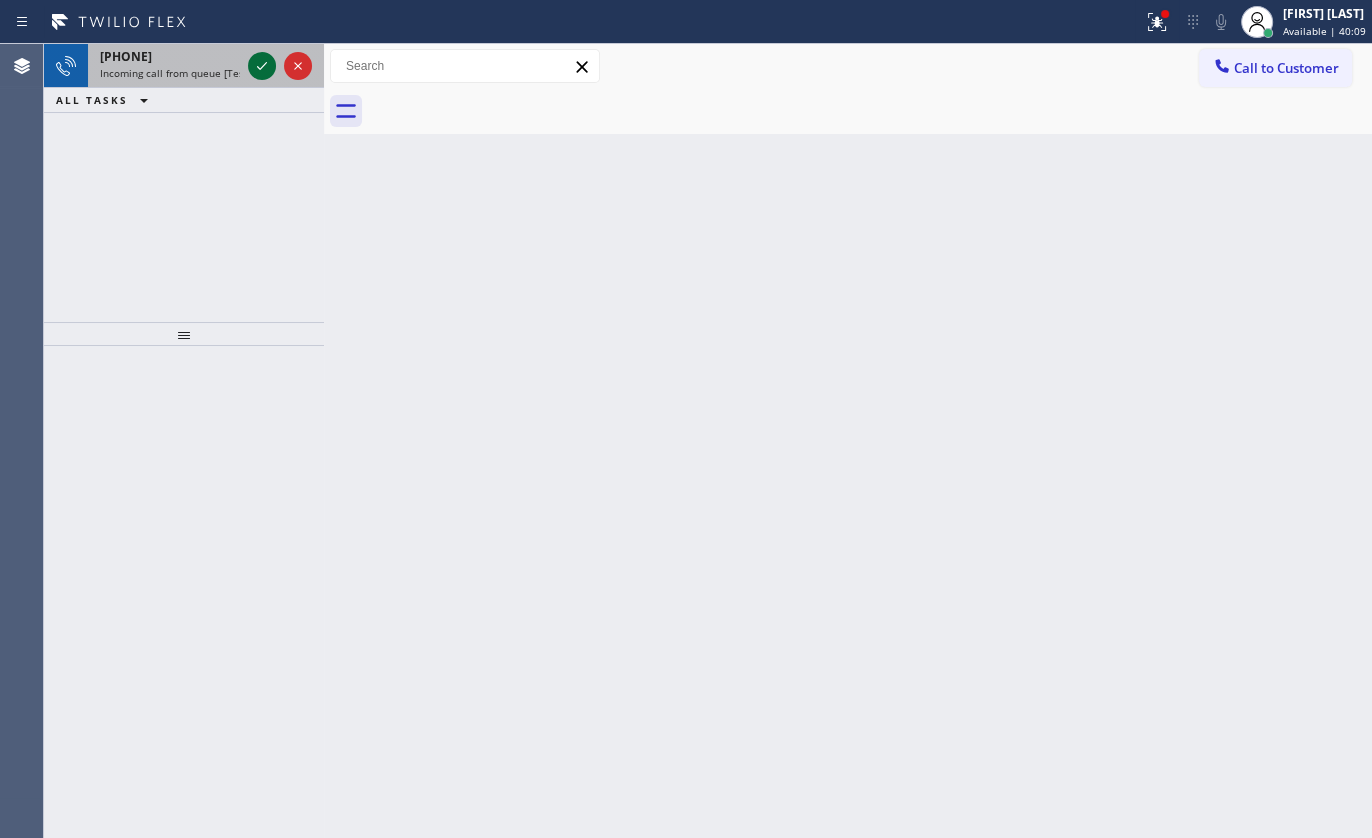 click 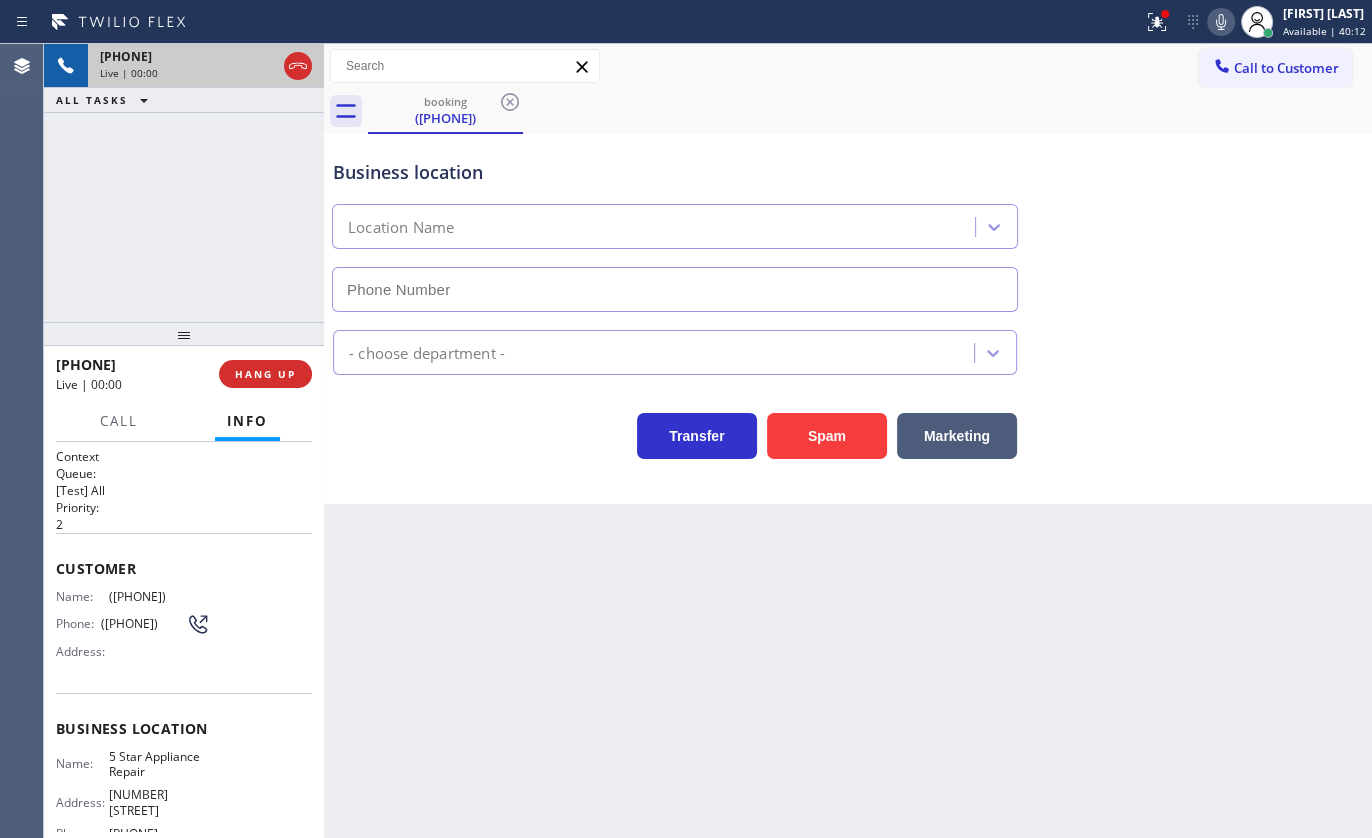 type on "[PHONE]" 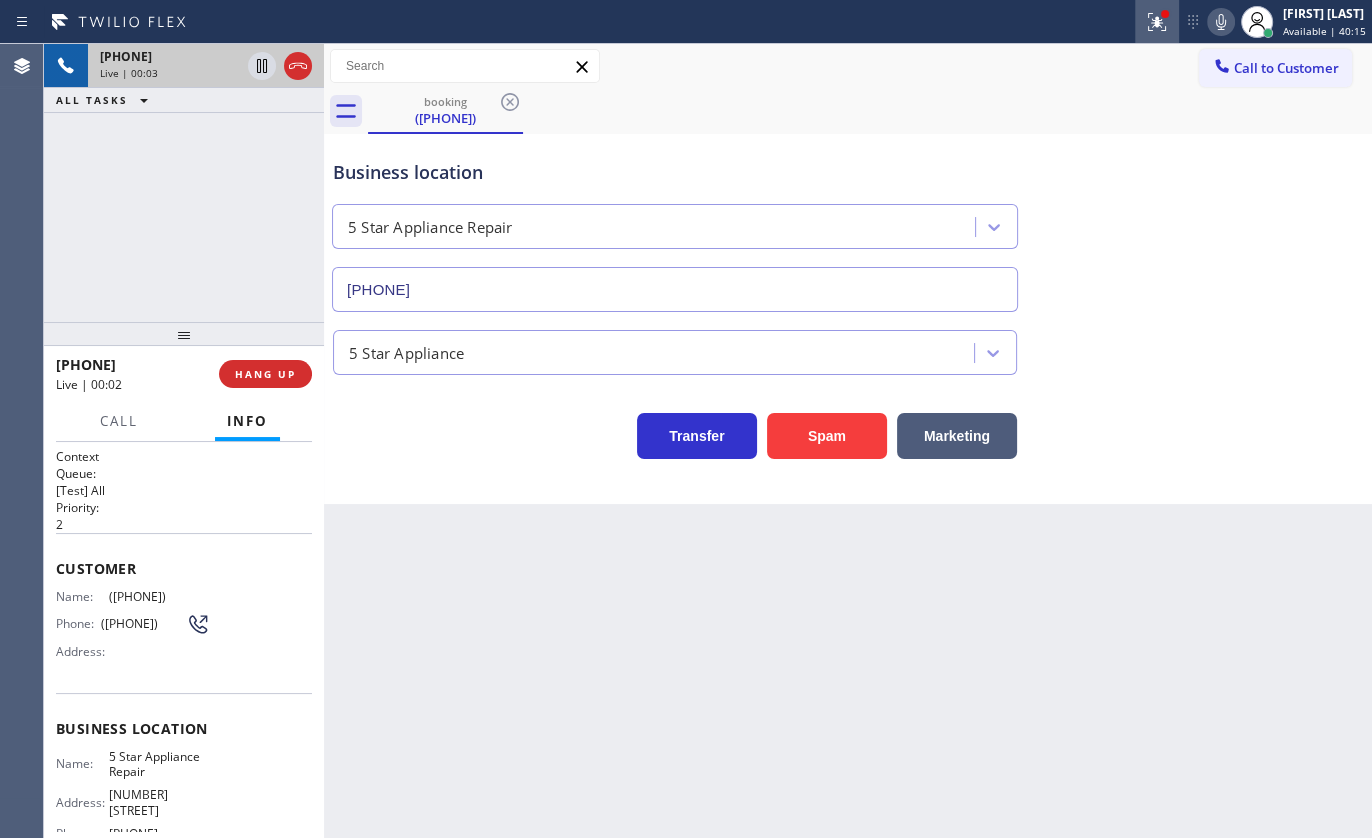 click 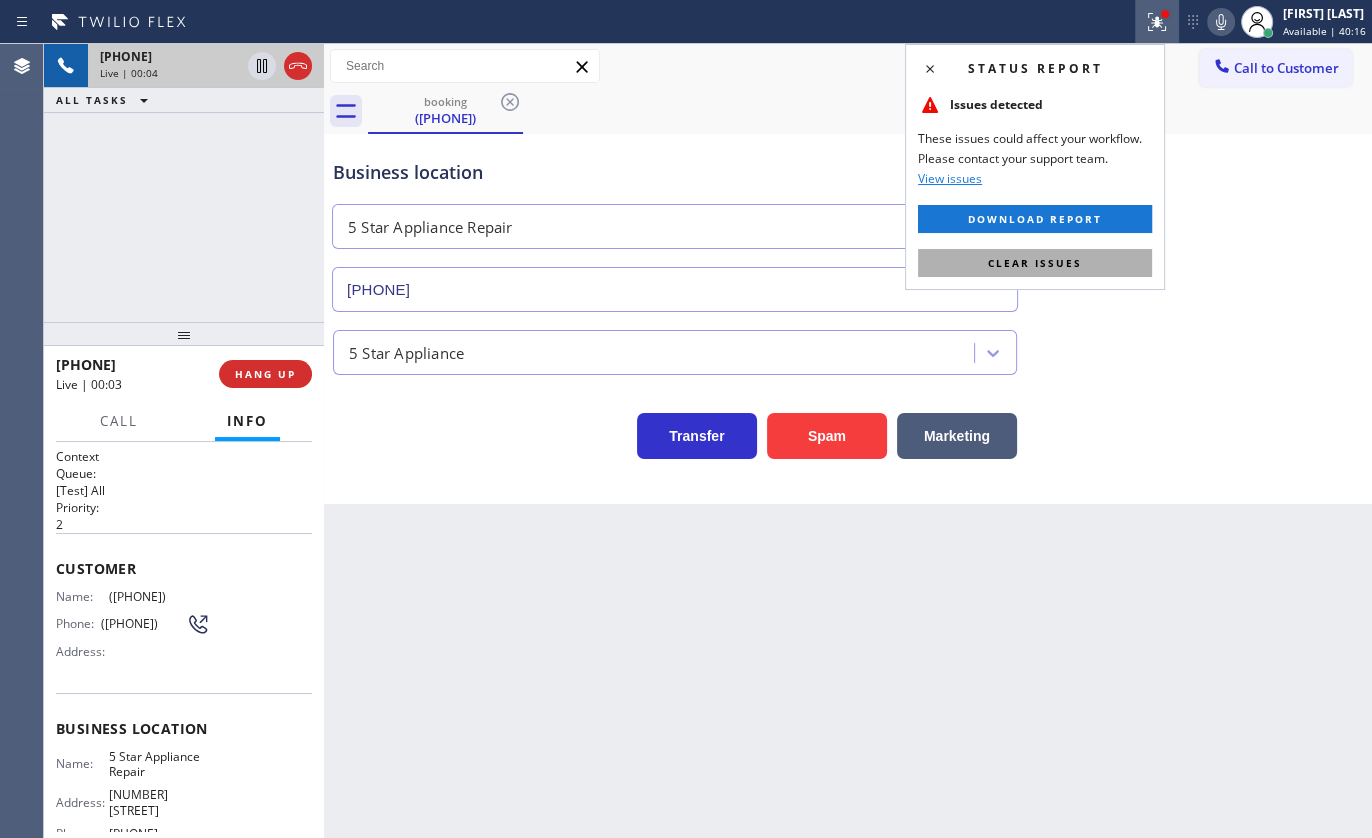 click on "Clear issues" at bounding box center [1035, 263] 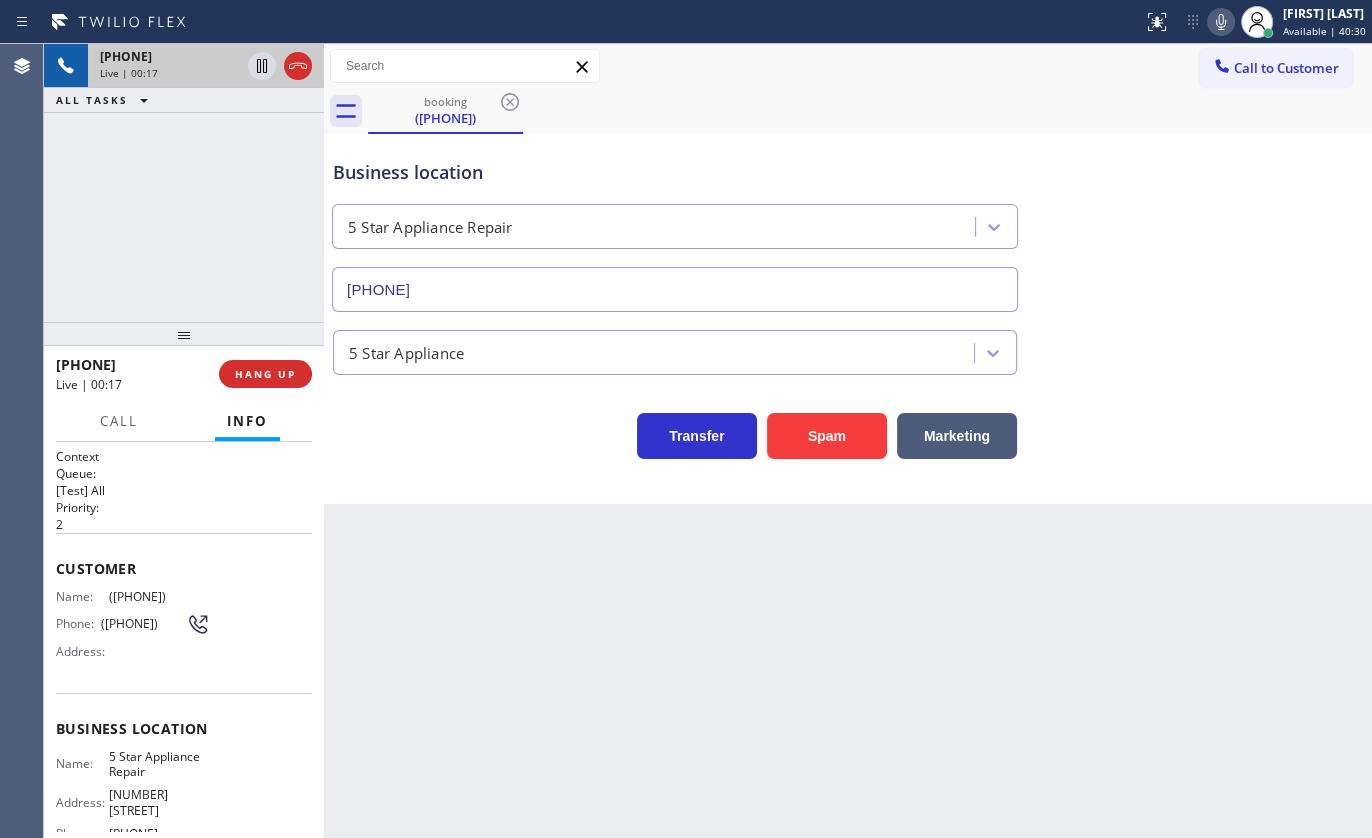 click on "[PHONE] Live | 00:17 ALL TASKS ALL TASKS ACTIVE TASKS TASKS IN WRAP UP" at bounding box center [184, 183] 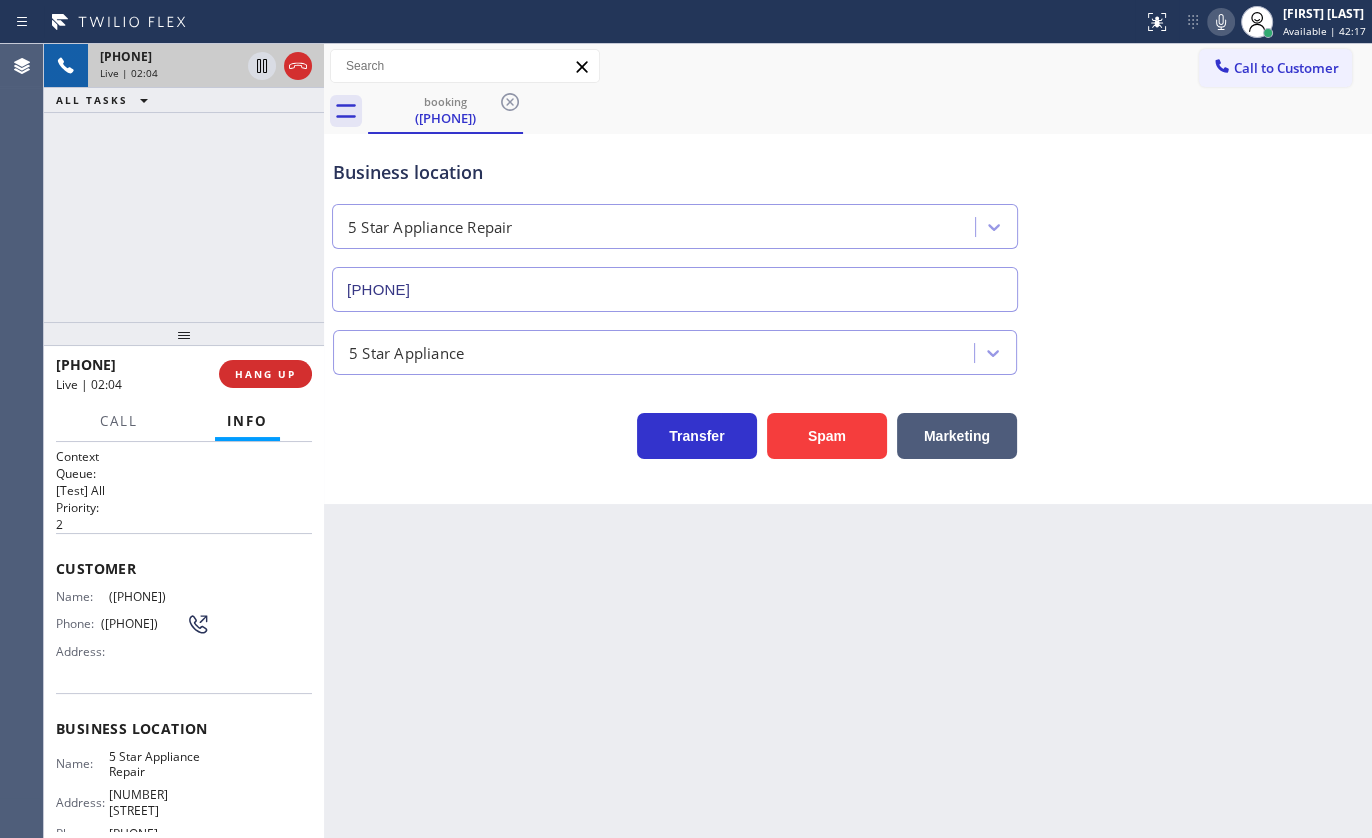 drag, startPoint x: 100, startPoint y: 590, endPoint x: 200, endPoint y: 583, distance: 100.2447 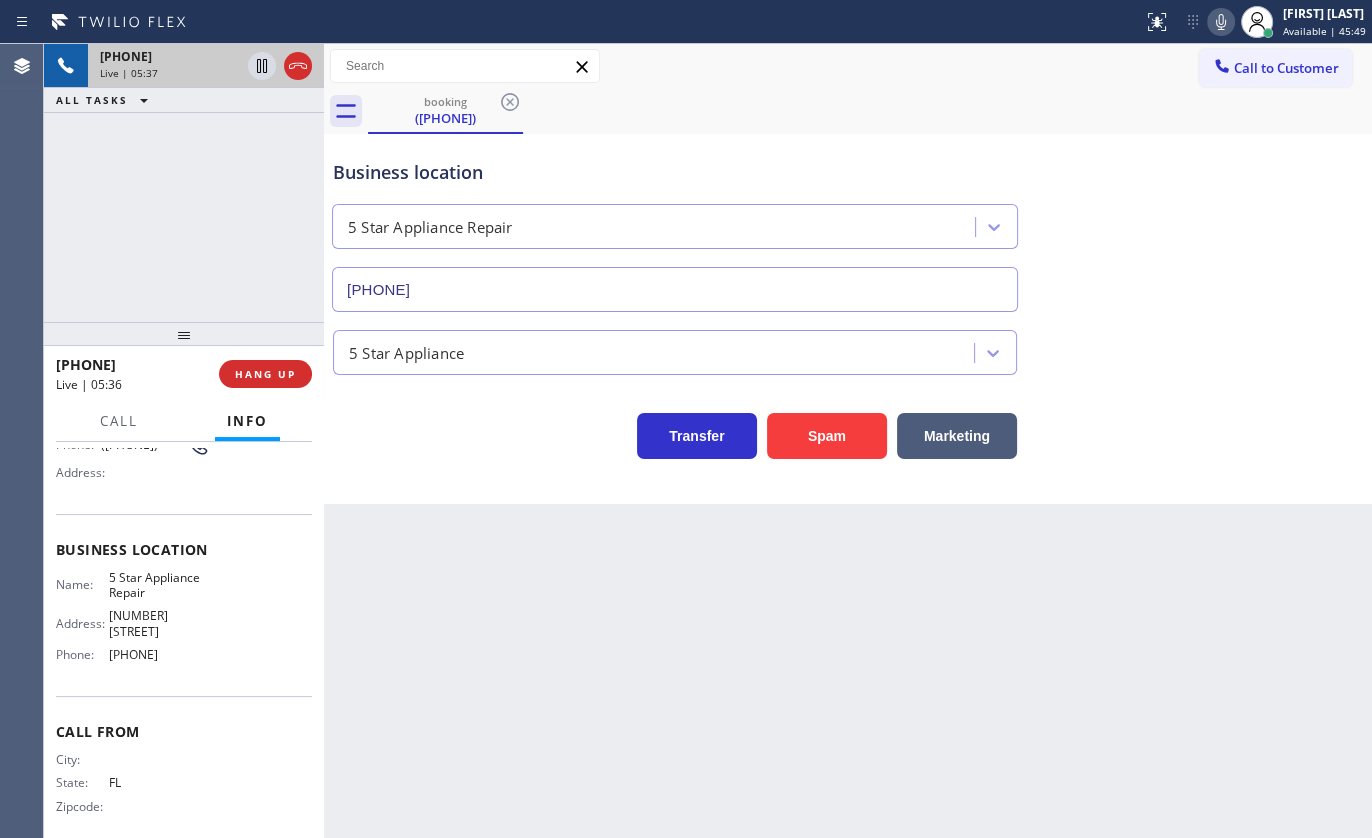 scroll, scrollTop: 182, scrollLeft: 0, axis: vertical 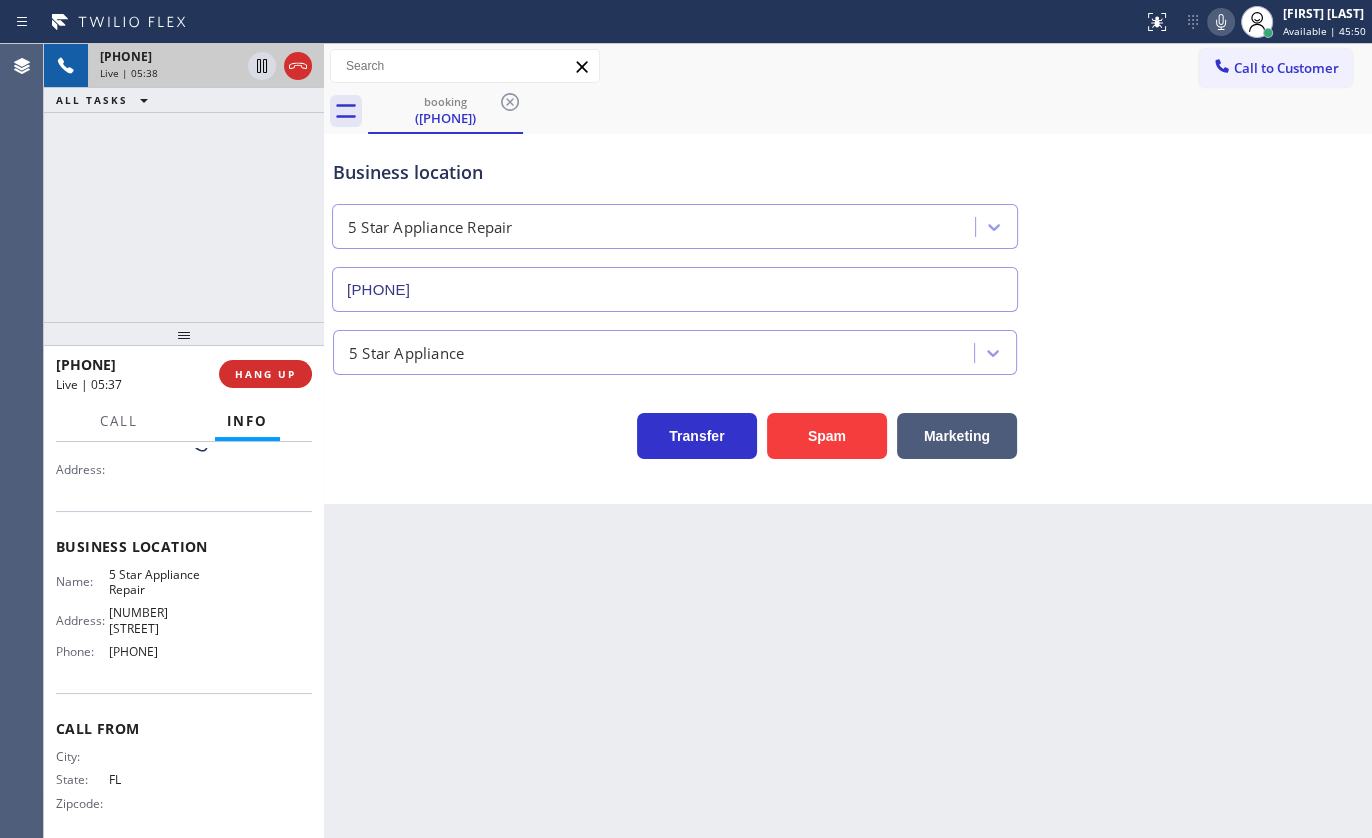 click on "[PHONE]" at bounding box center [159, 651] 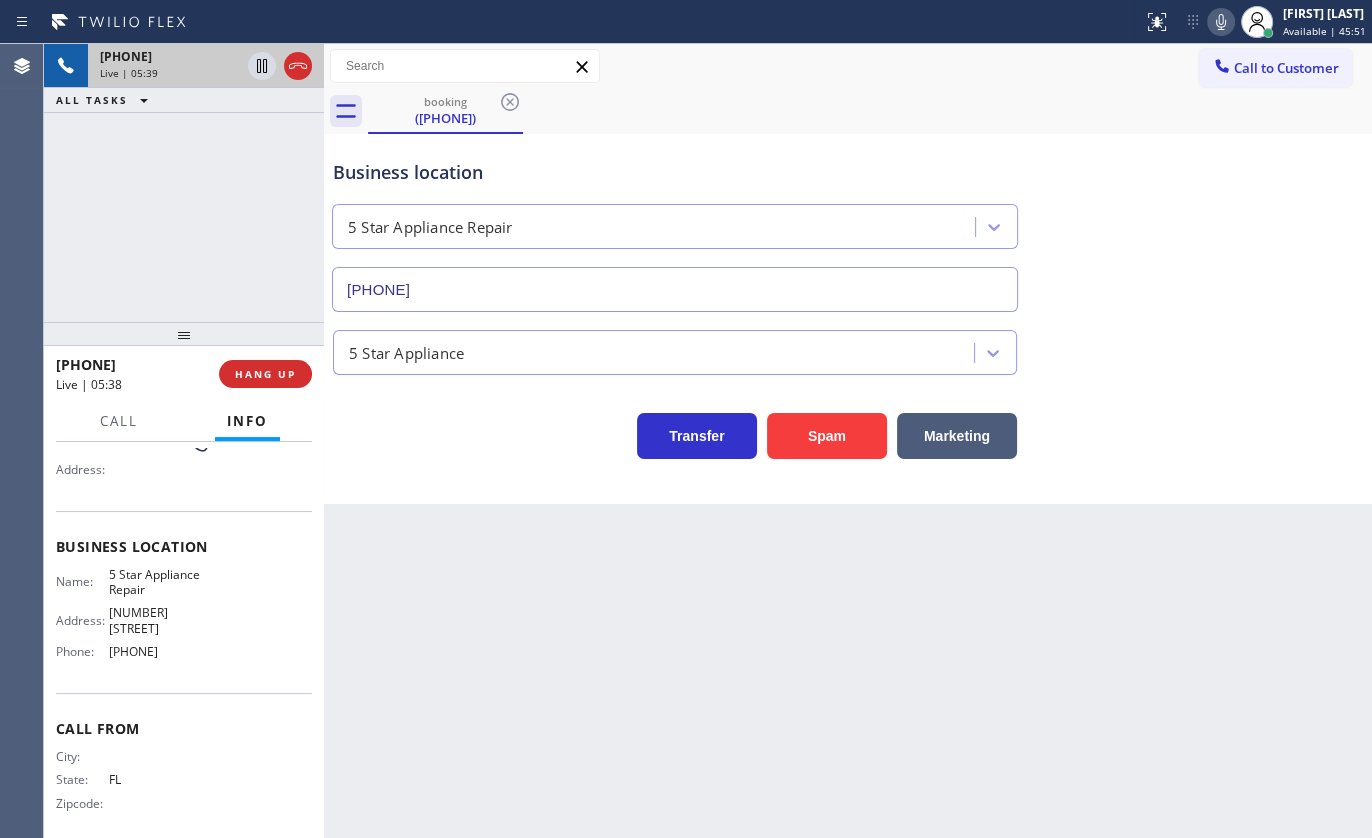 drag, startPoint x: 100, startPoint y: 642, endPoint x: 261, endPoint y: 643, distance: 161.00311 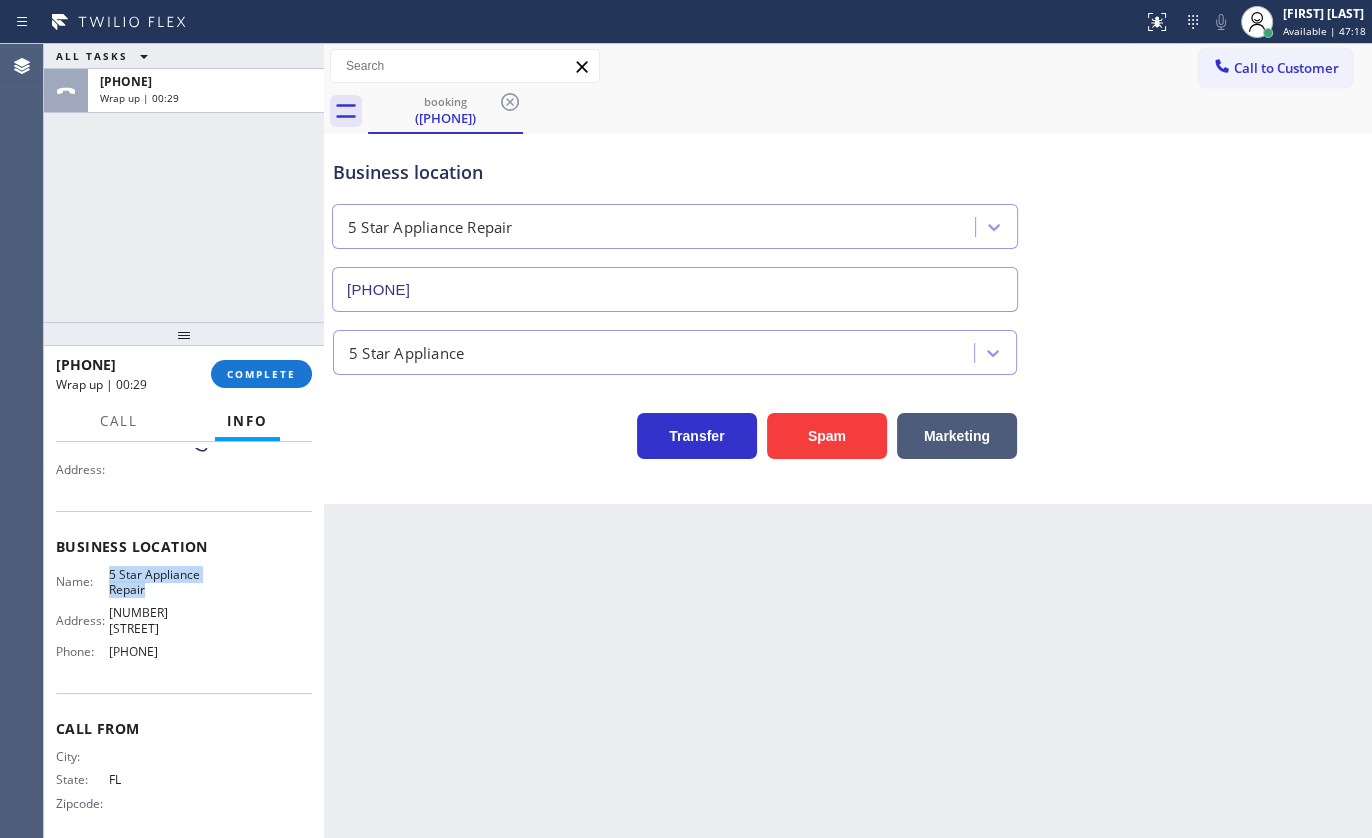 drag, startPoint x: 100, startPoint y: 574, endPoint x: 164, endPoint y: 589, distance: 65.734314 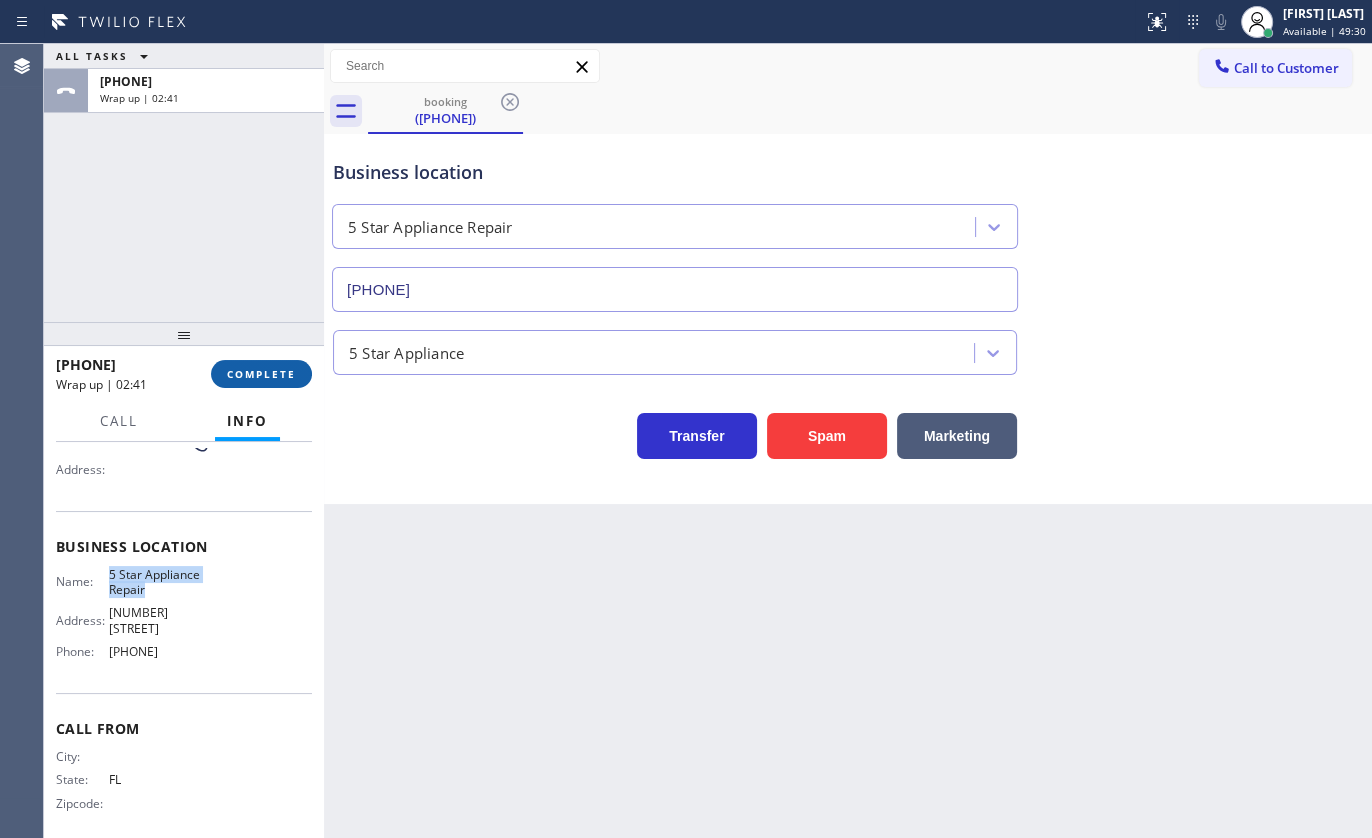 click on "COMPLETE" at bounding box center (261, 374) 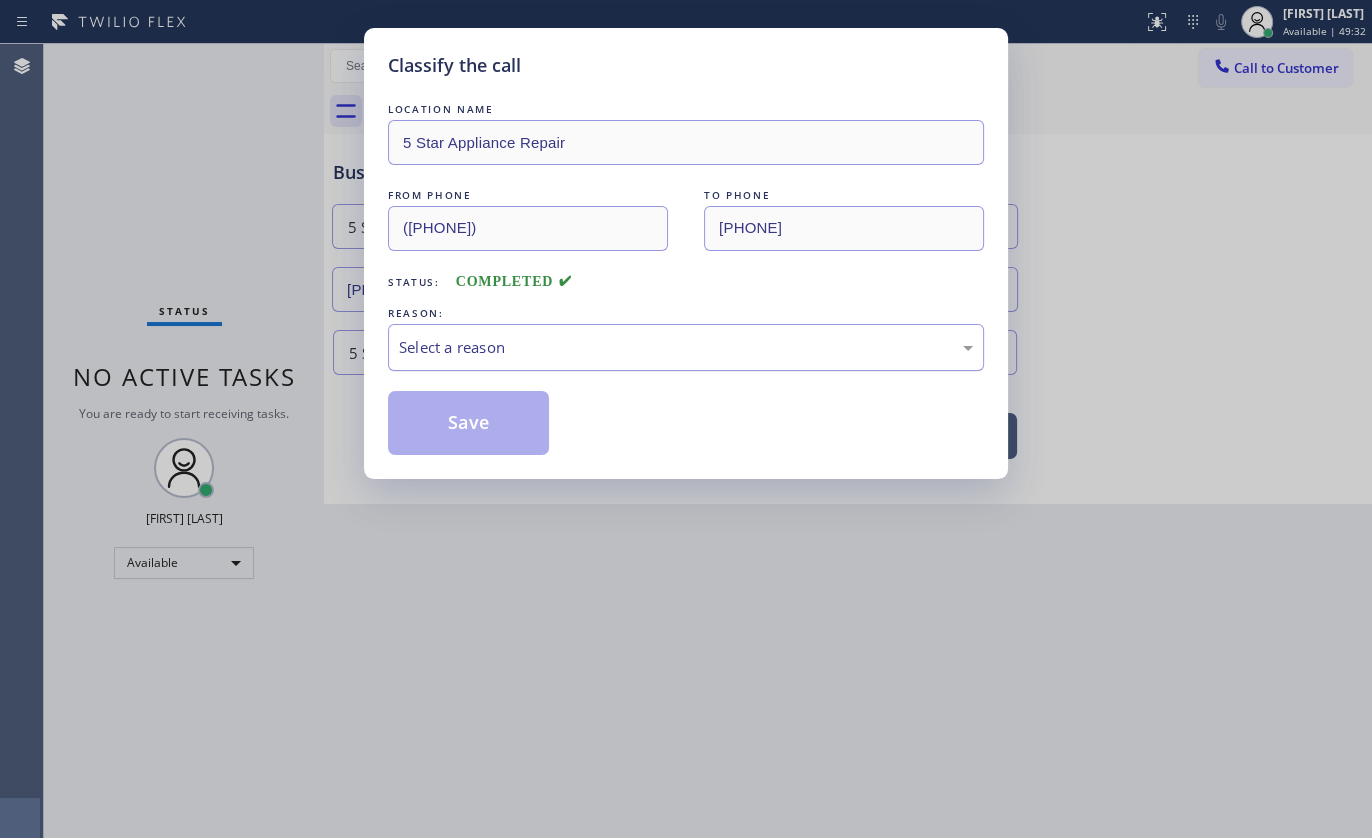click on "Select a reason" at bounding box center (686, 347) 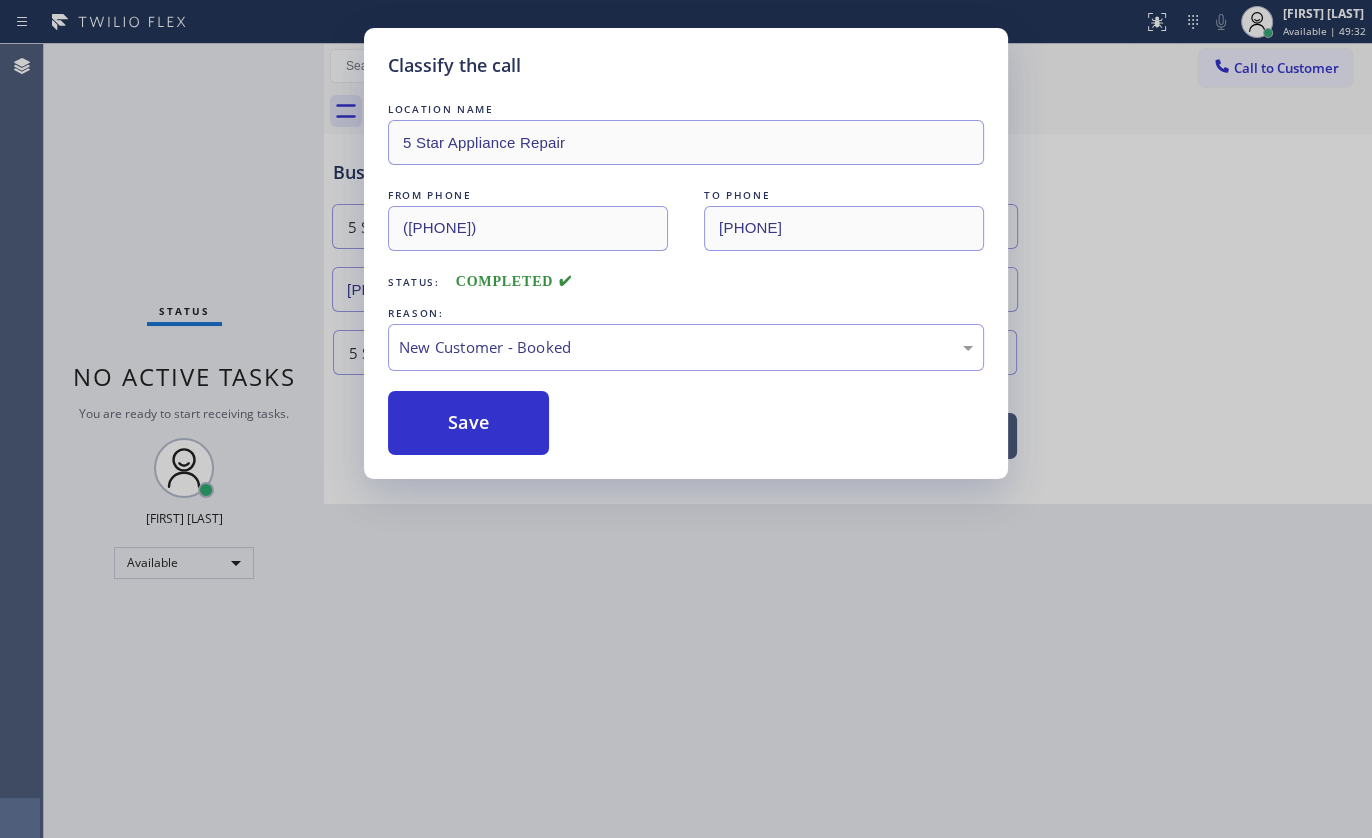 drag, startPoint x: 416, startPoint y: 407, endPoint x: 254, endPoint y: 21, distance: 418.61676 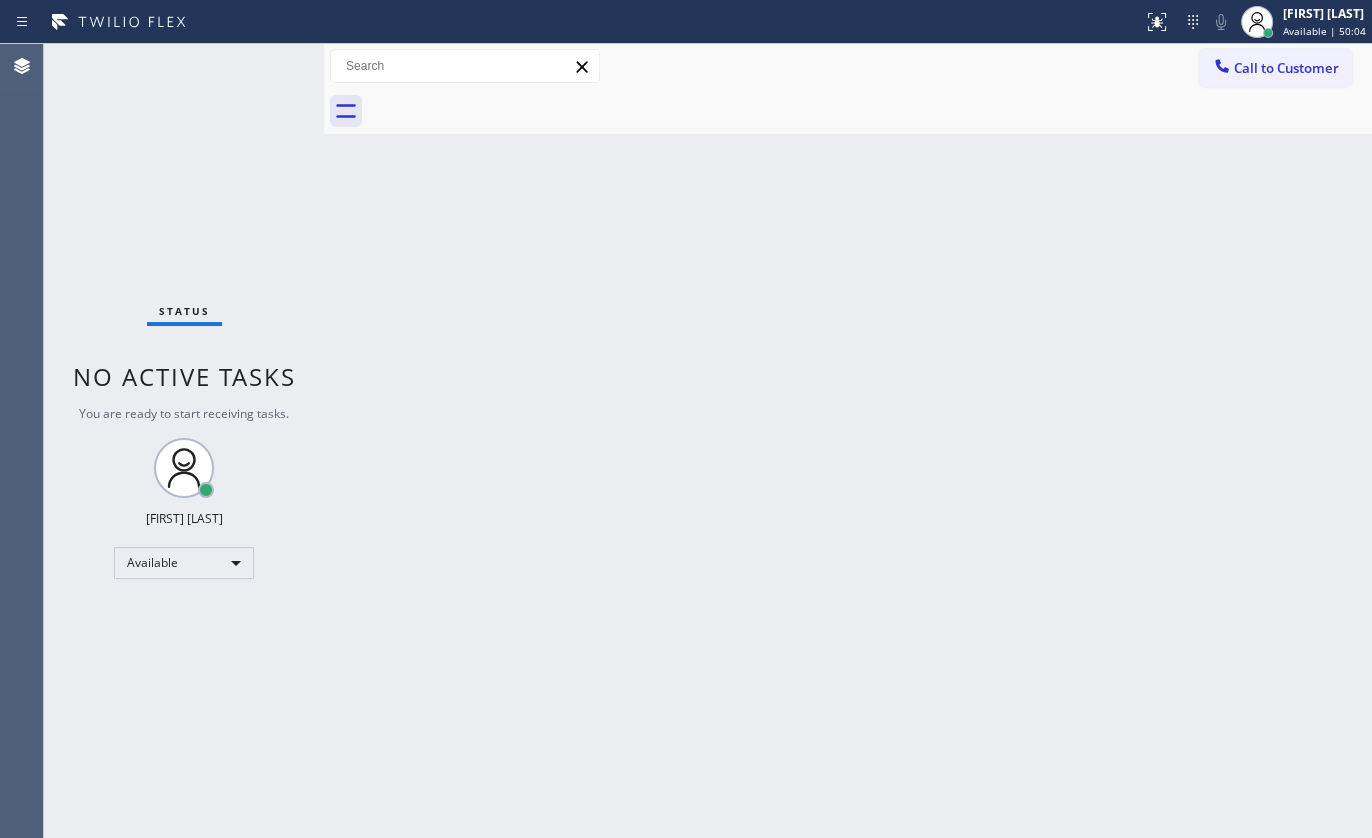 click on "Status   No active tasks     You are ready to start receiving tasks.   [FIRST] [LAST] Available" at bounding box center (184, 441) 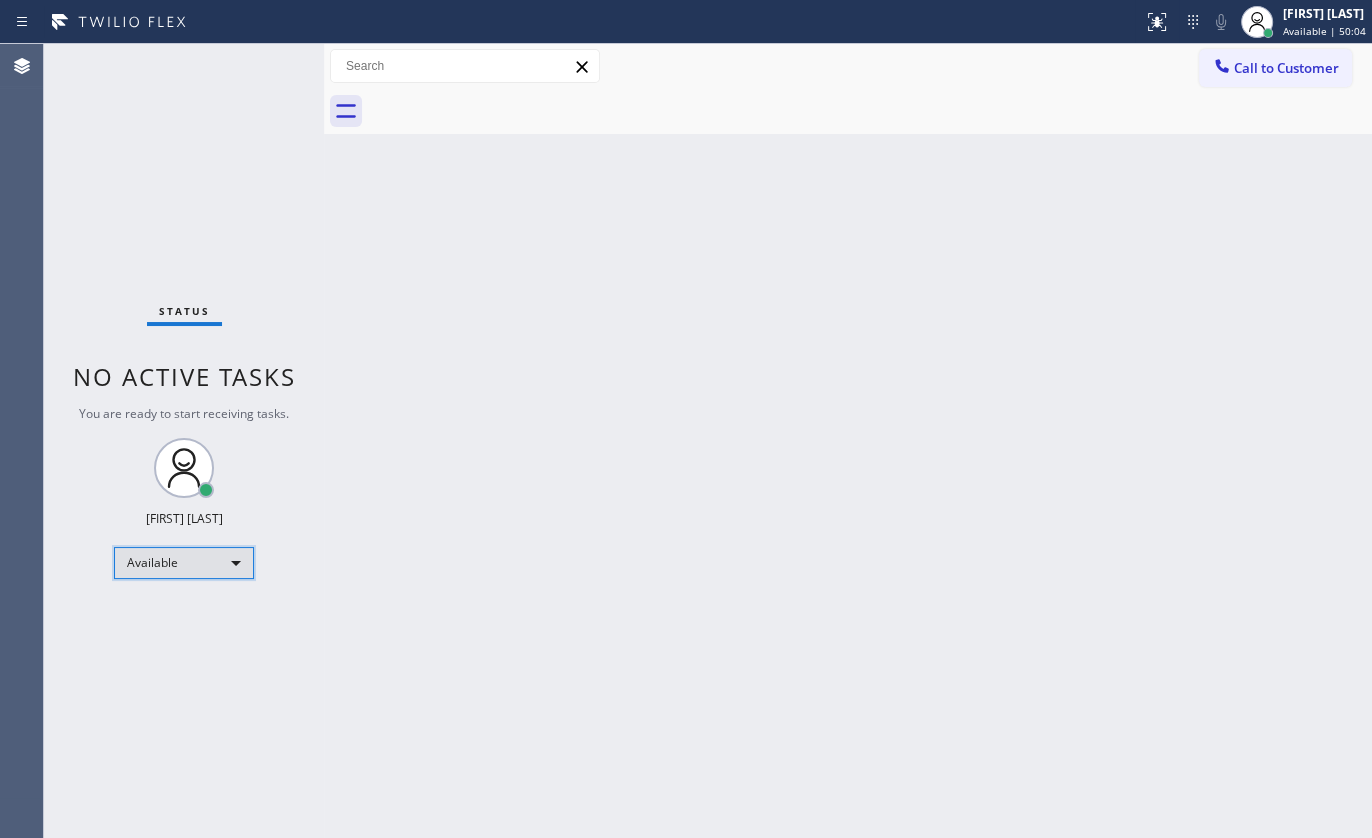 click on "Available" at bounding box center (184, 563) 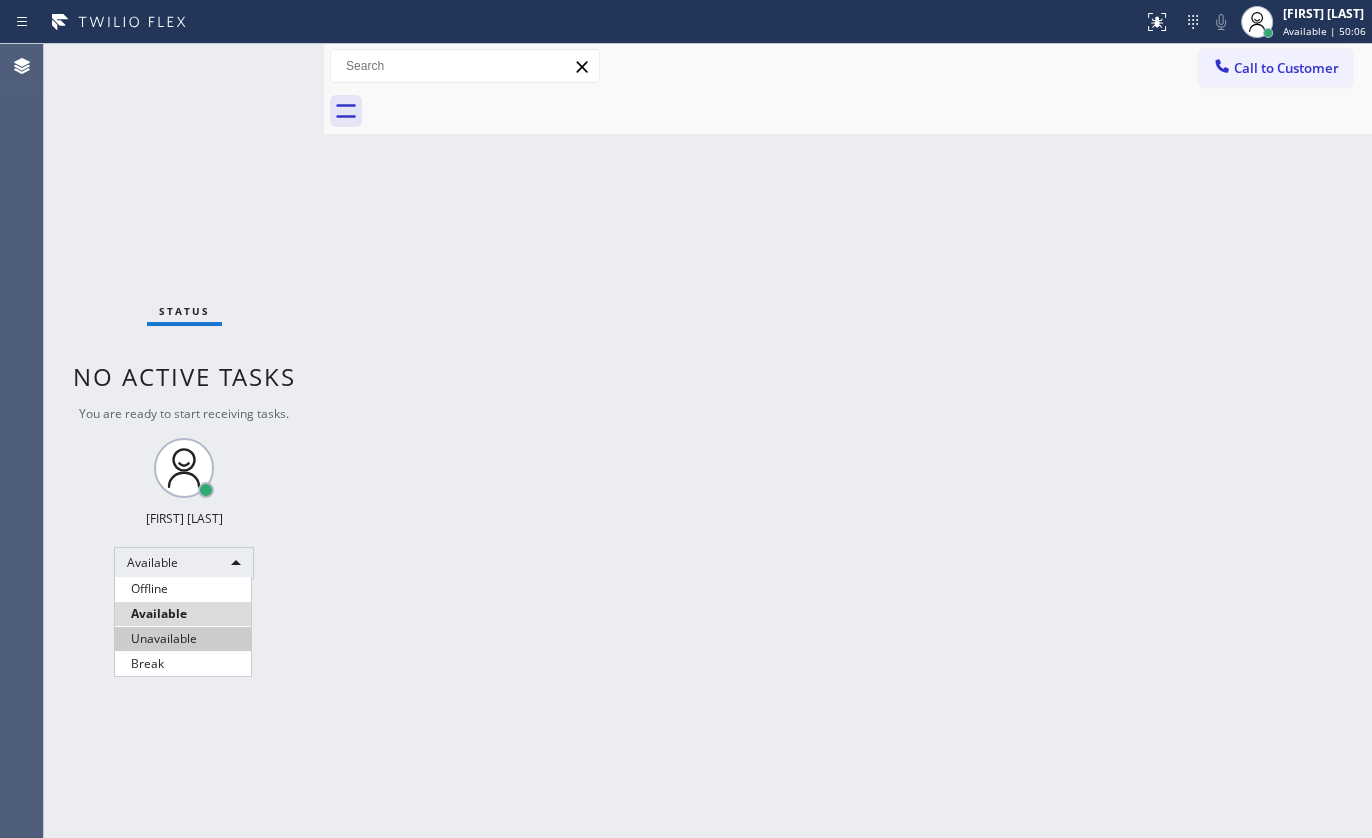 click on "Unavailable" at bounding box center (183, 639) 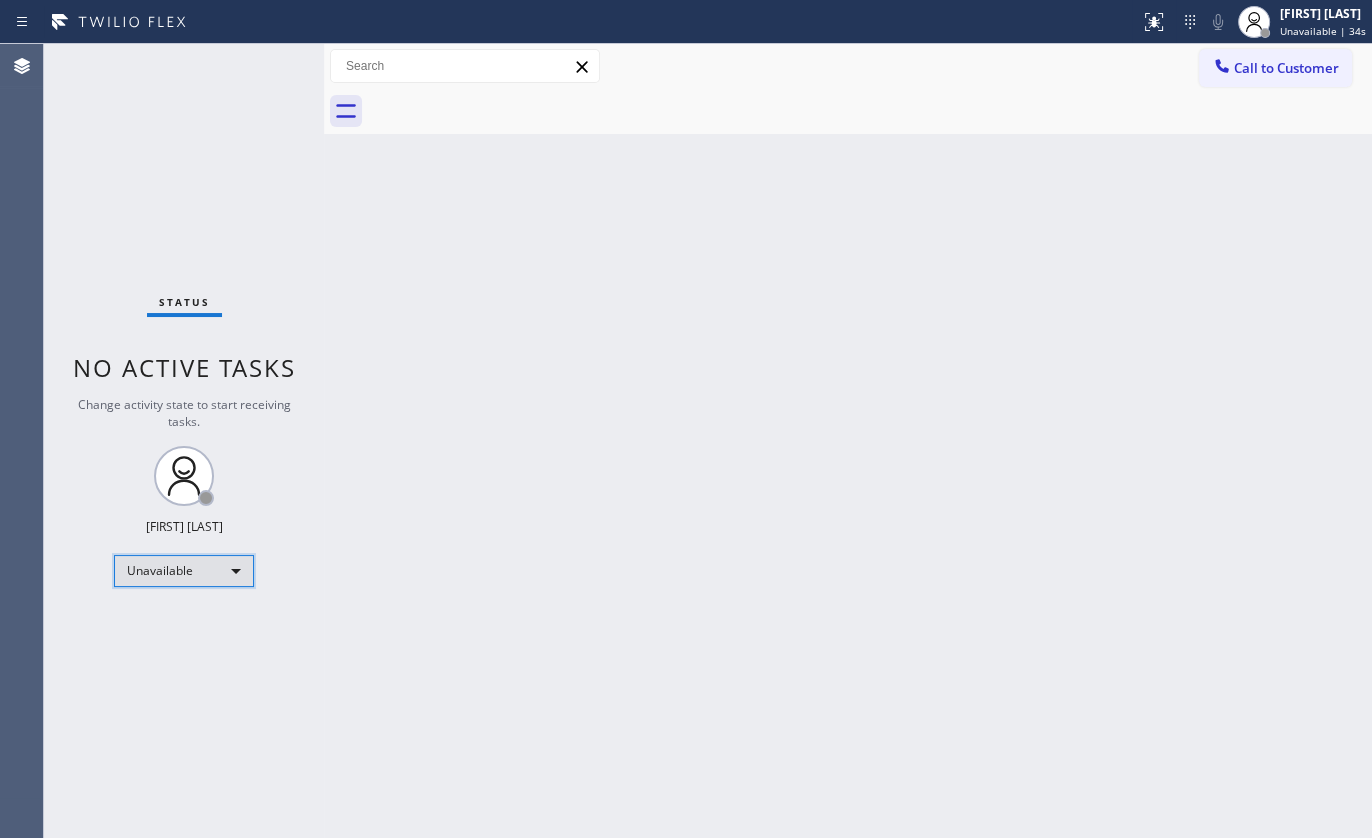 click on "Unavailable" at bounding box center (184, 571) 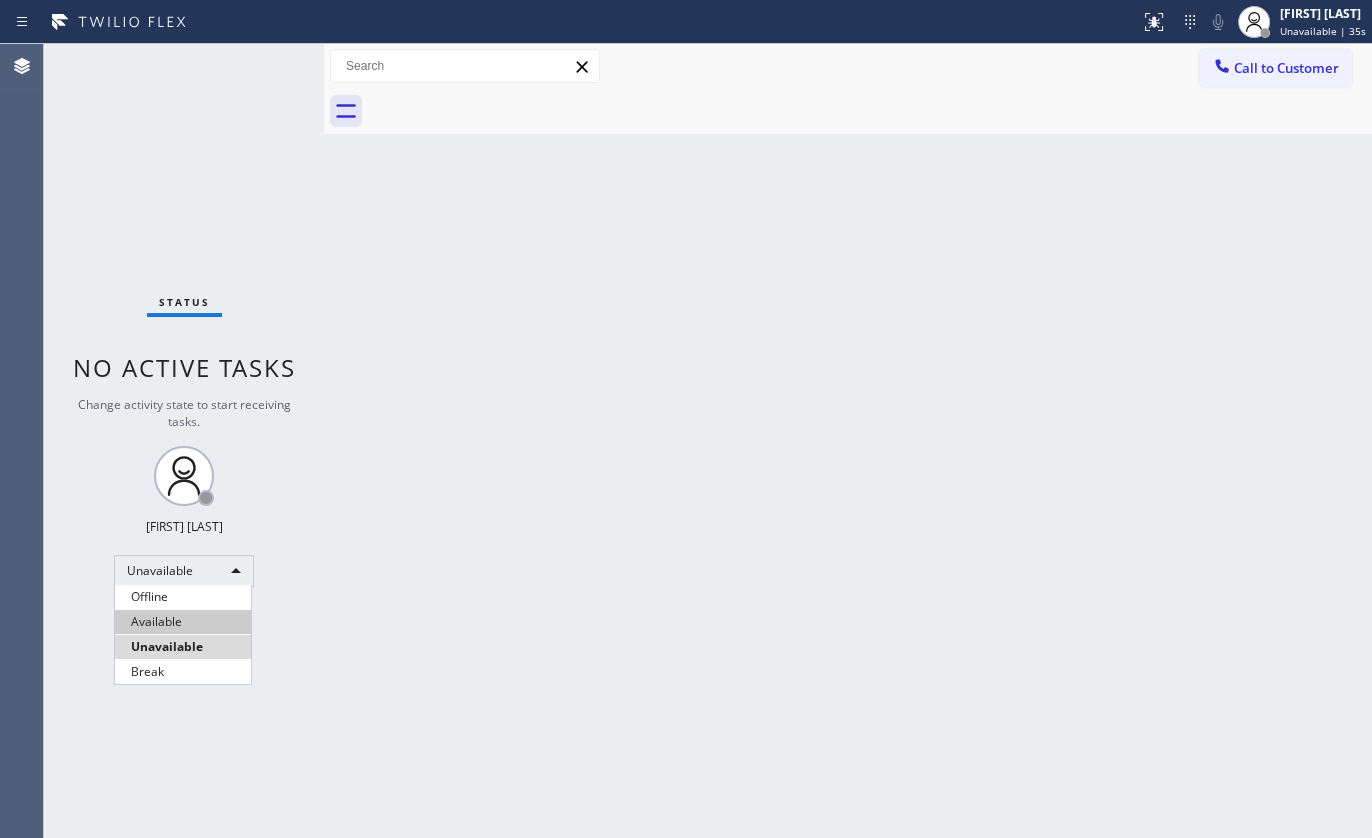 click on "Available" at bounding box center [183, 622] 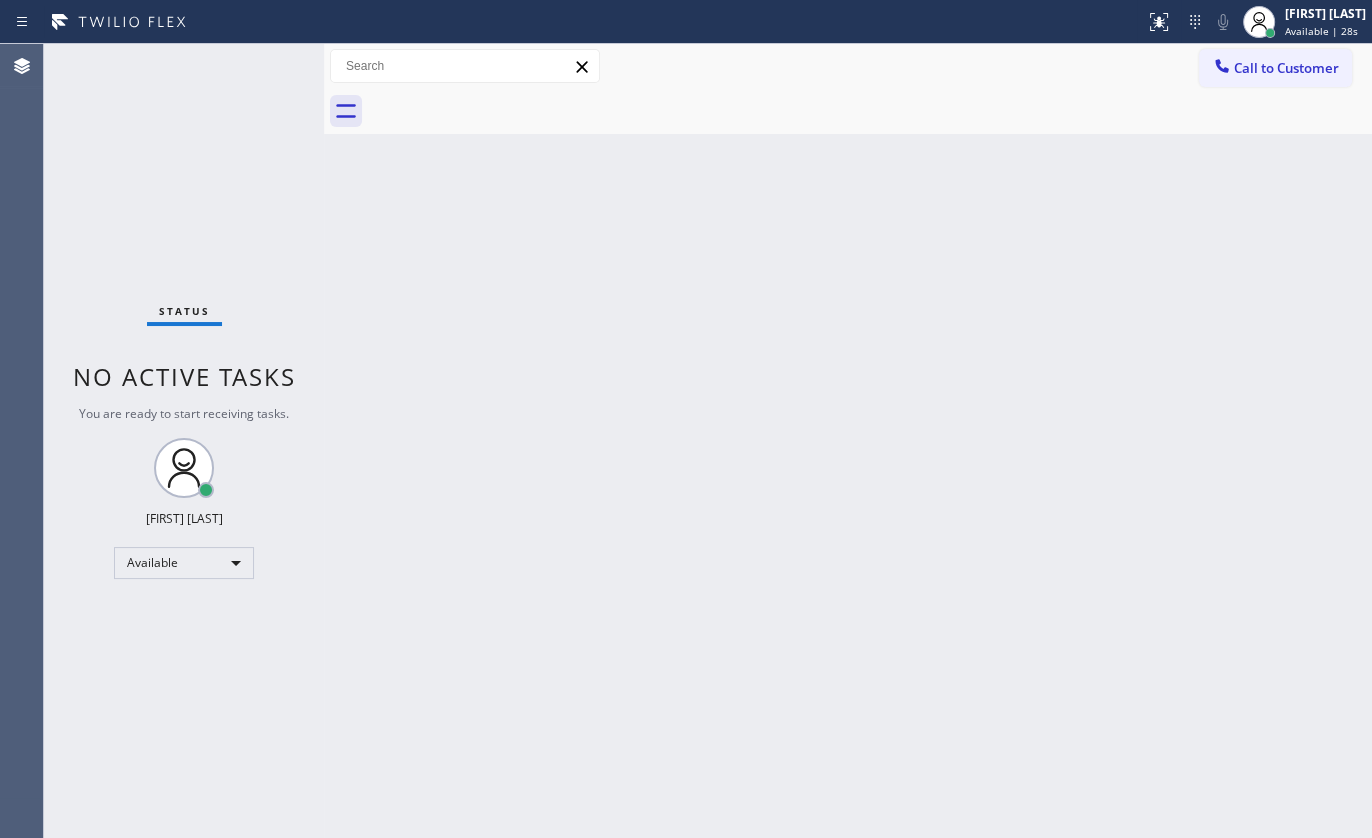 click on "Back to Dashboard Change Sender ID Customers Technicians Select a contact Outbound call Technician Search Technician Your caller id phone number Your caller id phone number Call Technician info Name   Phone none Address none Change Sender ID HVAC +18559994417 5 Star Appliance +18557314952 Appliance Repair +18554611149 Plumbing +18889090120 Air Duct Cleaning +18006865038  Electricians +18005688664 Cancel Change Check personal SMS Reset Change No tabs Call to Customer Outbound call Location Jenn-Air Expert Appliance Repair Your caller id phone number ([PHONE]) Customer number Call Outbound call Technician Search Technician Your caller id phone number Your caller id phone number Call" at bounding box center [848, 441] 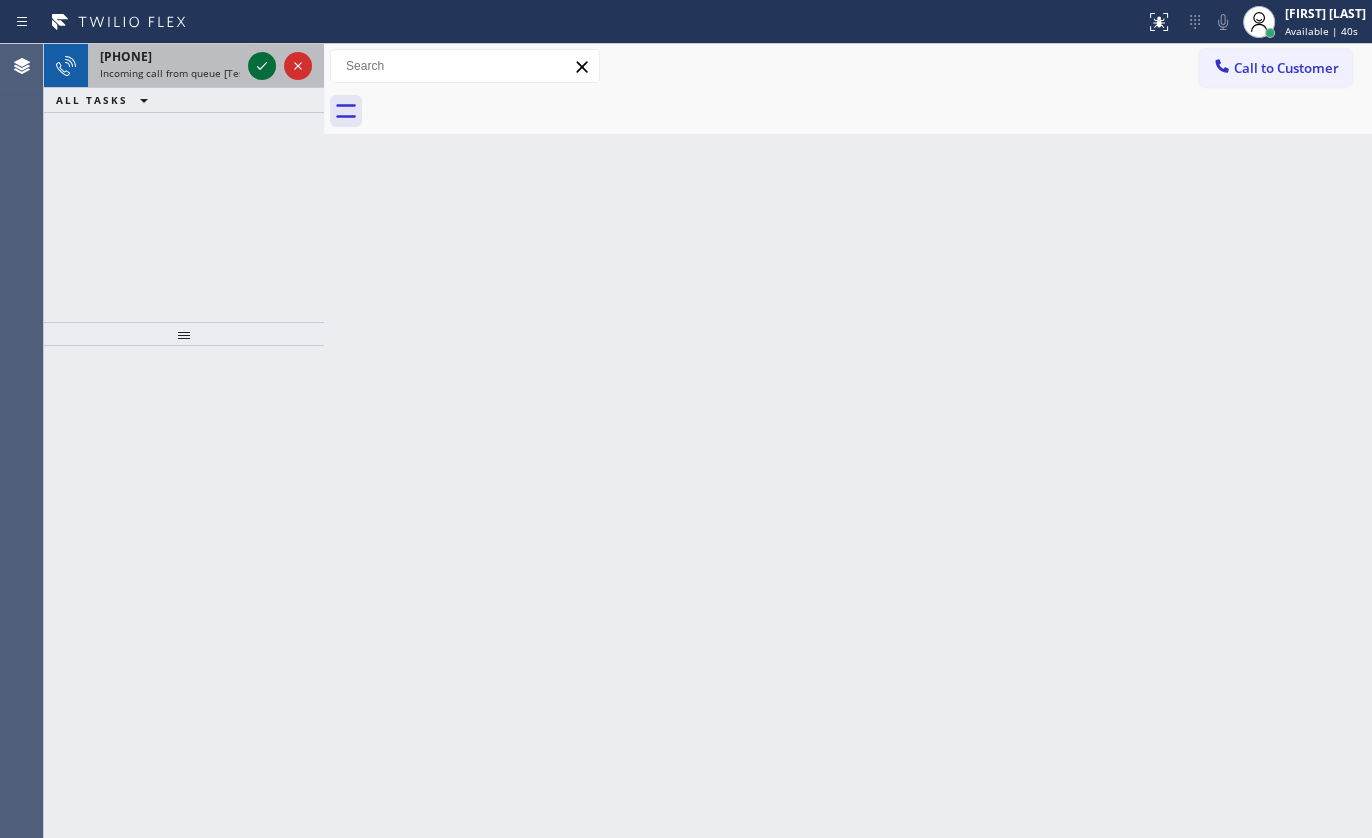 click 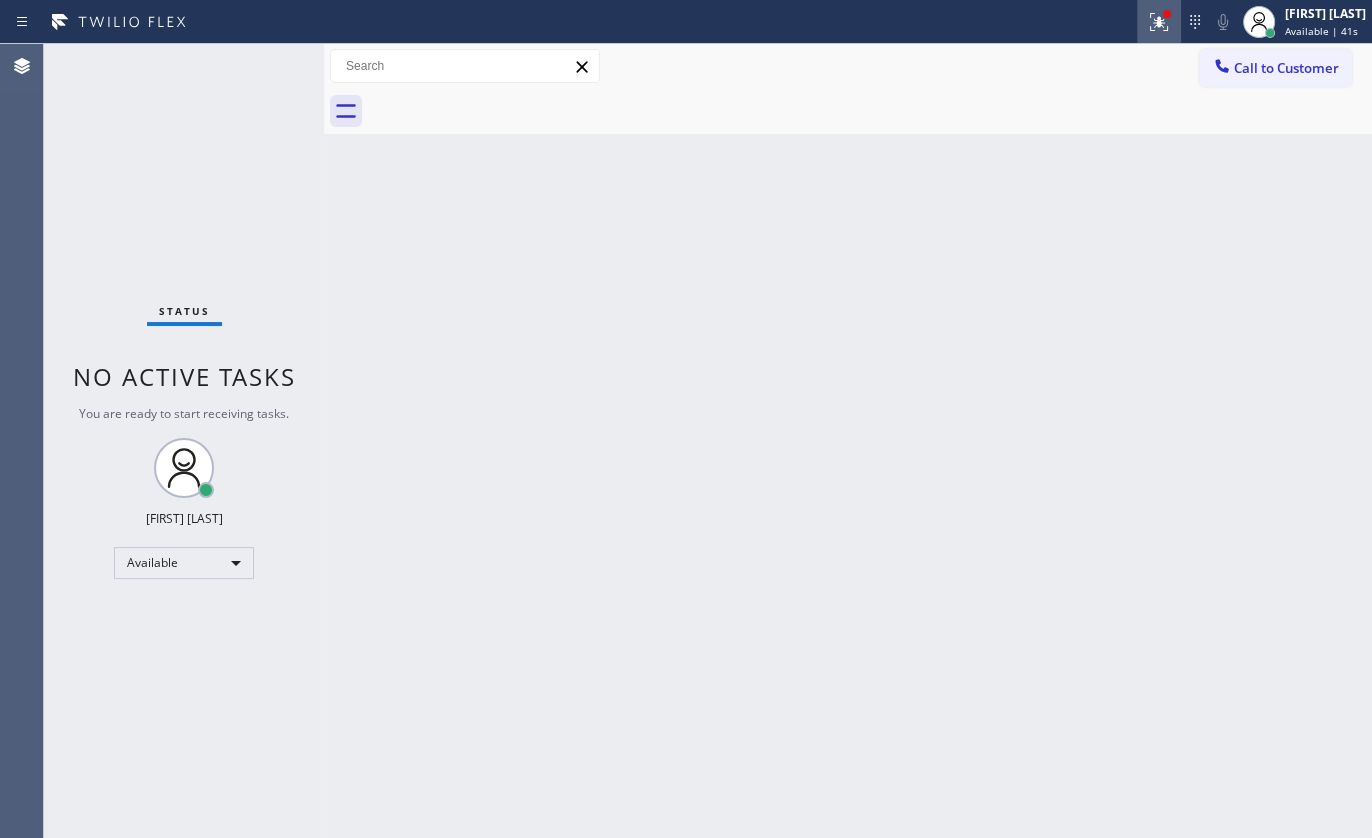 click 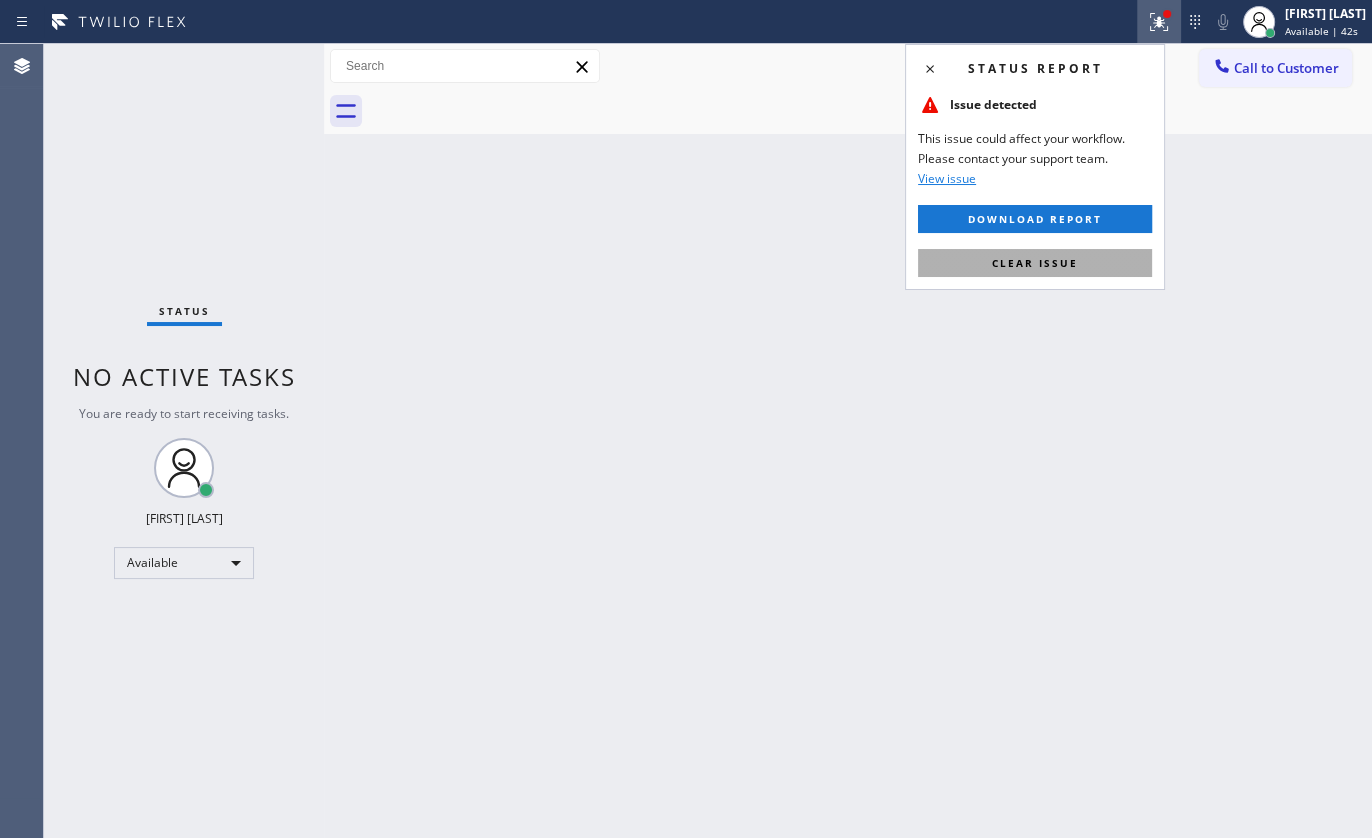 click on "Clear issue" at bounding box center [1035, 263] 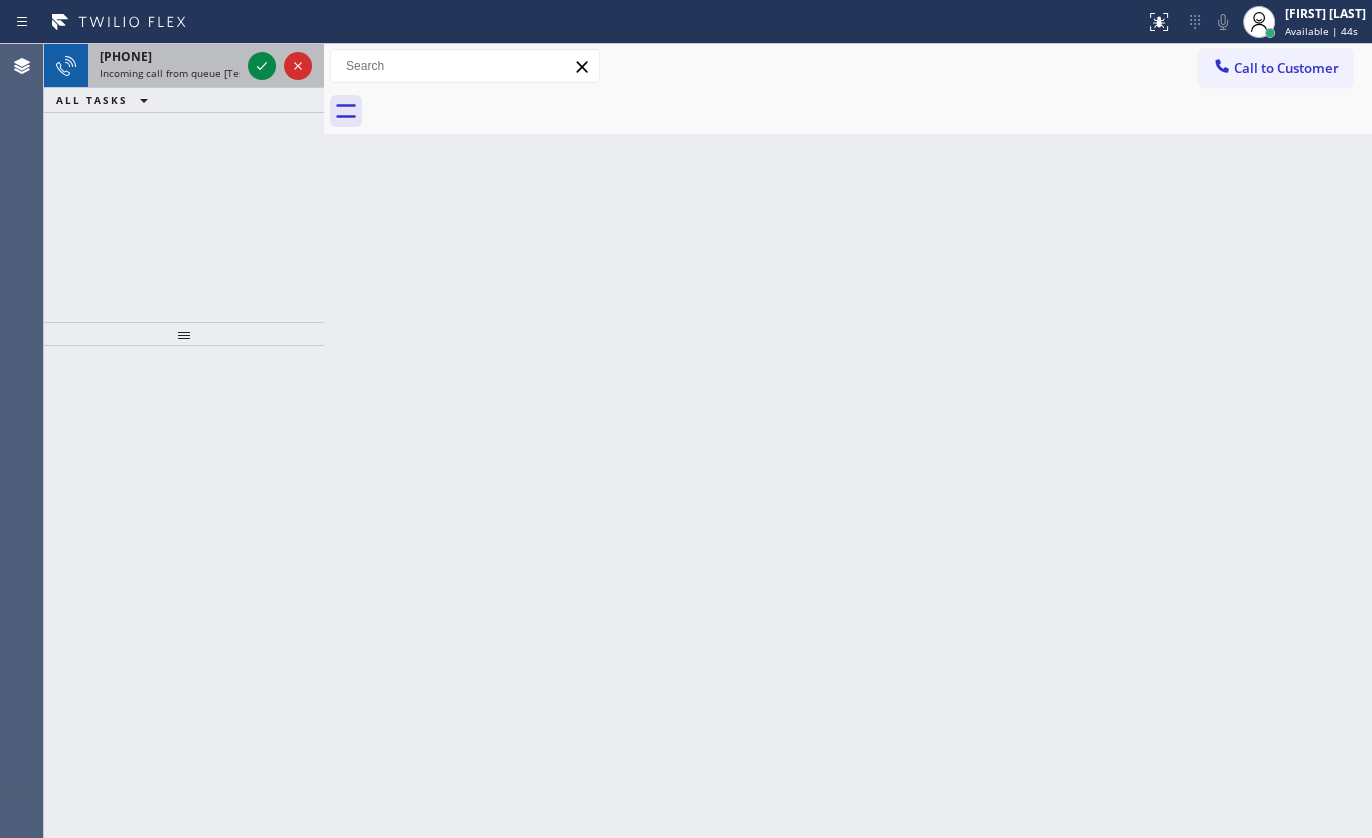 click at bounding box center [280, 66] 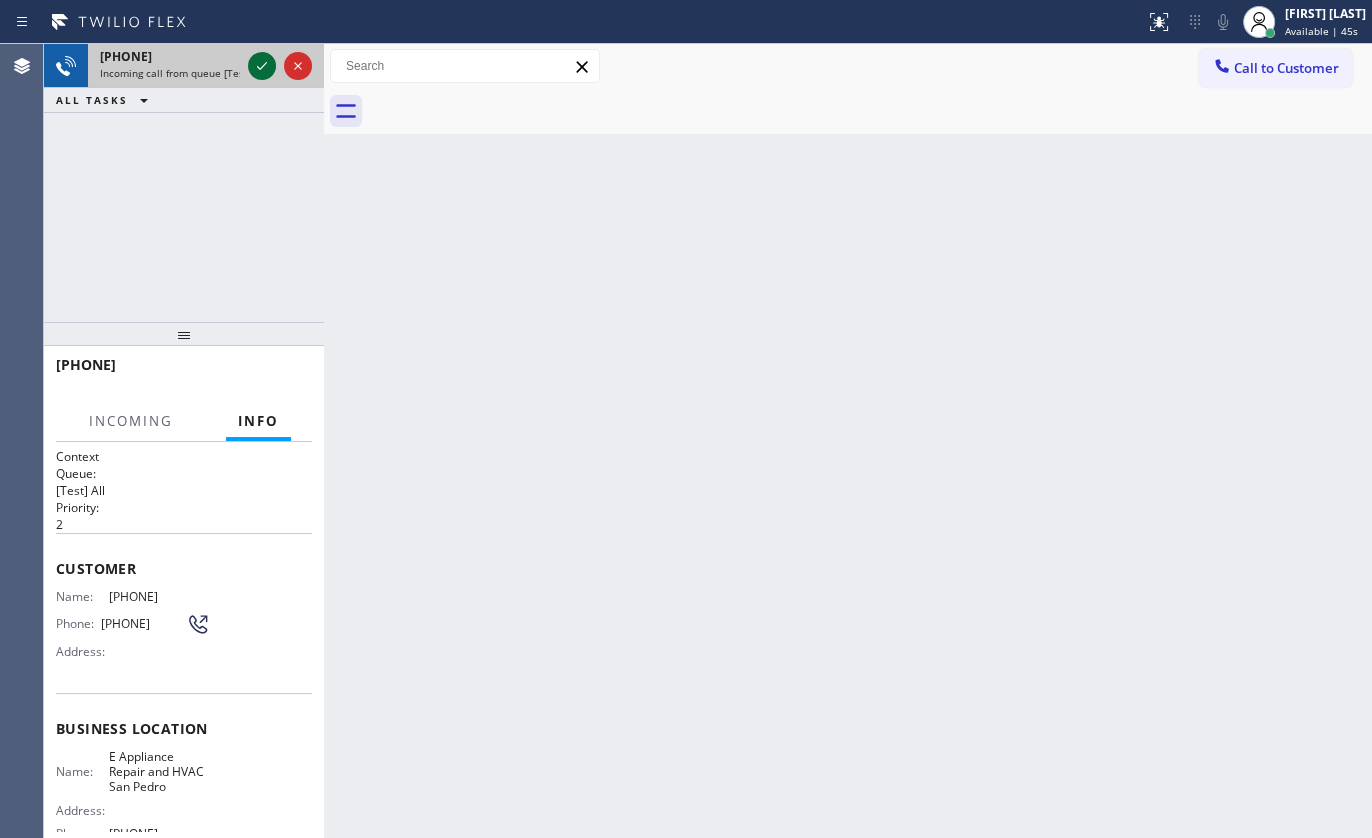 click 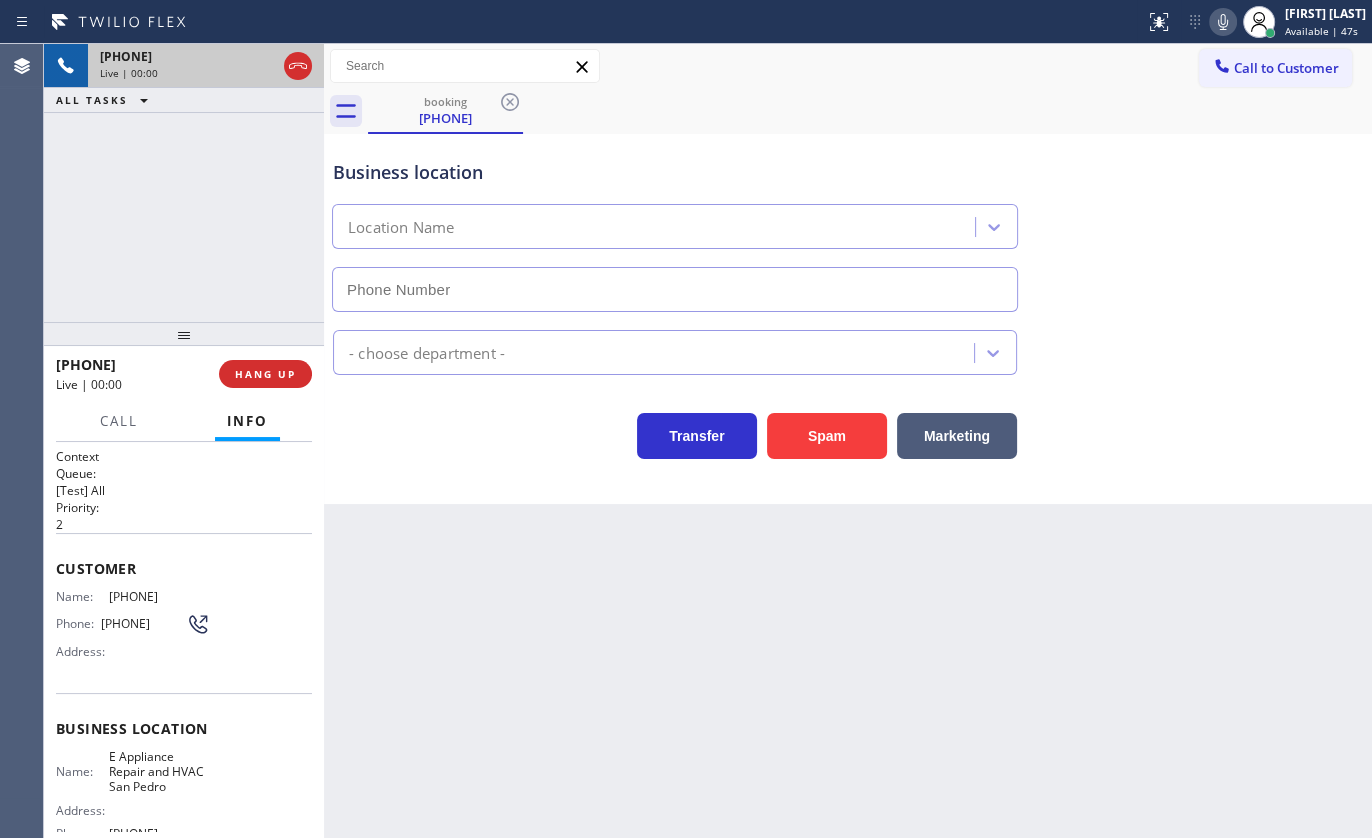 type on "[PHONE]" 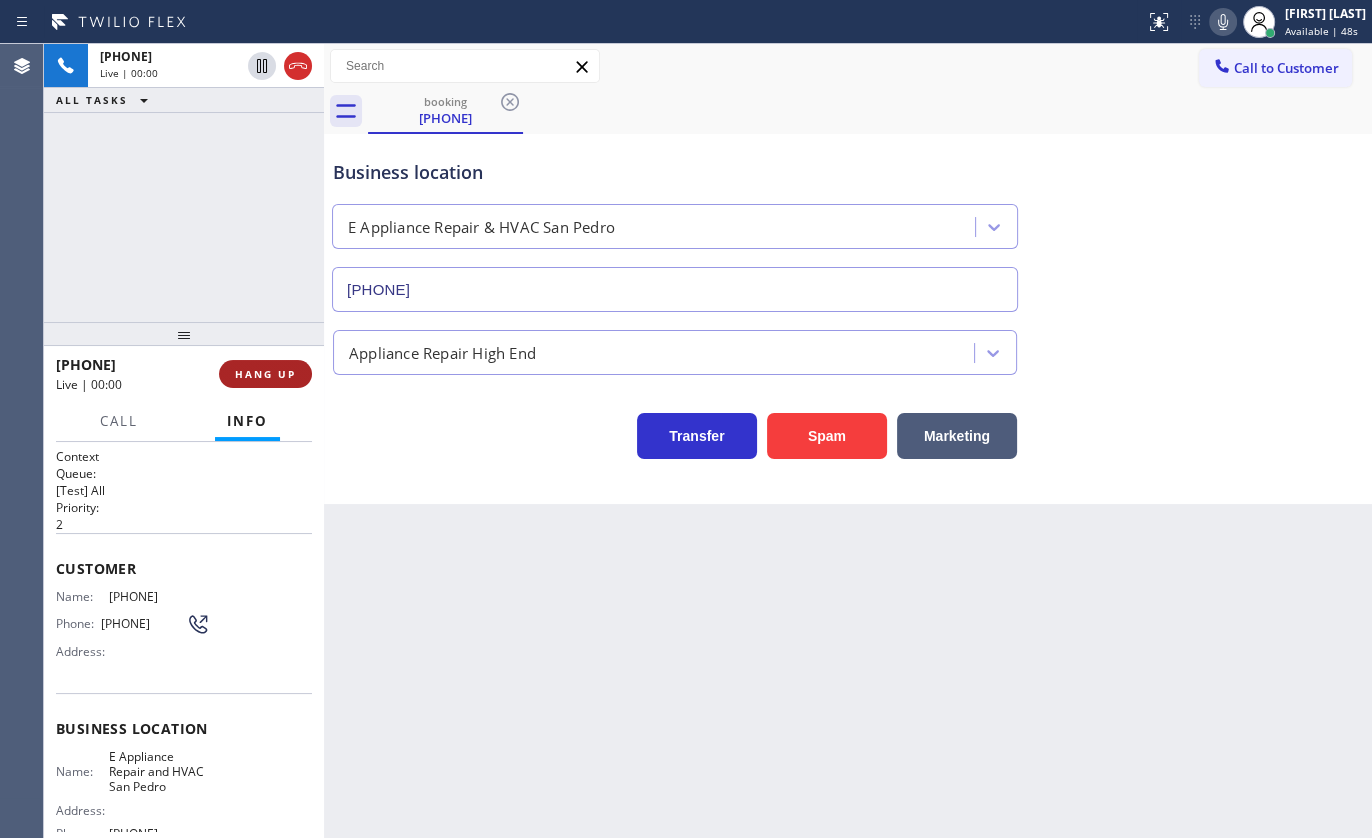 click on "HANG UP" at bounding box center (265, 374) 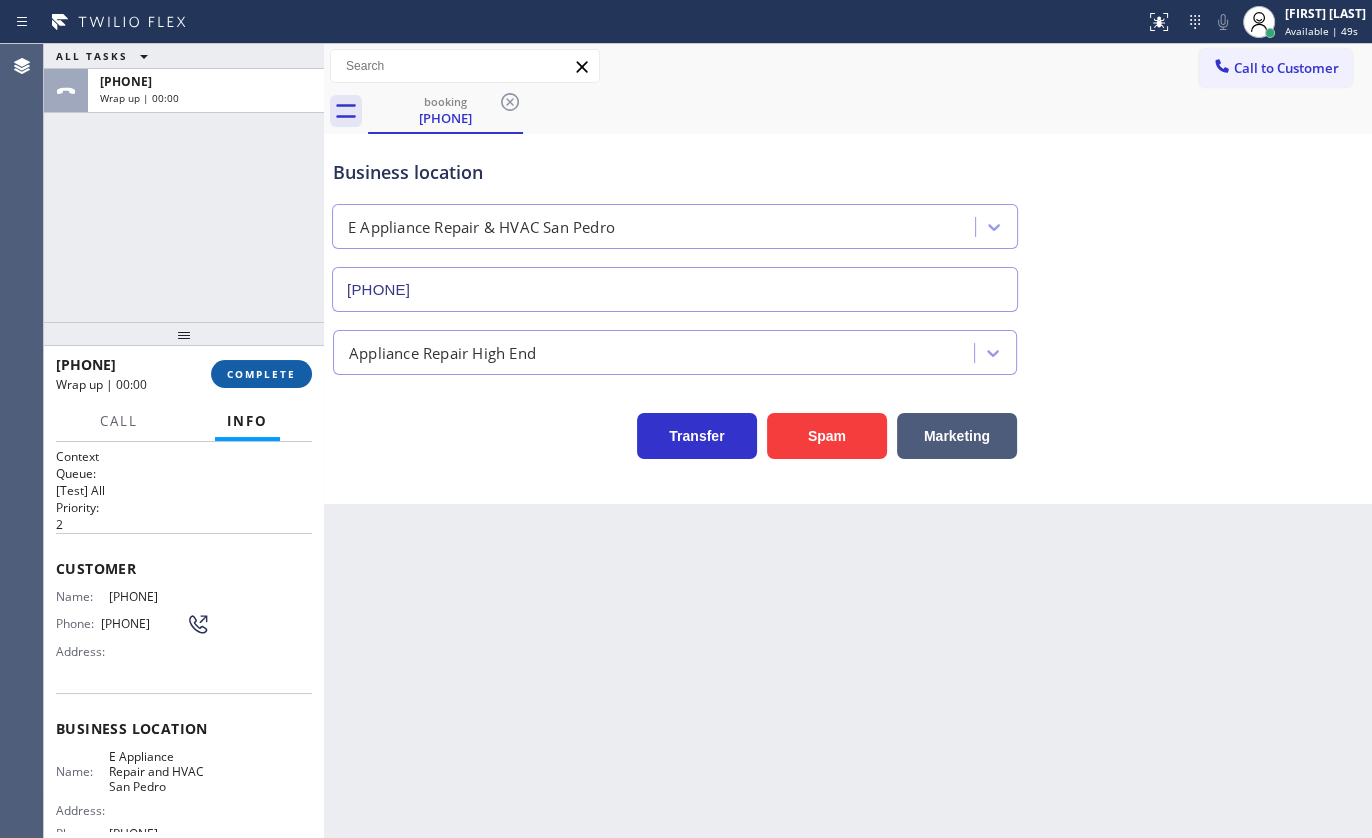 click on "COMPLETE" at bounding box center (261, 374) 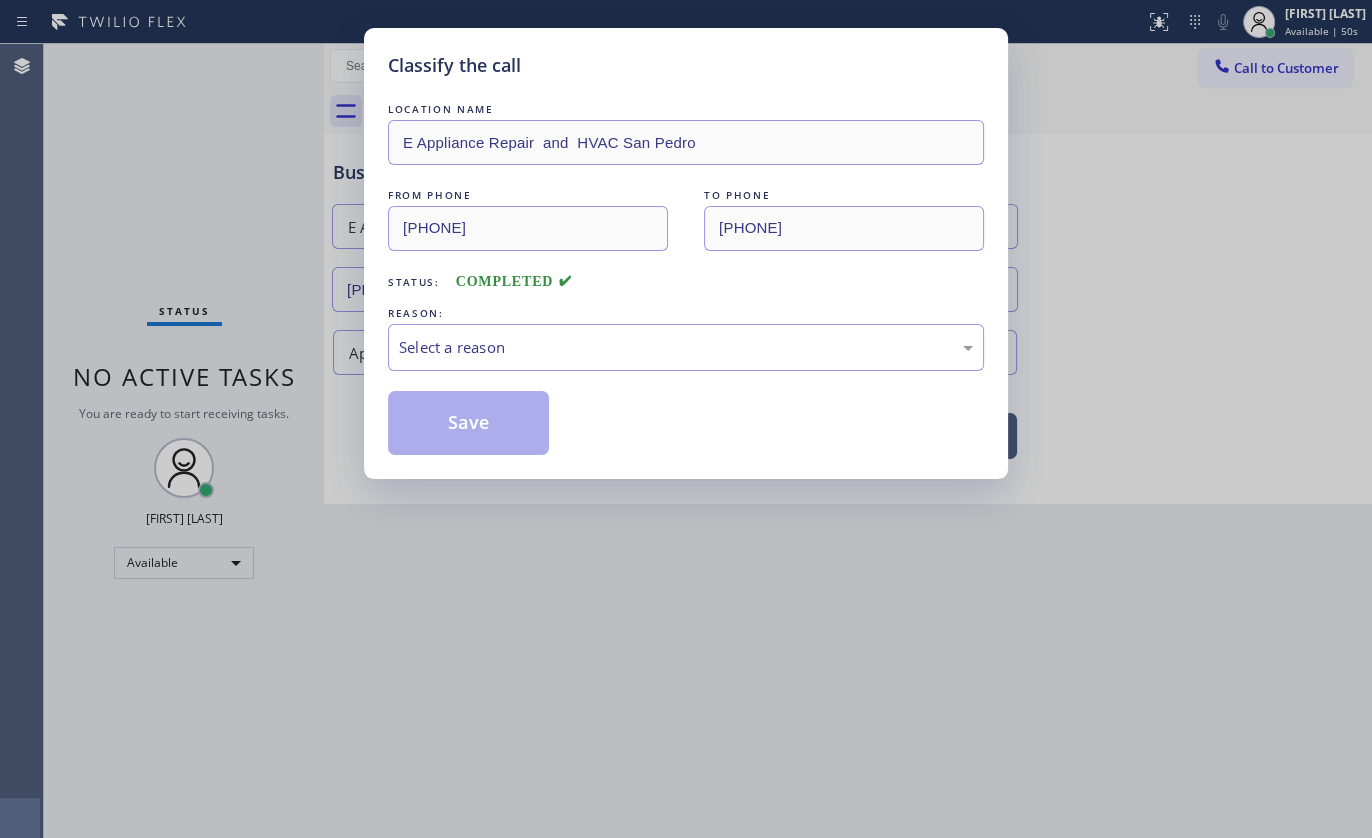 click on "REASON:" at bounding box center (686, 313) 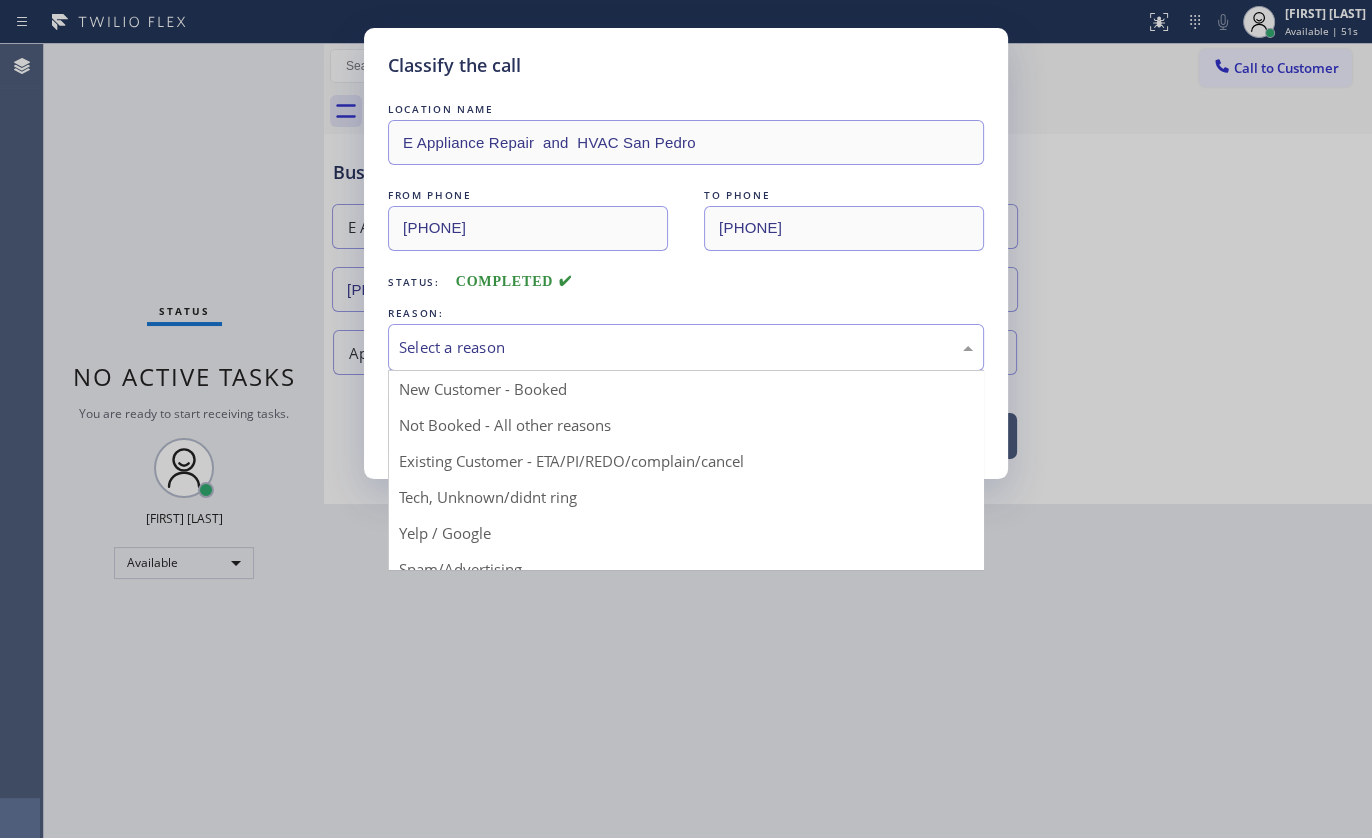 click on "Select a reason" at bounding box center [686, 347] 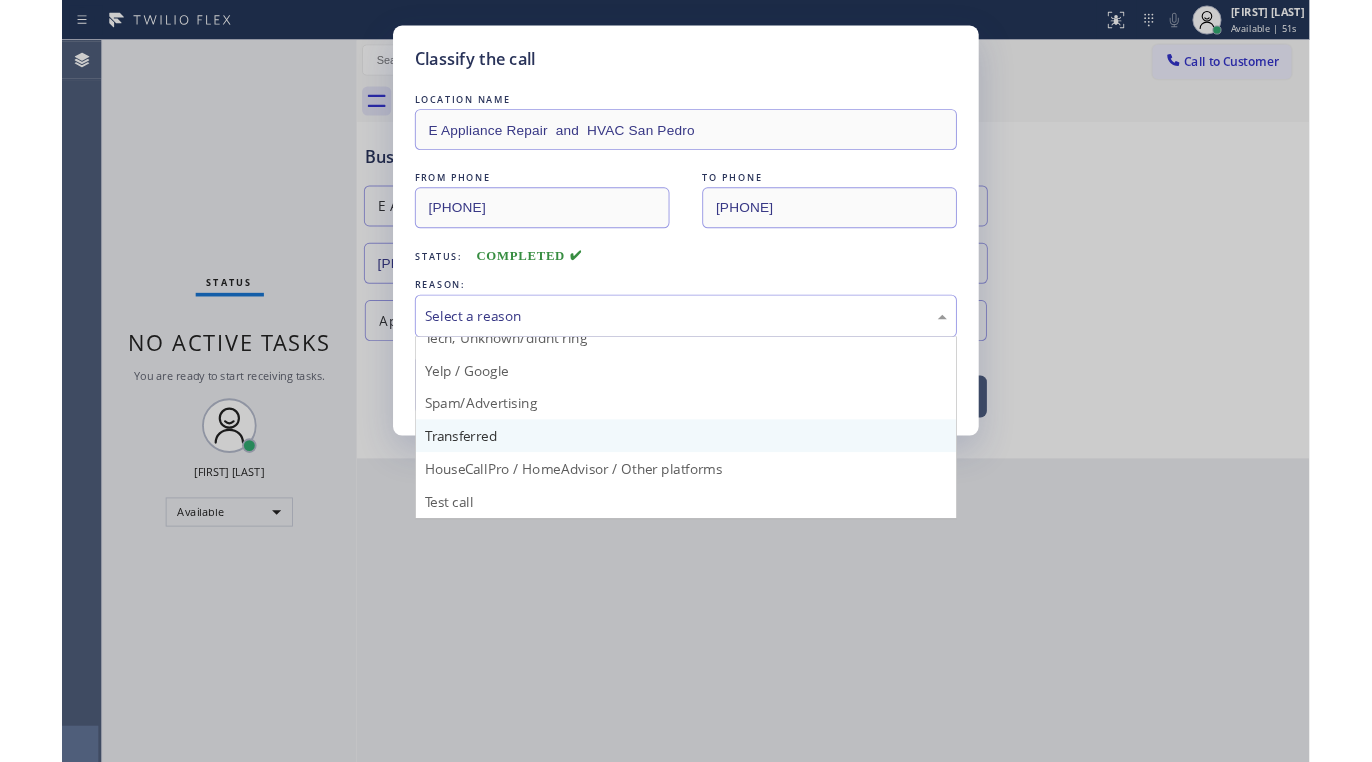 scroll, scrollTop: 133, scrollLeft: 0, axis: vertical 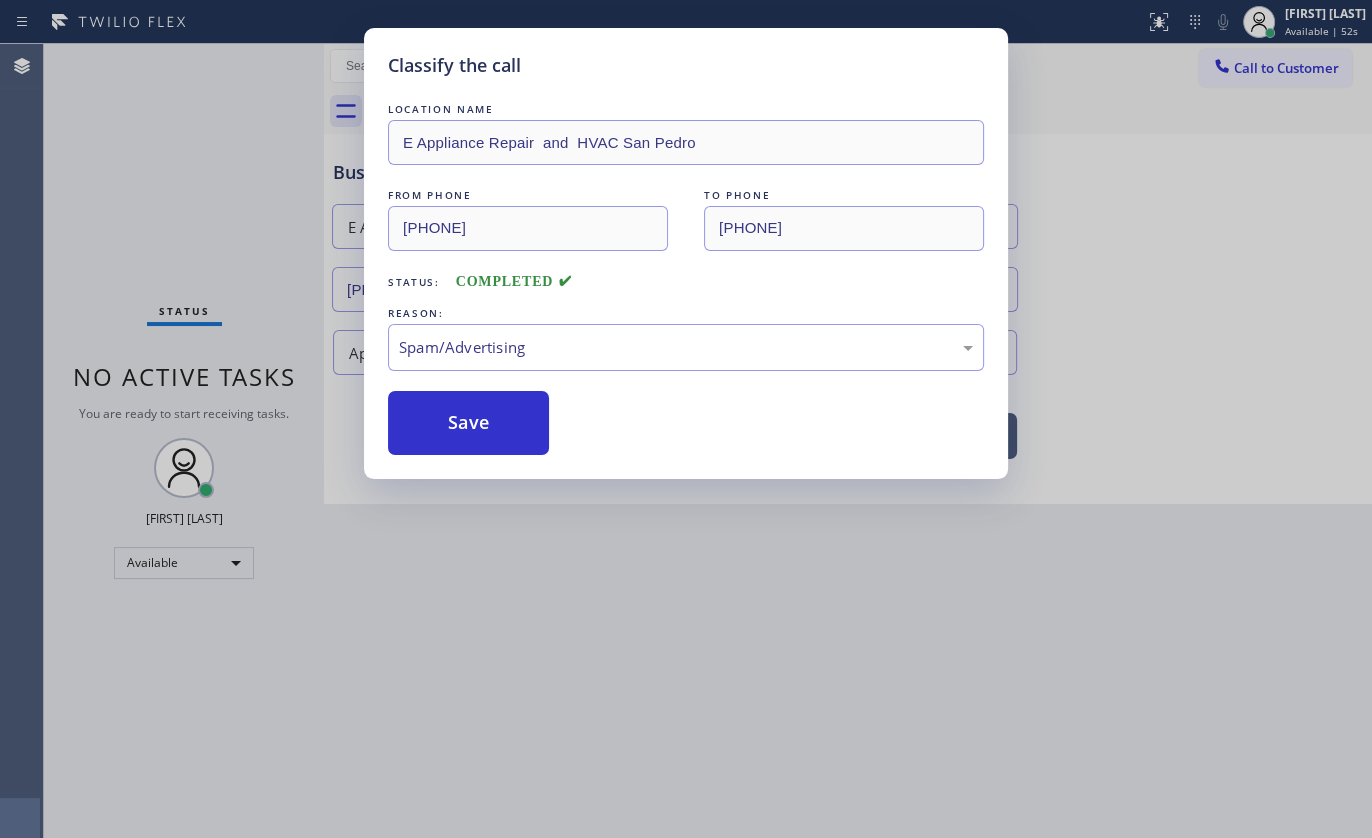 click on "Save" at bounding box center [468, 423] 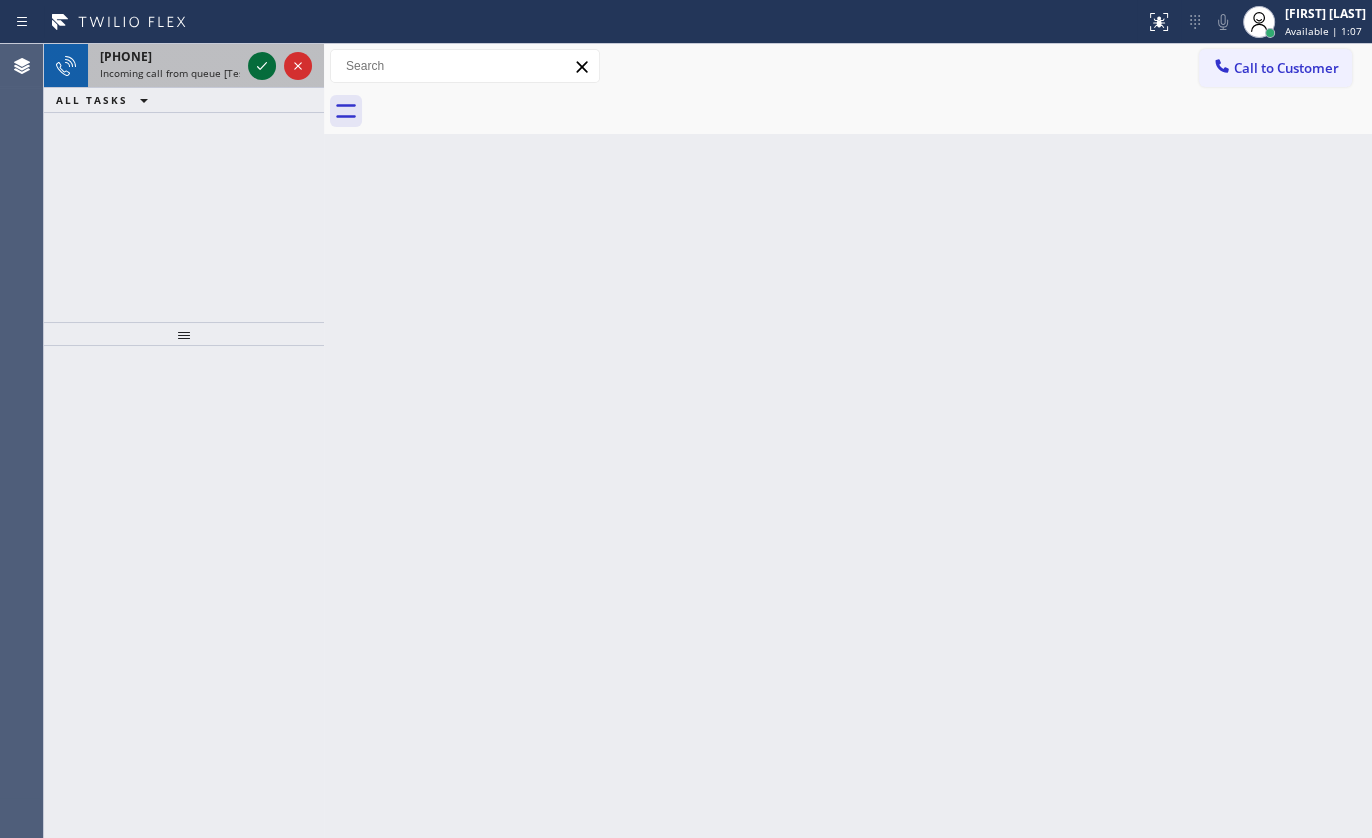 click 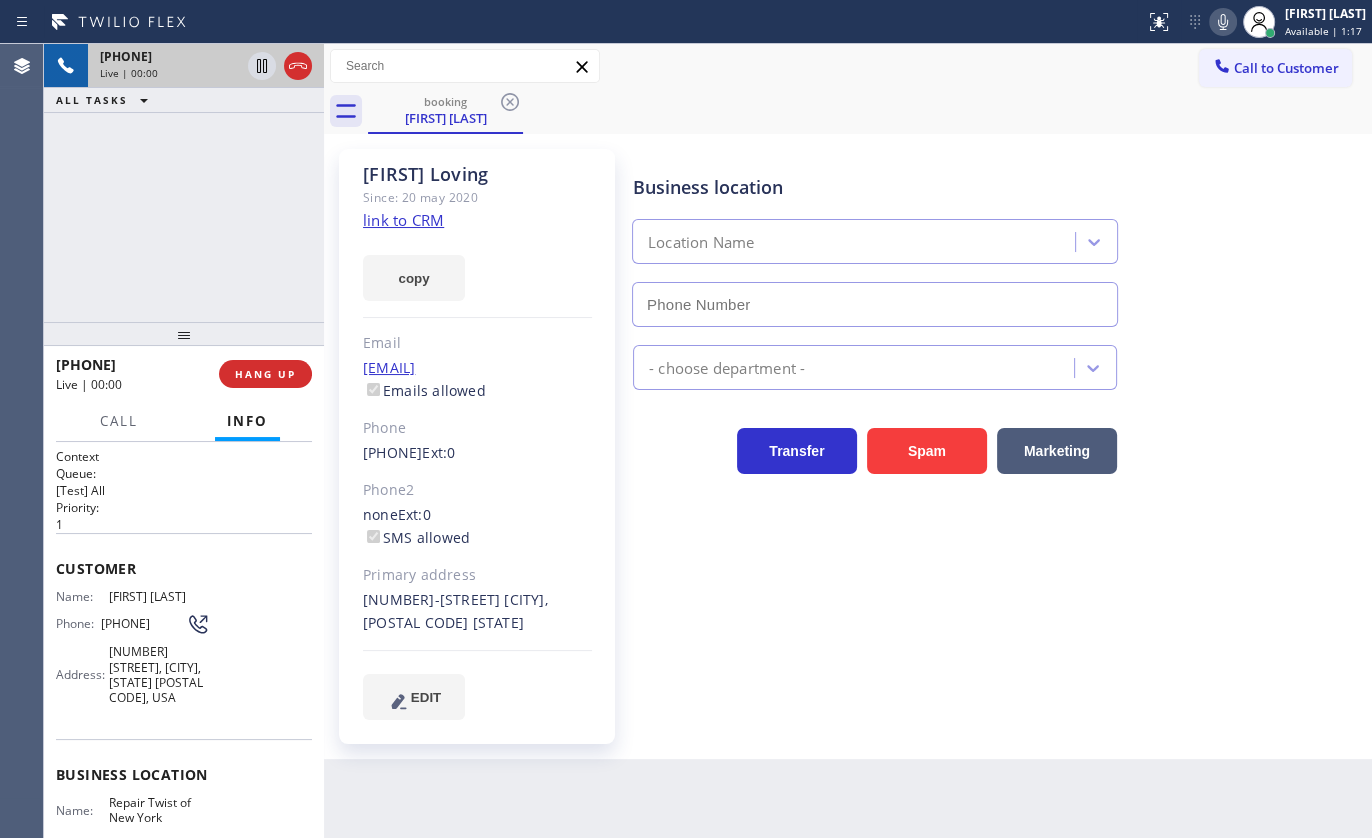 type on "[PHONE]" 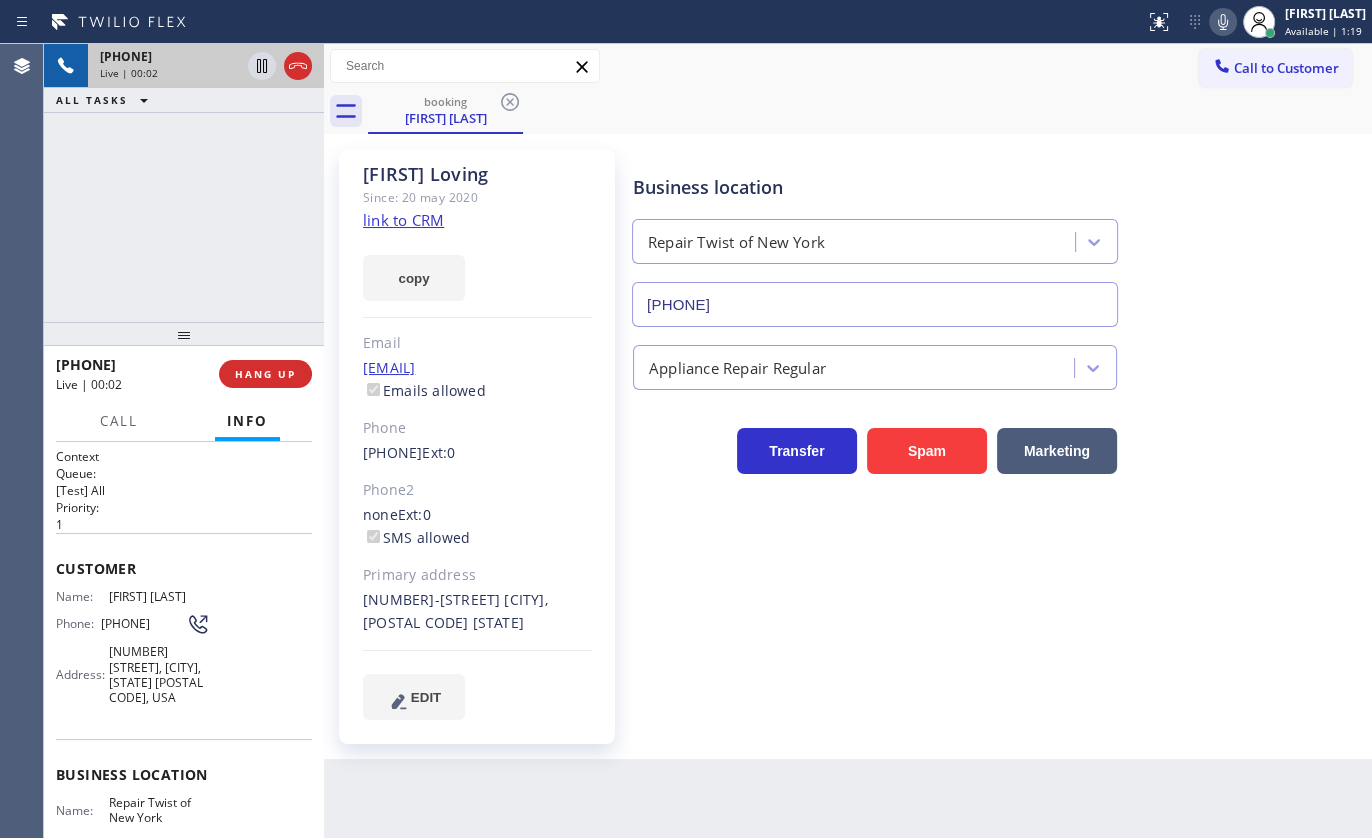 click on "link to CRM" 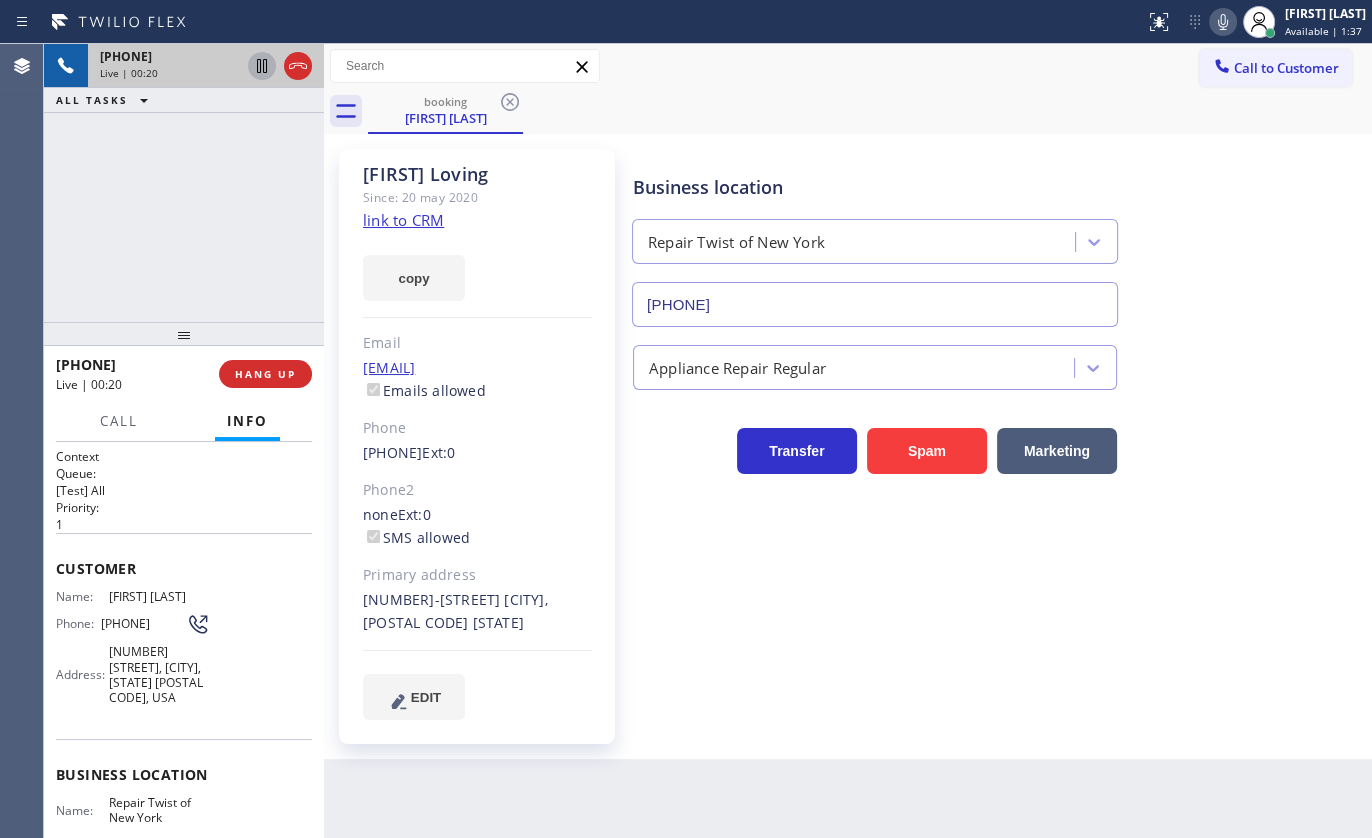 click 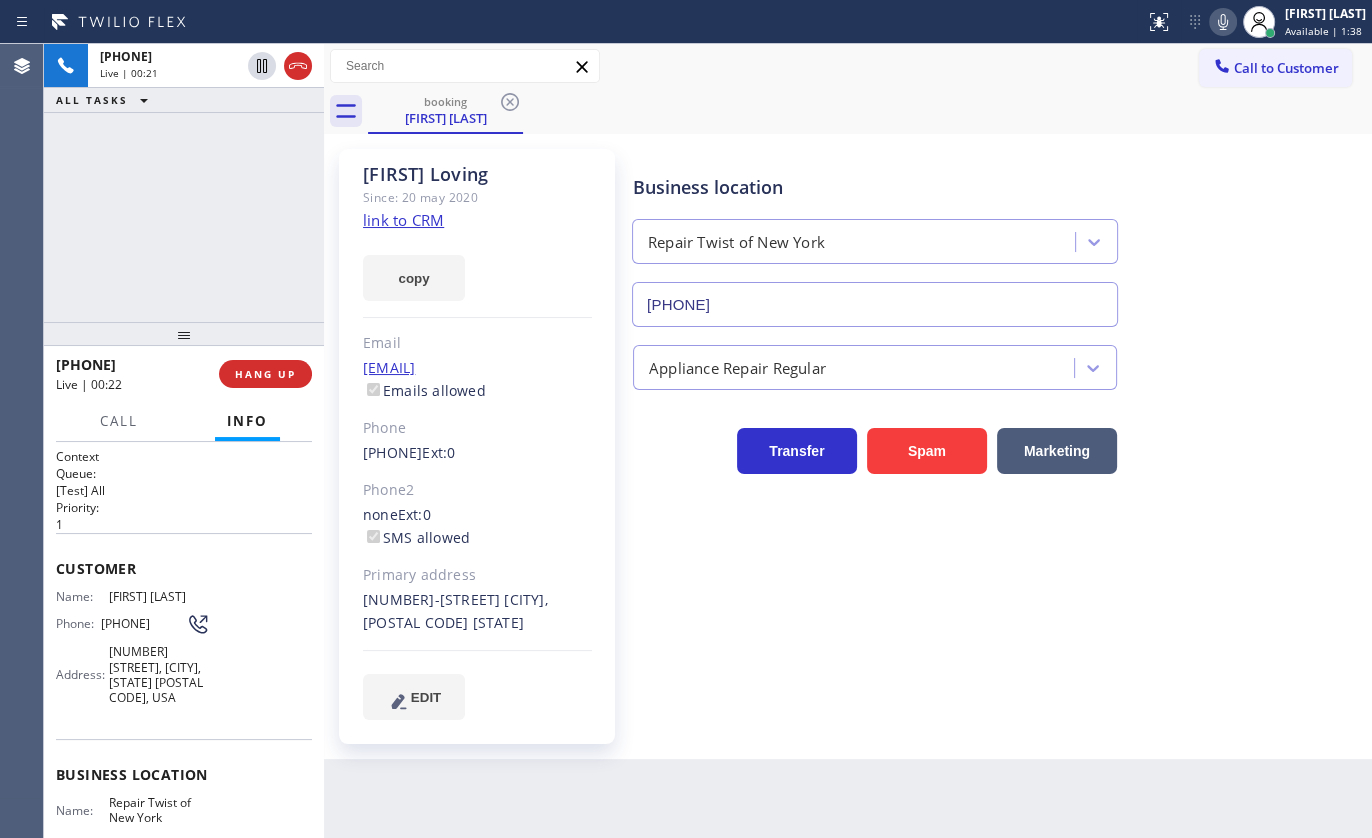 click 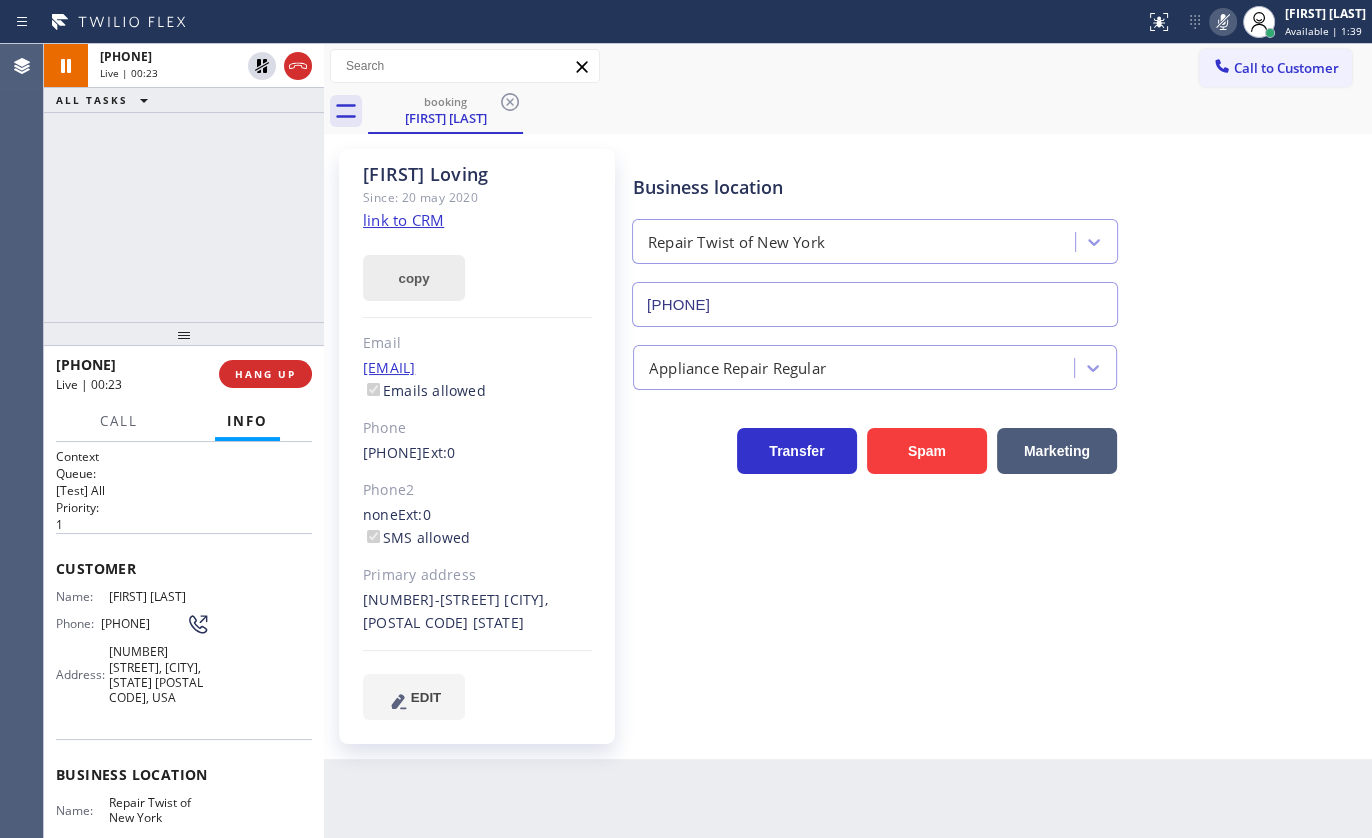 click on "copy" at bounding box center [414, 278] 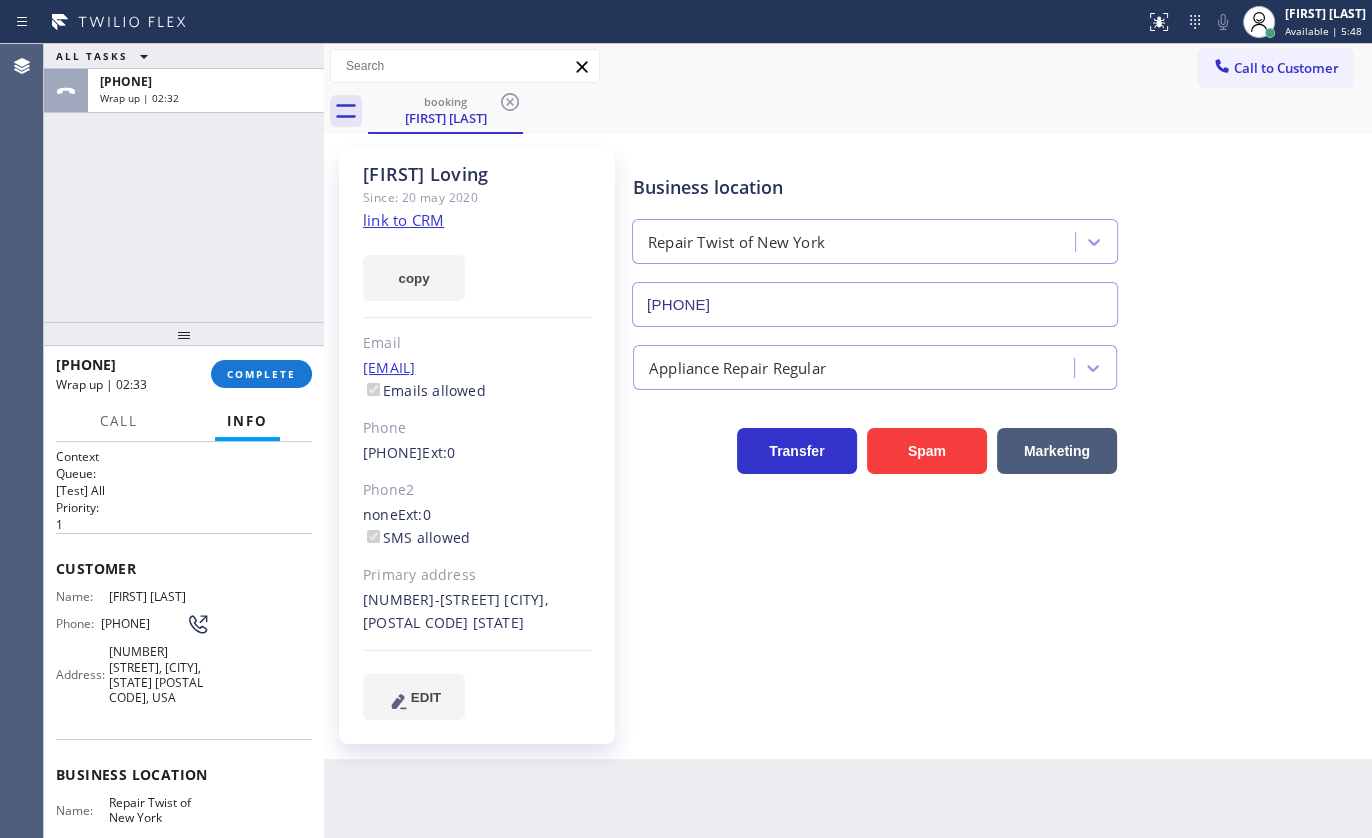 click on "[PHONE] Wrap up | 02:33 COMPLETE" at bounding box center [184, 374] 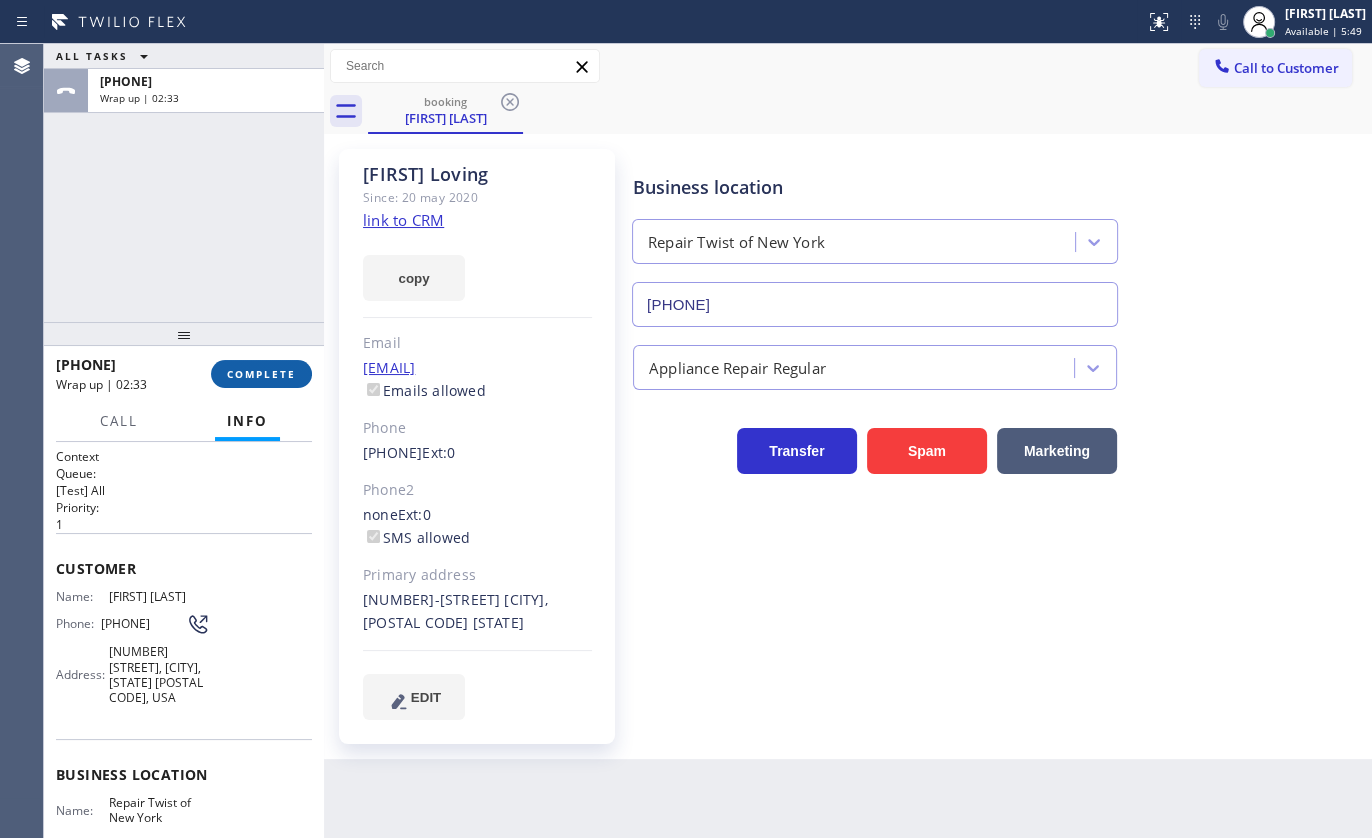 drag, startPoint x: 260, startPoint y: 367, endPoint x: 343, endPoint y: 359, distance: 83.38465 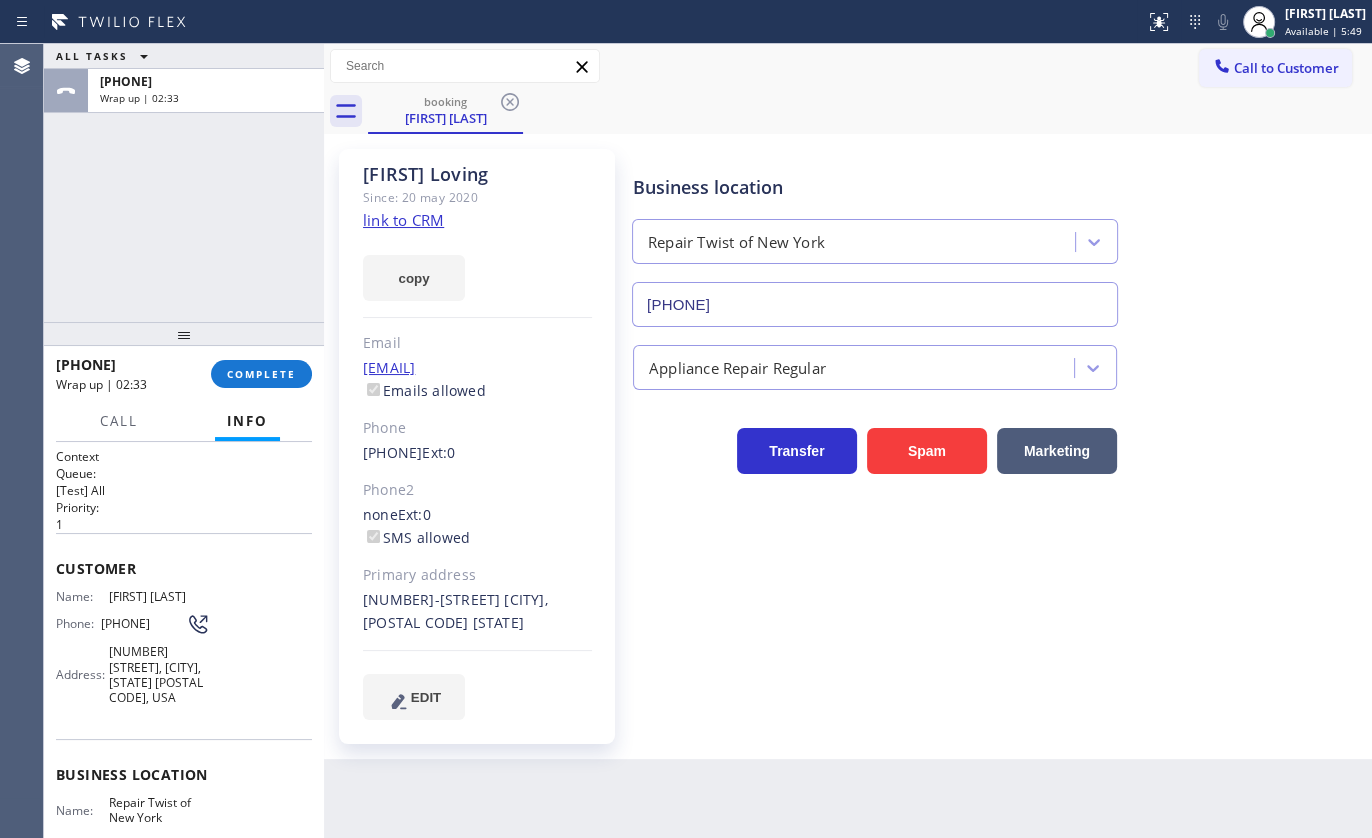 click on "COMPLETE" at bounding box center [261, 374] 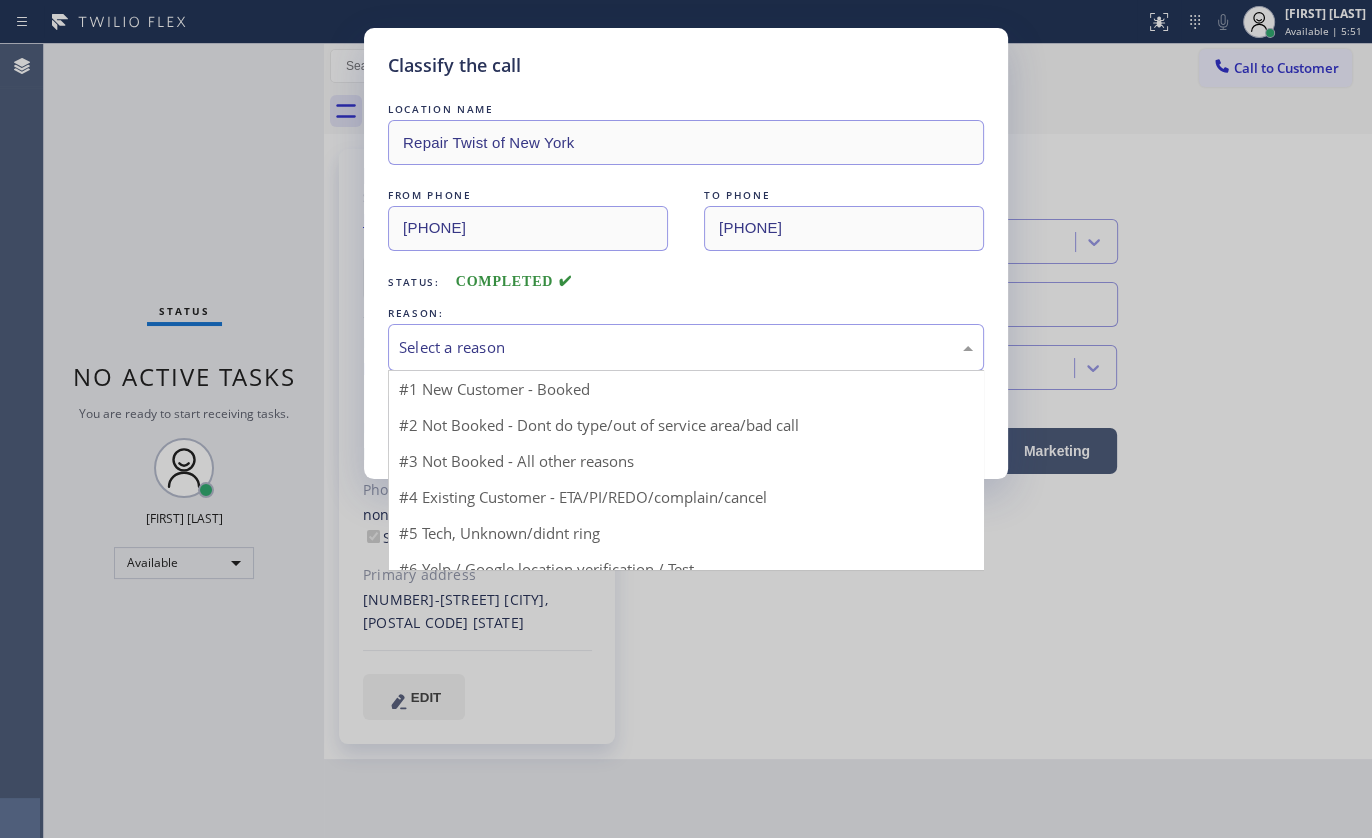 click on "Select a reason" at bounding box center (686, 347) 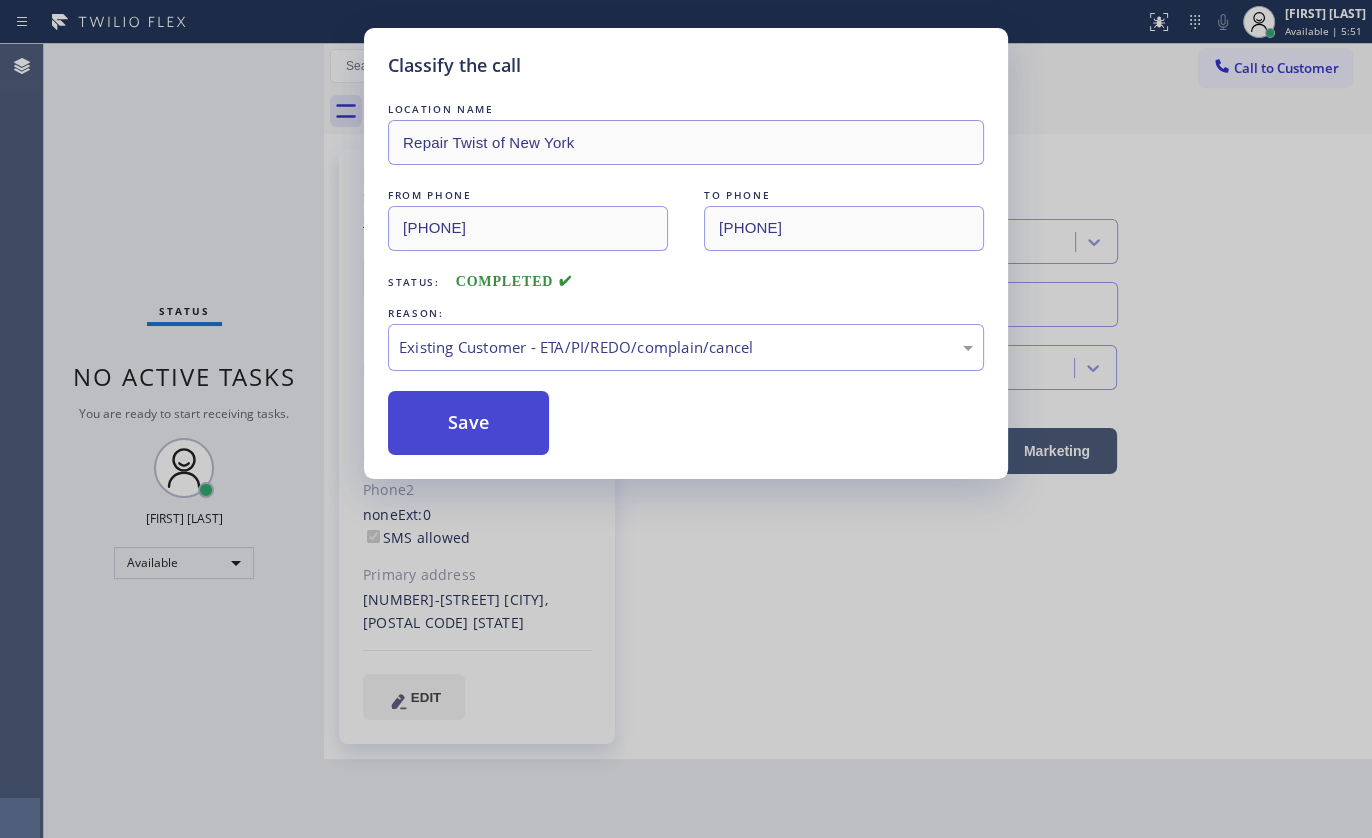 click on "Save" at bounding box center [468, 423] 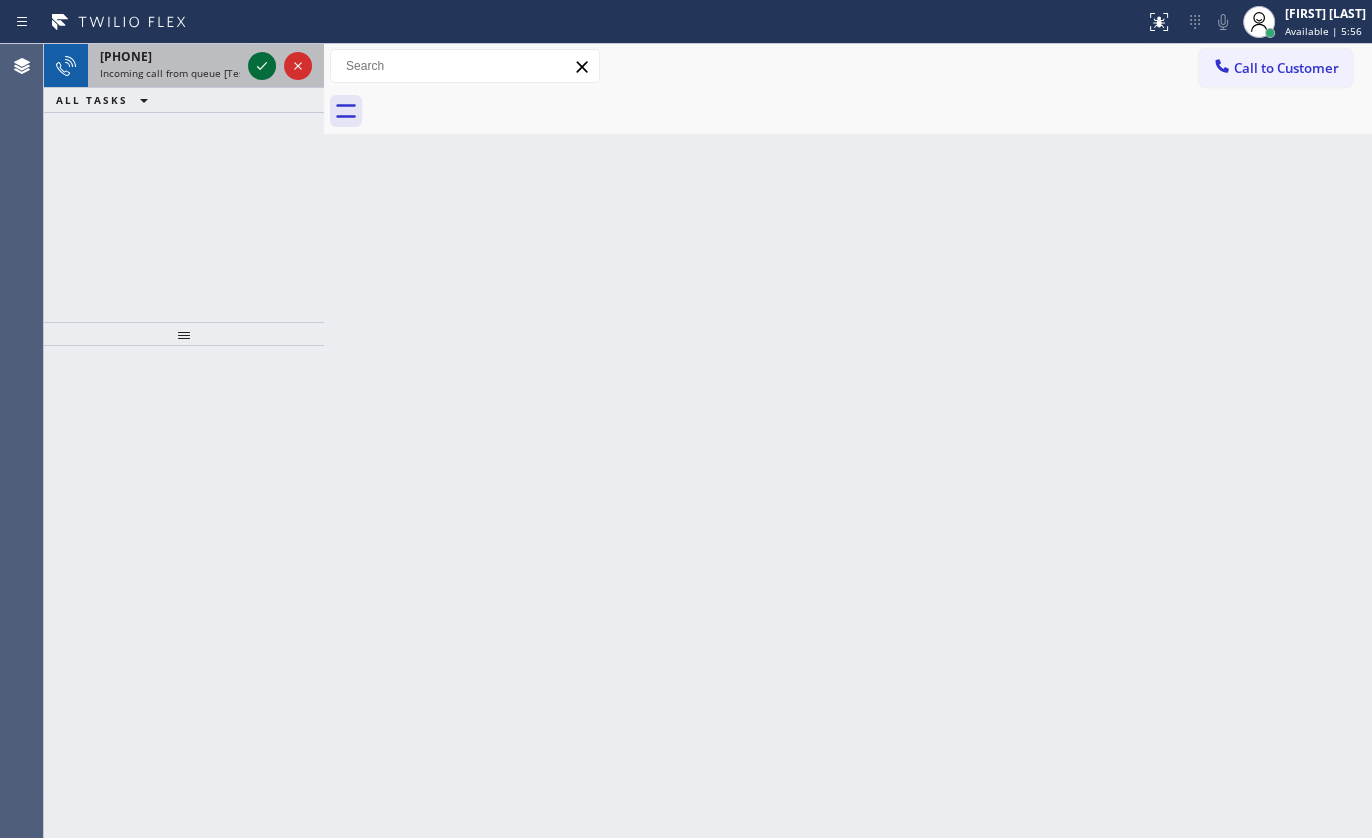 click 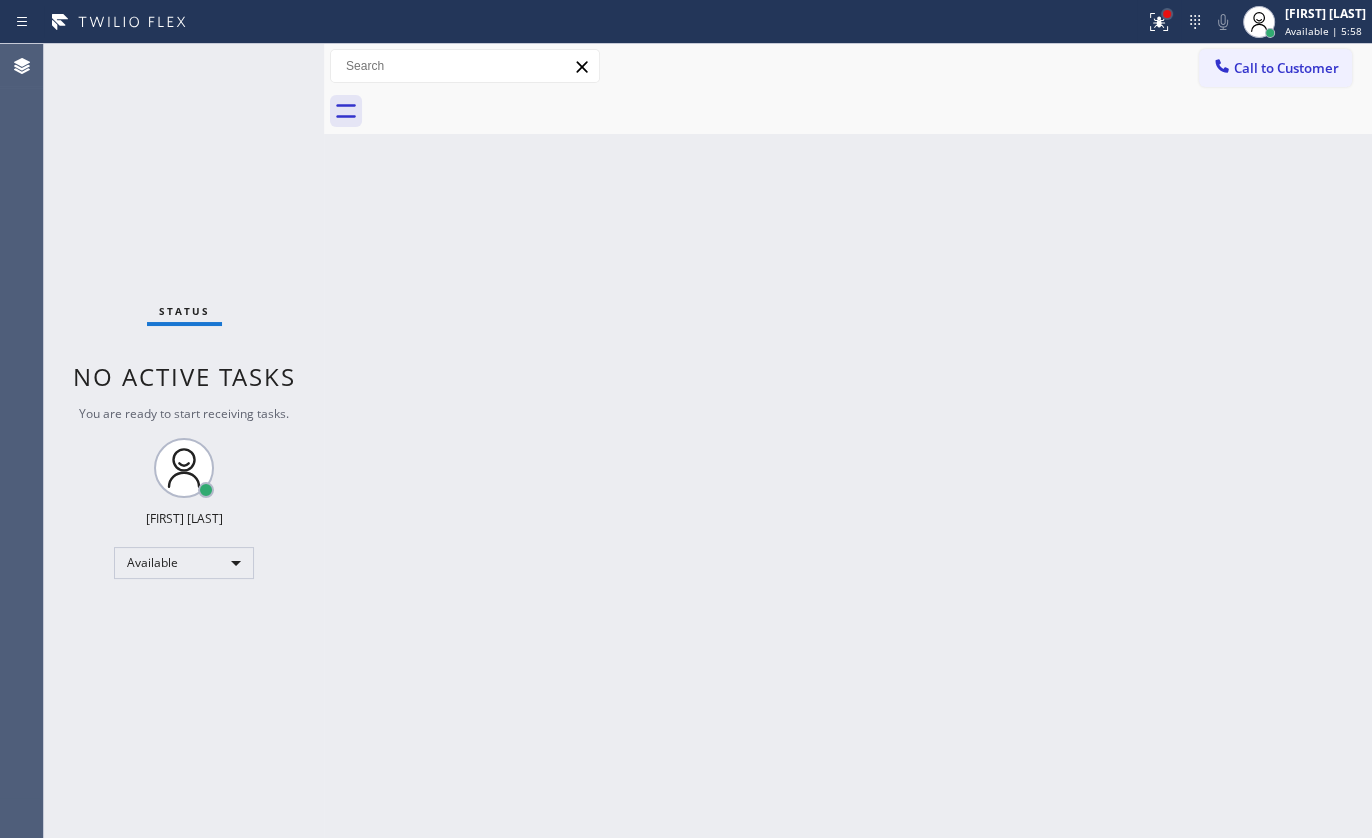 click at bounding box center (1167, 14) 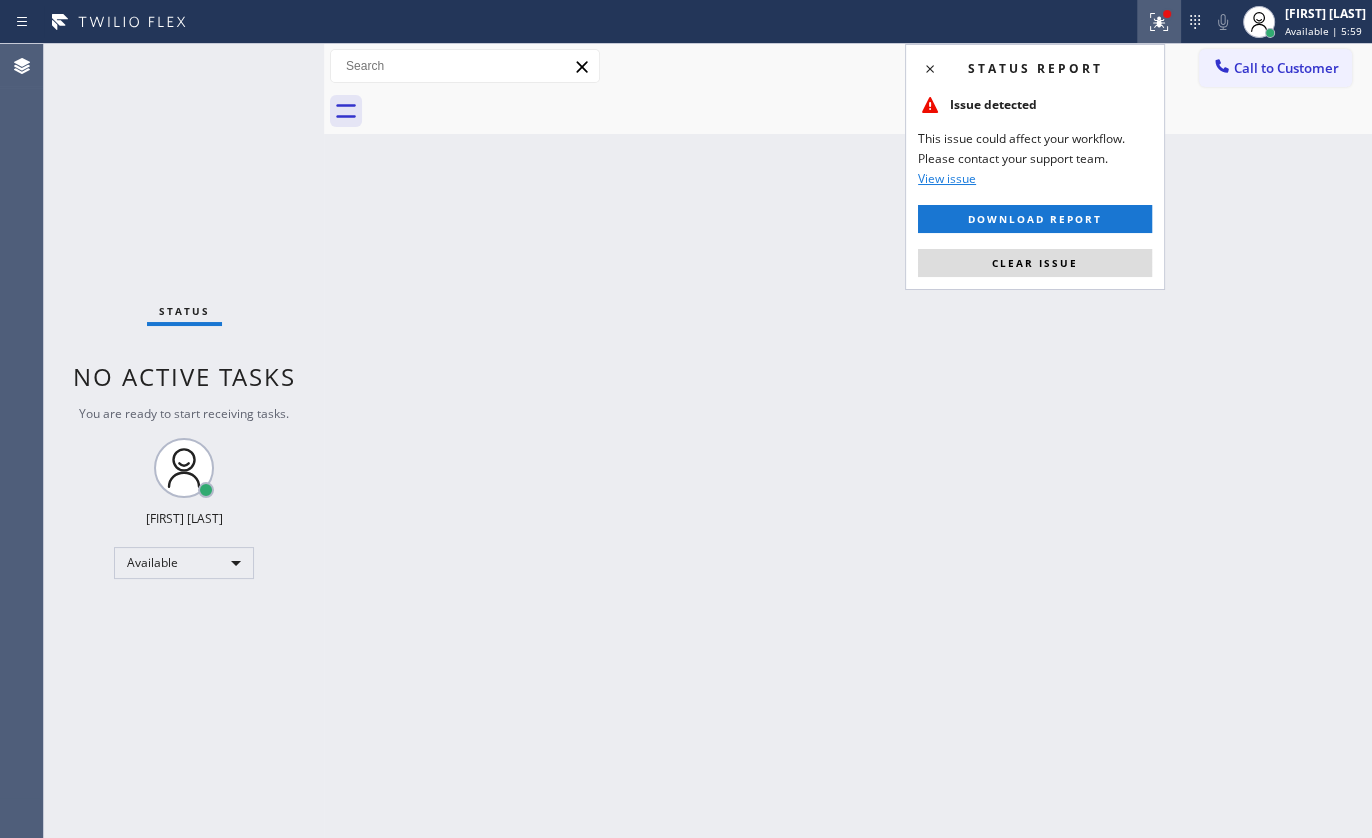click on "Status report Issue detected This issue could affect your workflow. Please contact your support team. View issue Download report Clear issue" at bounding box center [1035, 167] 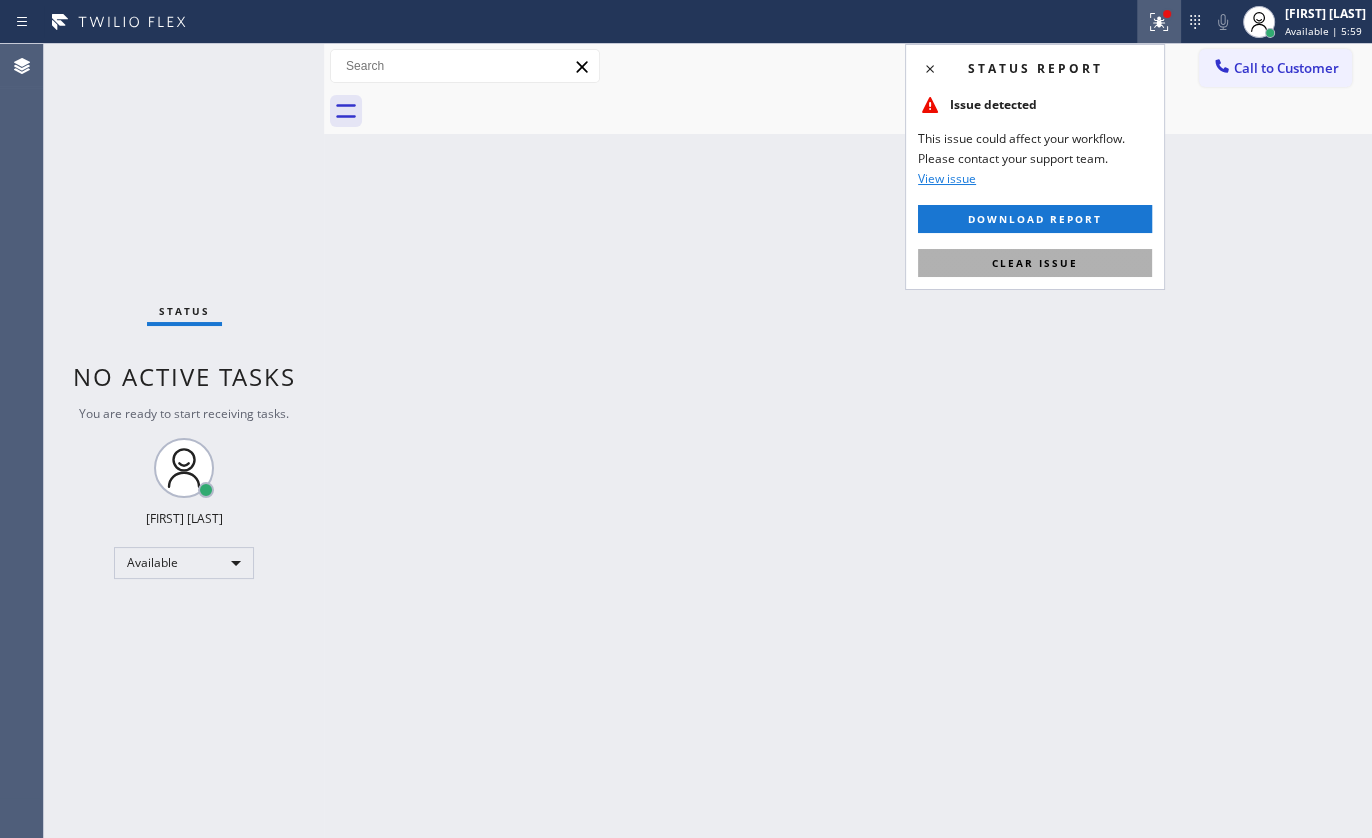 click on "Clear issue" at bounding box center (1035, 263) 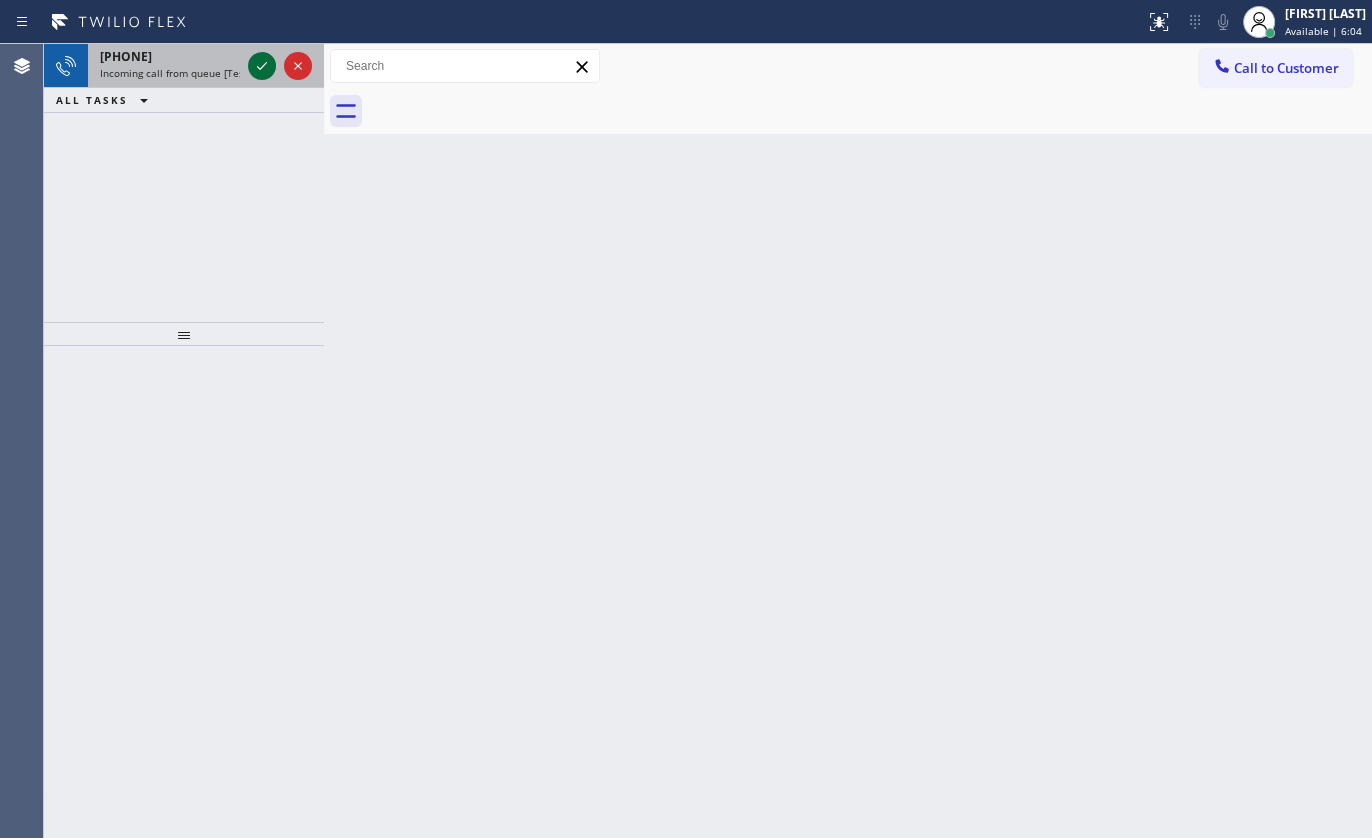 click 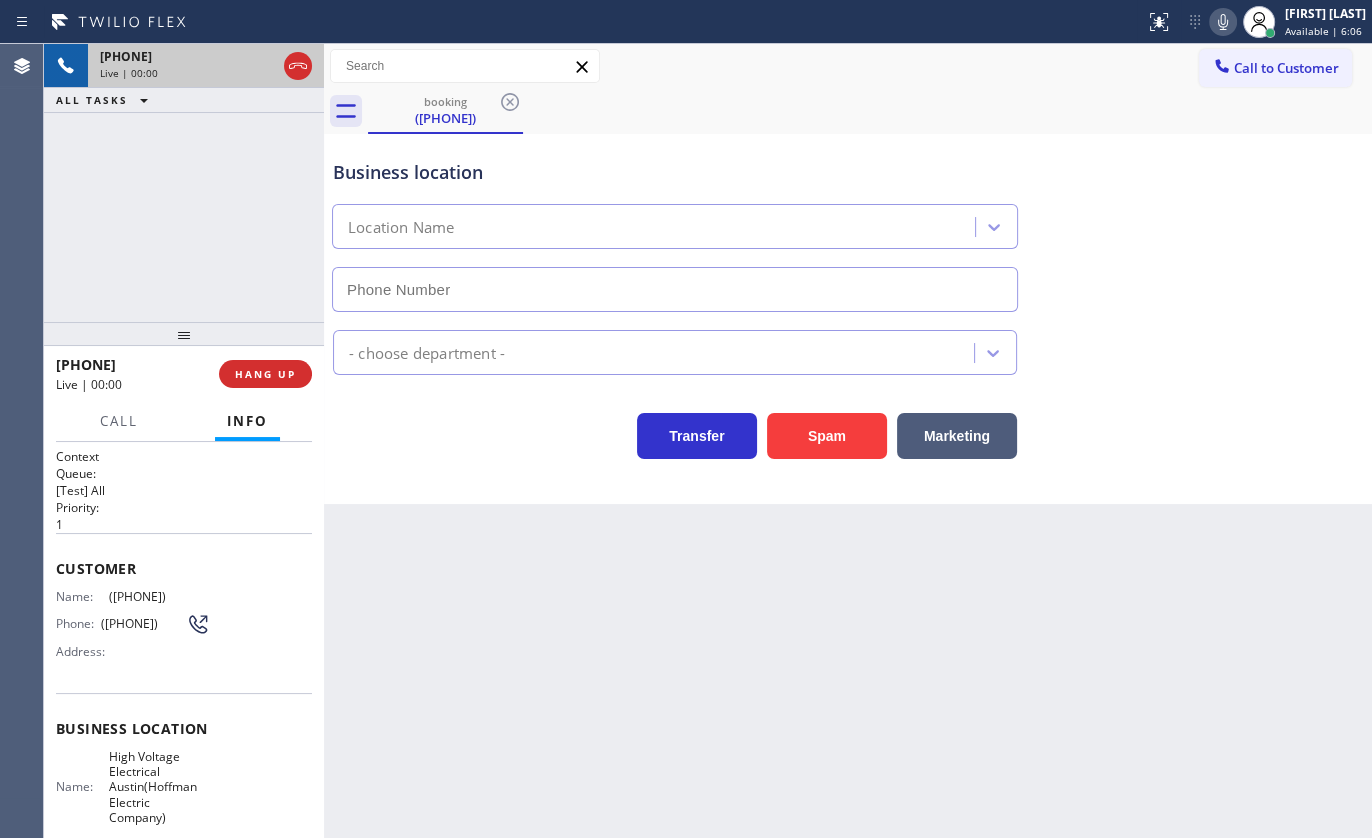 type on "([PHONE])" 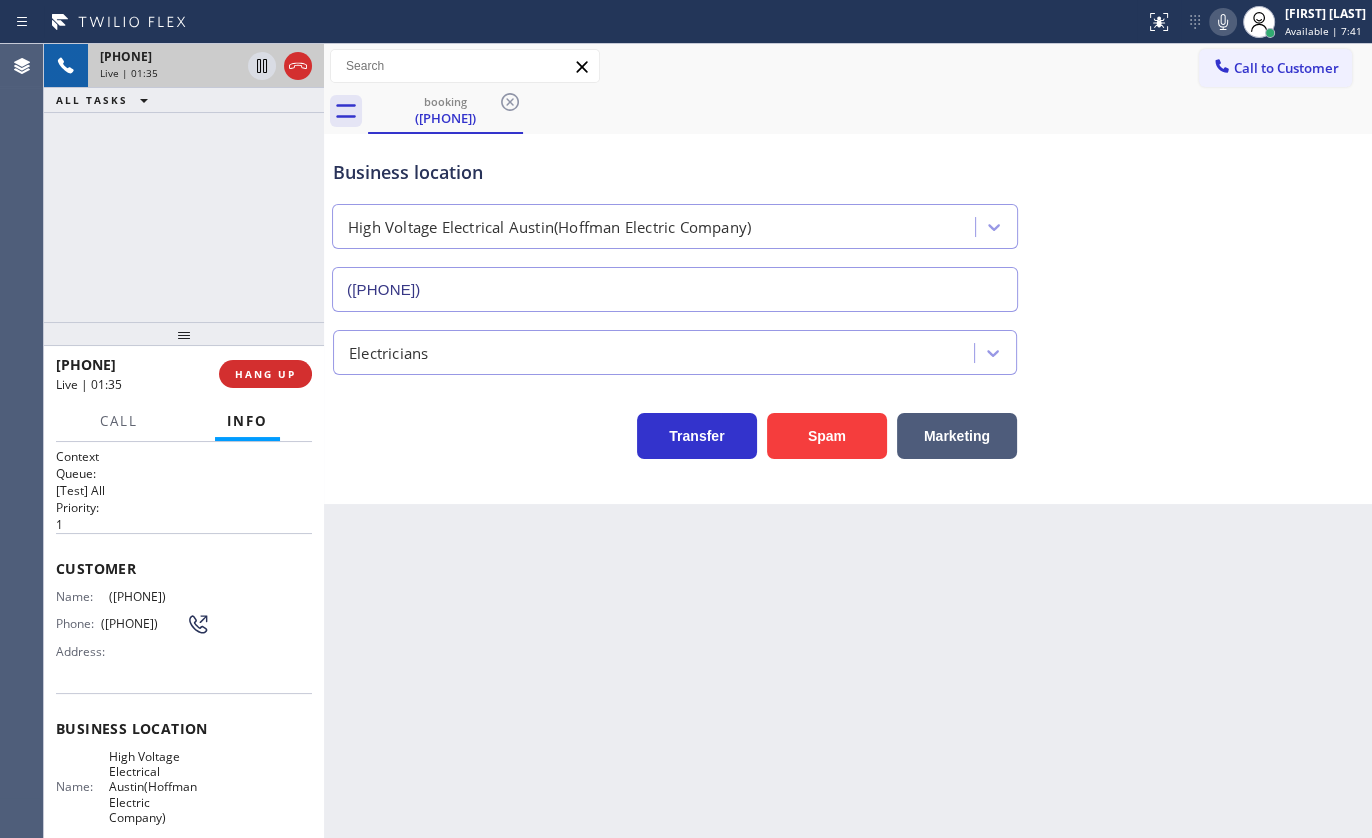 click 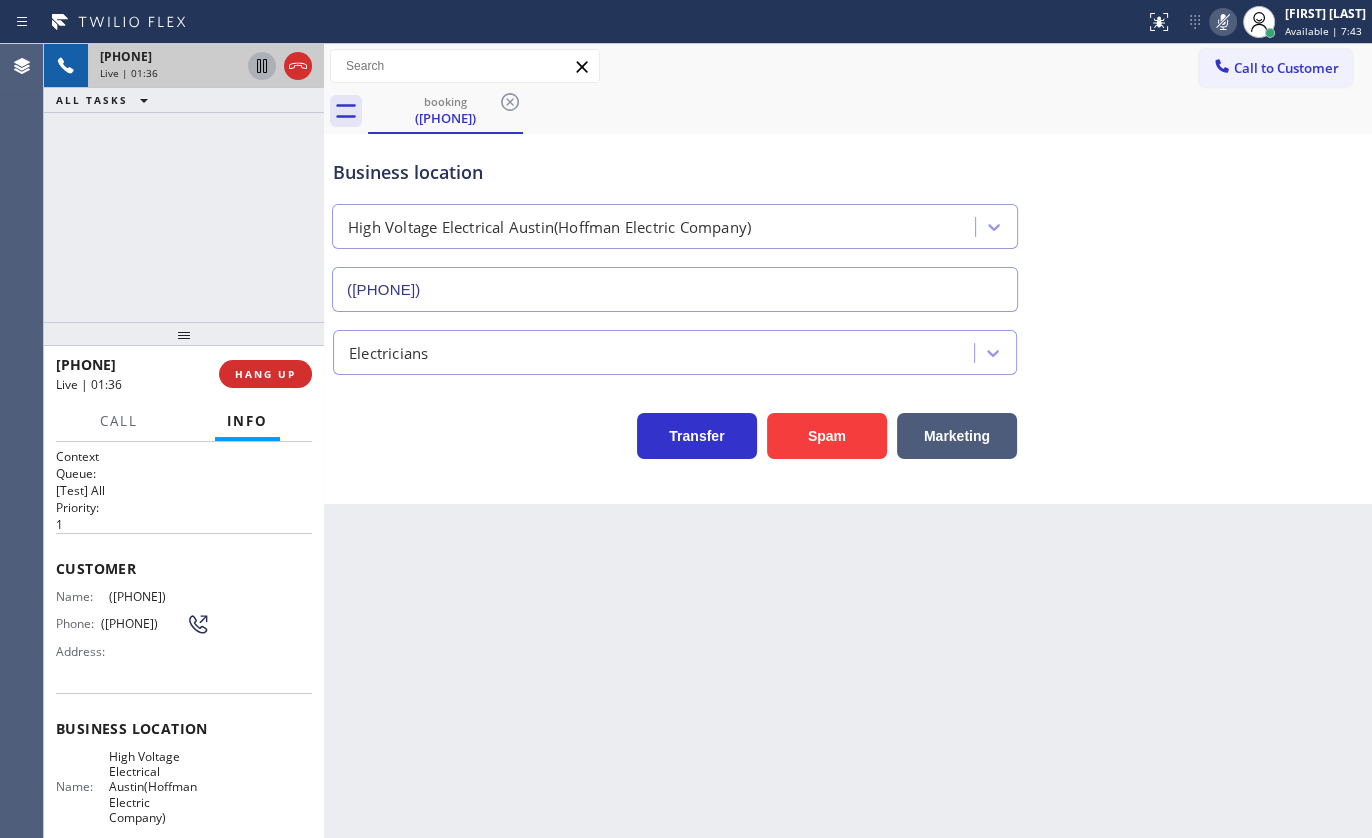 click 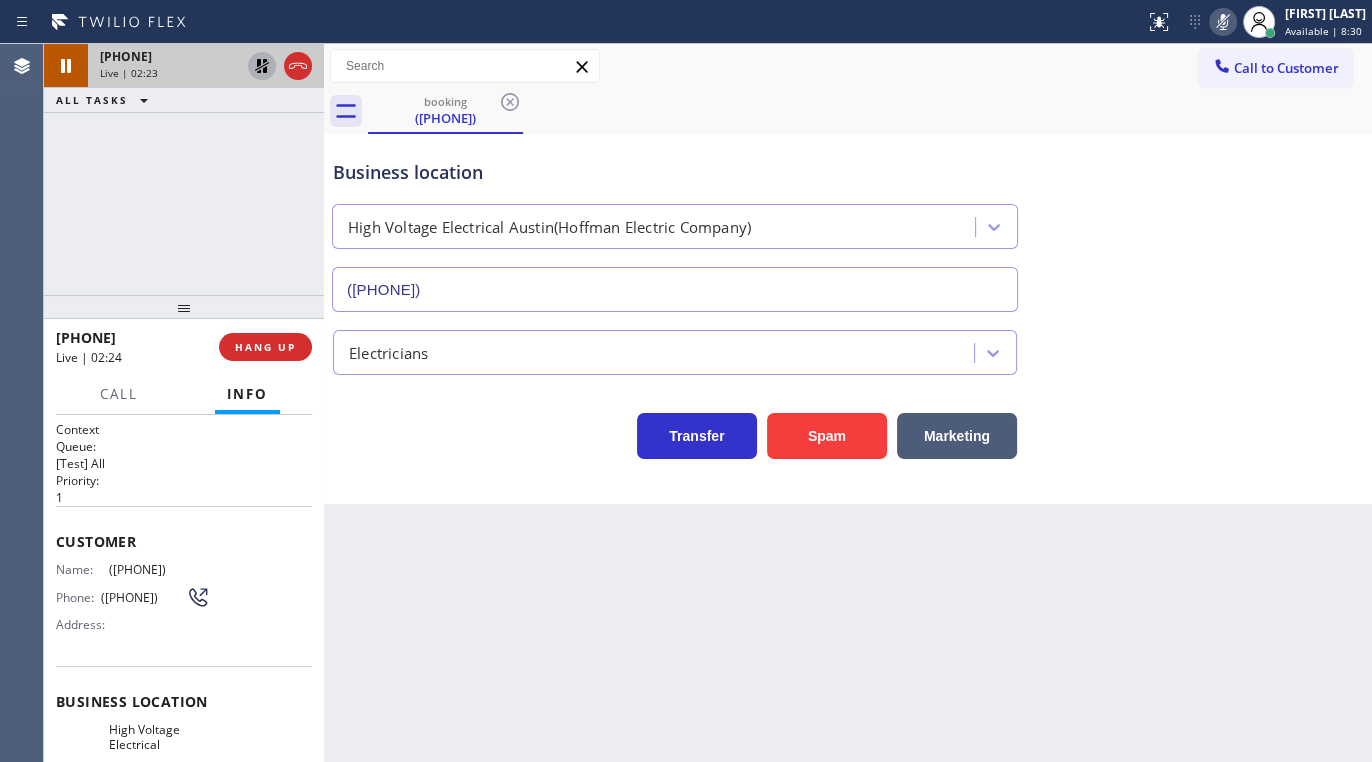 click 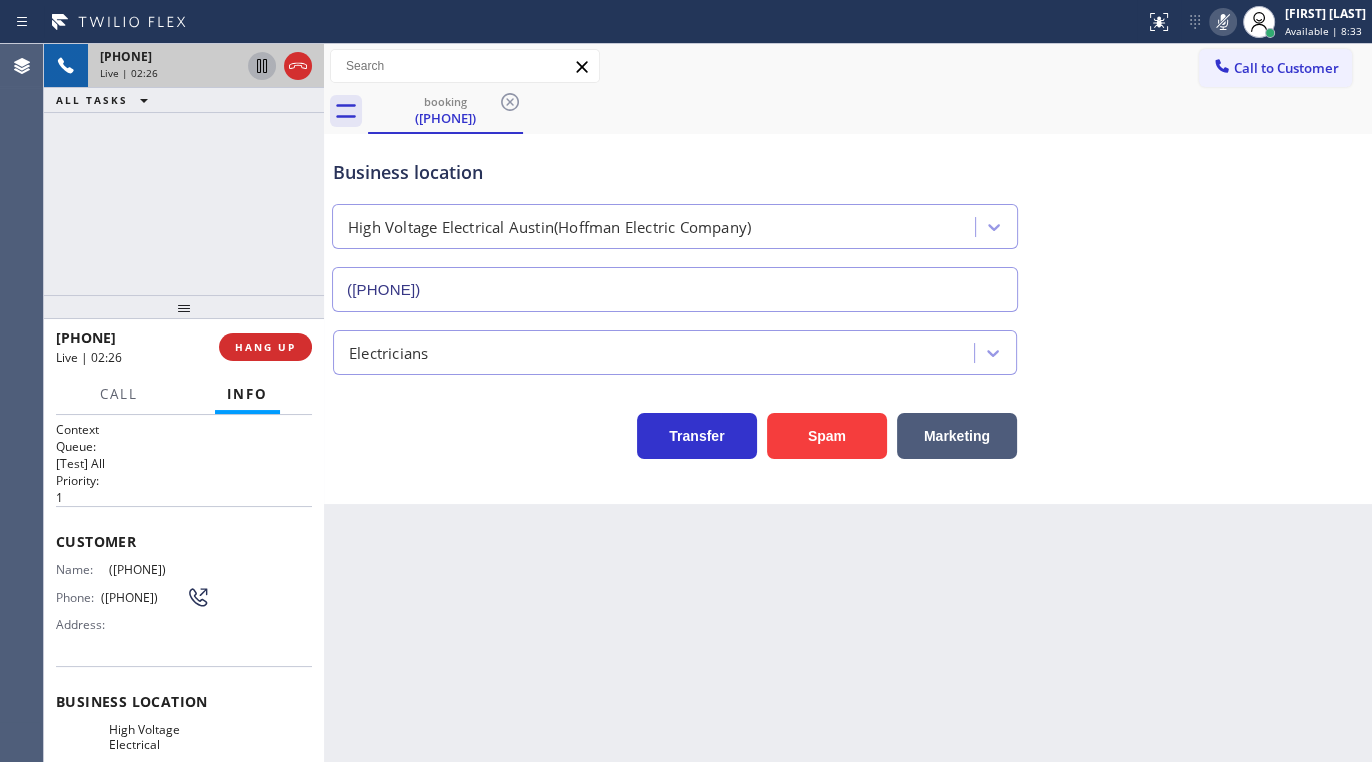 click 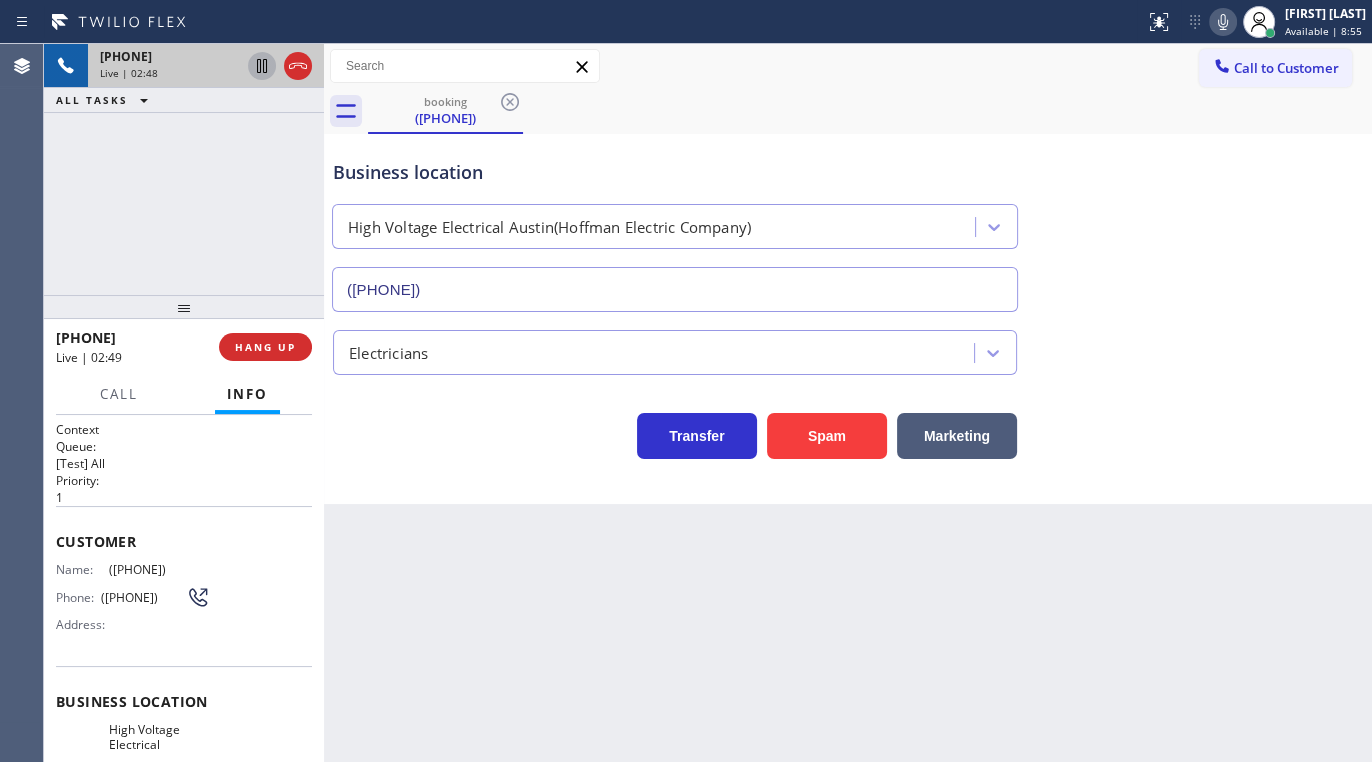 click on "[PHONE] Live | 02:48 ALL TASKS ALL TASKS ACTIVE TASKS TASKS IN WRAP UP" at bounding box center (184, 169) 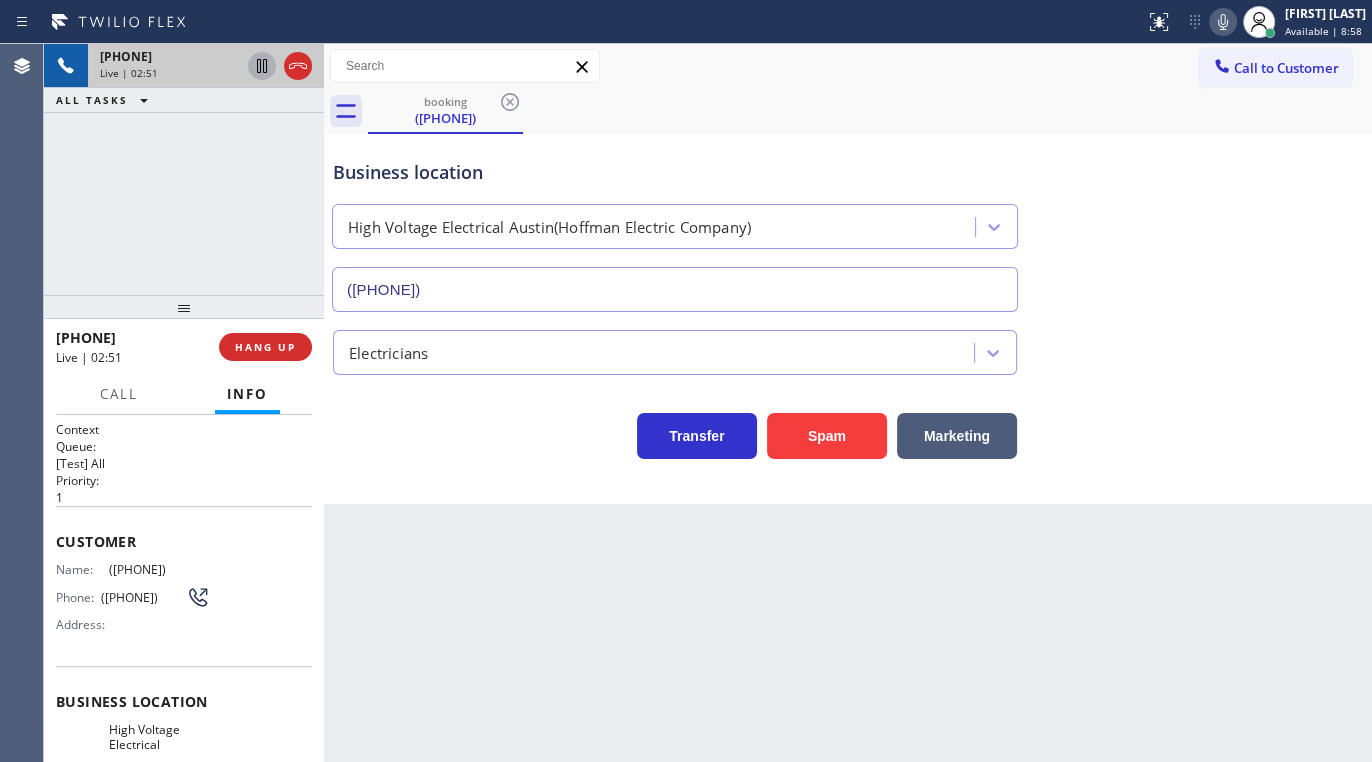 drag, startPoint x: 108, startPoint y: 561, endPoint x: 230, endPoint y: 570, distance: 122.33152 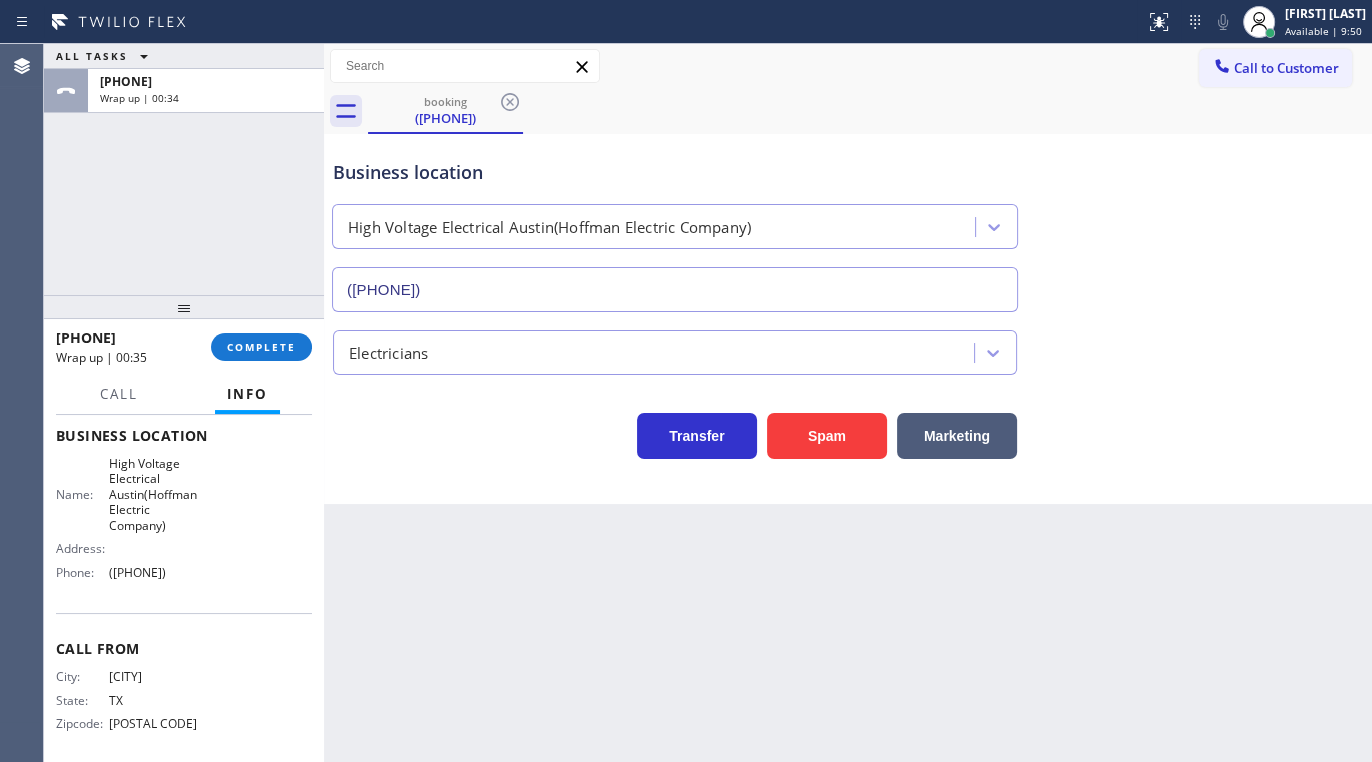 scroll, scrollTop: 272, scrollLeft: 0, axis: vertical 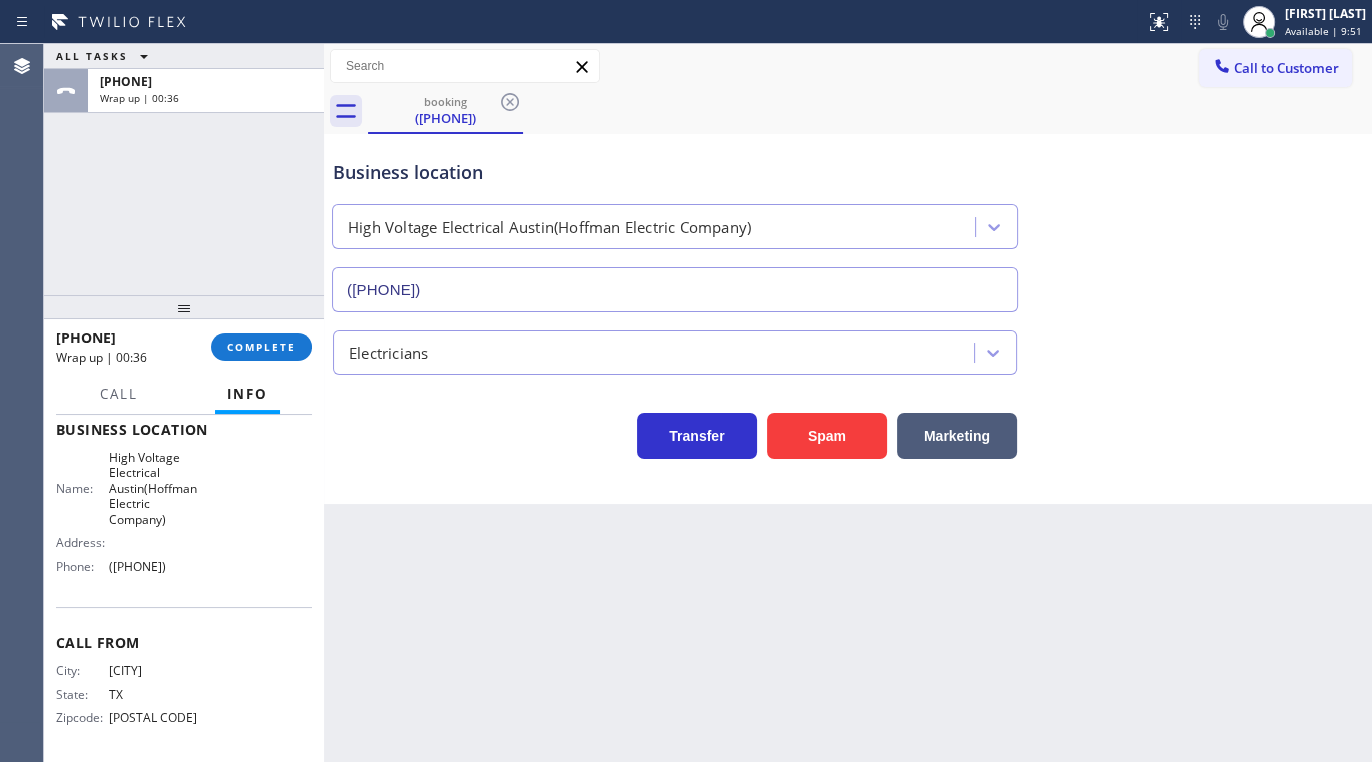 drag, startPoint x: 110, startPoint y: 566, endPoint x: 253, endPoint y: 579, distance: 143.58969 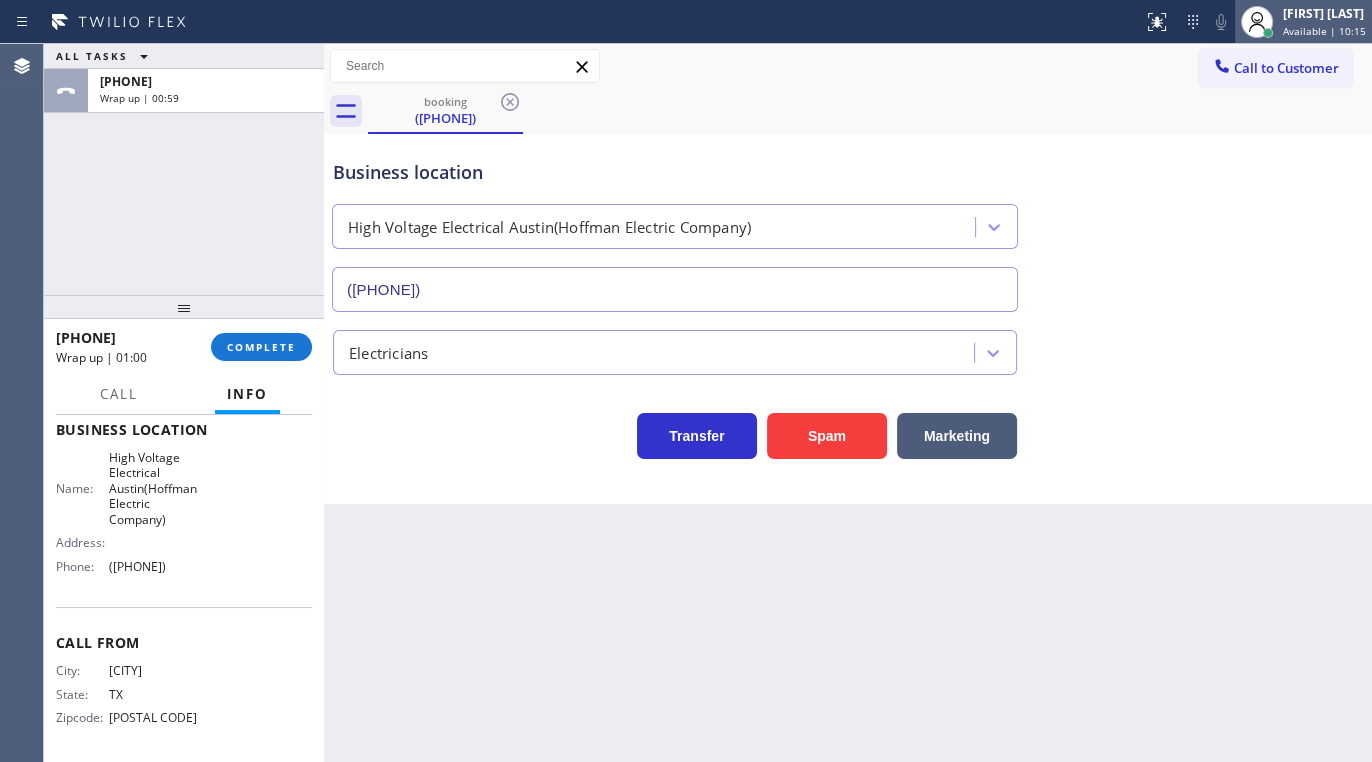 click on "[FIRST] [LAST]" at bounding box center [1324, 13] 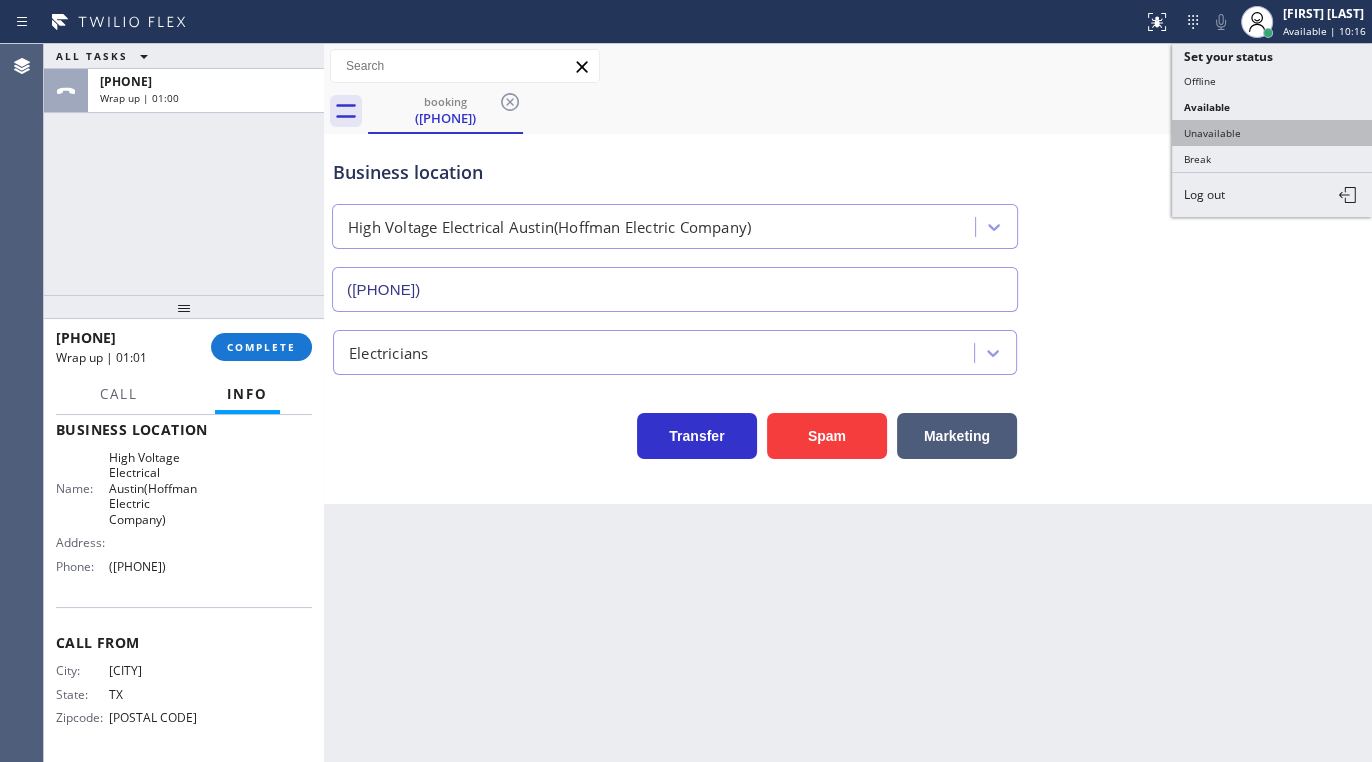 click on "Unavailable" at bounding box center (1272, 133) 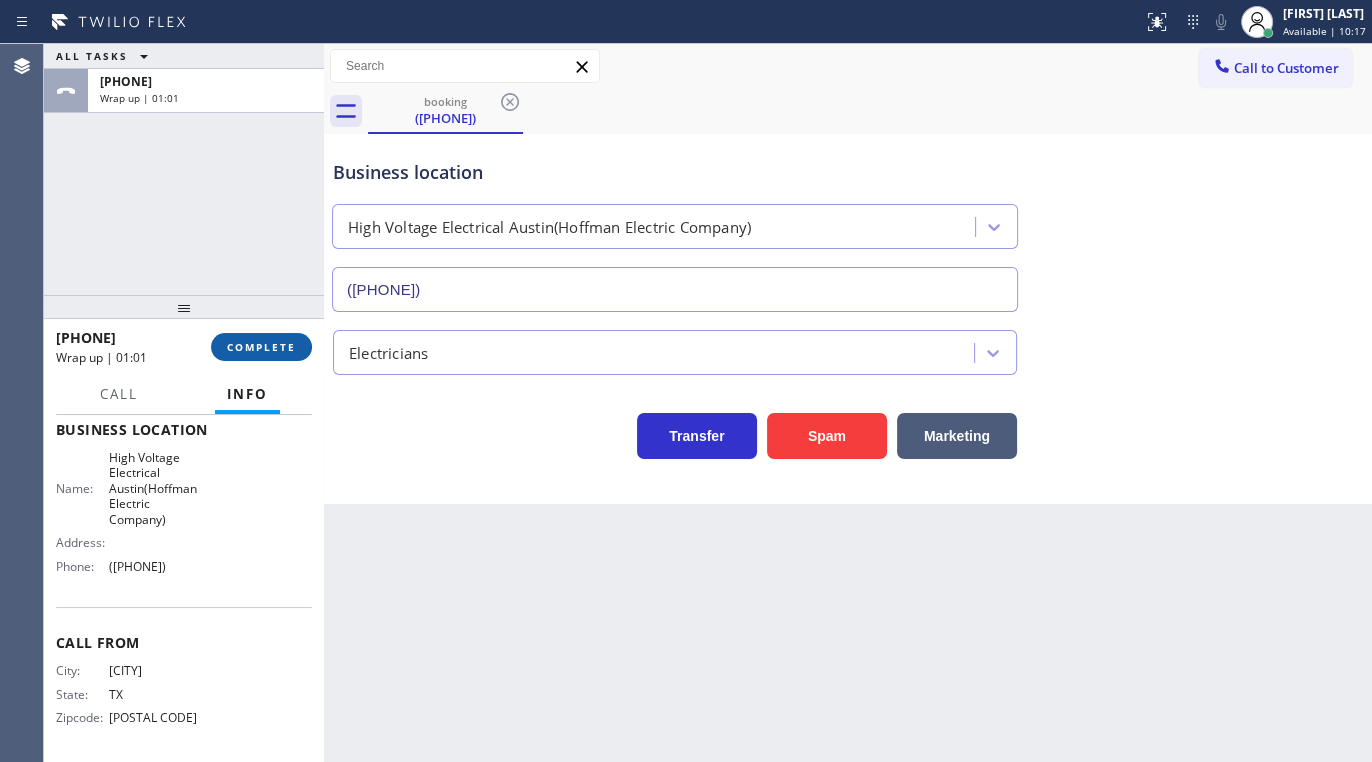 click on "COMPLETE" at bounding box center [261, 347] 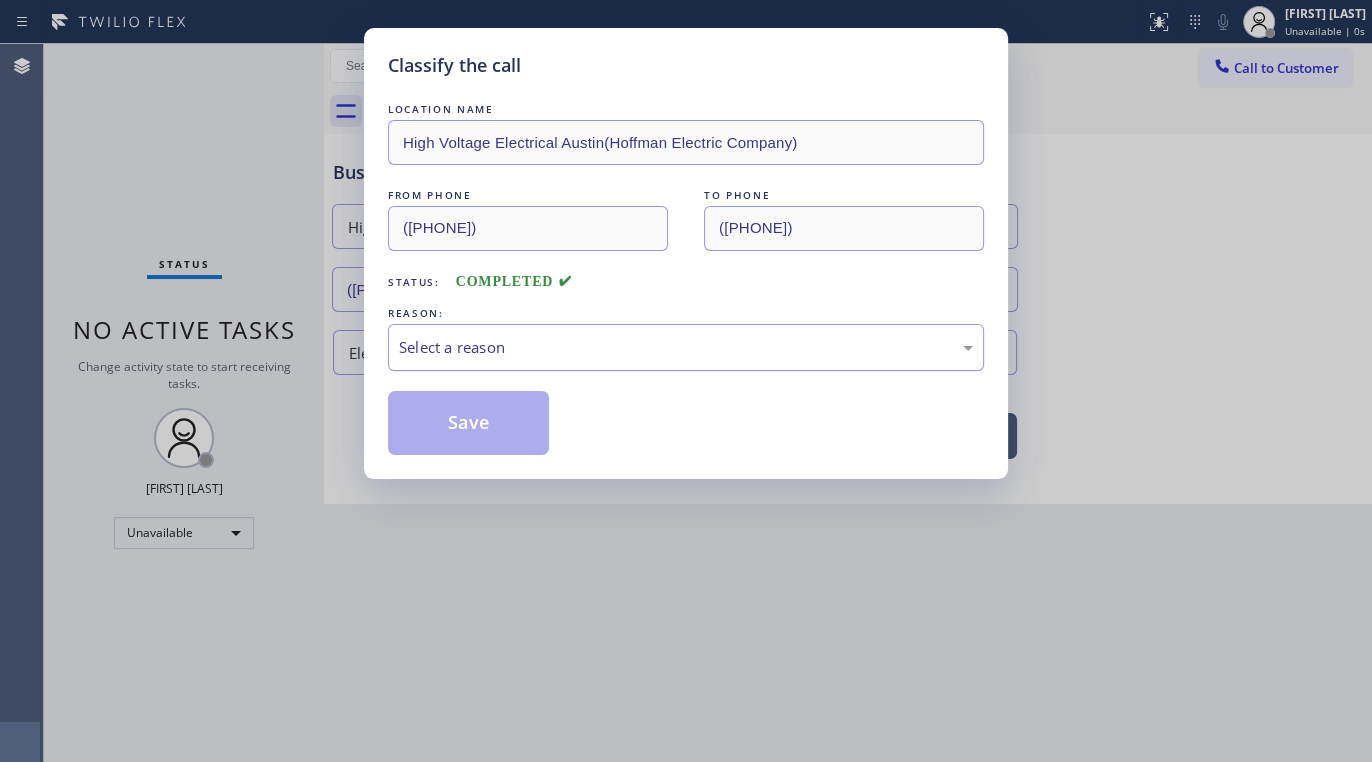 click on "Select a reason" at bounding box center (686, 347) 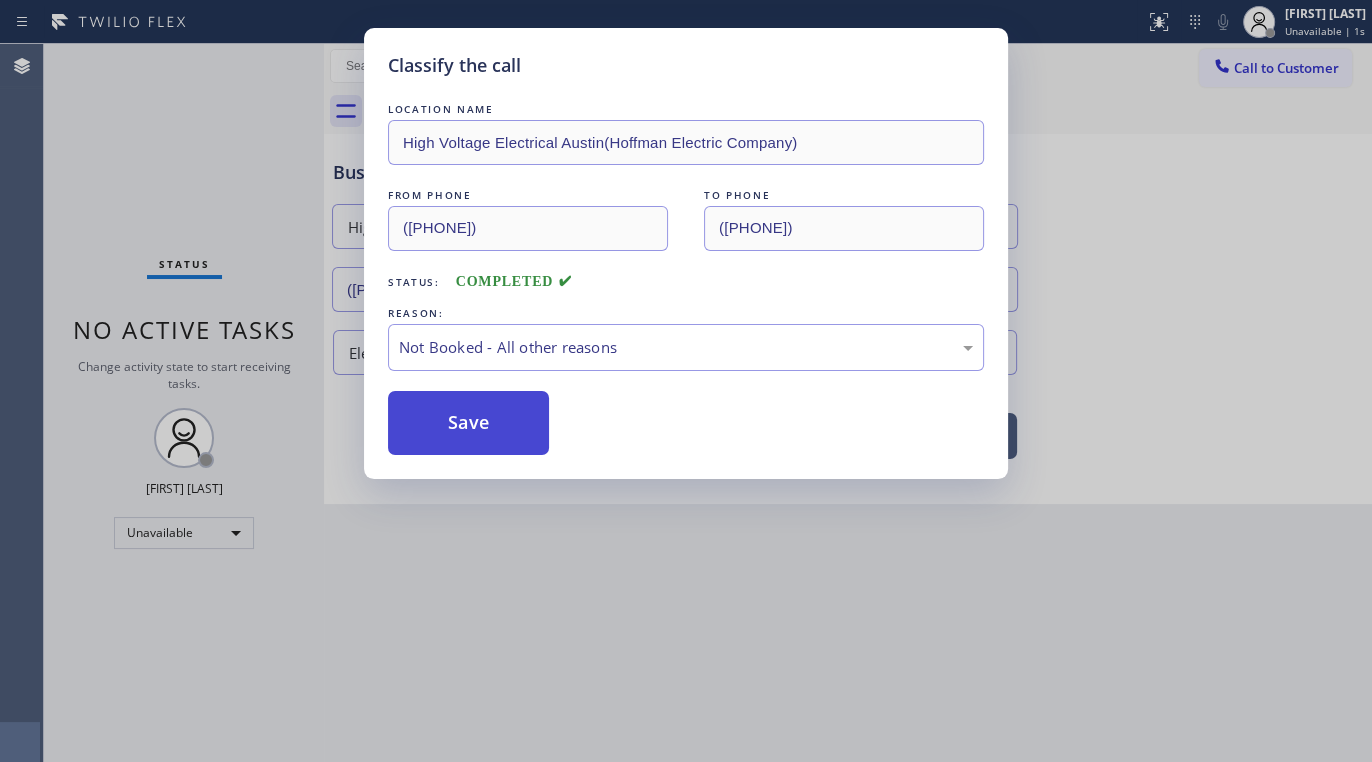 click on "Save" at bounding box center (468, 423) 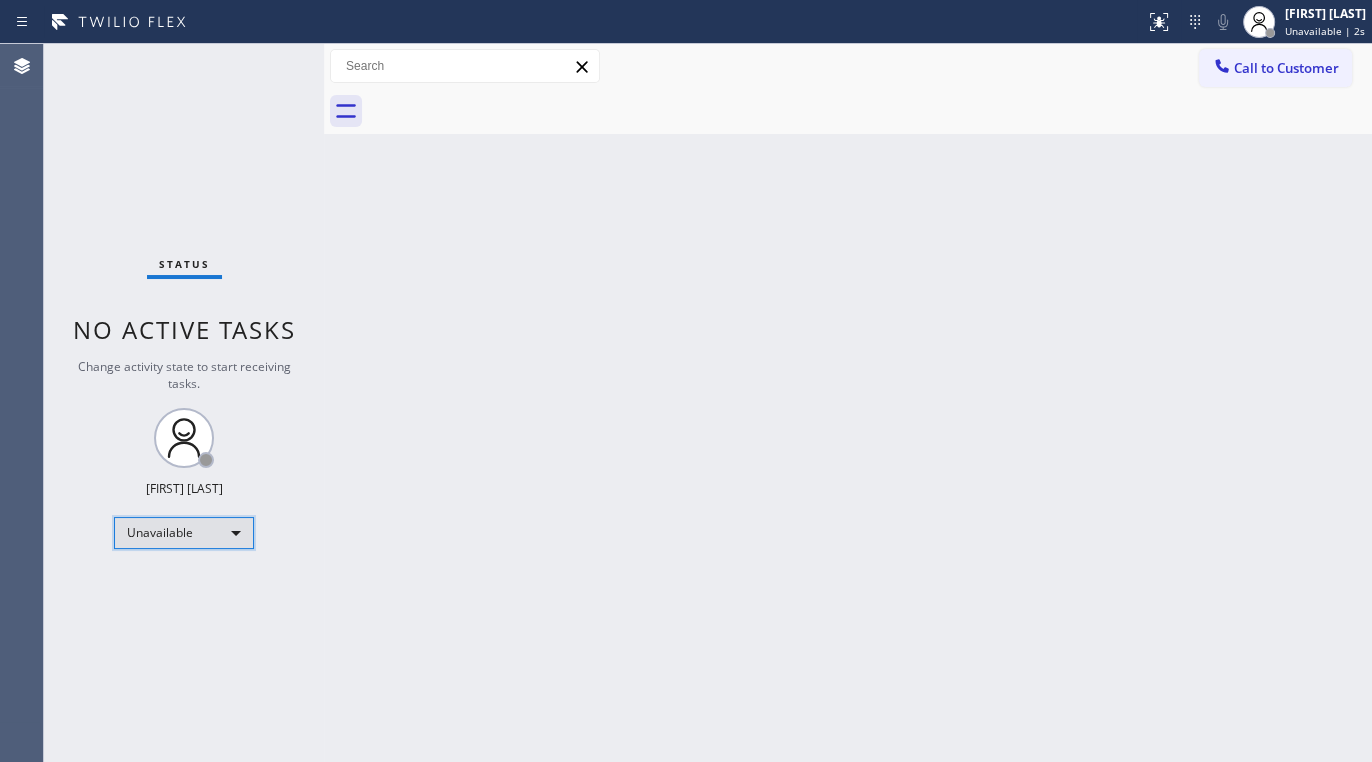 click on "Unavailable" at bounding box center (184, 533) 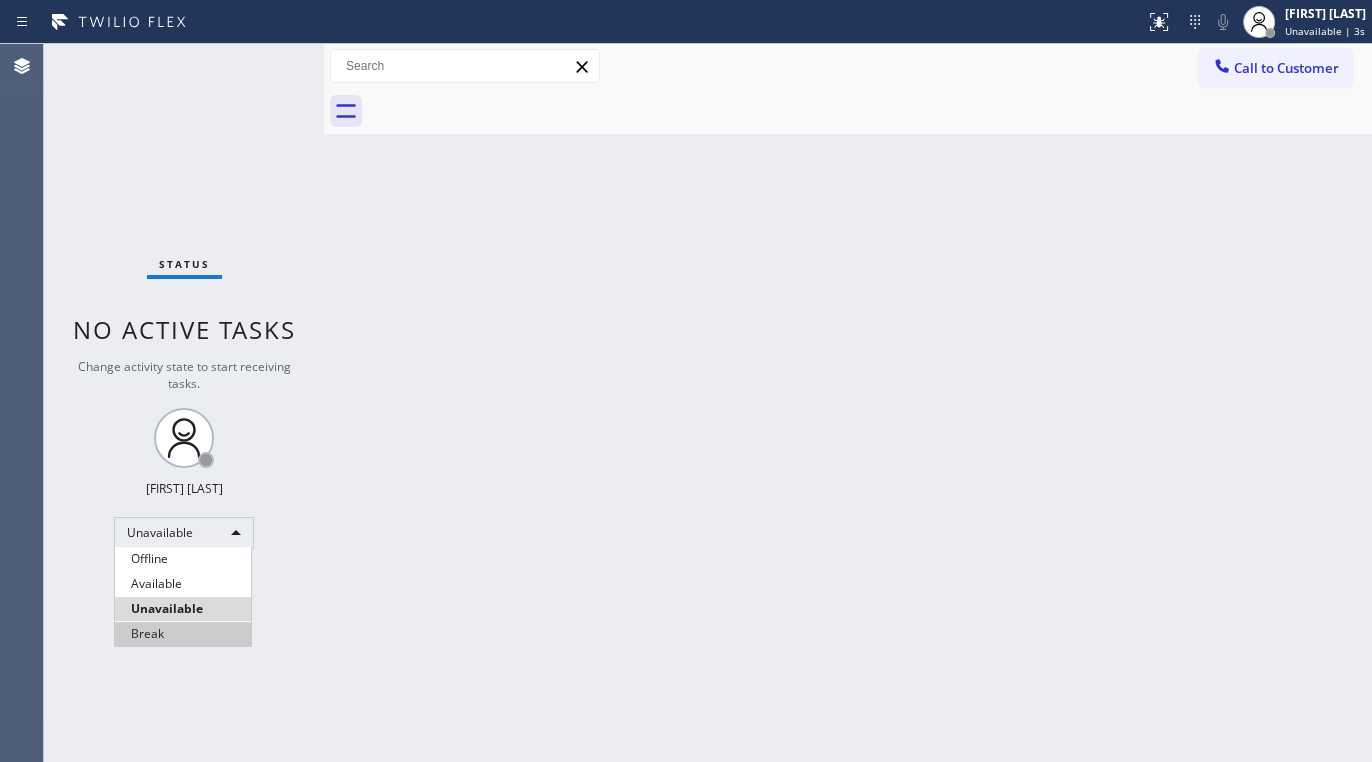 click on "Break" at bounding box center (183, 634) 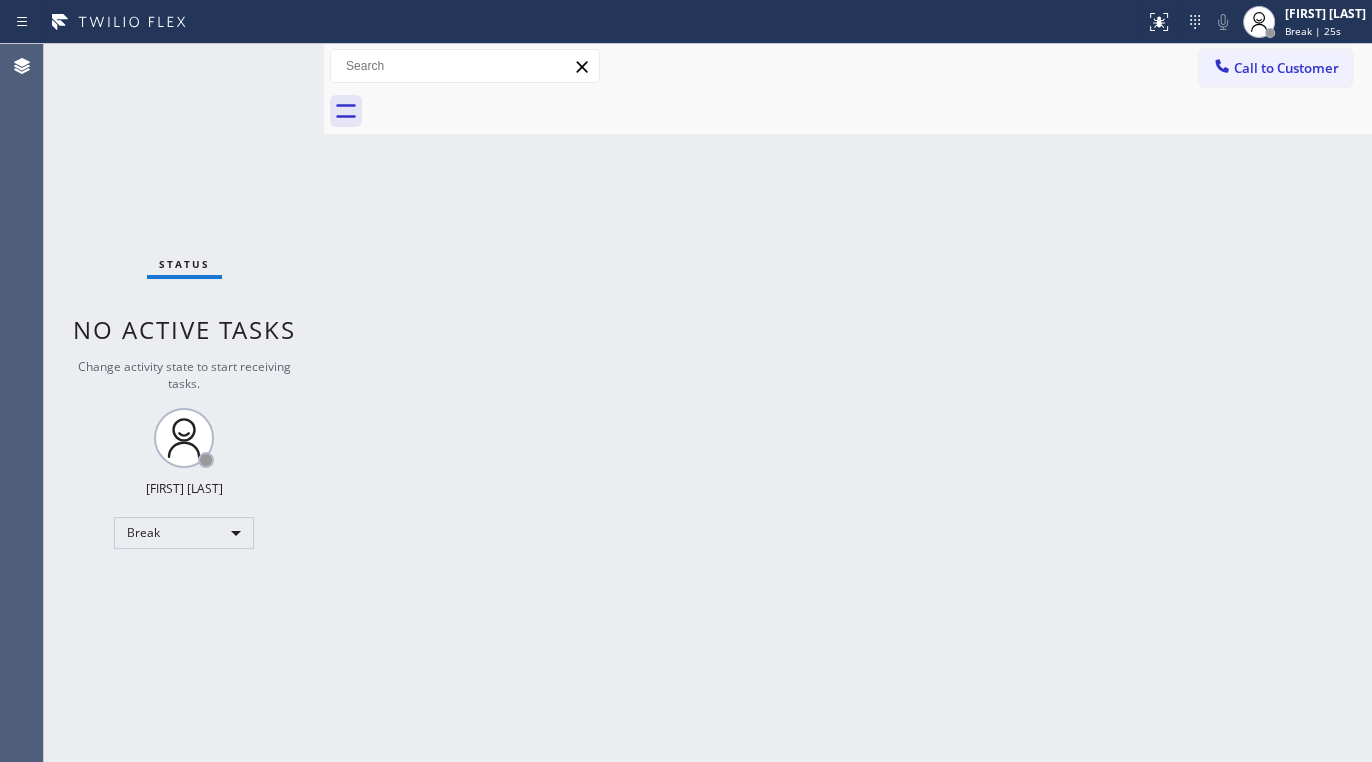 click on "Status   No active tasks     Change activity state to start receiving tasks.   JENIZA ALCAYDE Break" at bounding box center (184, 403) 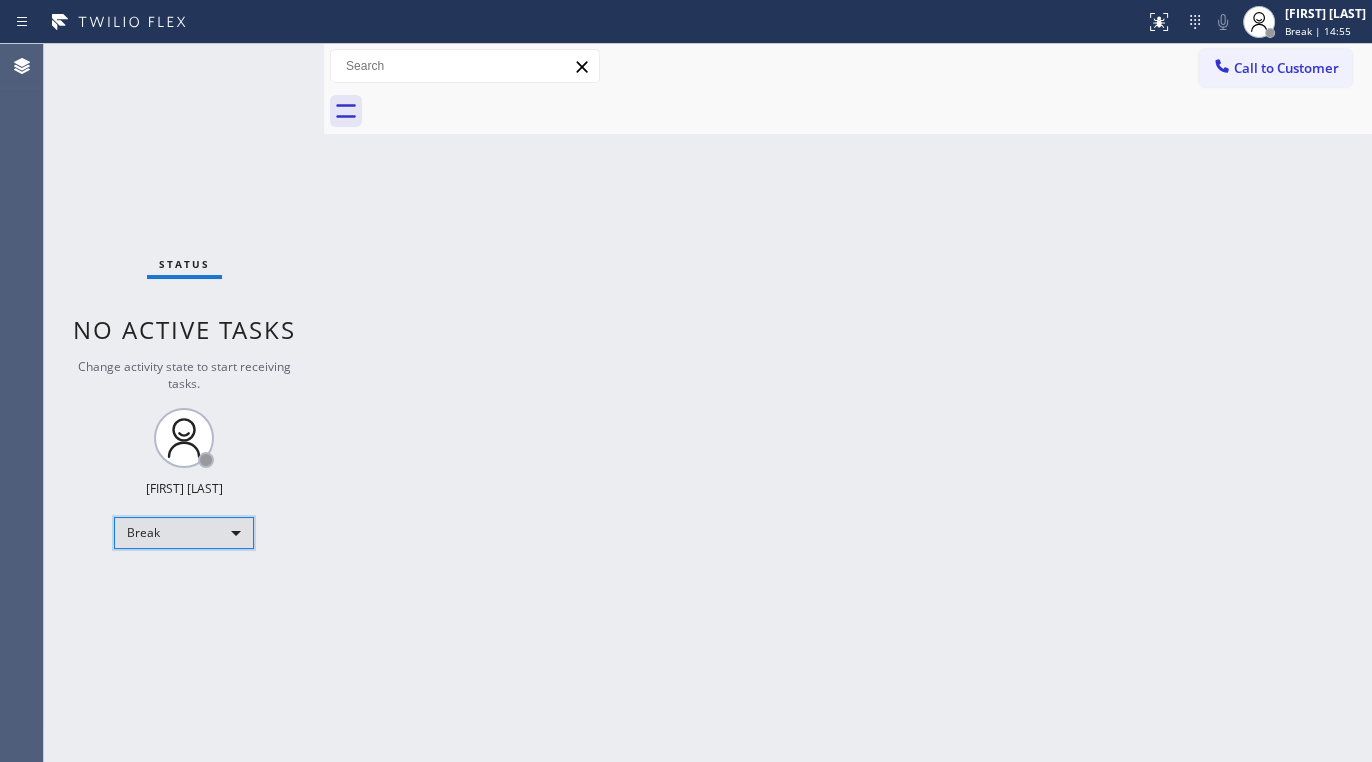 click on "Break" at bounding box center [184, 533] 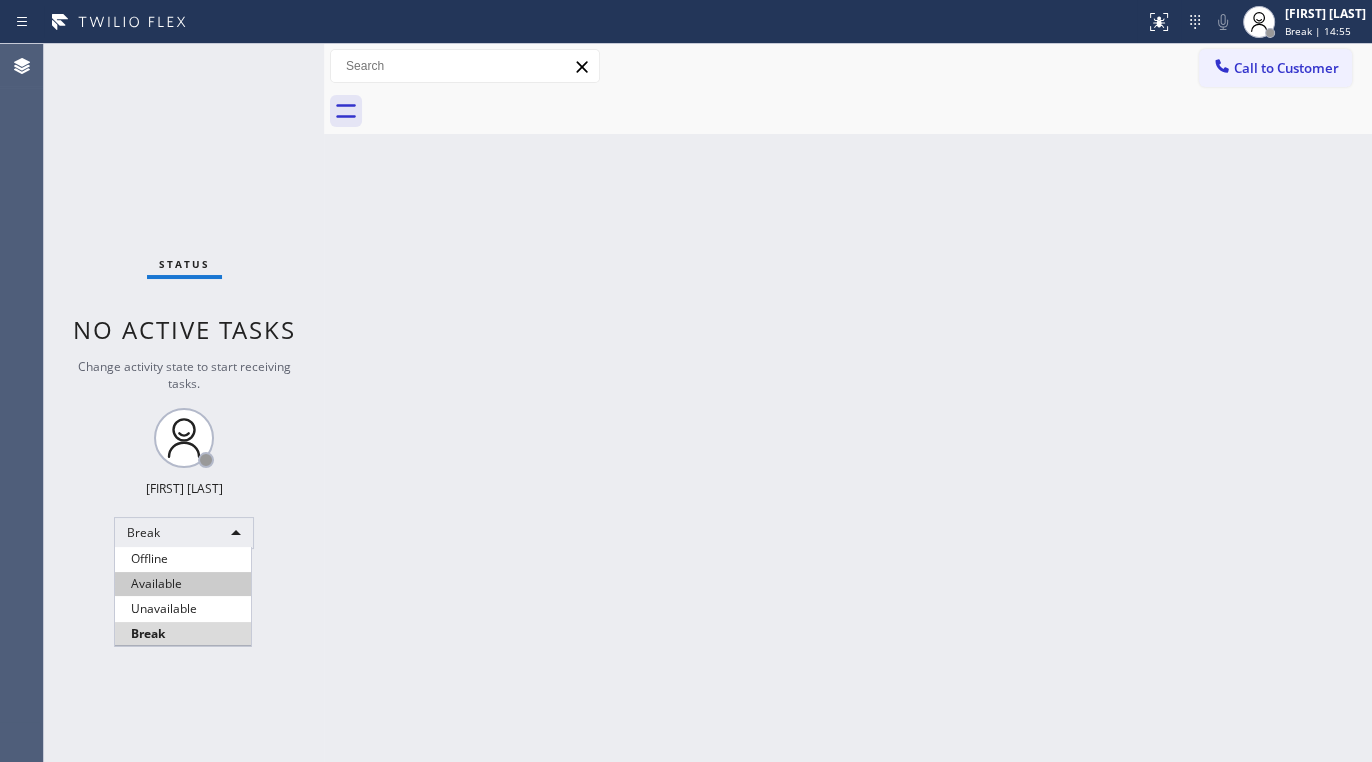 click on "Available" at bounding box center (183, 584) 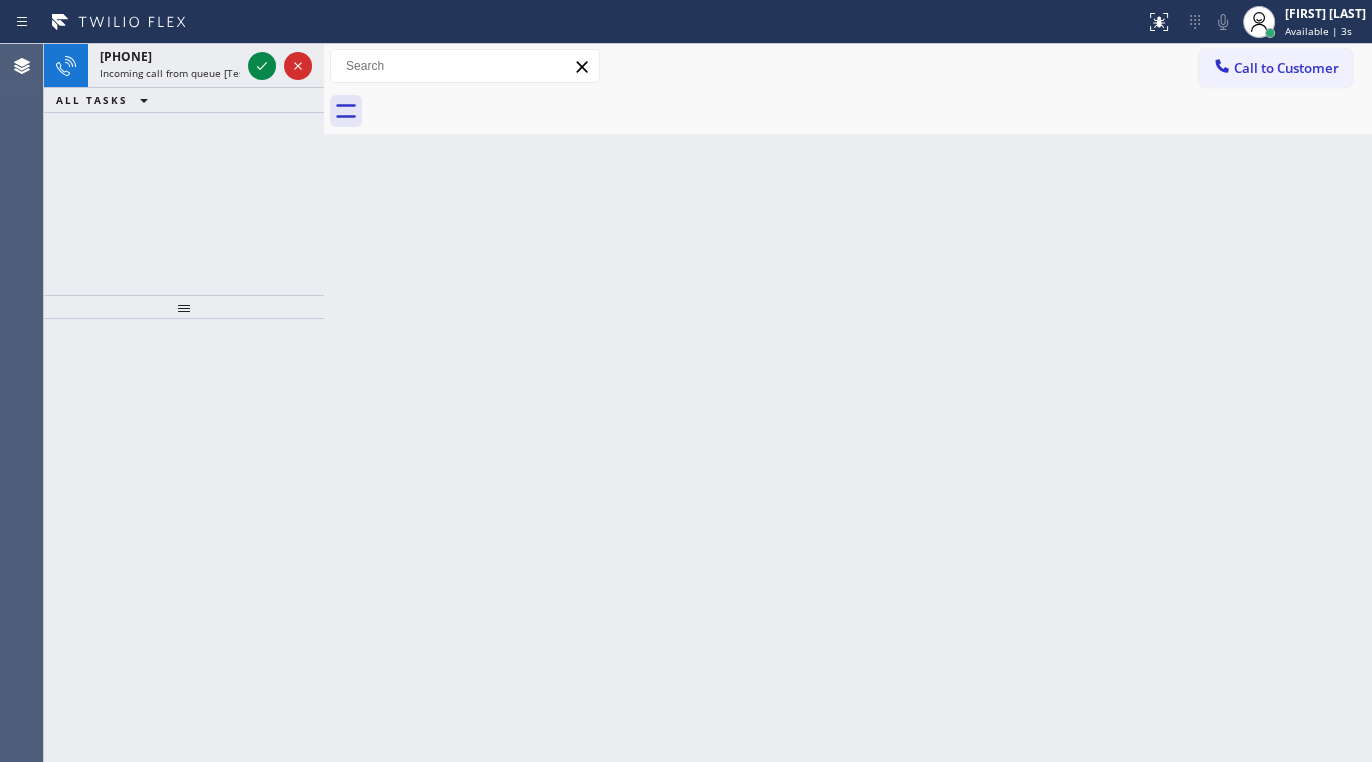 drag, startPoint x: 711, startPoint y: 465, endPoint x: 540, endPoint y: 589, distance: 211.22737 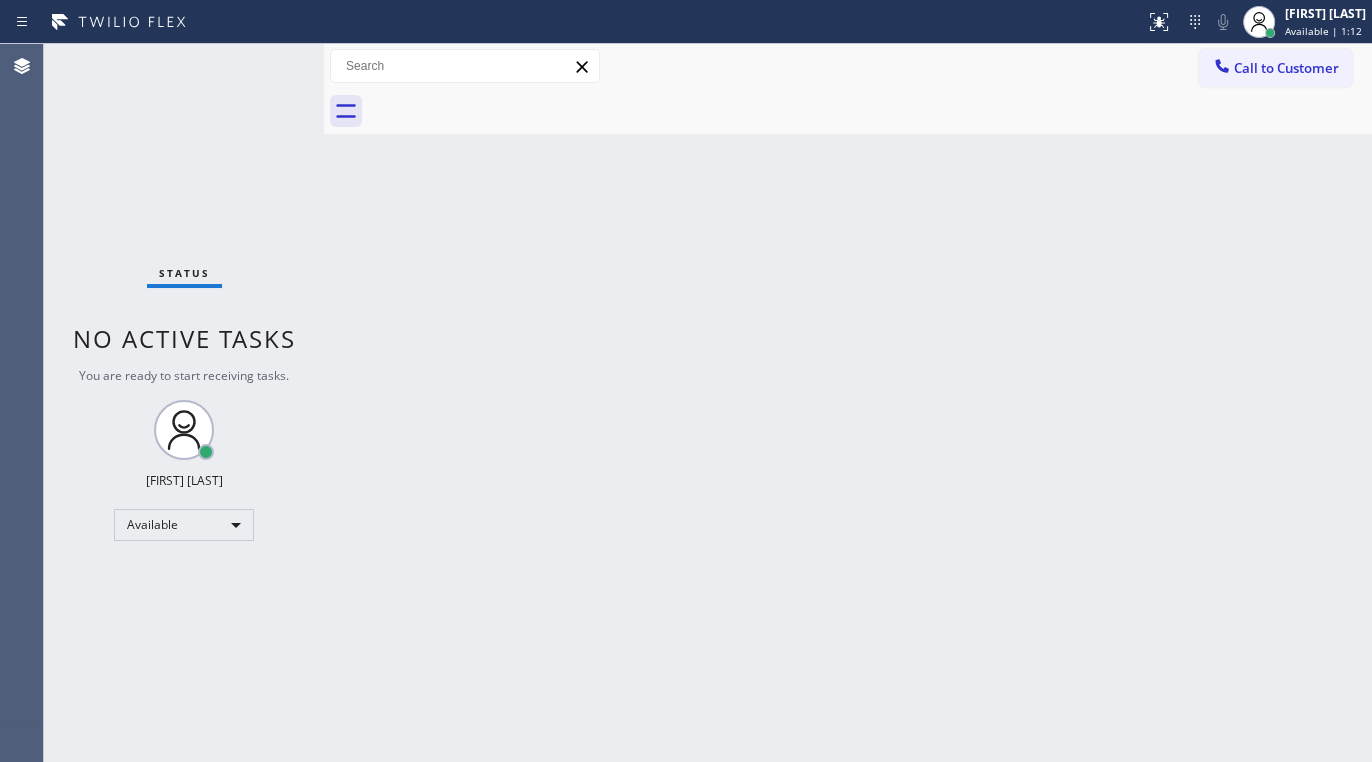 click on "Status   No active tasks     You are ready to start receiving tasks.   [FIRST] [LAST] Available" at bounding box center [184, 403] 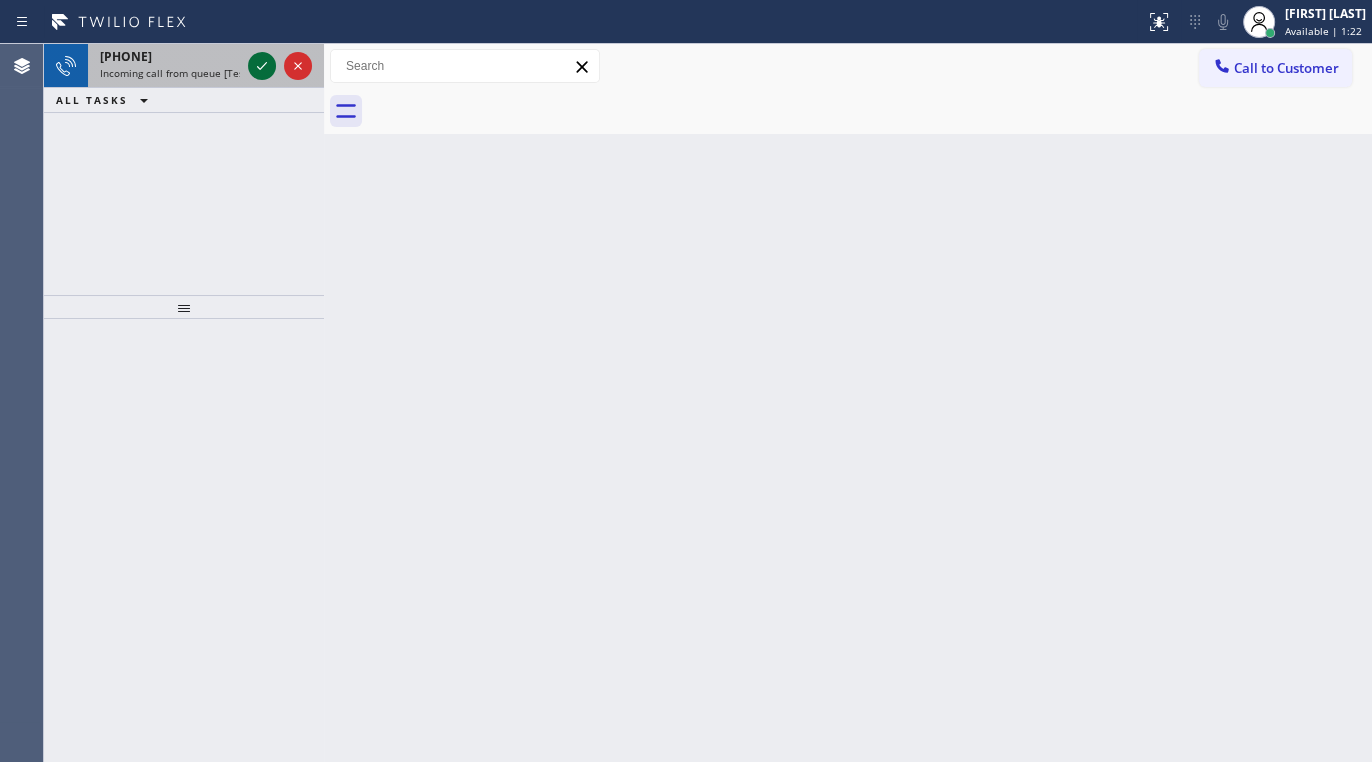 click 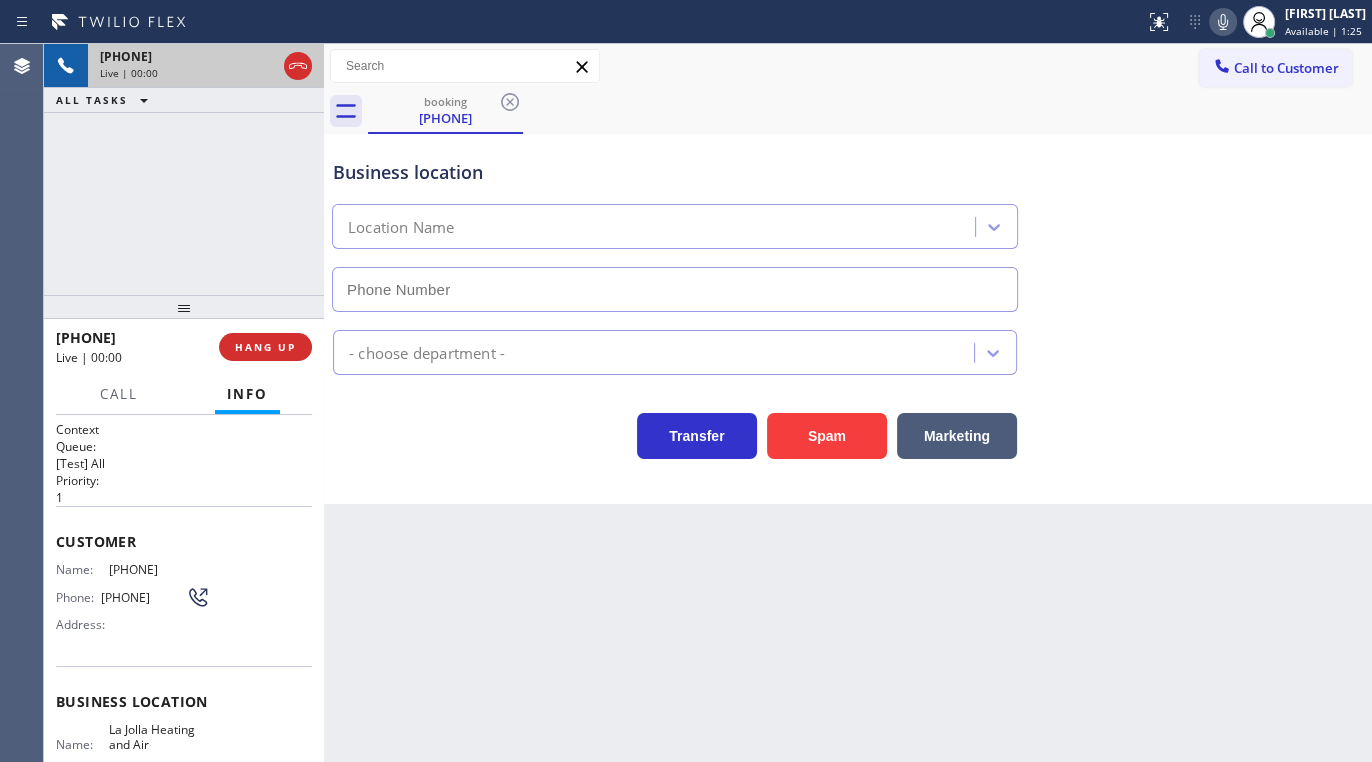 type on "([PHONE])" 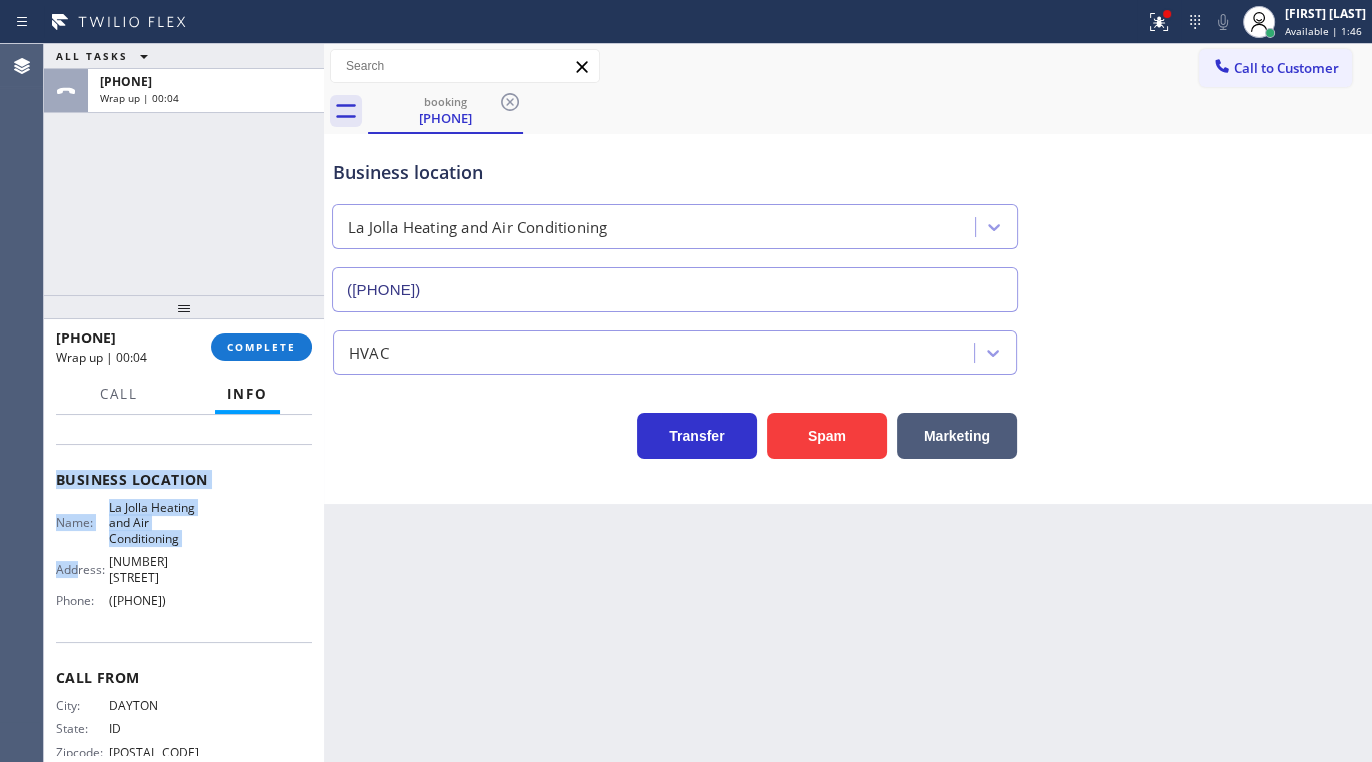 scroll, scrollTop: 262, scrollLeft: 0, axis: vertical 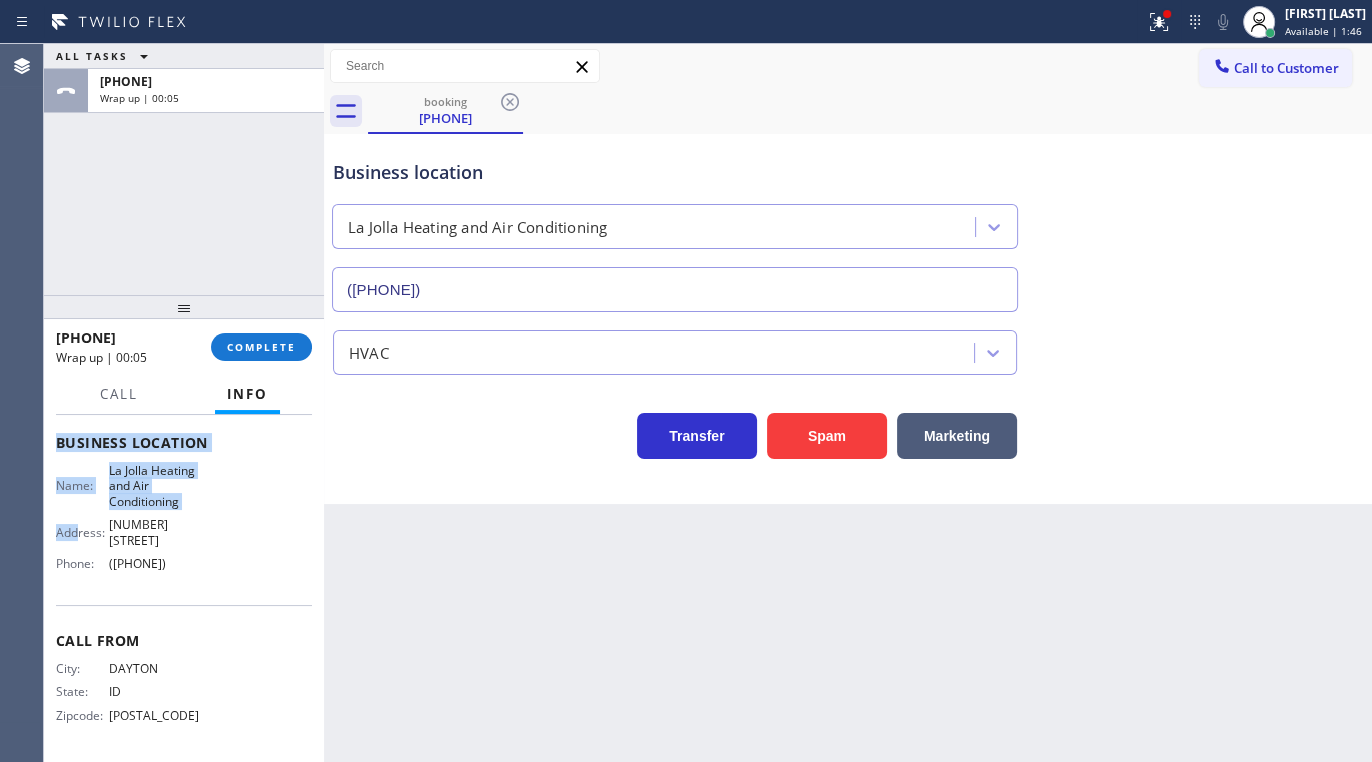 drag, startPoint x: 55, startPoint y: 532, endPoint x: 231, endPoint y: 568, distance: 179.64409 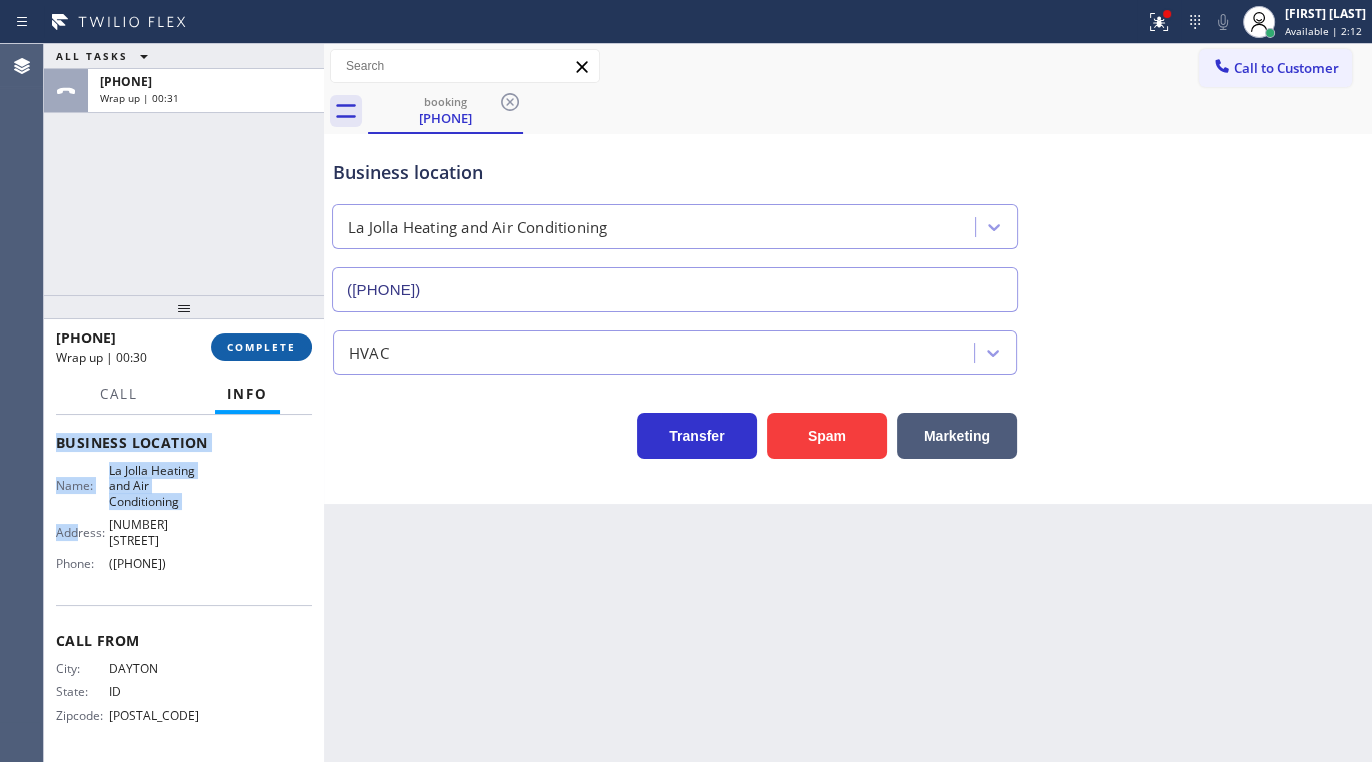 click on "COMPLETE" at bounding box center [261, 347] 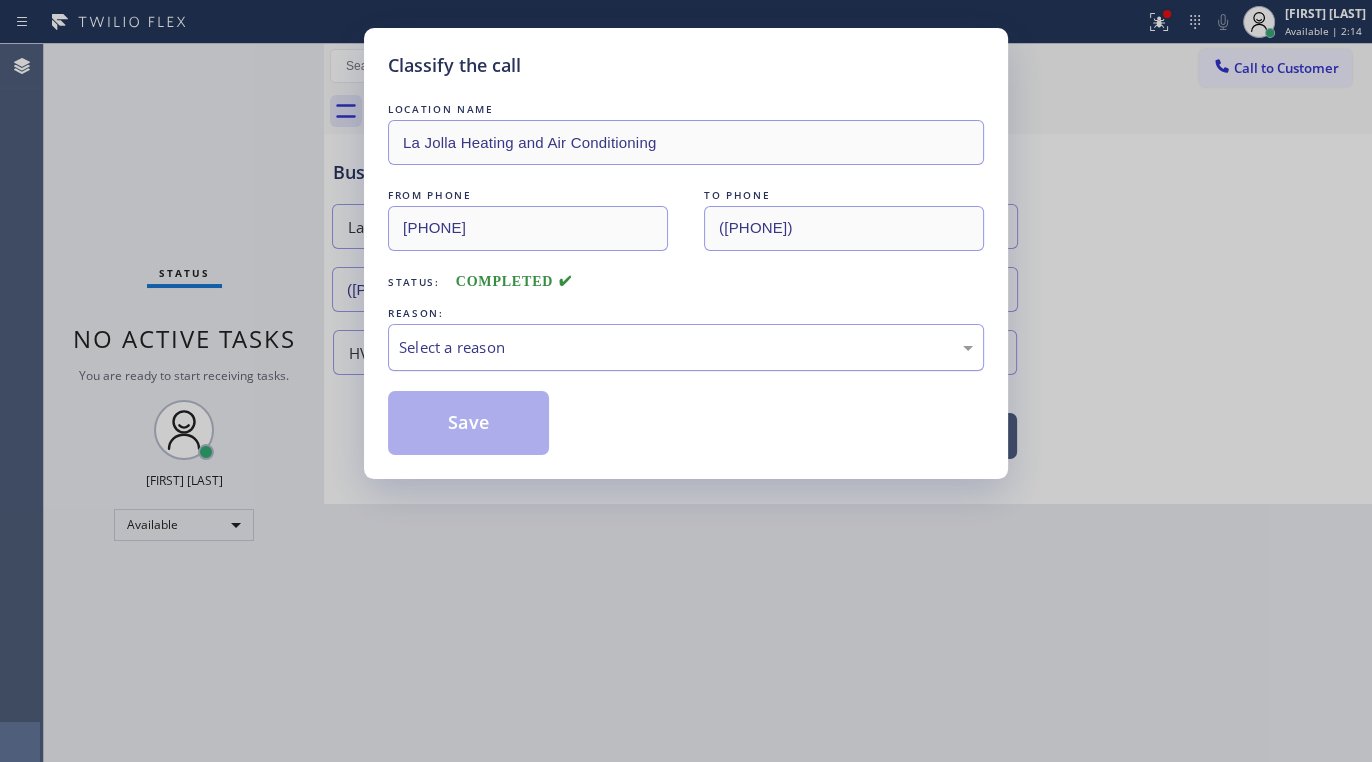 click on "Select a reason" at bounding box center [686, 347] 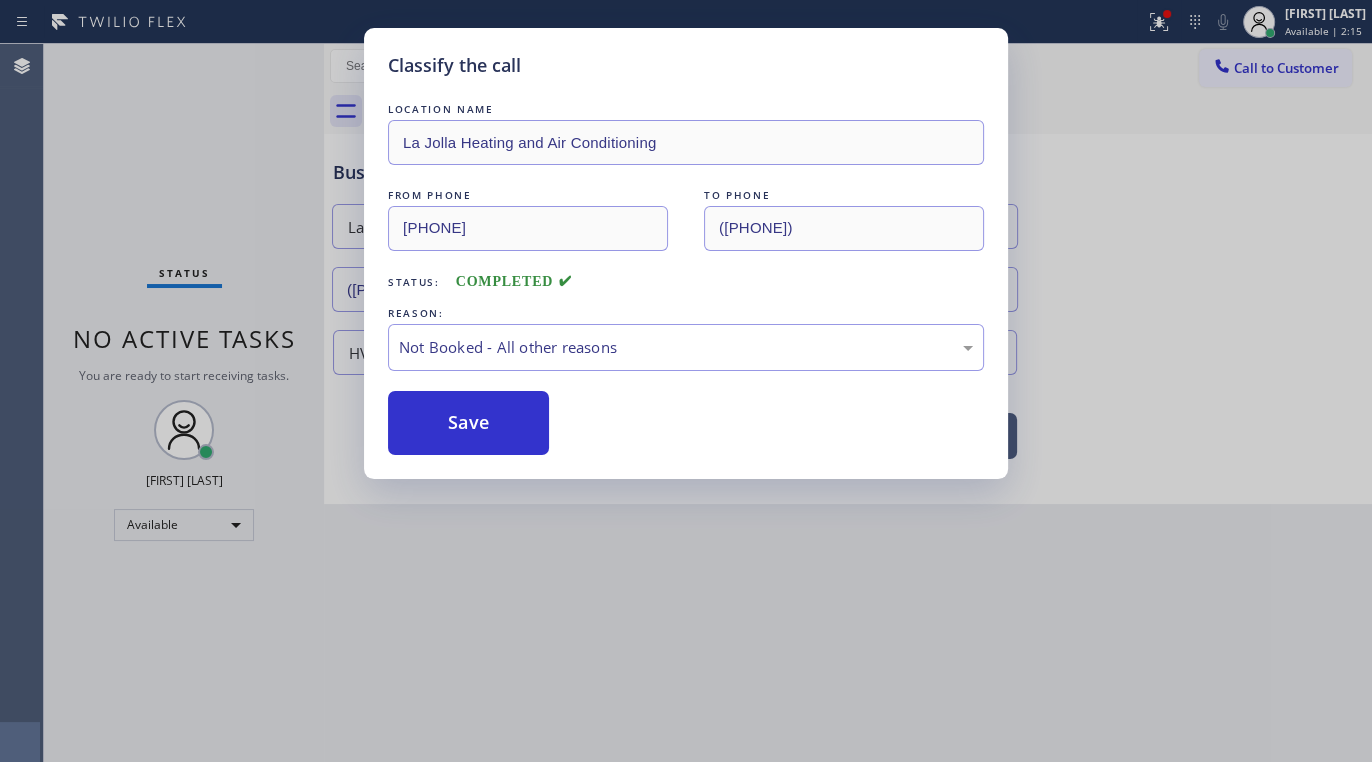 click on "Save" at bounding box center (468, 423) 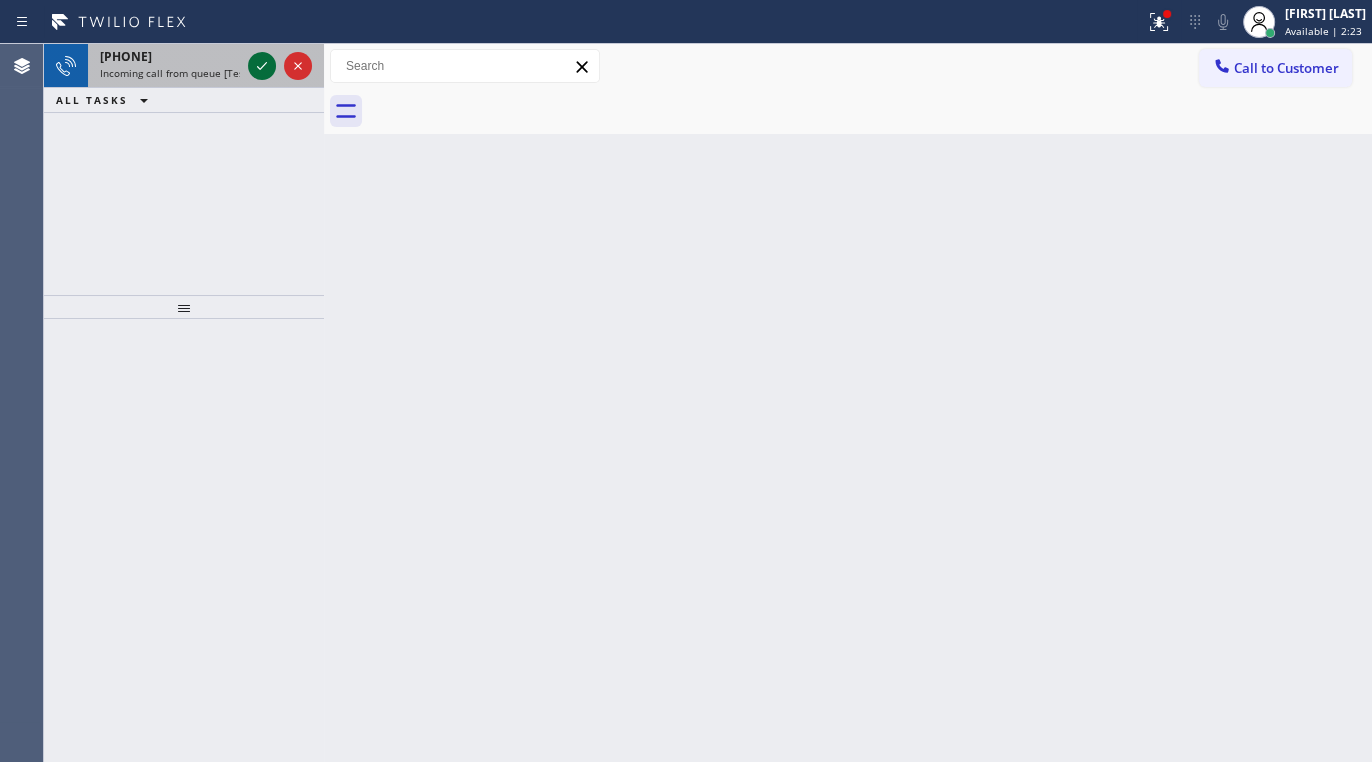 click 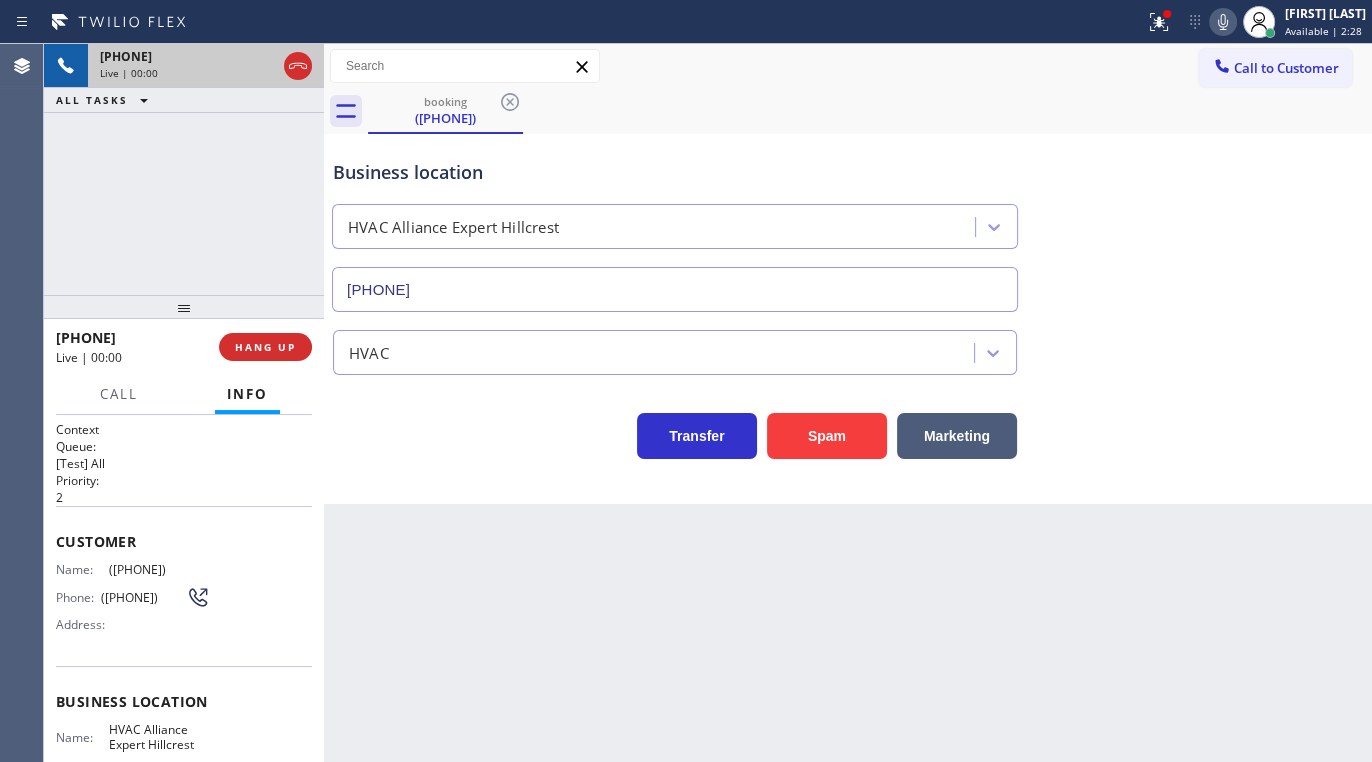 type on "[PHONE]" 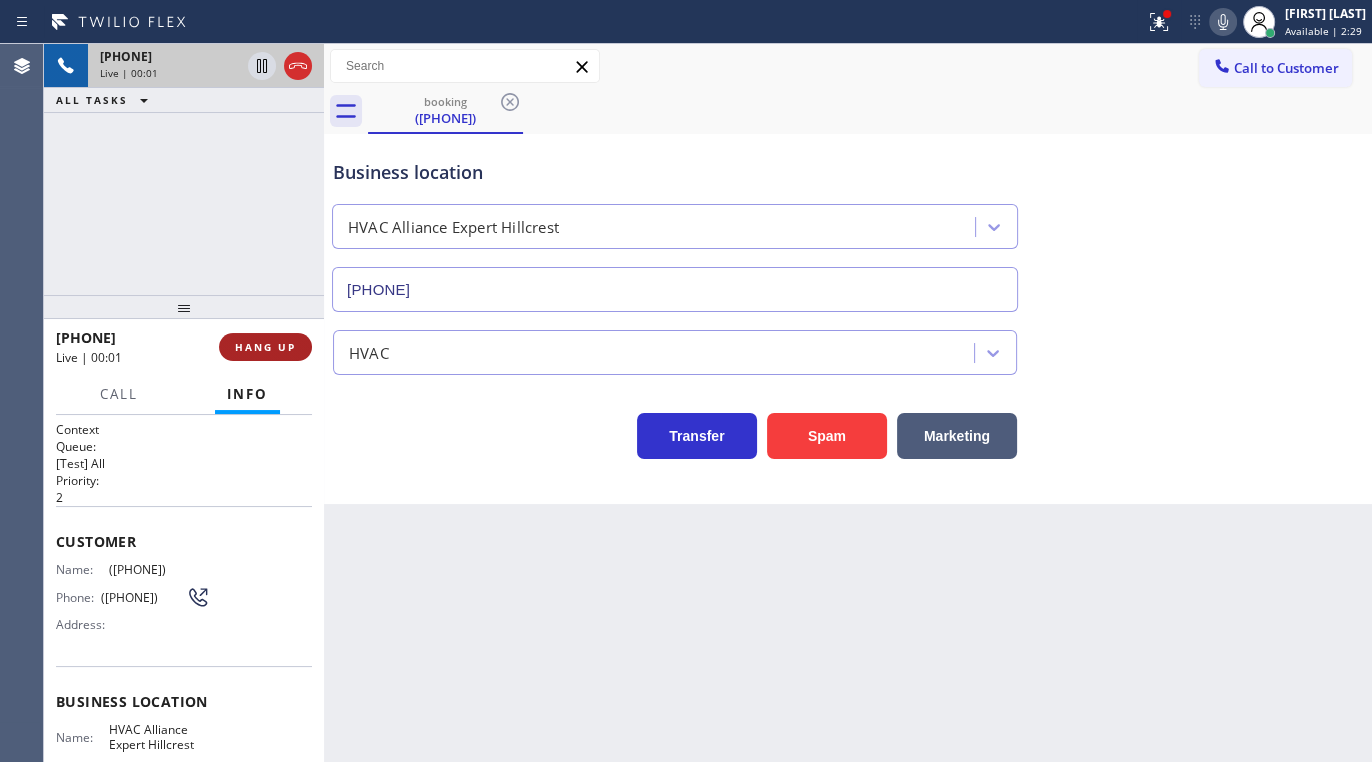 click on "HANG UP" at bounding box center [265, 347] 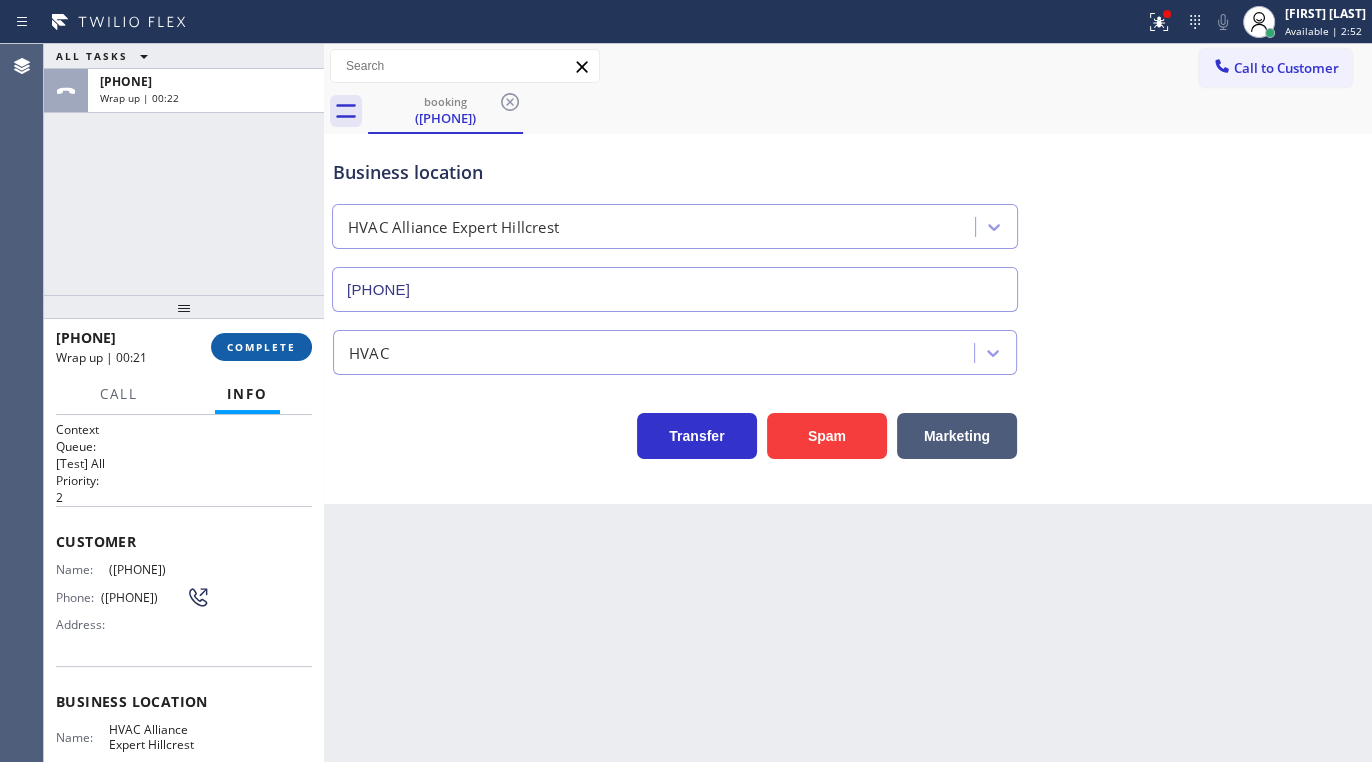 click on "COMPLETE" at bounding box center (261, 347) 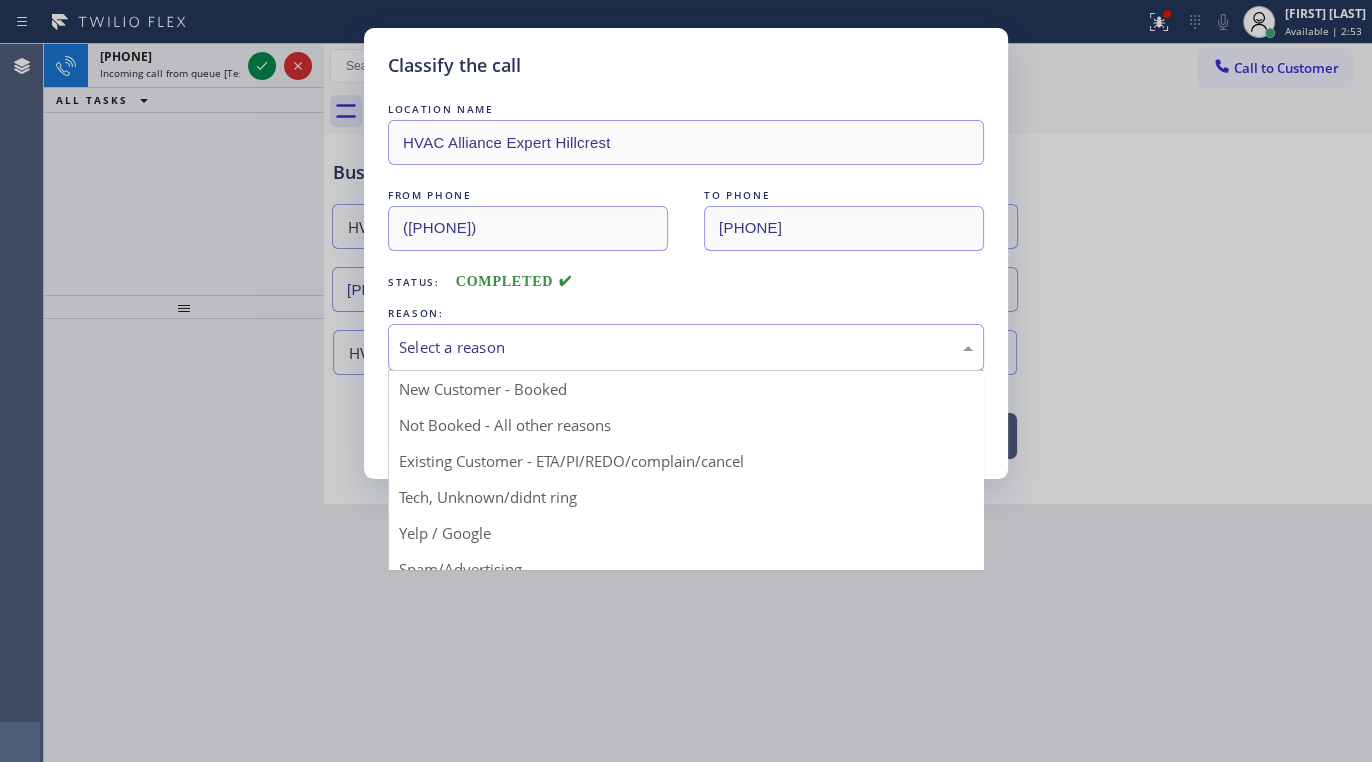 click on "Select a reason" at bounding box center (686, 347) 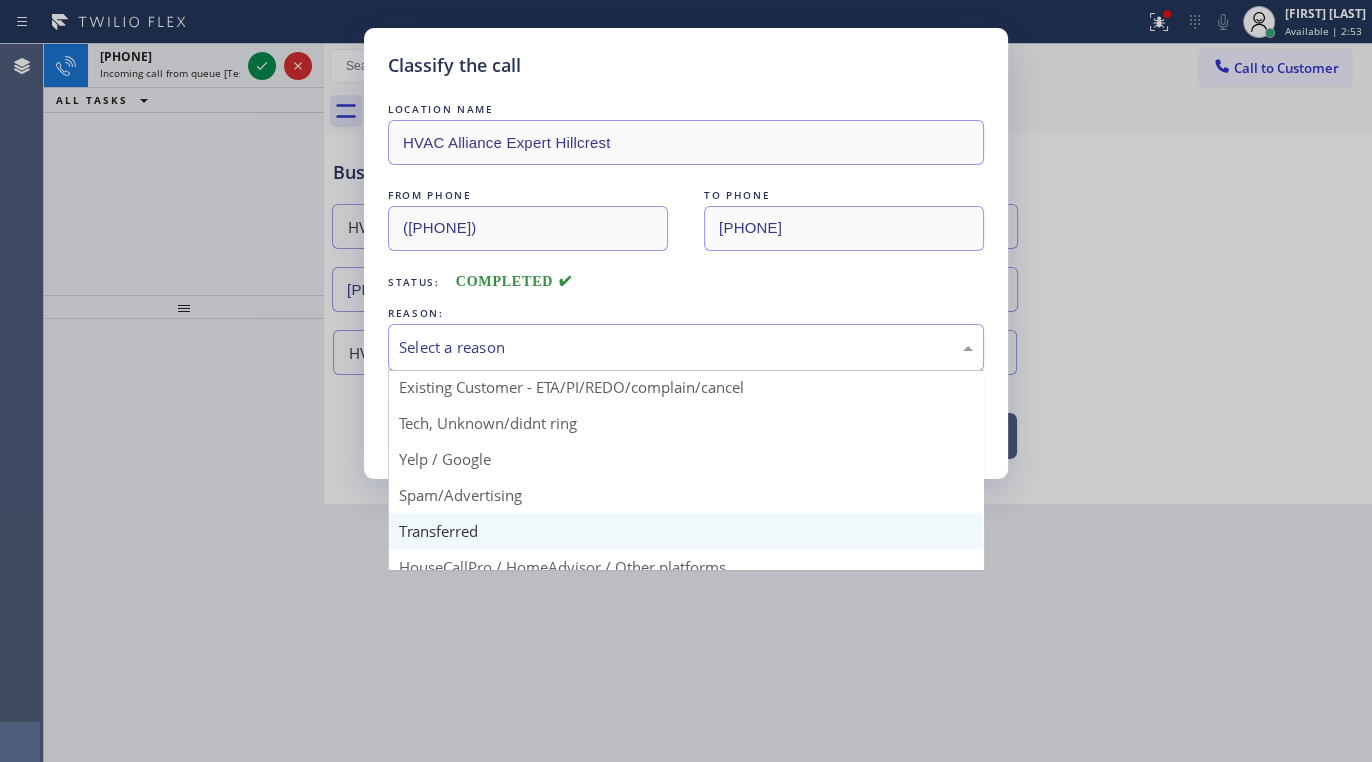 scroll, scrollTop: 133, scrollLeft: 0, axis: vertical 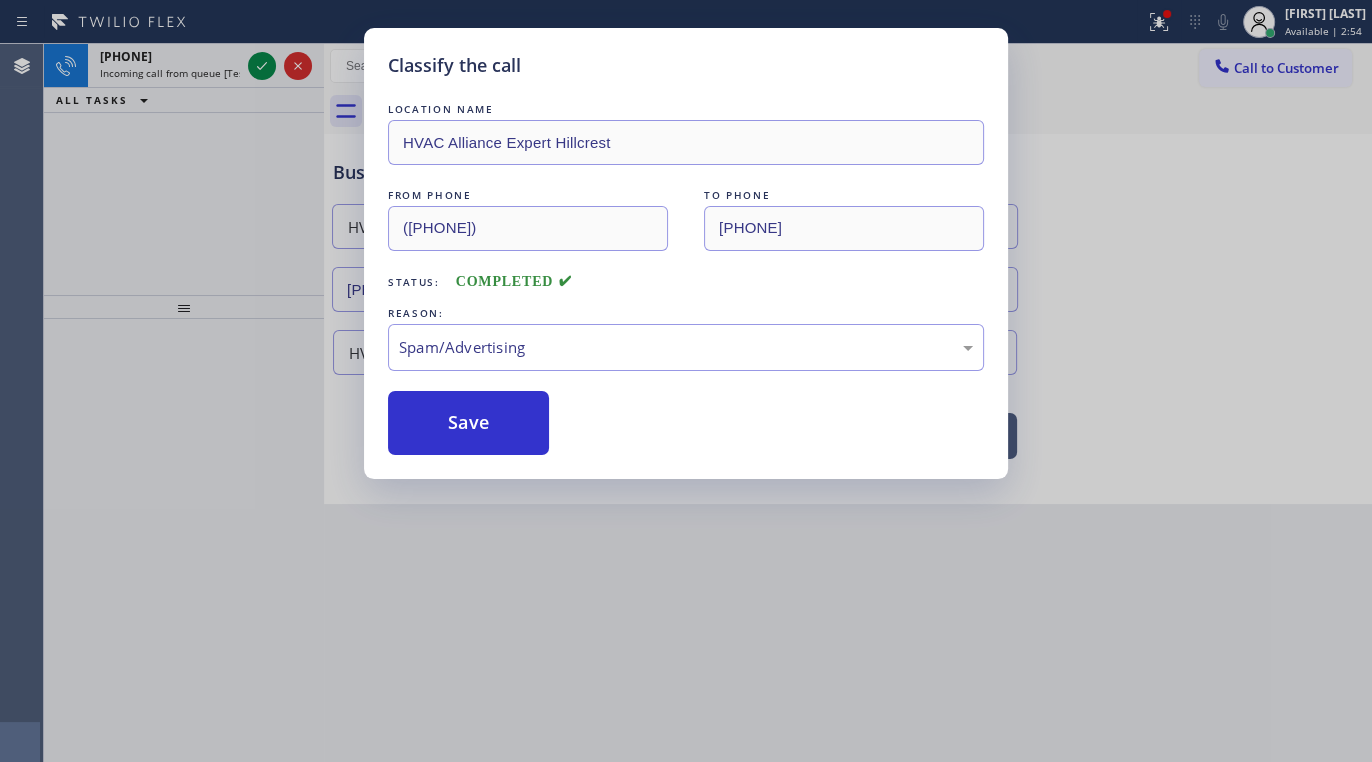 click on "Save" at bounding box center (468, 423) 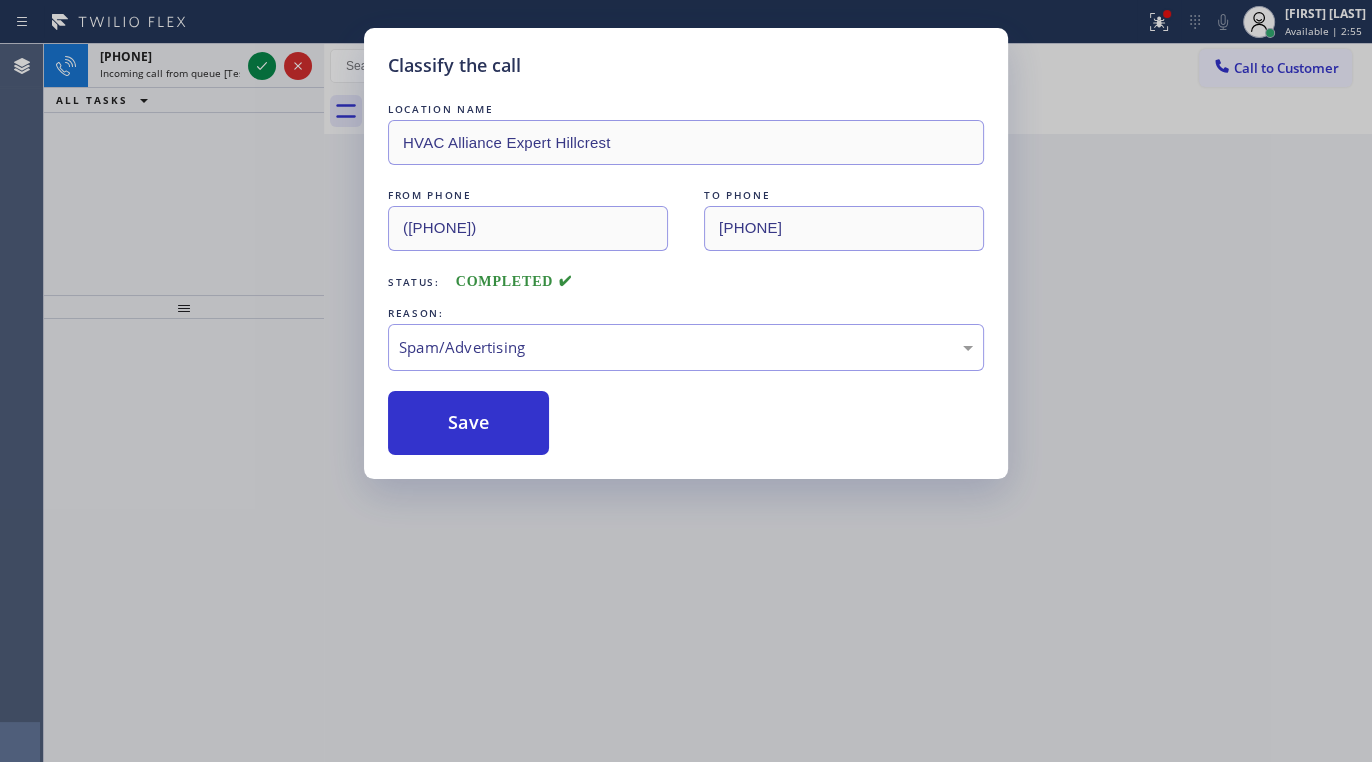 click on "Classify the call LOCATION NAME HVAC Alliance Expert Hillcrest FROM PHONE ([PHONE]) TO PHONE ([PHONE]) Status: COMPLETED REASON: Spam/Advertising Save" at bounding box center [686, 381] 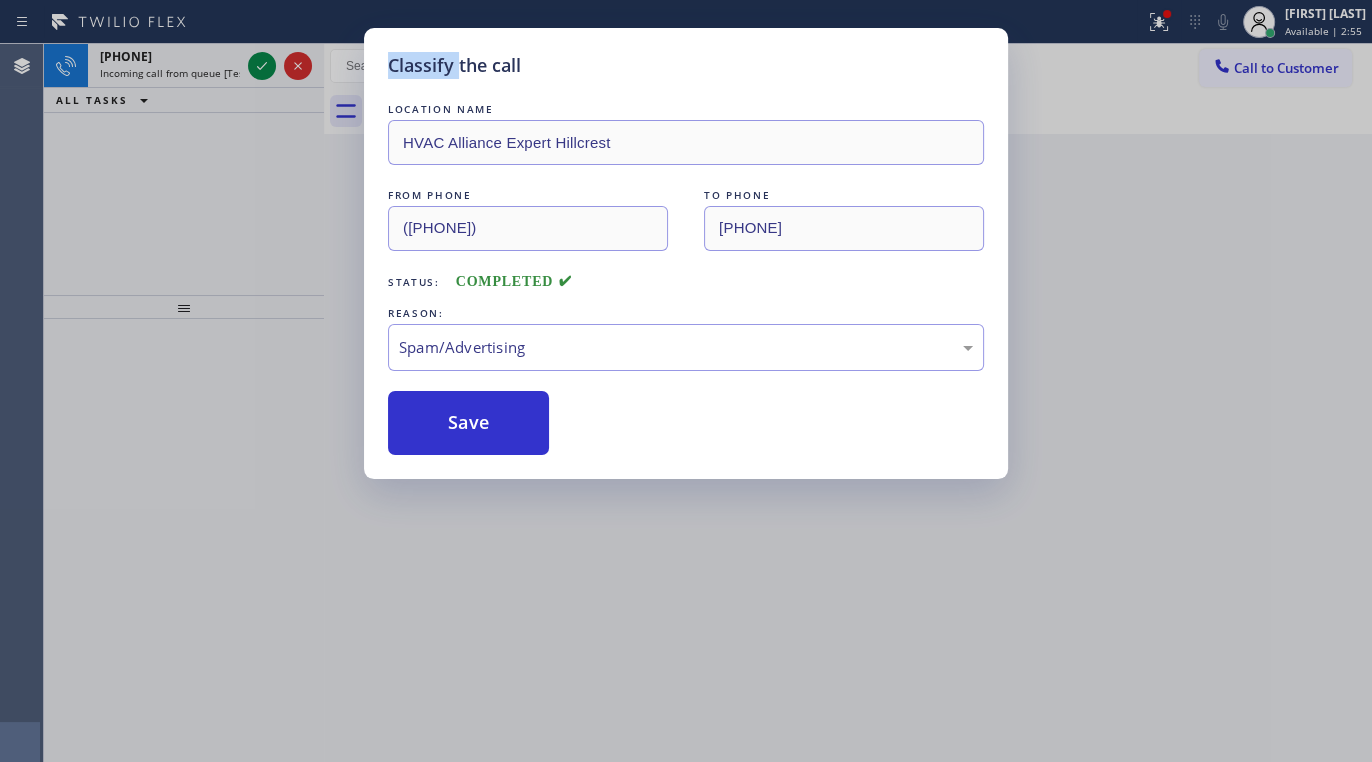 click on "Classify the call LOCATION NAME HVAC Alliance Expert Hillcrest FROM PHONE ([PHONE]) TO PHONE ([PHONE]) Status: COMPLETED REASON: Spam/Advertising Save" at bounding box center [686, 381] 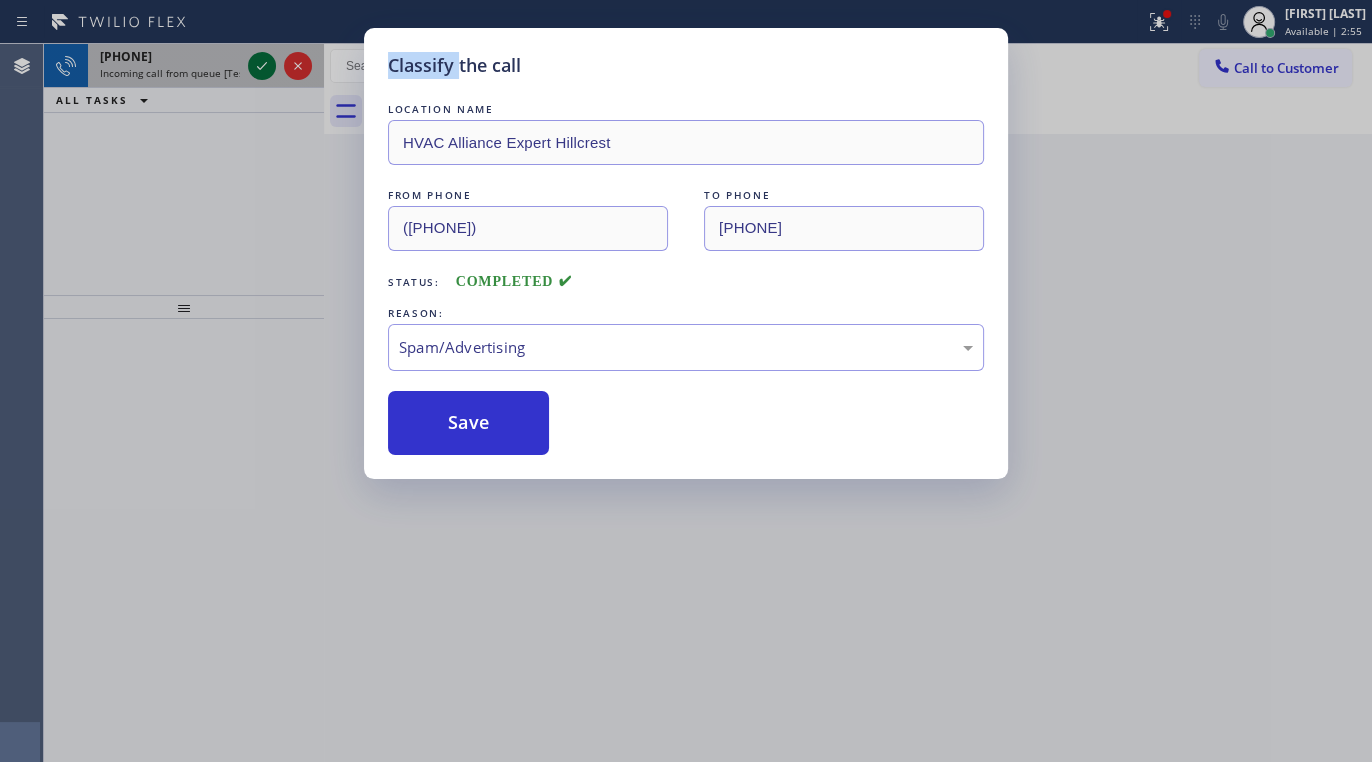 click 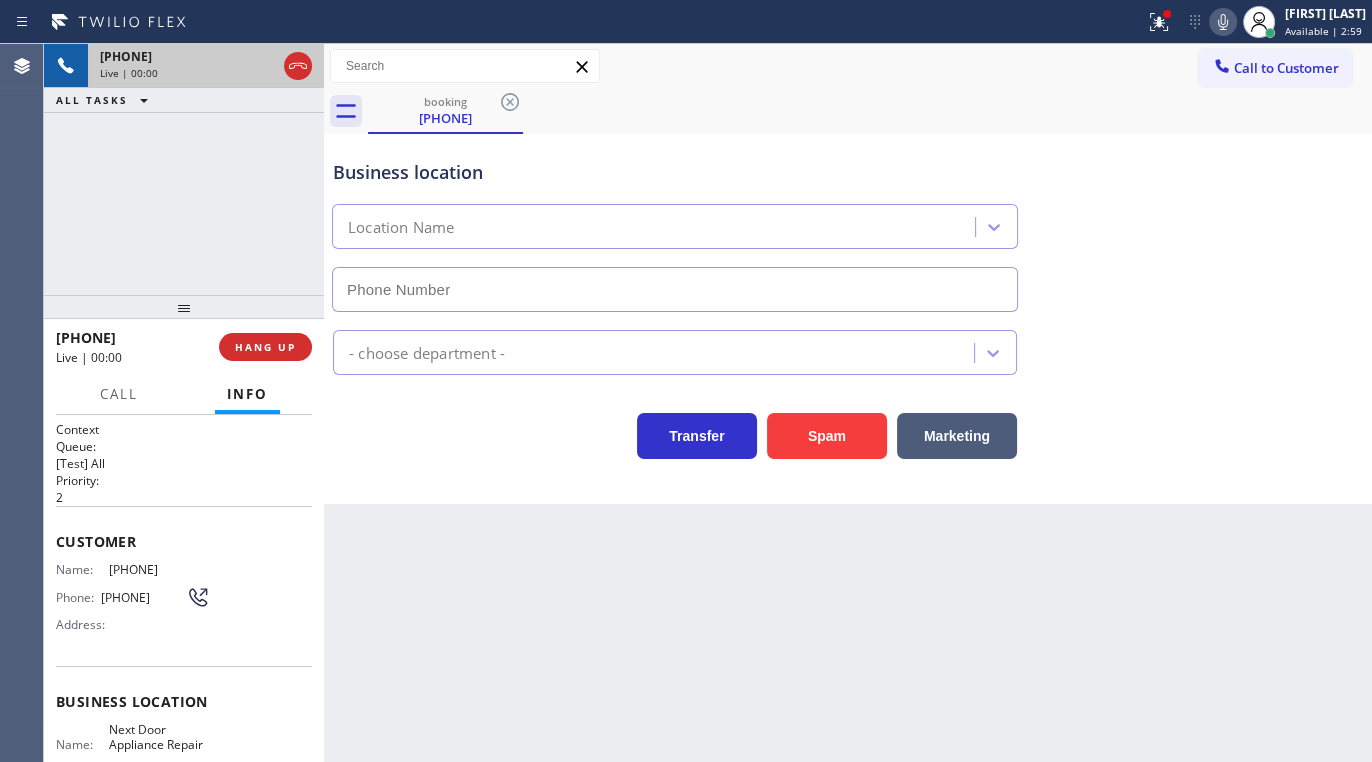 type on "([PHONE])" 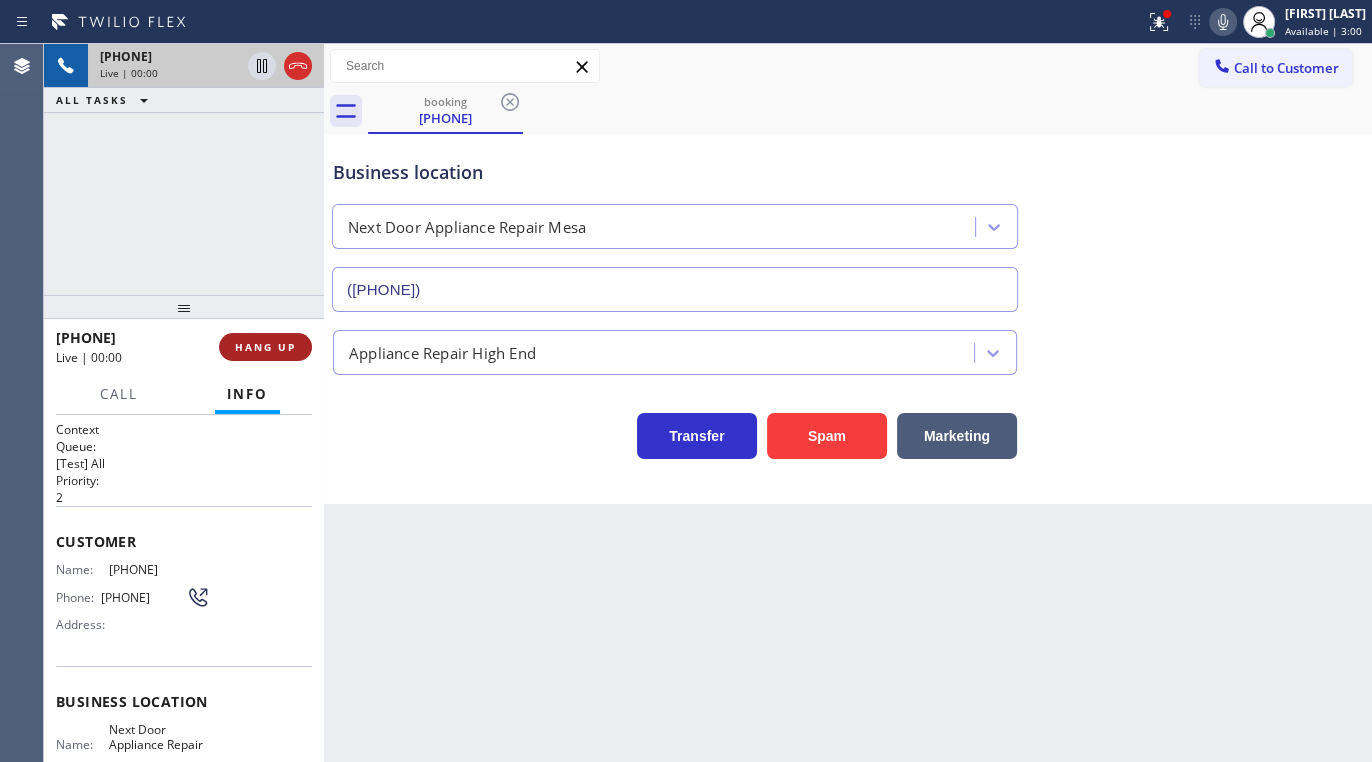 click on "HANG UP" at bounding box center [265, 347] 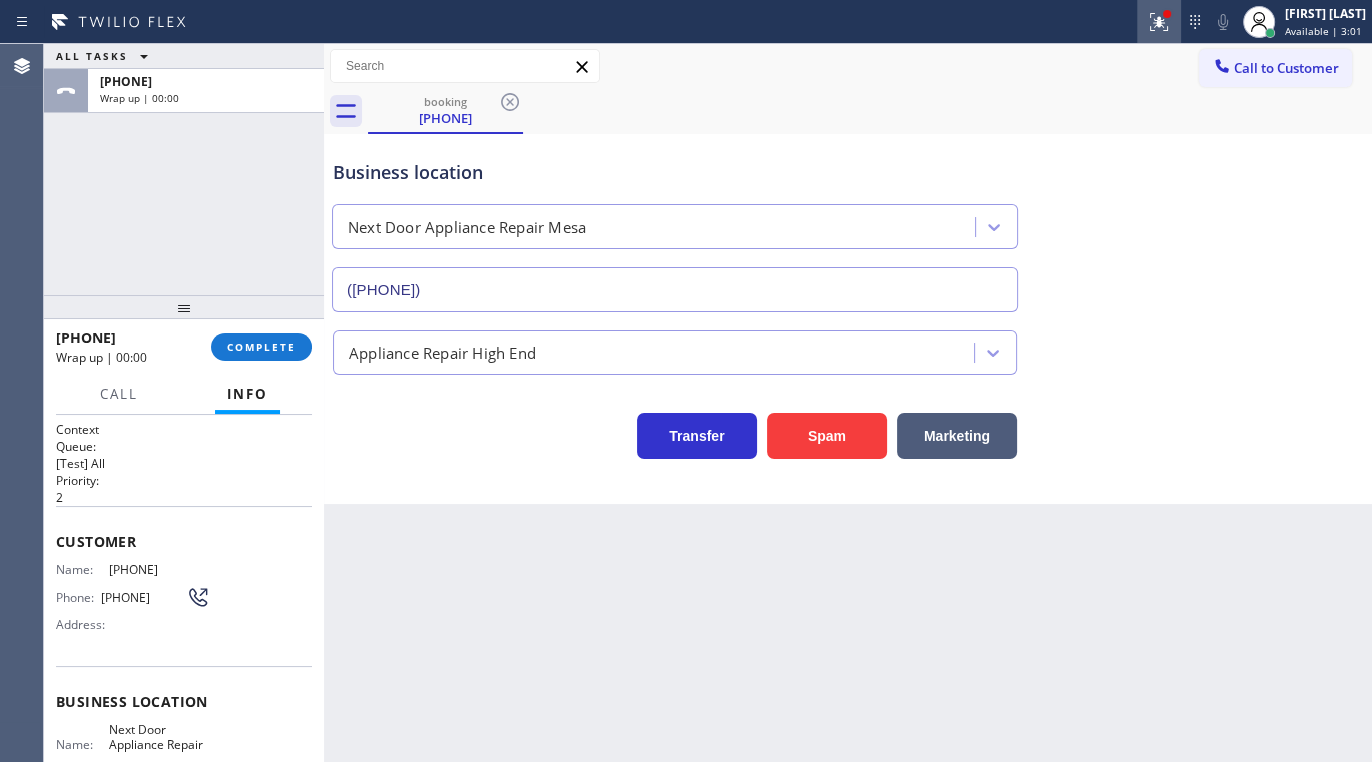 click at bounding box center (1159, 22) 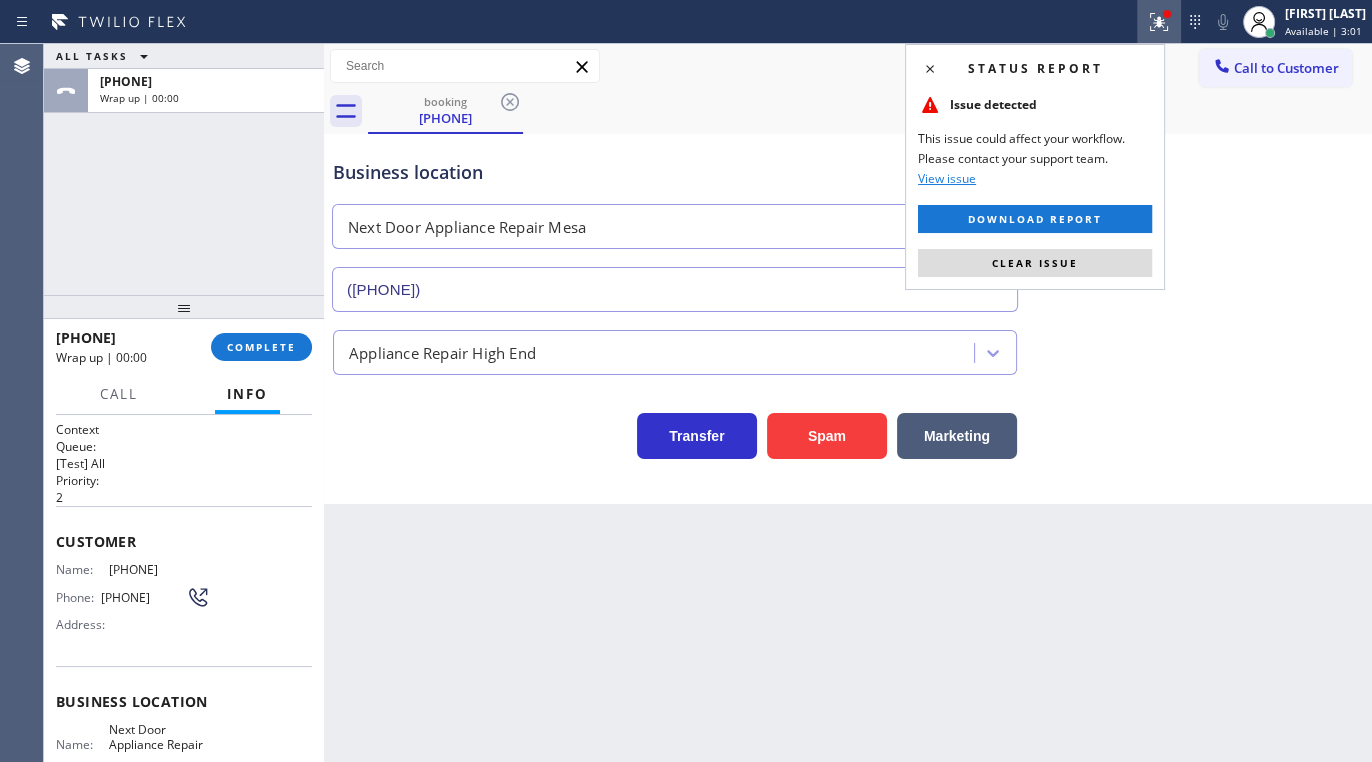 click on "Clear issue" at bounding box center (1035, 263) 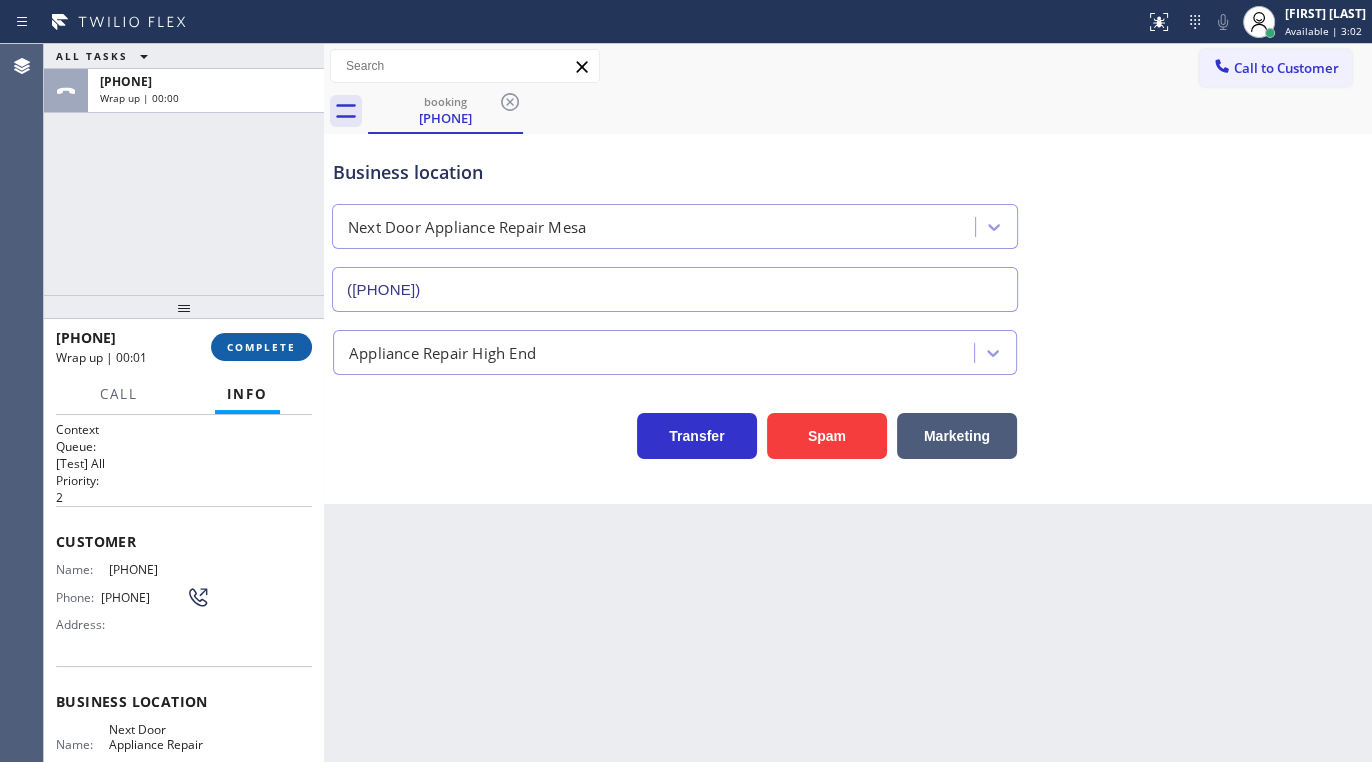 click on "COMPLETE" at bounding box center (261, 347) 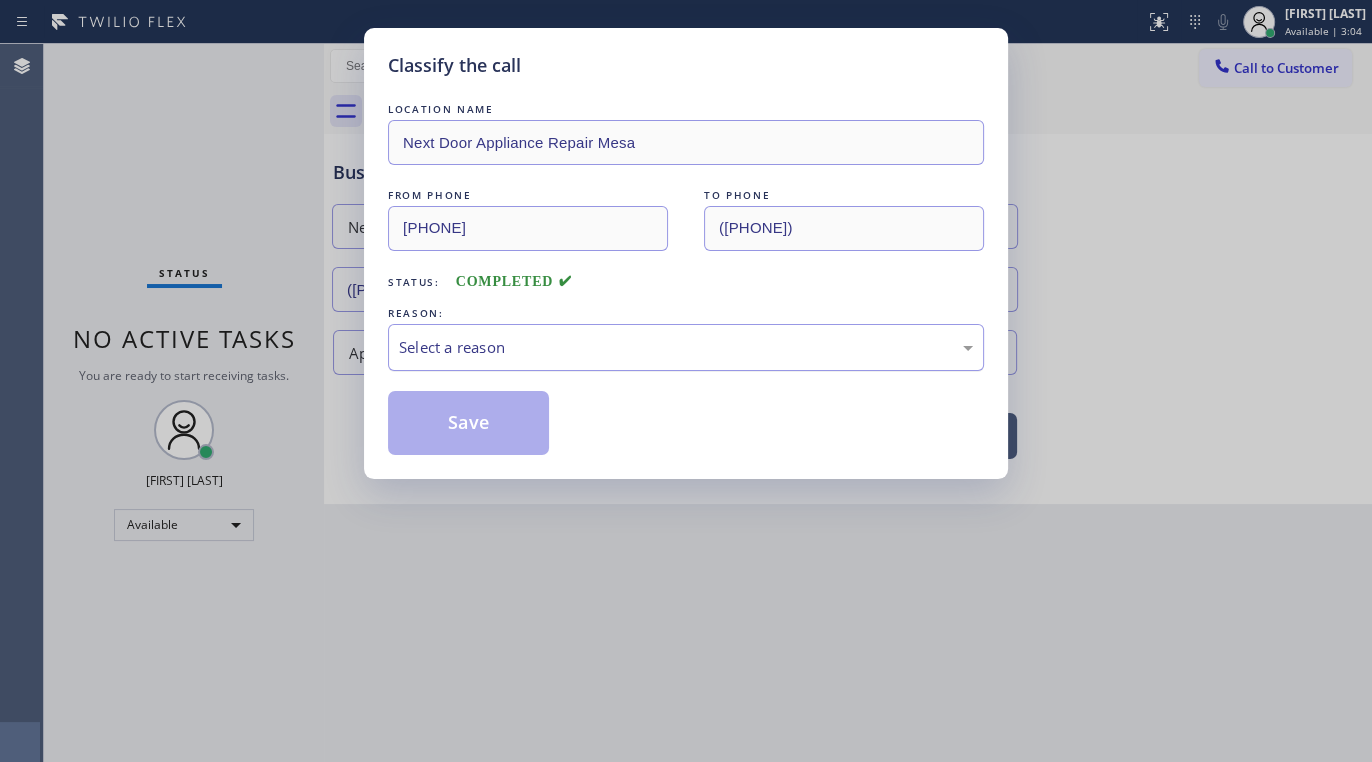 click on "Select a reason" at bounding box center (686, 347) 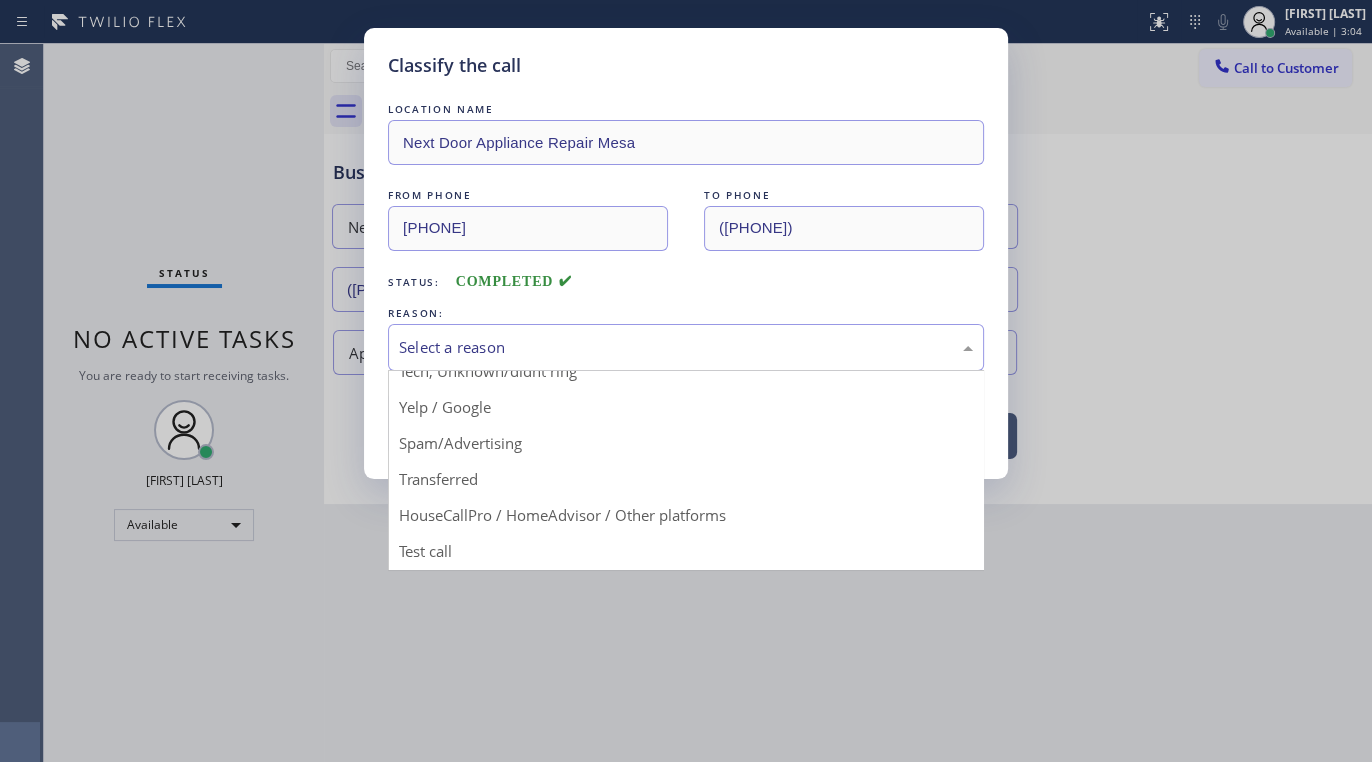 scroll, scrollTop: 133, scrollLeft: 0, axis: vertical 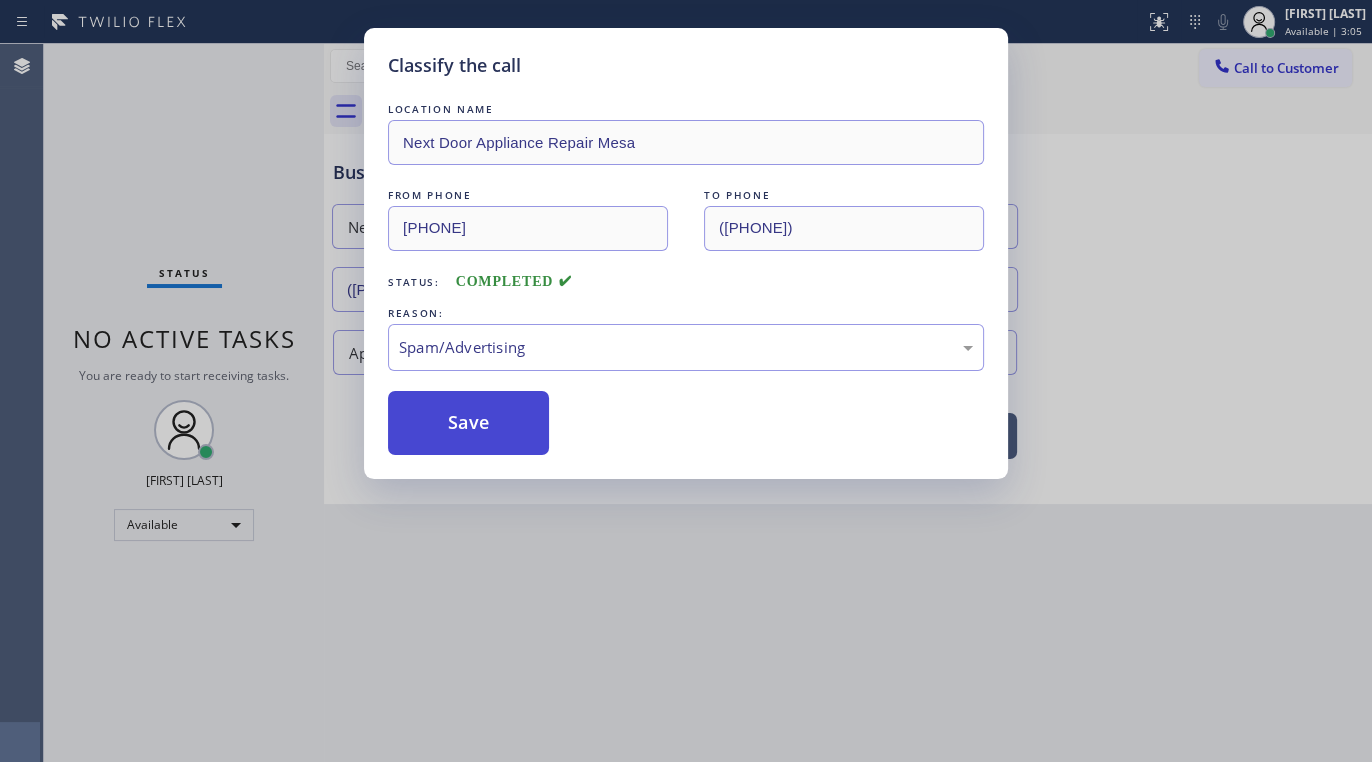 click on "Save" at bounding box center [468, 423] 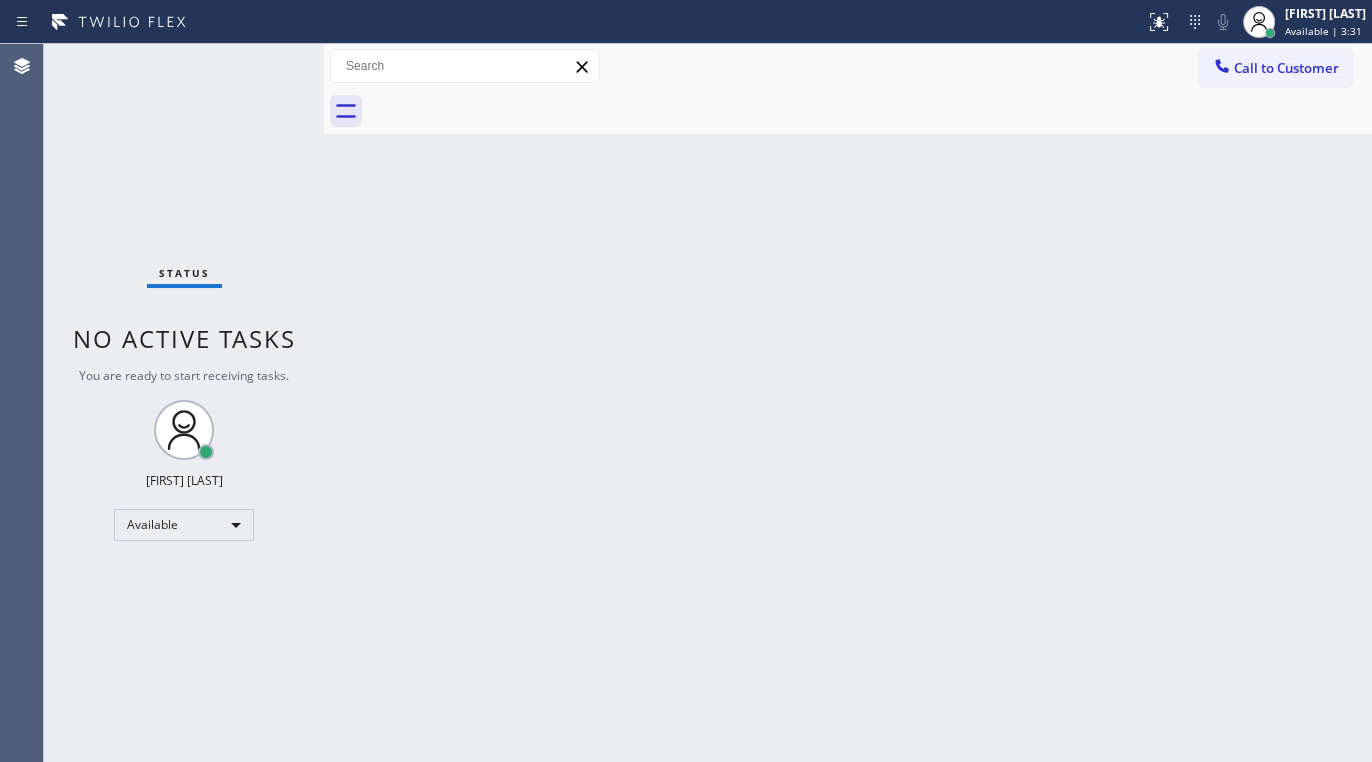 click on "Status   No active tasks     You are ready to start receiving tasks.   [FIRST] [LAST] Available" at bounding box center (184, 403) 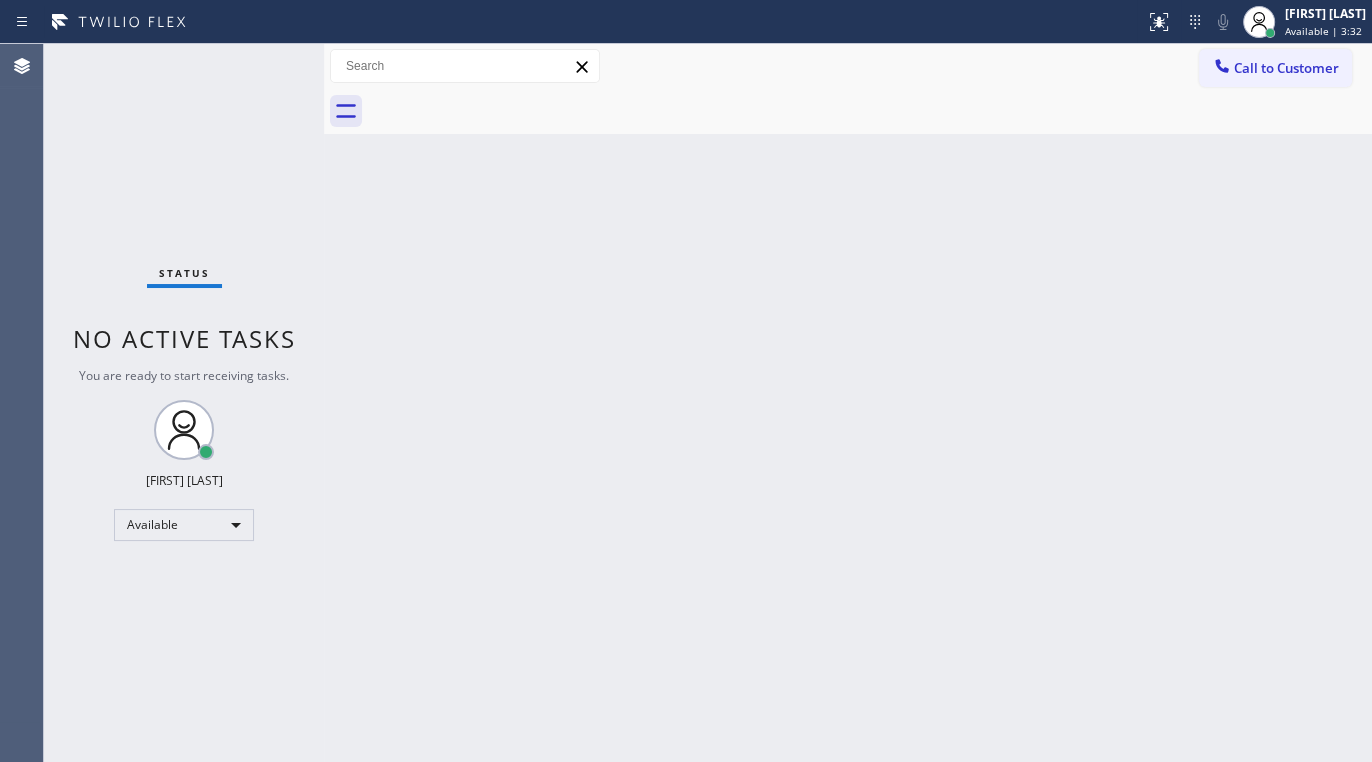 click on "Status   No active tasks     You are ready to start receiving tasks.   [FIRST] [LAST] Available" at bounding box center [184, 403] 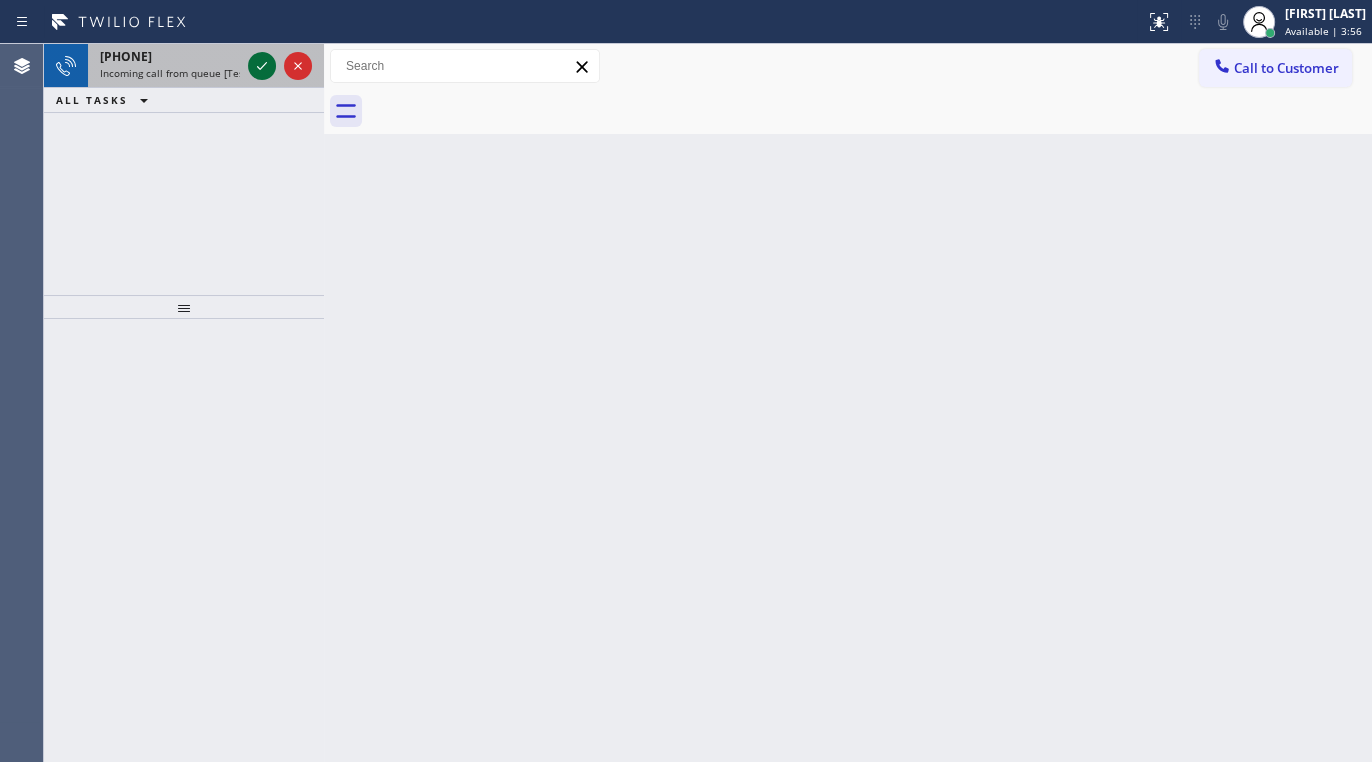 click 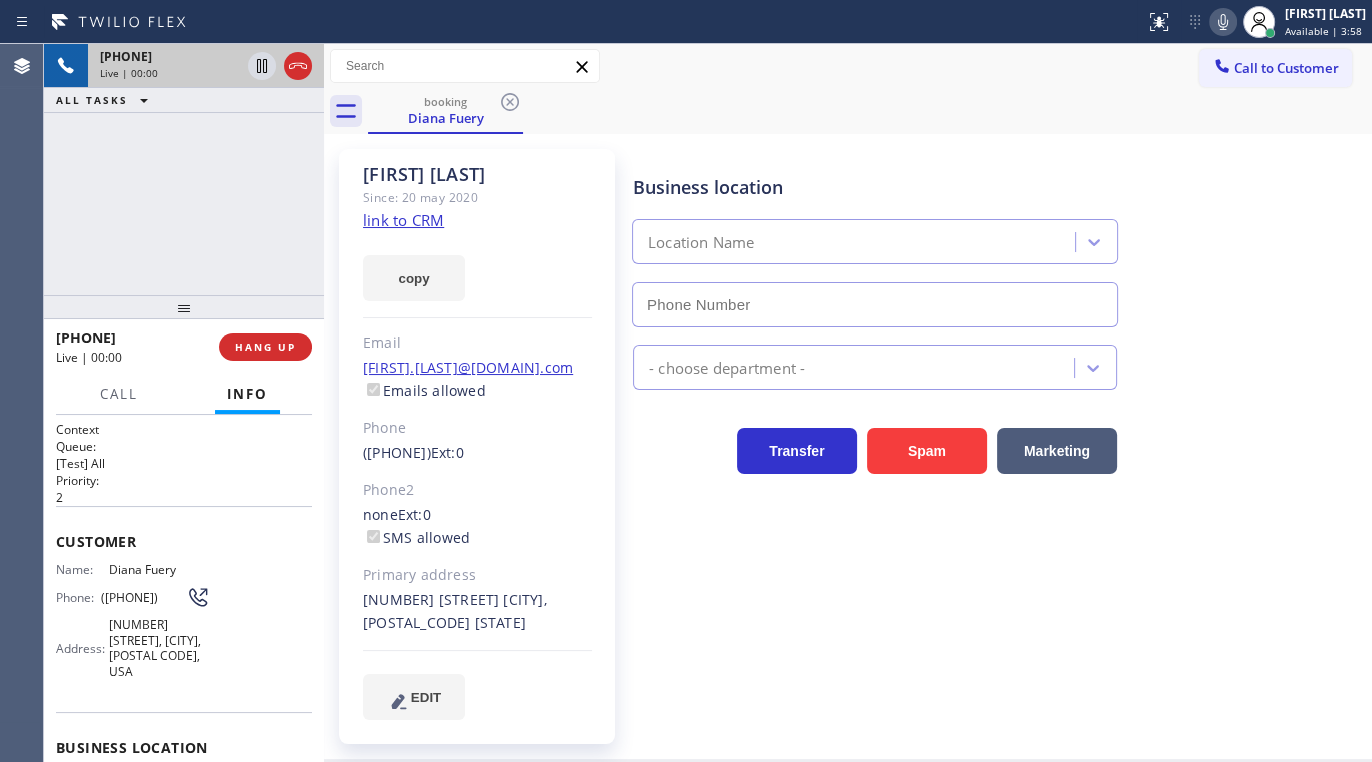 scroll, scrollTop: 90, scrollLeft: 0, axis: vertical 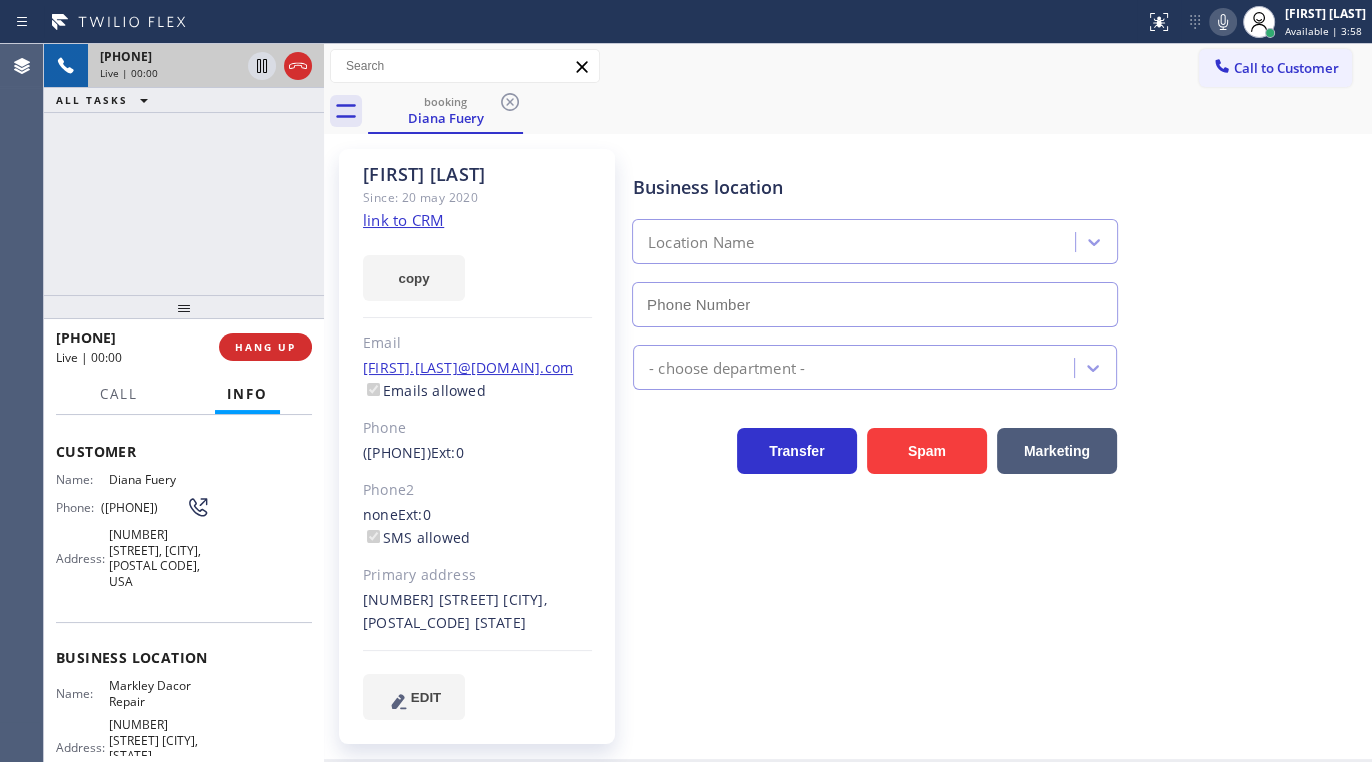 type on "[PHONE]" 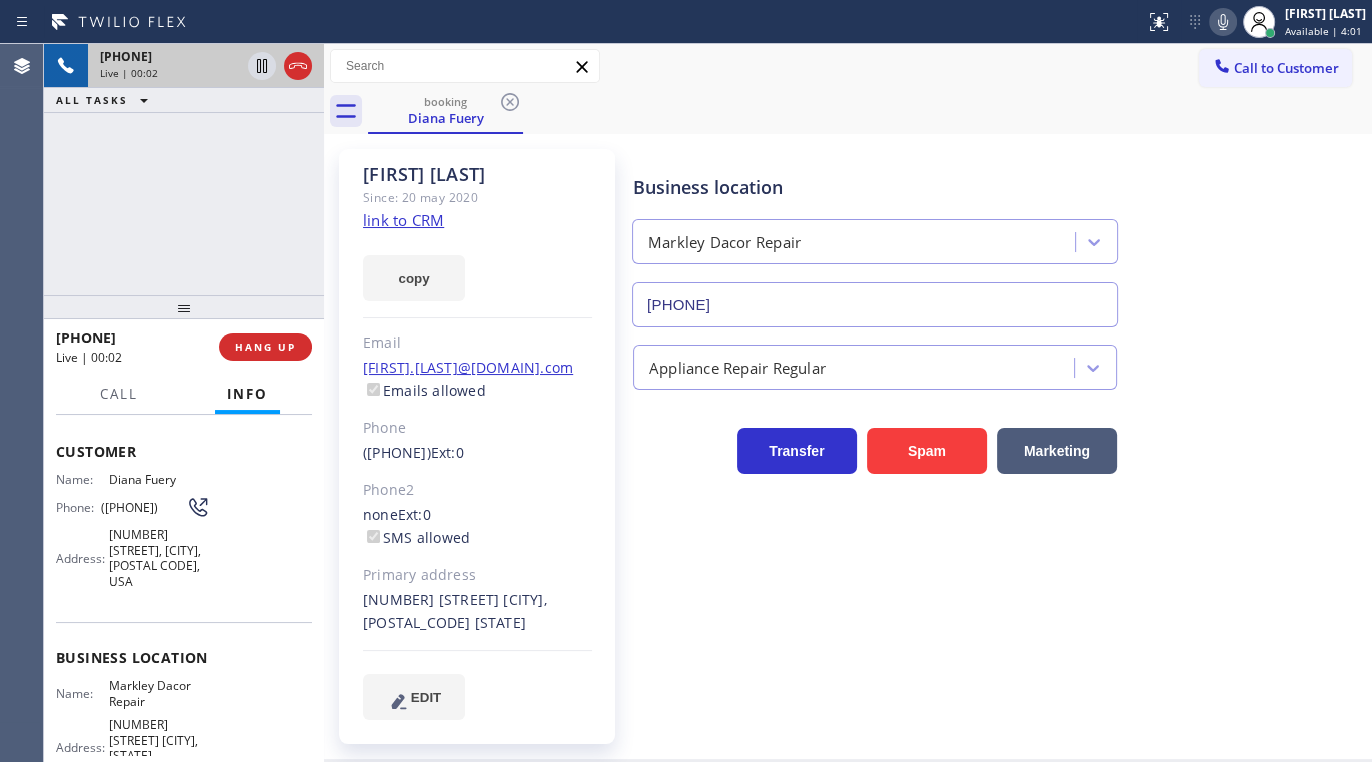 click on "link to CRM" 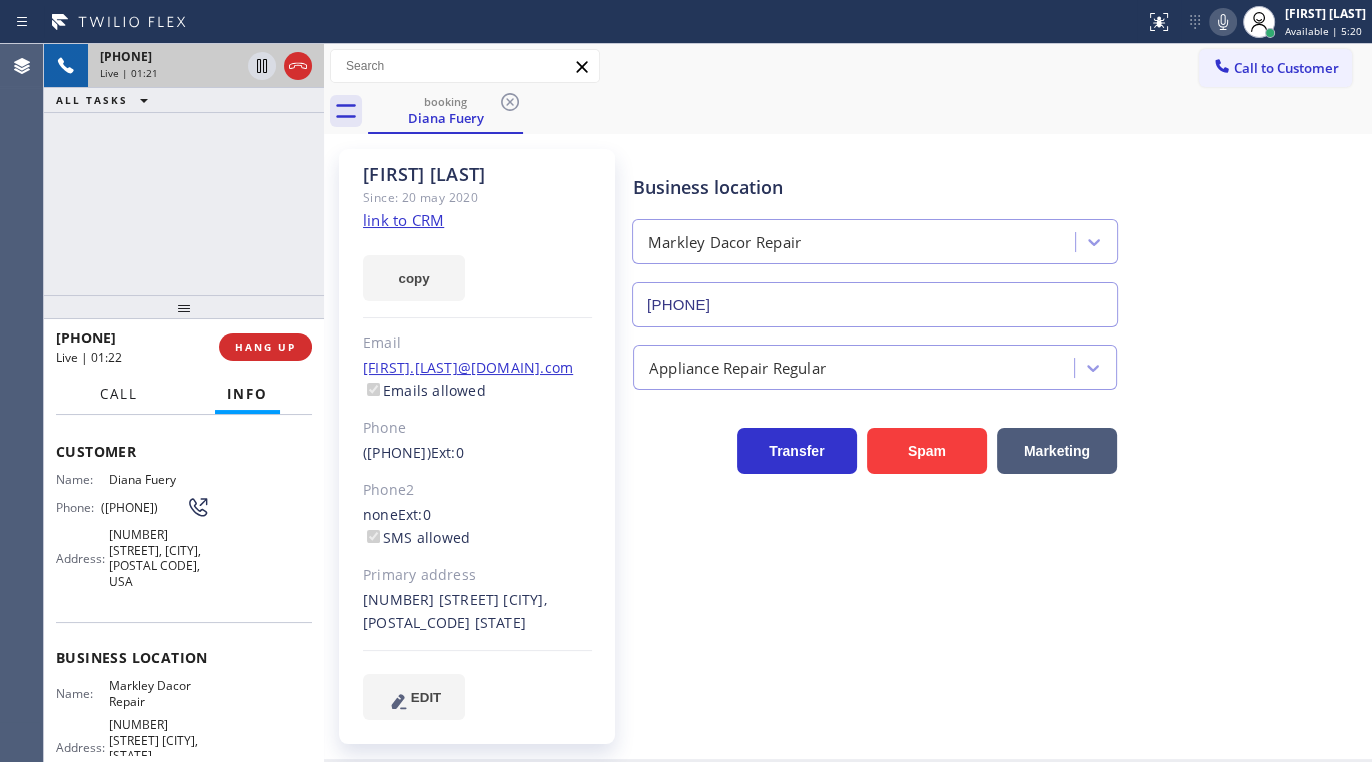 click on "Call" at bounding box center (119, 394) 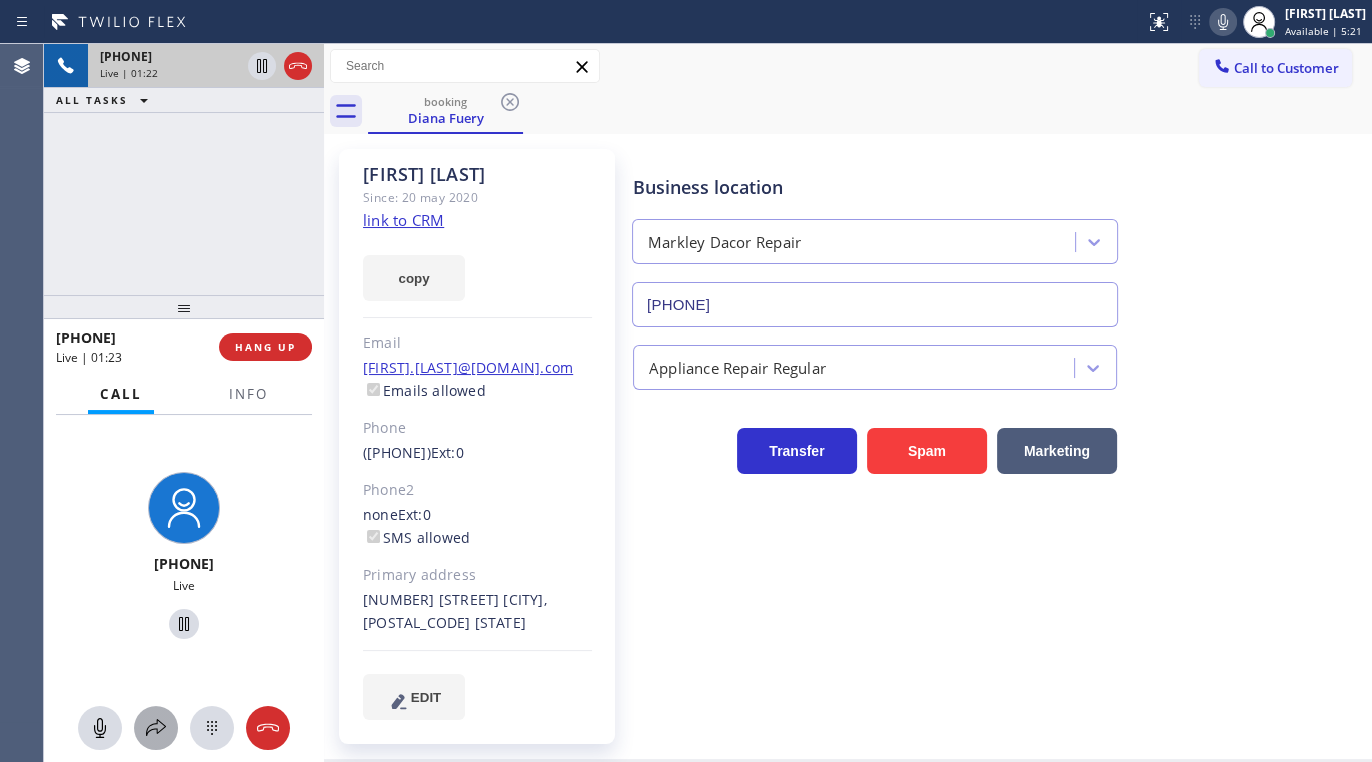 click 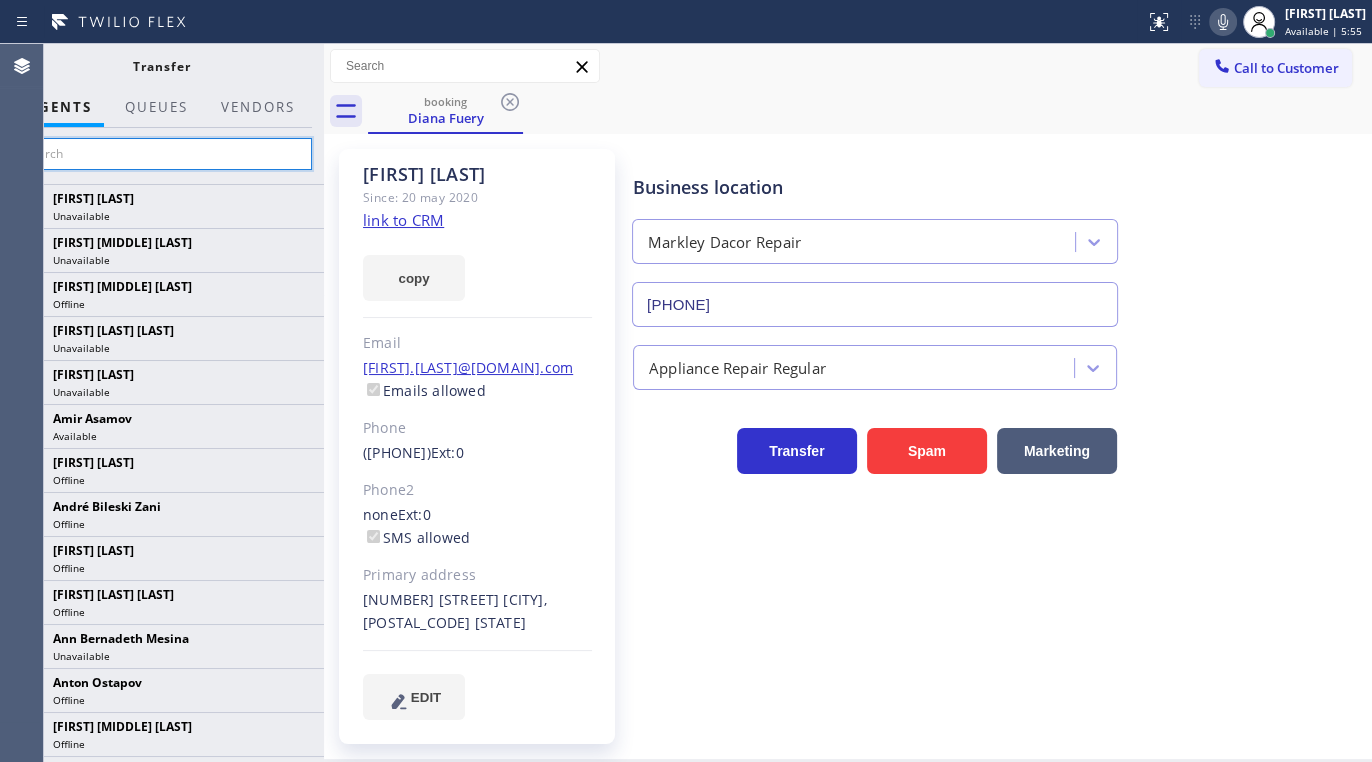 click at bounding box center [161, 154] 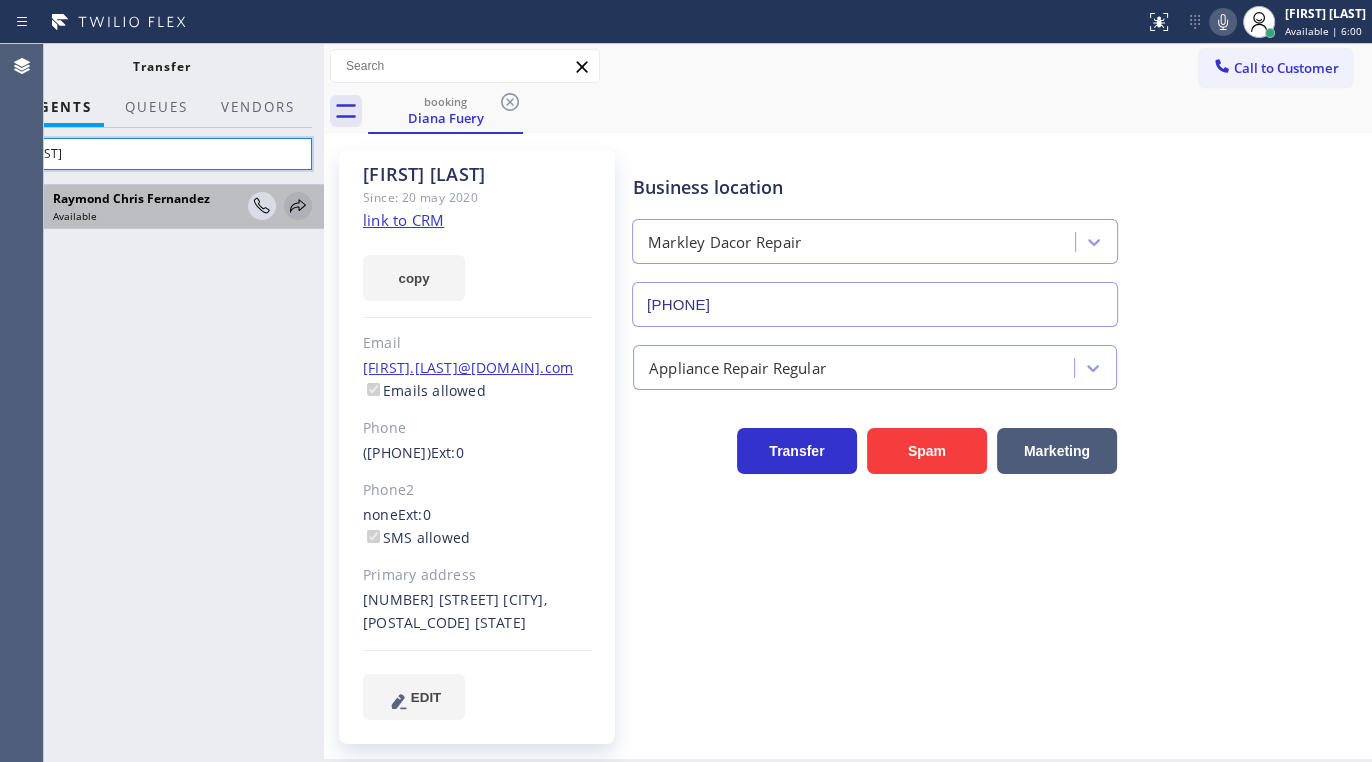 type on "[FIRST]" 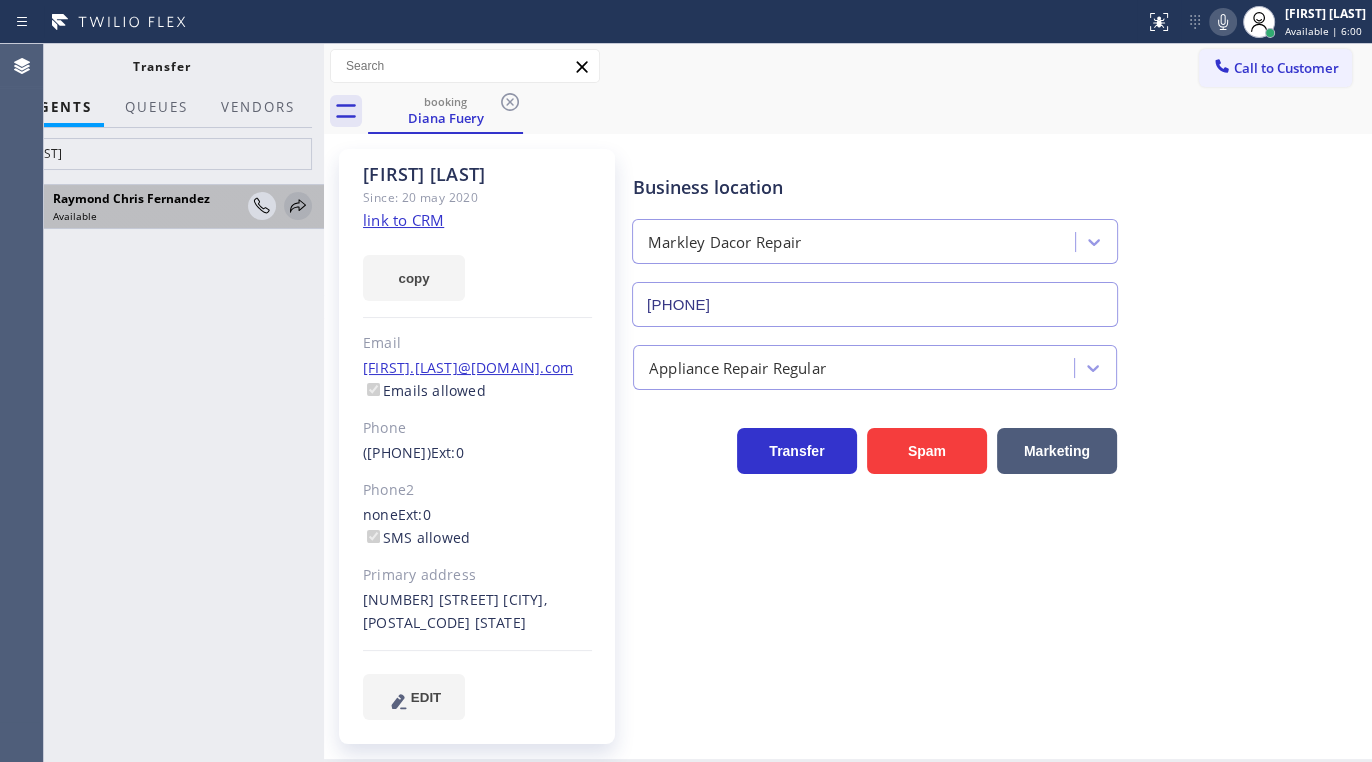 click 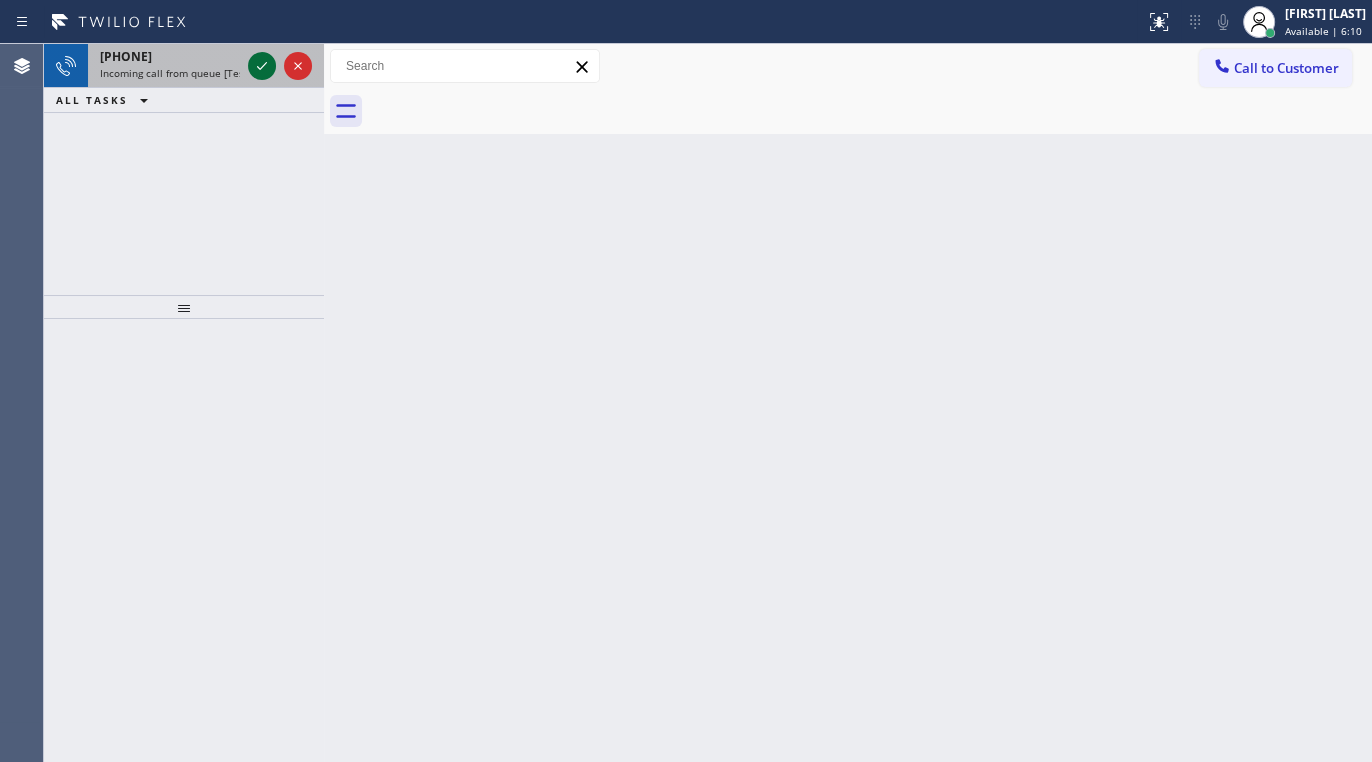 click 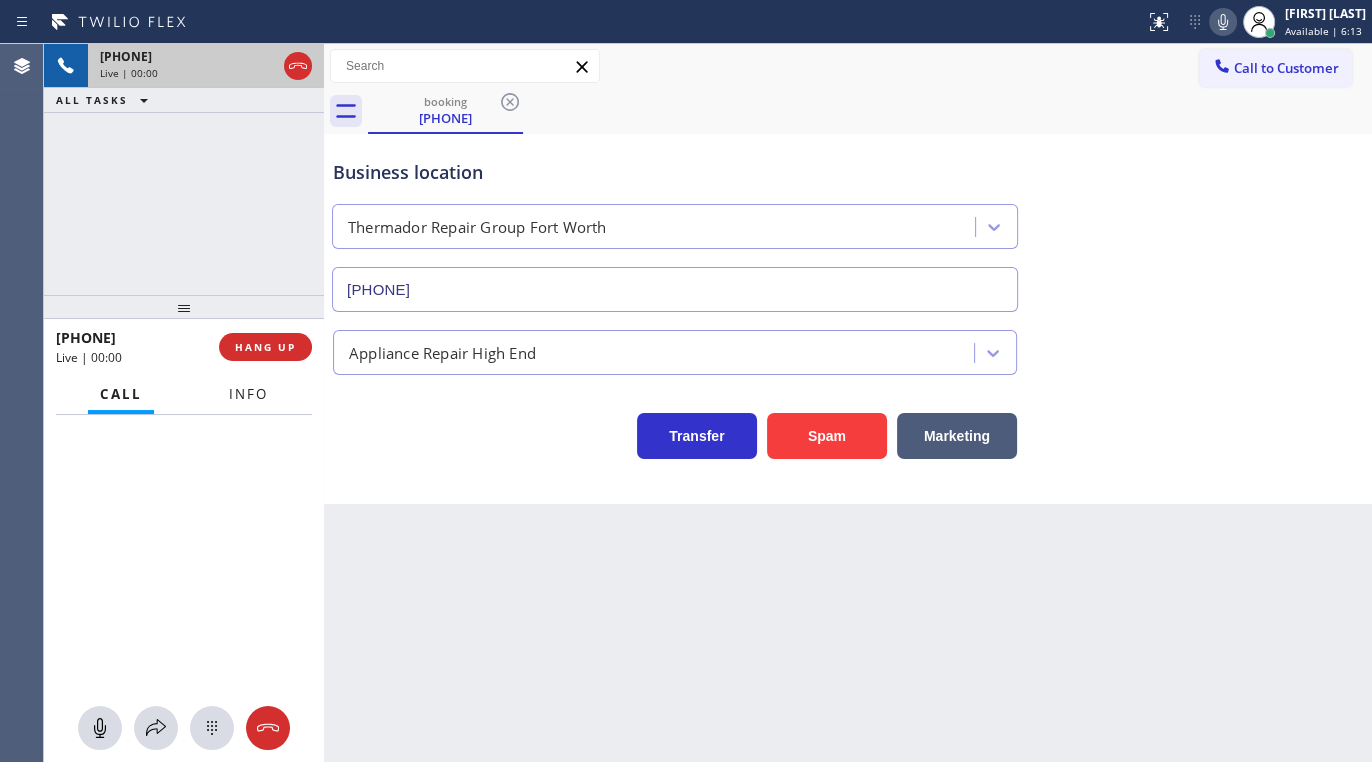 type on "[PHONE]" 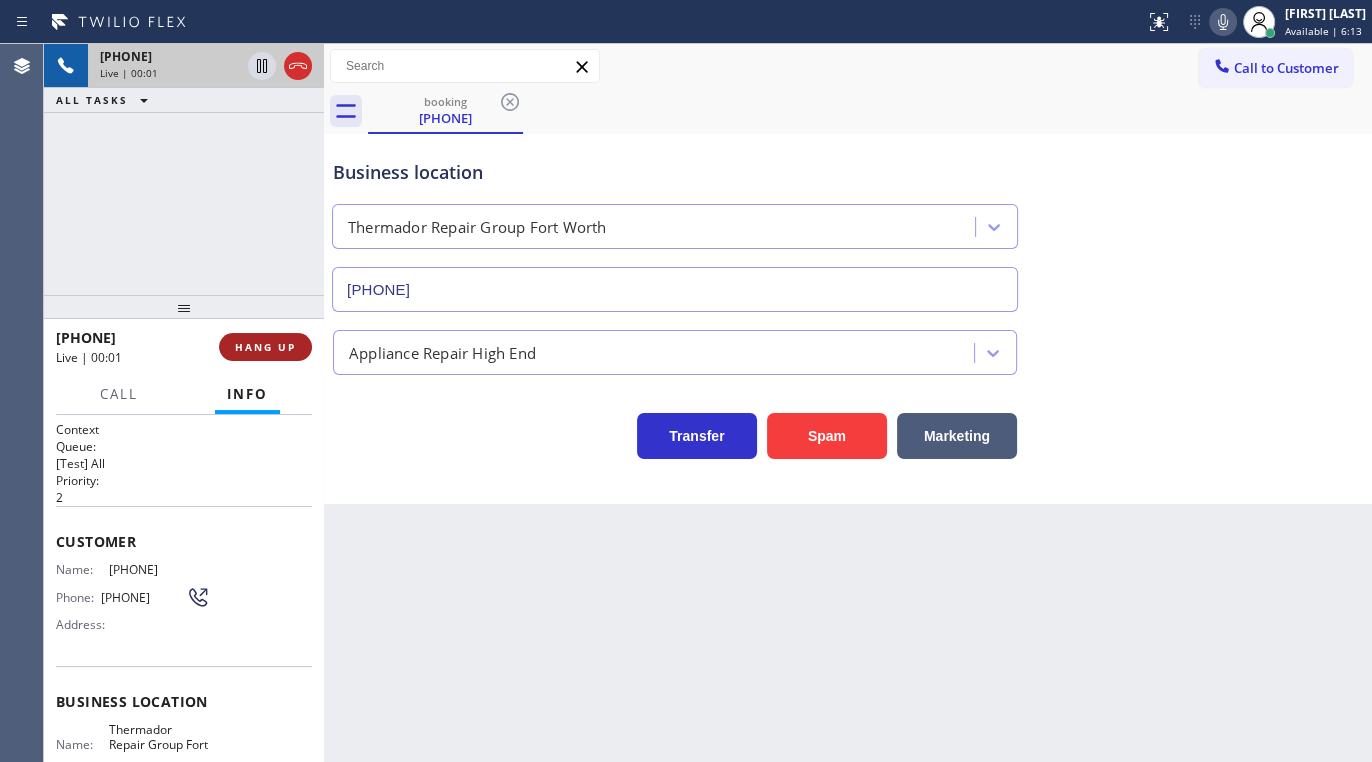 click on "HANG UP" at bounding box center (265, 347) 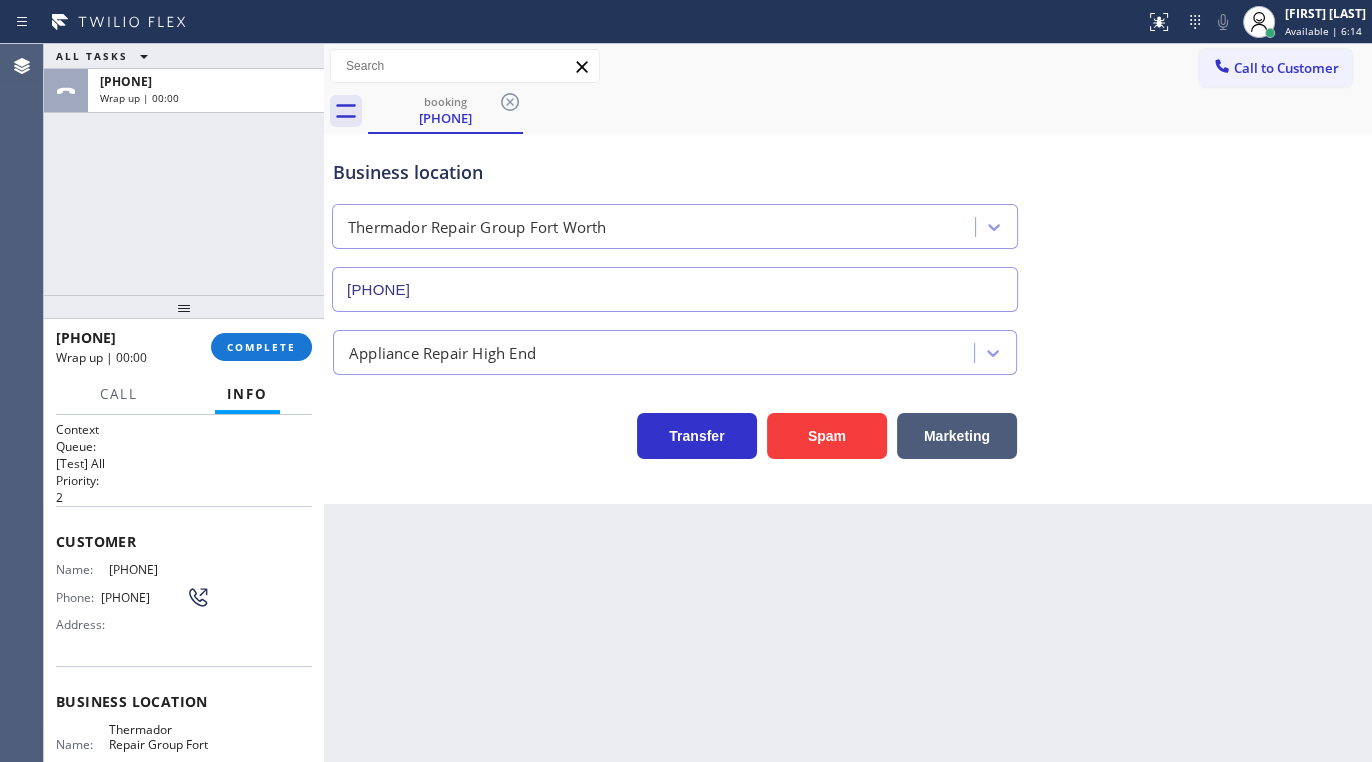 drag, startPoint x: 268, startPoint y: 347, endPoint x: 484, endPoint y: 458, distance: 242.8518 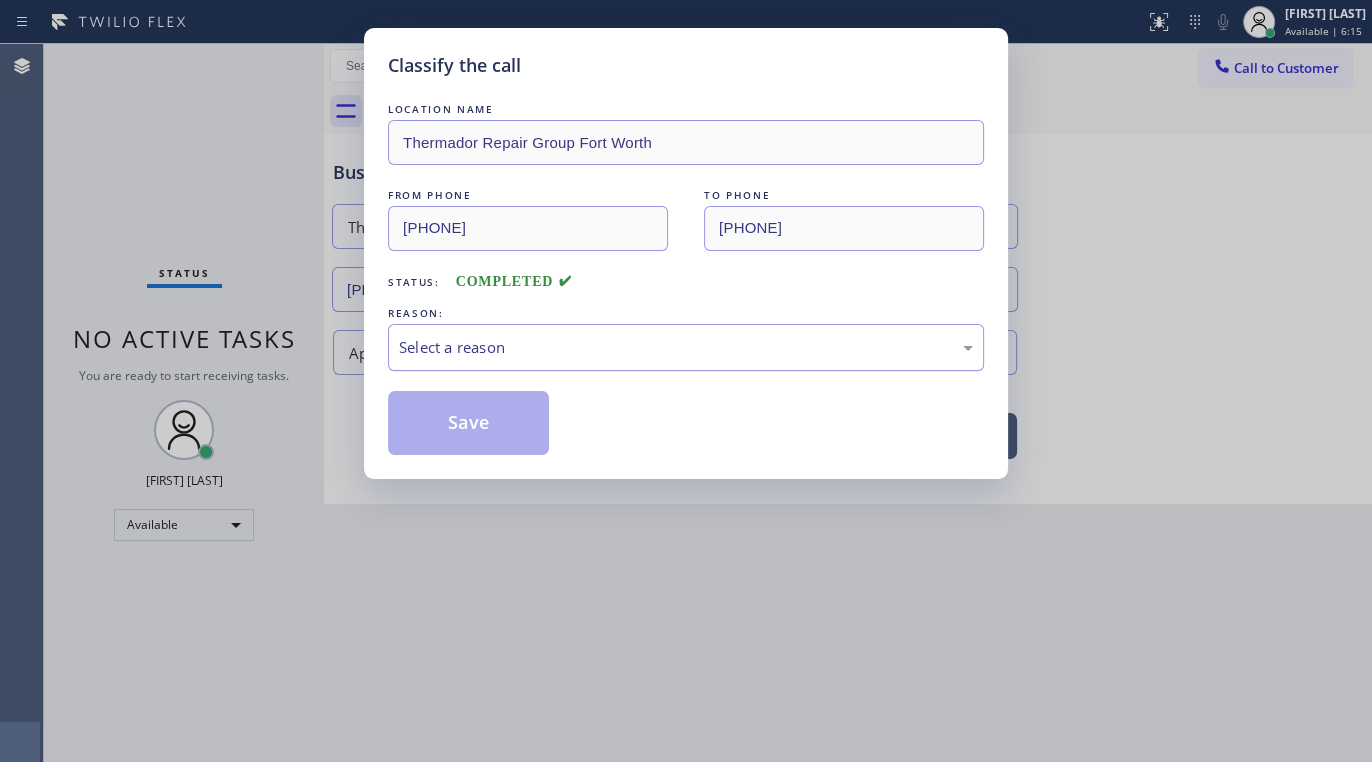 click on "Select a reason" at bounding box center (686, 347) 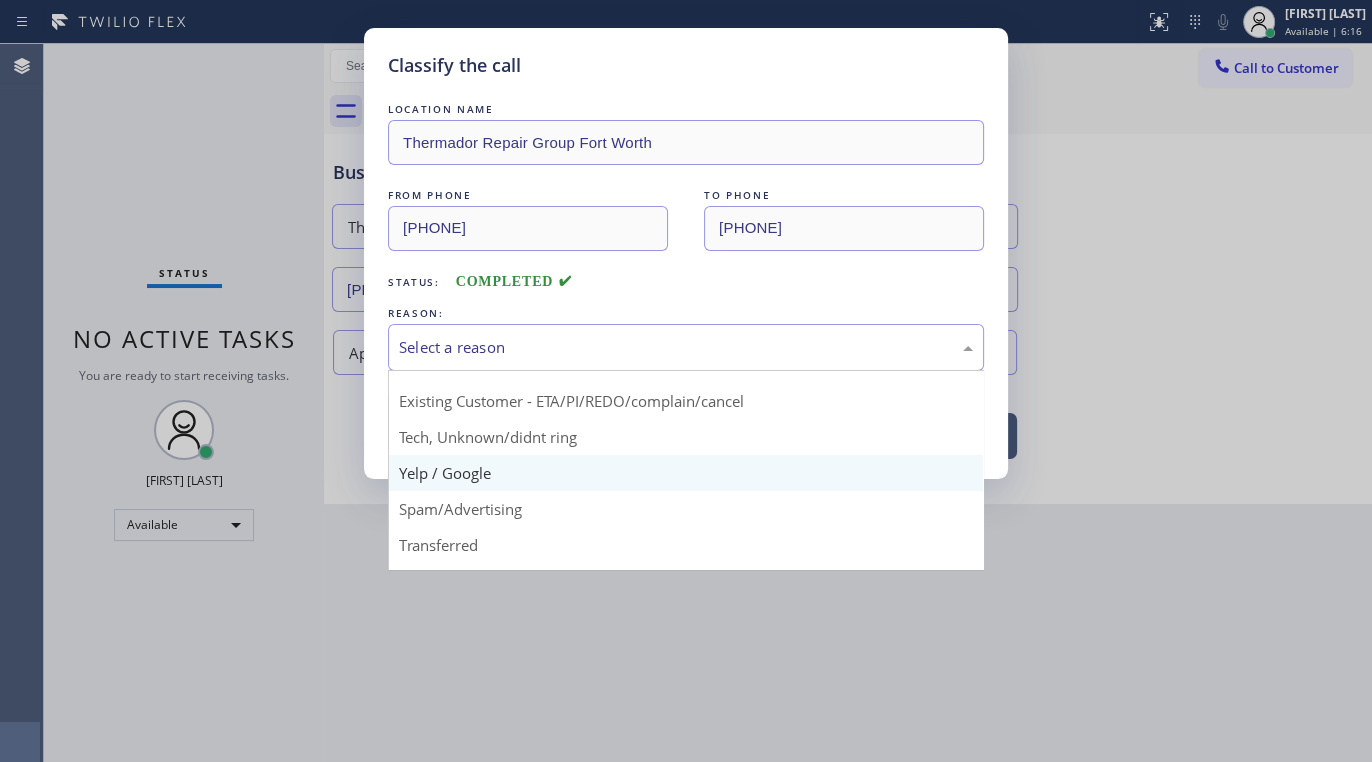 scroll, scrollTop: 23, scrollLeft: 0, axis: vertical 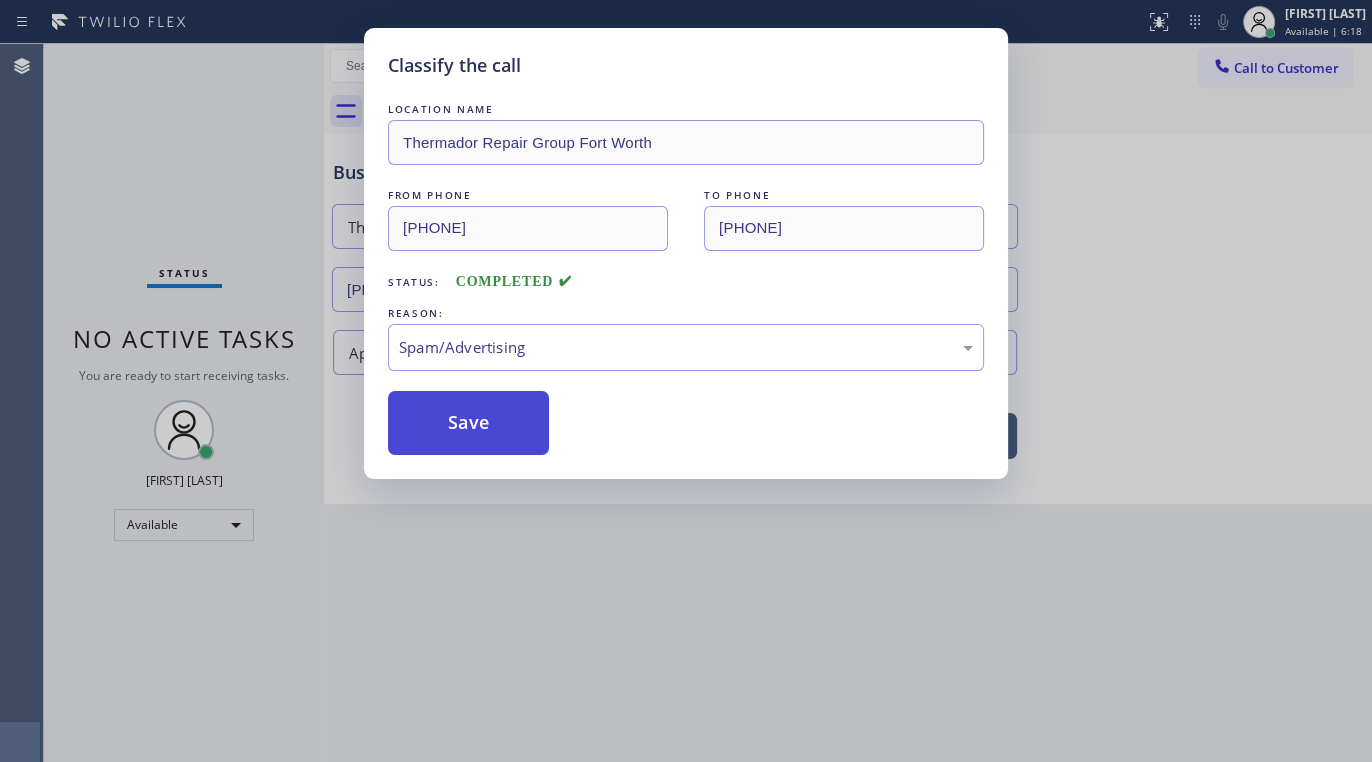 click on "Save" at bounding box center [468, 423] 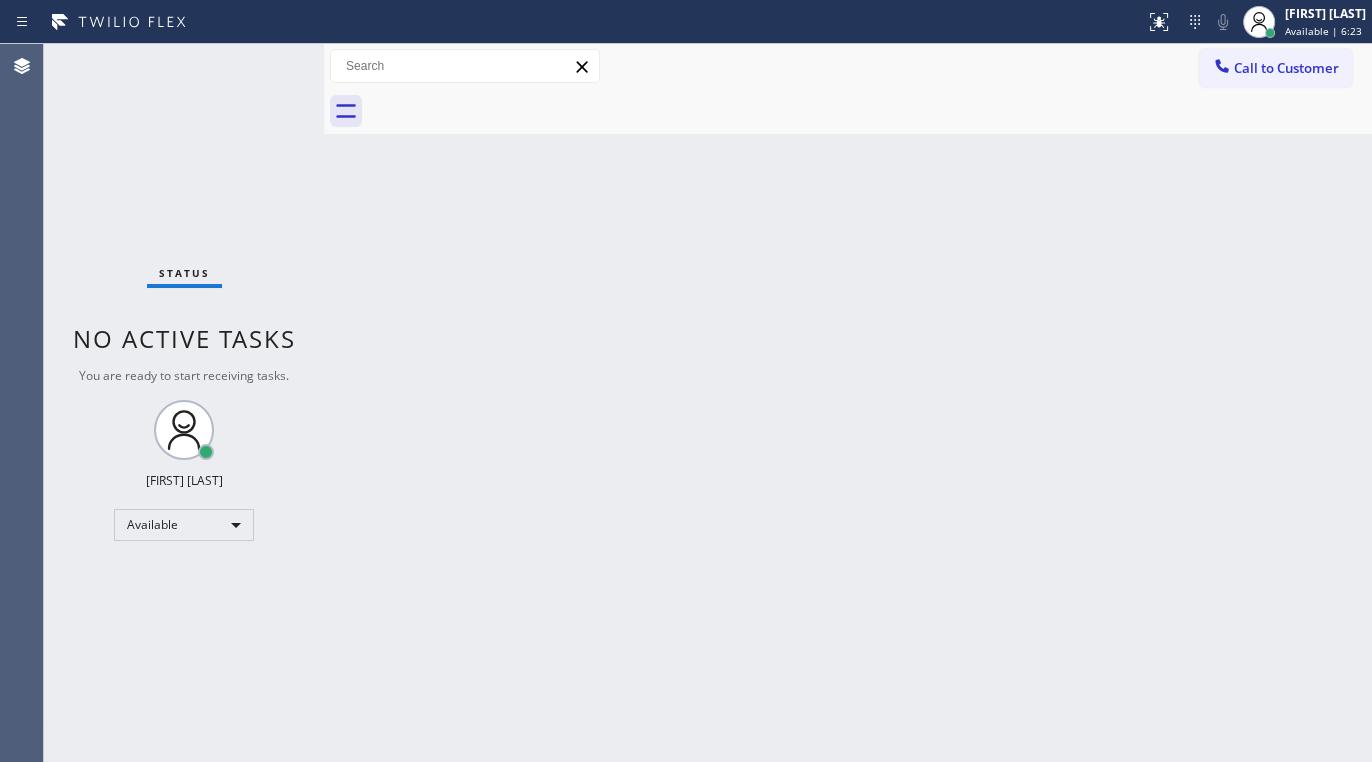 click on "Back to Dashboard Change Sender ID Customers Technicians Select a contact Outbound call Technician Search Technician Your caller id phone number Your caller id phone number Call Technician info Name   Phone none Address none Change Sender ID HVAC +18559994417 5 Star Appliance +18557314952 Appliance Repair +18554611149 Plumbing +18889090120 Air Duct Cleaning +18006865038  Electricians +18005688664 Cancel Change Check personal SMS Reset Change No tabs Call to Customer Outbound call Location Jenn-Air Expert Appliance Repair Your caller id phone number ([PHONE]) Customer number Call Outbound call Technician Search Technician Your caller id phone number Your caller id phone number Call" at bounding box center [848, 403] 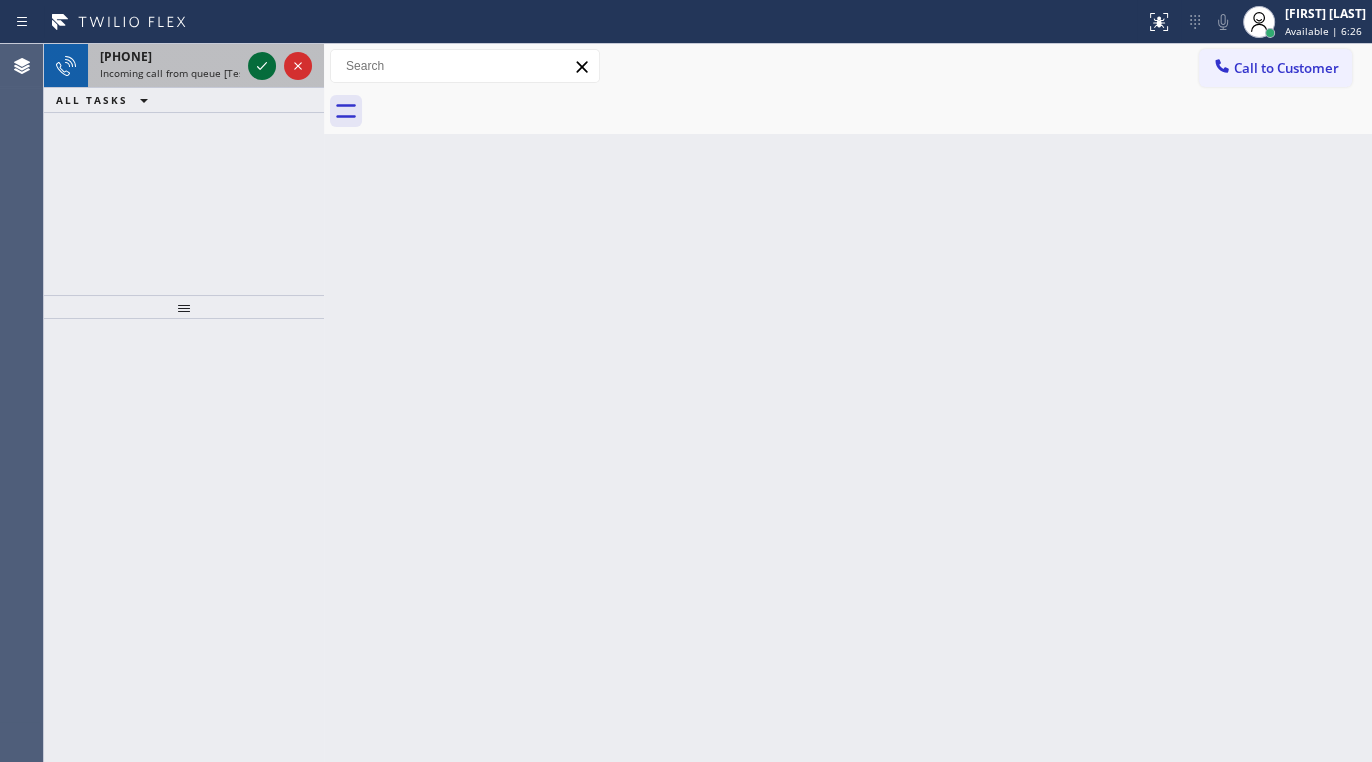 click 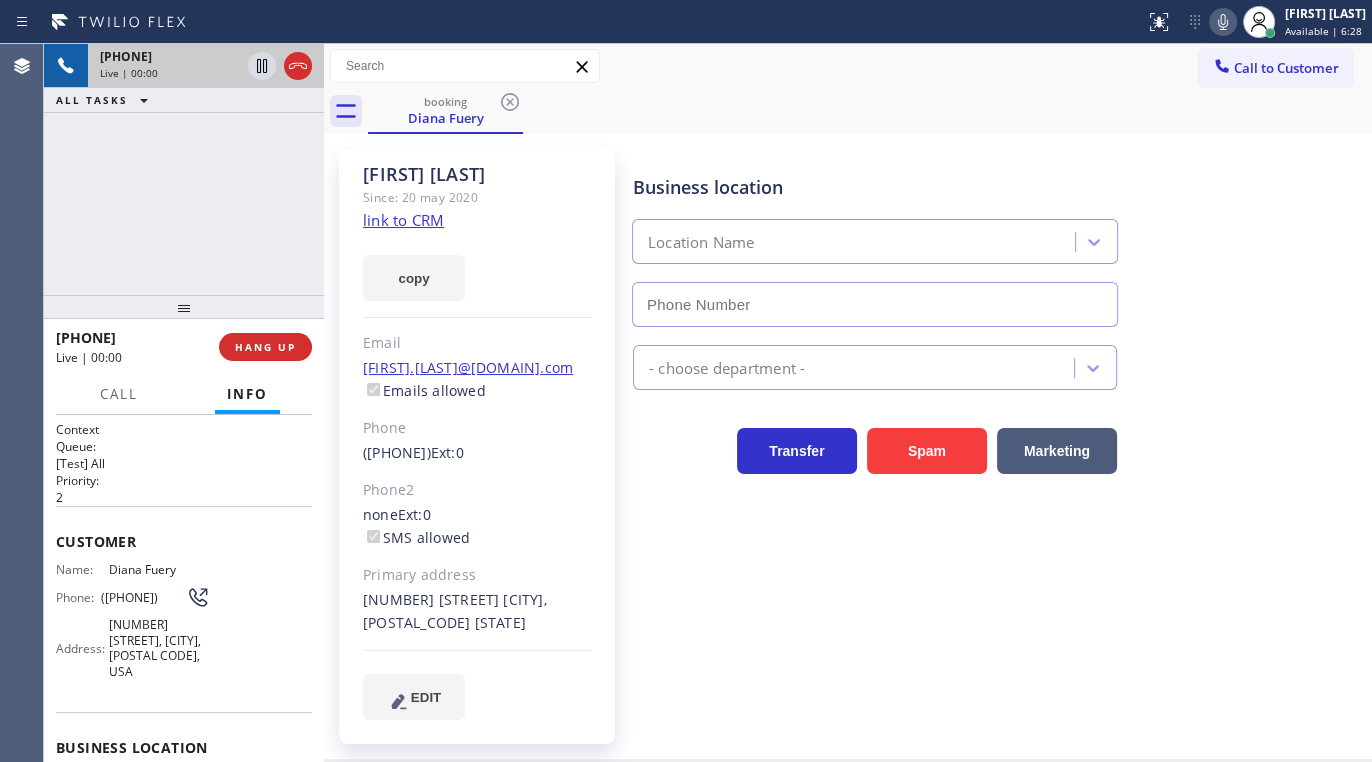 type on "[PHONE]" 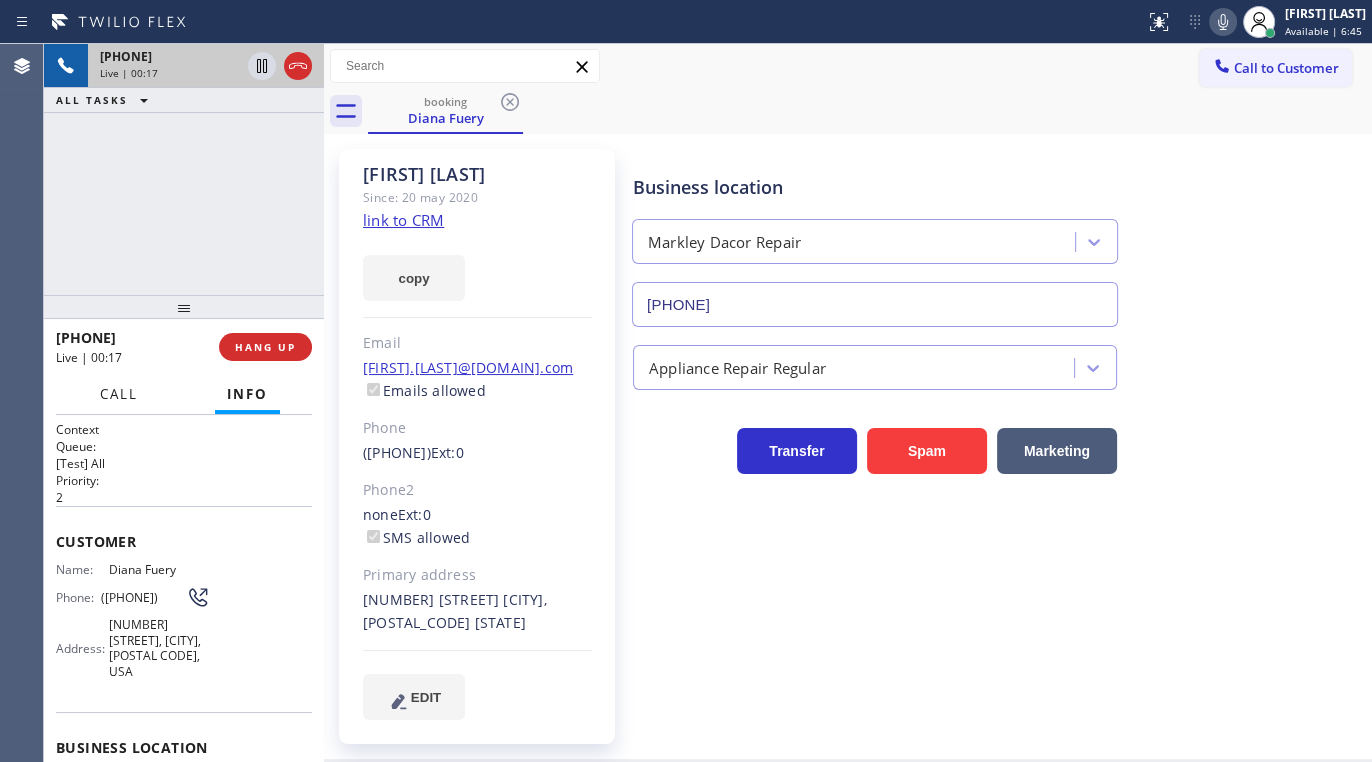 click on "Call" at bounding box center [119, 394] 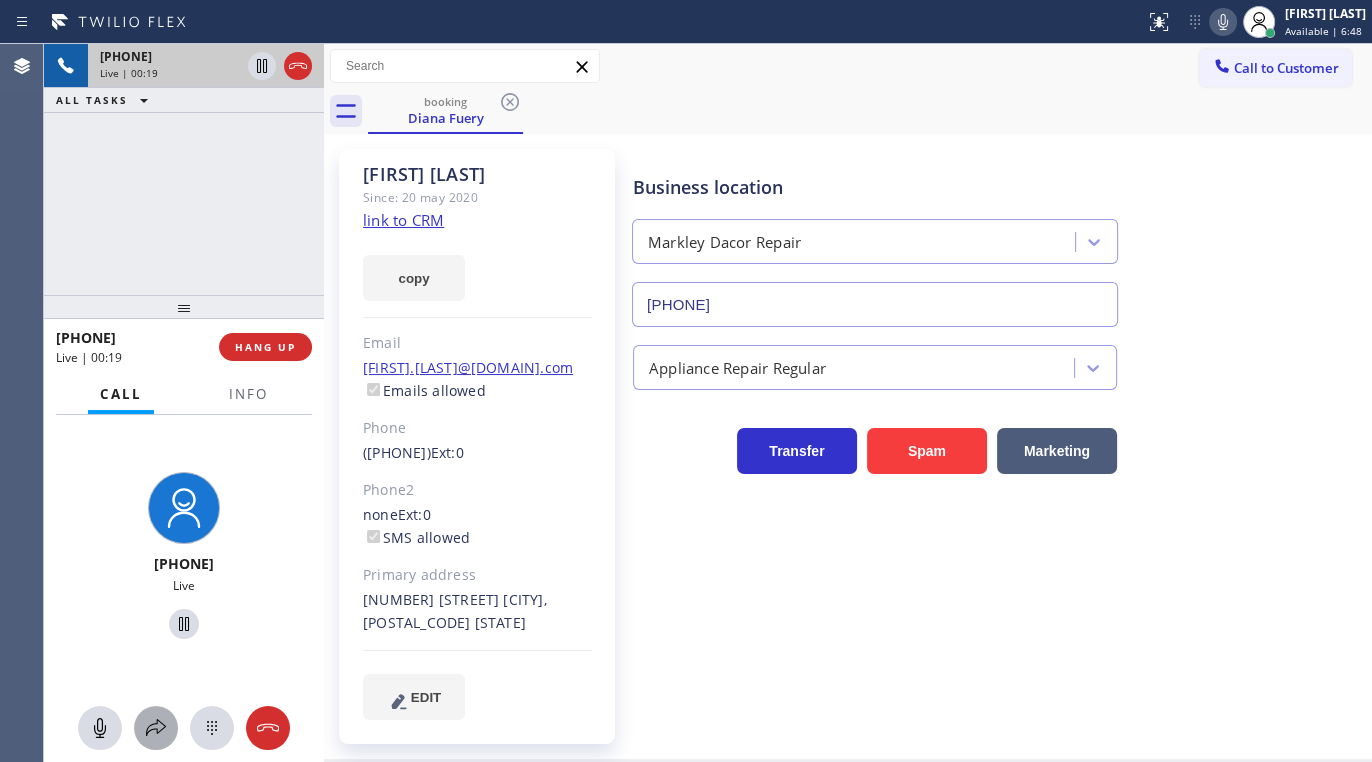 click 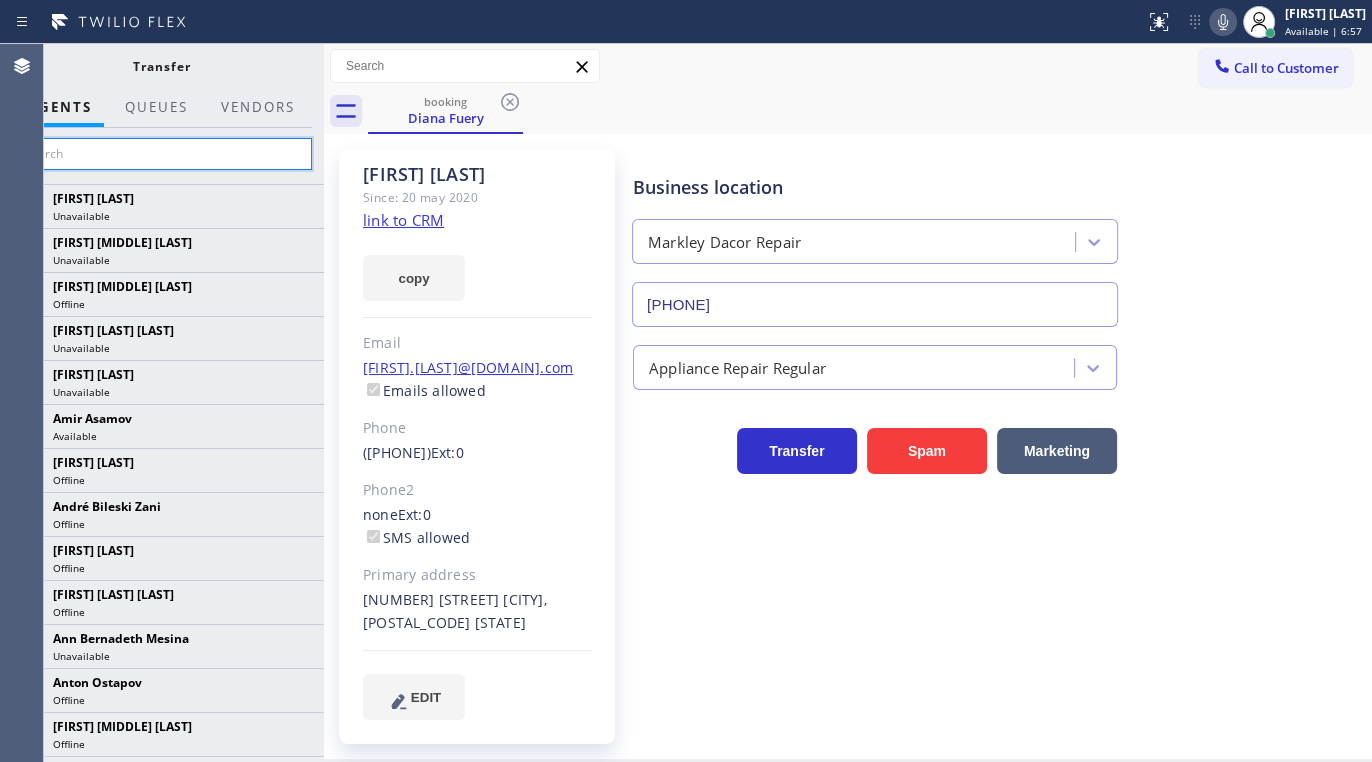 click at bounding box center (161, 154) 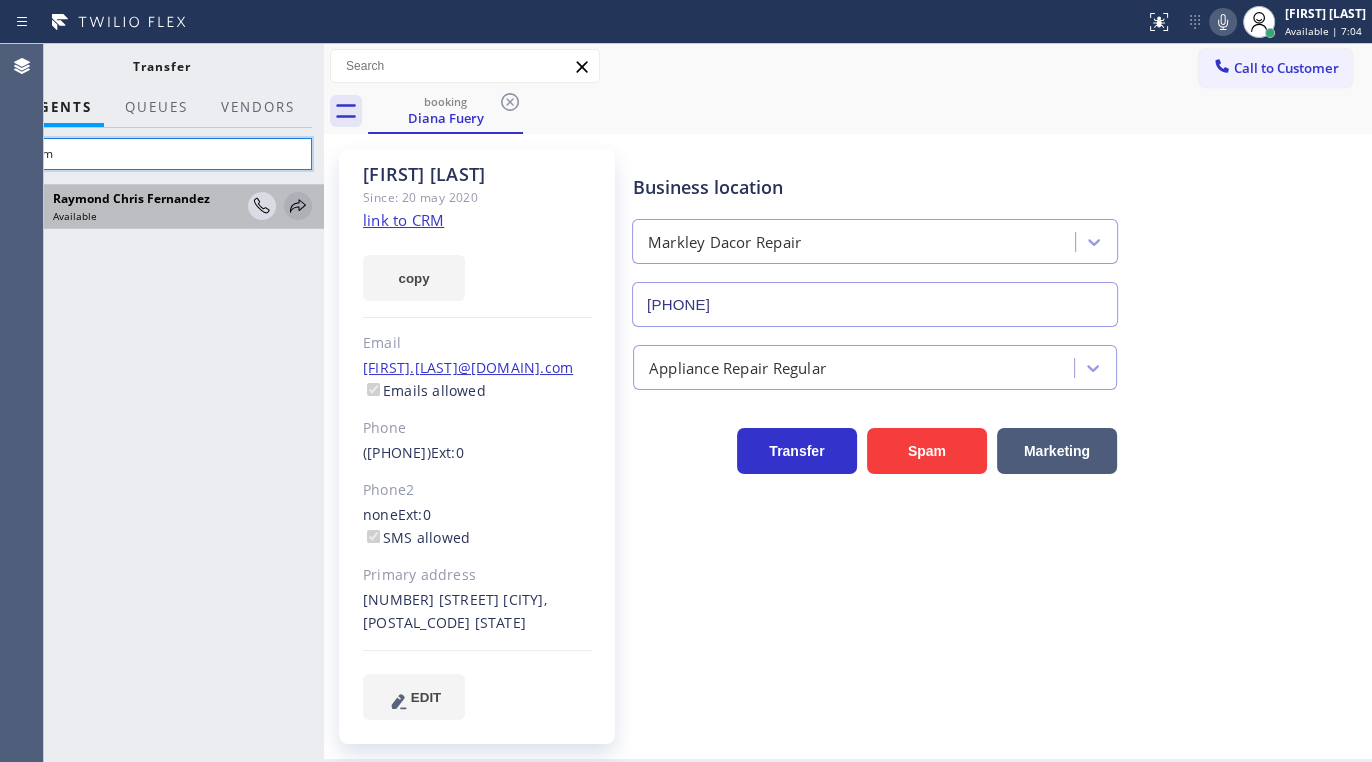 type on "raym" 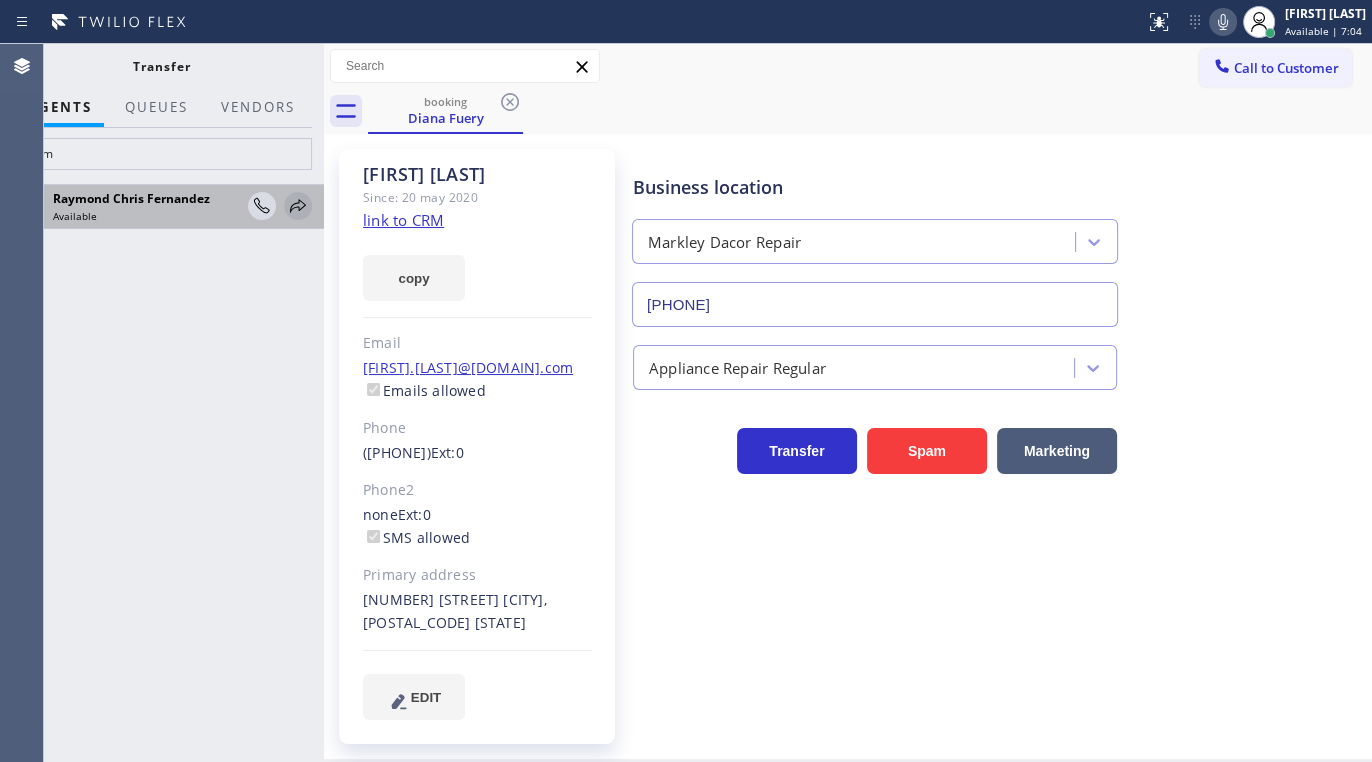 click 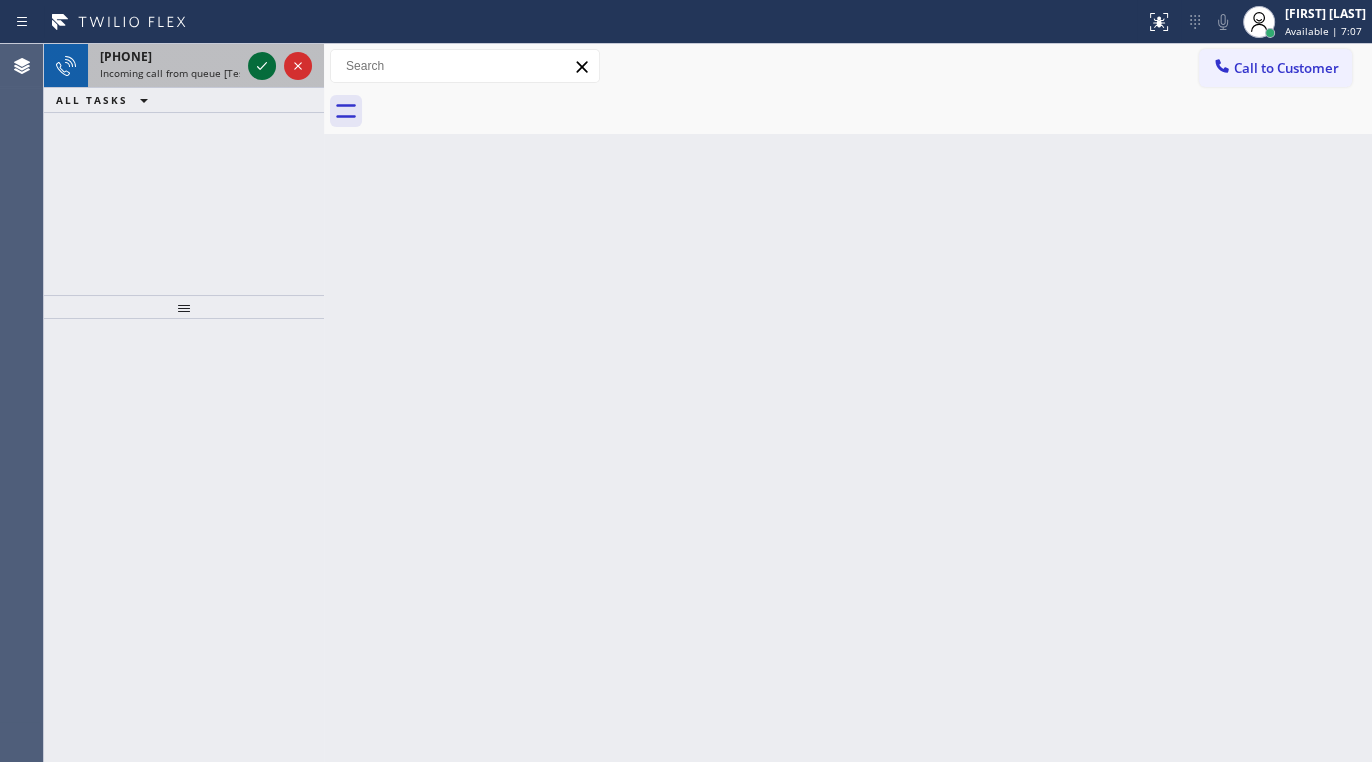 click 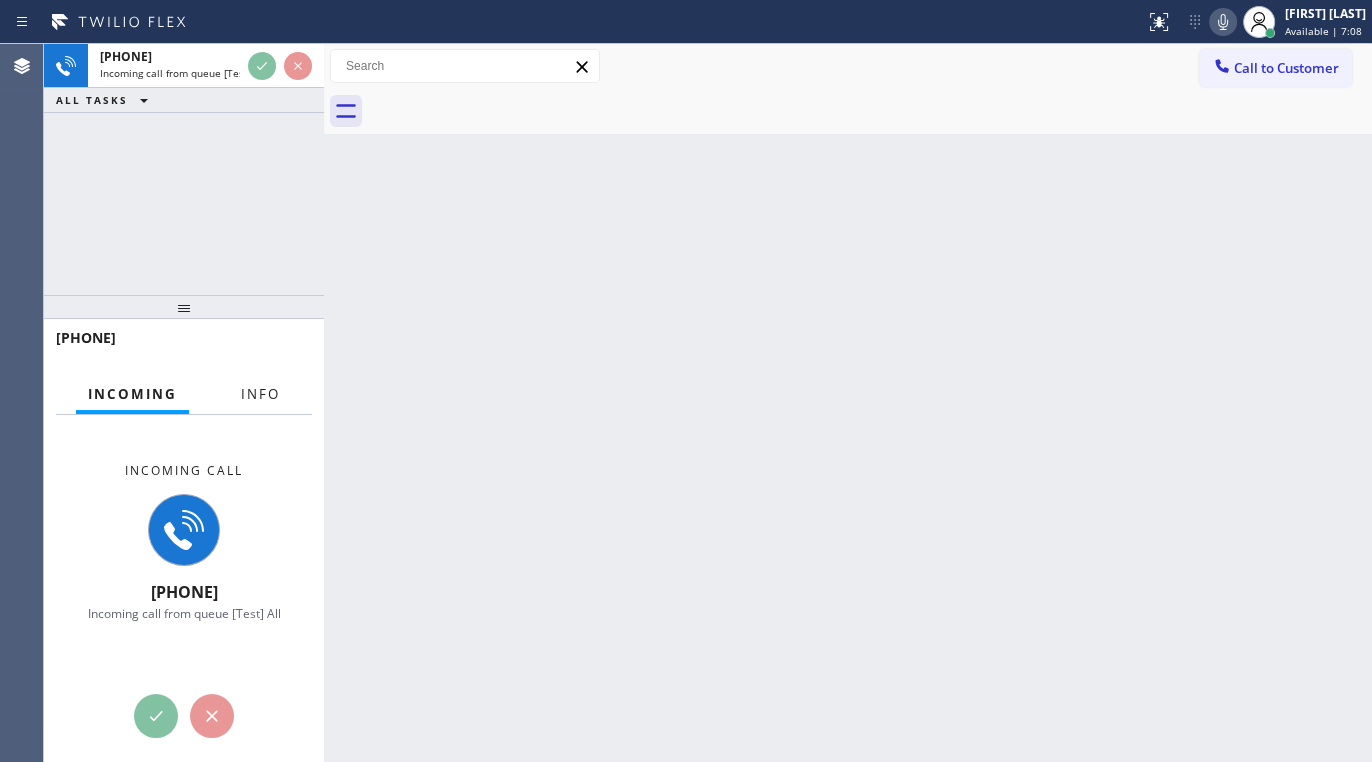 click on "Info" at bounding box center [260, 394] 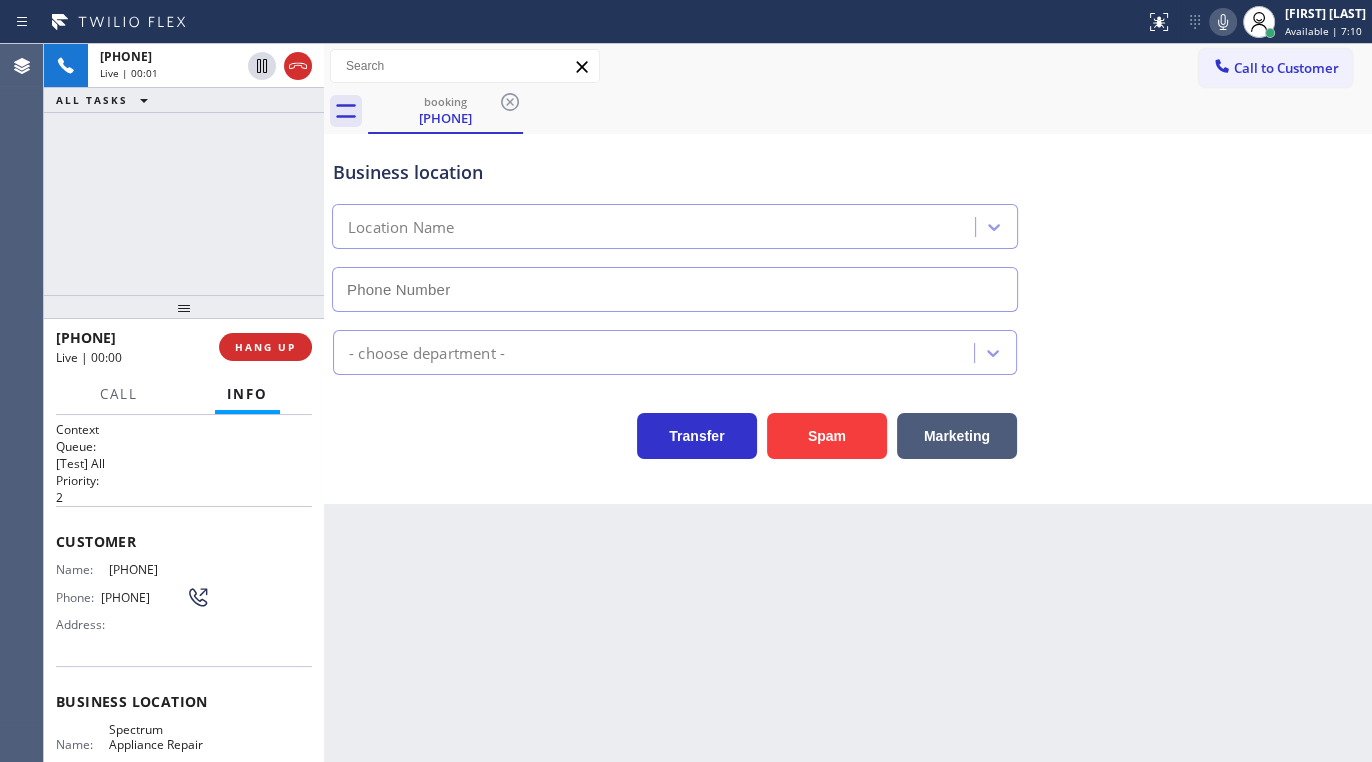 type on "([PHONE])" 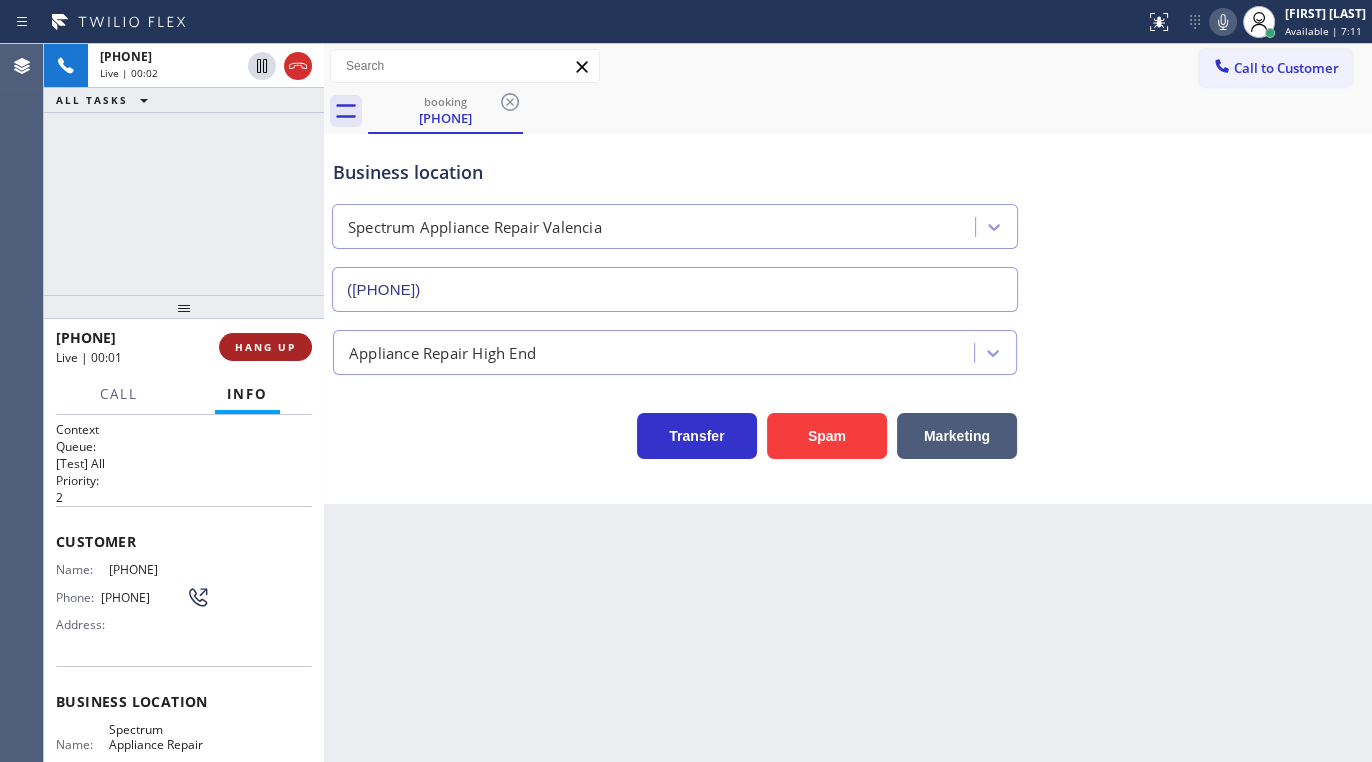 click on "HANG UP" at bounding box center [265, 347] 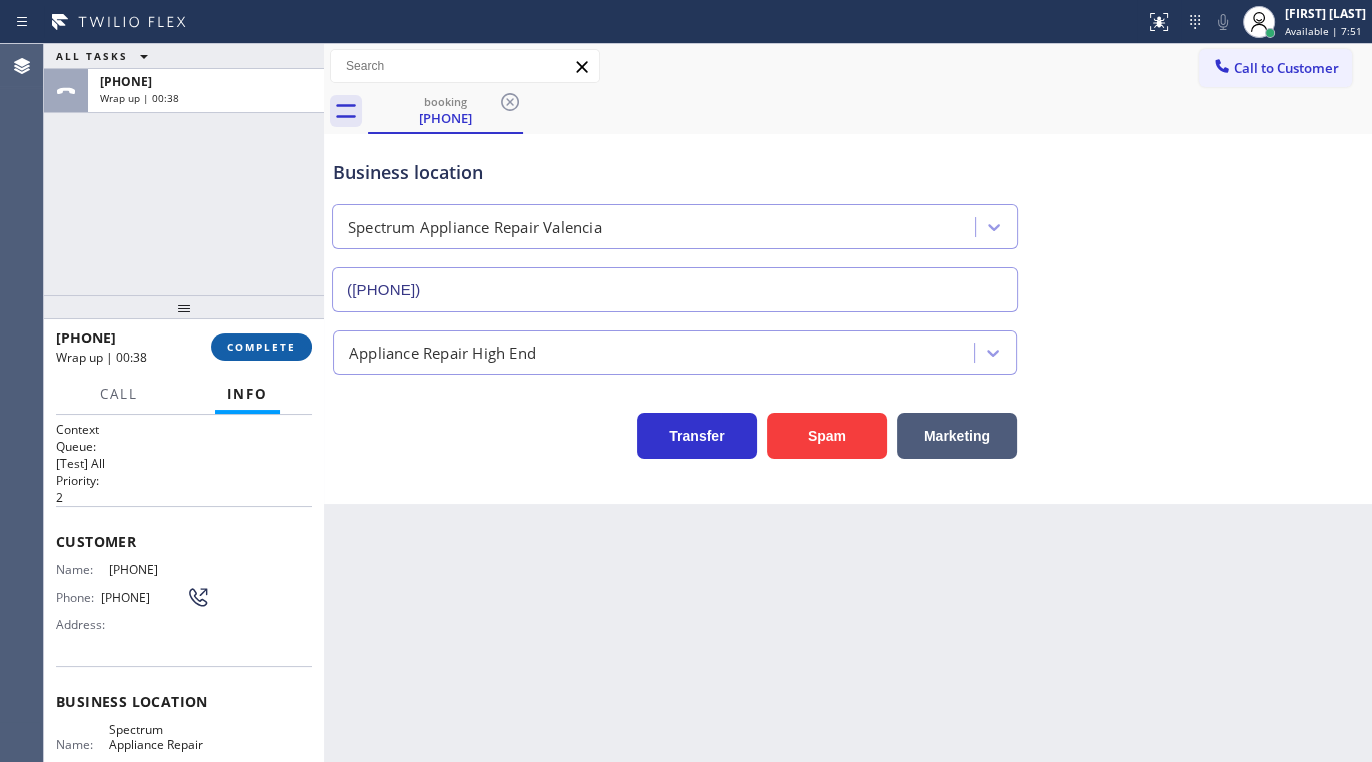 click on "COMPLETE" at bounding box center (261, 347) 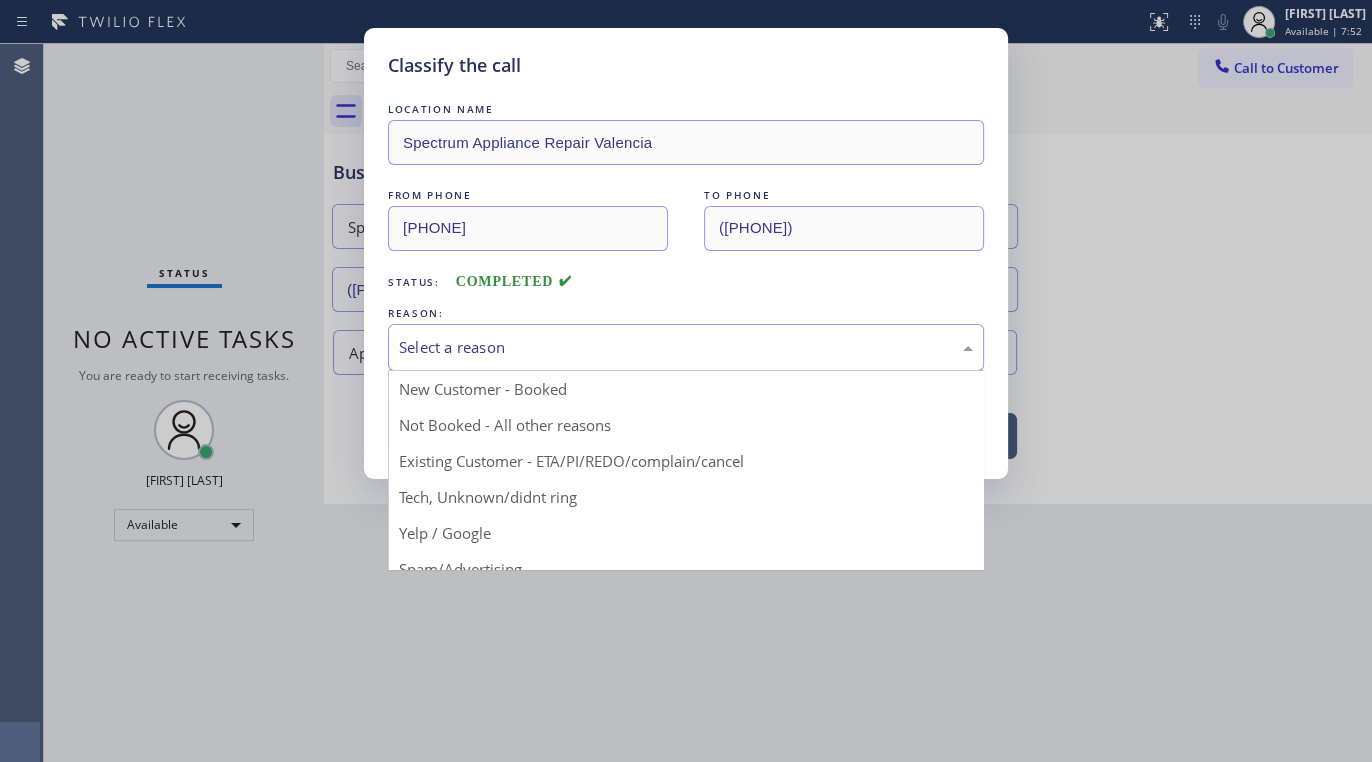 click on "Select a reason" at bounding box center [686, 347] 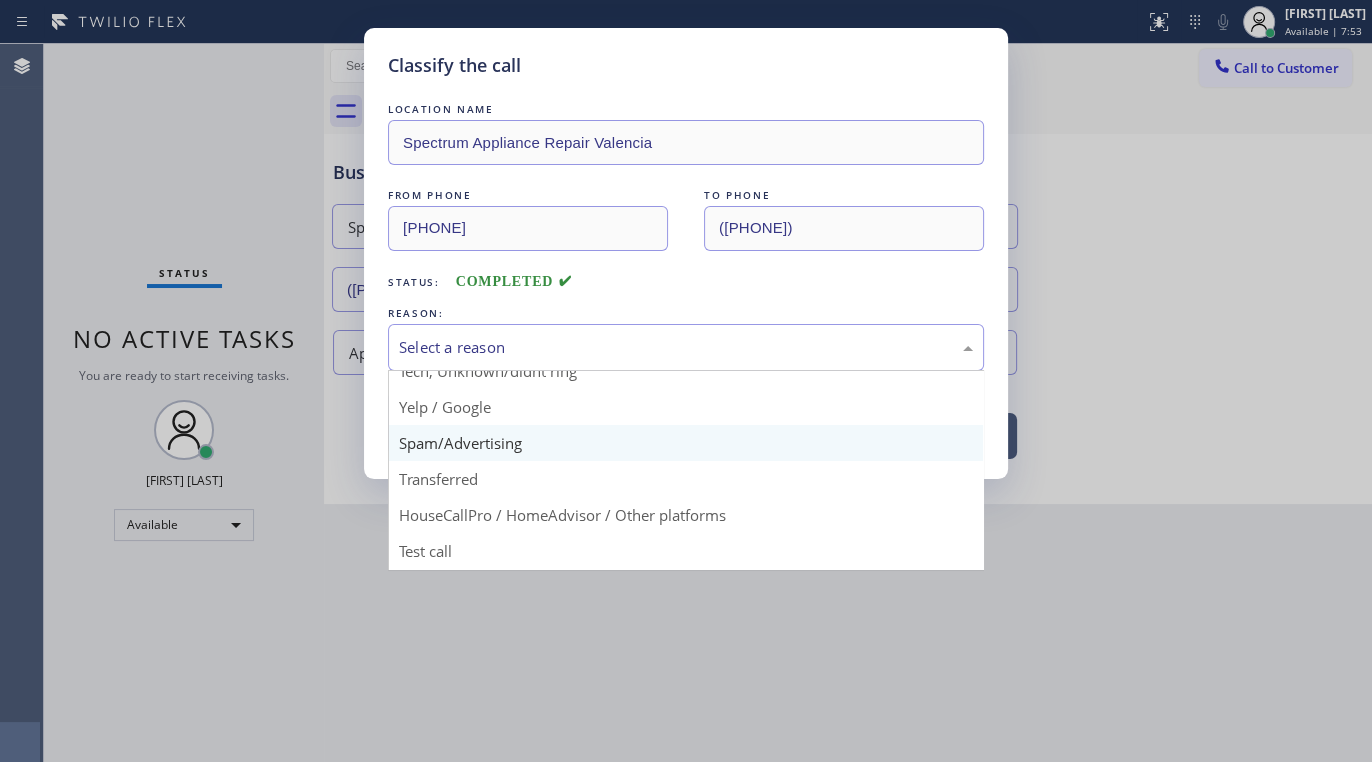 scroll, scrollTop: 133, scrollLeft: 0, axis: vertical 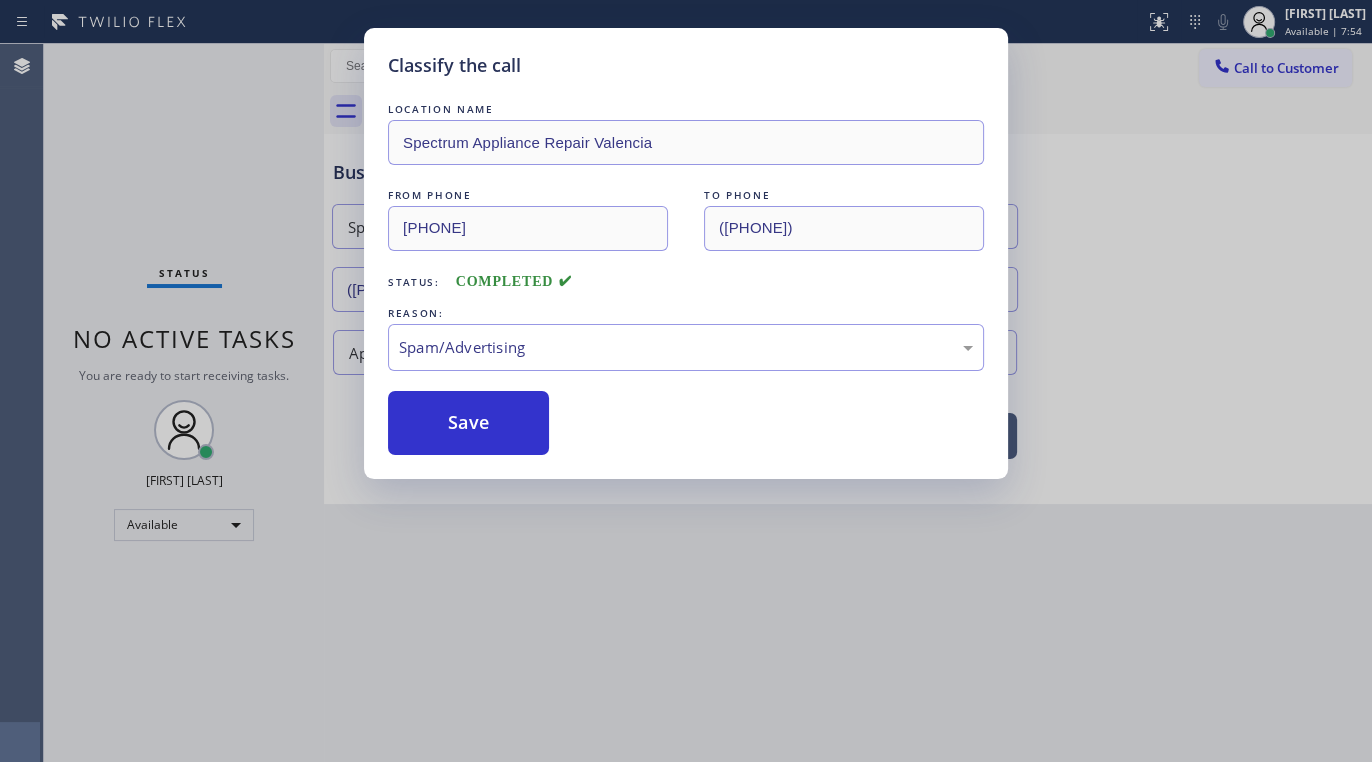 click on "Save" at bounding box center [468, 423] 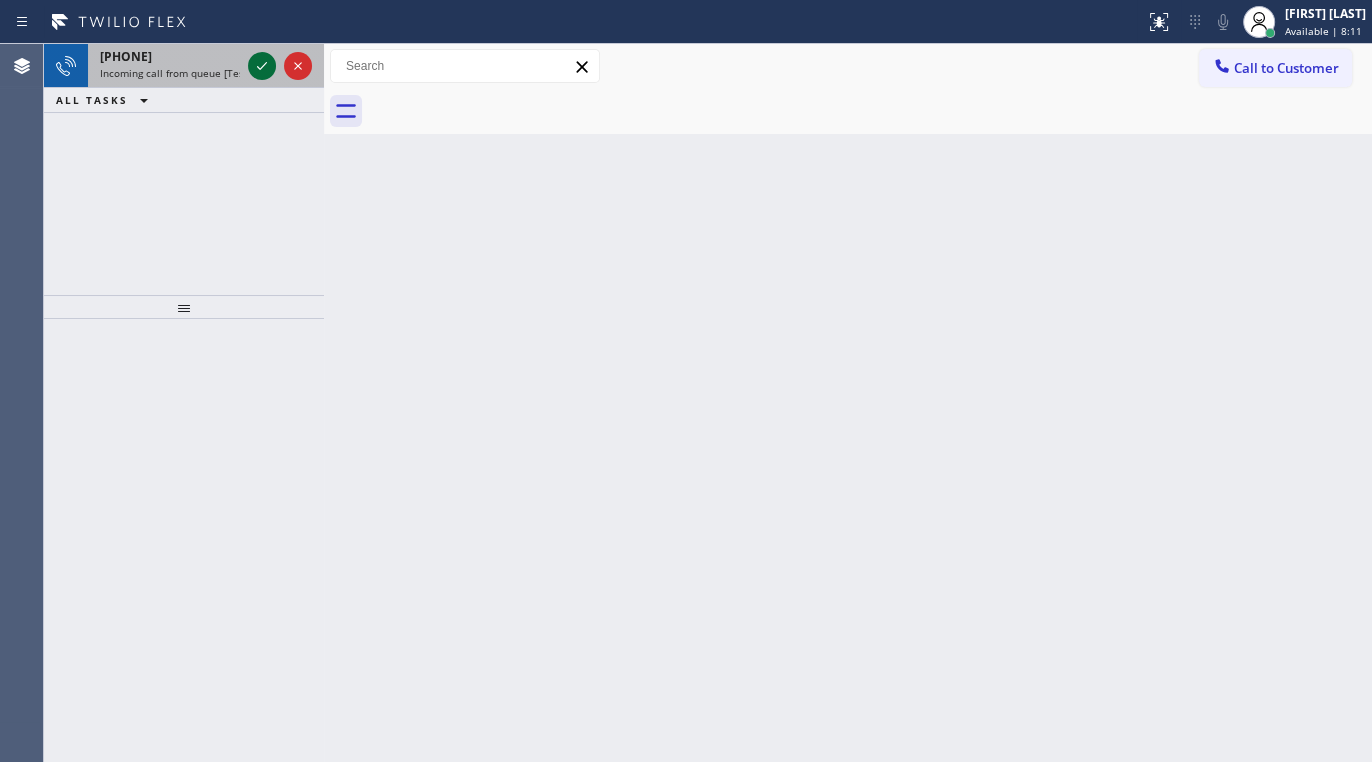 click 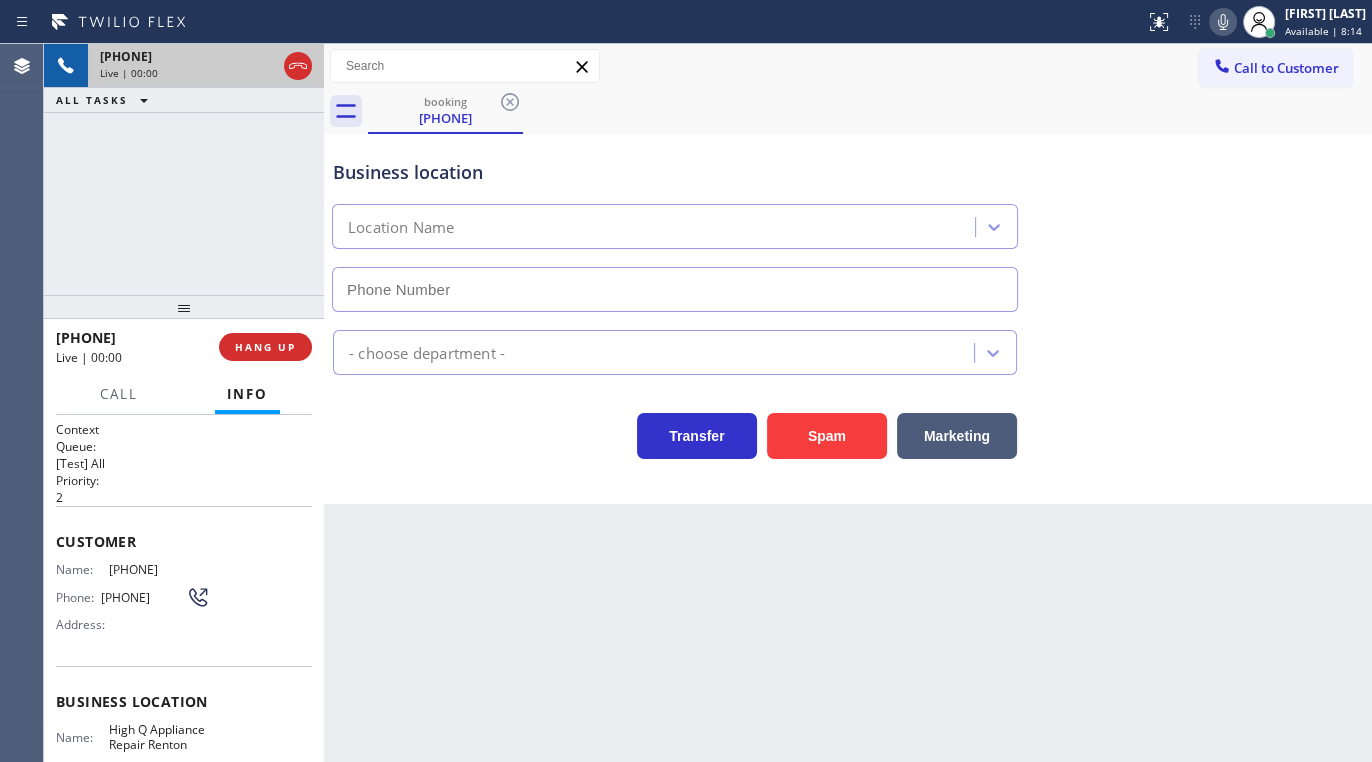 type on "([PHONE])" 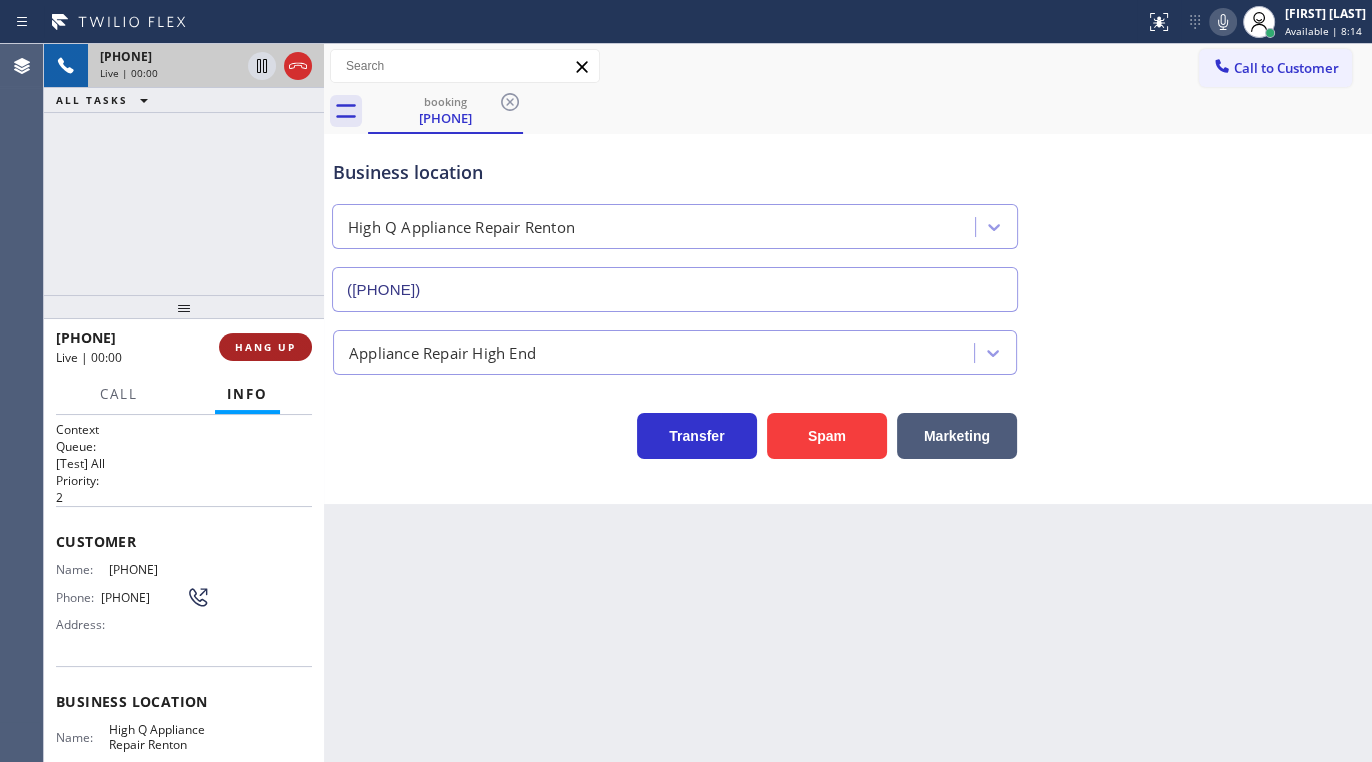 click on "HANG UP" at bounding box center [265, 347] 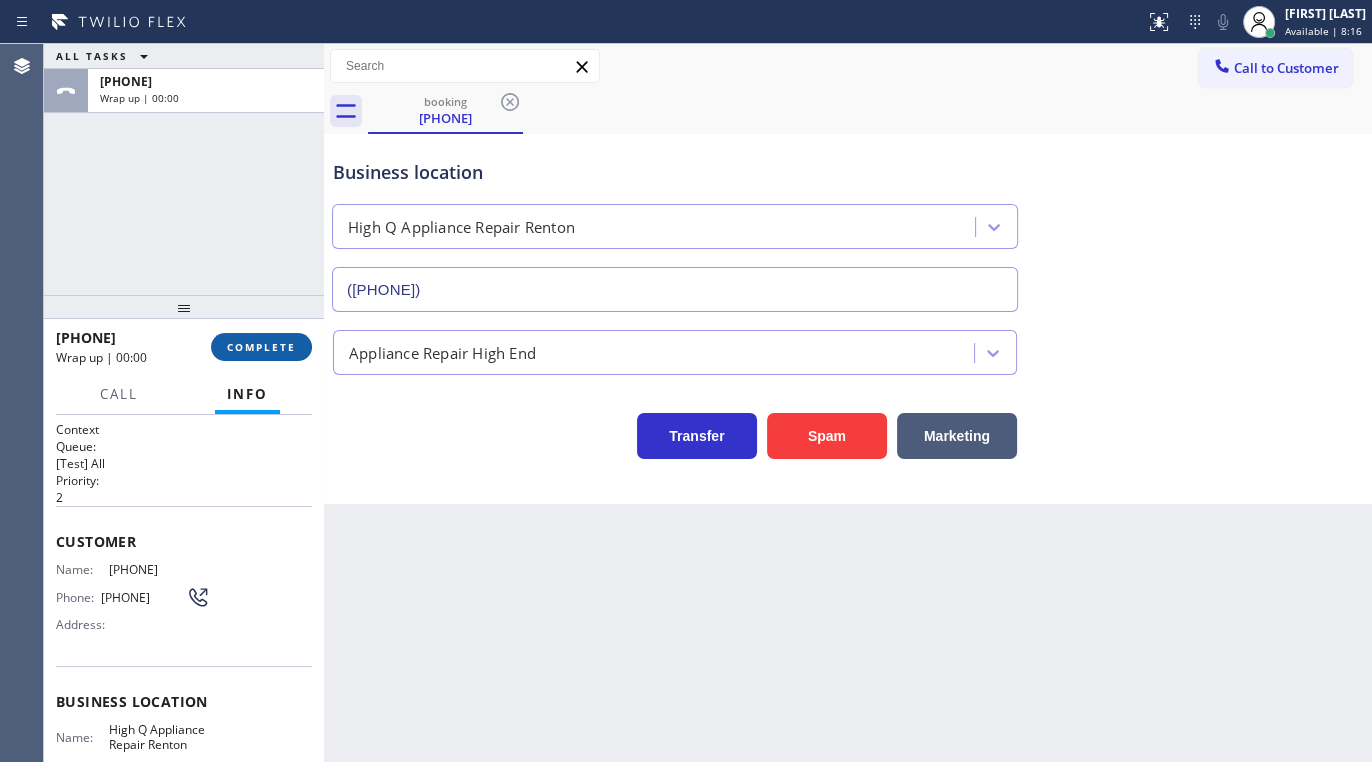 click on "COMPLETE" at bounding box center (261, 347) 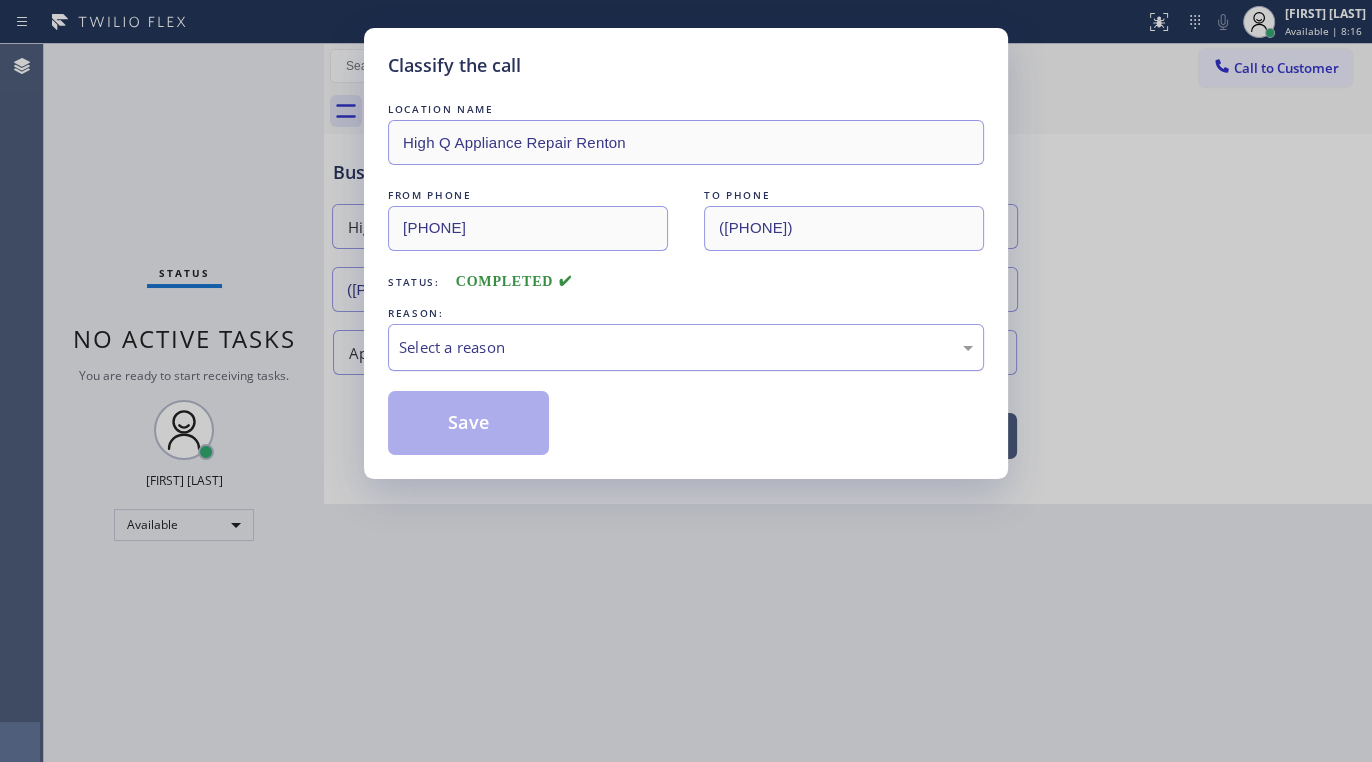 click on "Select a reason" at bounding box center (686, 347) 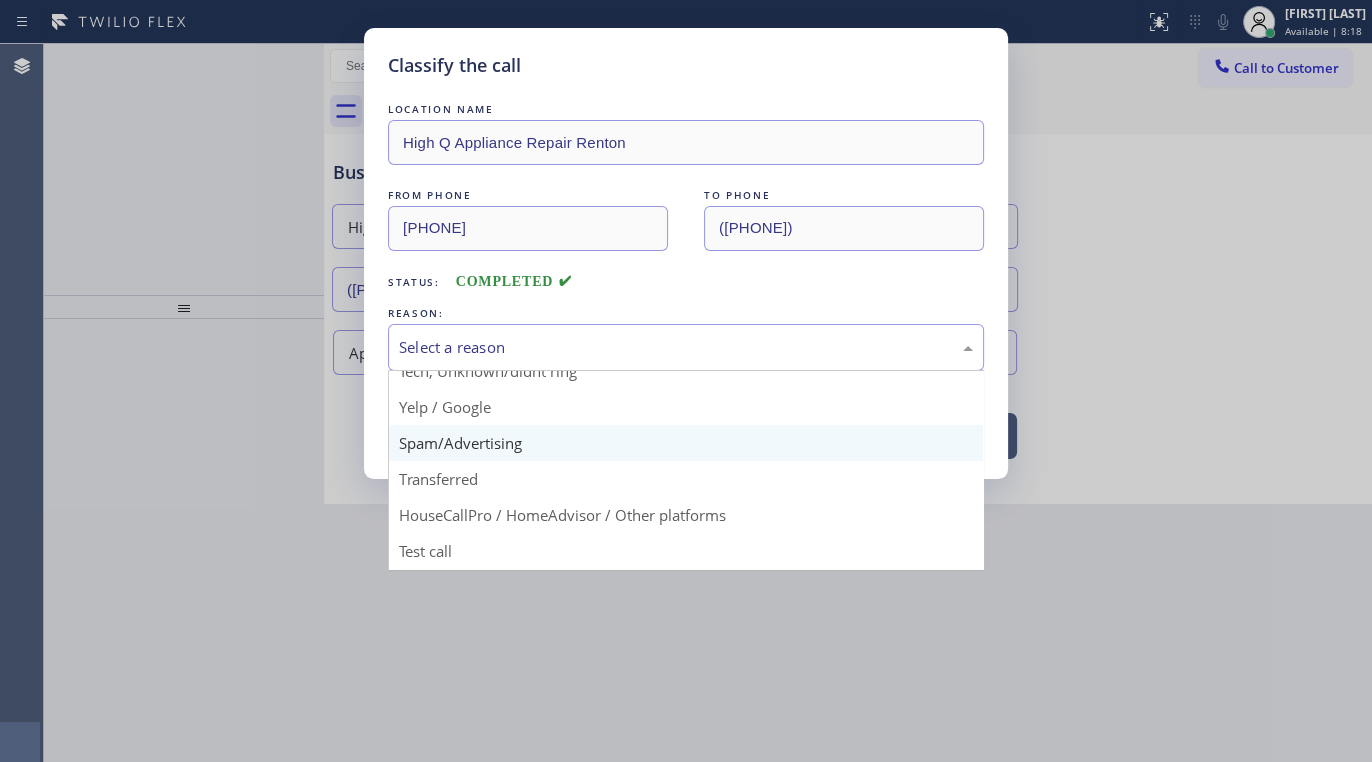 scroll, scrollTop: 133, scrollLeft: 0, axis: vertical 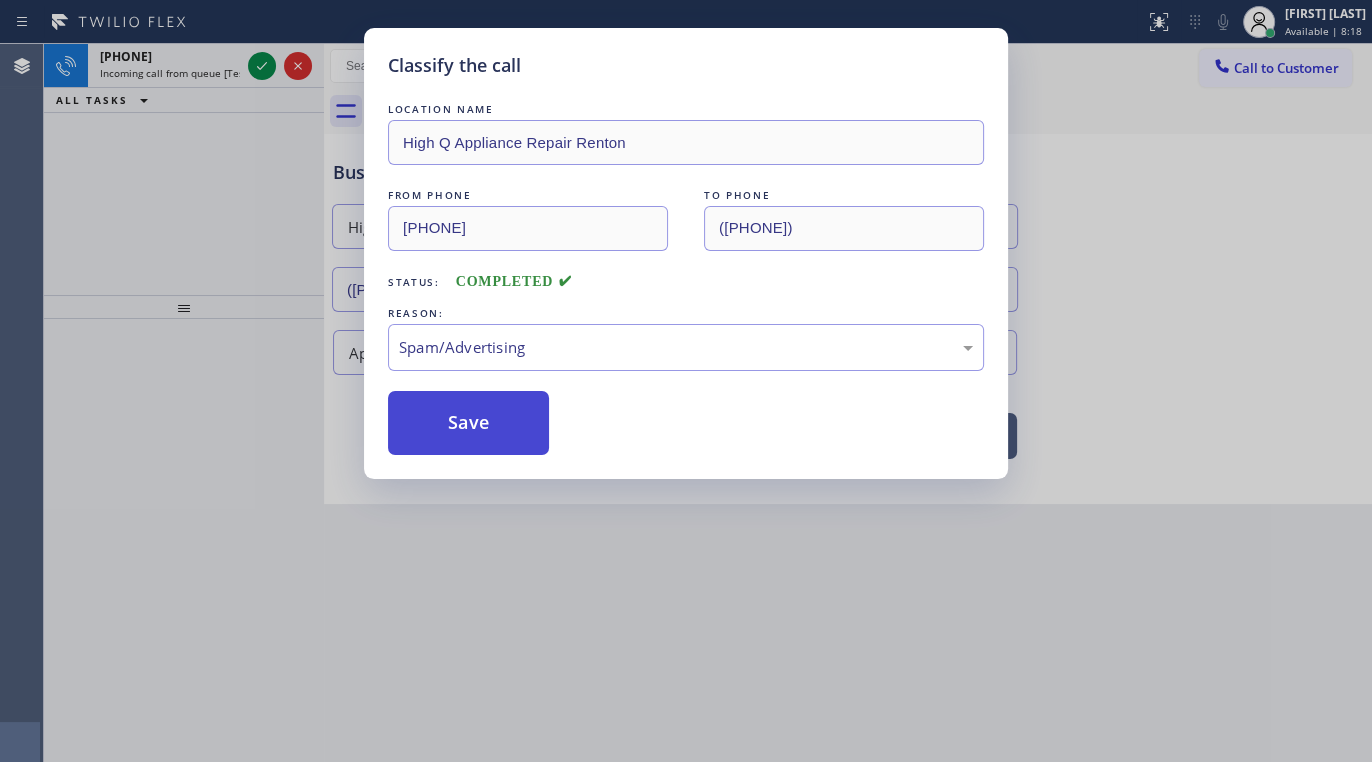 click on "Save" at bounding box center (468, 423) 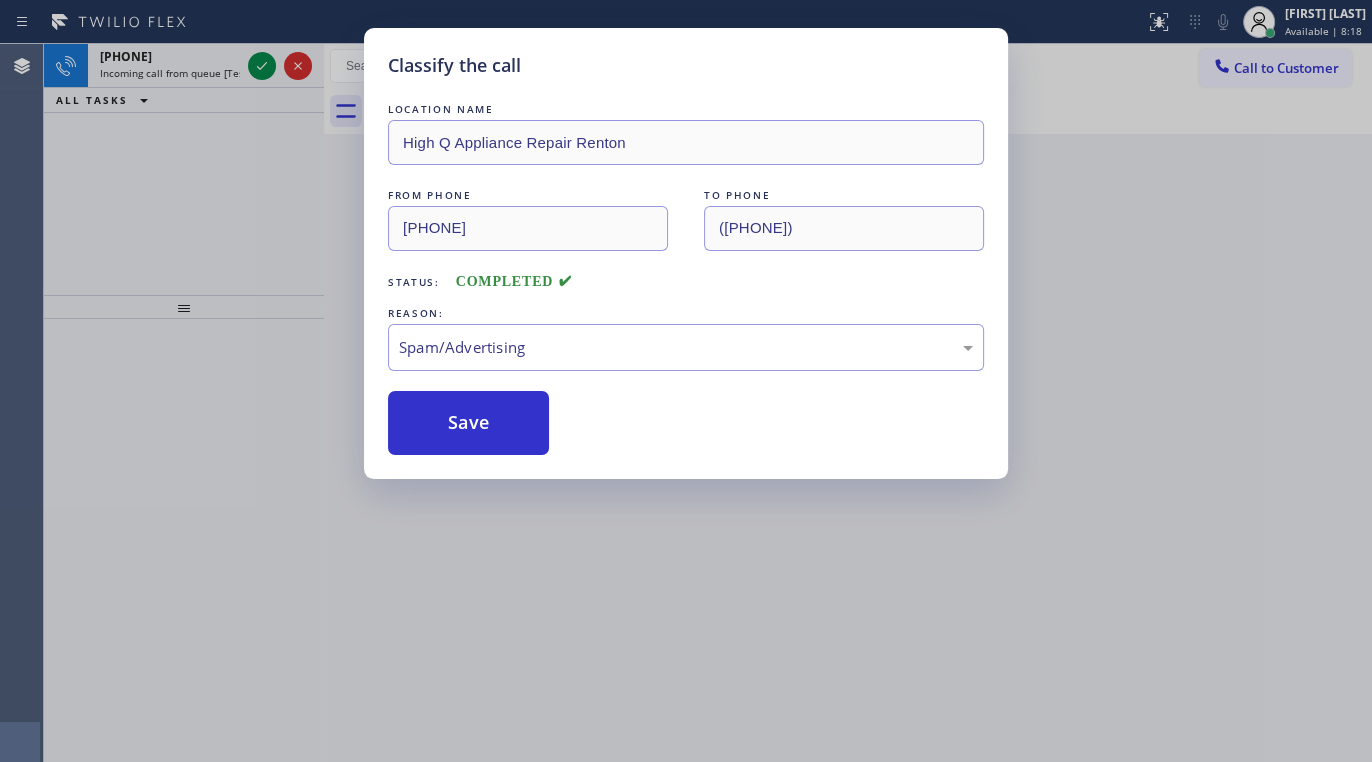 click on "Classify the call LOCATION NAME High Q Appliance Repair [CITY] FROM PHONE [PHONE] TO PHONE [PHONE] Status: COMPLETED REASON: Spam/Advertising Save" at bounding box center (686, 381) 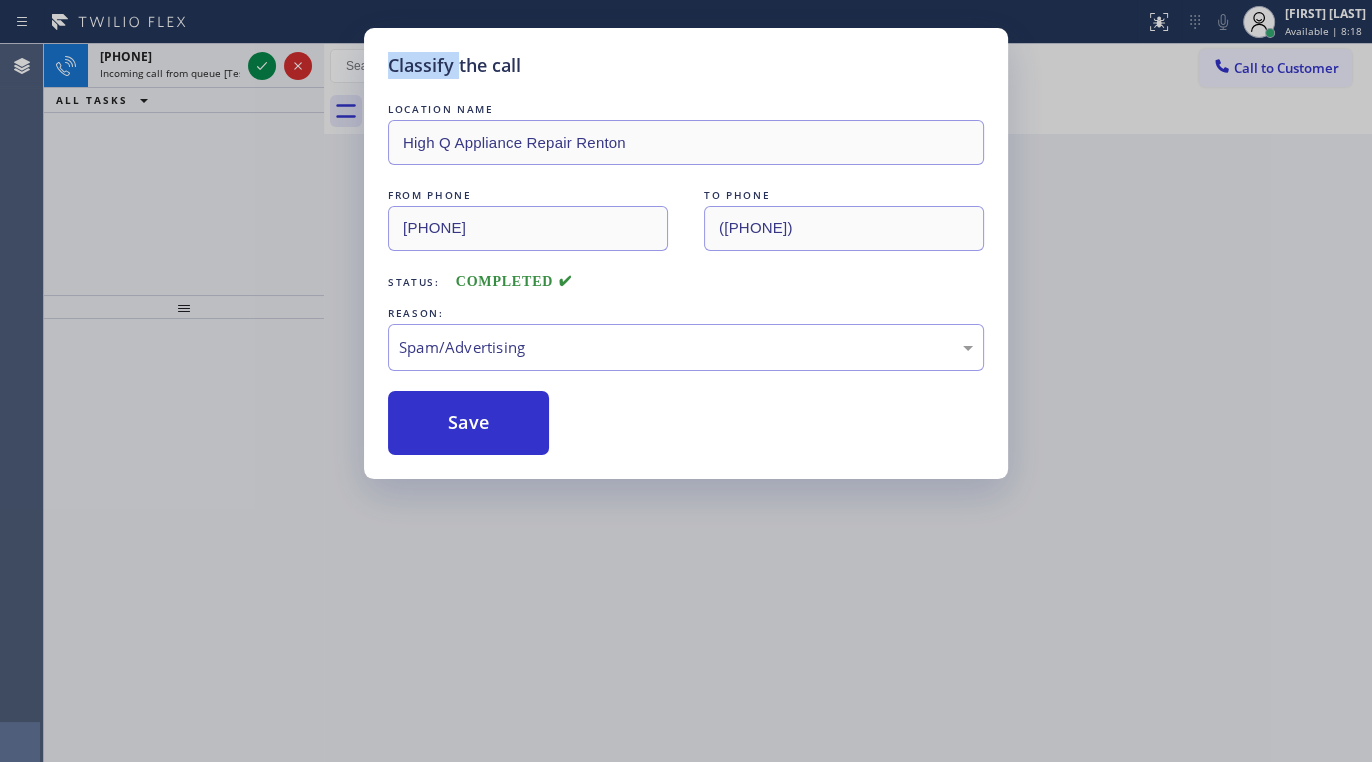 click on "Classify the call LOCATION NAME High Q Appliance Repair [CITY] FROM PHONE [PHONE] TO PHONE [PHONE] Status: COMPLETED REASON: Spam/Advertising Save" at bounding box center [686, 381] 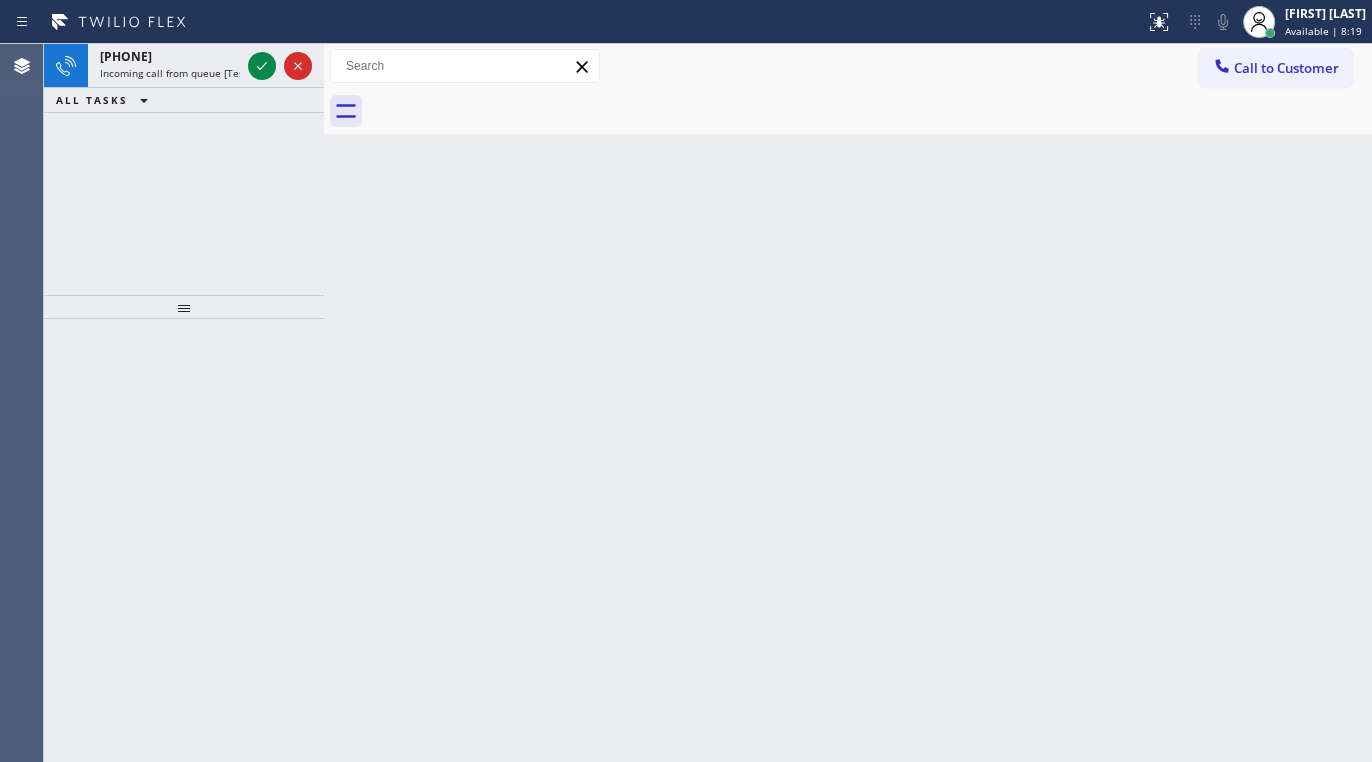 click 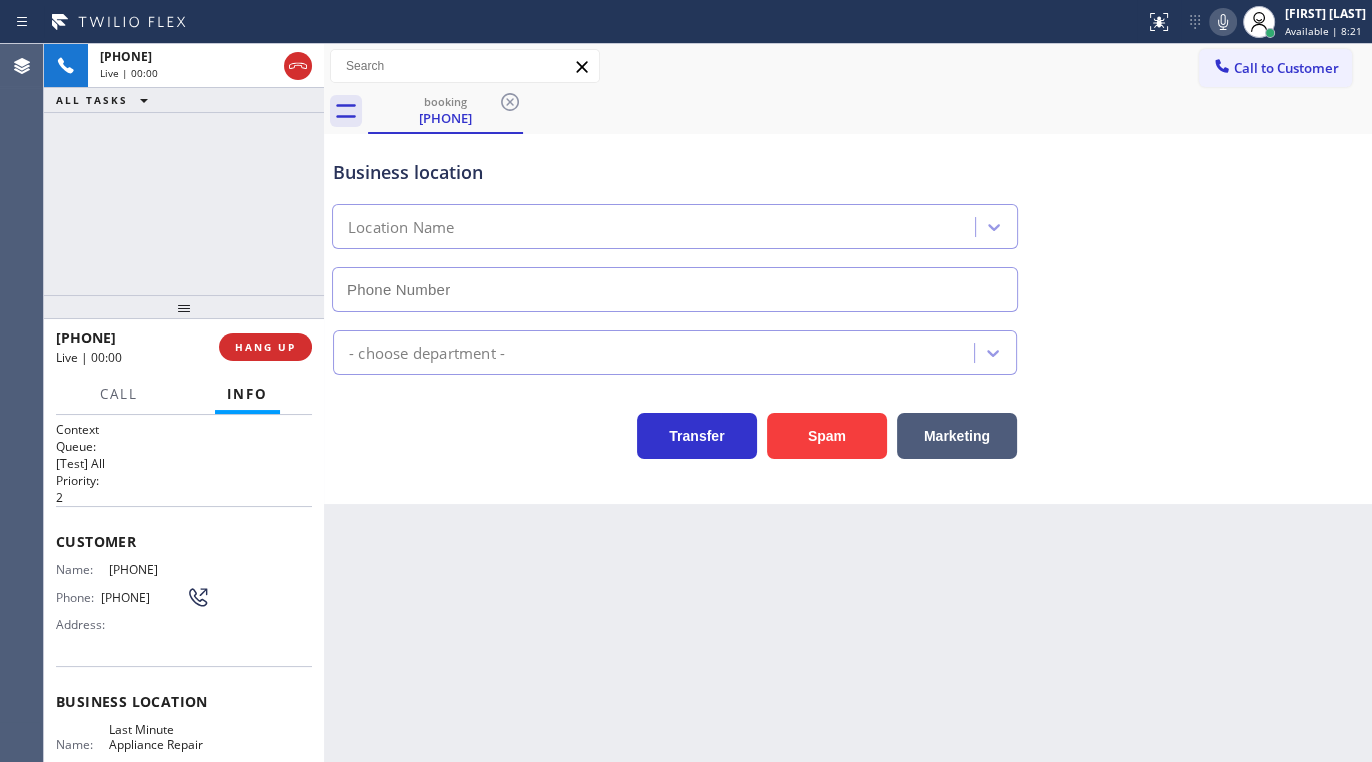 type on "[PHONE]" 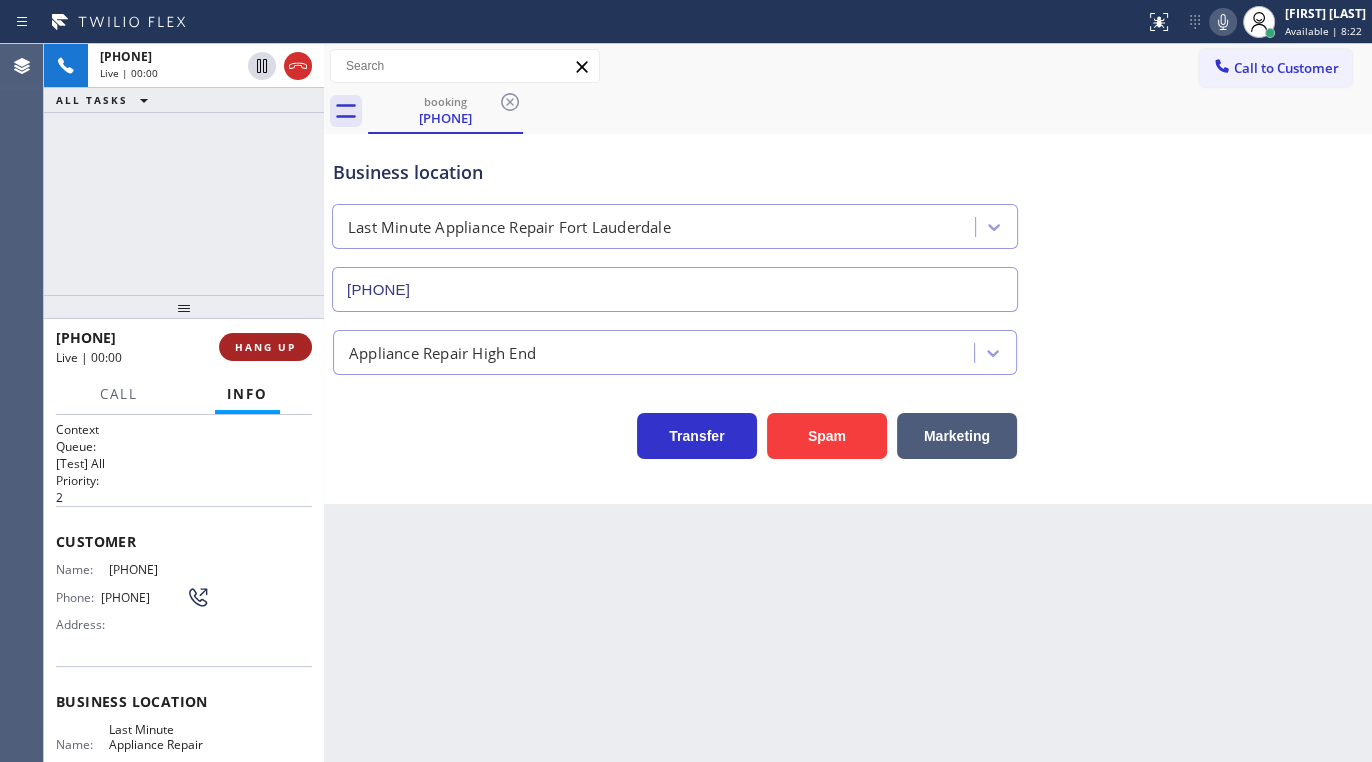 click on "HANG UP" at bounding box center [265, 347] 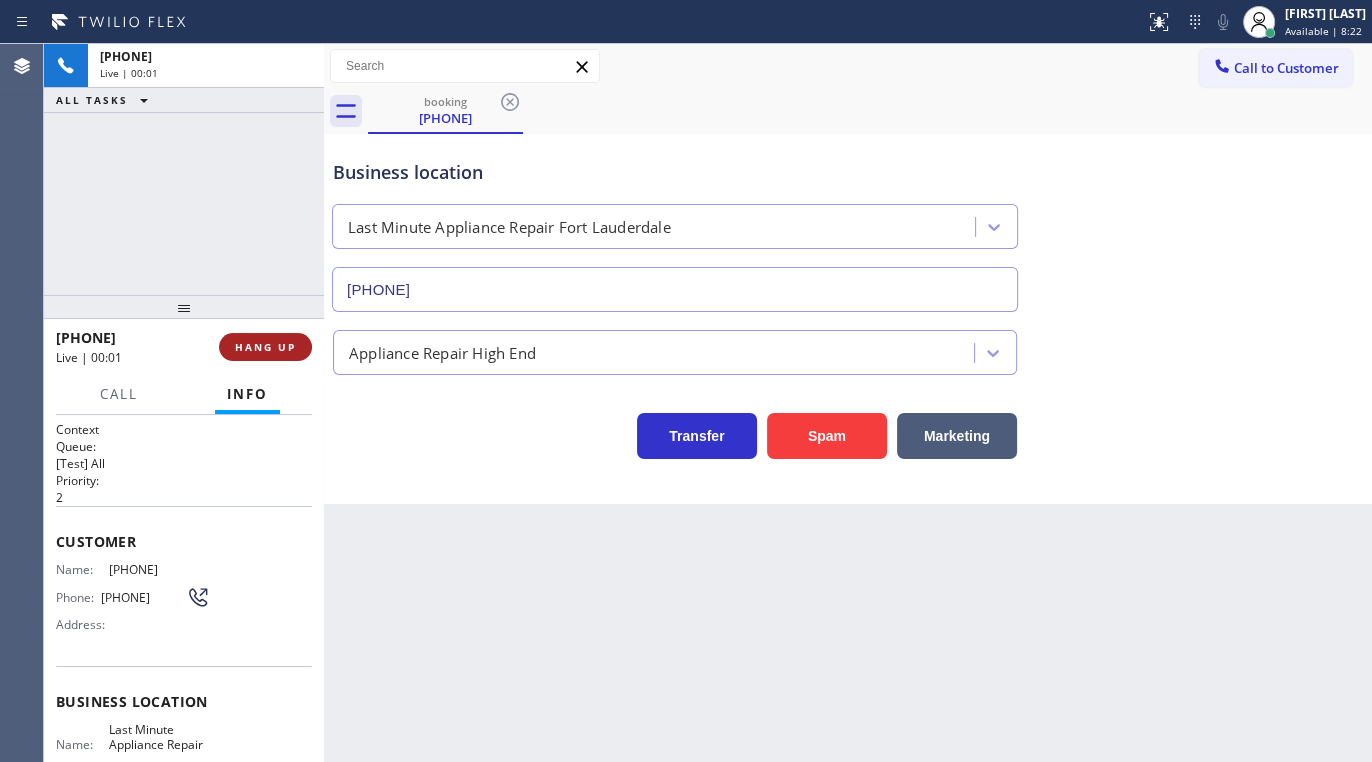 click on "HANG UP" at bounding box center (265, 347) 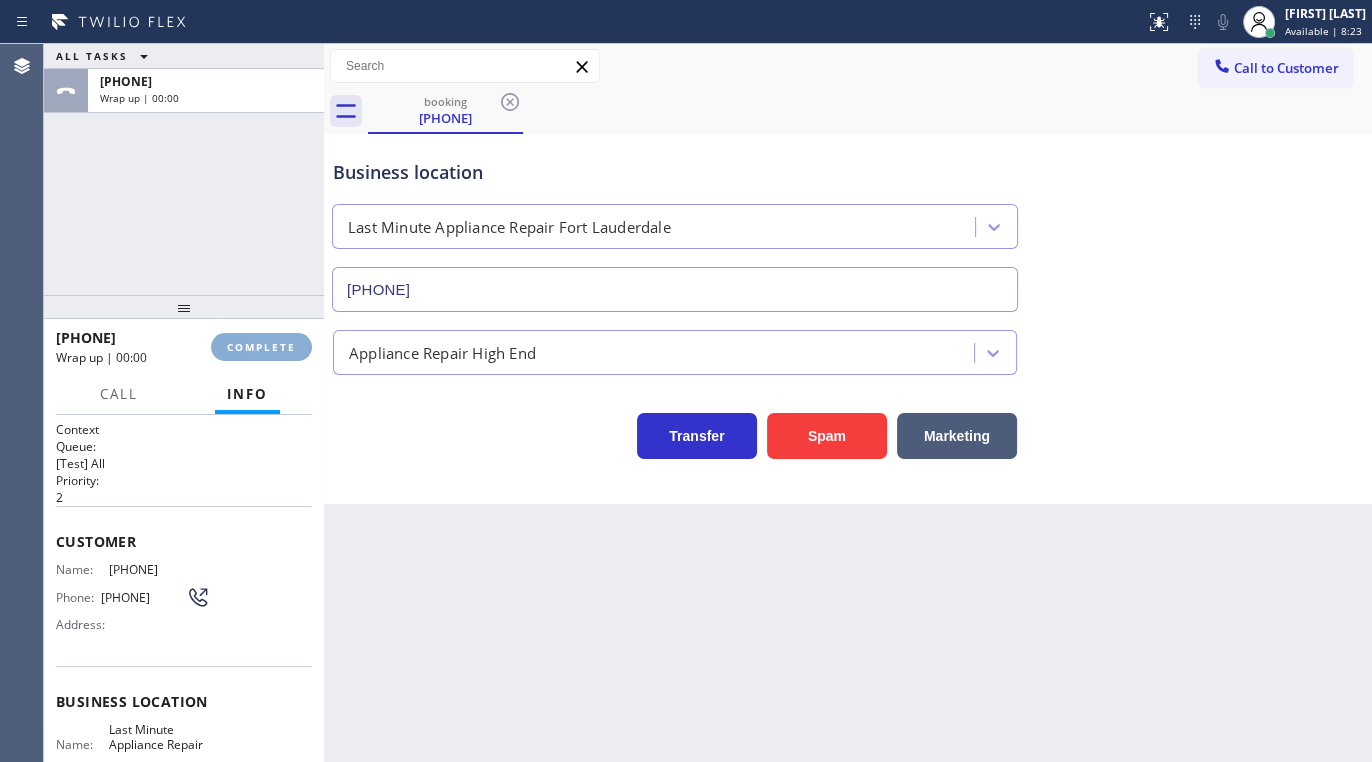 click on "COMPLETE" at bounding box center [261, 347] 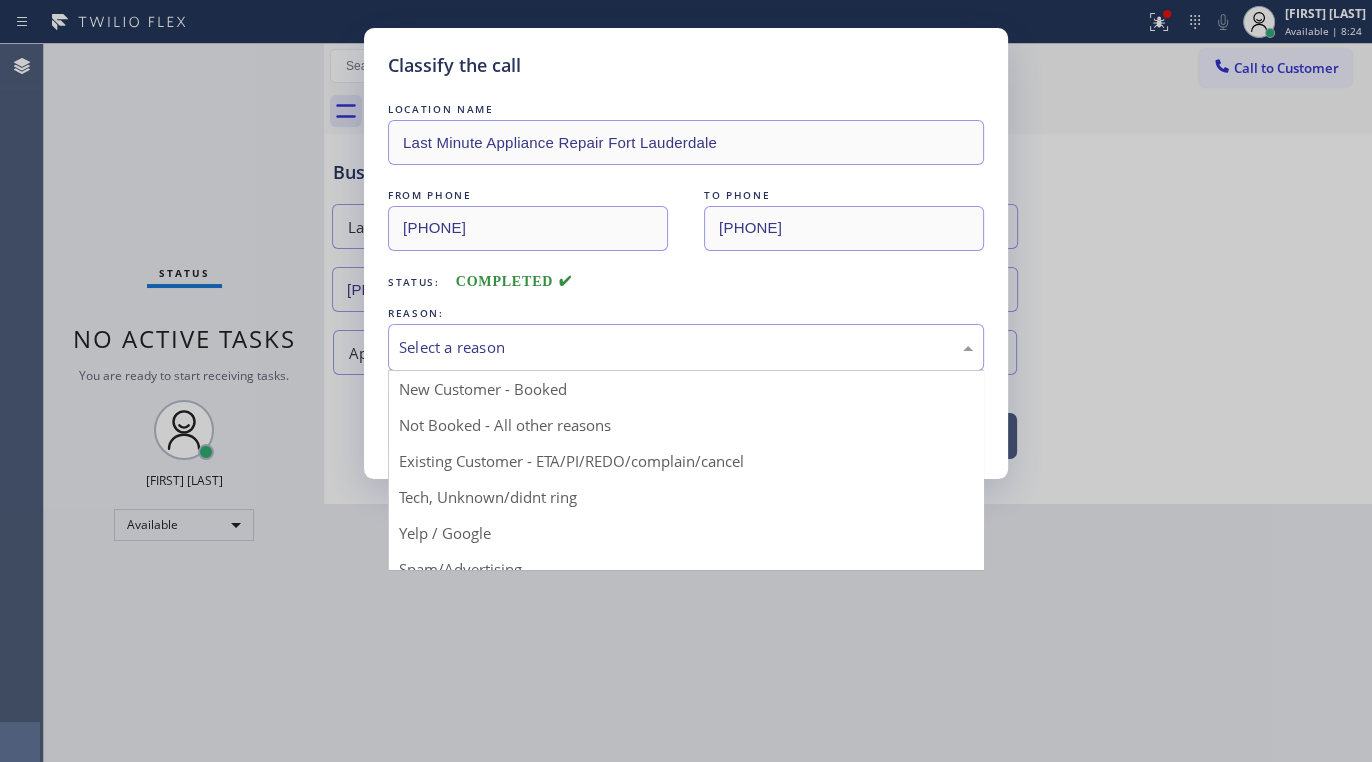 click on "Select a reason" at bounding box center [686, 347] 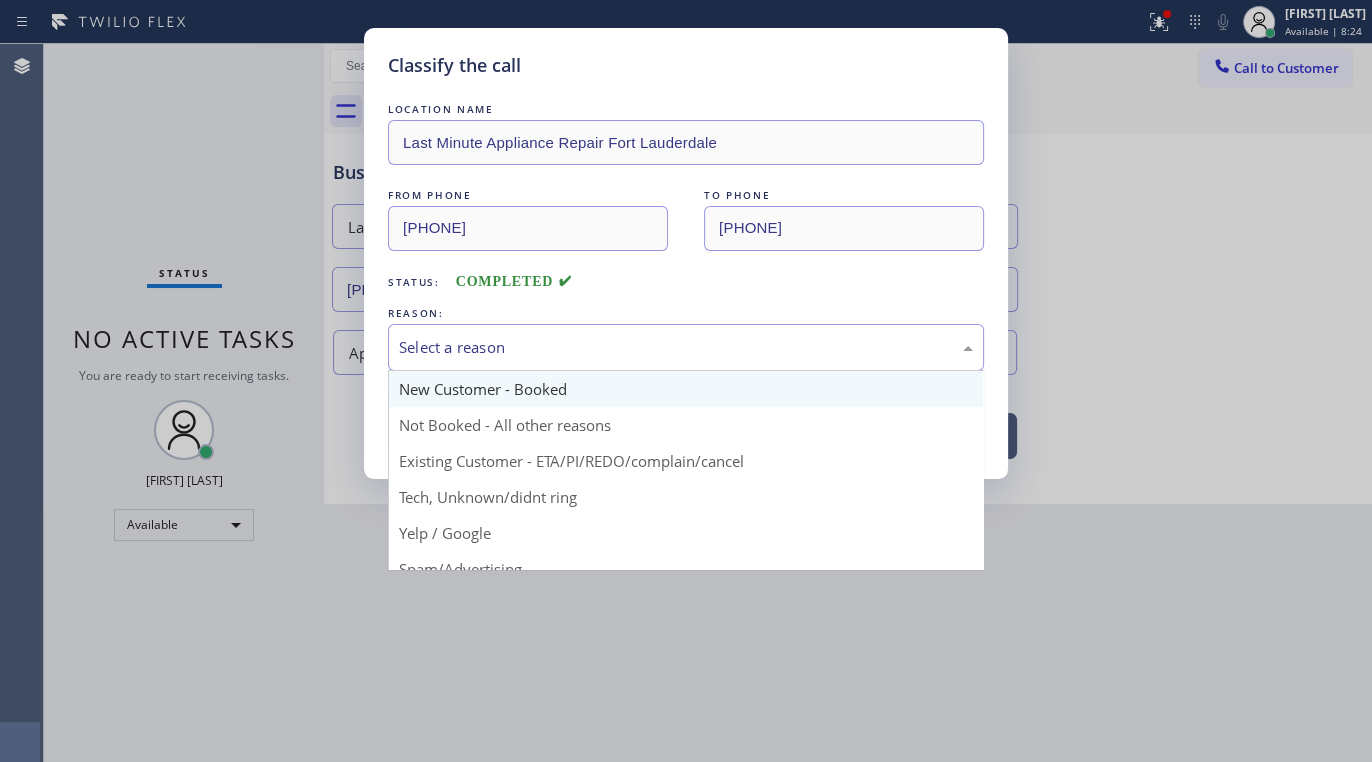 scroll, scrollTop: 133, scrollLeft: 0, axis: vertical 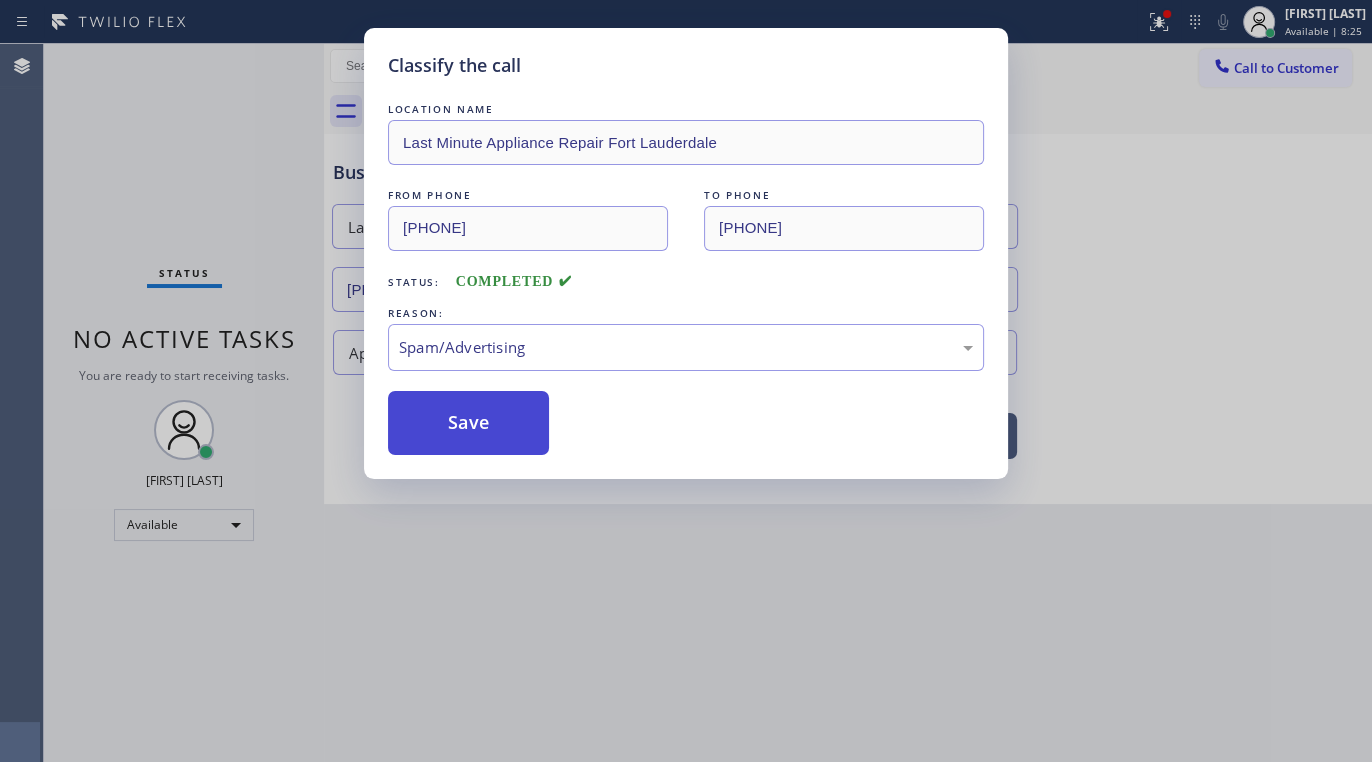 click on "Save" at bounding box center (468, 423) 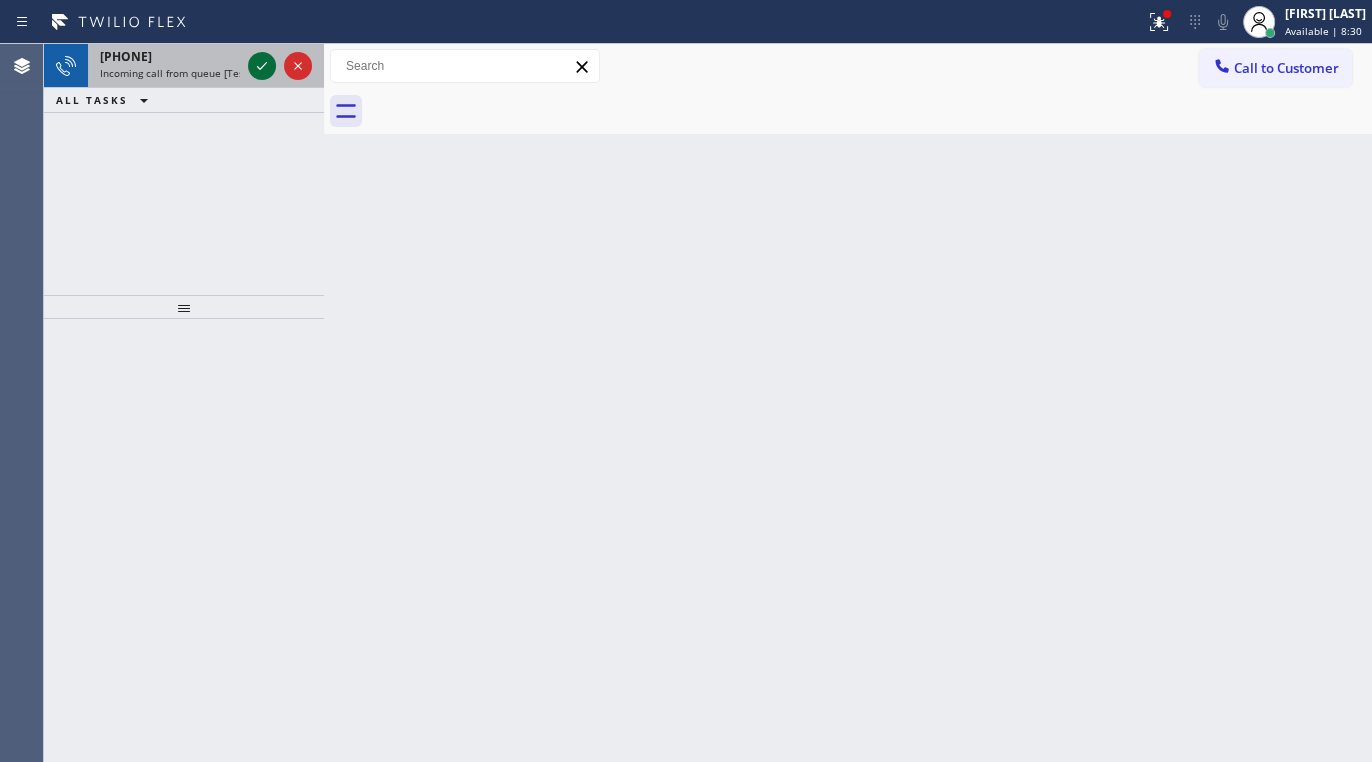 click 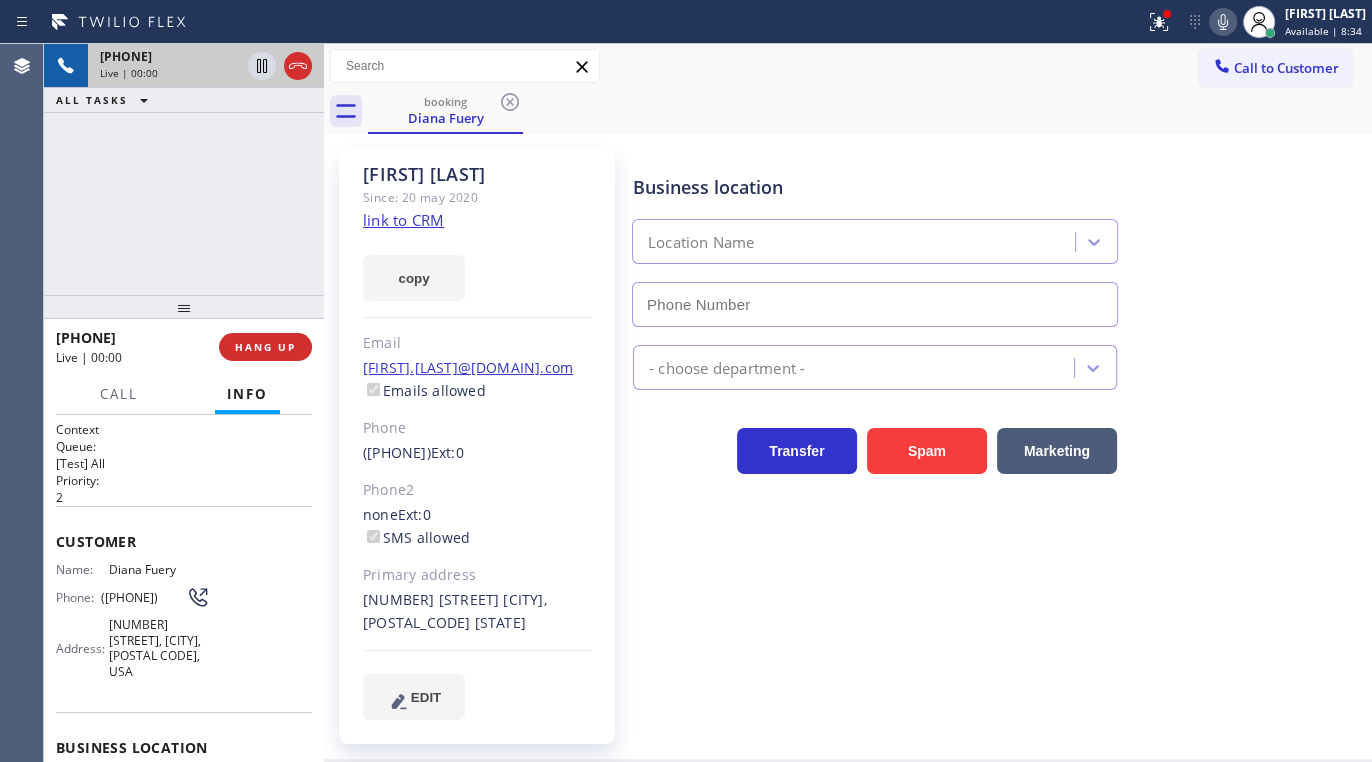 type on "[PHONE]" 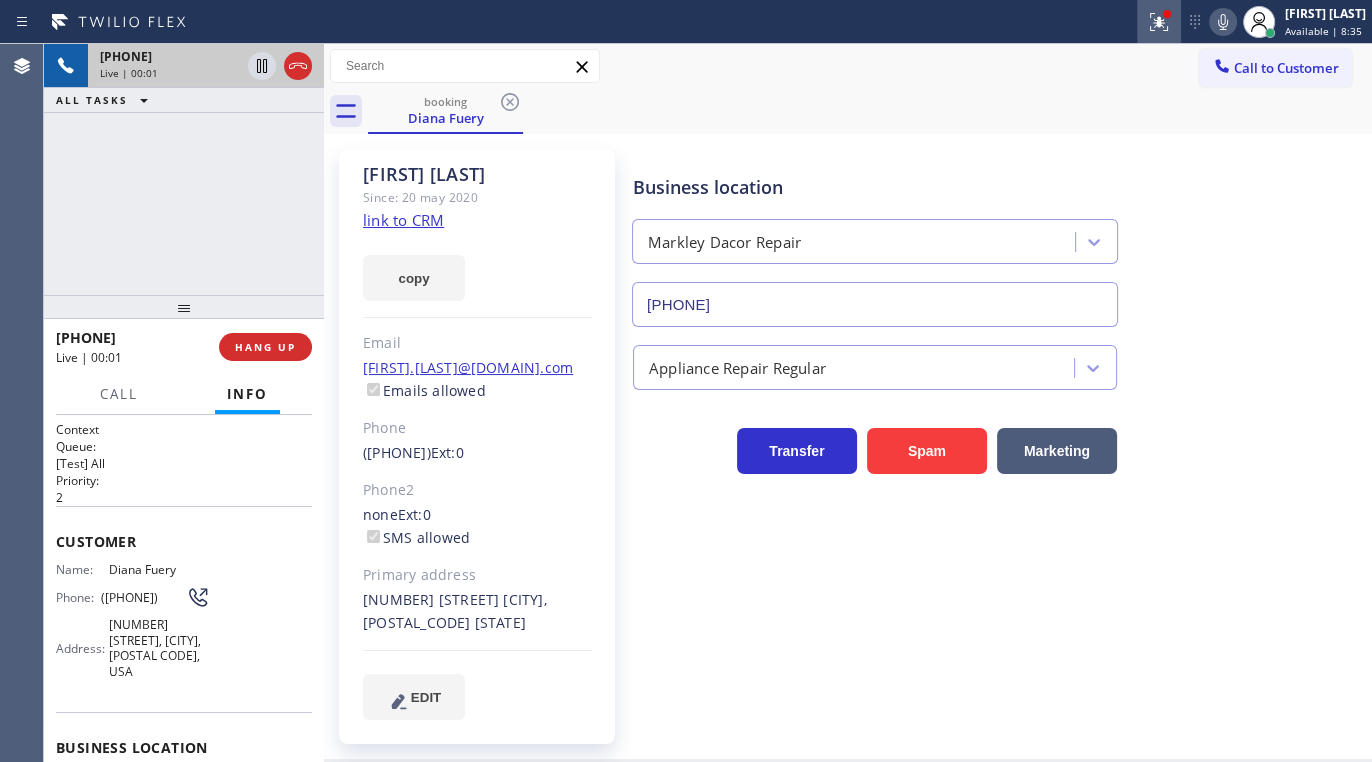 click 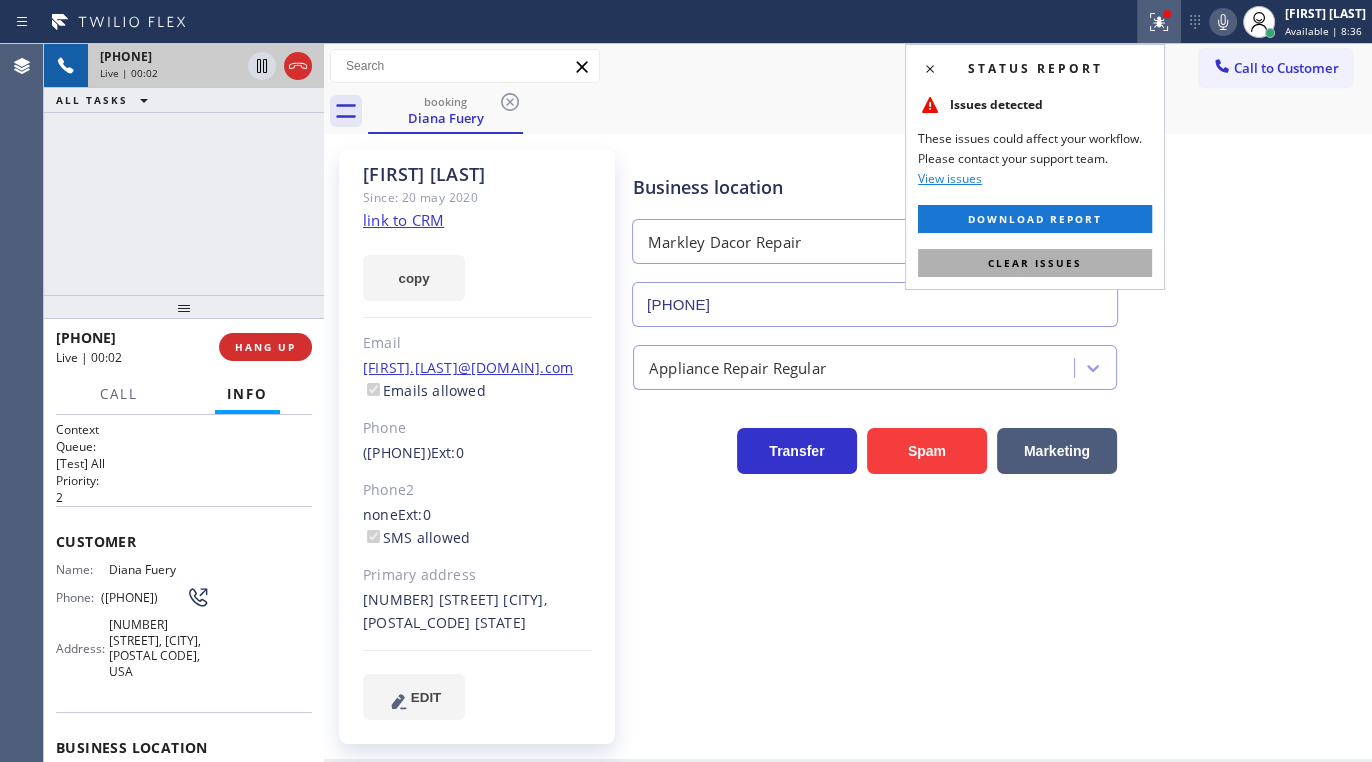 click on "Clear issues" at bounding box center (1035, 263) 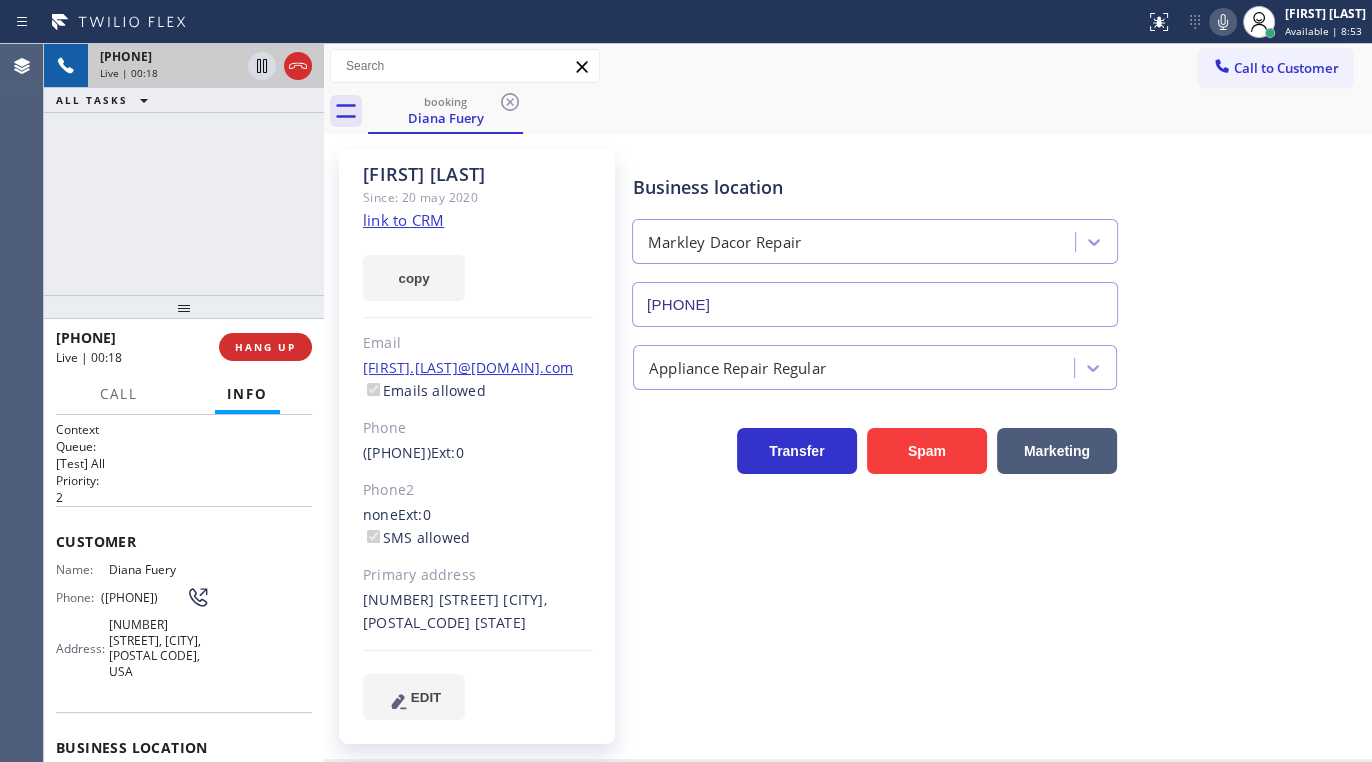 click on "[PHONE] Live | 00:18 ALL TASKS ALL TASKS ACTIVE TASKS TASKS IN WRAP UP" at bounding box center [184, 169] 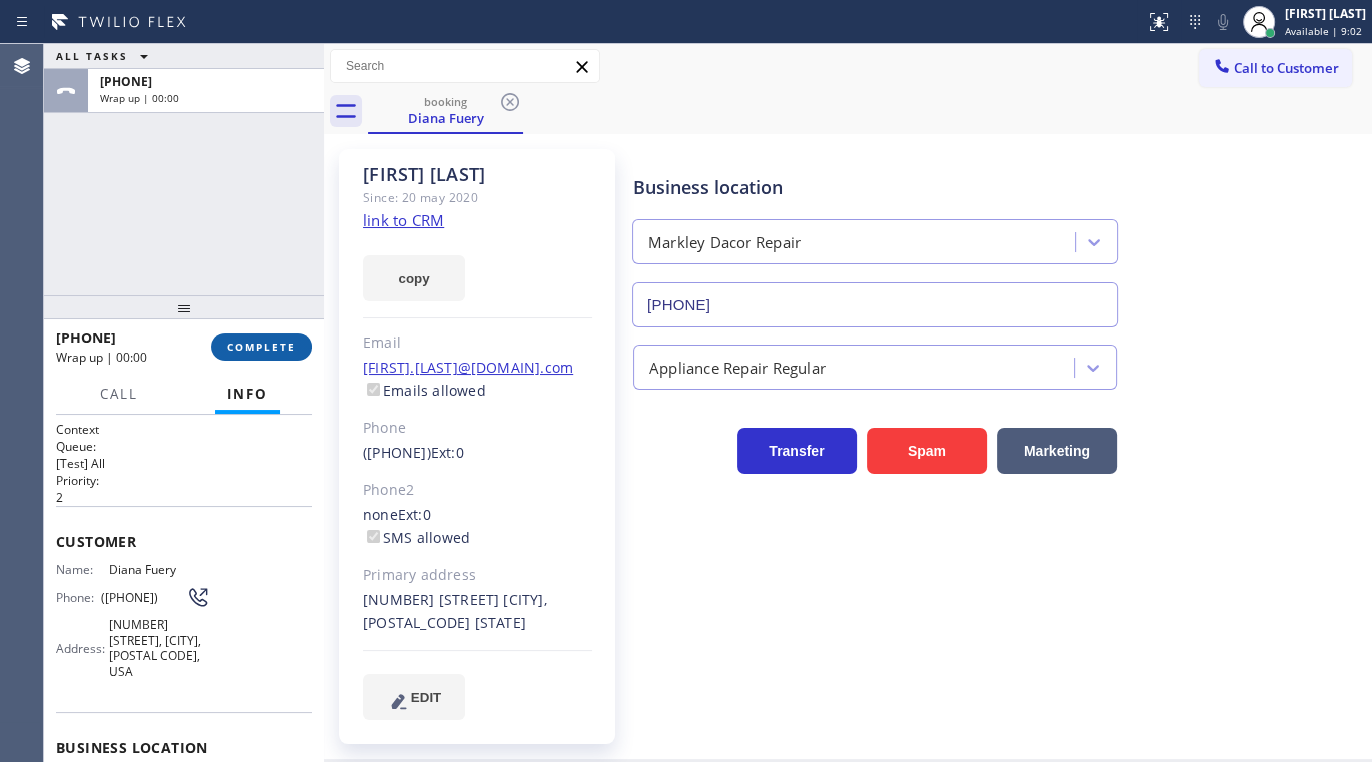 click on "COMPLETE" at bounding box center [261, 347] 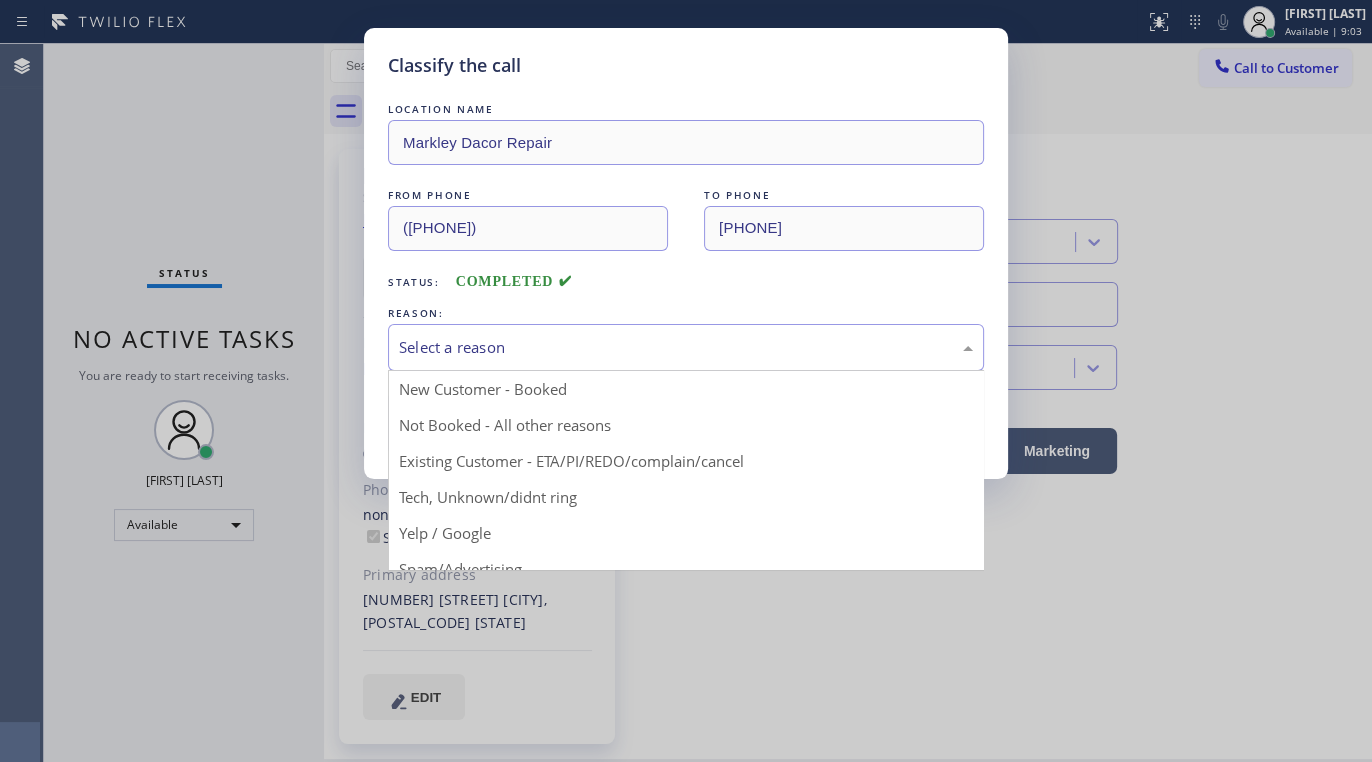 click on "Select a reason" at bounding box center (686, 347) 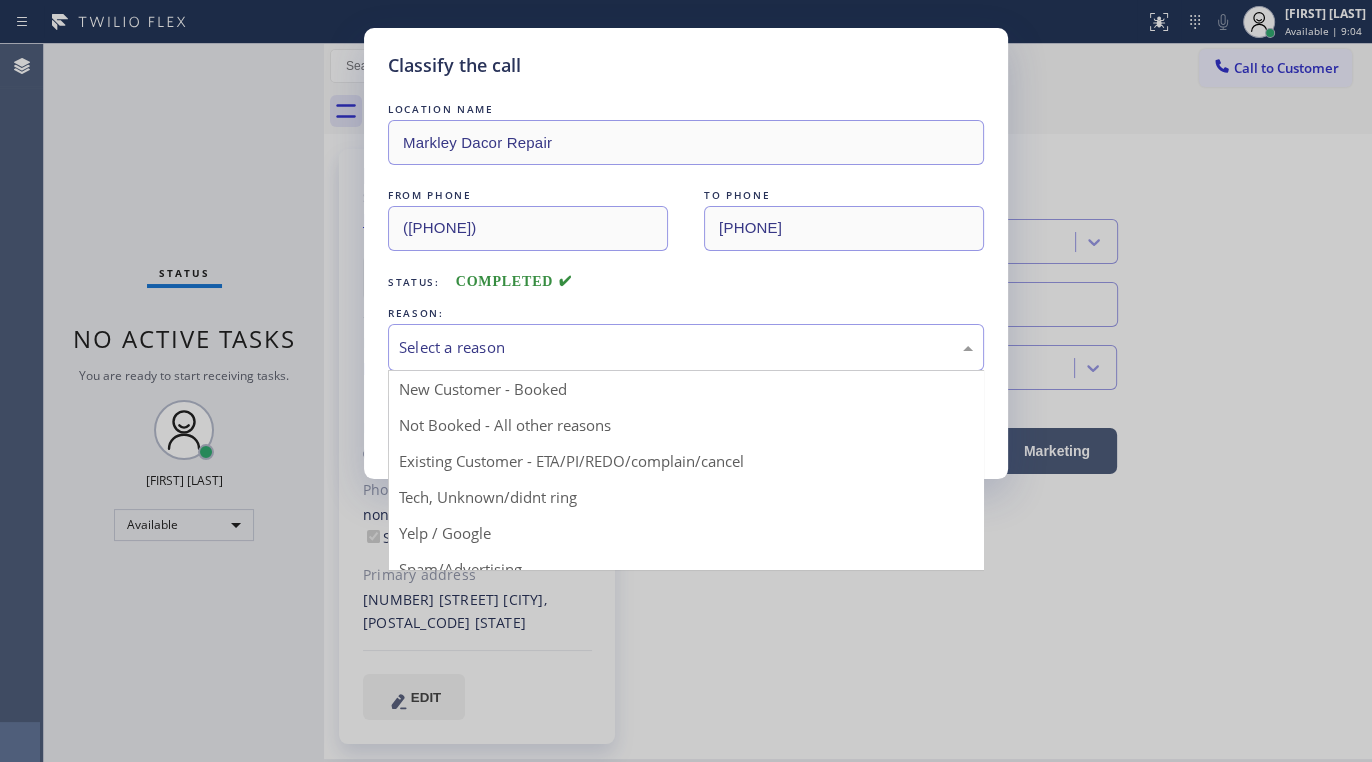 drag, startPoint x: 449, startPoint y: 455, endPoint x: 458, endPoint y: 431, distance: 25.632011 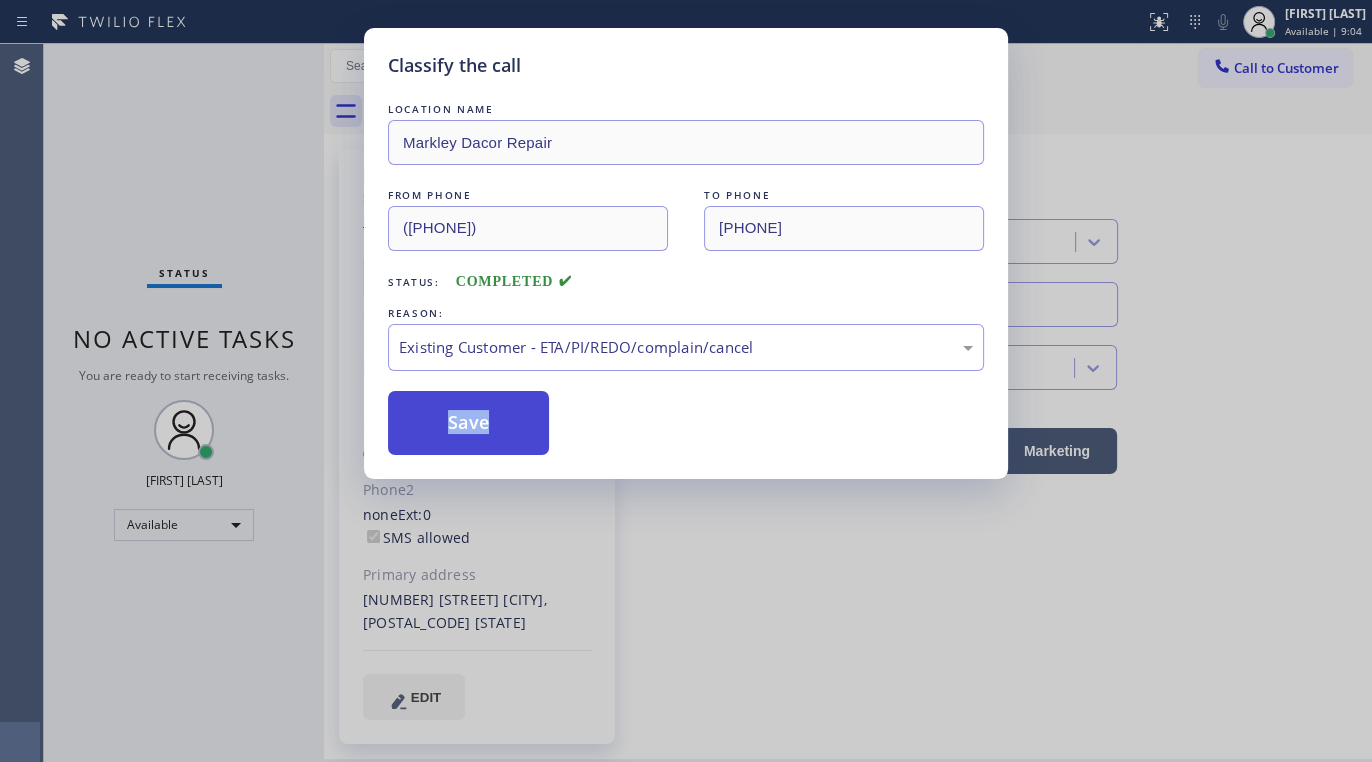 click on "Save" at bounding box center [468, 423] 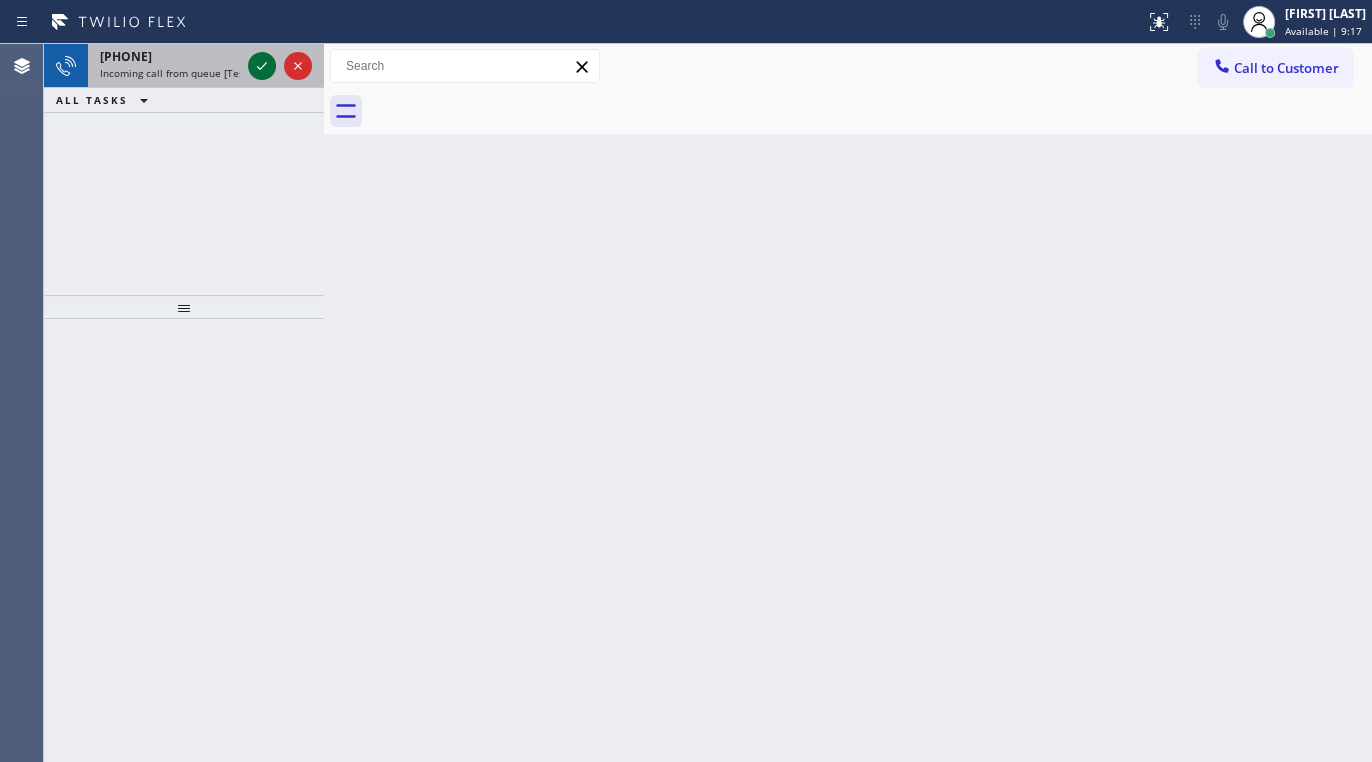 click 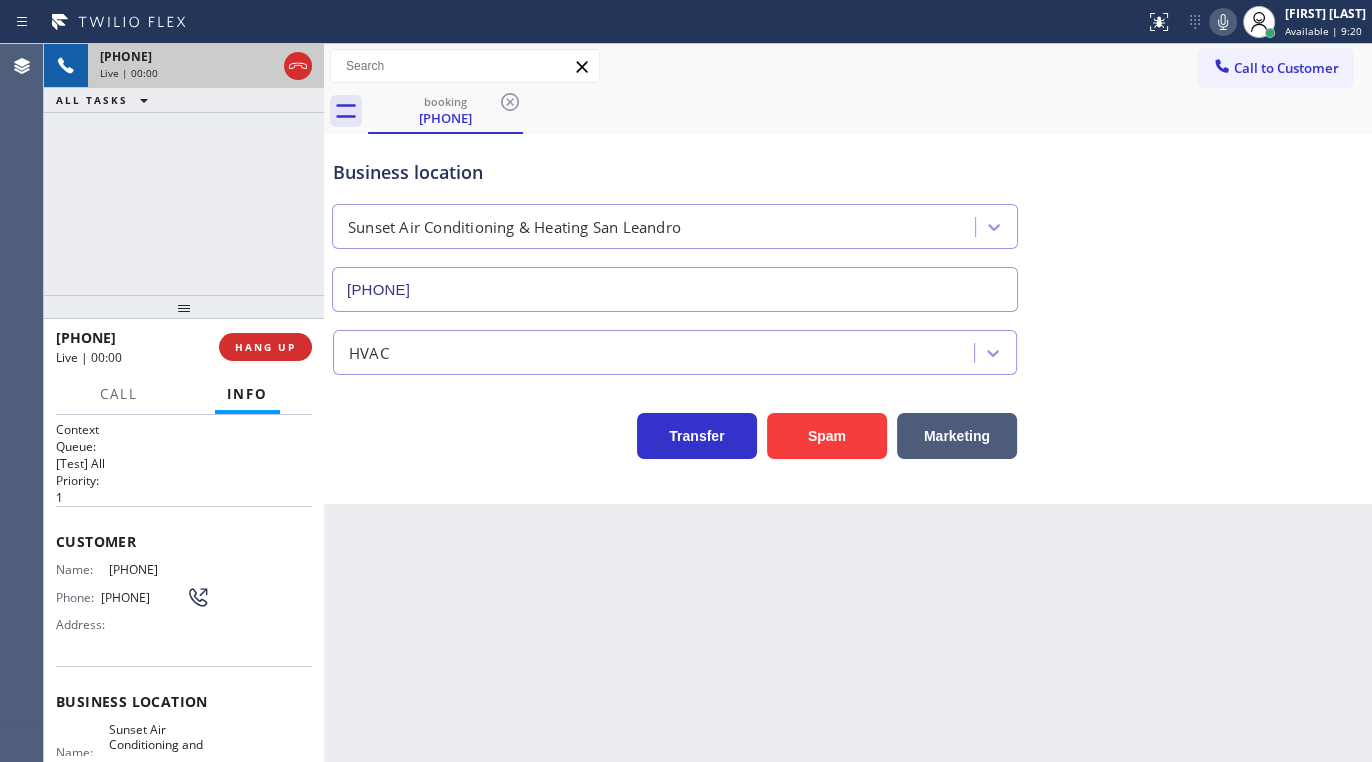 type on "[PHONE]" 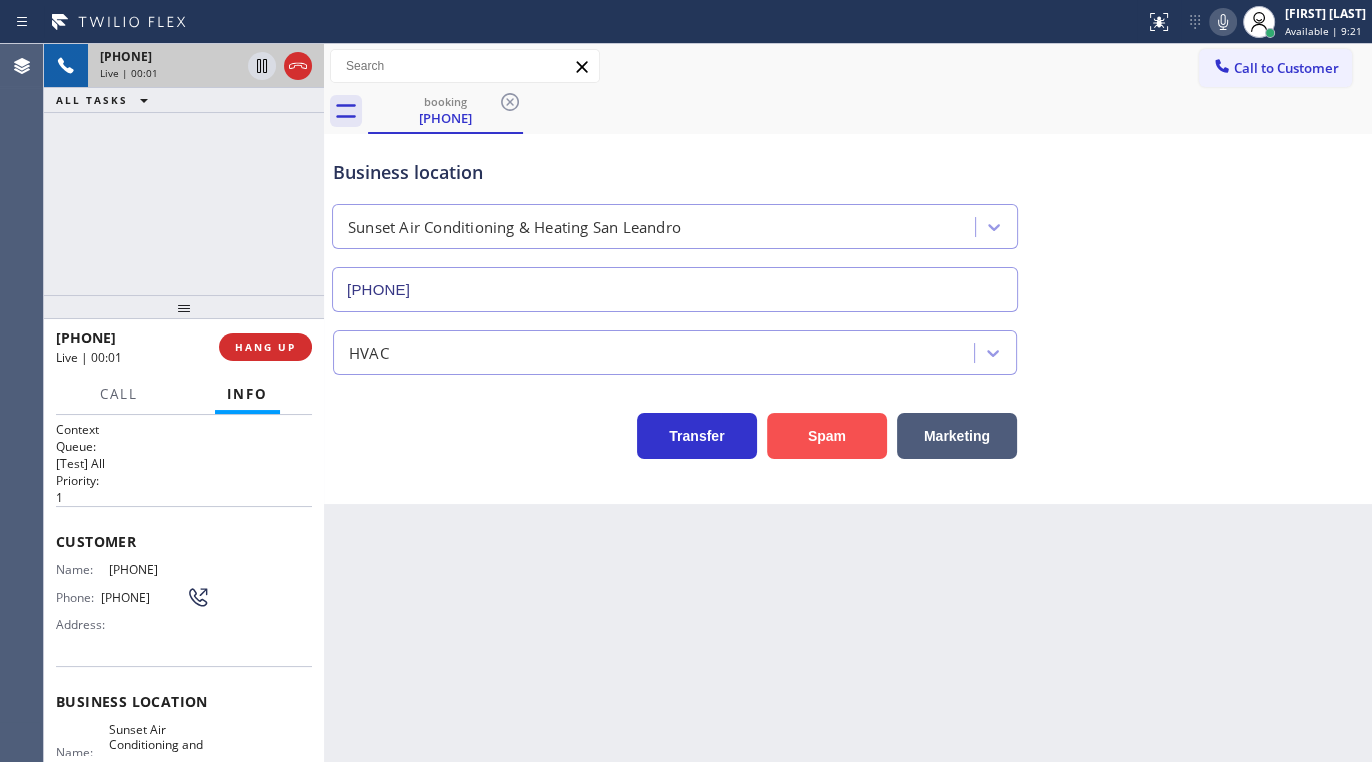 click on "Spam" at bounding box center (827, 436) 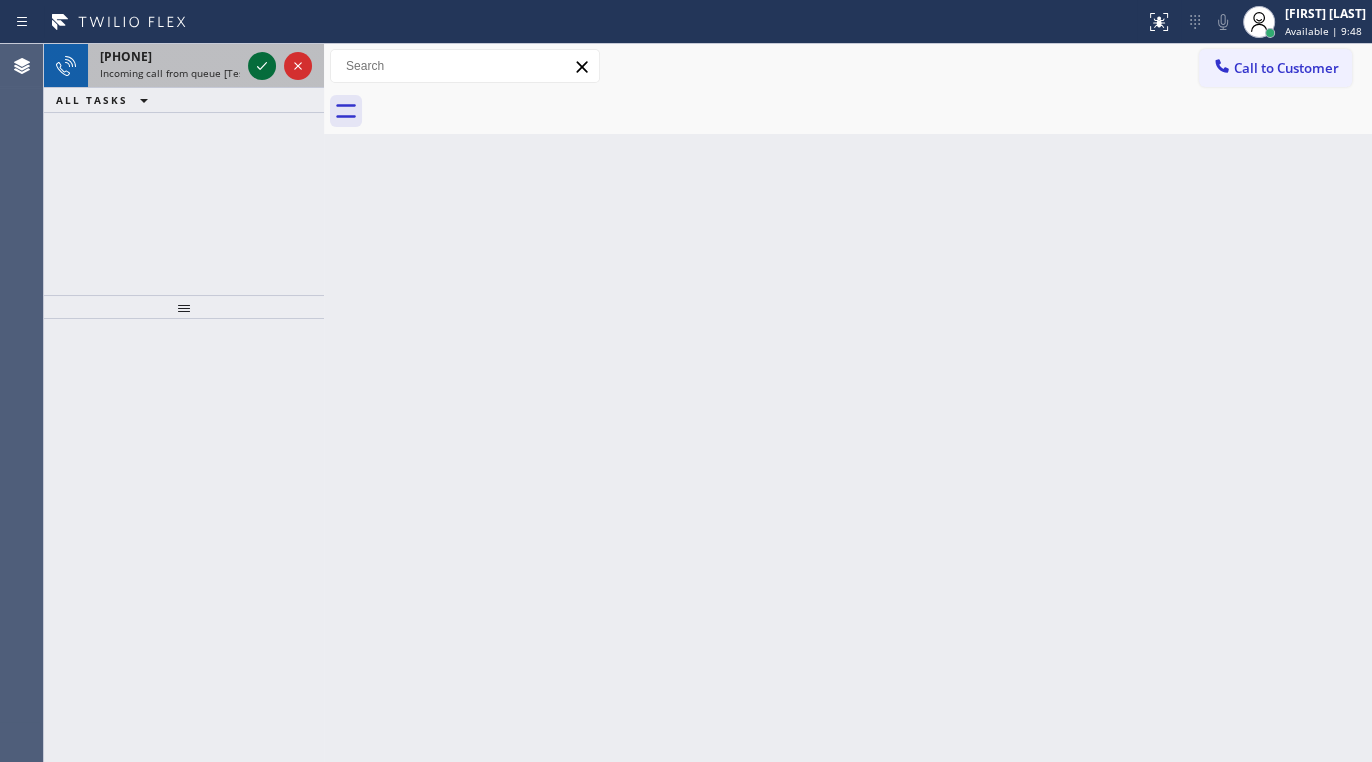 click 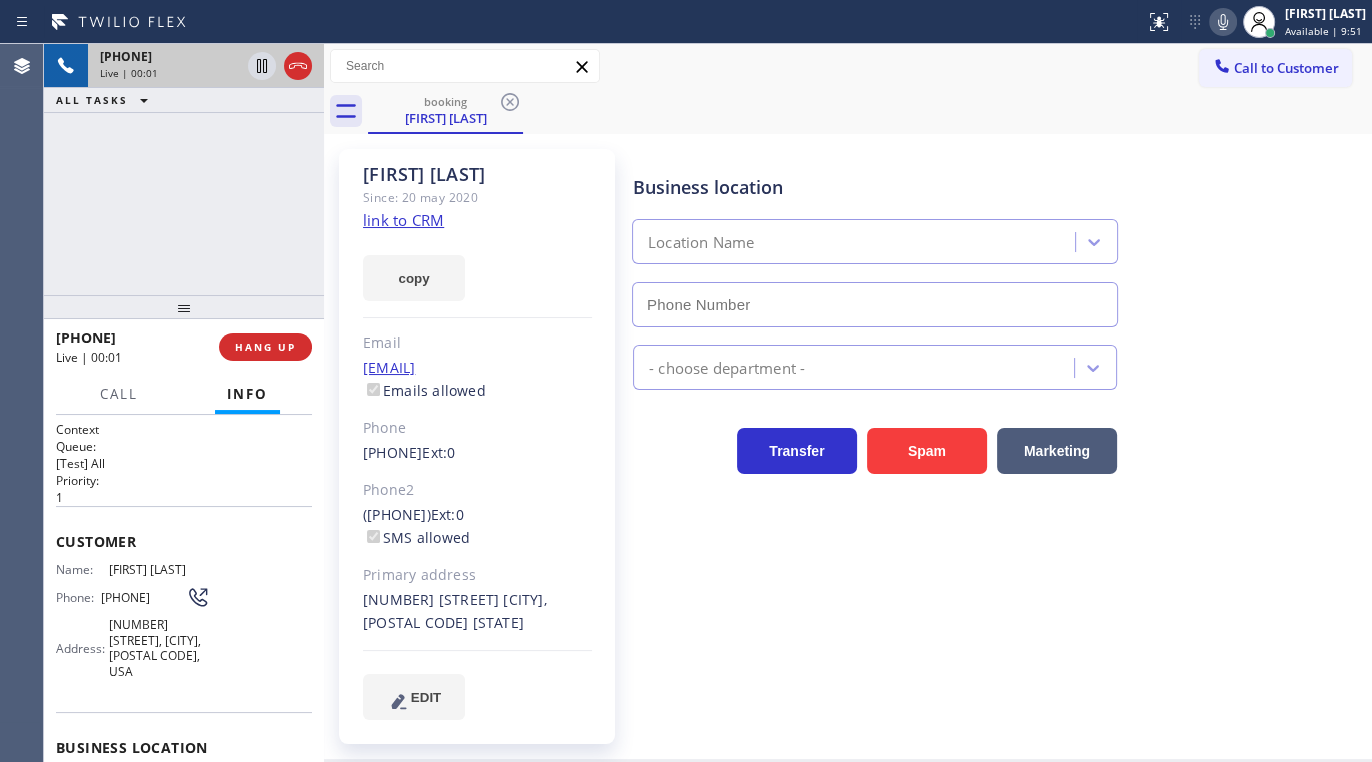 type on "[PHONE]" 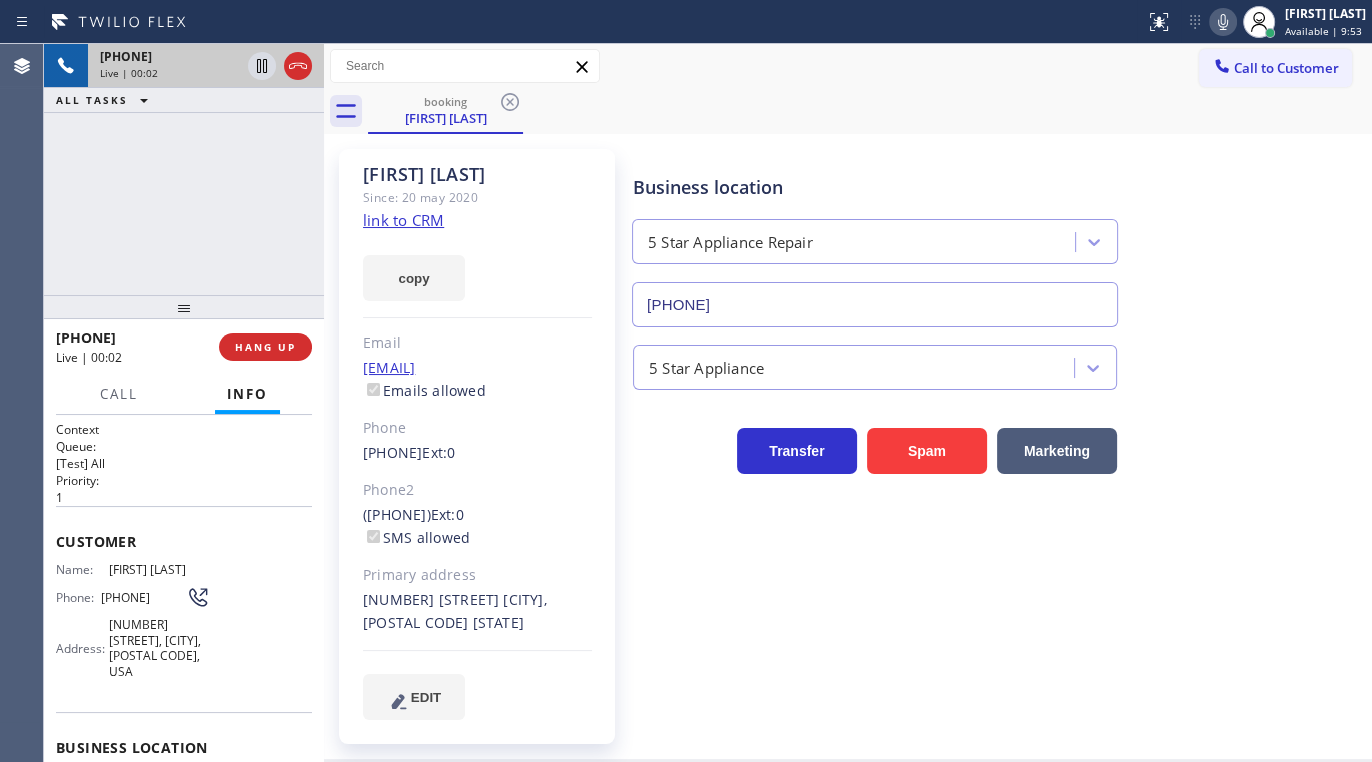click on "link to CRM" 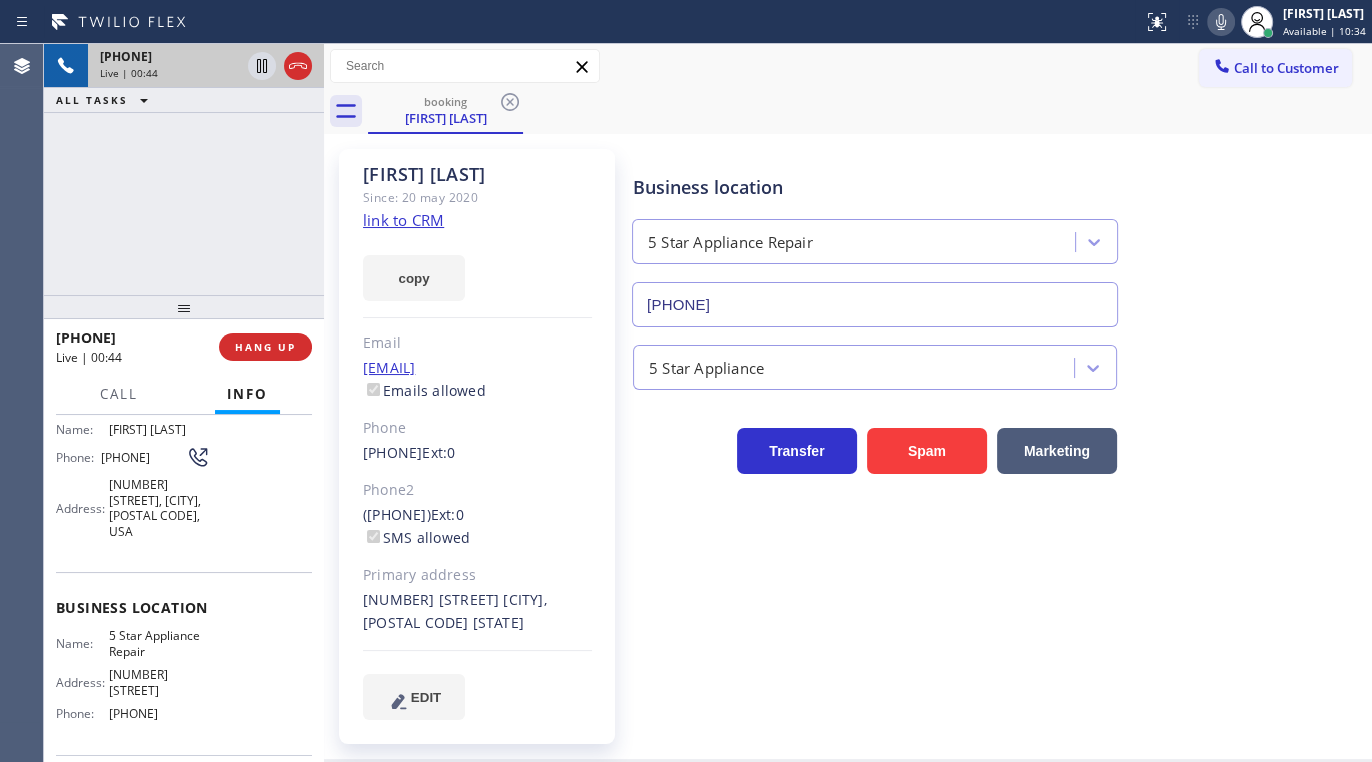 scroll, scrollTop: 0, scrollLeft: 0, axis: both 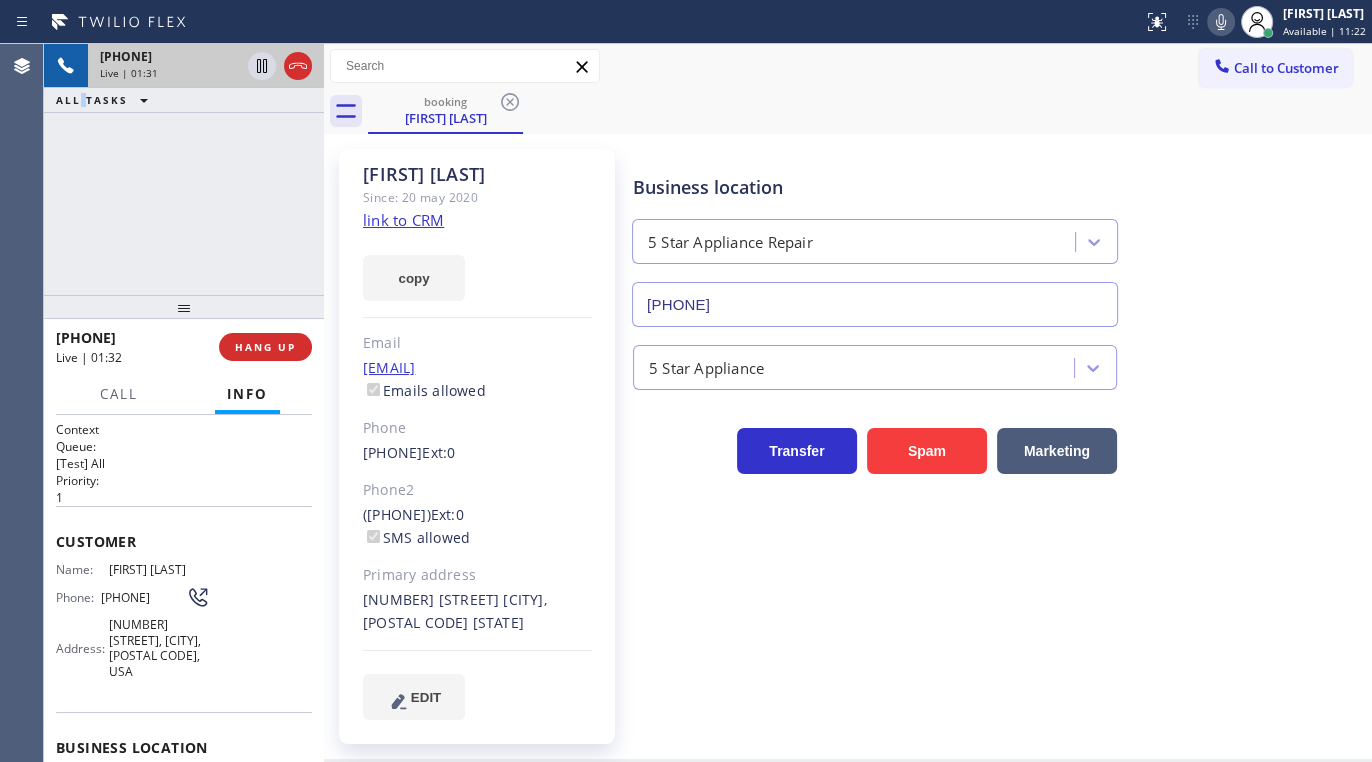 click on "[PHONE] Live | 01:31 ALL TASKS ALL TASKS ACTIVE TASKS TASKS IN WRAP UP" at bounding box center [184, 169] 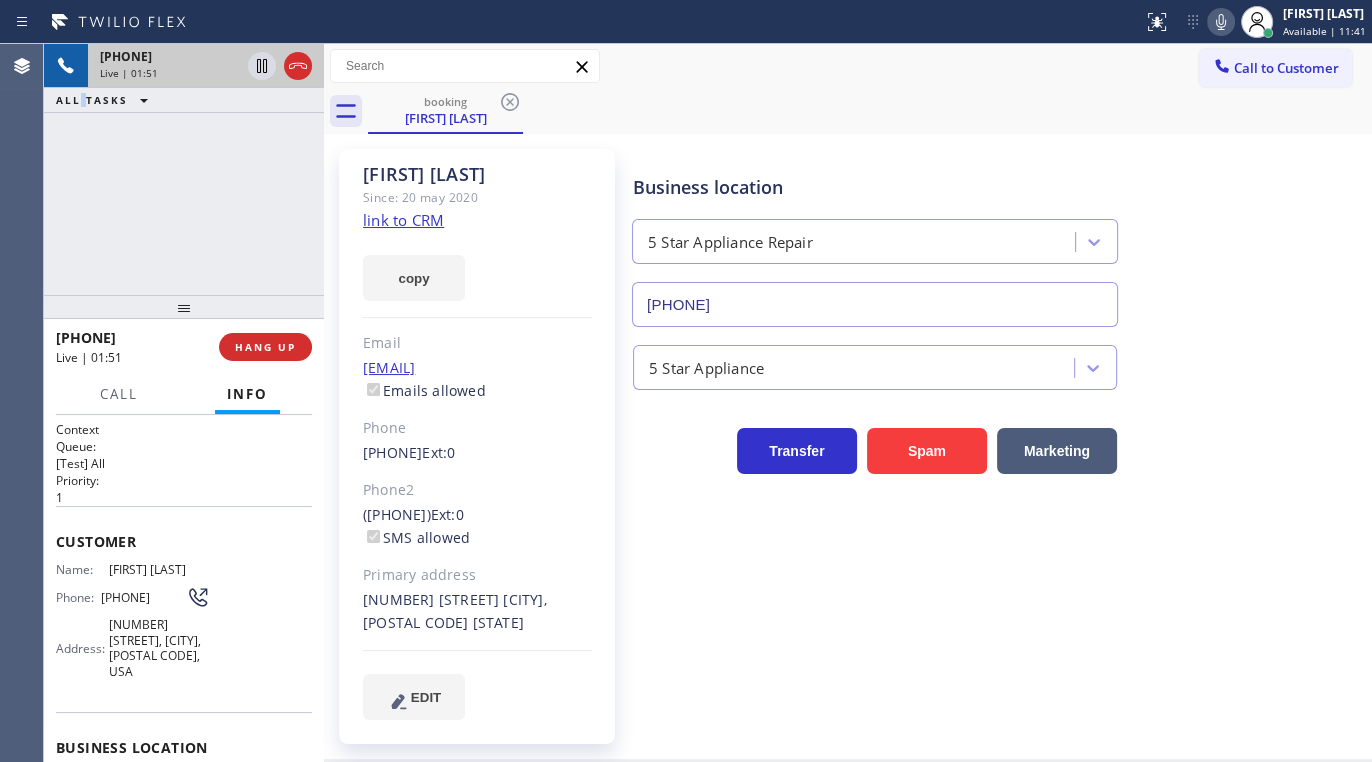 click 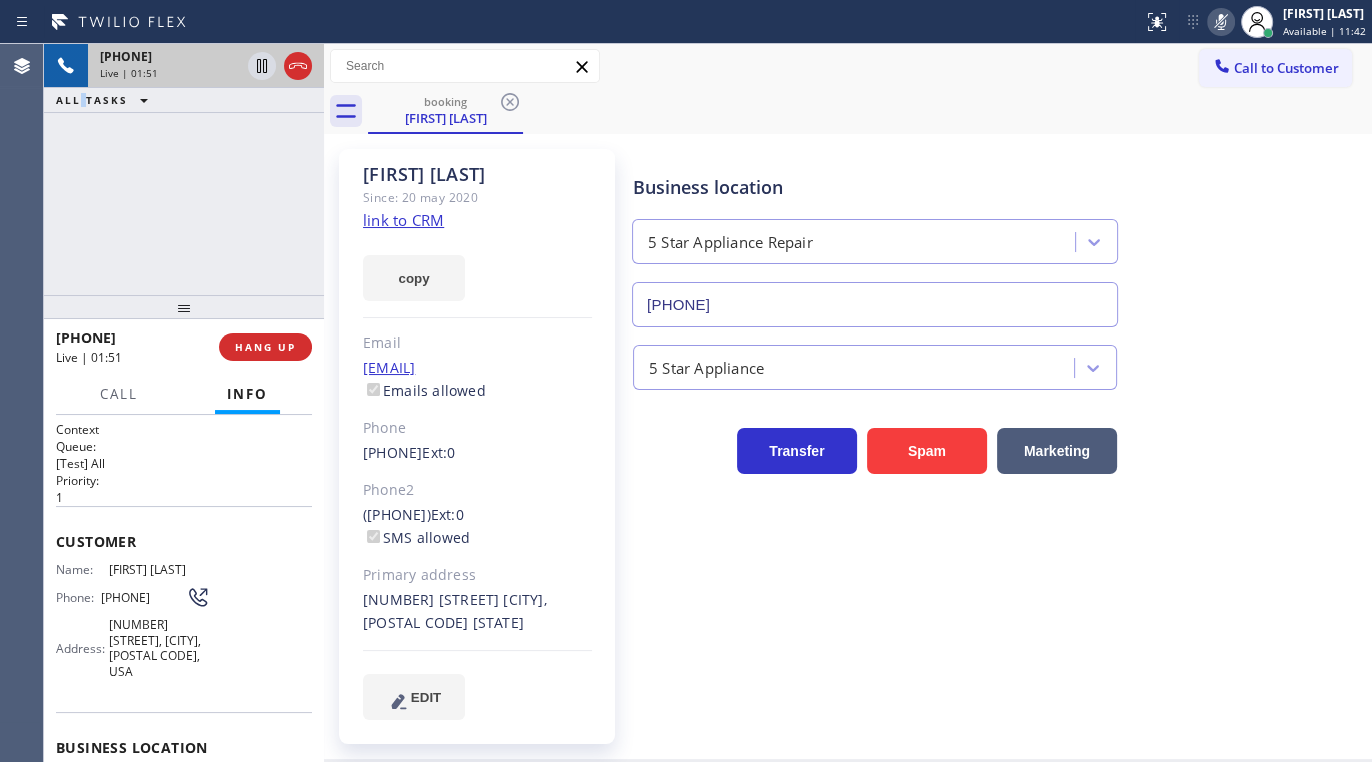 click 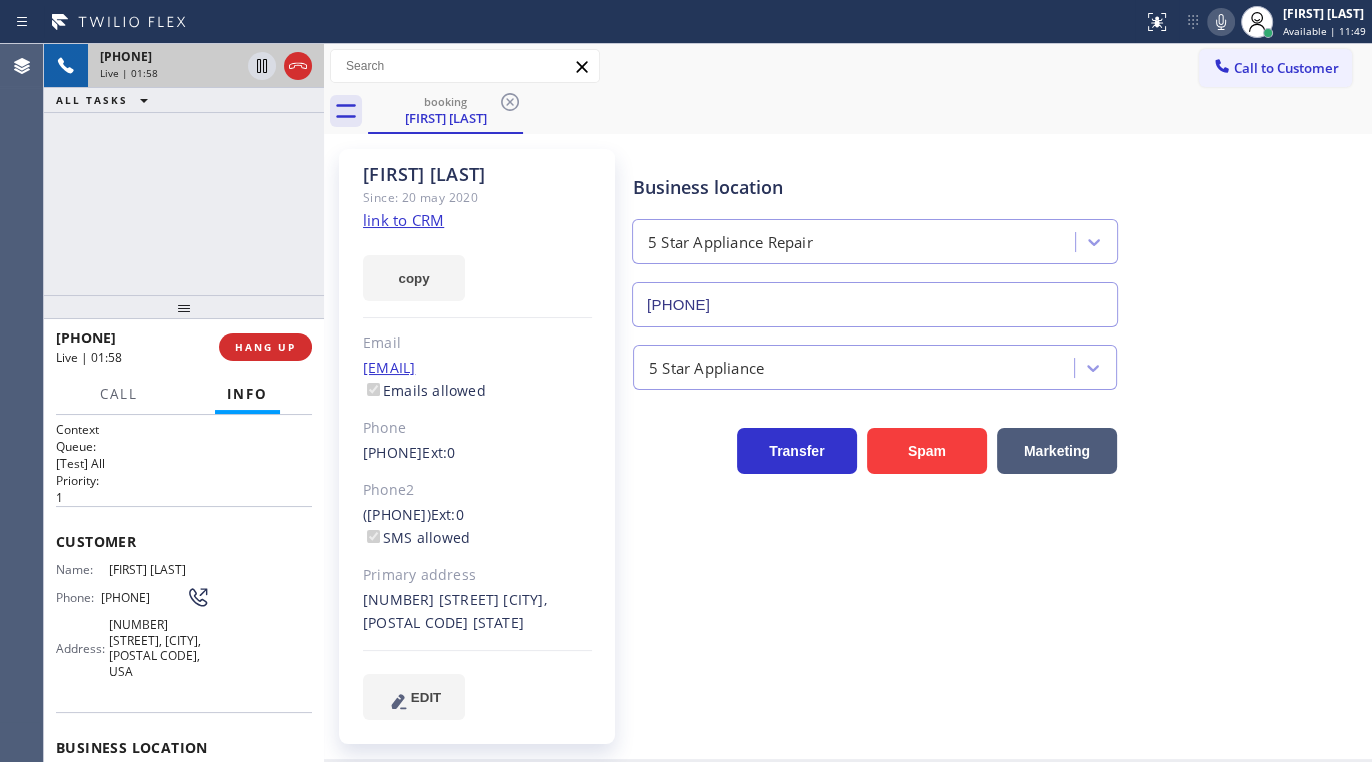 drag, startPoint x: 822, startPoint y: 612, endPoint x: 1000, endPoint y: 654, distance: 182.88794 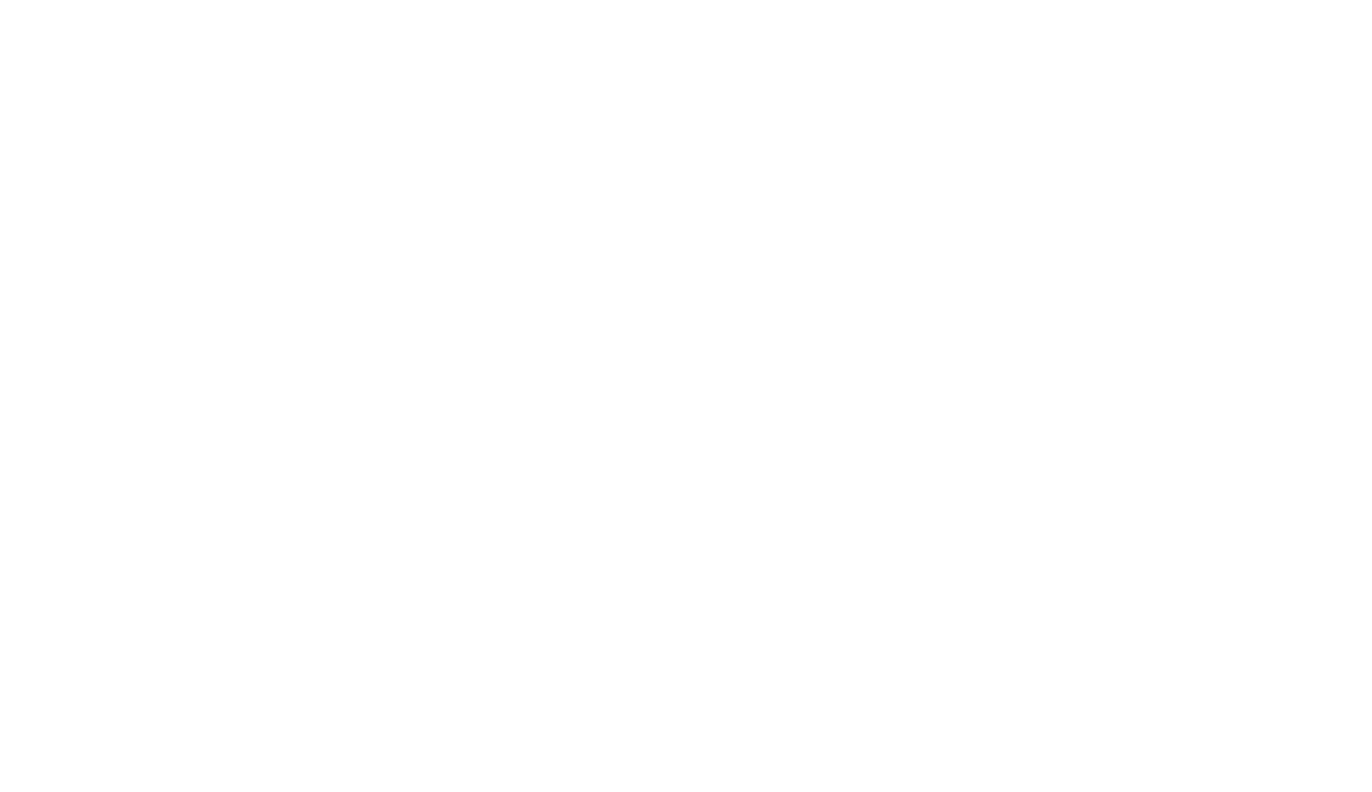 scroll, scrollTop: 0, scrollLeft: 0, axis: both 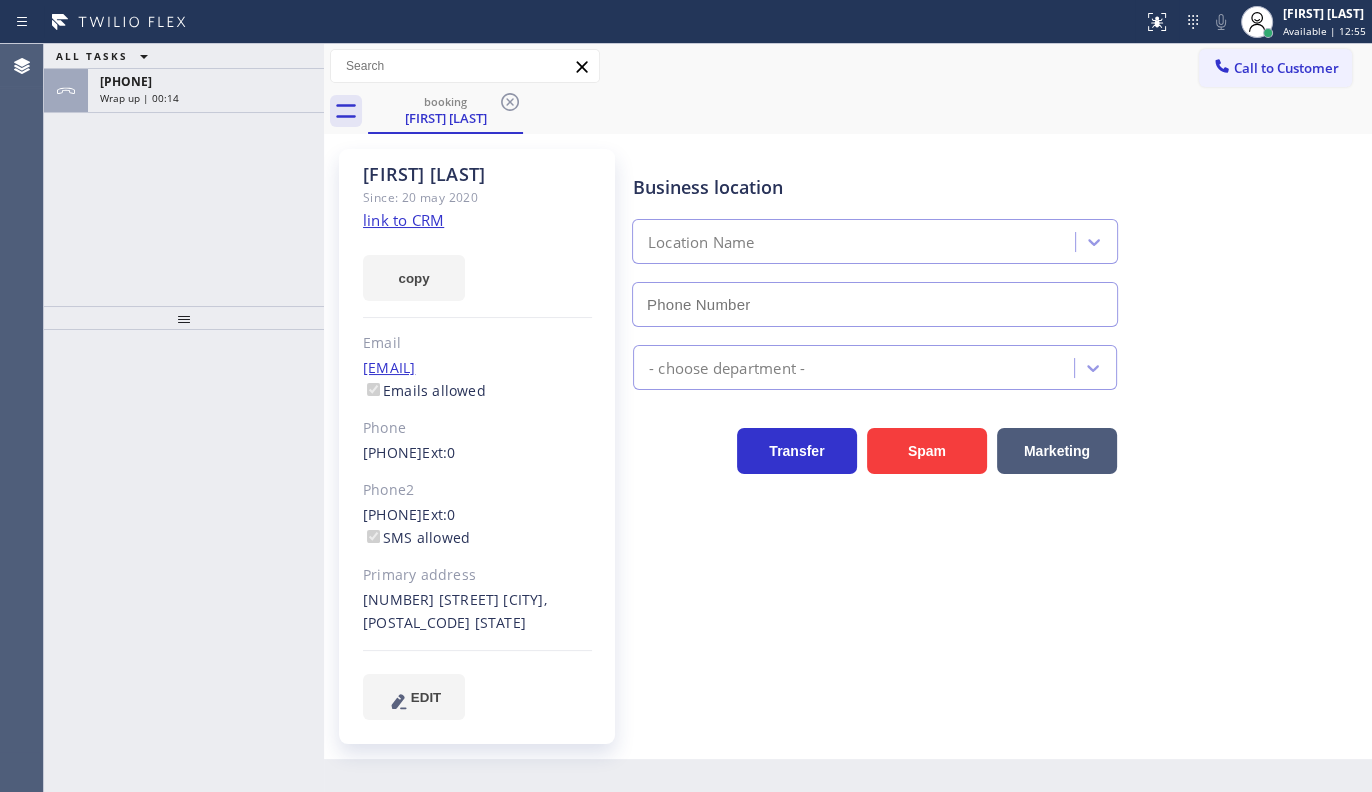 type on "[PHONE]" 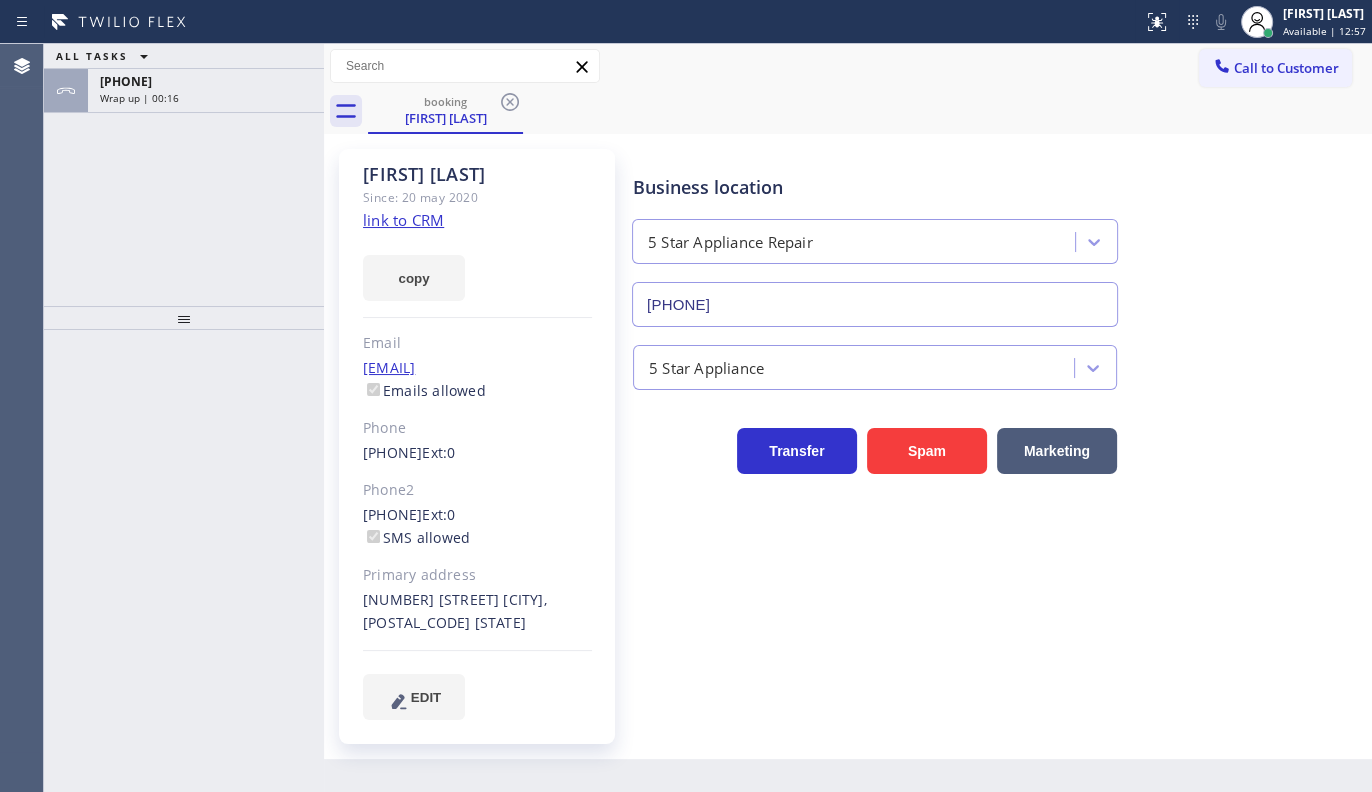 click on "ALL TASKS ALL TASKS ACTIVE TASKS TASKS IN WRAP UP [PHONE] Wrap up | 00:16" at bounding box center [184, 175] 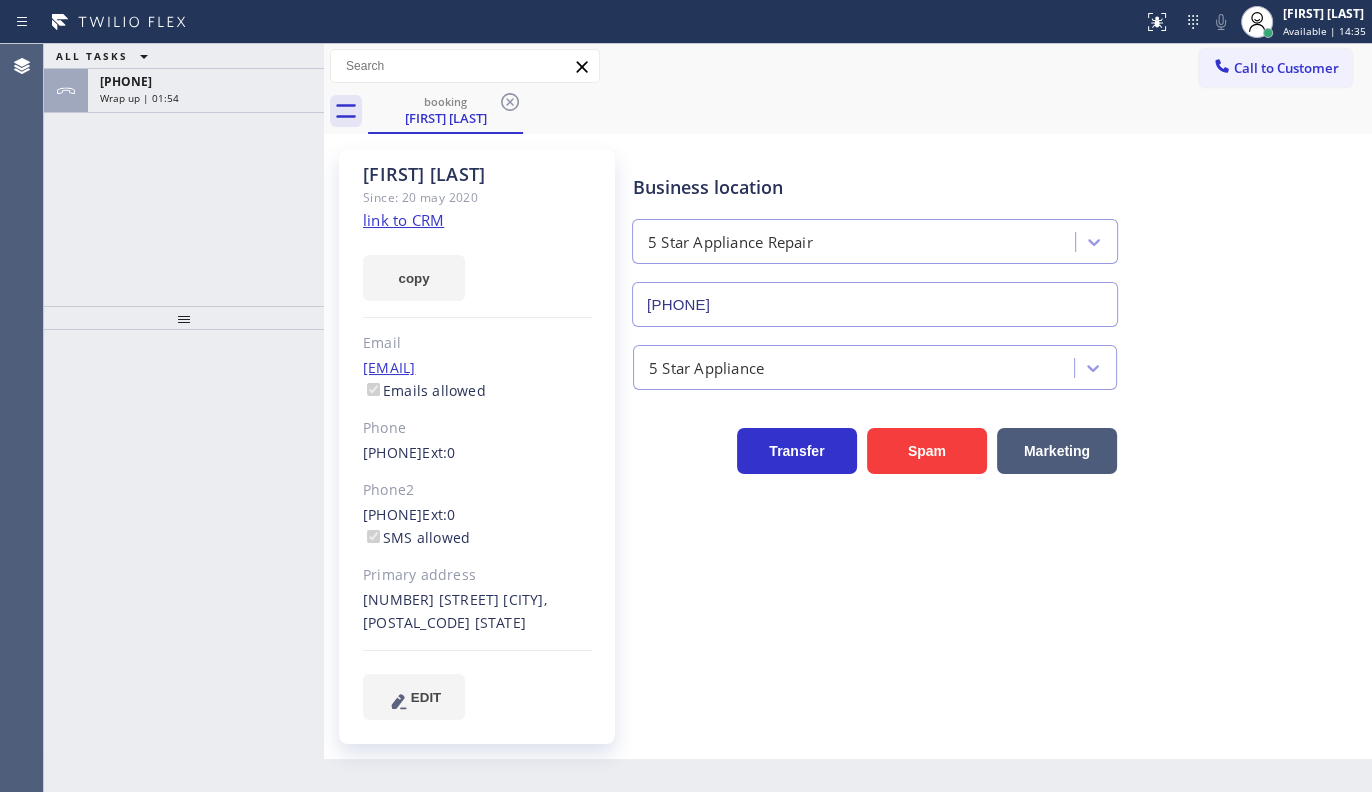 click on "ALL TASKS ALL TASKS ACTIVE TASKS TASKS IN WRAP UP +16264297549 Wrap up | 01:54" at bounding box center (184, 175) 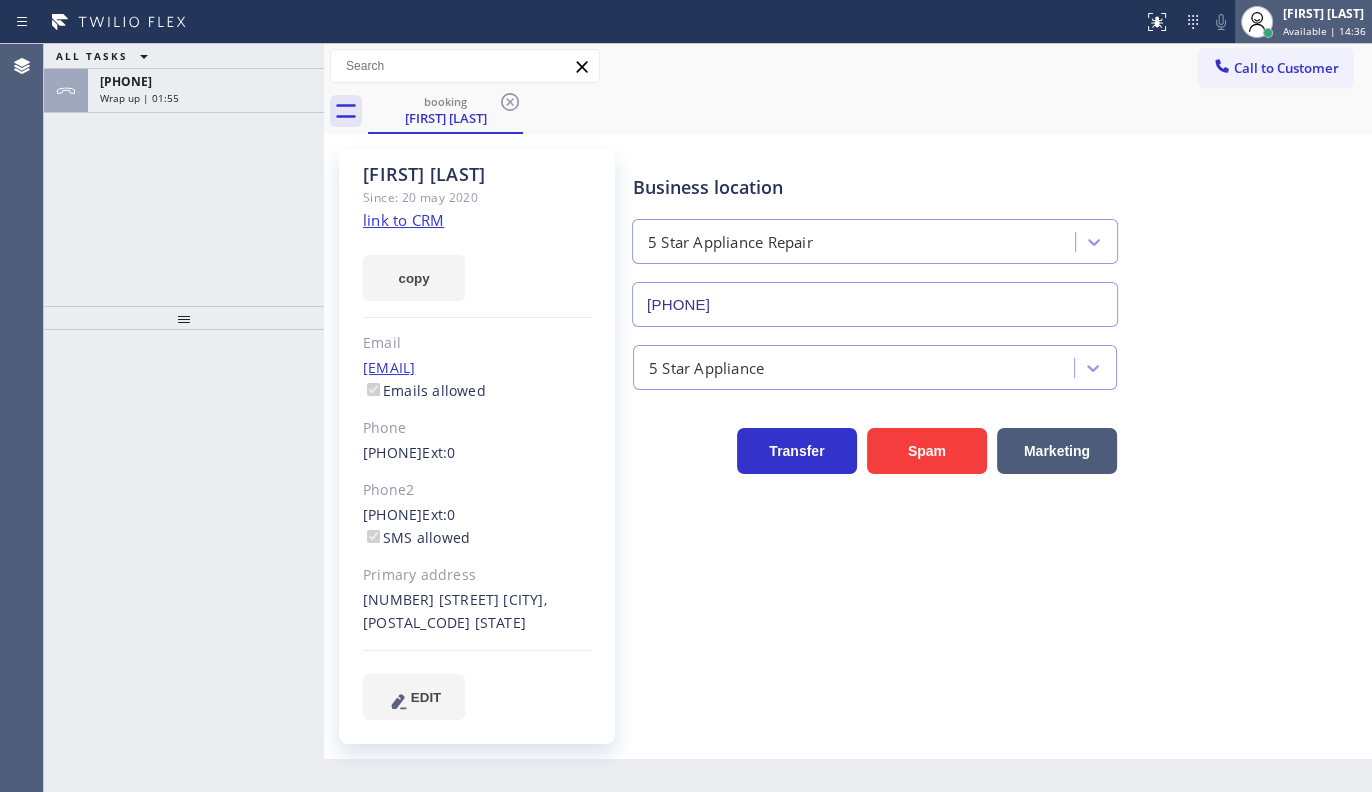click on "Available | 14:36" at bounding box center [1324, 31] 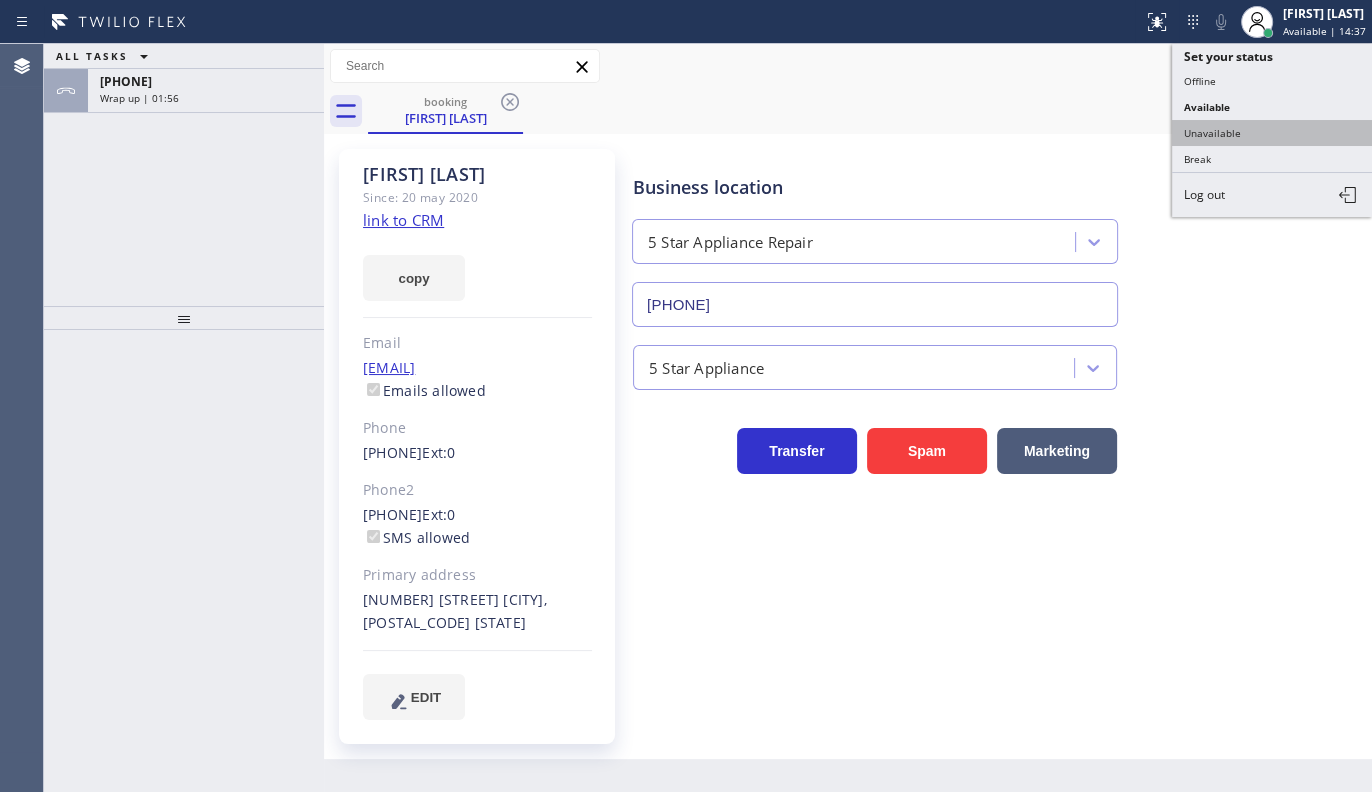 drag, startPoint x: 1222, startPoint y: 127, endPoint x: 468, endPoint y: 103, distance: 754.38184 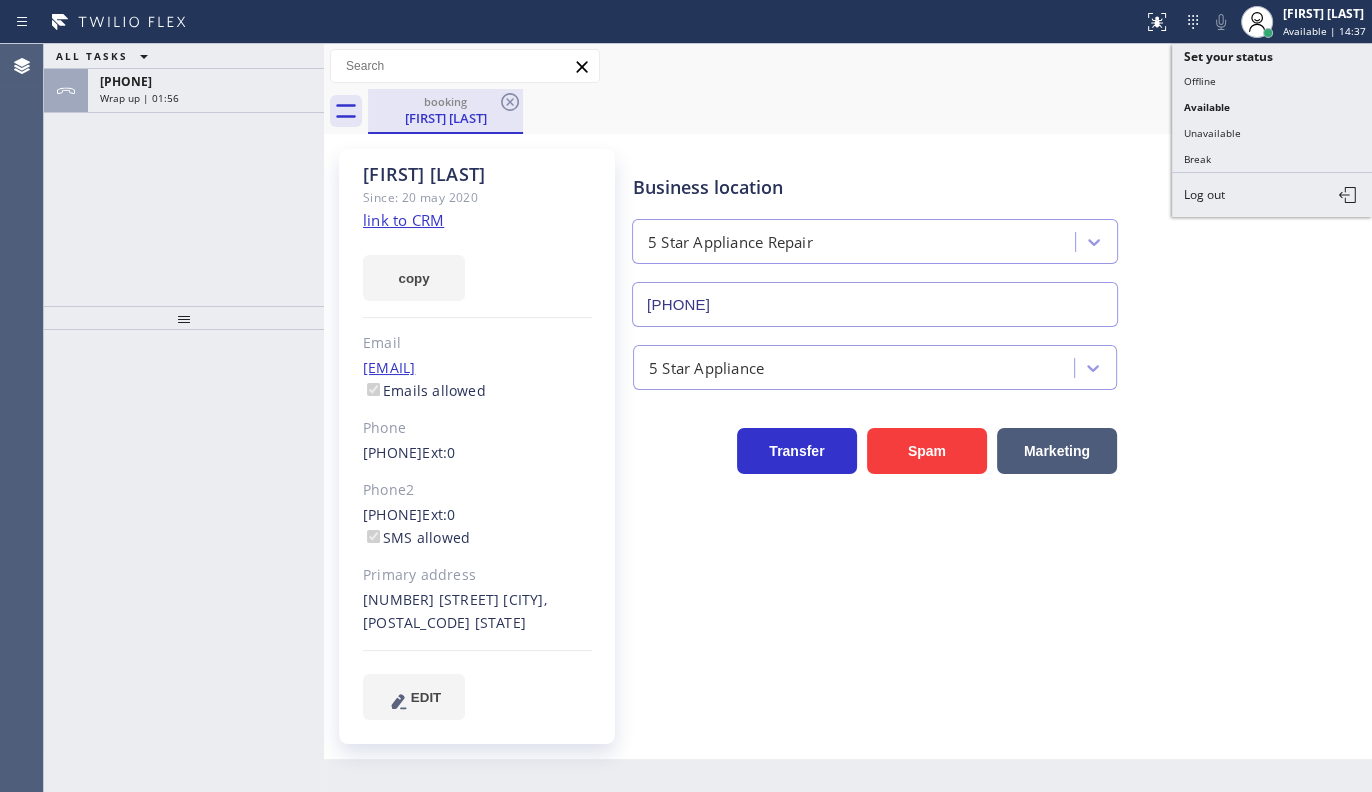click on "Unavailable" at bounding box center [1272, 133] 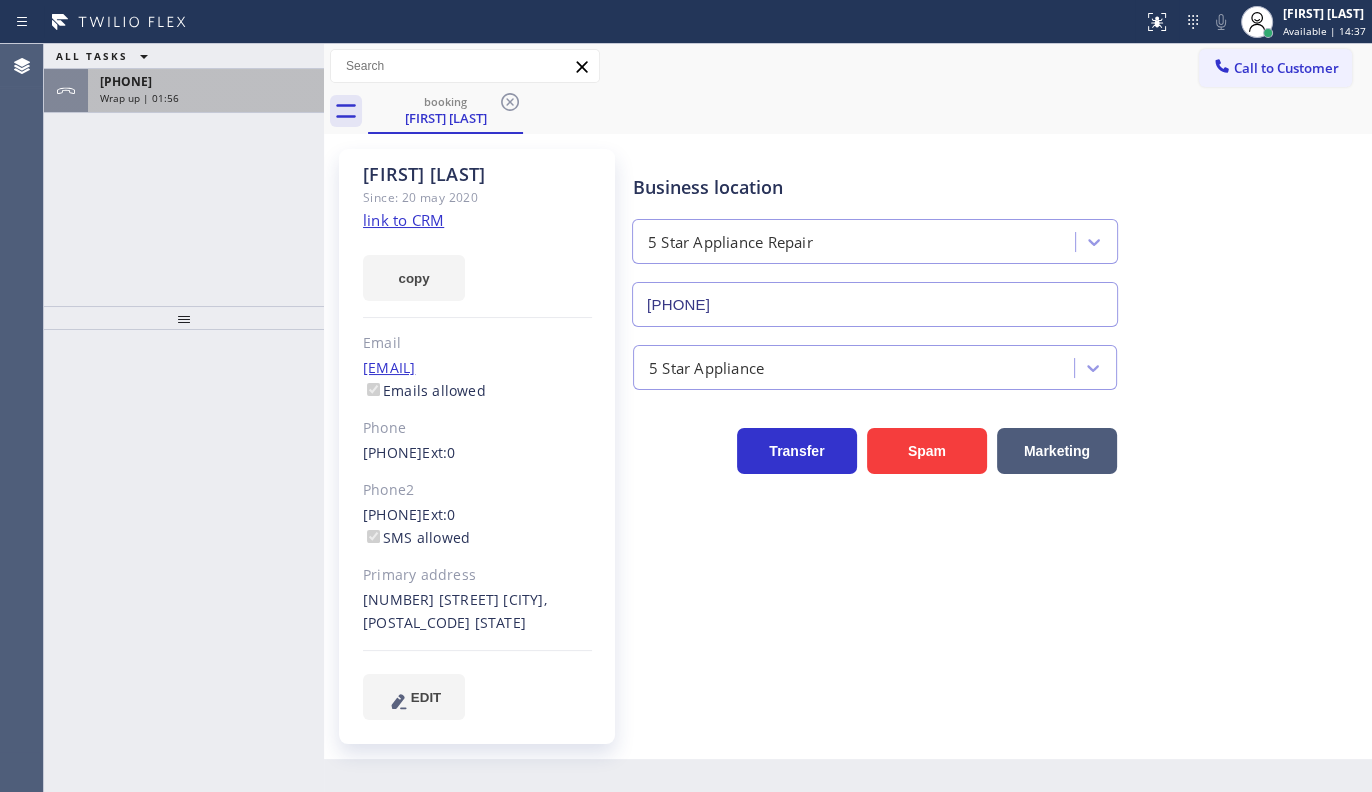 click on "+16264297549 Wrap up | 01:56" at bounding box center (202, 91) 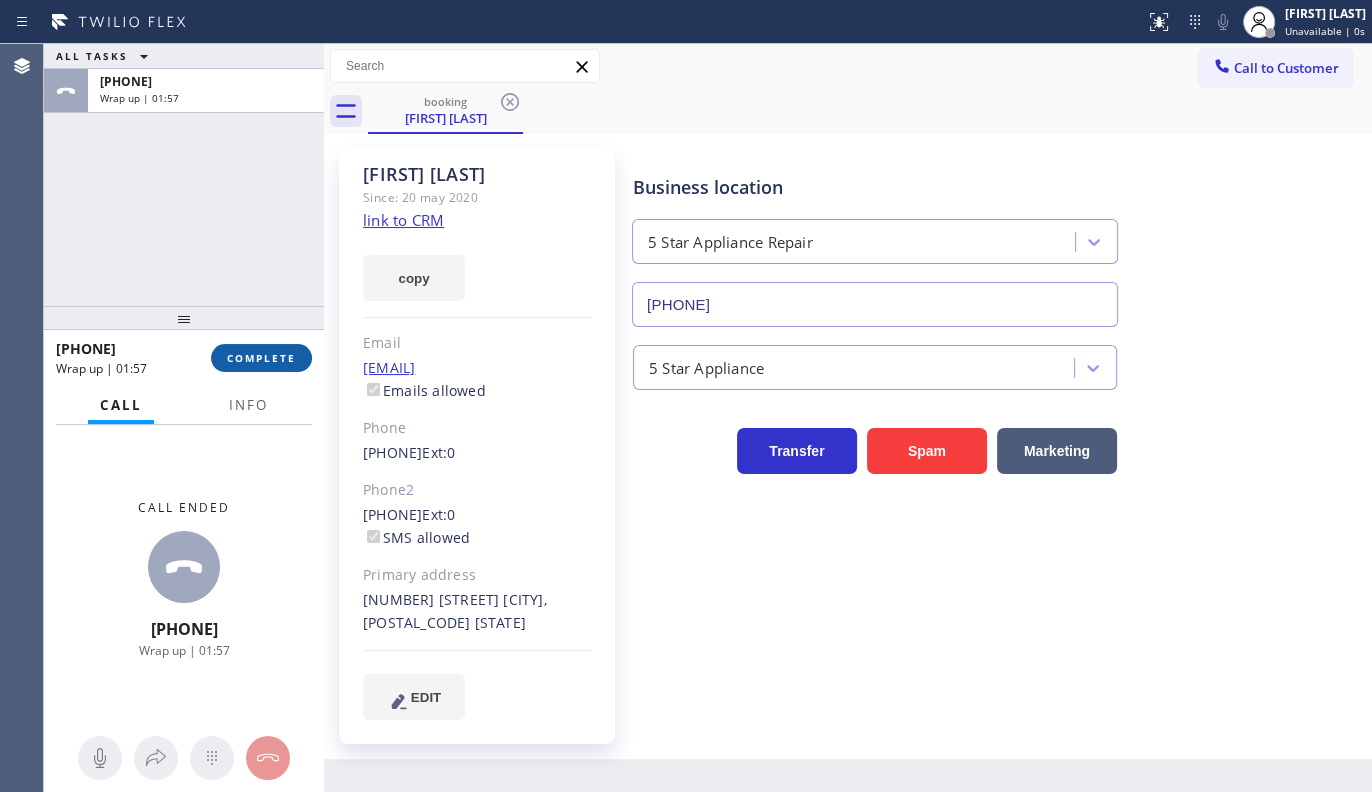 click on "COMPLETE" at bounding box center (261, 358) 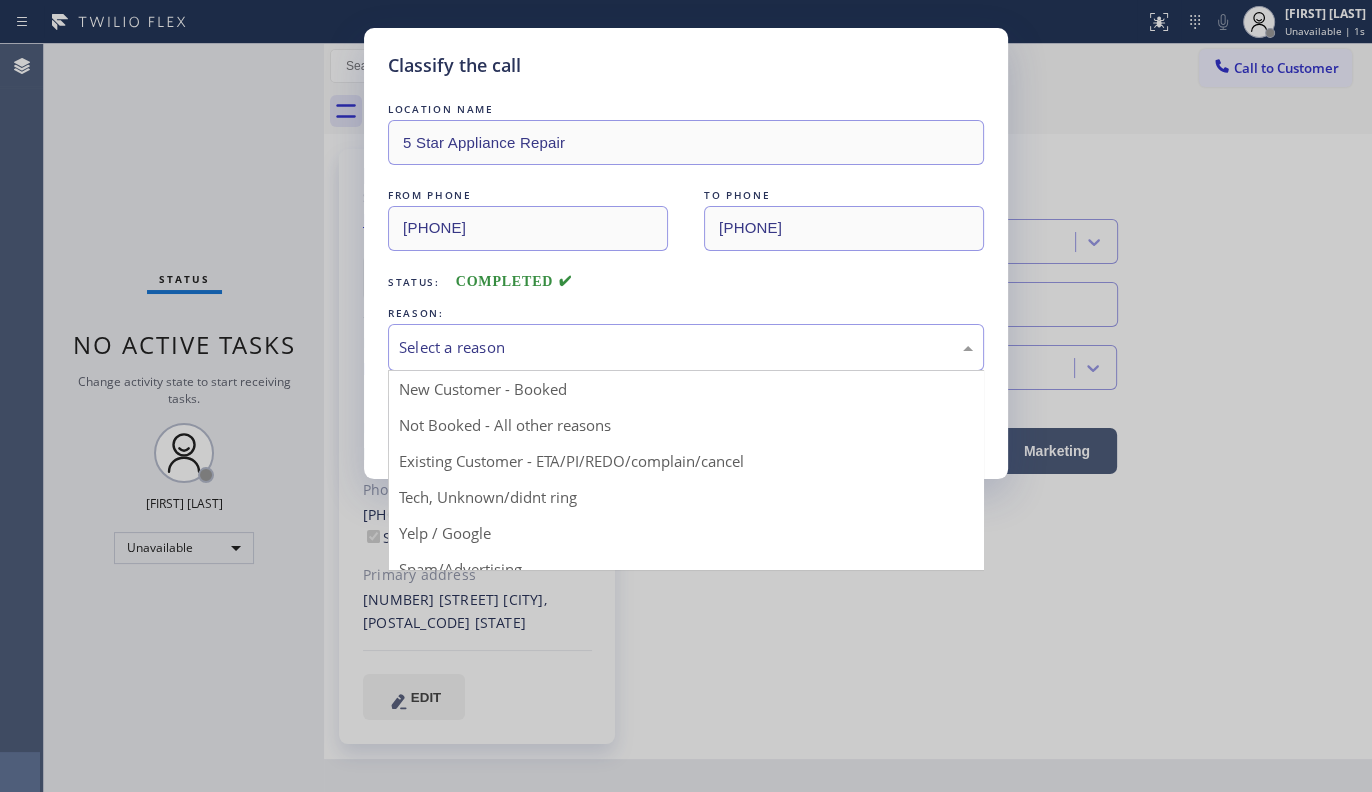 drag, startPoint x: 508, startPoint y: 350, endPoint x: 429, endPoint y: 424, distance: 108.245094 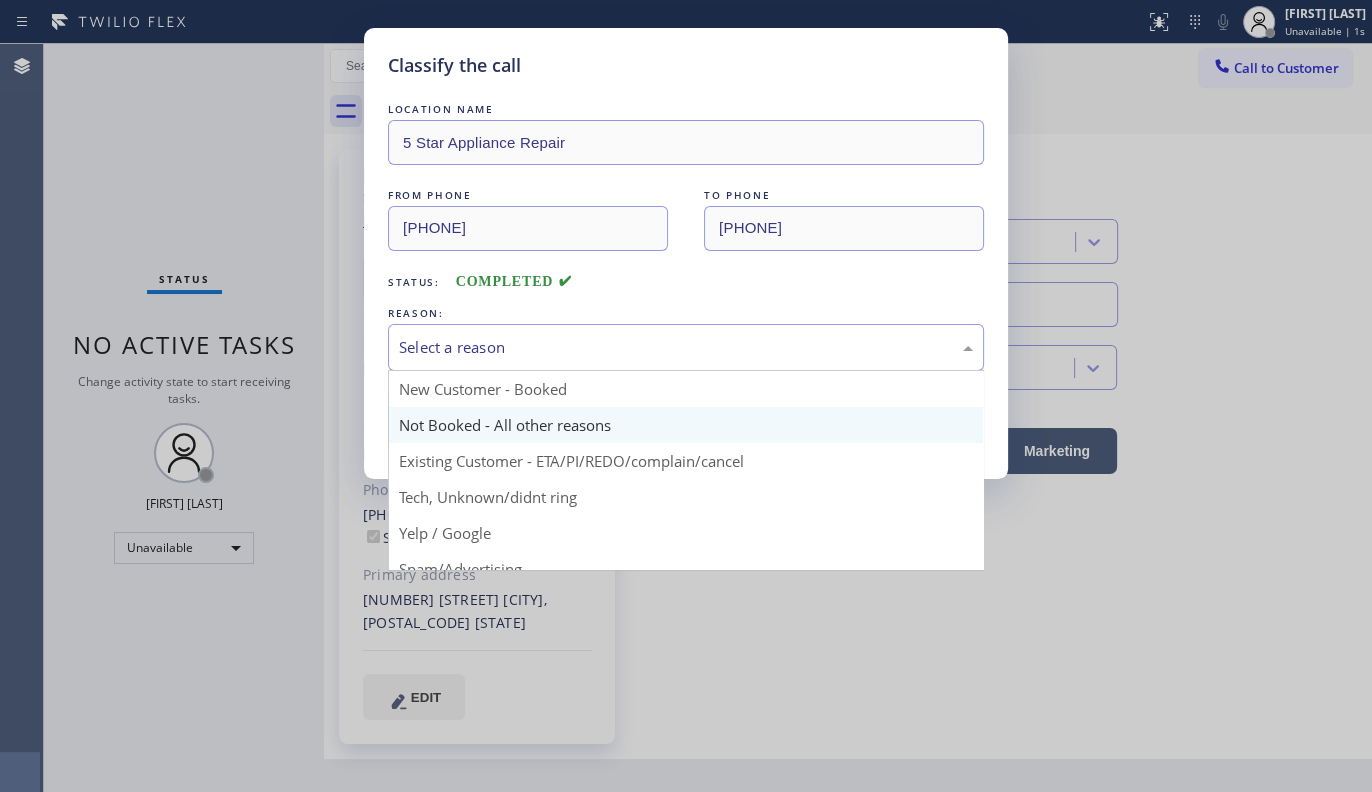 click on "Select a reason" at bounding box center (686, 347) 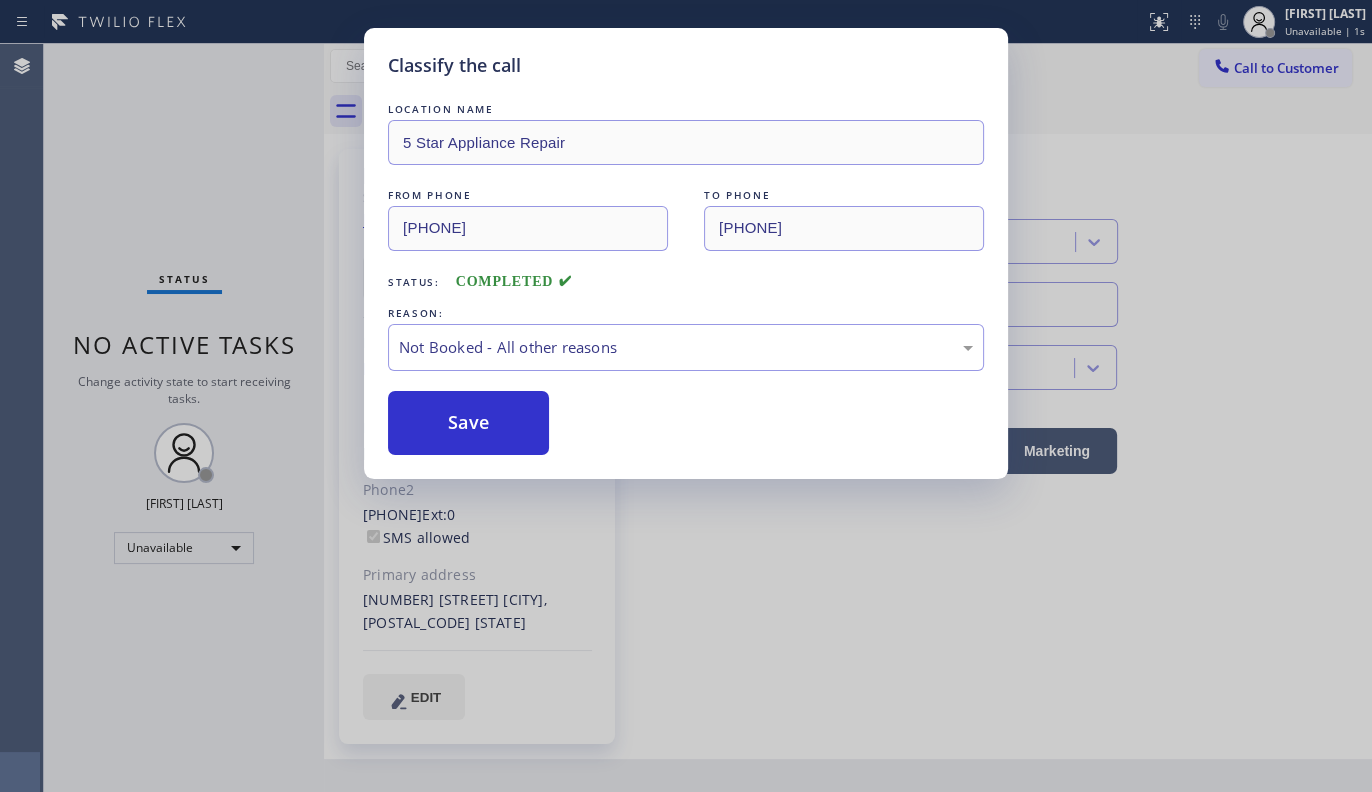 click on "Save" at bounding box center [468, 423] 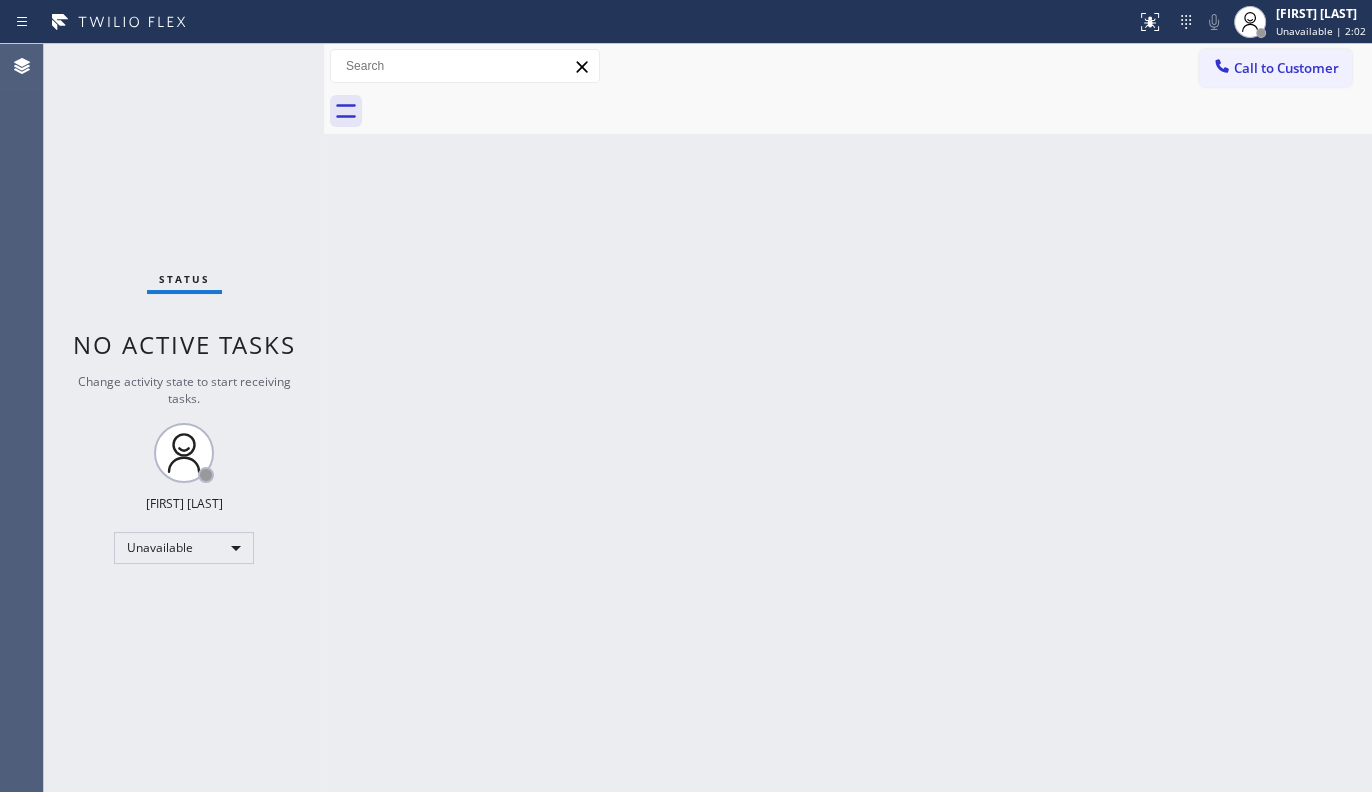 drag, startPoint x: 134, startPoint y: 192, endPoint x: 345, endPoint y: 255, distance: 220.20445 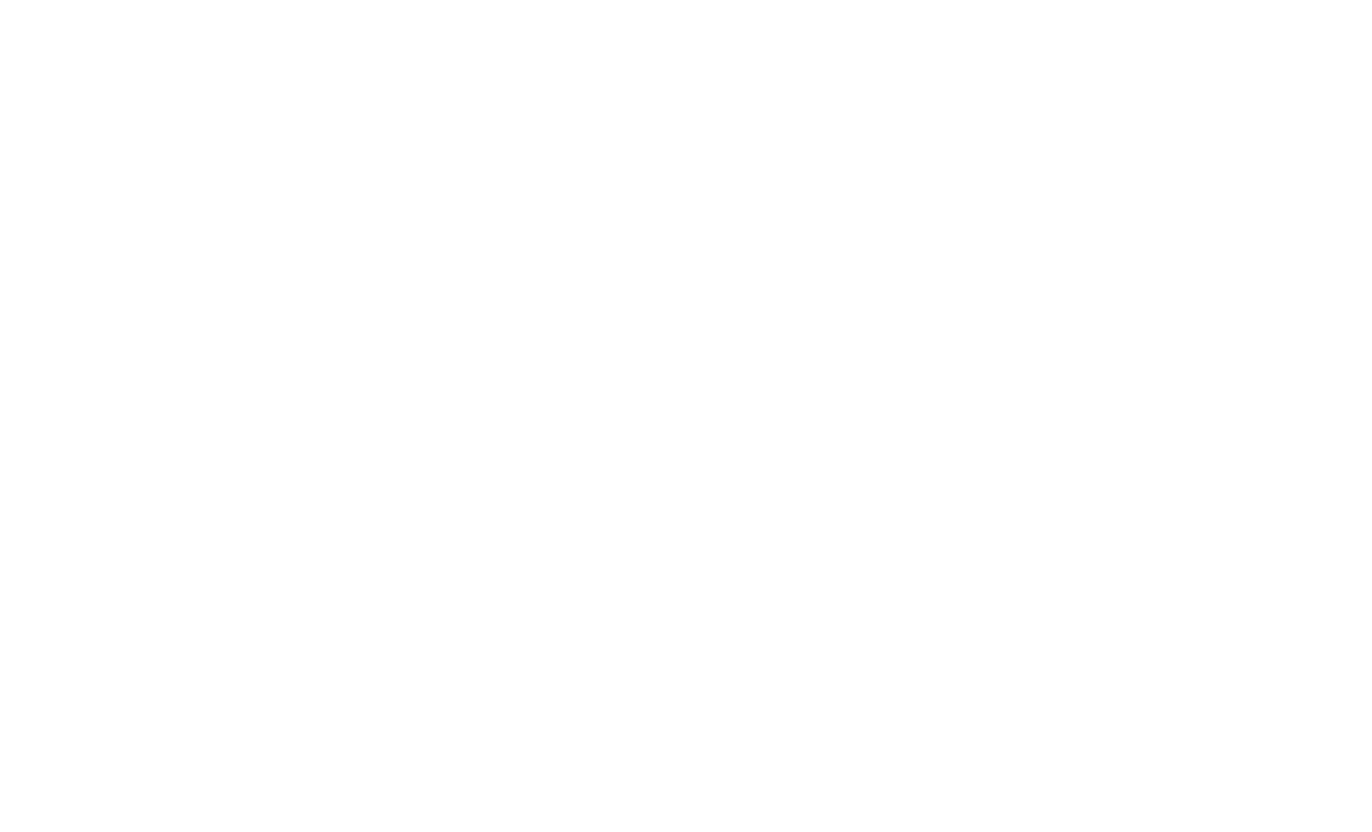 scroll, scrollTop: 0, scrollLeft: 0, axis: both 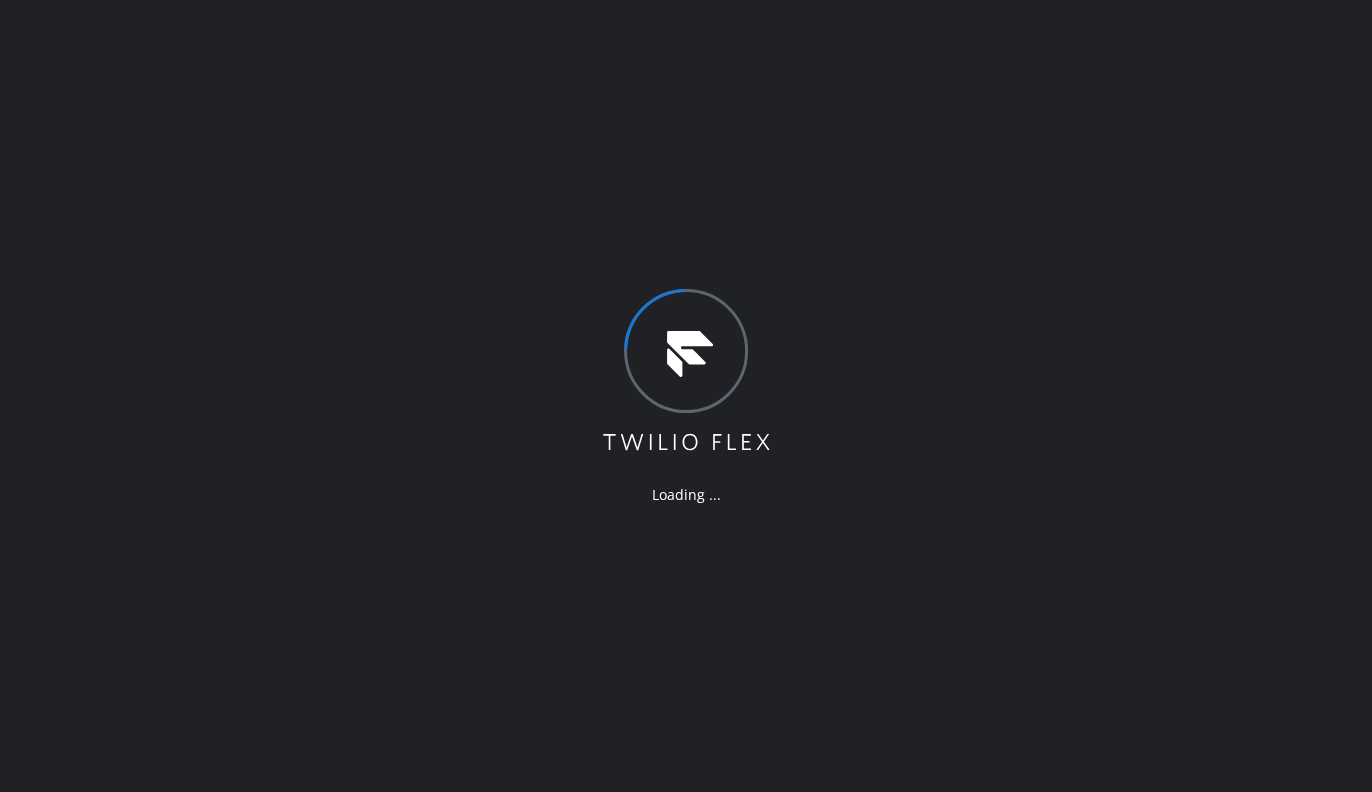 click on "Loading ..." at bounding box center (686, 396) 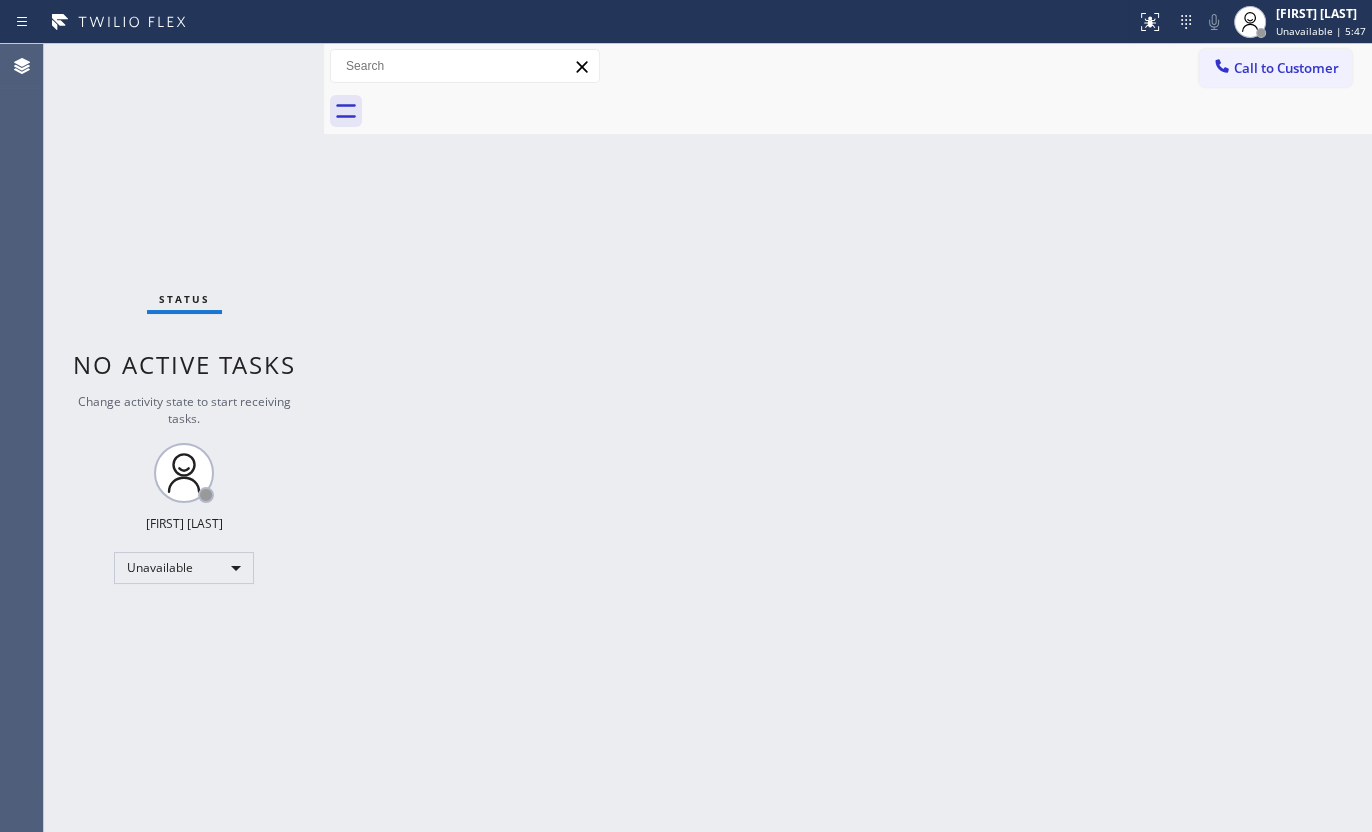 click on "Back to Dashboard Change Sender ID Customers Technicians Select a contact Outbound call Technician Search Technician Your caller id phone number Your caller id phone number Call Technician info Name   Phone none Address none Change Sender ID HVAC +18559994417 5 Star Appliance +18557314952 Appliance Repair +18554611149 Plumbing +18889090120 Air Duct Cleaning +18006865038  Electricians +18005688664 Cancel Change Check personal SMS Reset Change No tabs Call to Customer Outbound call Location Search location Your caller id phone number Customer number Call Outbound call Technician Search Technician Your caller id phone number Your caller id phone number Call" at bounding box center (848, 438) 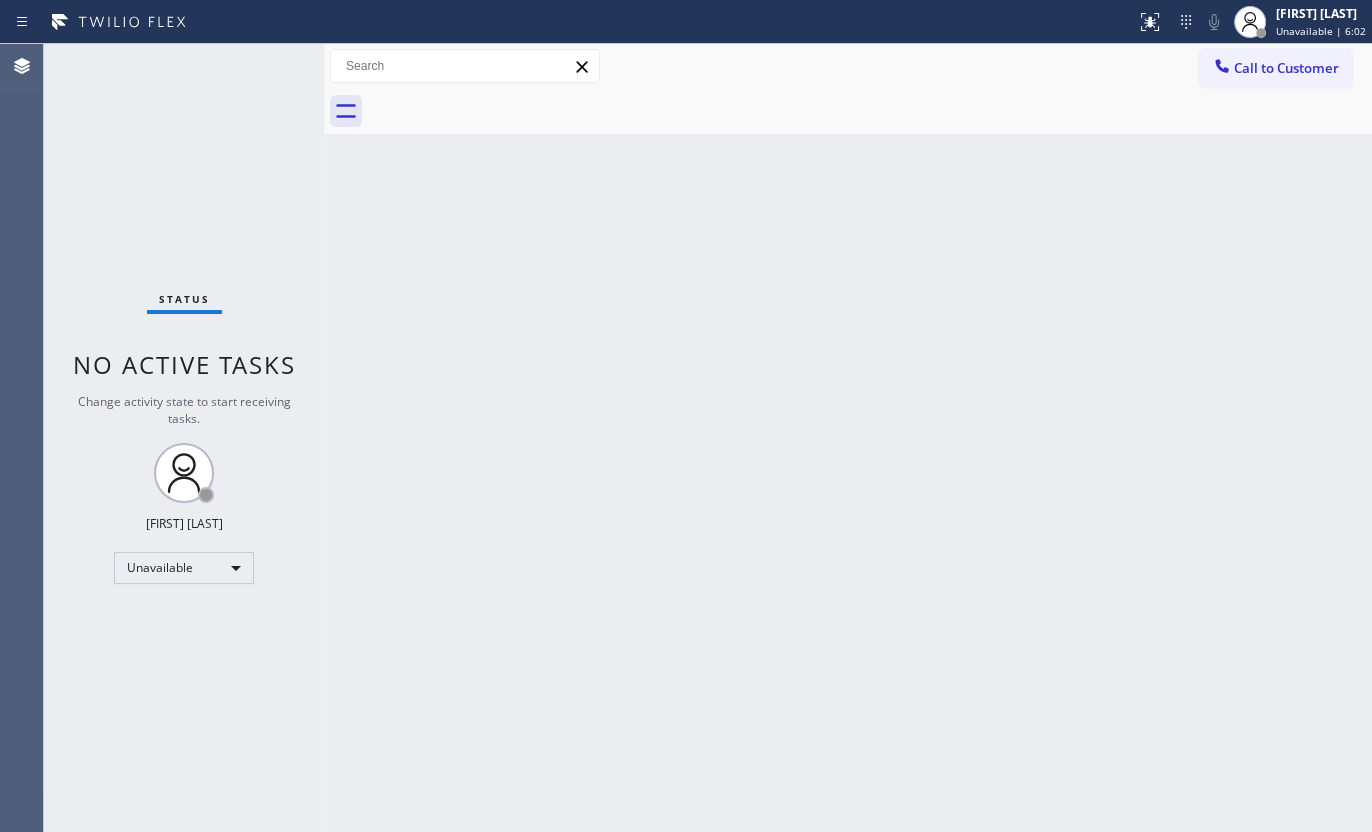 click on "Status   No active tasks     Change activity state to start receiving tasks.   [FIRST] [LAST] Unavailable" at bounding box center (184, 438) 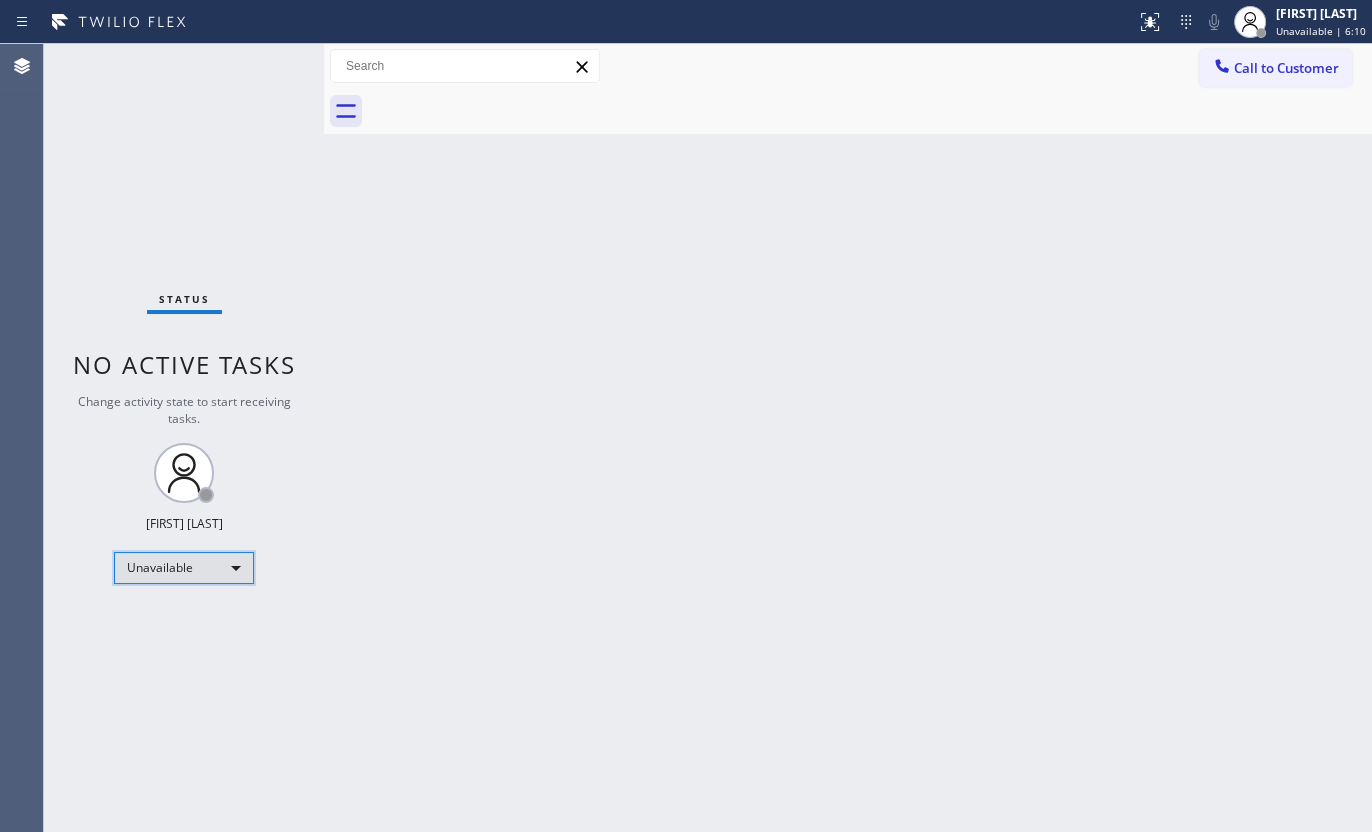 click on "Unavailable" at bounding box center (184, 568) 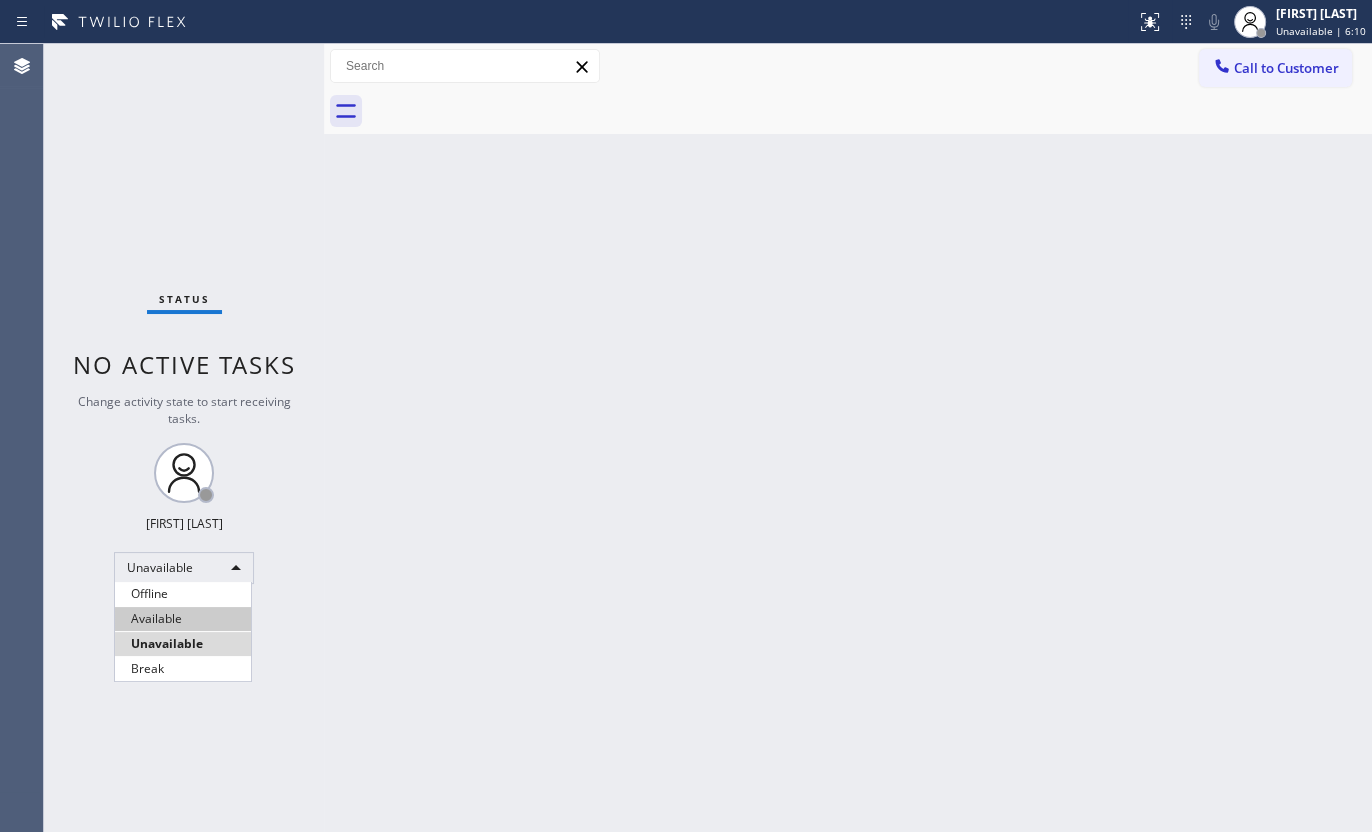 click on "Available" at bounding box center (183, 619) 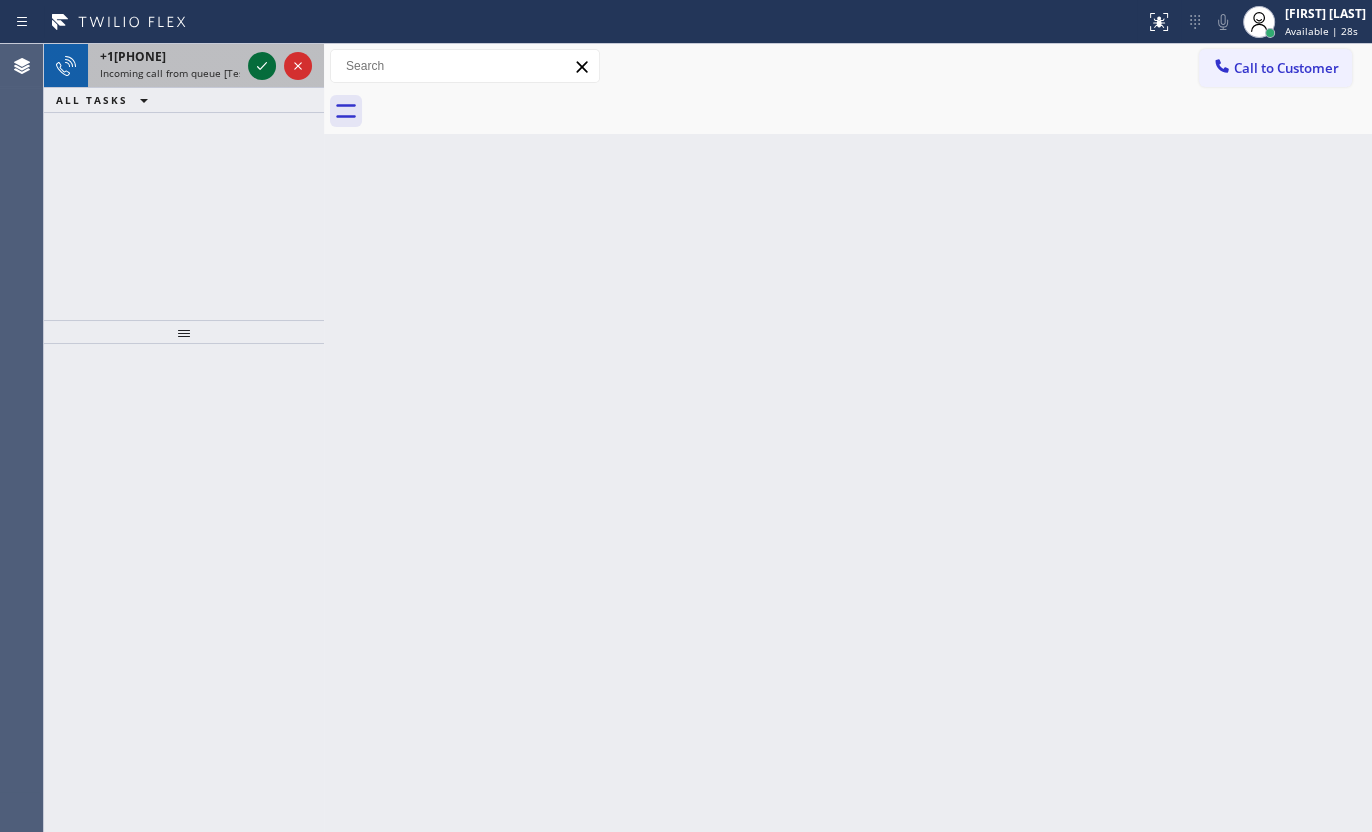 click 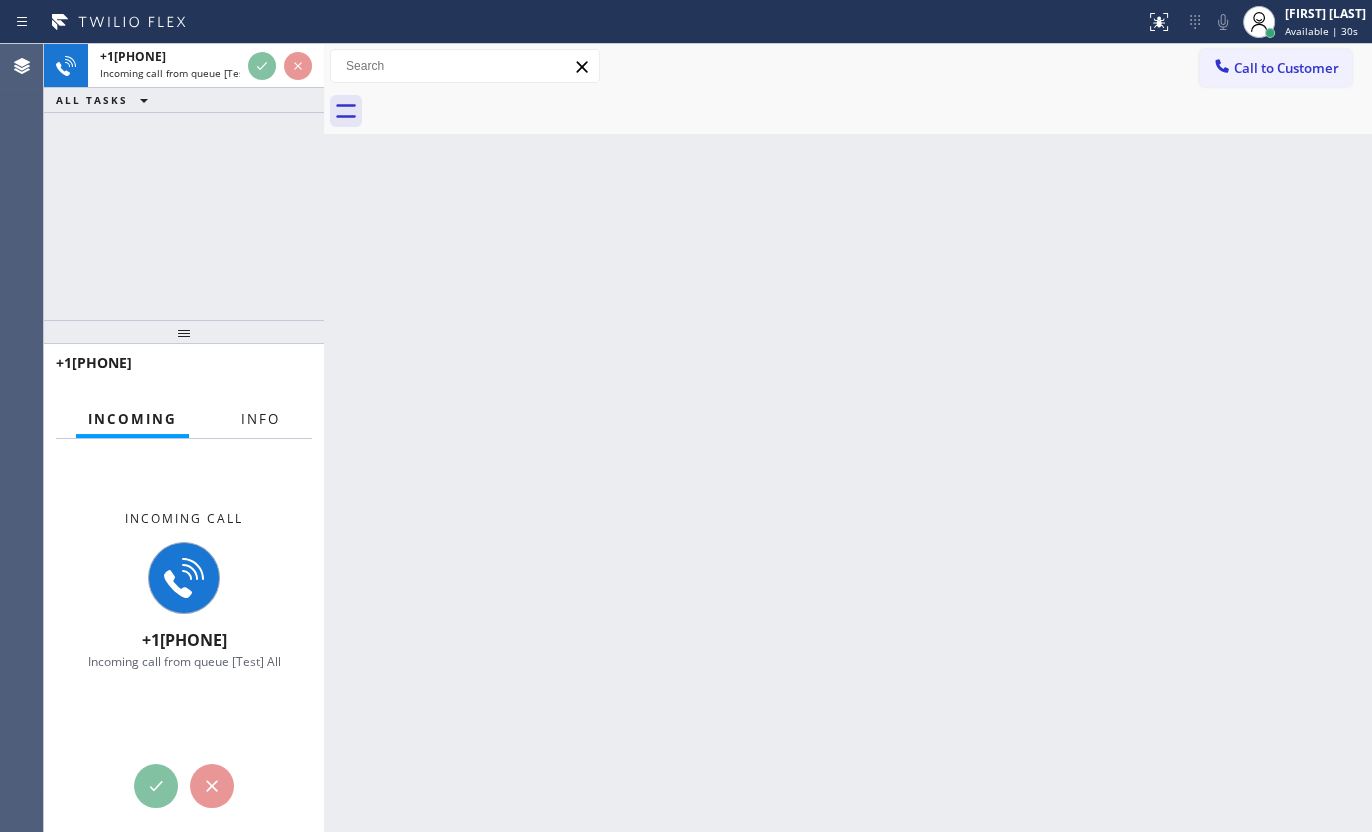 click on "Info" at bounding box center [260, 419] 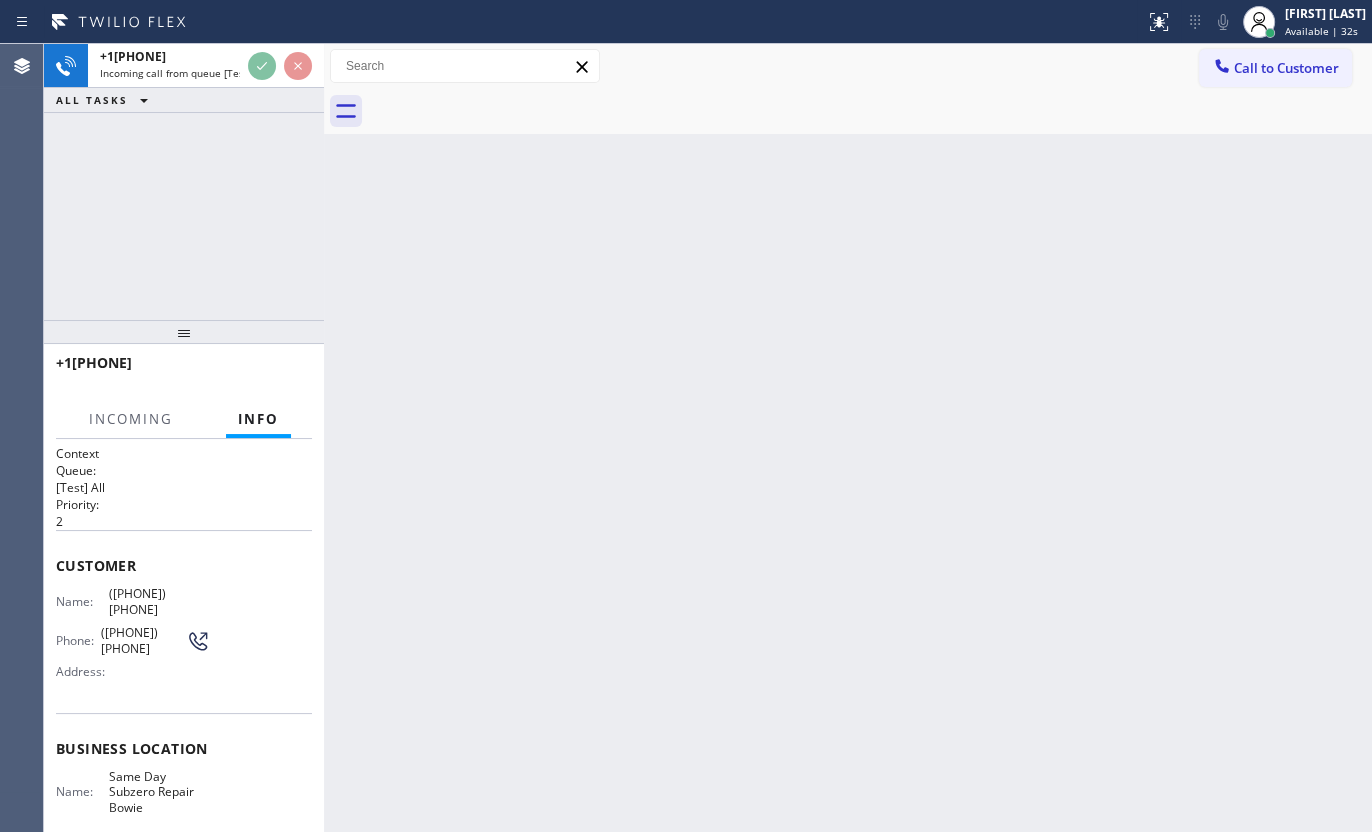 click on "Info" at bounding box center (258, 419) 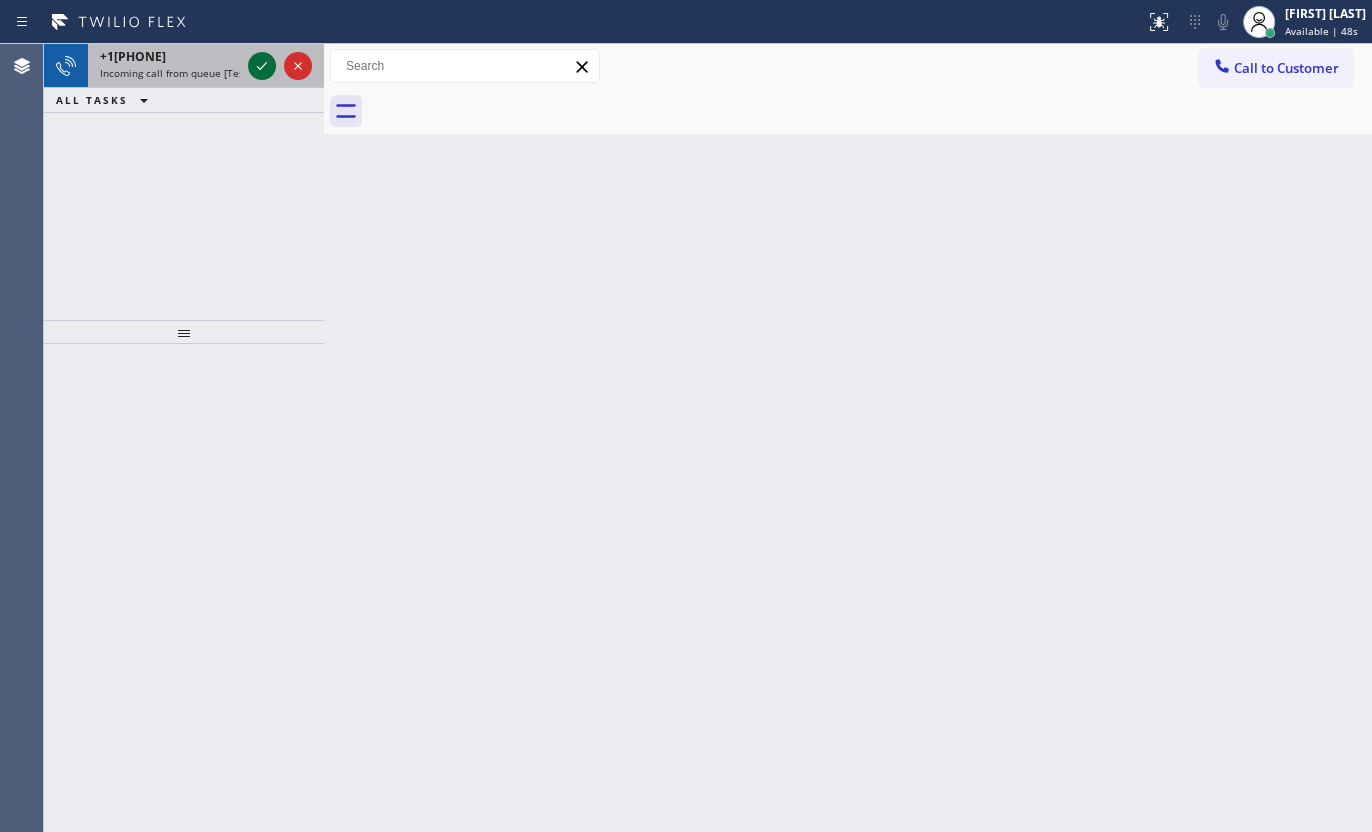click 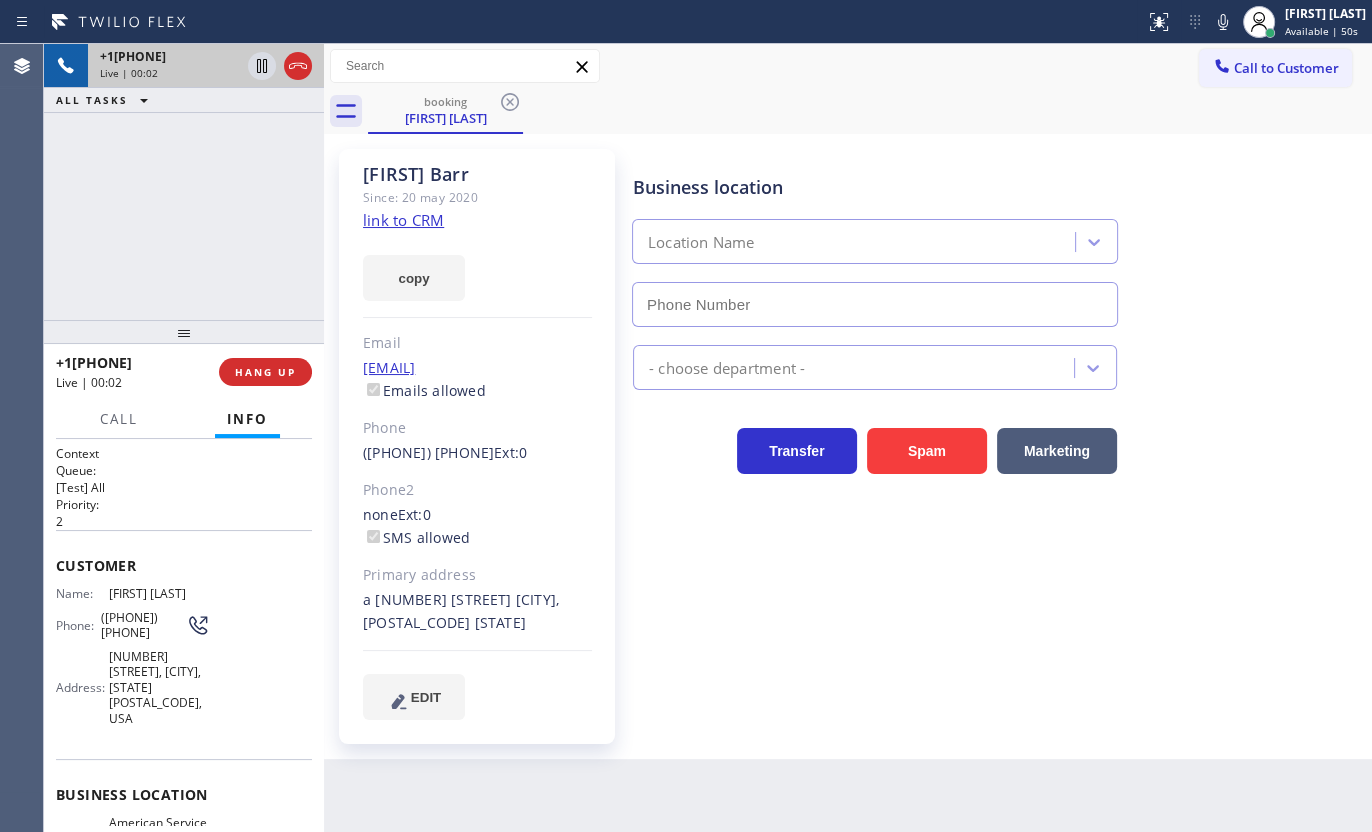 type on "([PHONE]) [PHONE]" 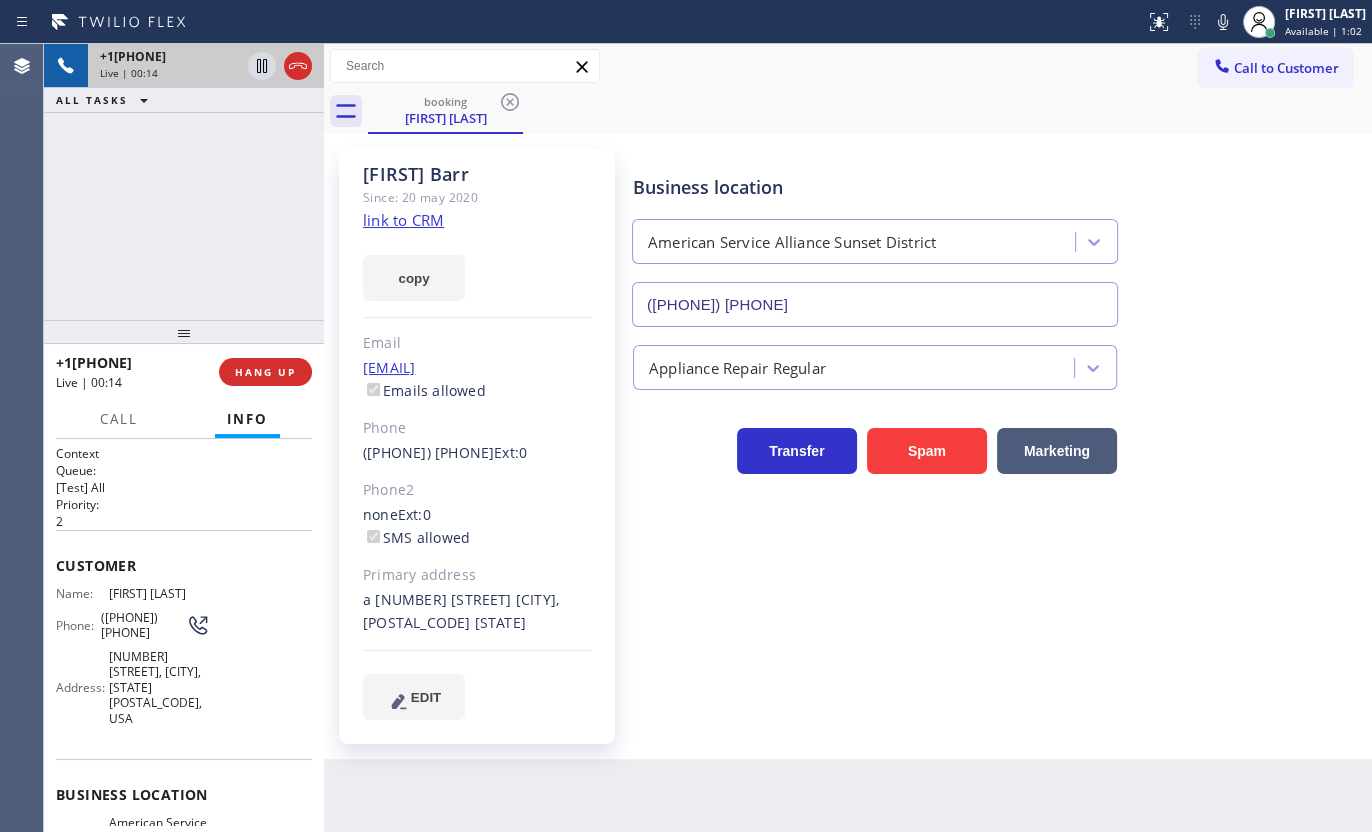 click on "link to CRM" 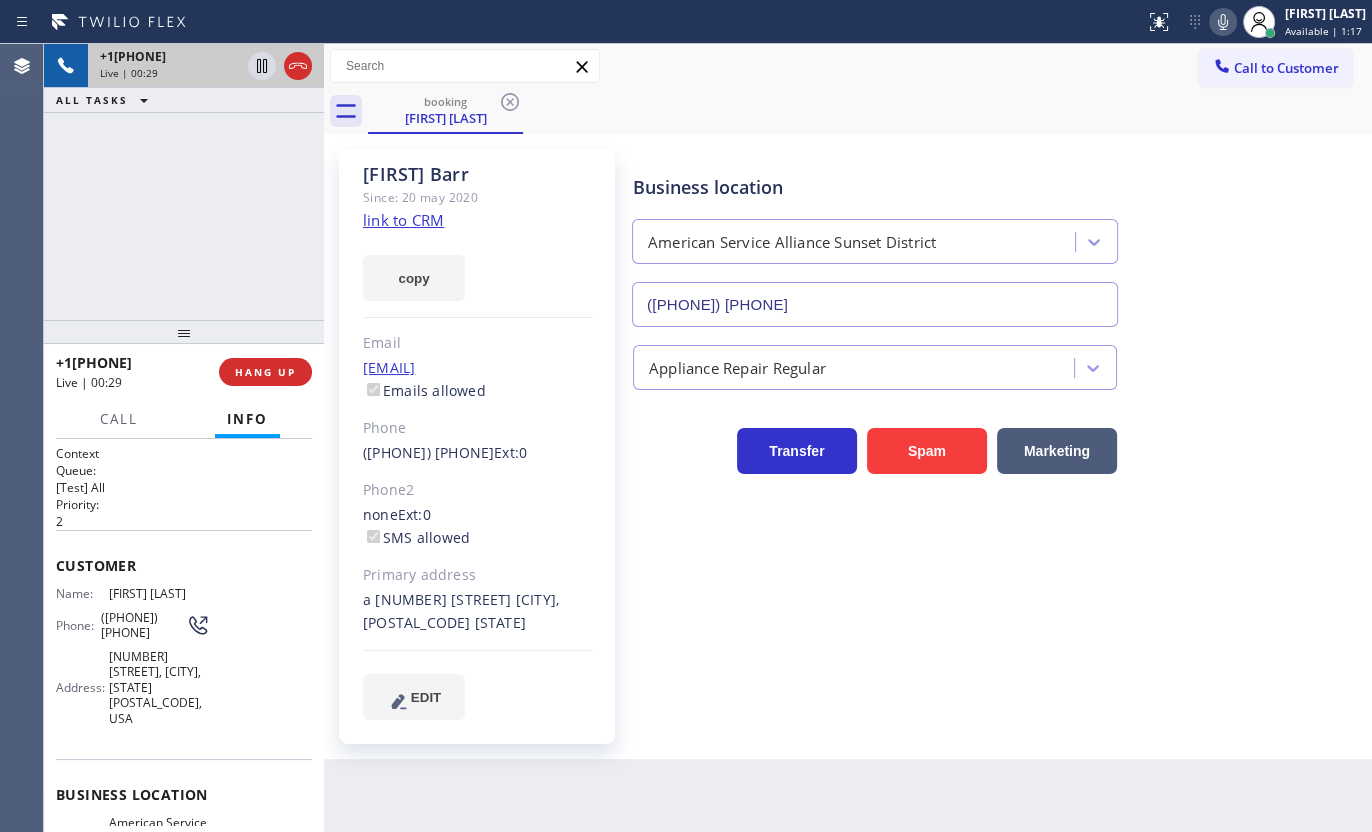 click 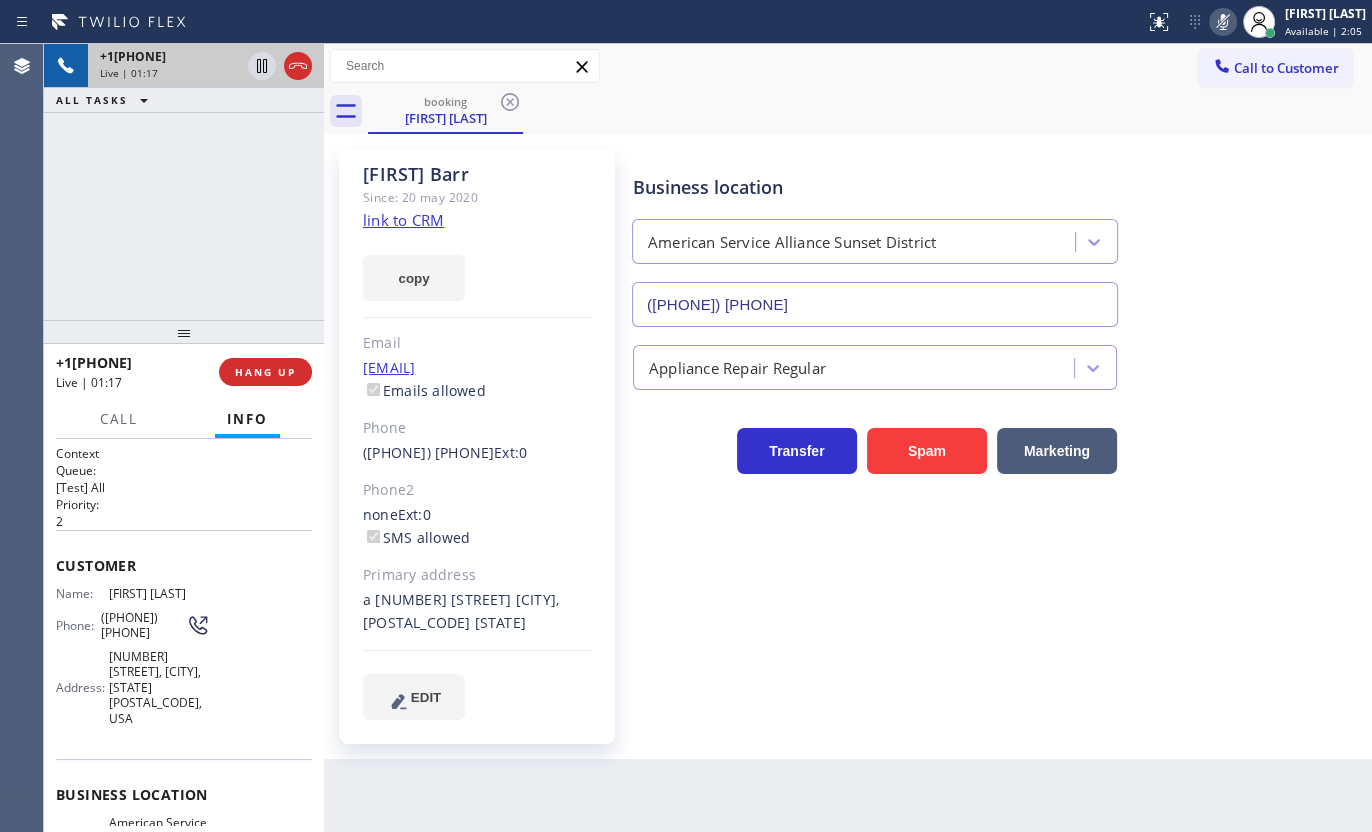 drag, startPoint x: 242, startPoint y: 205, endPoint x: 813, endPoint y: 84, distance: 583.6797 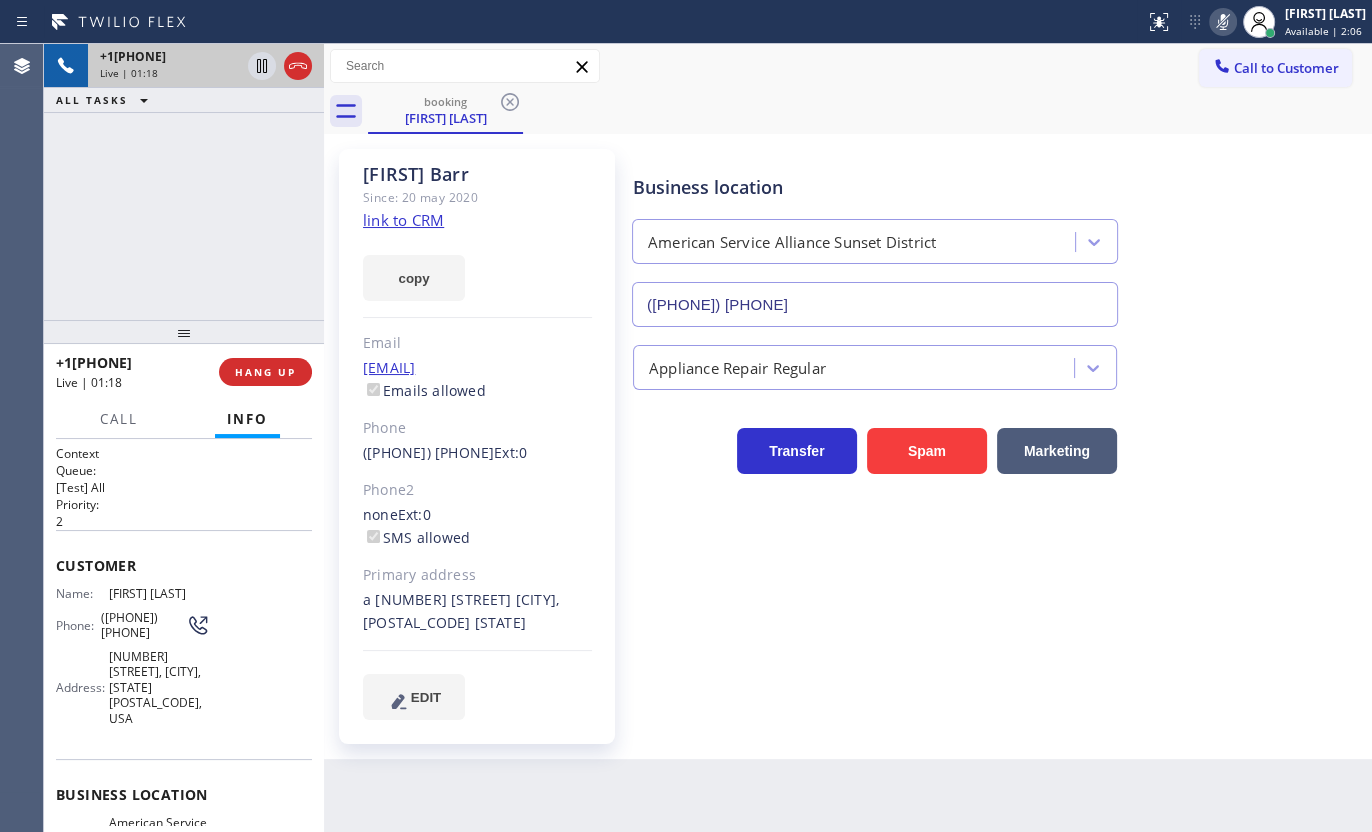 click 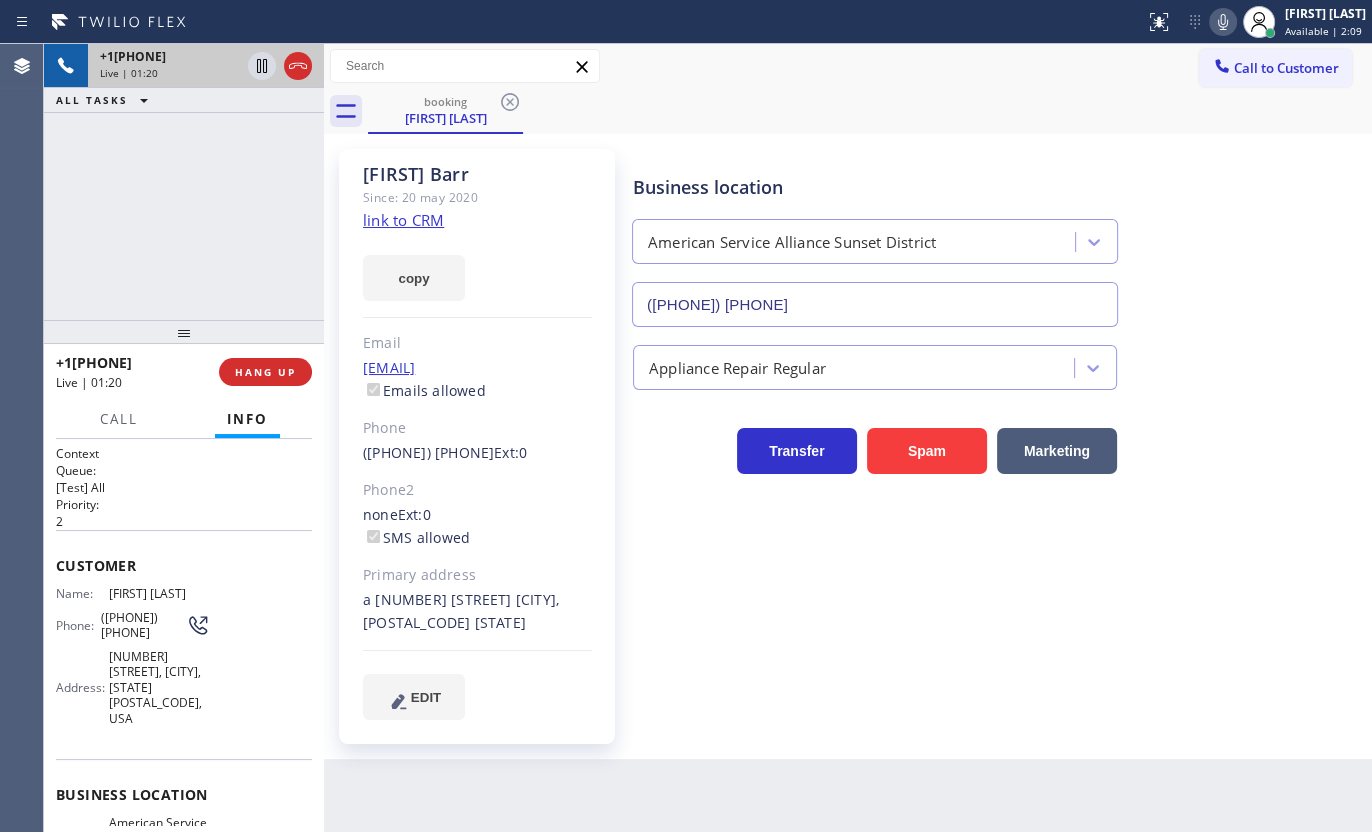 click 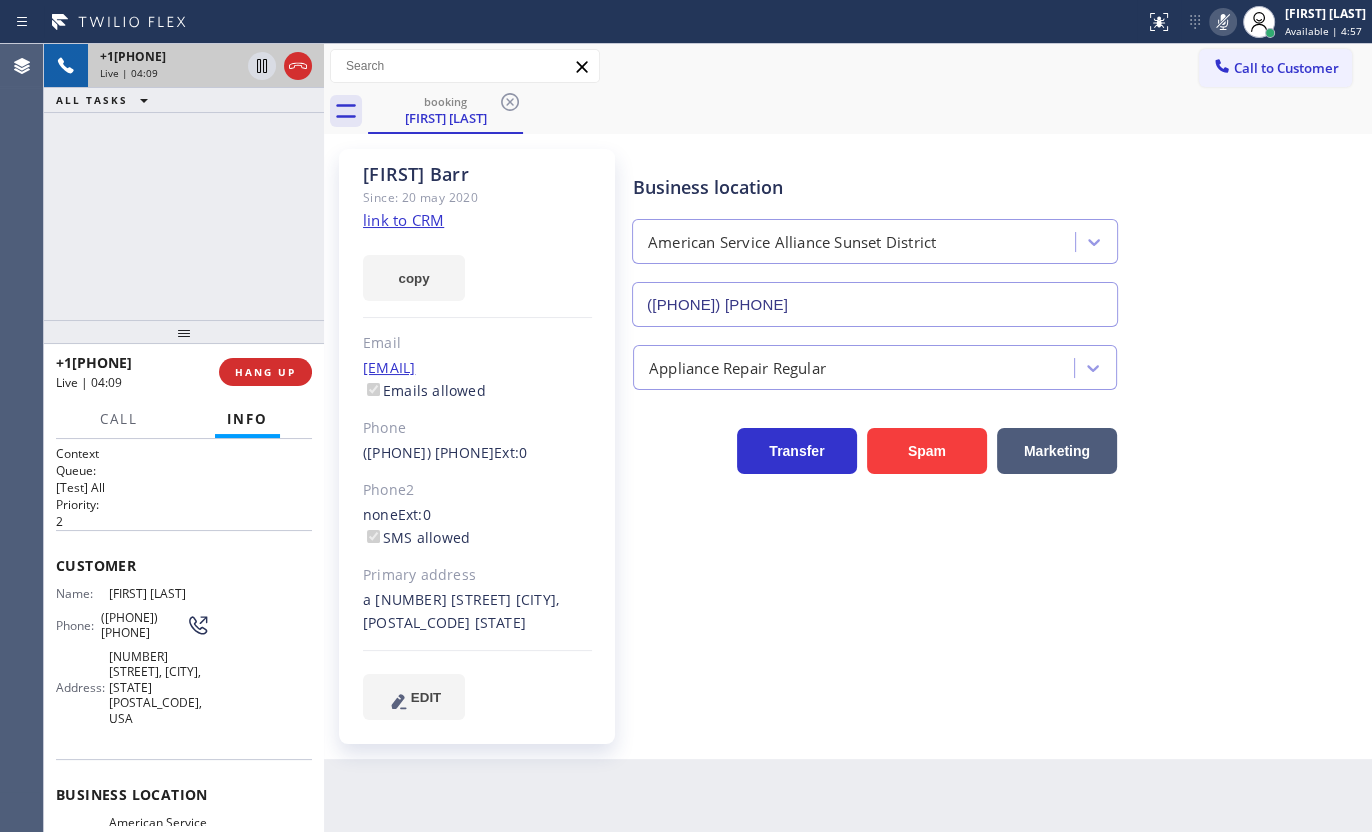 click on "+14156547747 Live | 04:09 ALL TASKS ALL TASKS ACTIVE TASKS TASKS IN WRAP UP" at bounding box center [184, 182] 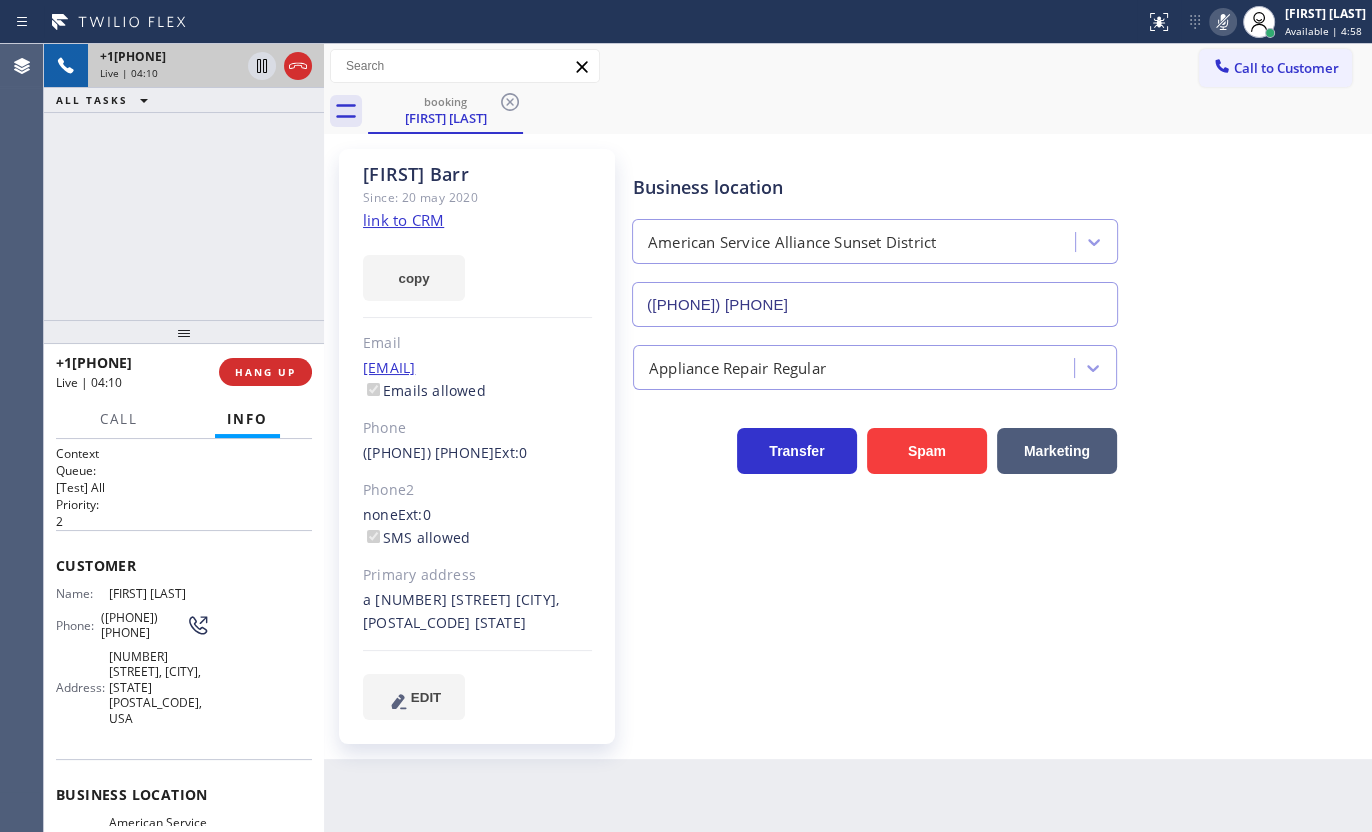 click 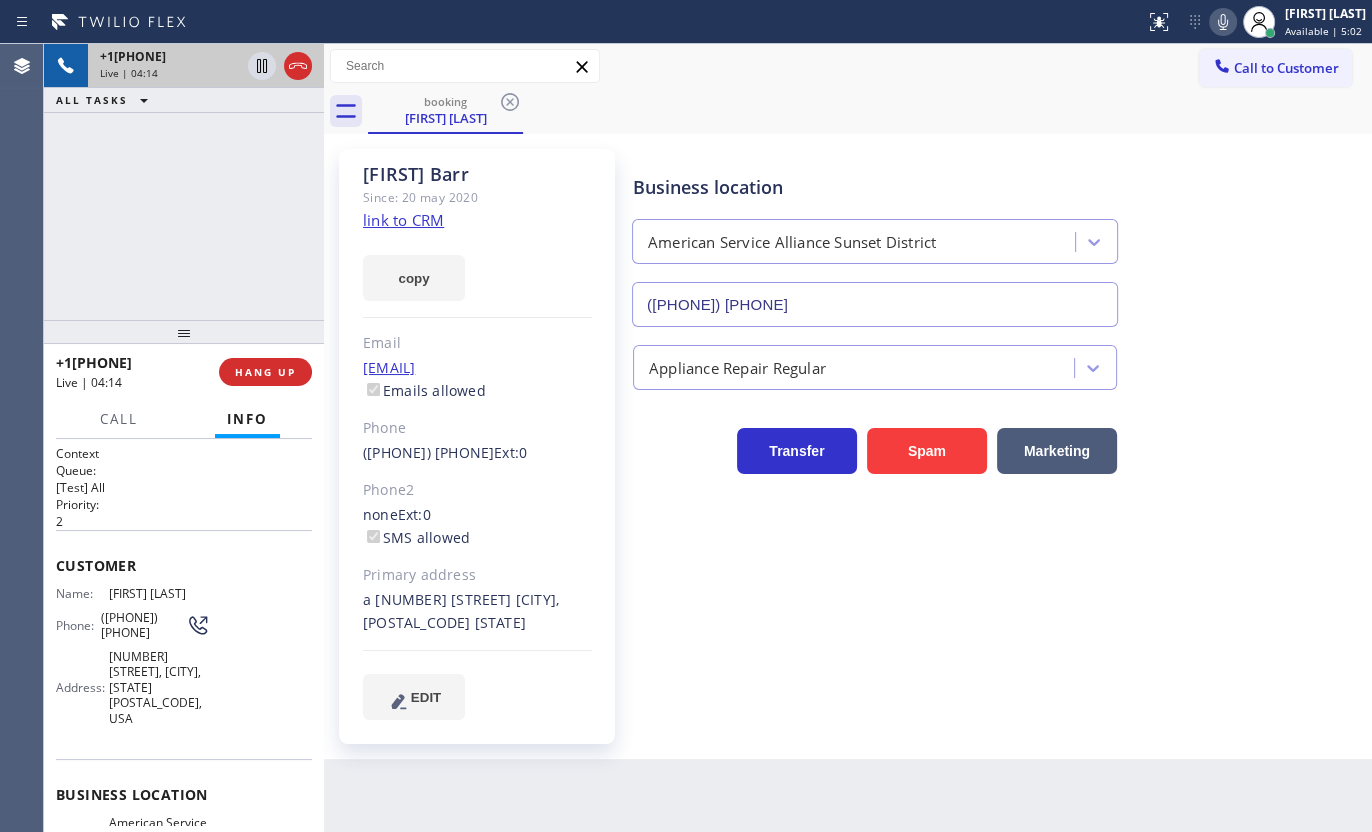 click on "Business location American Service Alliance Sunset District (415) 548-9787 Appliance Repair Regular Transfer Spam Marketing" at bounding box center (998, 434) 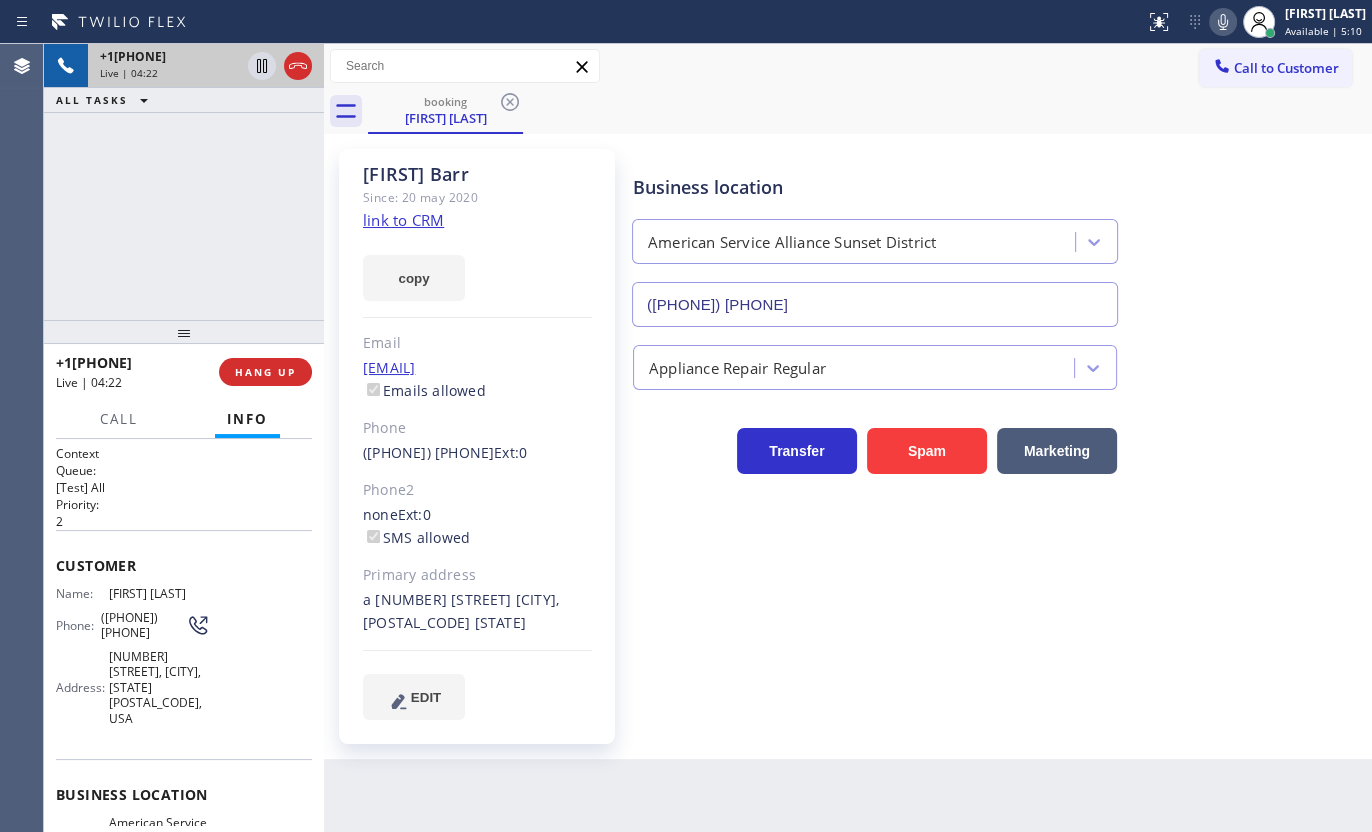 click on "+14156547747 Live | 04:22 ALL TASKS ALL TASKS ACTIVE TASKS TASKS IN WRAP UP" at bounding box center (184, 182) 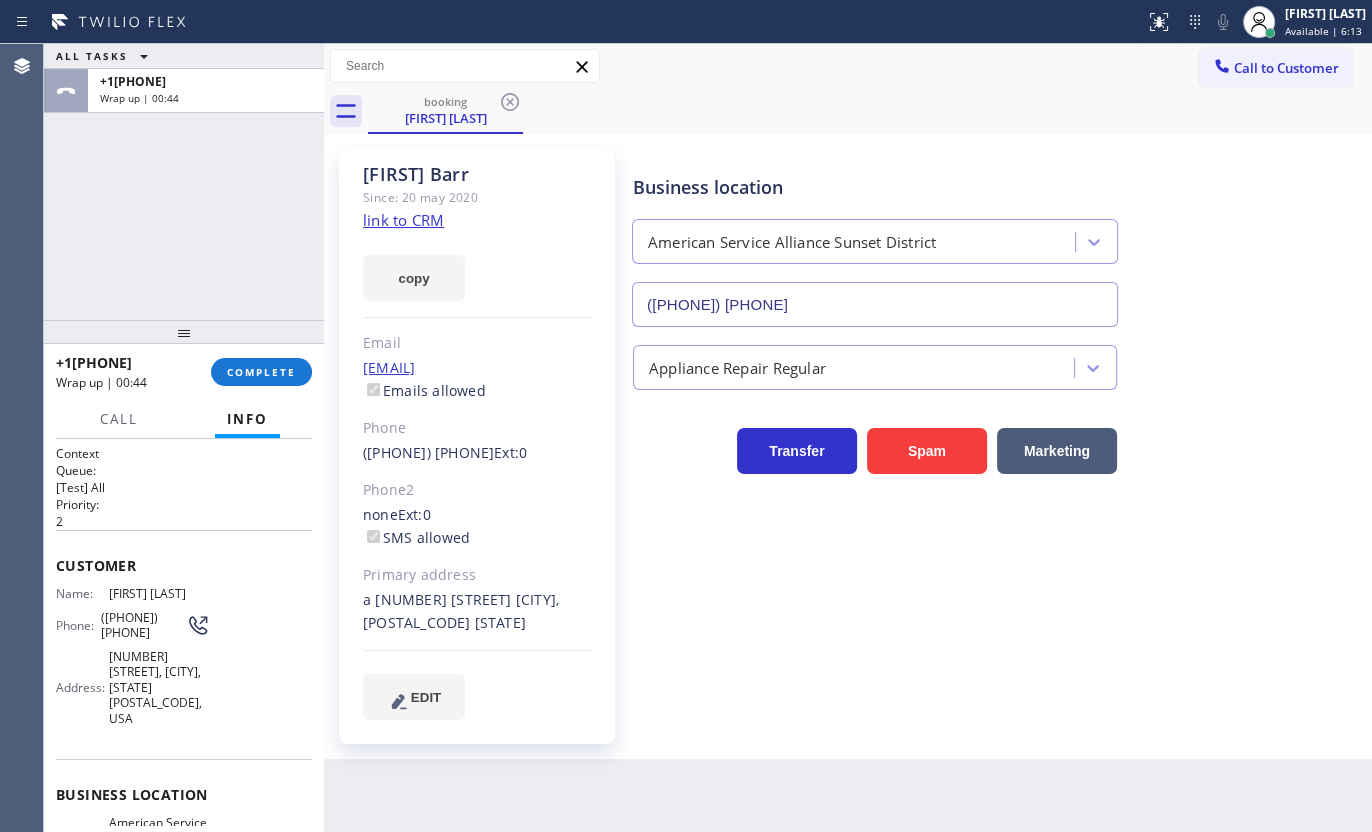 click on "ALL TASKS ALL TASKS ACTIVE TASKS TASKS IN WRAP UP +14156547747 Wrap up | 00:44" at bounding box center (184, 182) 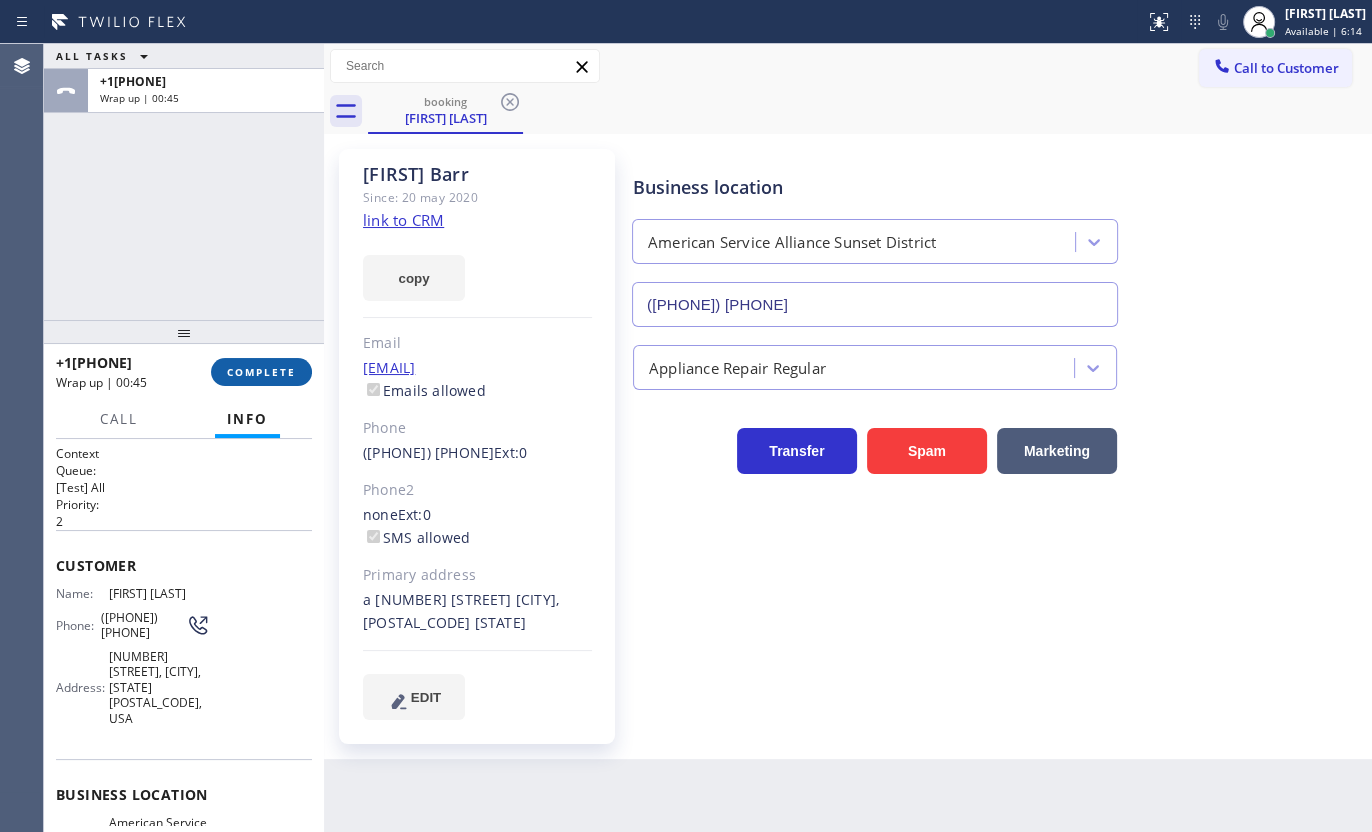 click on "COMPLETE" at bounding box center [261, 372] 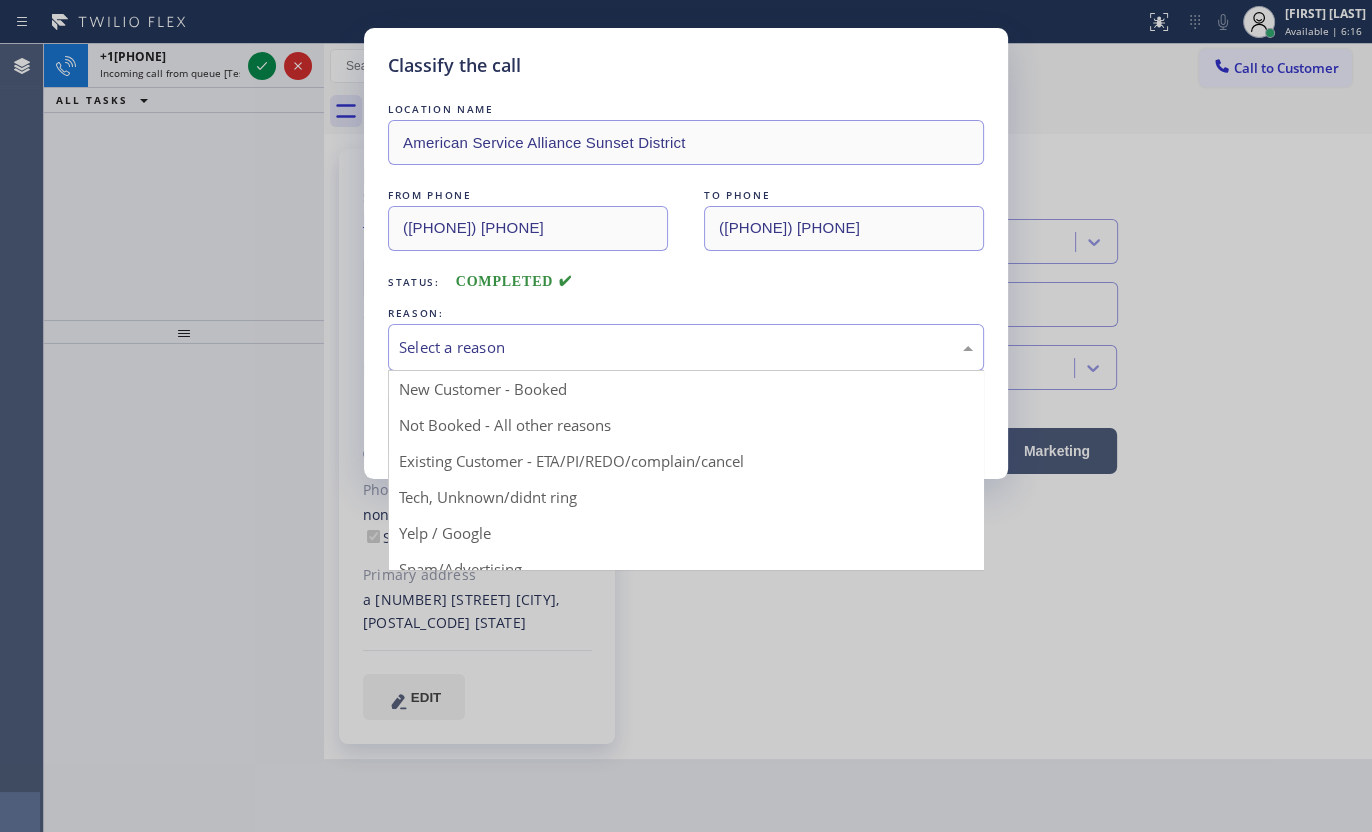 click on "Select a reason" at bounding box center (686, 347) 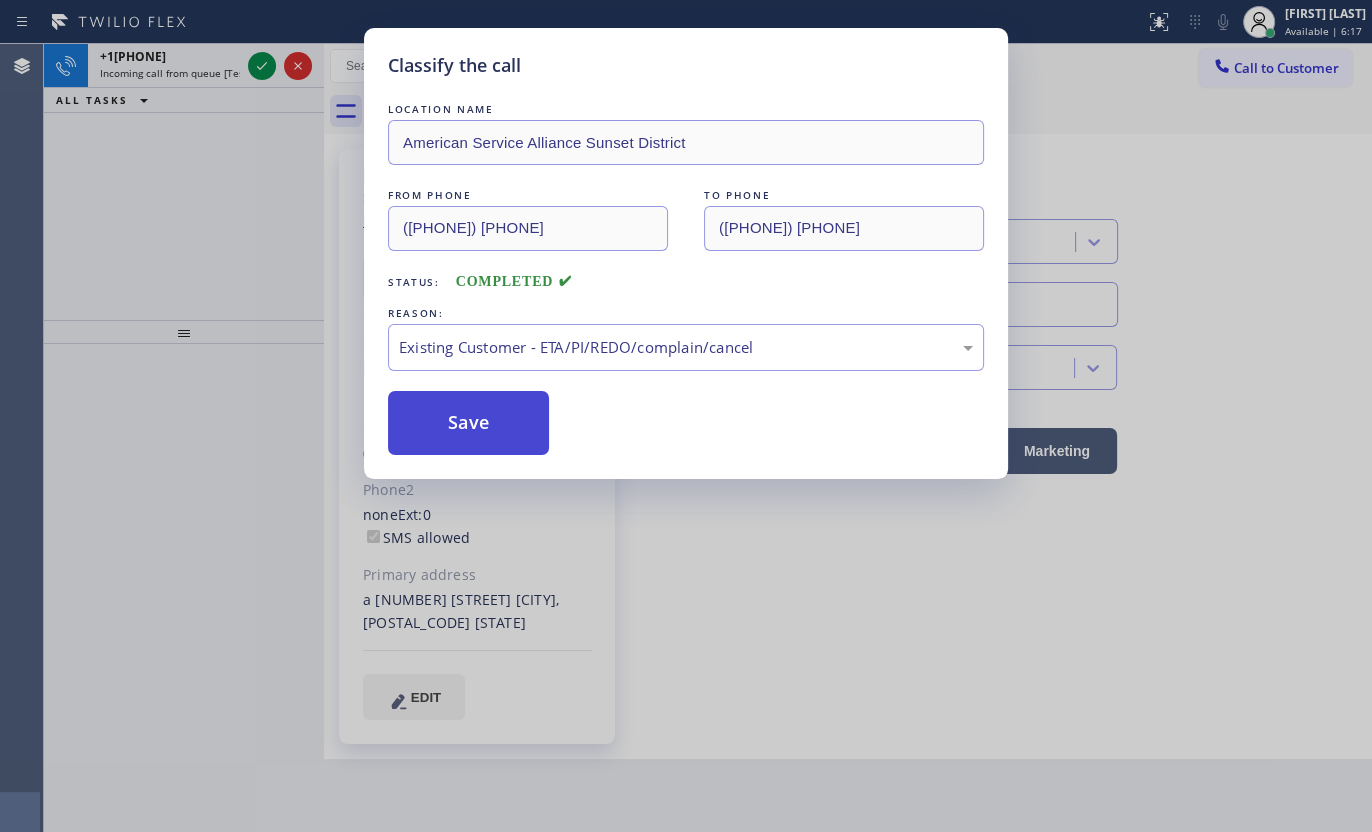 click on "Save" at bounding box center [468, 423] 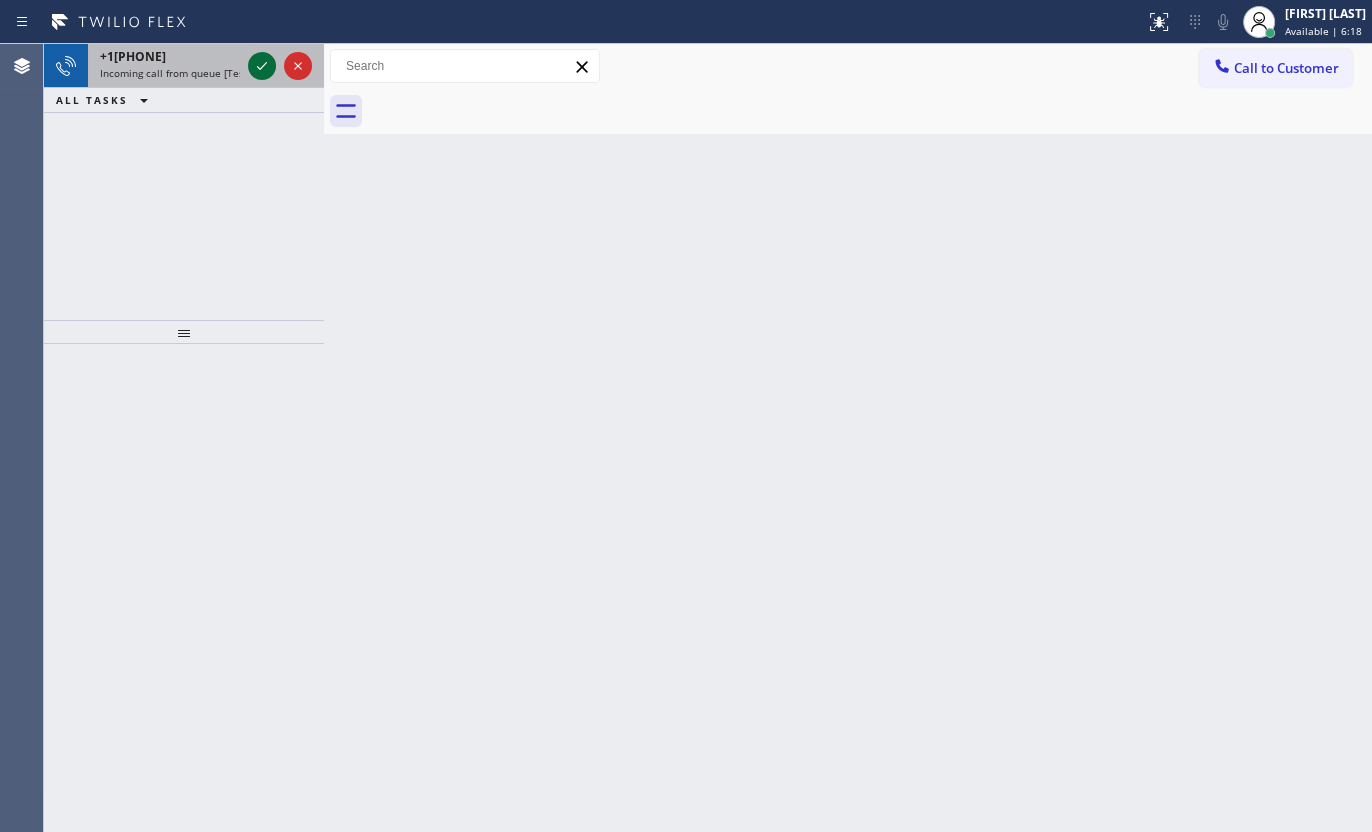 click 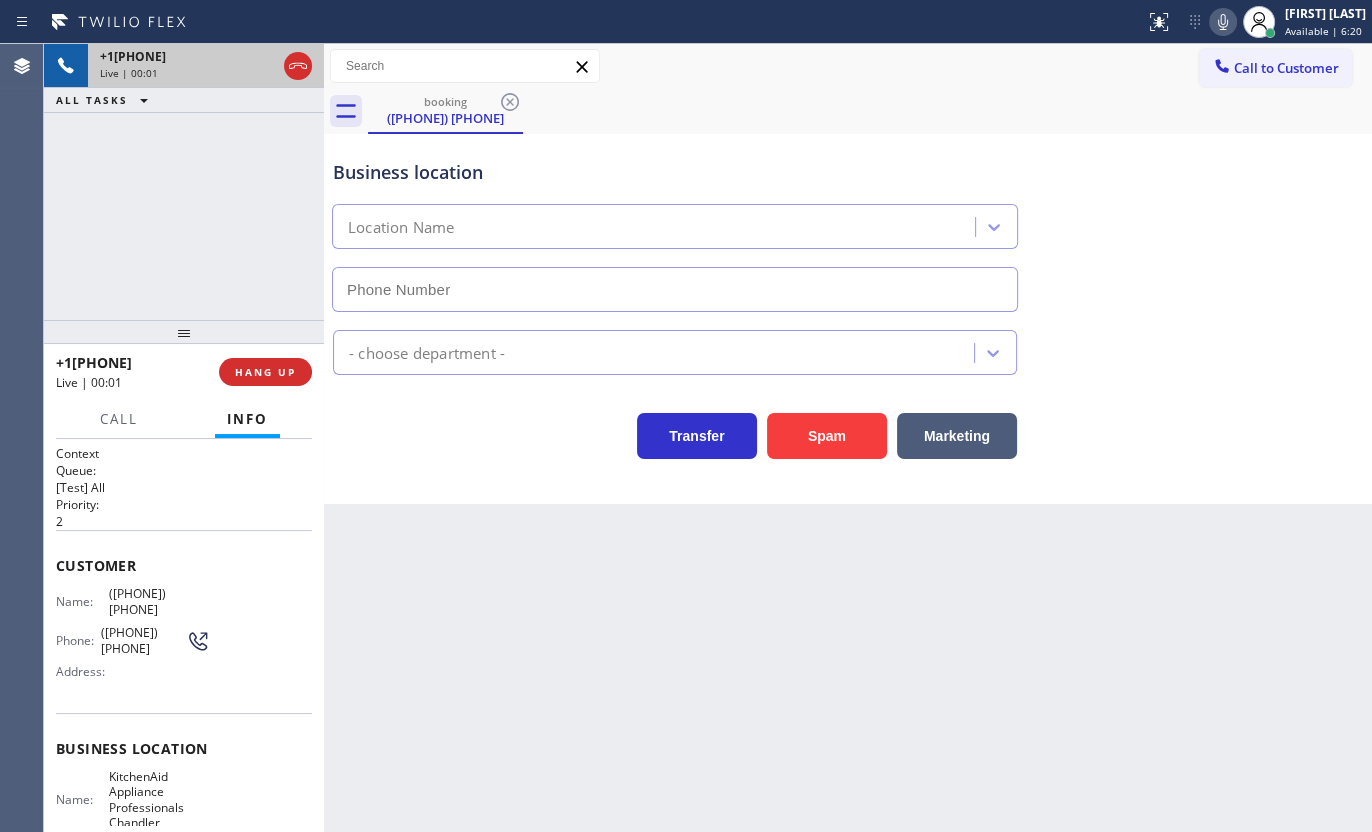 type on "(480) 485-3992" 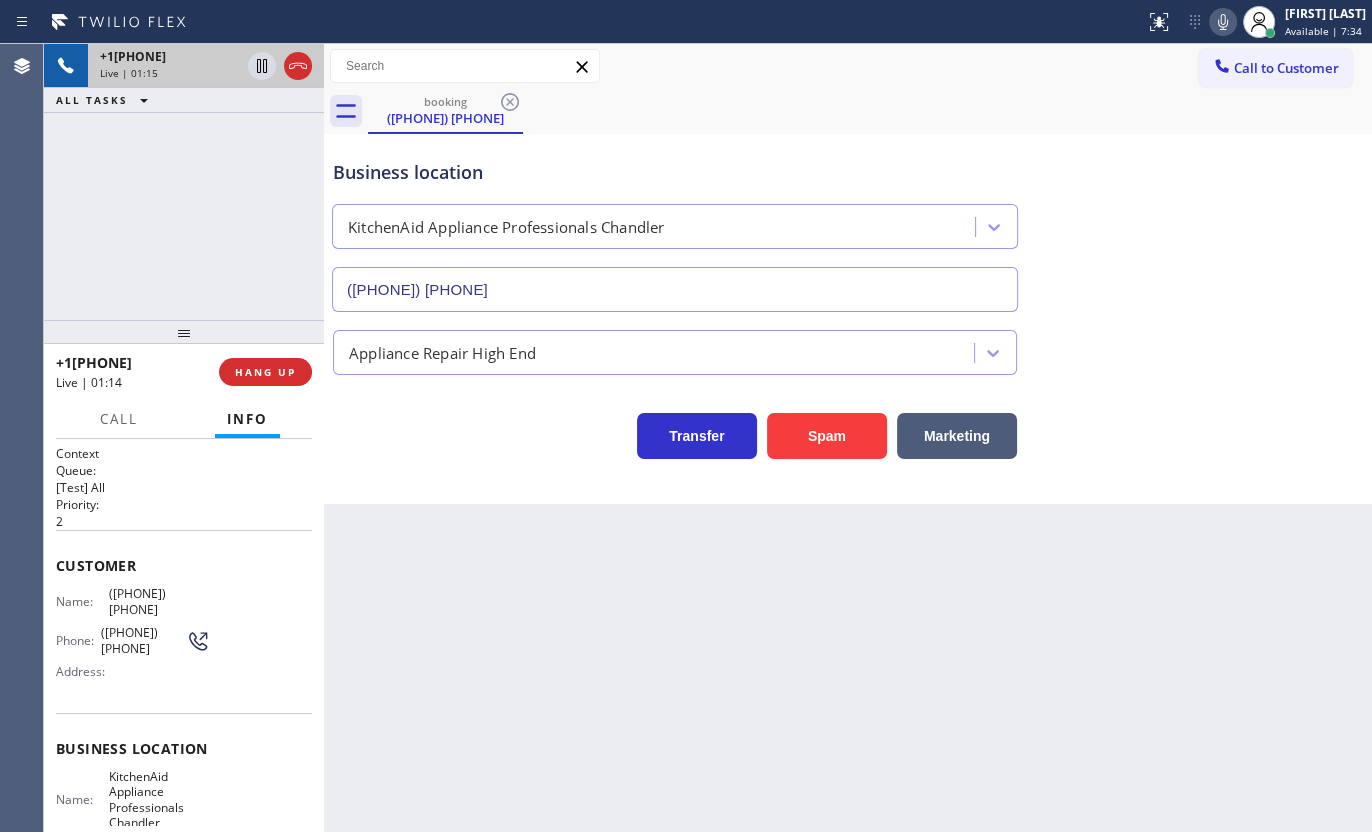 click on "+16023269597 Live | 01:15 ALL TASKS ALL TASKS ACTIVE TASKS TASKS IN WRAP UP" at bounding box center [184, 182] 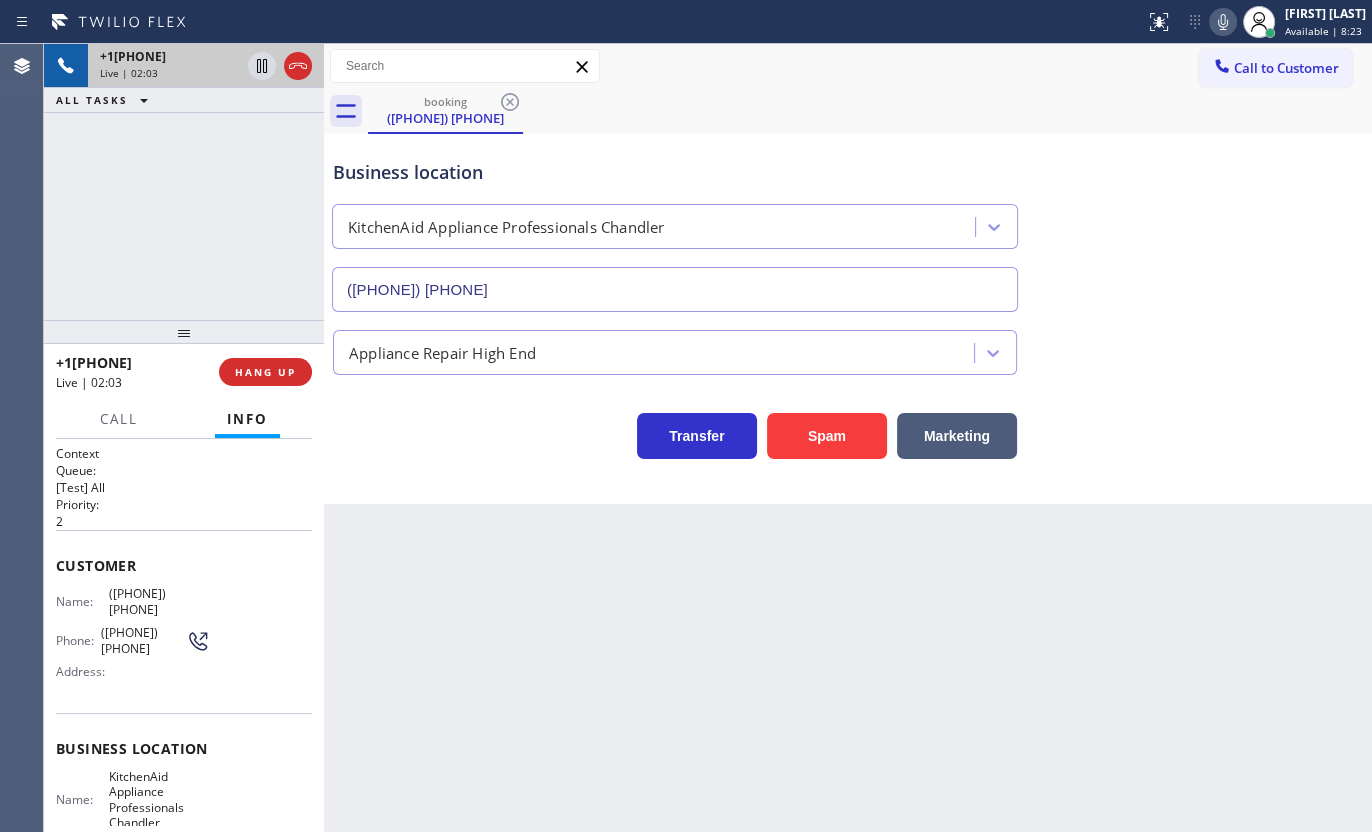 click 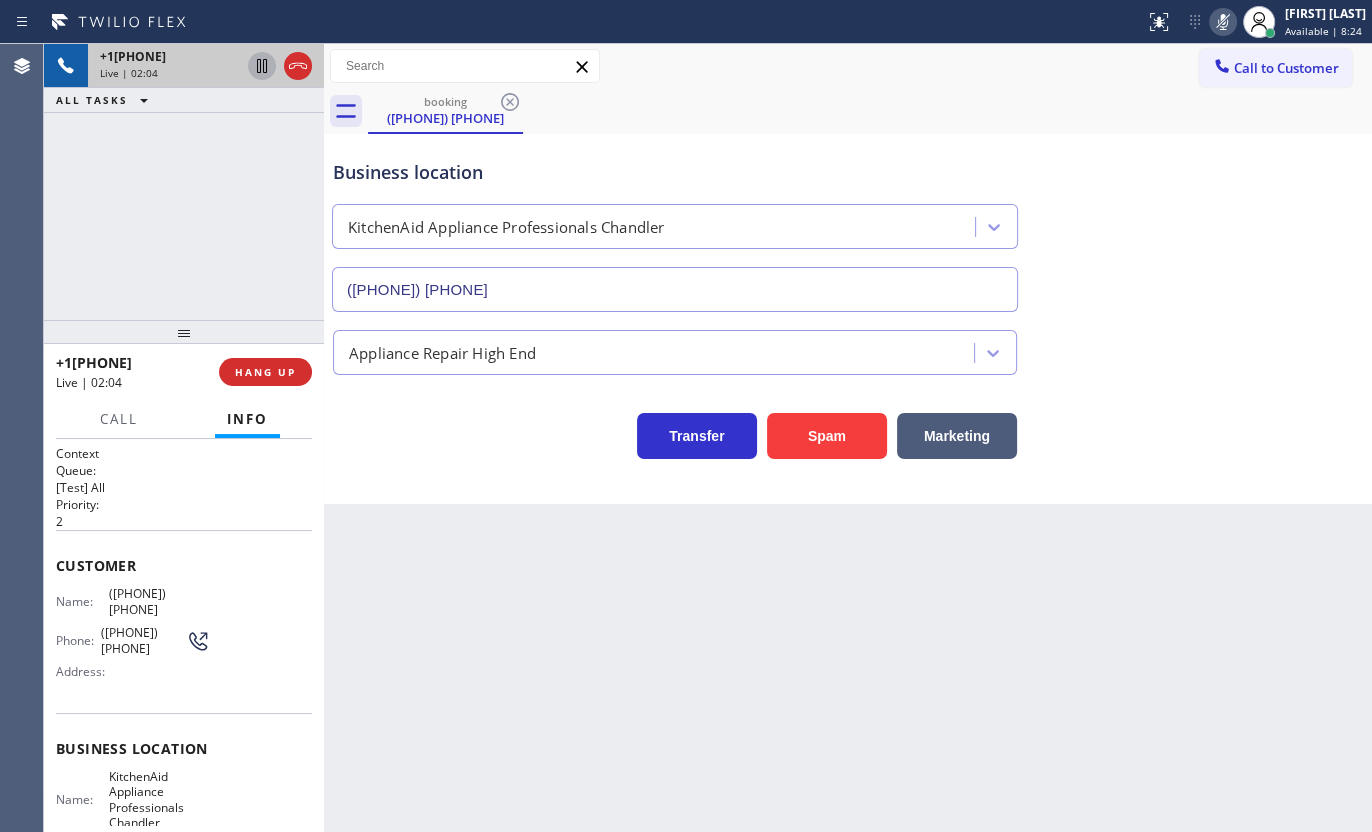 click 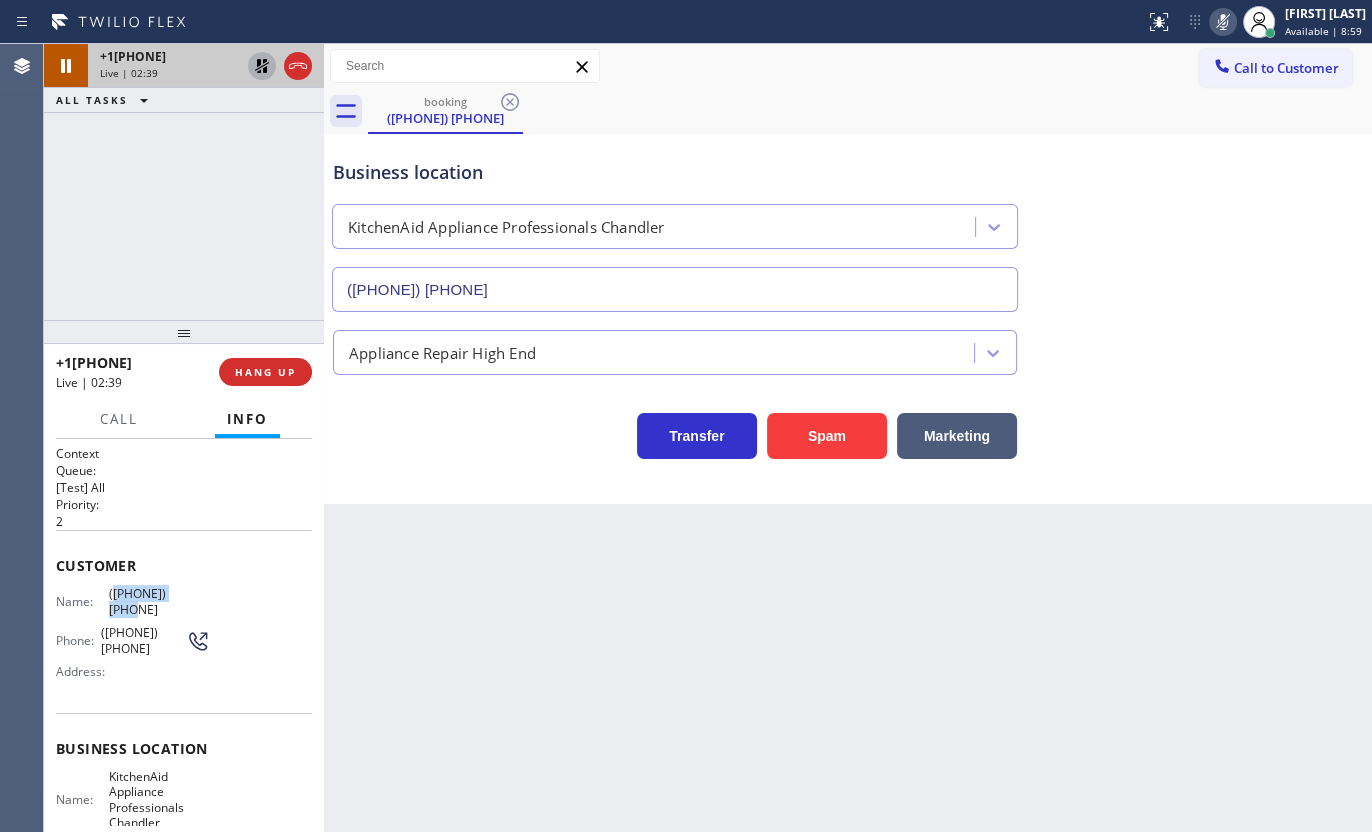 drag, startPoint x: 109, startPoint y: 592, endPoint x: 222, endPoint y: 592, distance: 113 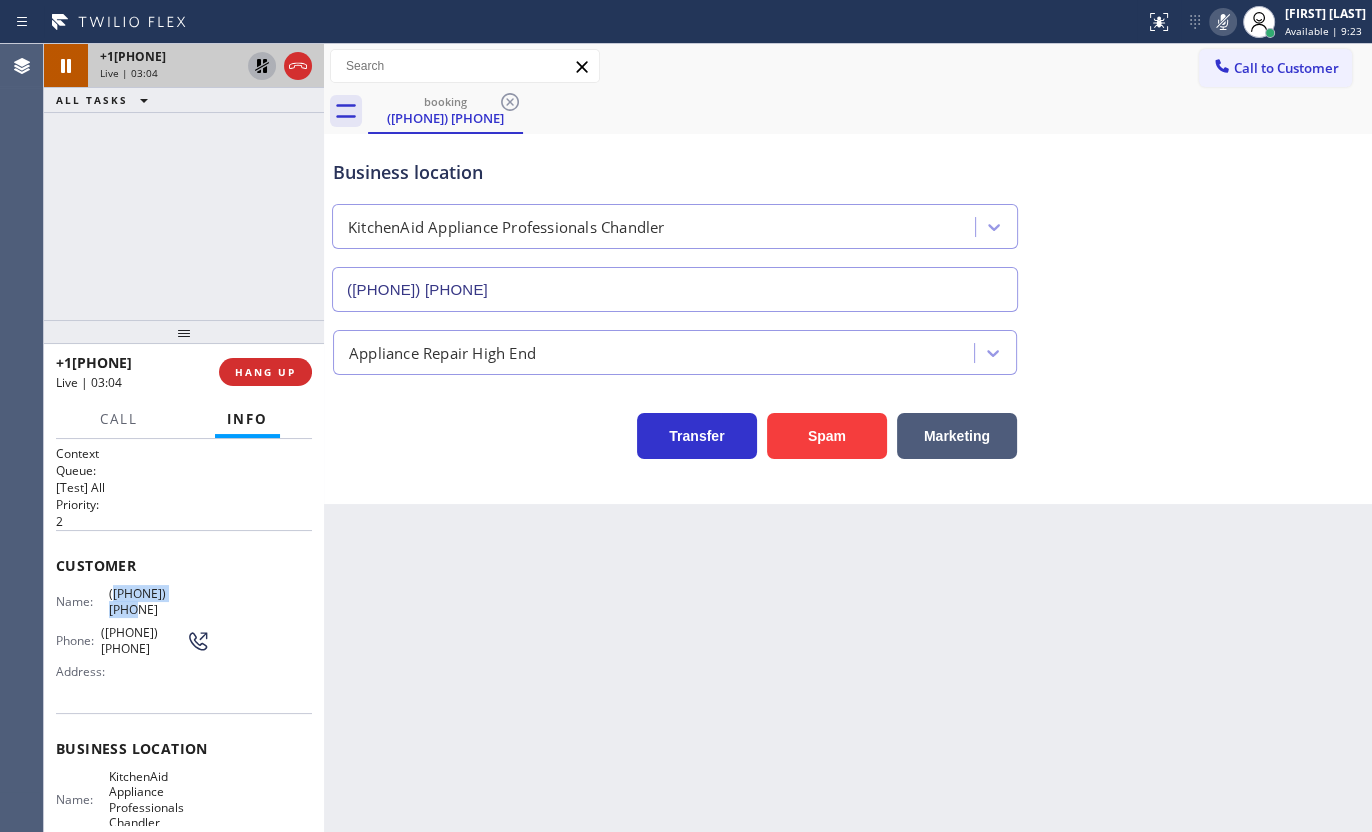 click 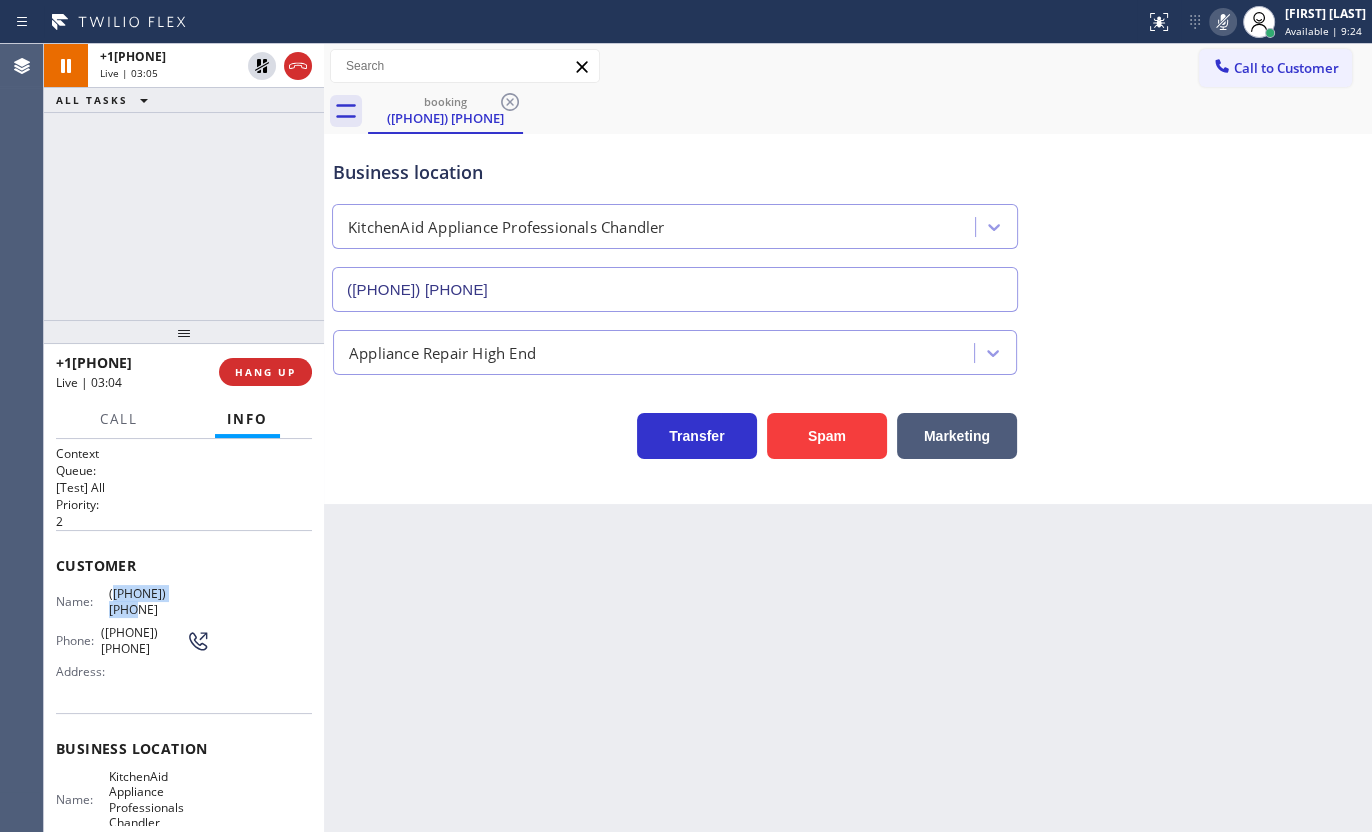 click 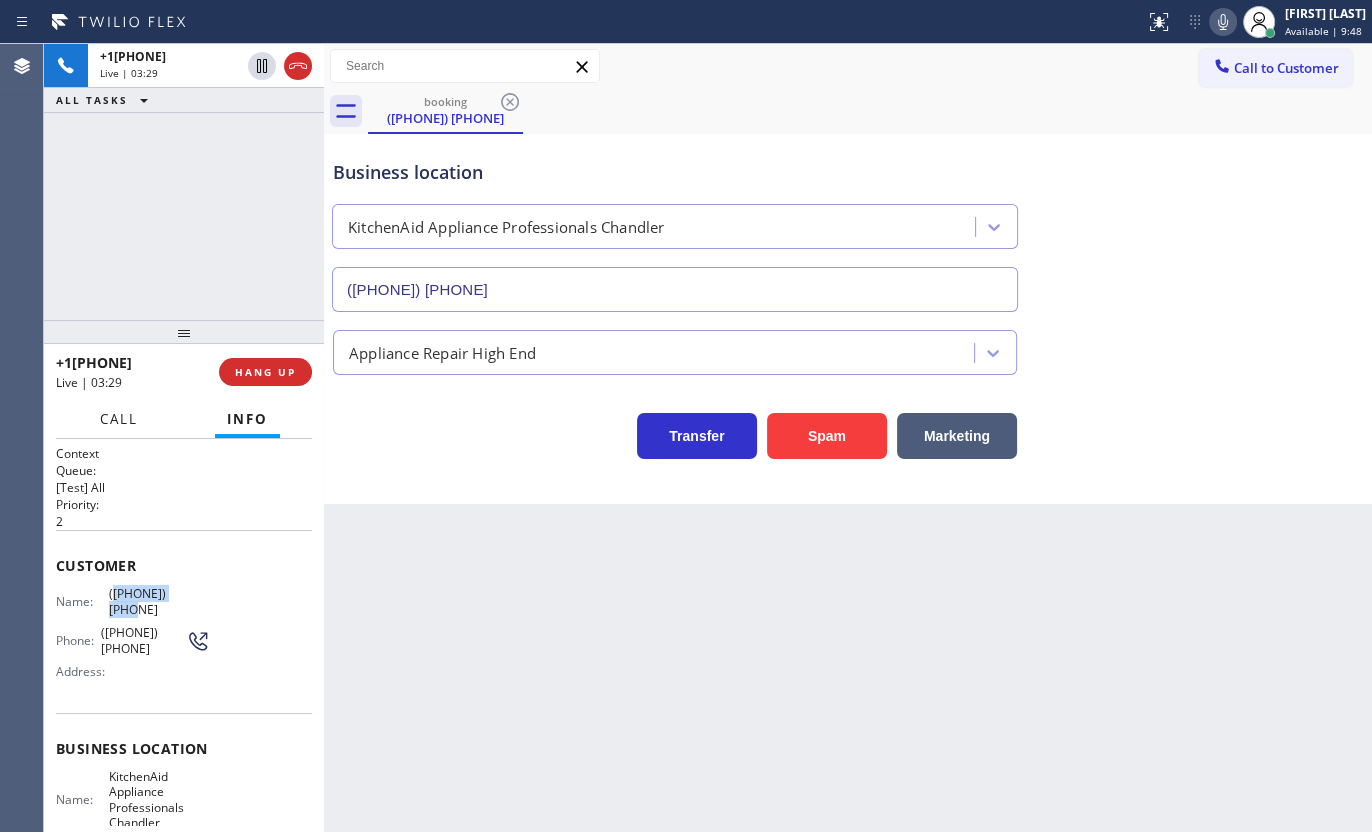 click on "Call" at bounding box center [119, 419] 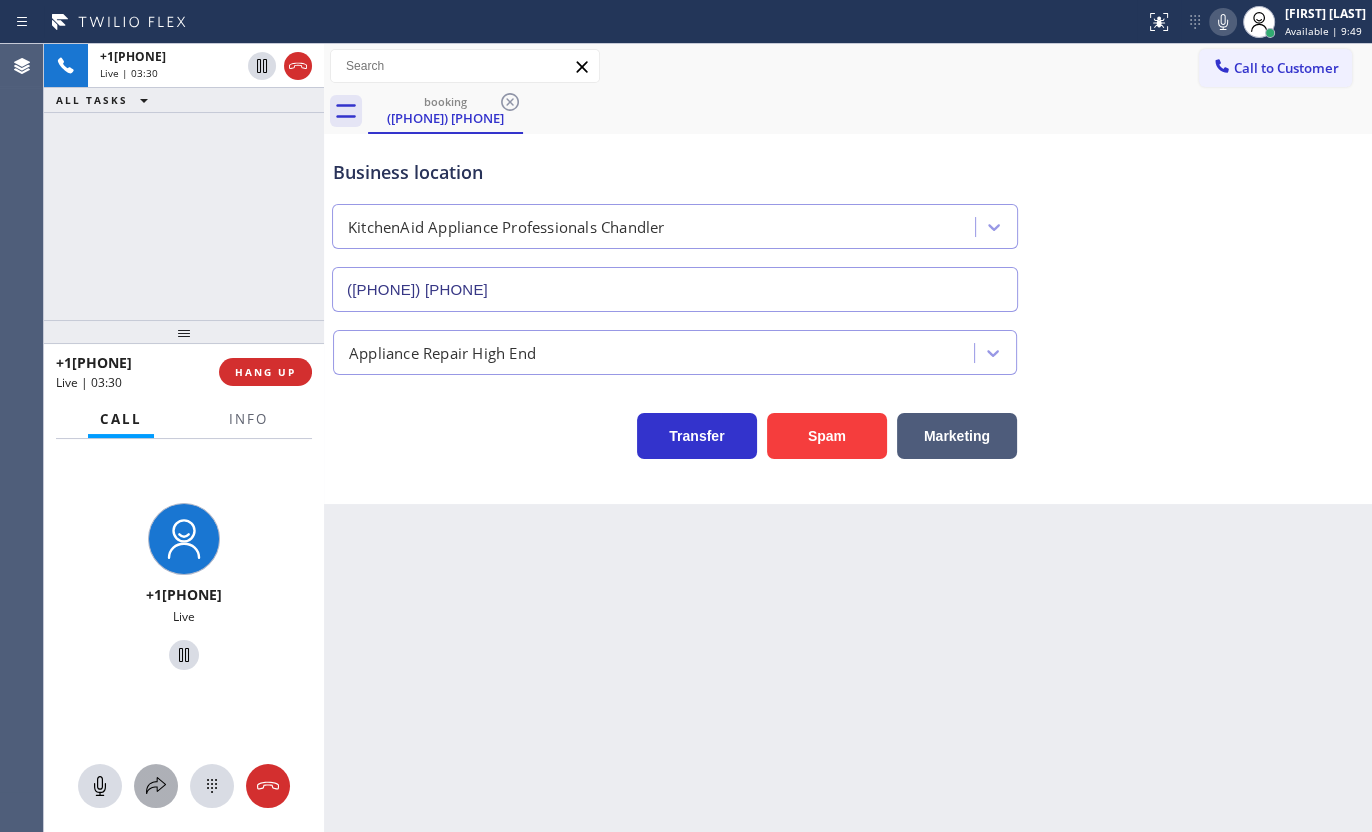 click 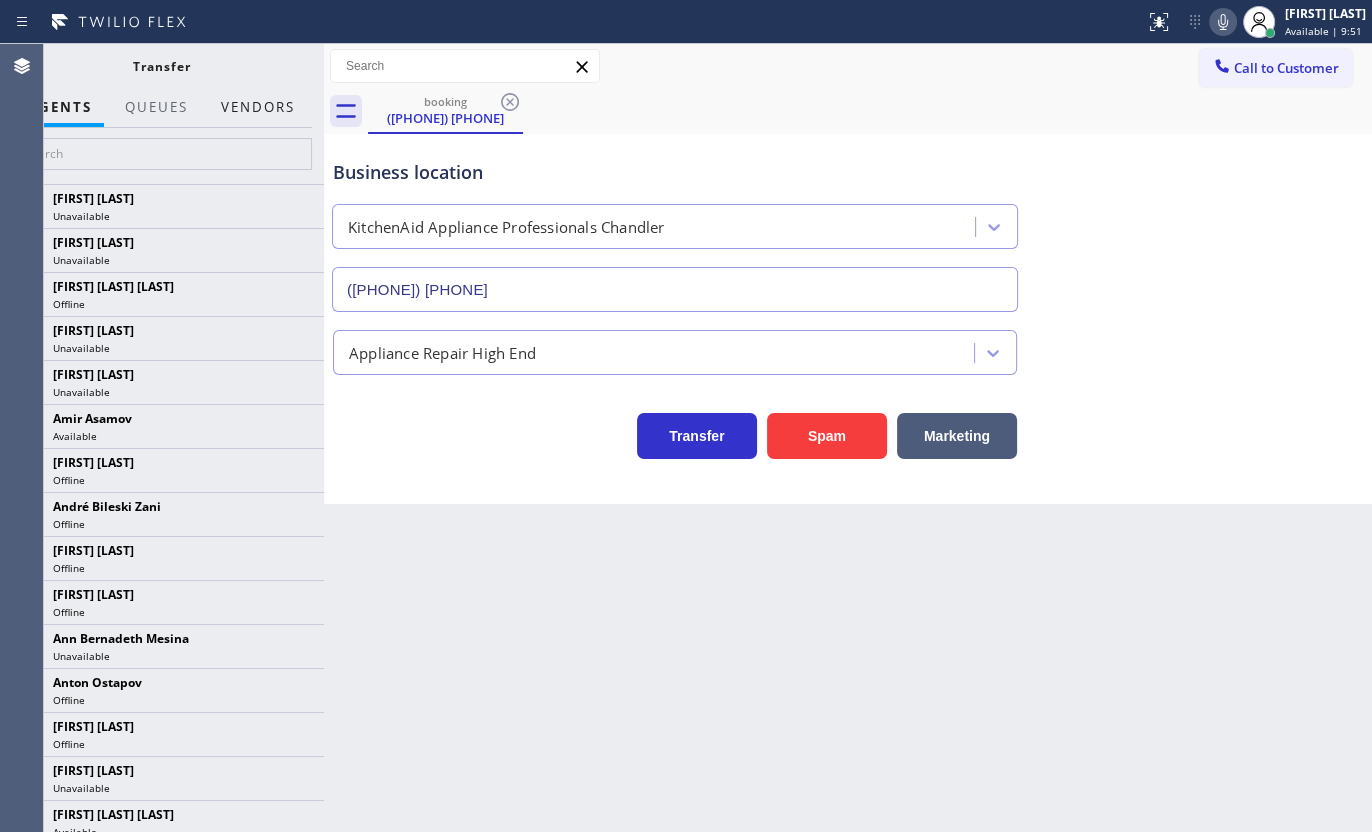 click on "Vendors" at bounding box center [258, 107] 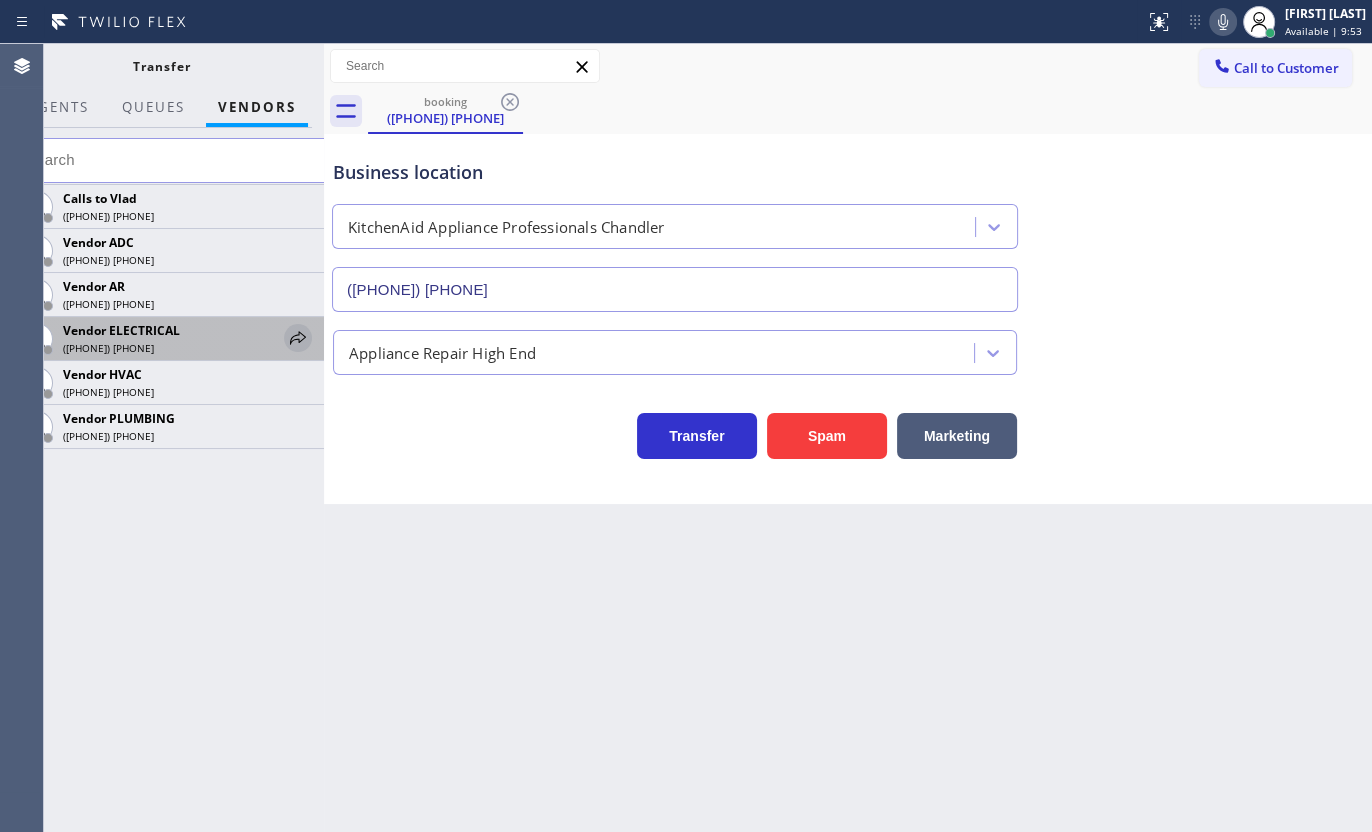 click 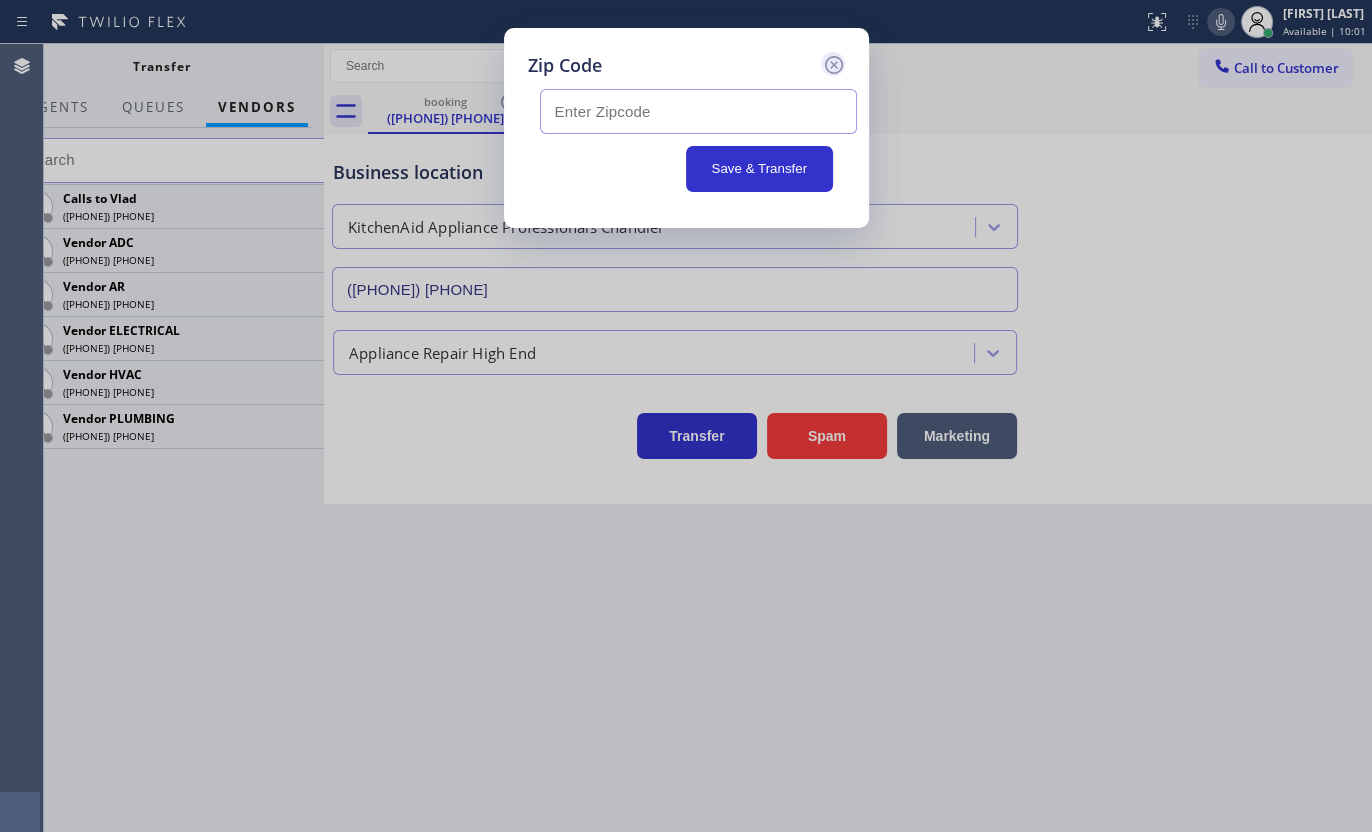 click 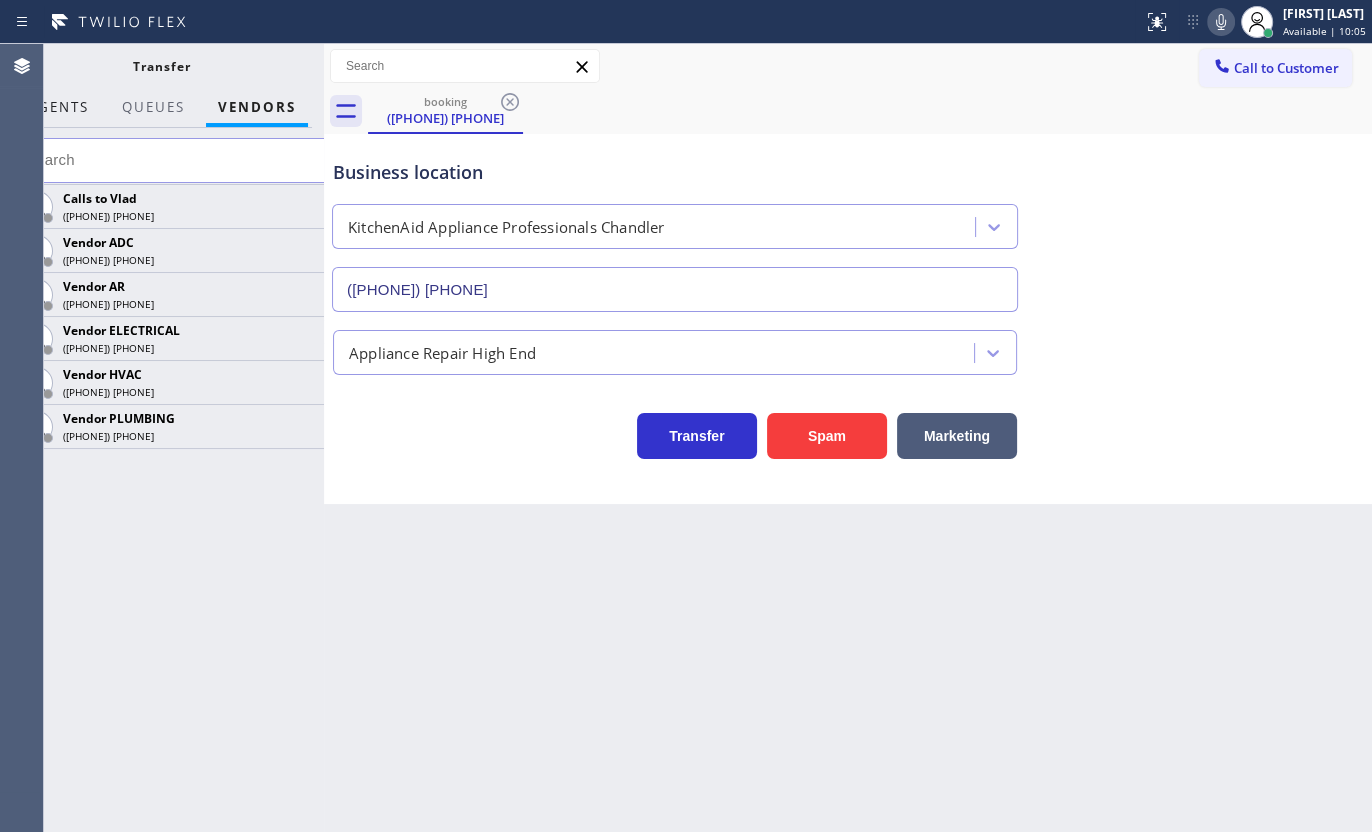 click on "AGENTS" at bounding box center [58, 107] 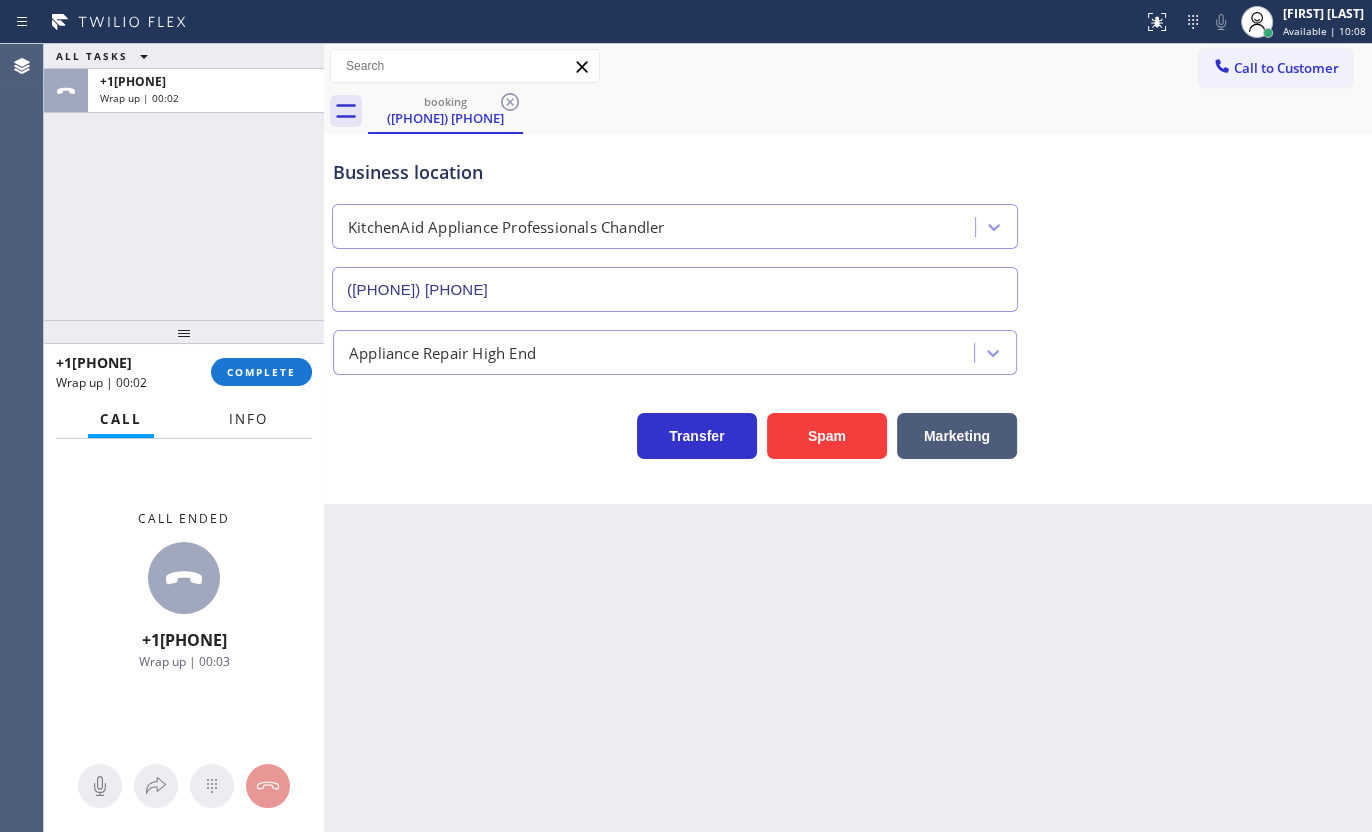 click on "Info" at bounding box center (248, 419) 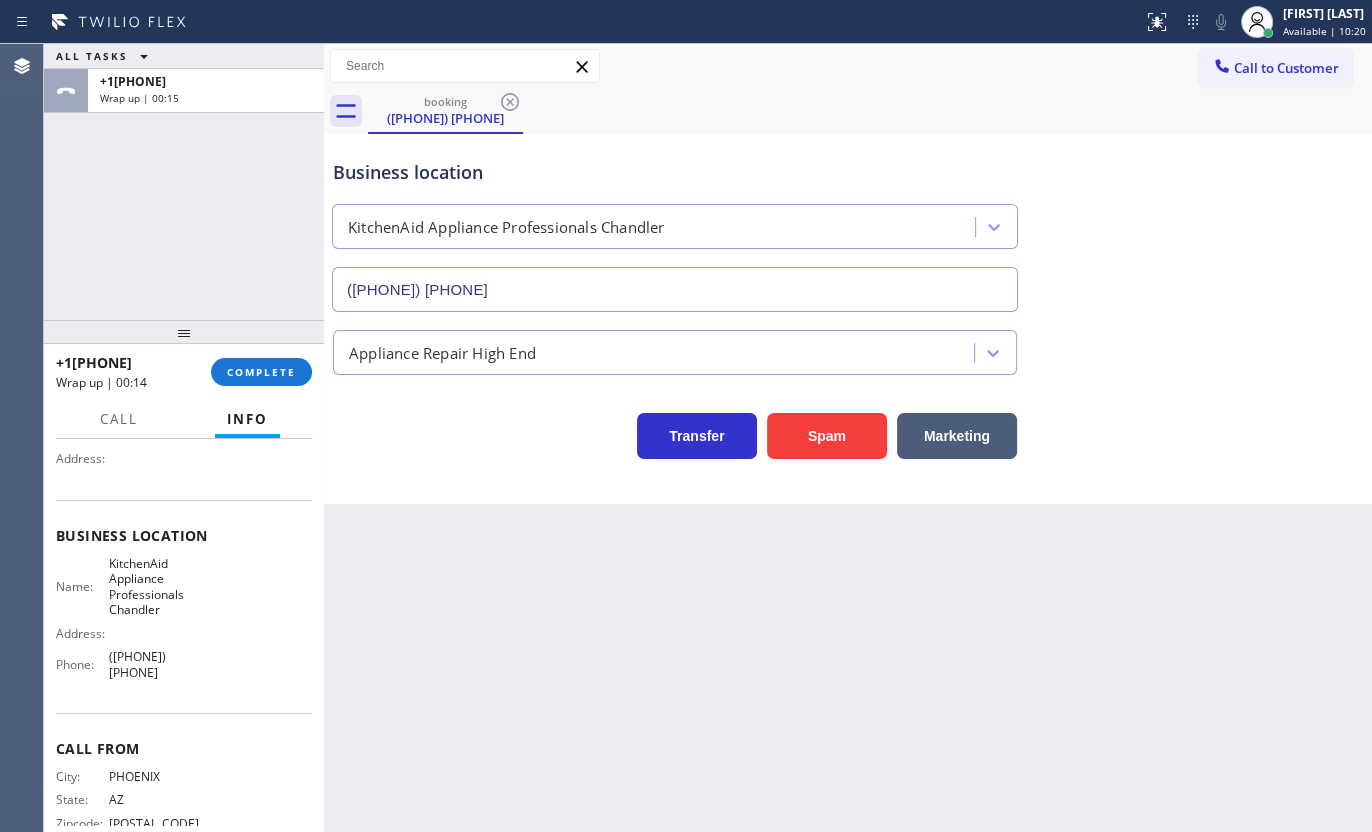 scroll, scrollTop: 217, scrollLeft: 0, axis: vertical 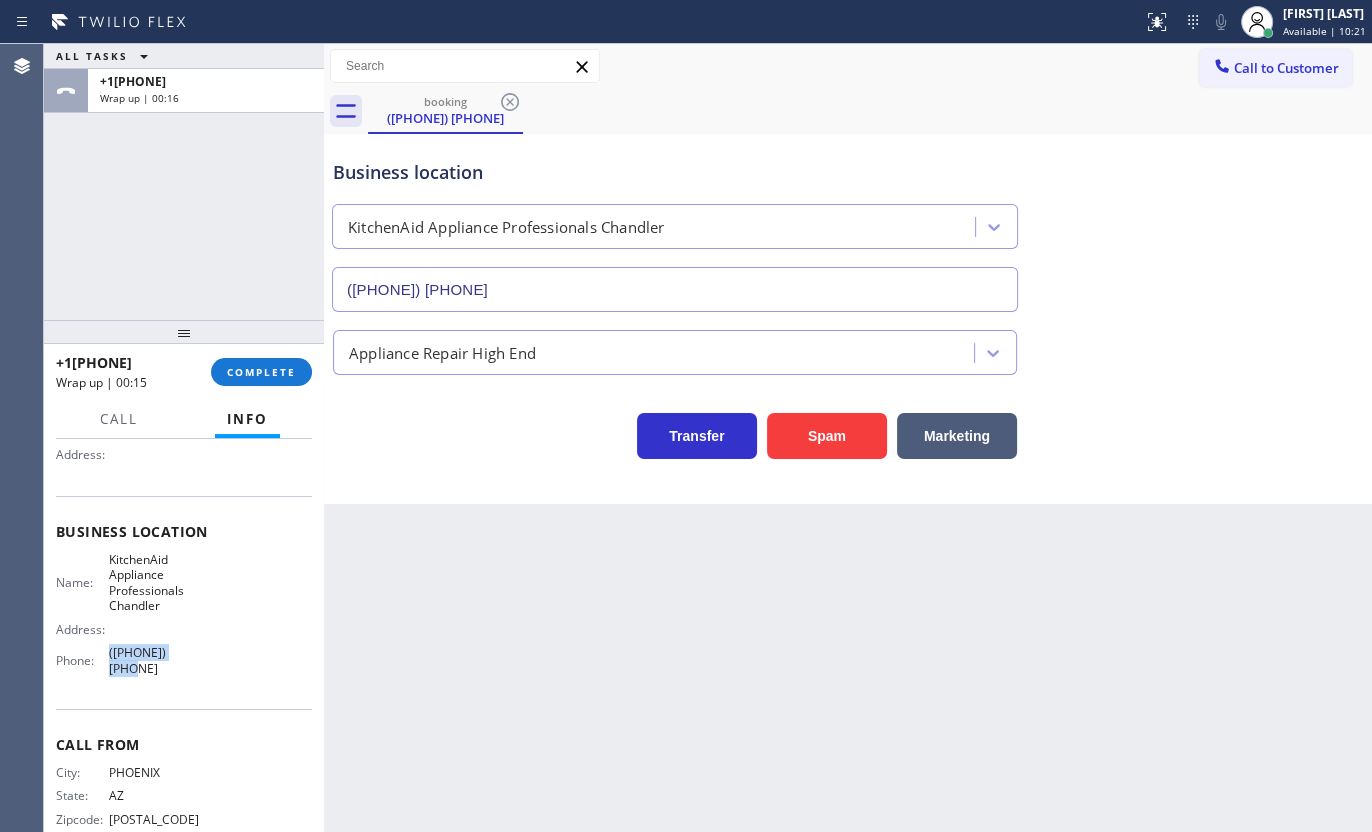 drag, startPoint x: 145, startPoint y: 642, endPoint x: 248, endPoint y: 645, distance: 103.04368 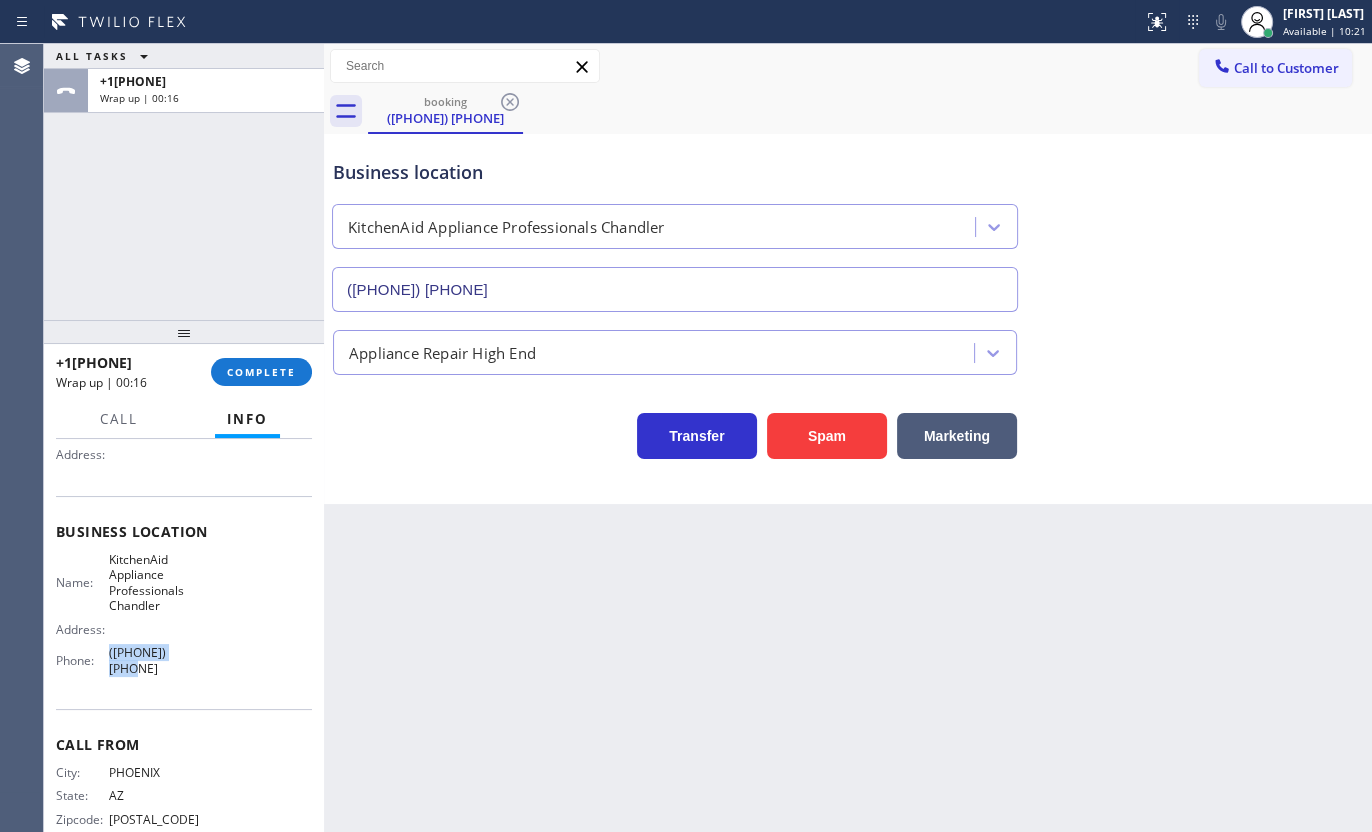 copy on "(480) 485-3992" 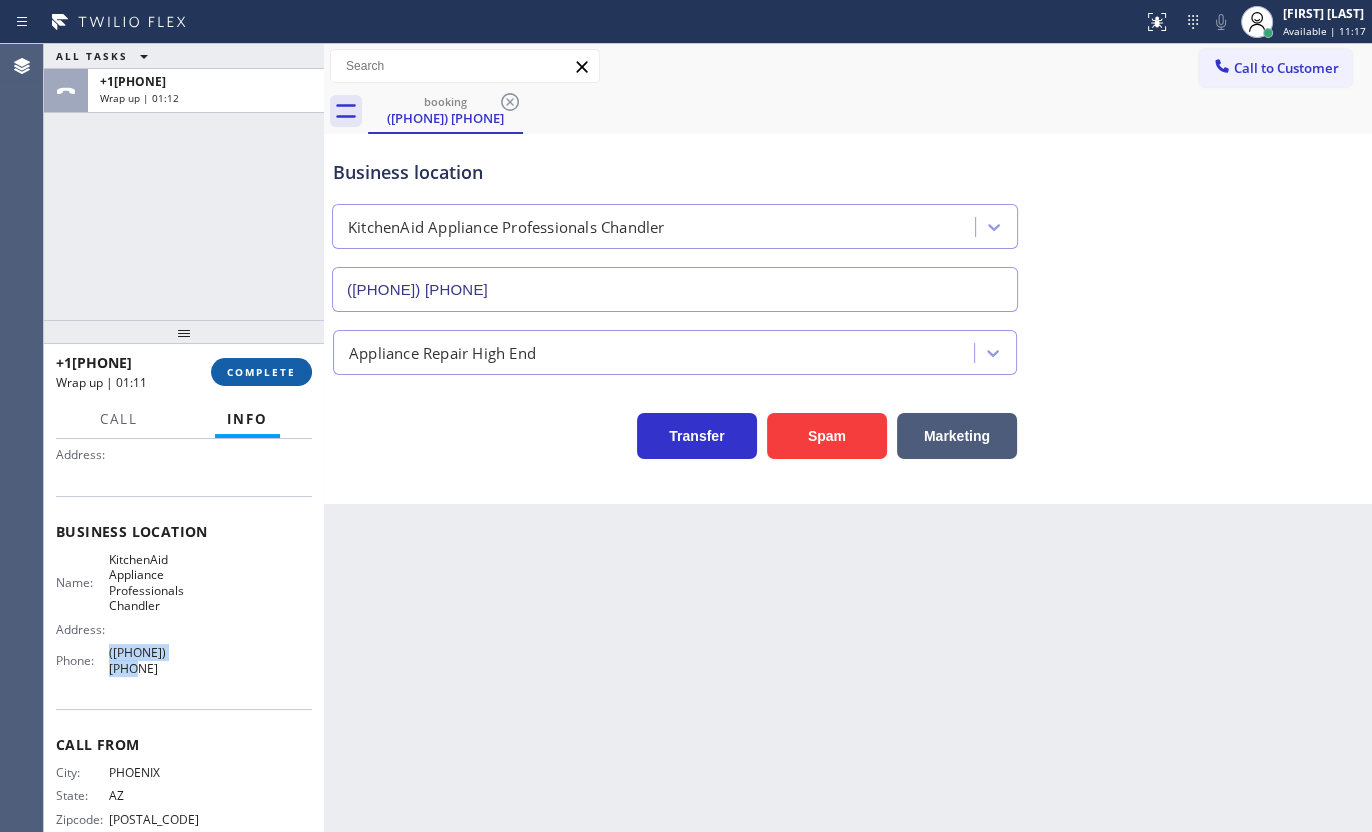 click on "COMPLETE" at bounding box center (261, 372) 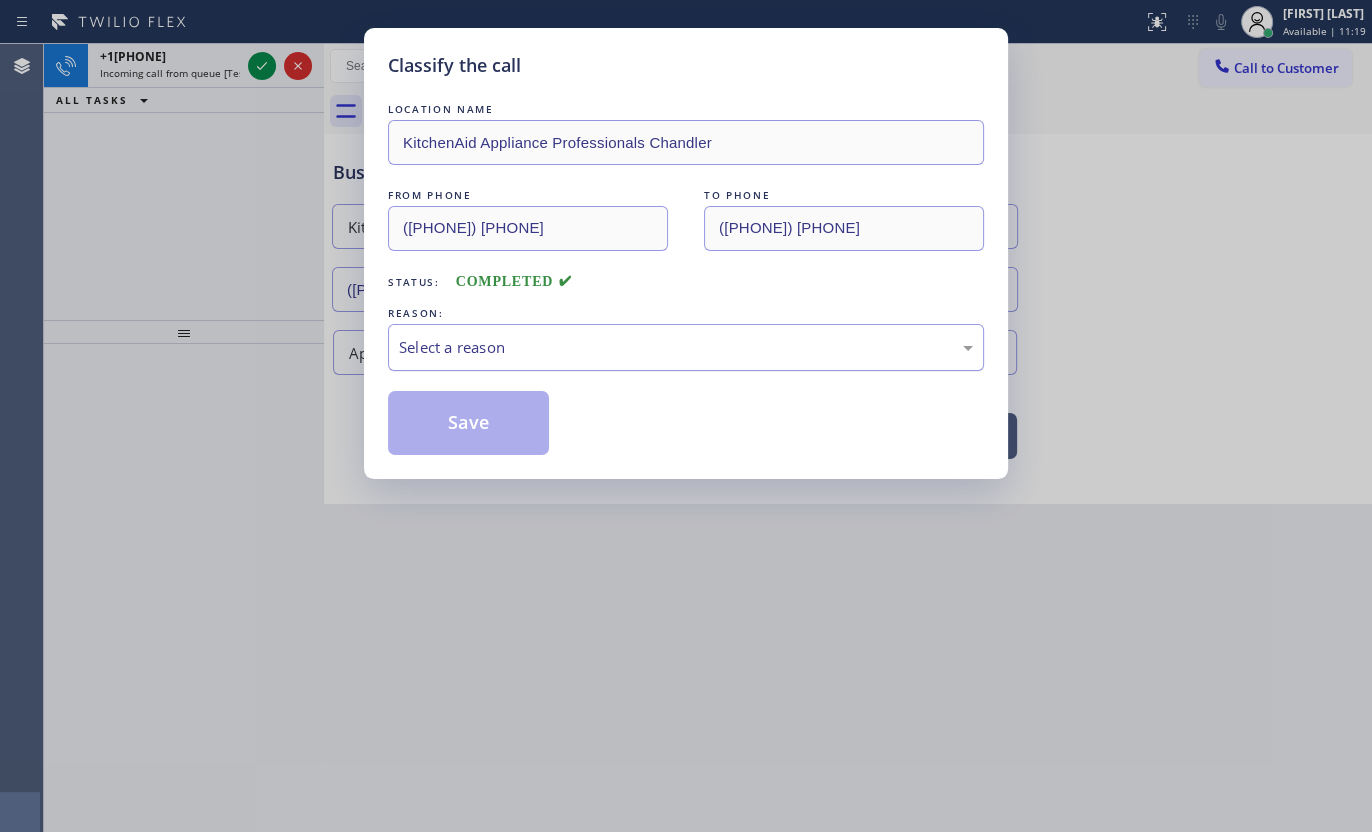 click on "Select a reason" at bounding box center [686, 347] 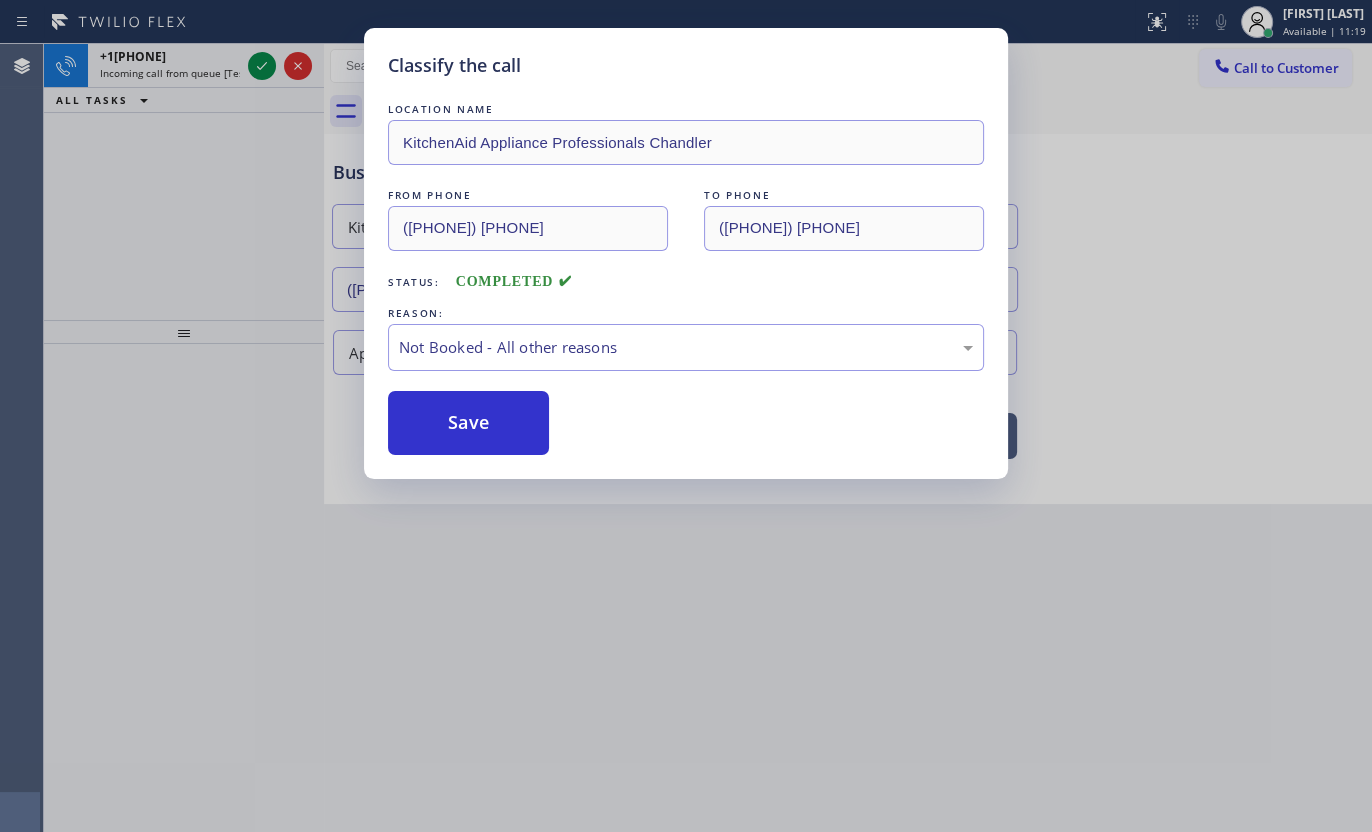 click on "Save" at bounding box center [468, 423] 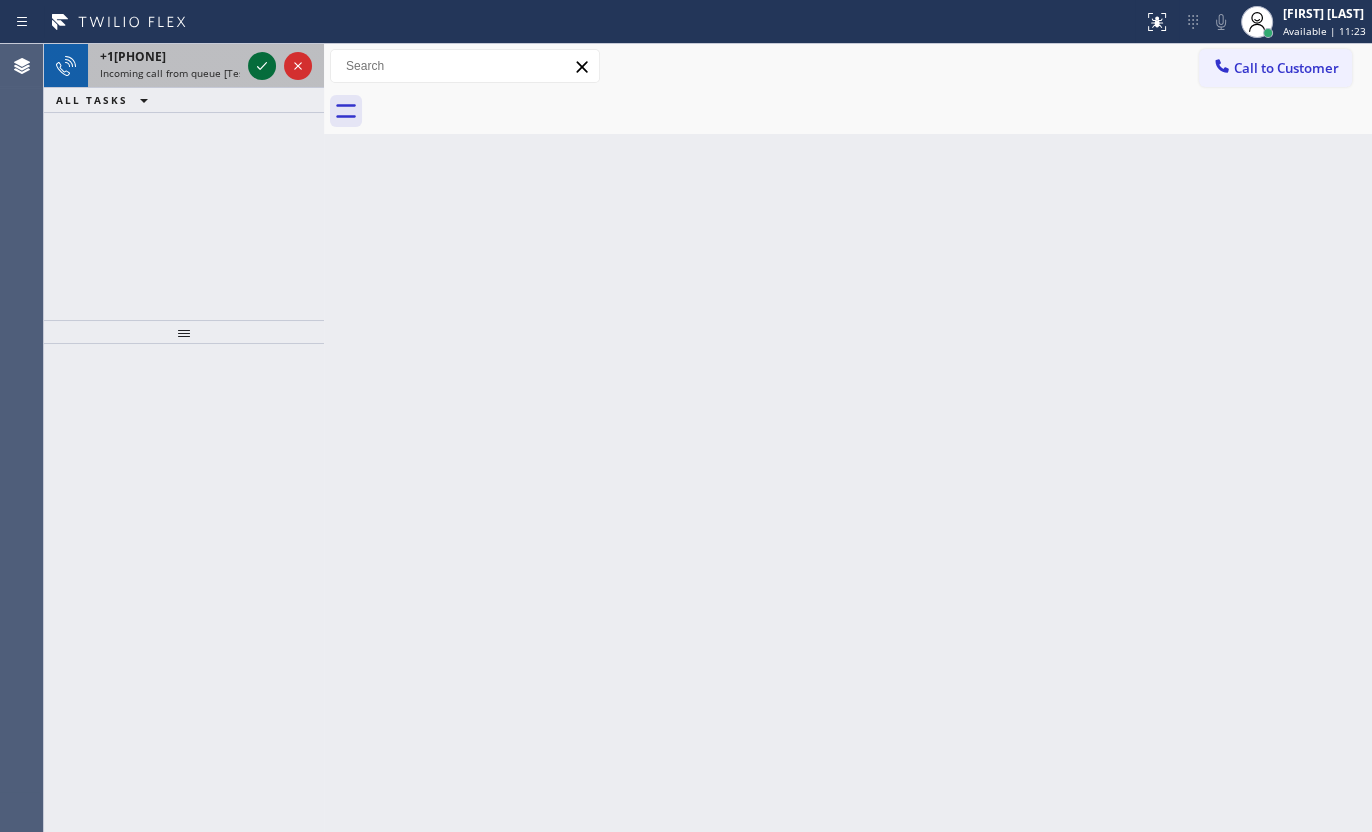 click 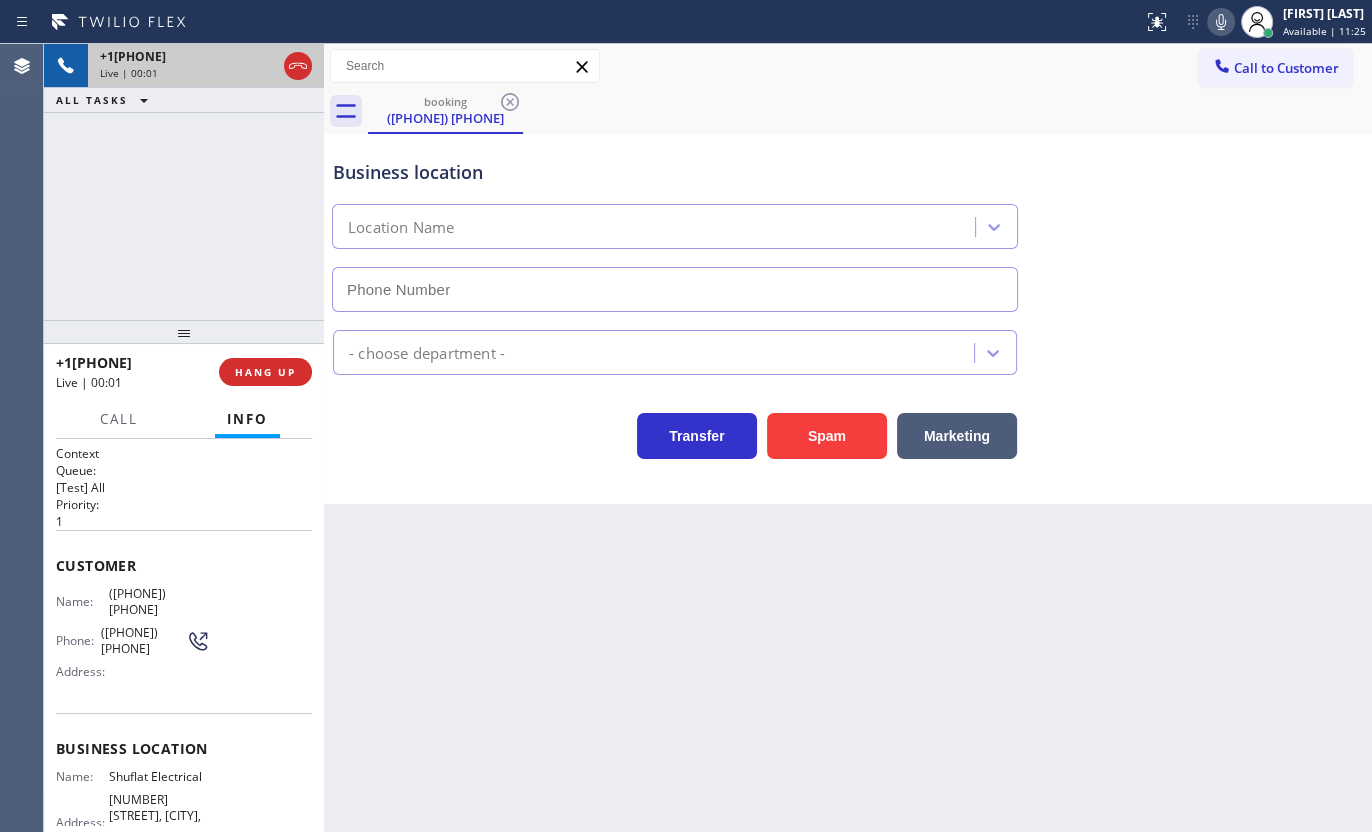 type on "(848) 308-1302" 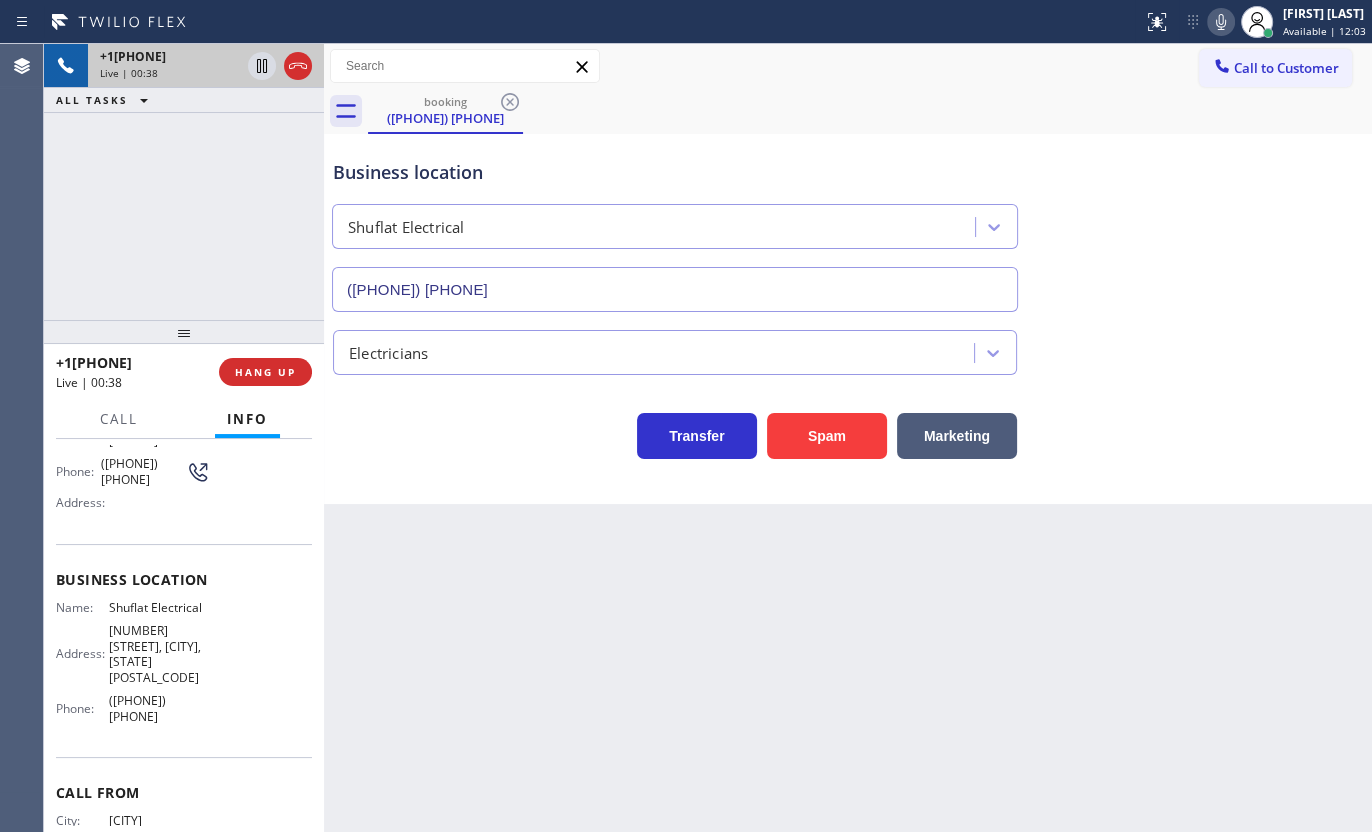 scroll, scrollTop: 201, scrollLeft: 0, axis: vertical 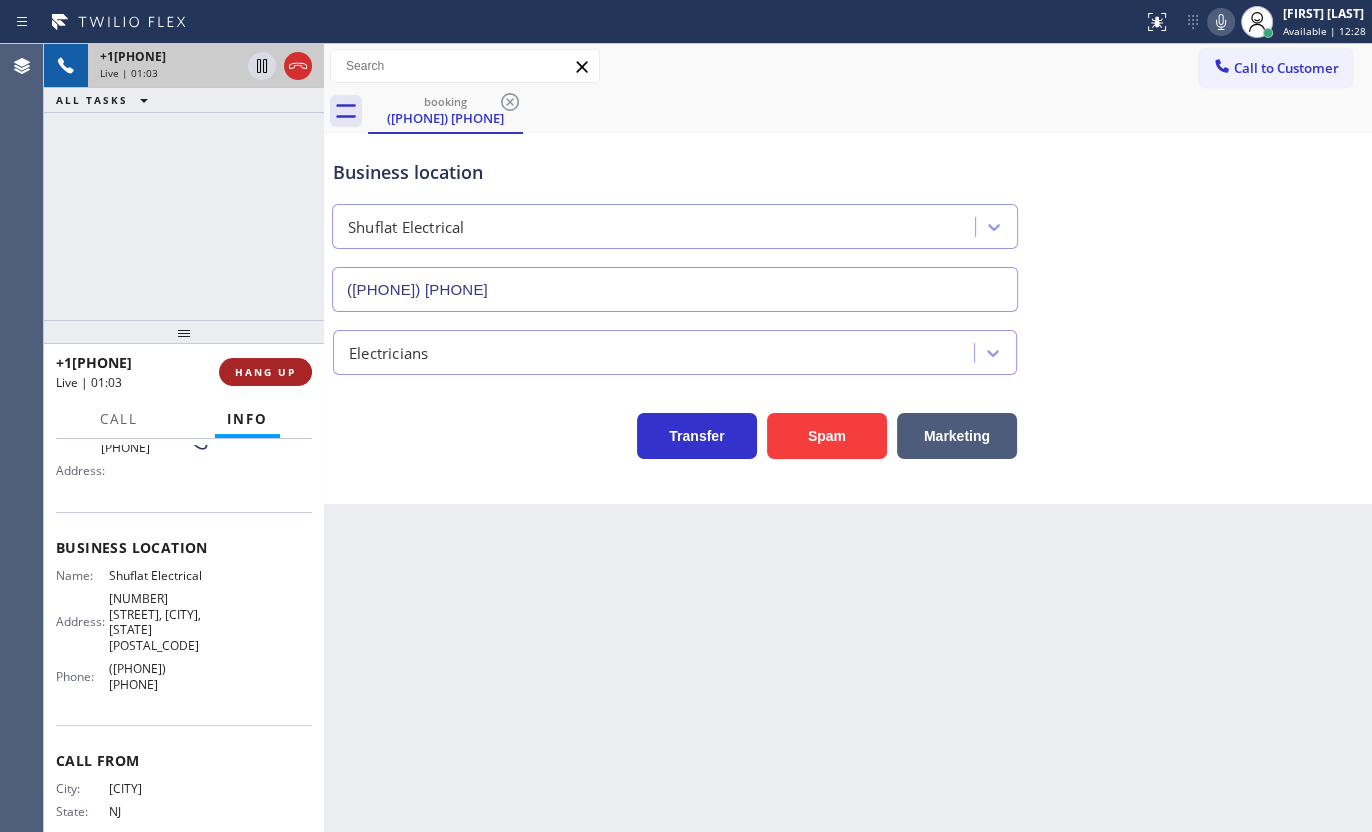 click on "HANG UP" at bounding box center [265, 372] 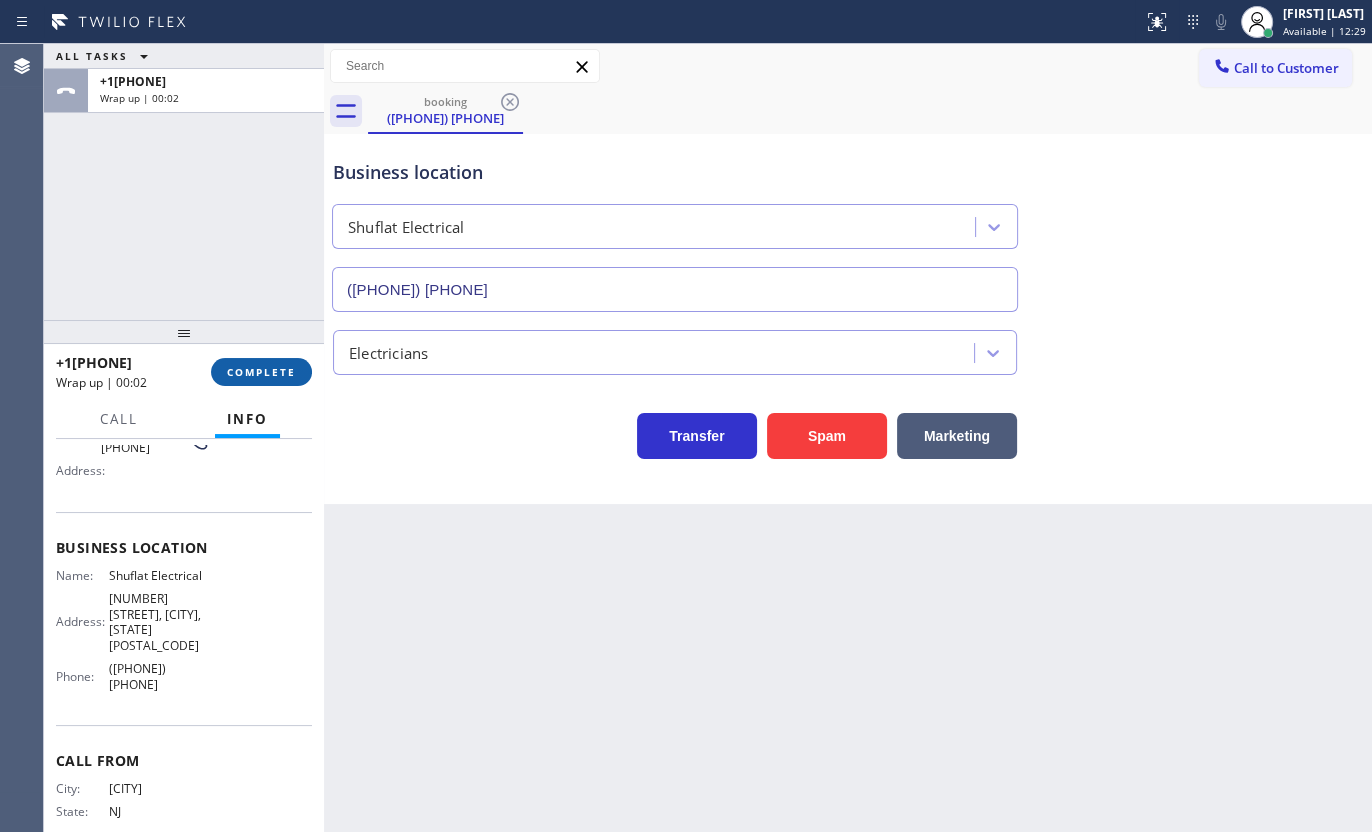 click on "COMPLETE" at bounding box center [261, 372] 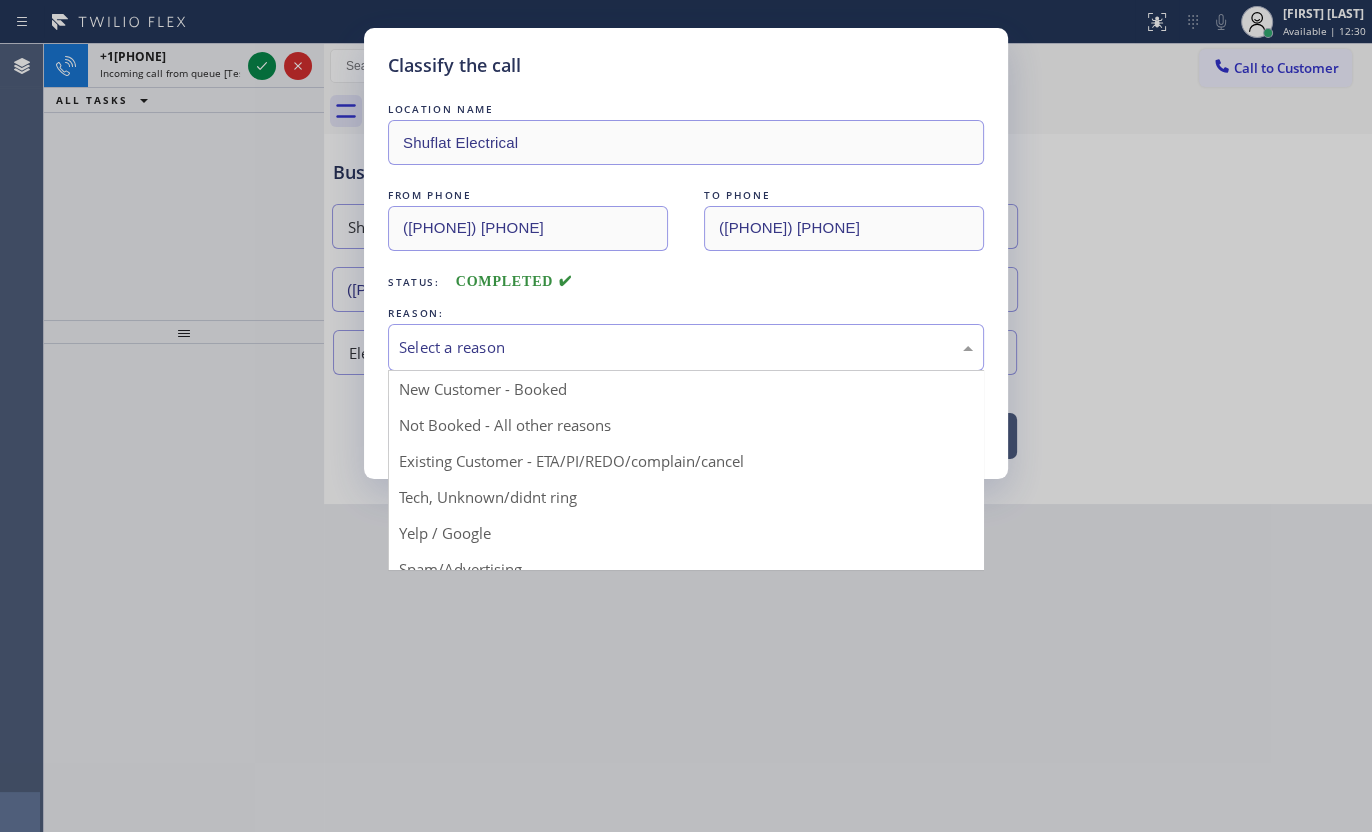 click on "Select a reason" at bounding box center [686, 347] 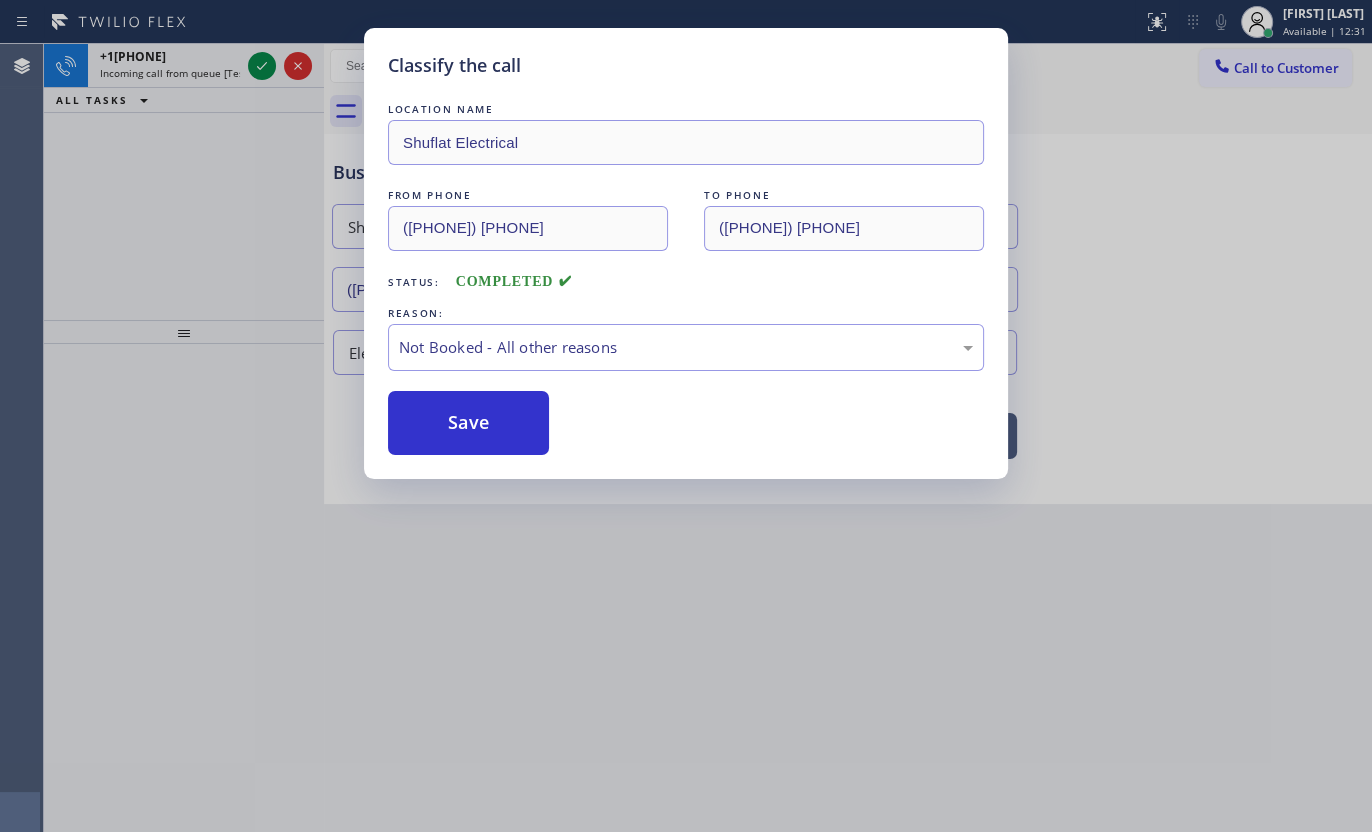 click on "Save" at bounding box center (468, 423) 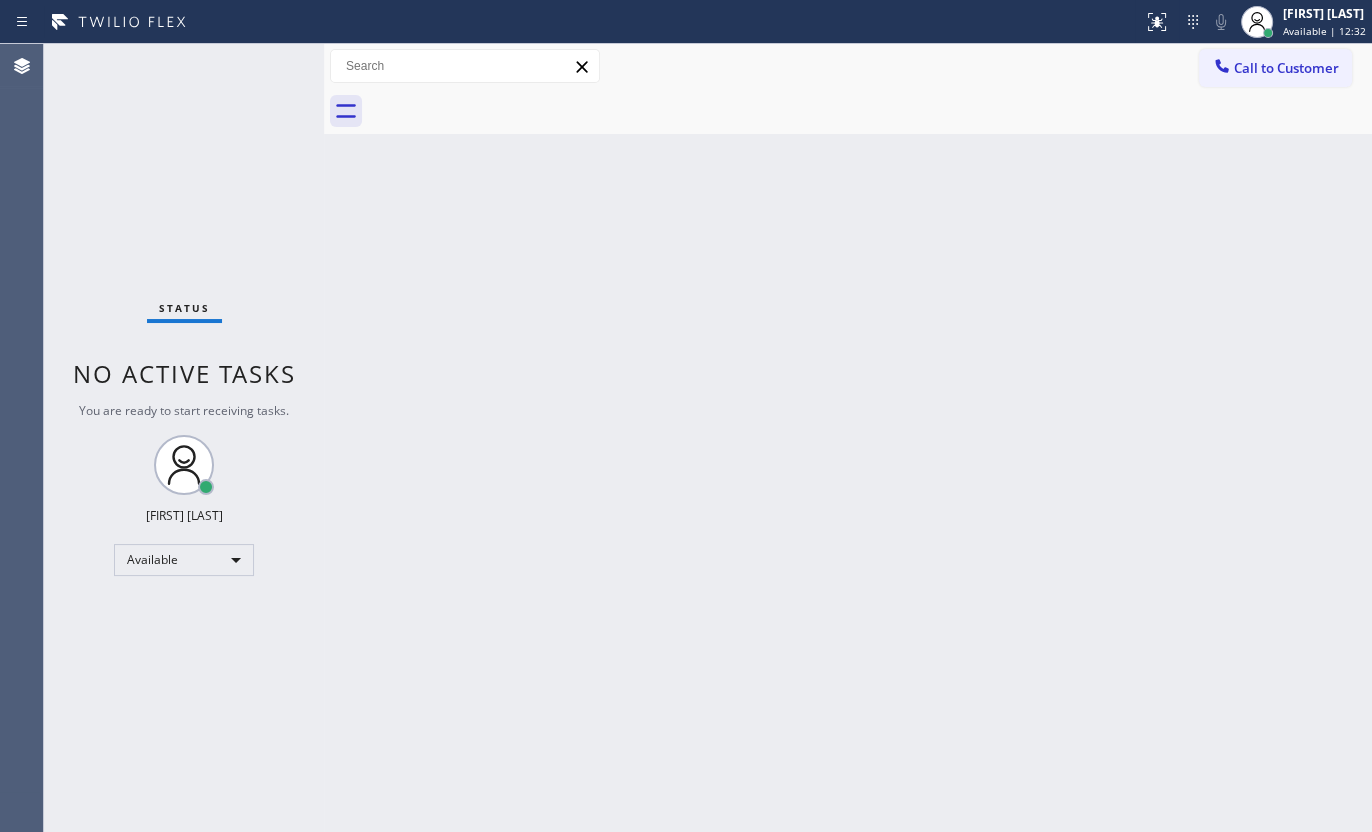 click on "Status   No active tasks     You are ready to start receiving tasks.   [FIRST] [LAST] Available" at bounding box center [184, 438] 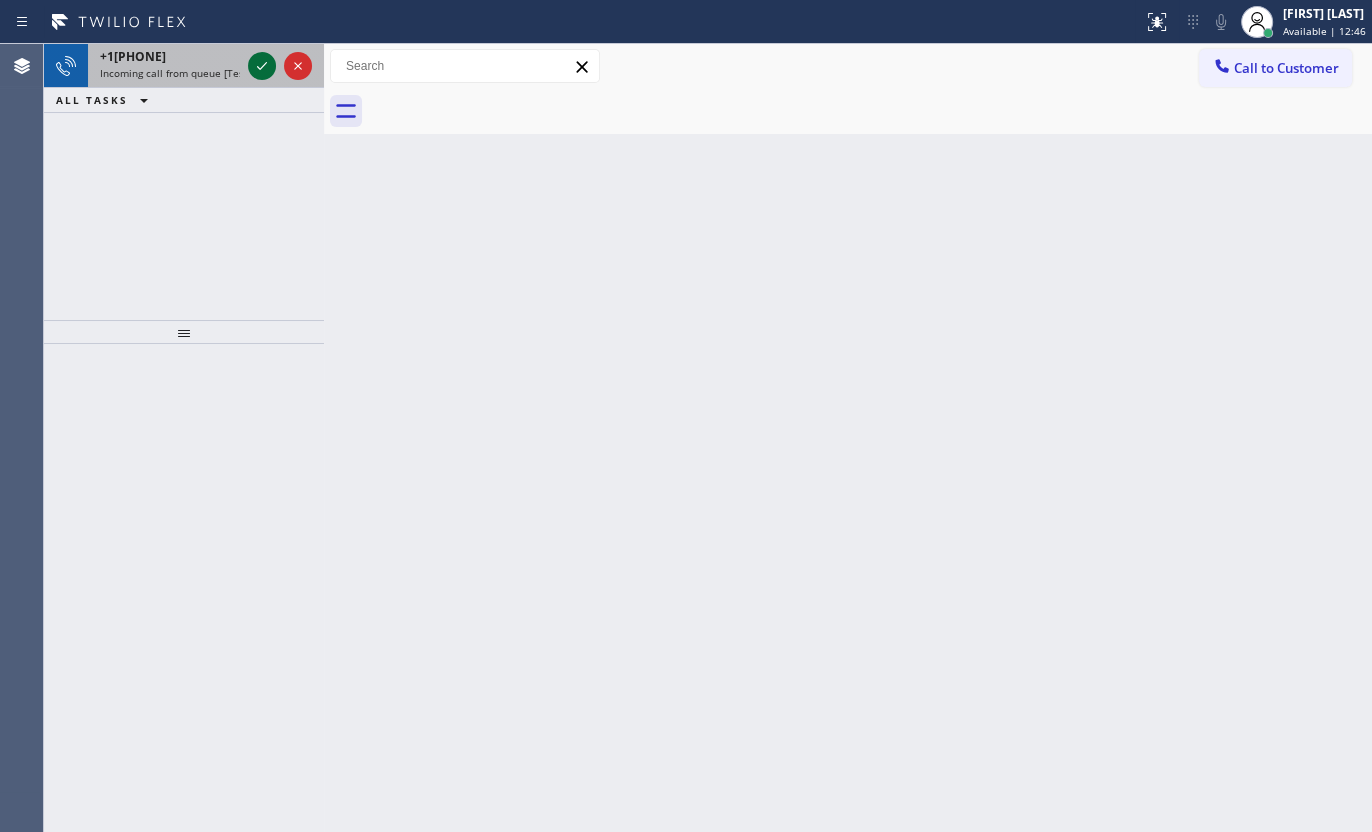 click 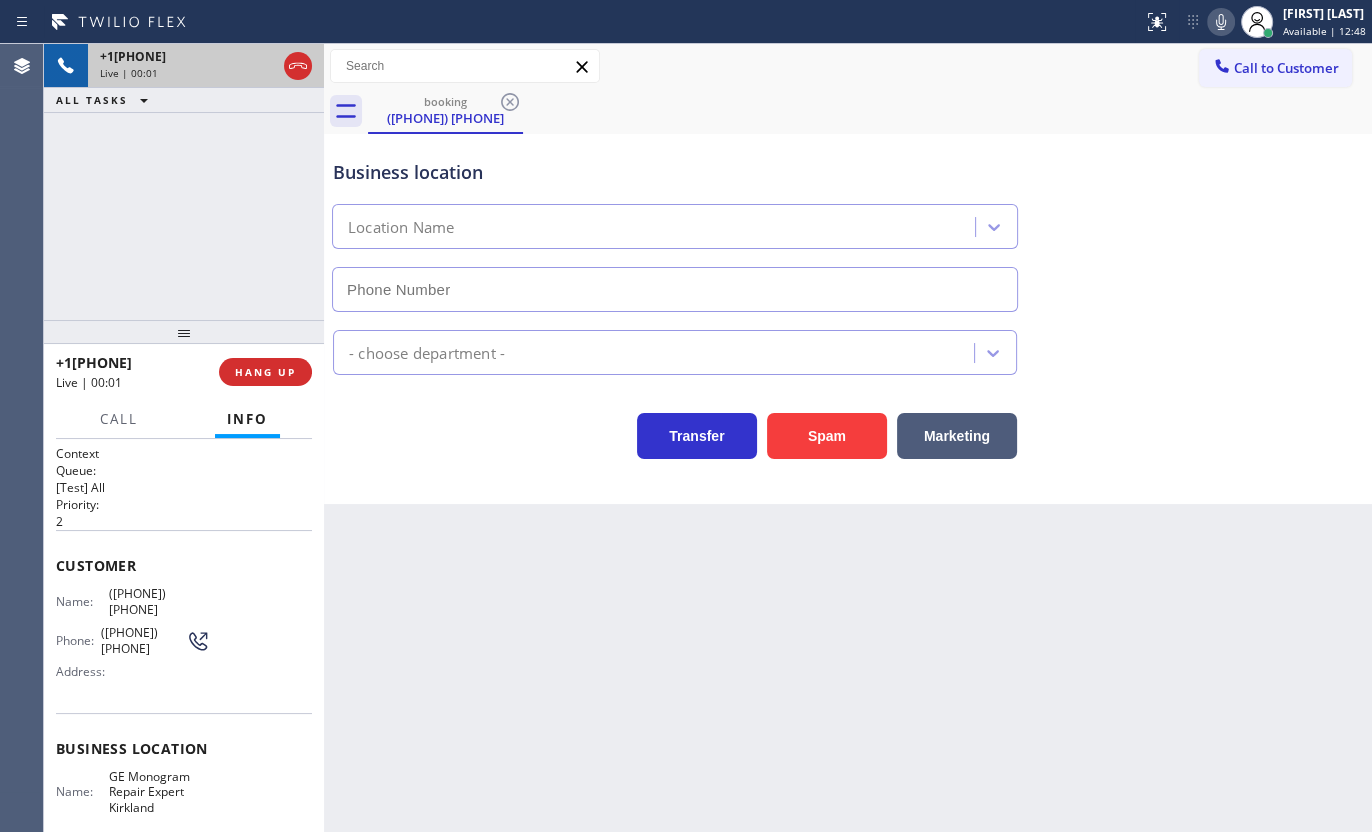 type on "(206) 203-6067" 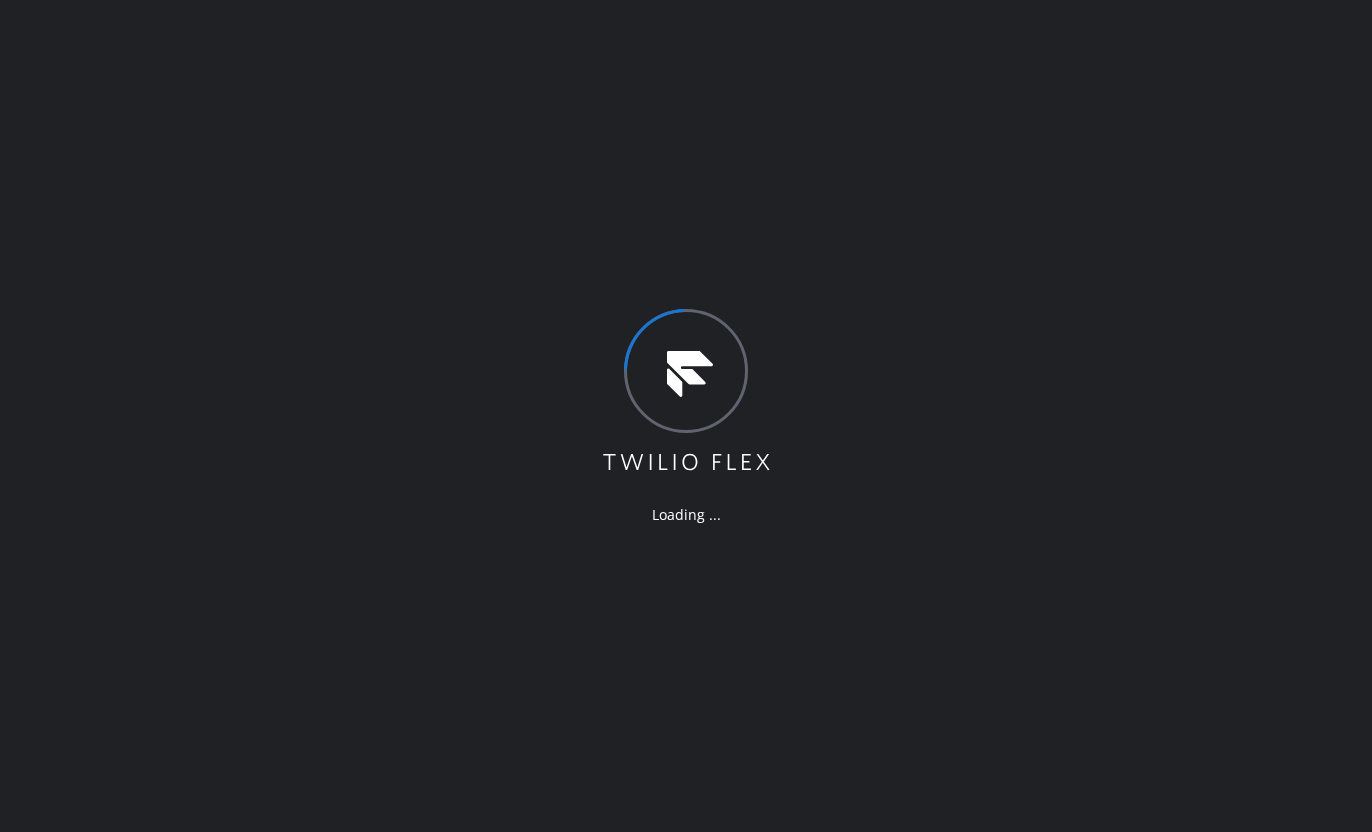 scroll, scrollTop: 0, scrollLeft: 0, axis: both 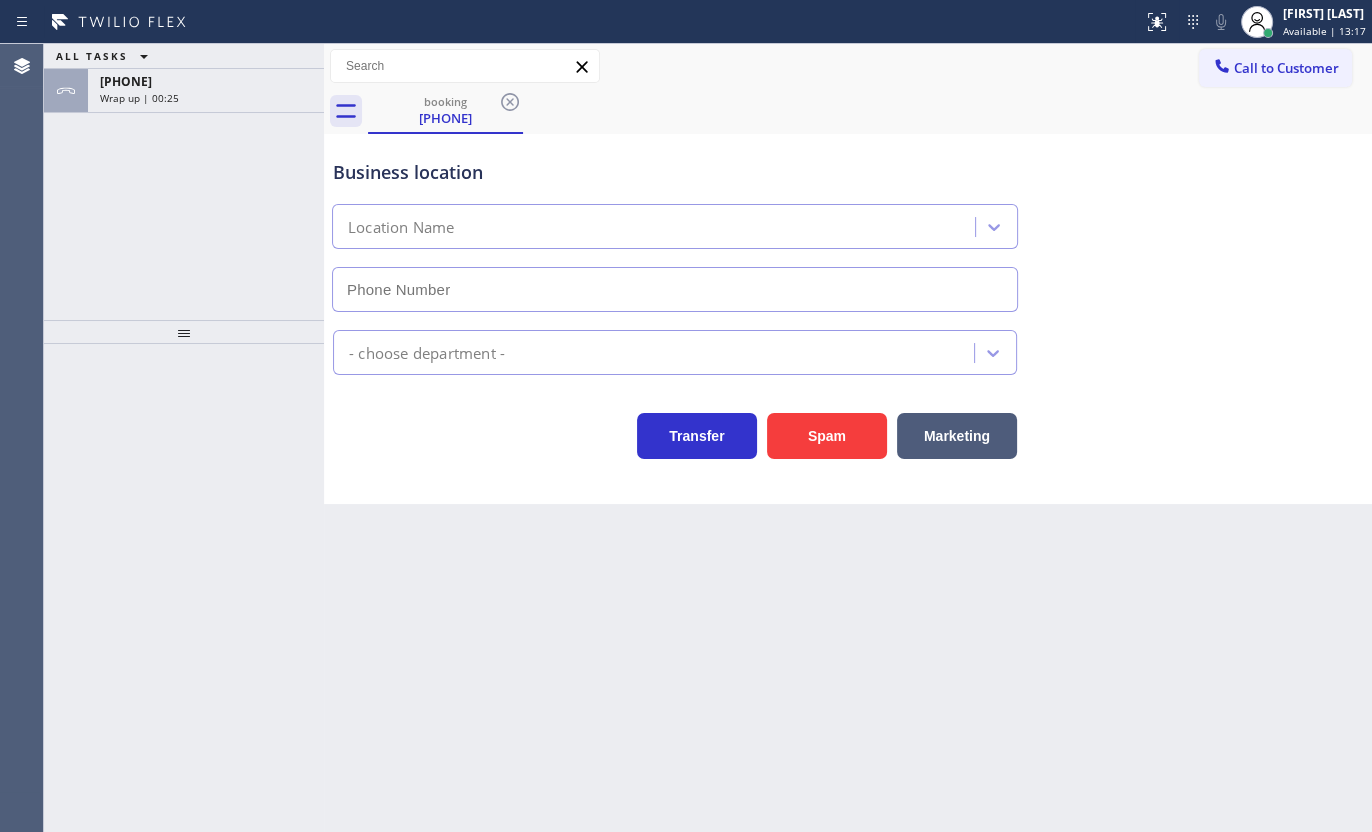 type on "[PHONE]" 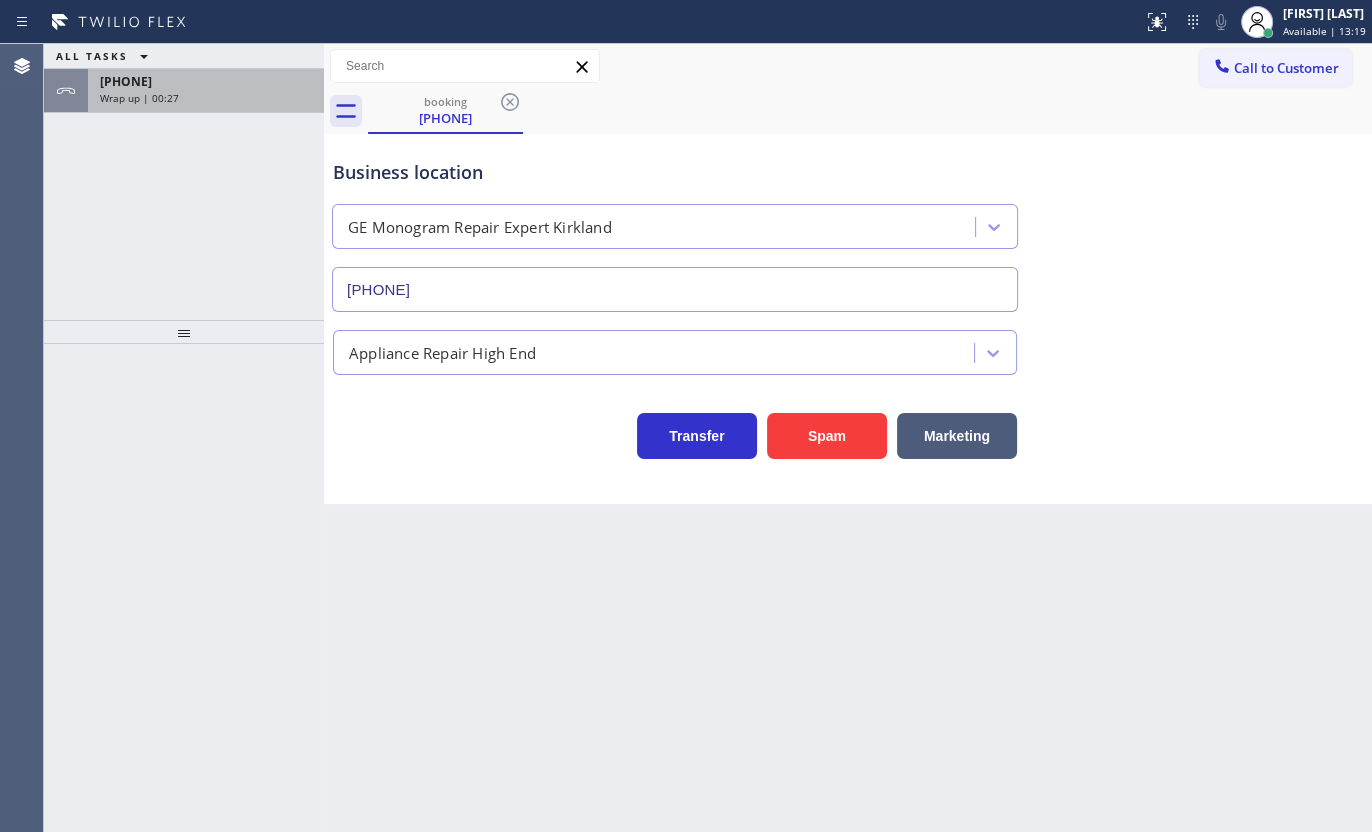 click on "+1[PHONE]" at bounding box center (126, 81) 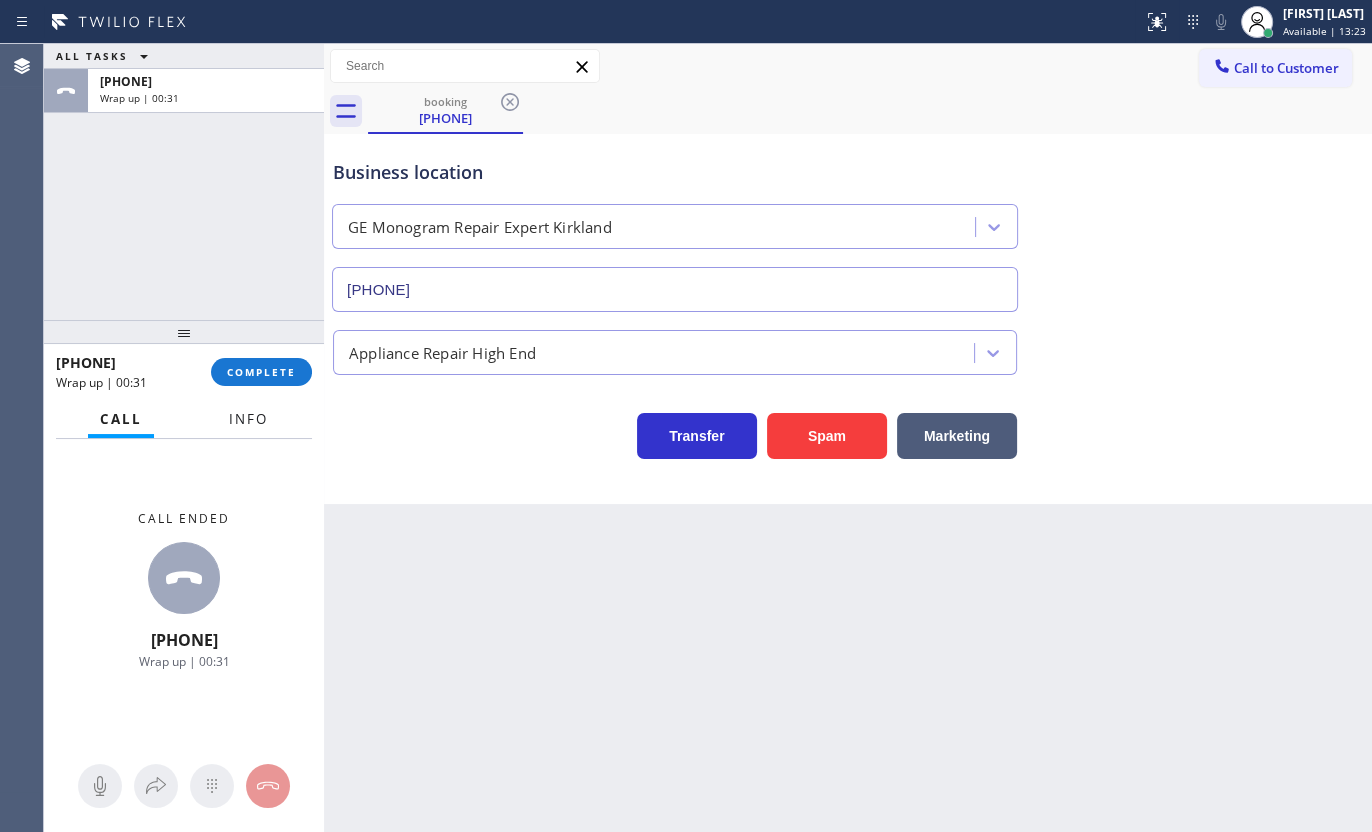 click on "Info" at bounding box center (248, 419) 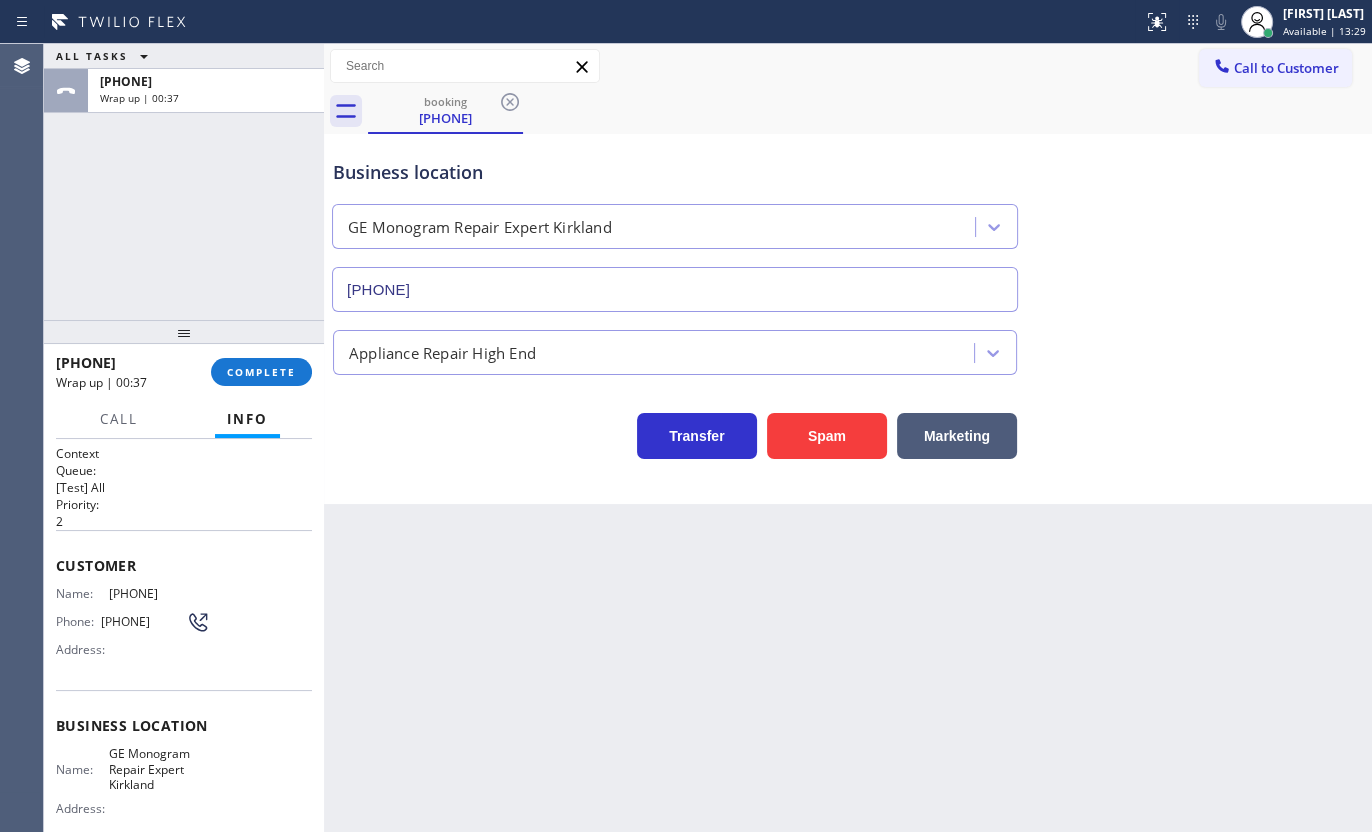 drag, startPoint x: 57, startPoint y: 550, endPoint x: 52, endPoint y: 565, distance: 15.811388 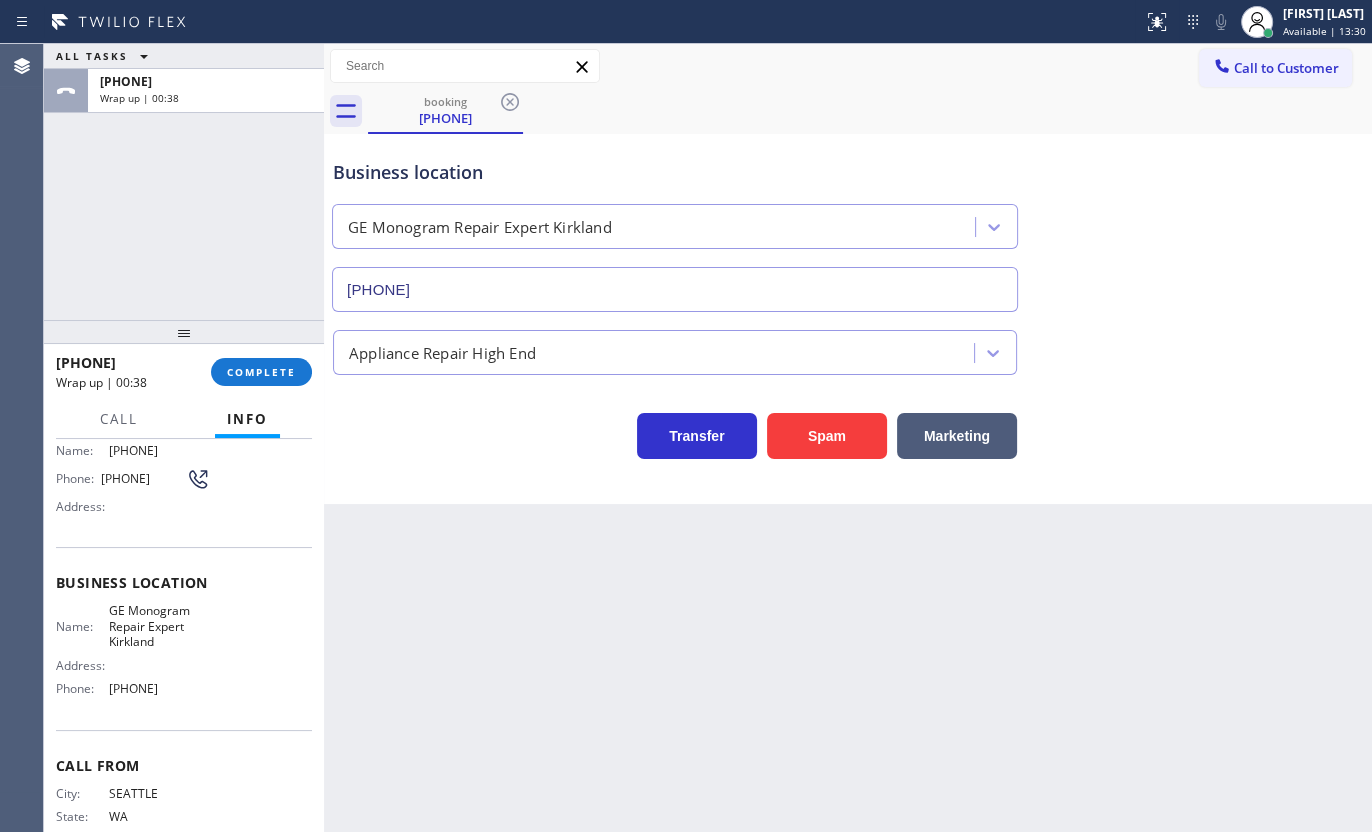 scroll, scrollTop: 201, scrollLeft: 0, axis: vertical 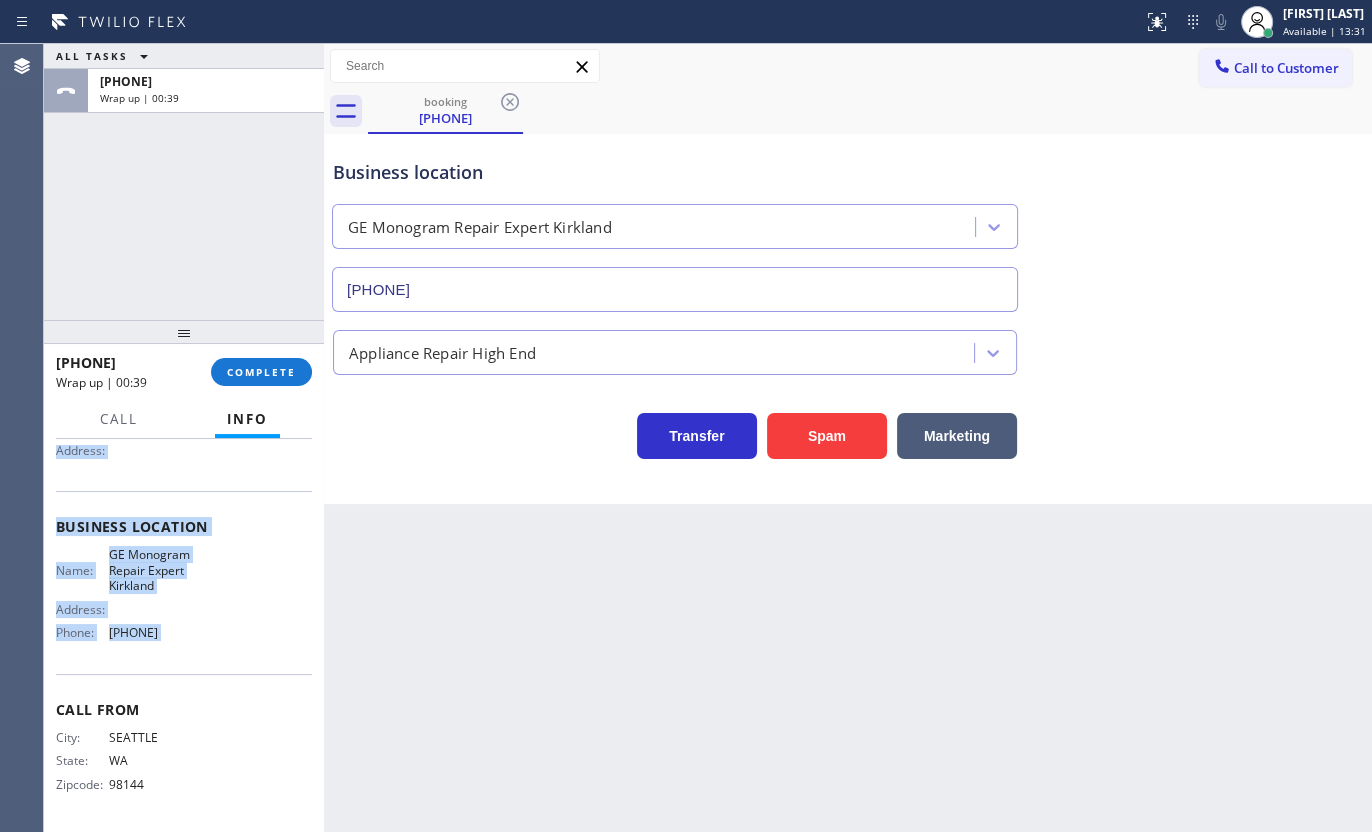 drag, startPoint x: 67, startPoint y: 535, endPoint x: 268, endPoint y: 658, distance: 235.64804 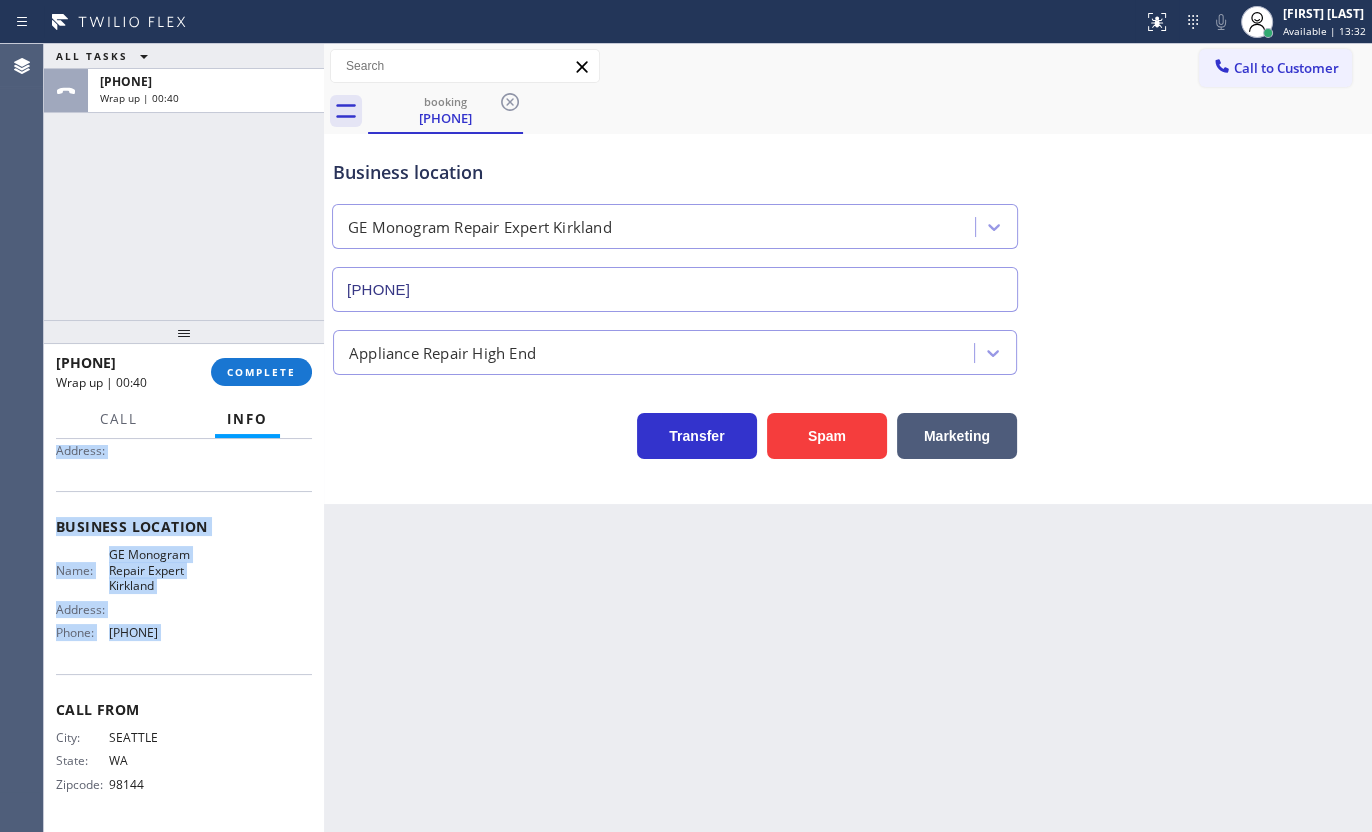 copy on "Customer Name: (206) 658-3425 Phone: (206) 658-3425 Address: Business location Name: GE Monogram Repair Expert Kirkland Address:   Phone: (206) 203-6067" 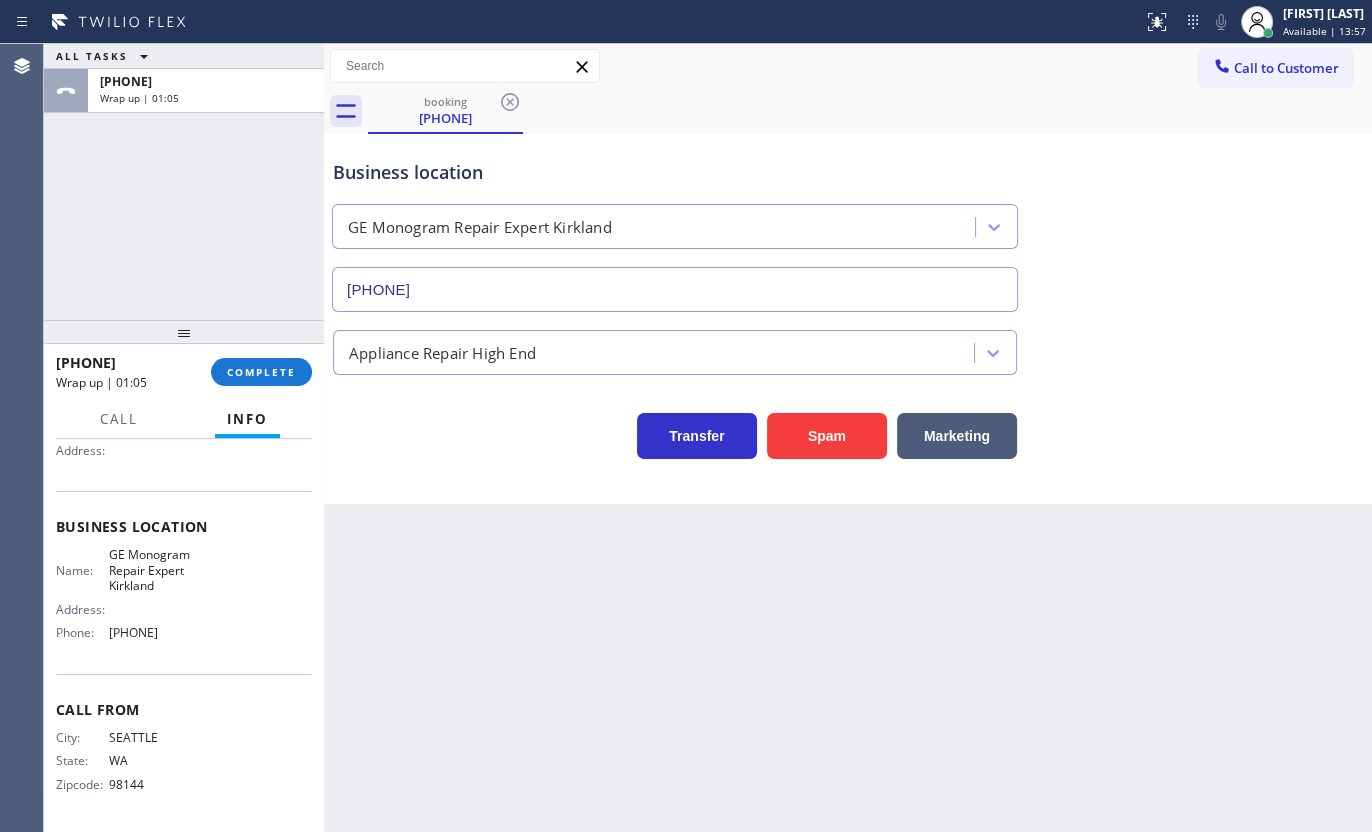 click on "+12066583425 Wrap up | 01:05 COMPLETE" at bounding box center [184, 372] 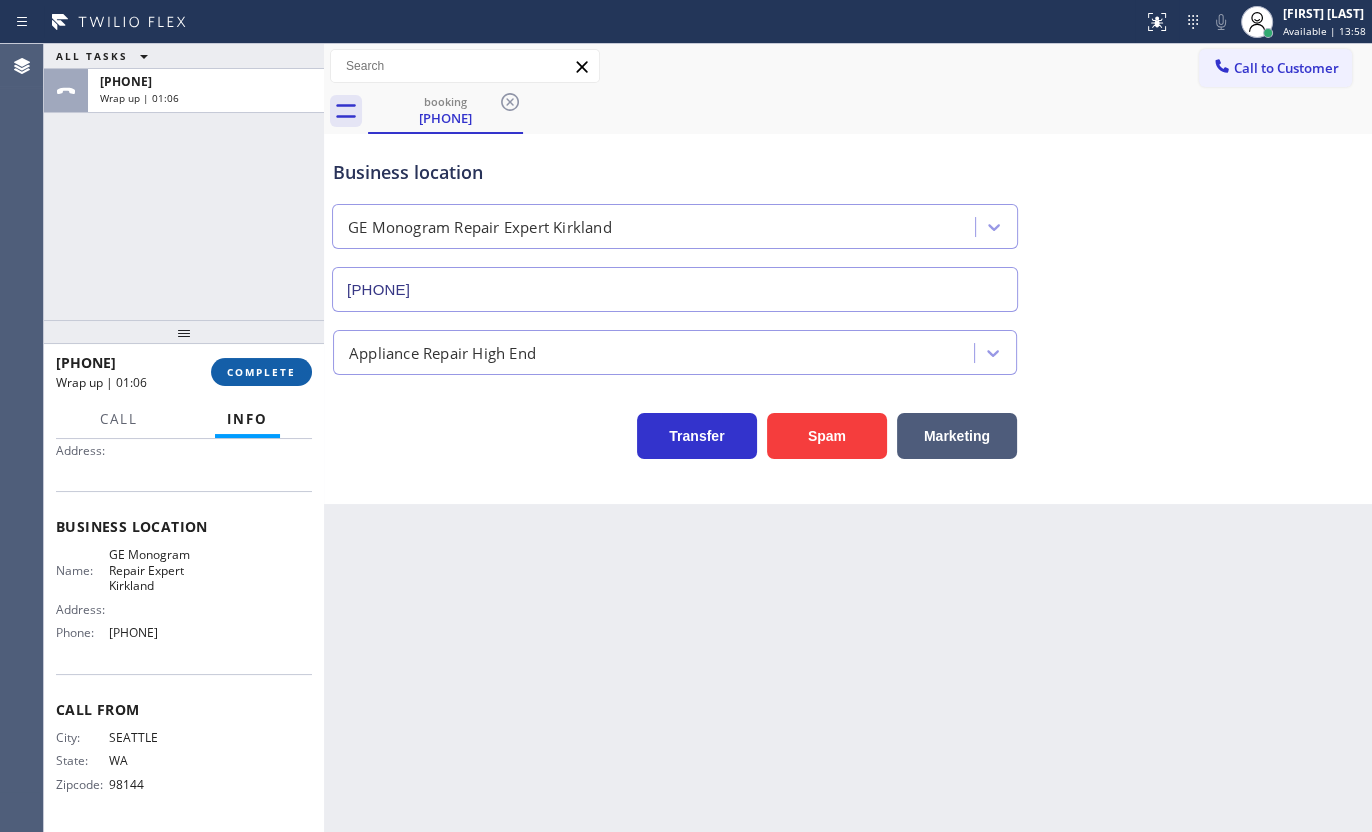 click on "COMPLETE" at bounding box center [261, 372] 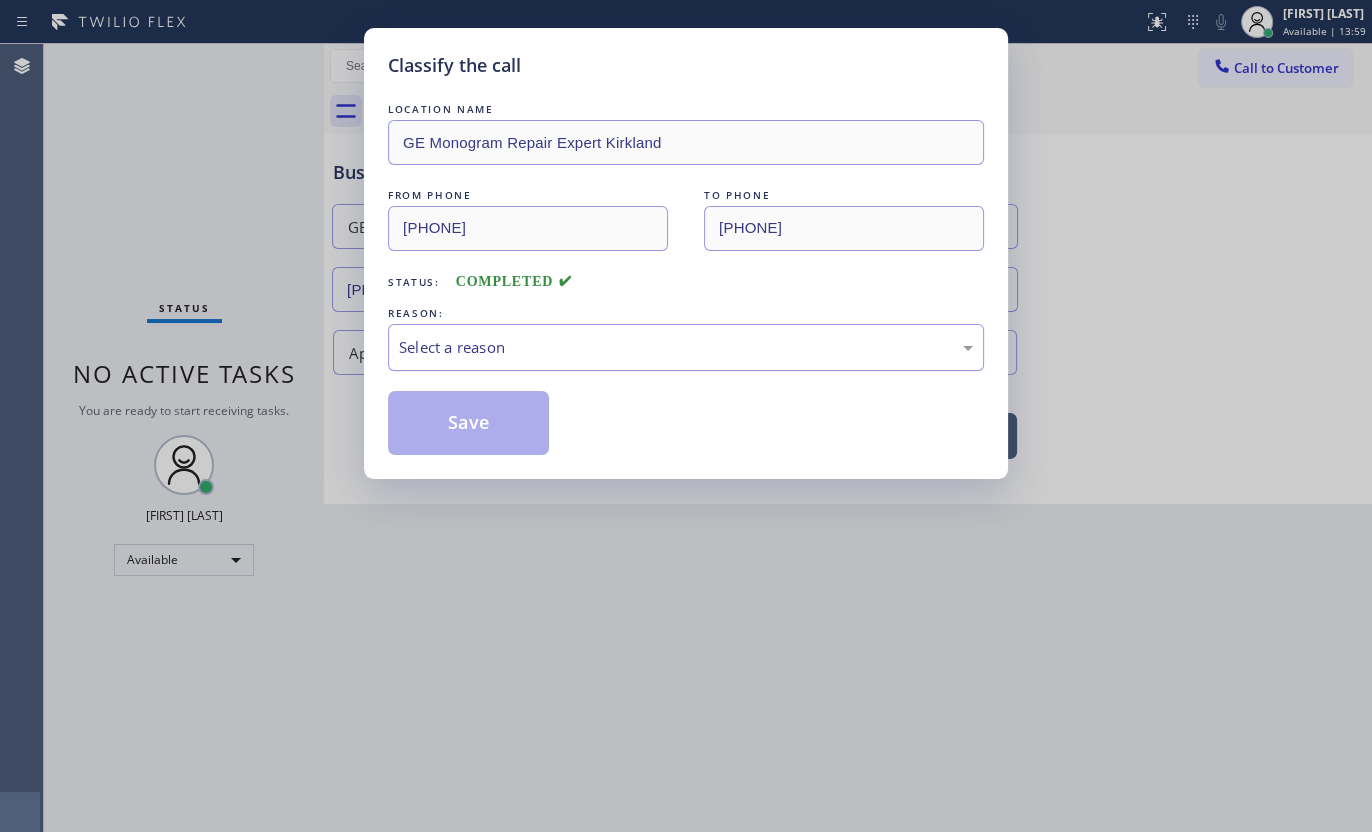 click on "Select a reason" at bounding box center [686, 347] 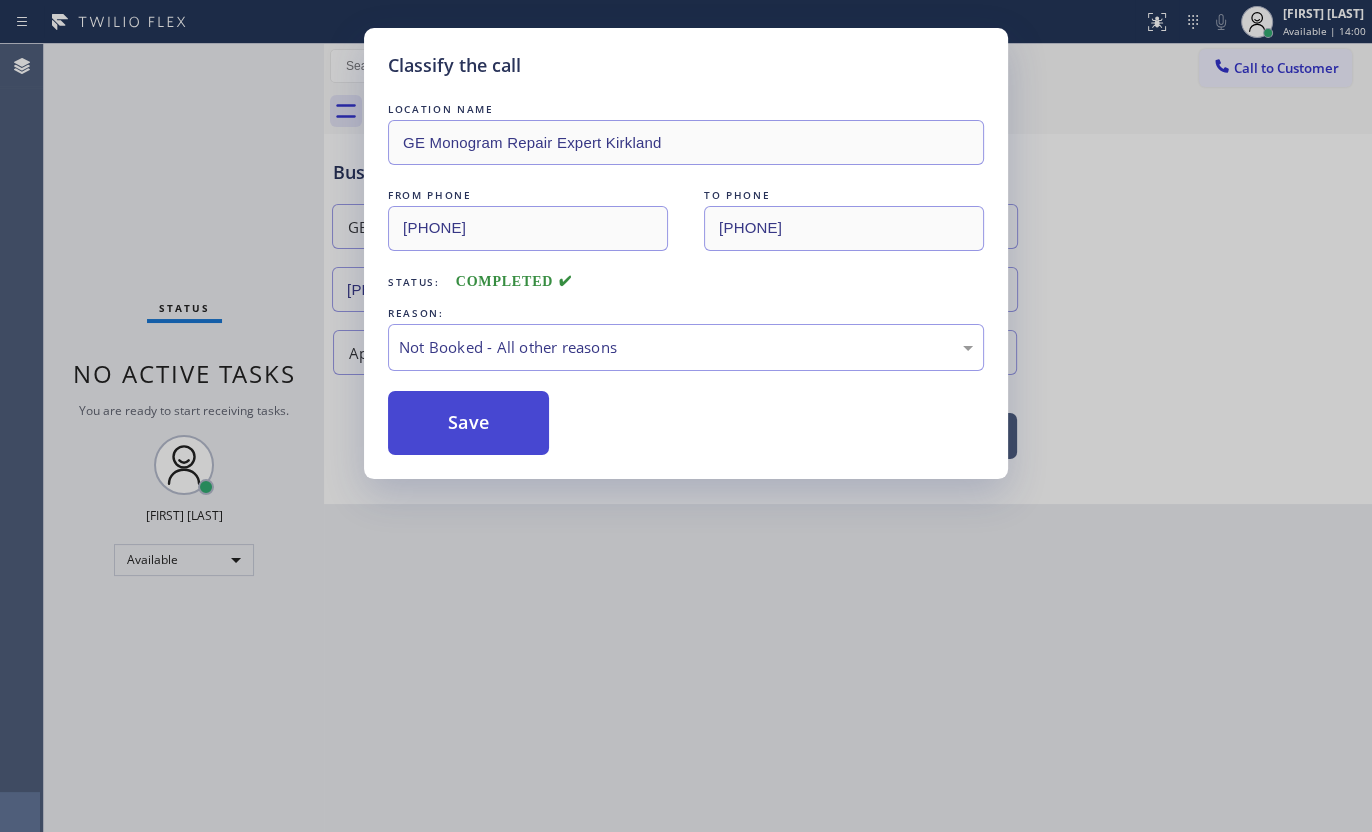 click on "Save" at bounding box center [468, 423] 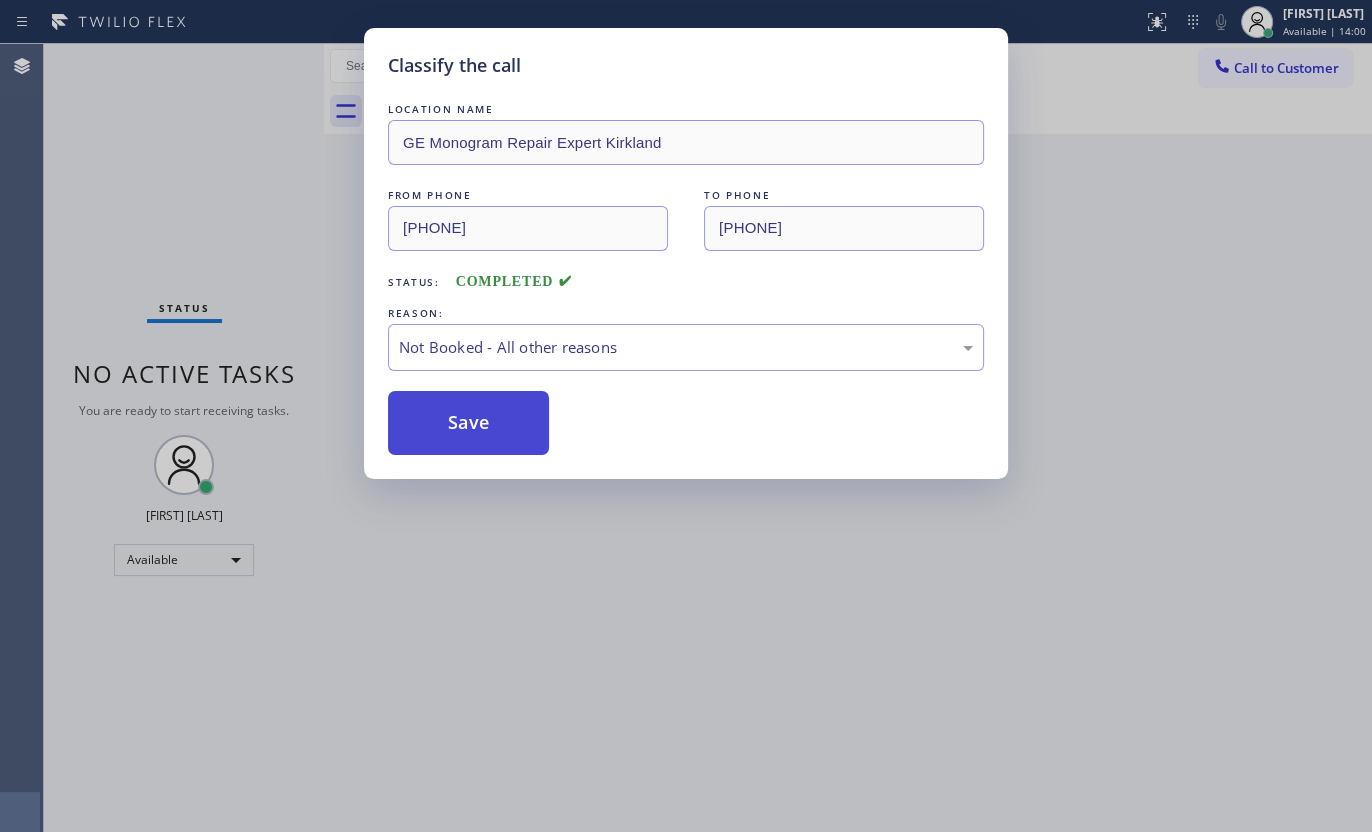 click on "Save" at bounding box center (468, 423) 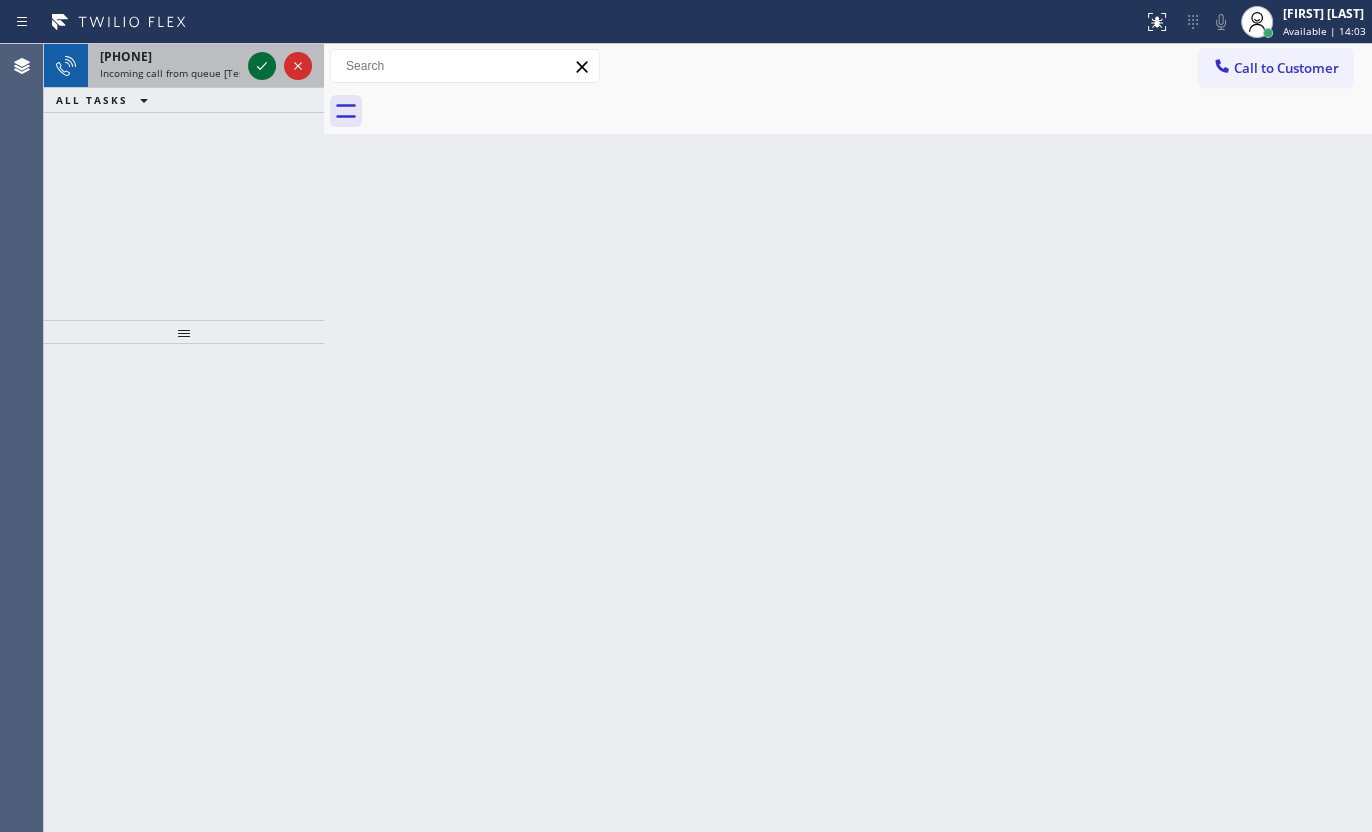 click 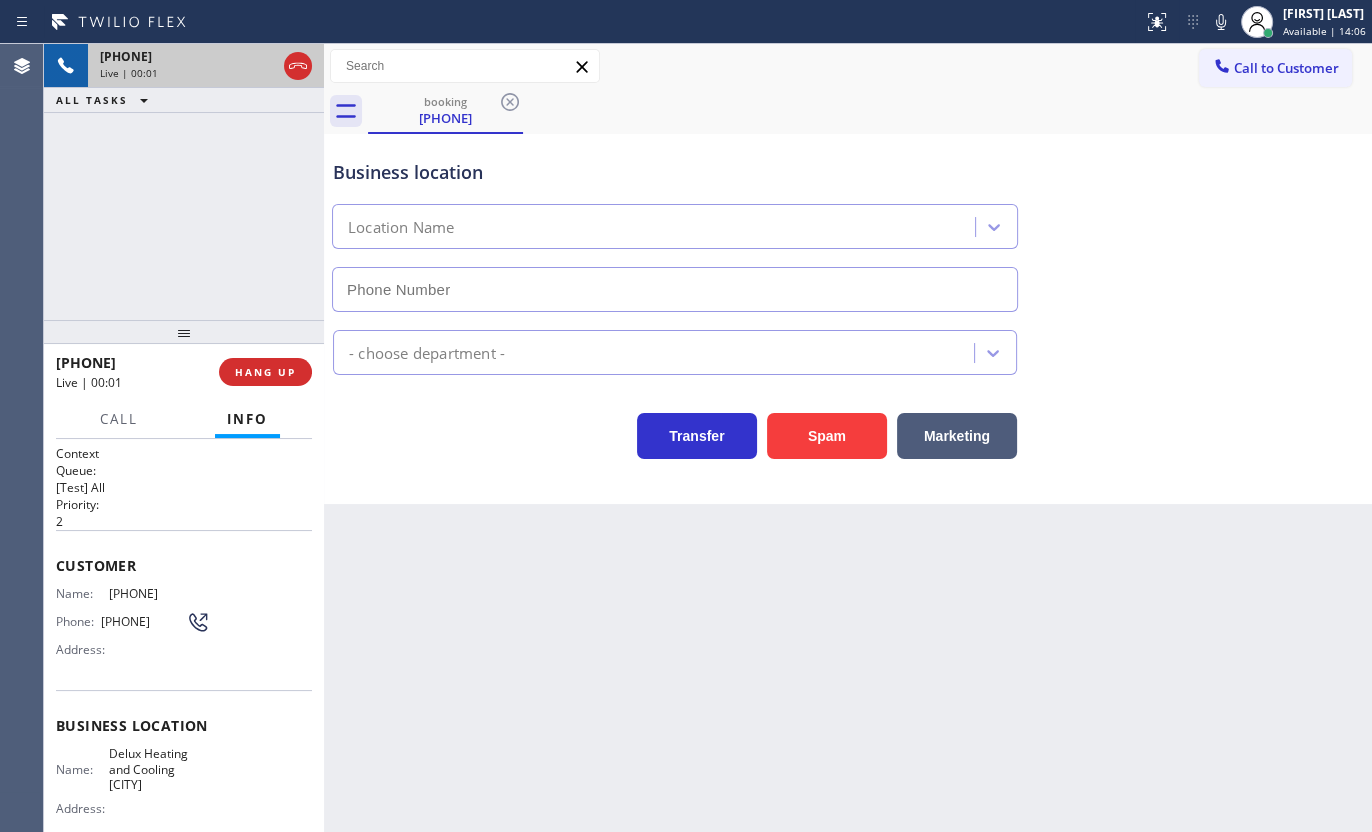 type on "(760) 284-8438" 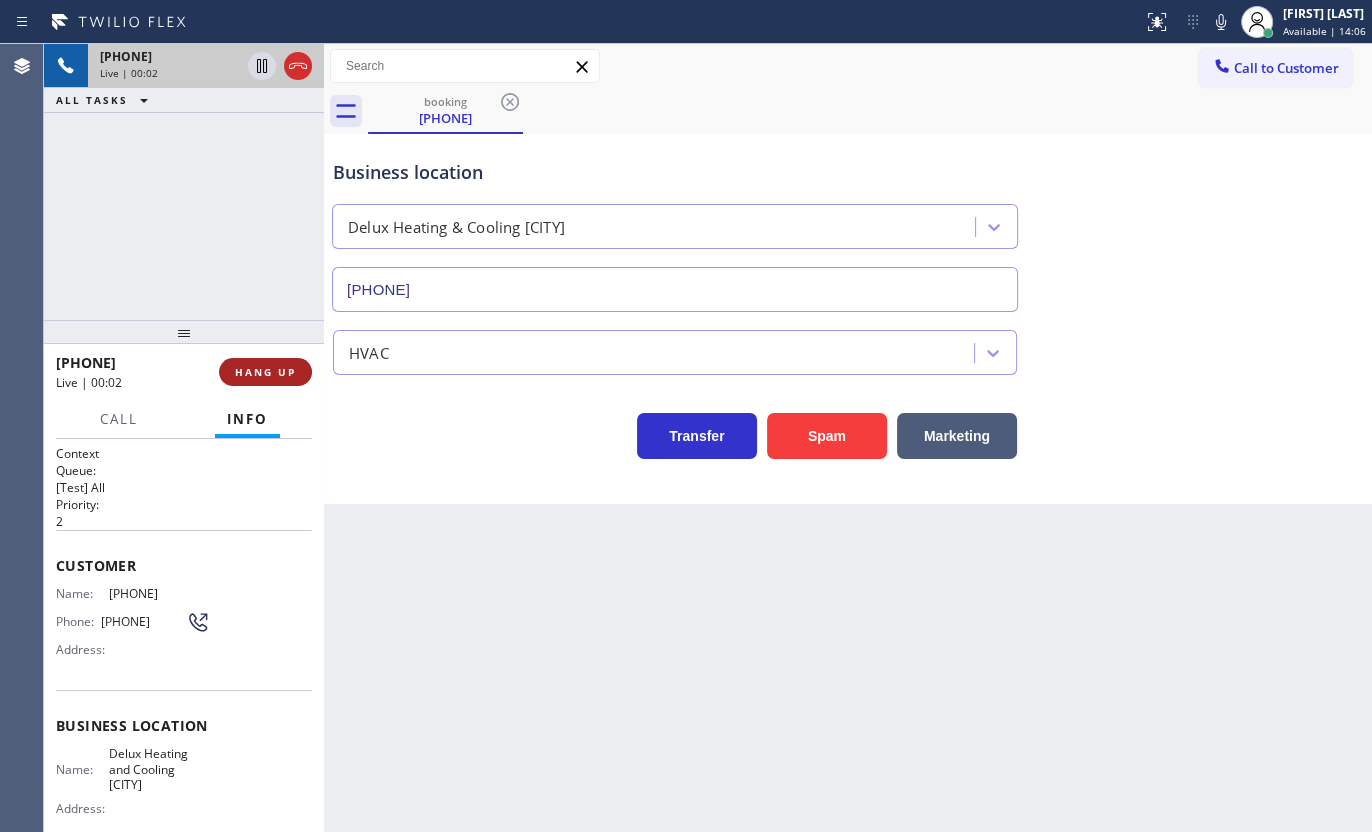 click on "HANG UP" at bounding box center (265, 372) 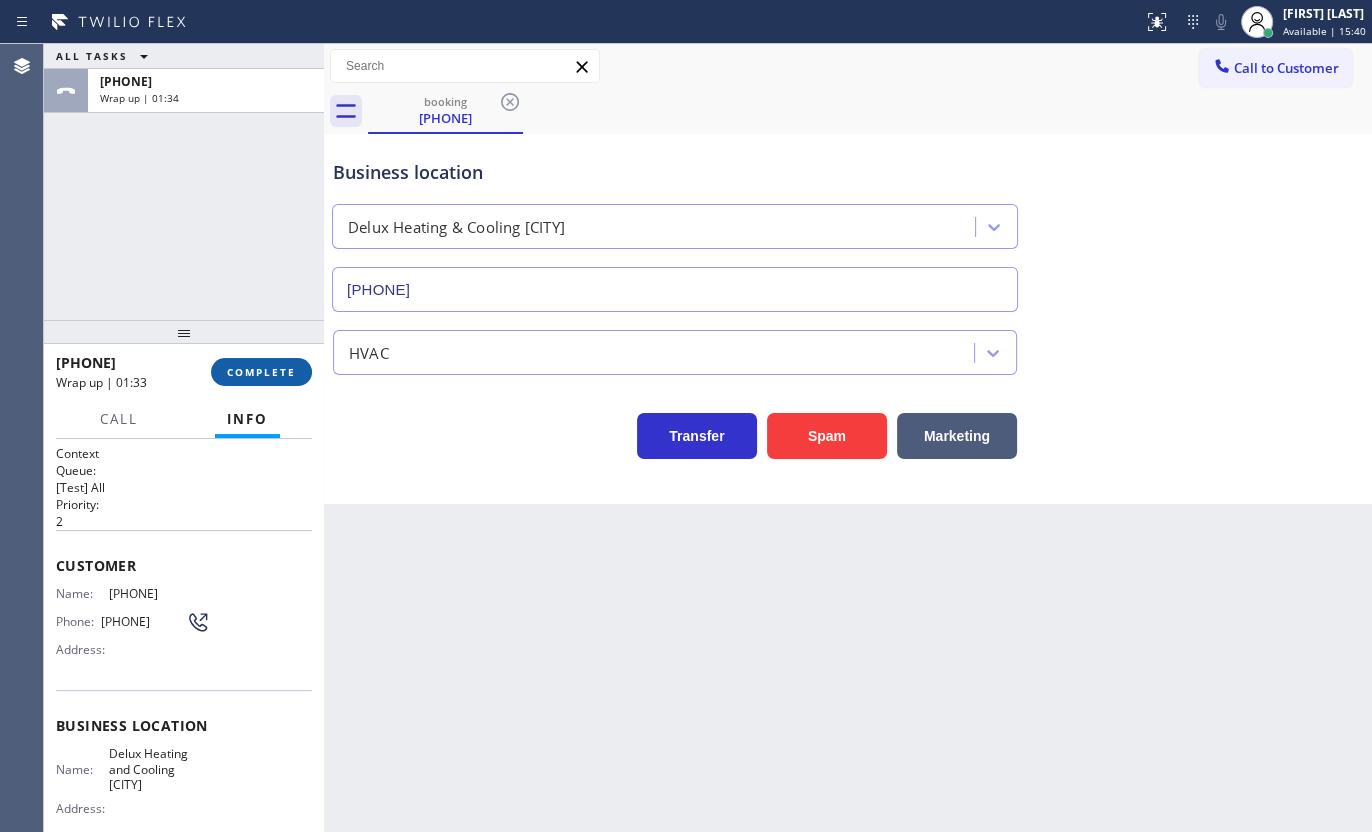 click on "COMPLETE" at bounding box center [261, 372] 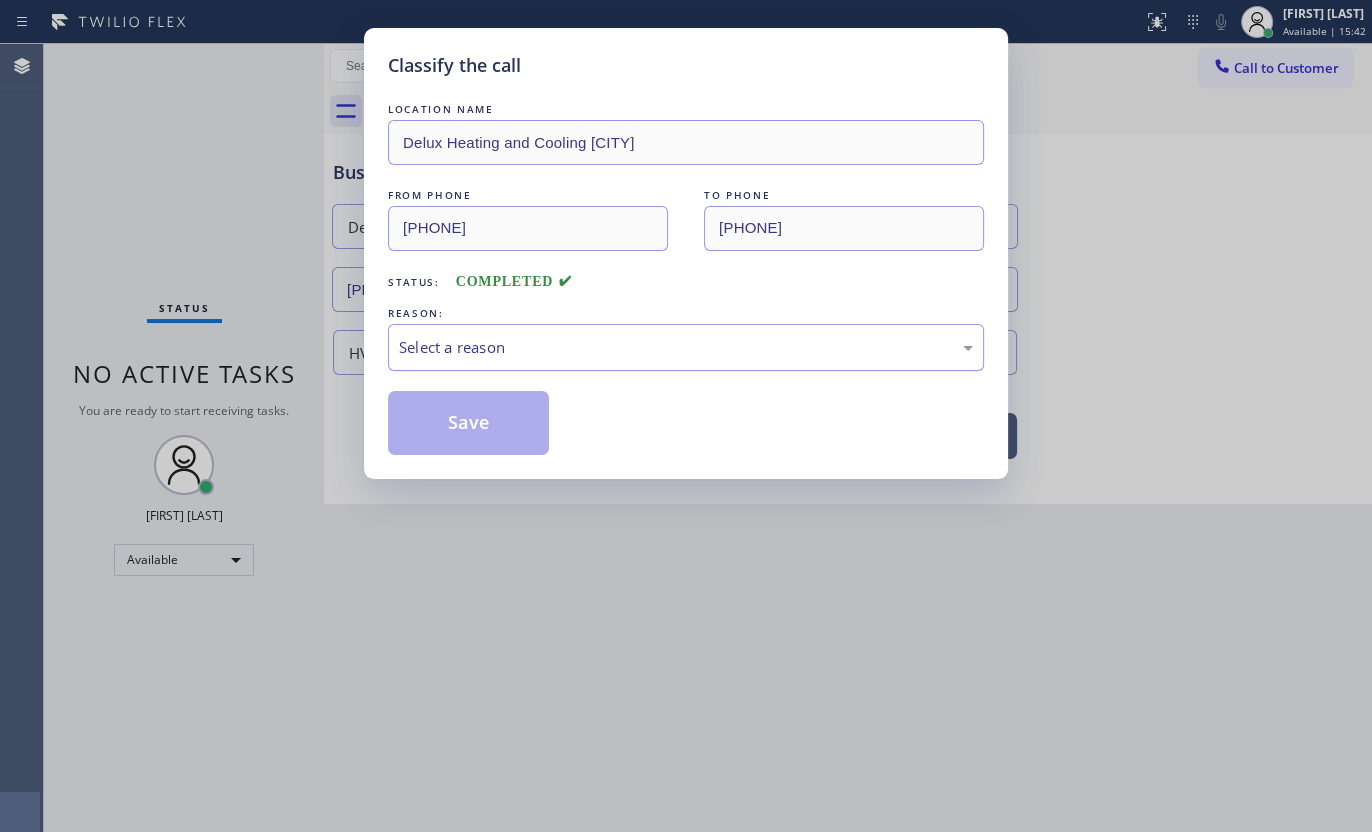 click on "Select a reason" at bounding box center (686, 347) 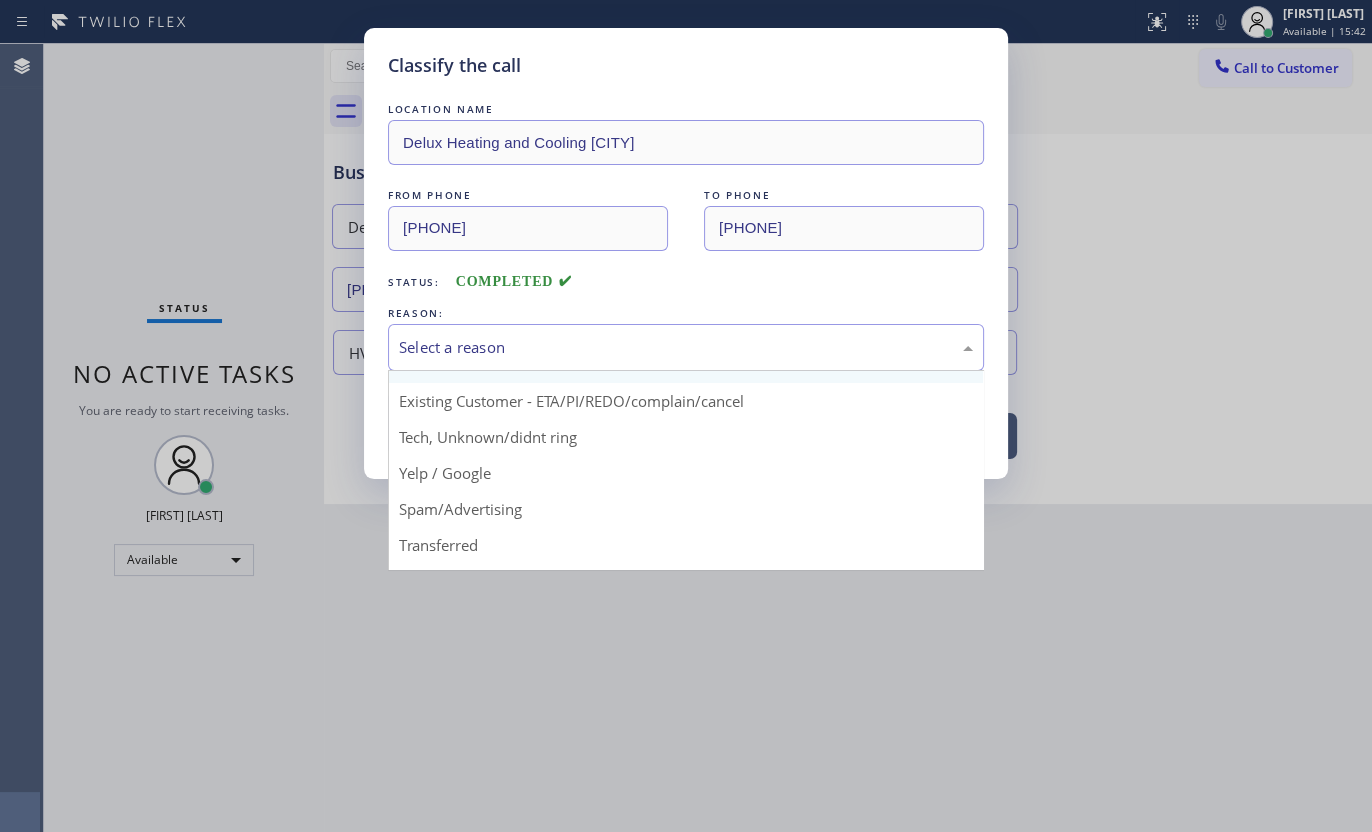 scroll, scrollTop: 133, scrollLeft: 0, axis: vertical 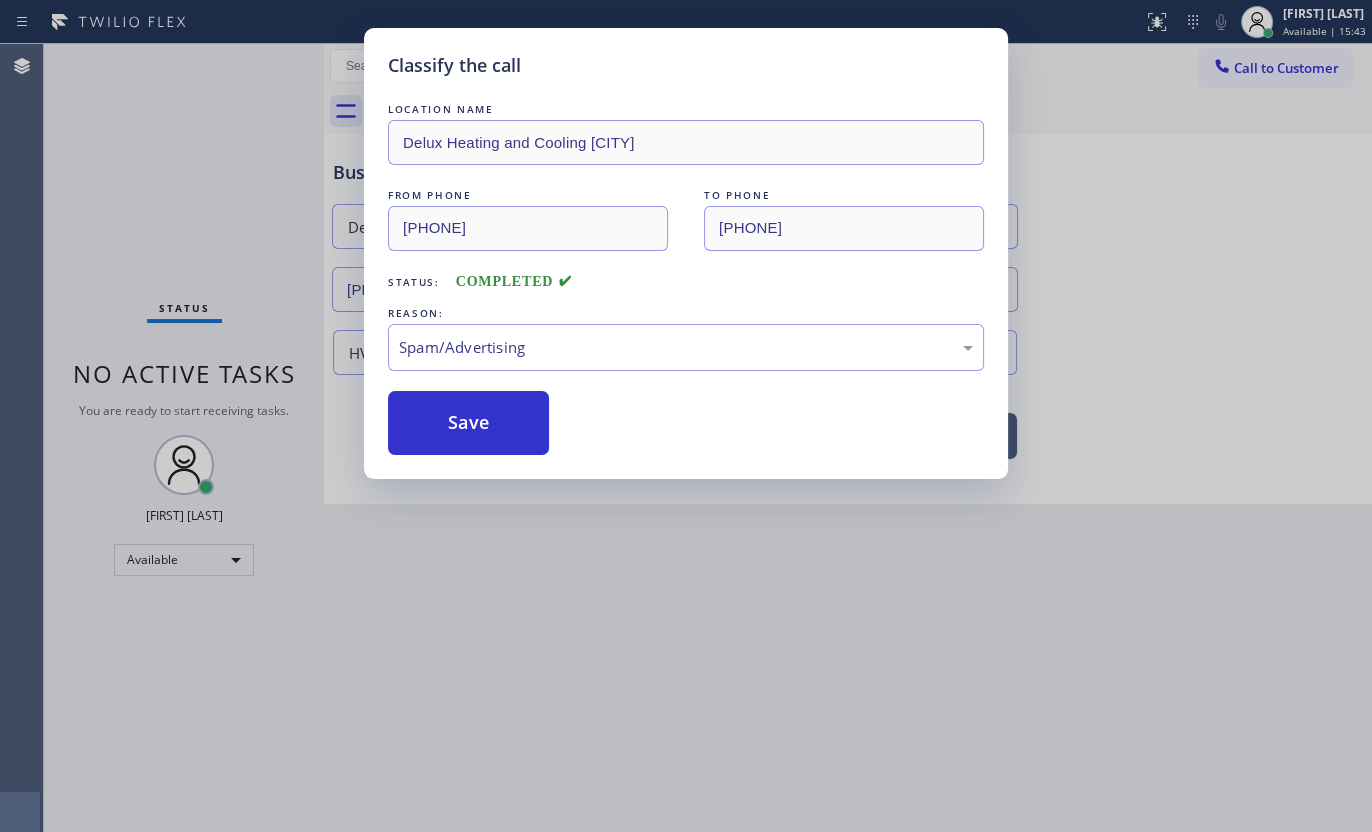 click on "LOCATION NAME Delux Heating  and  Cooling Bermuda Dunes FROM PHONE (760) 696-9578 TO PHONE (760) 284-8438 Status: COMPLETED REASON: Spam/Advertising Save" at bounding box center (686, 277) 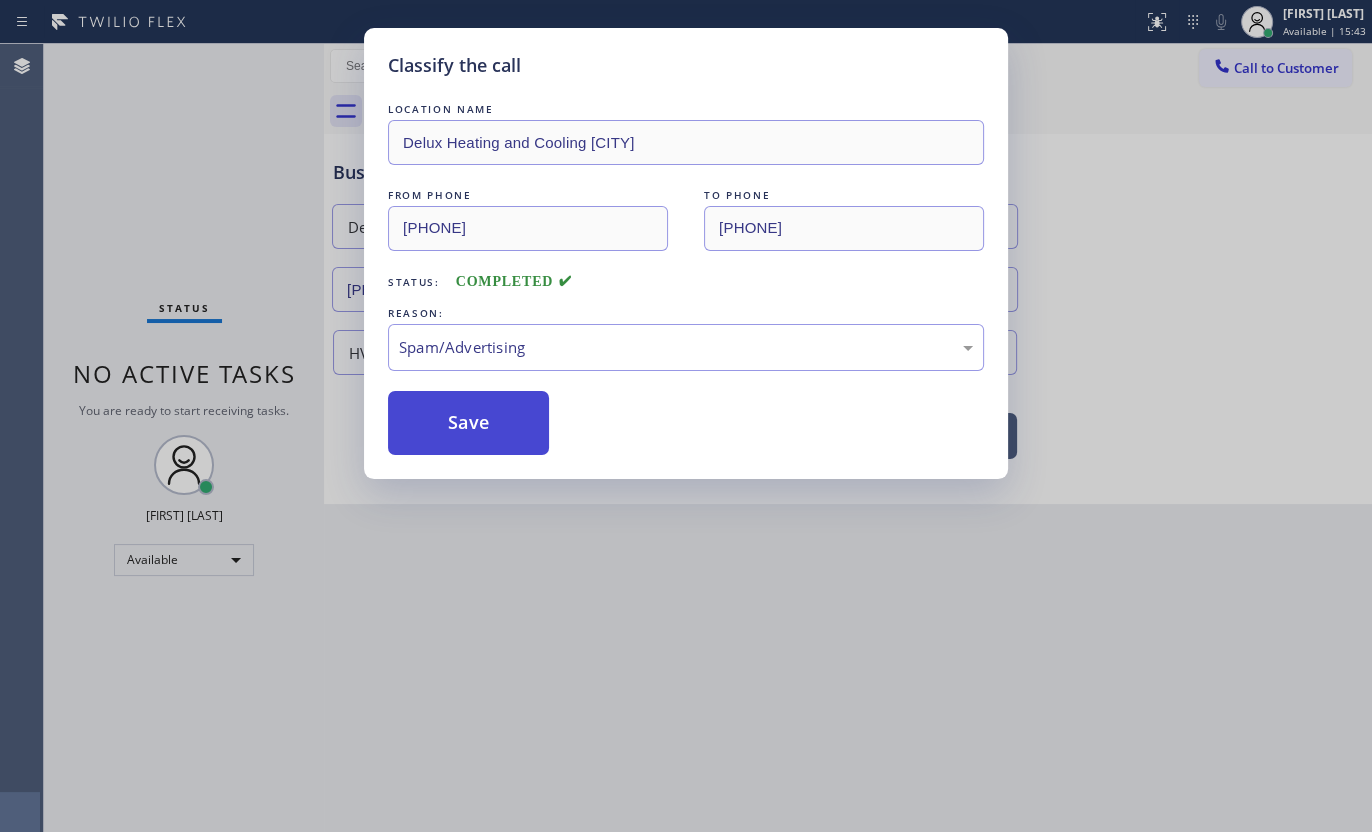 click on "Save" at bounding box center (468, 423) 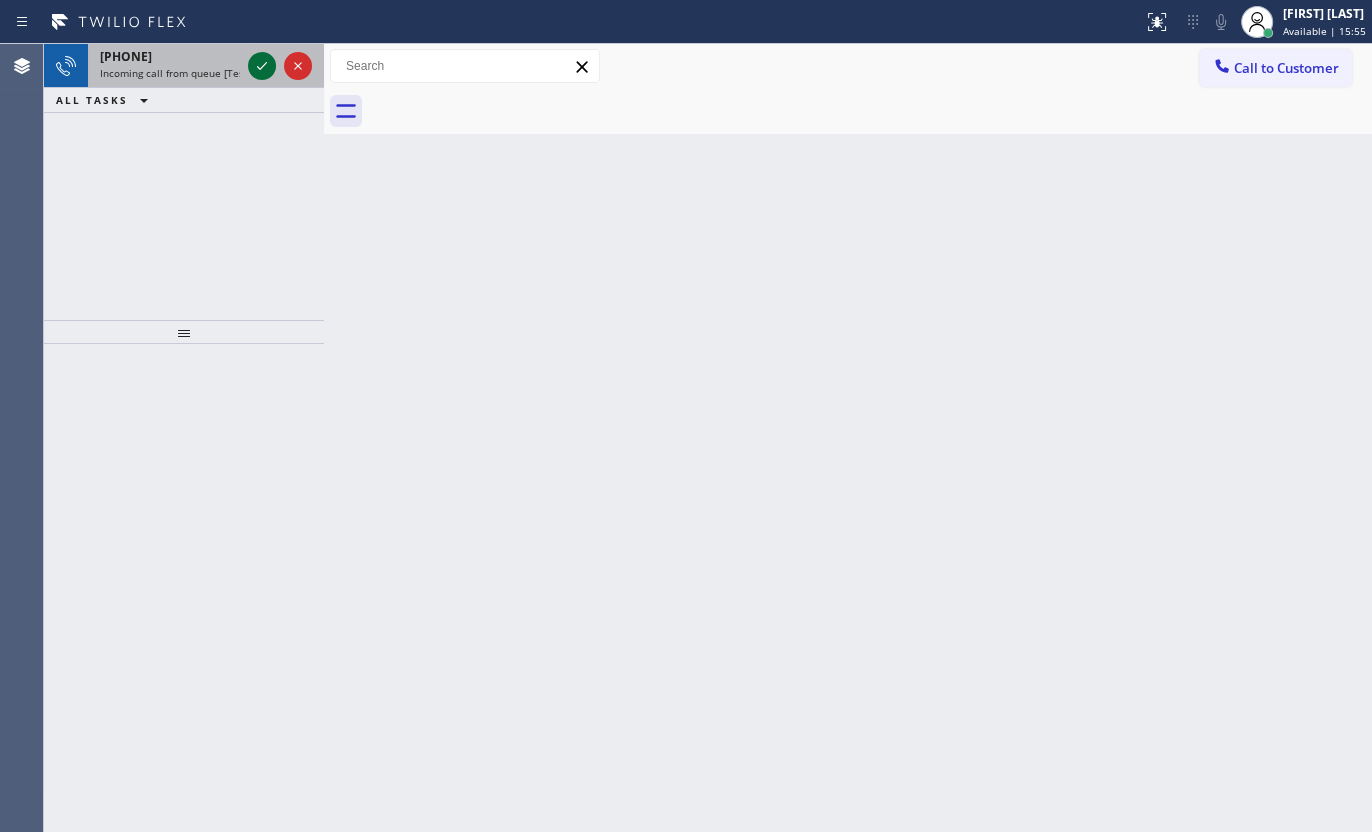 click 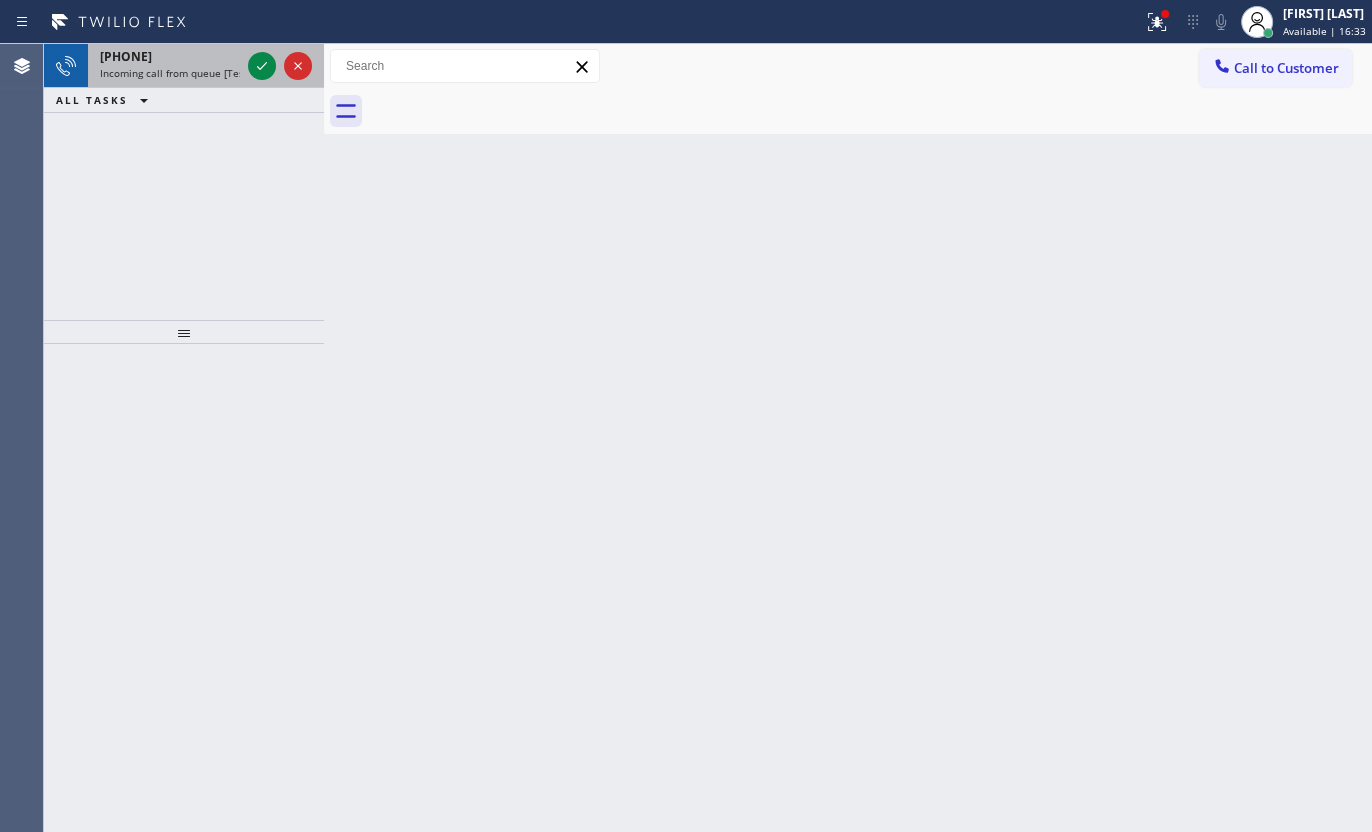 click at bounding box center [280, 66] 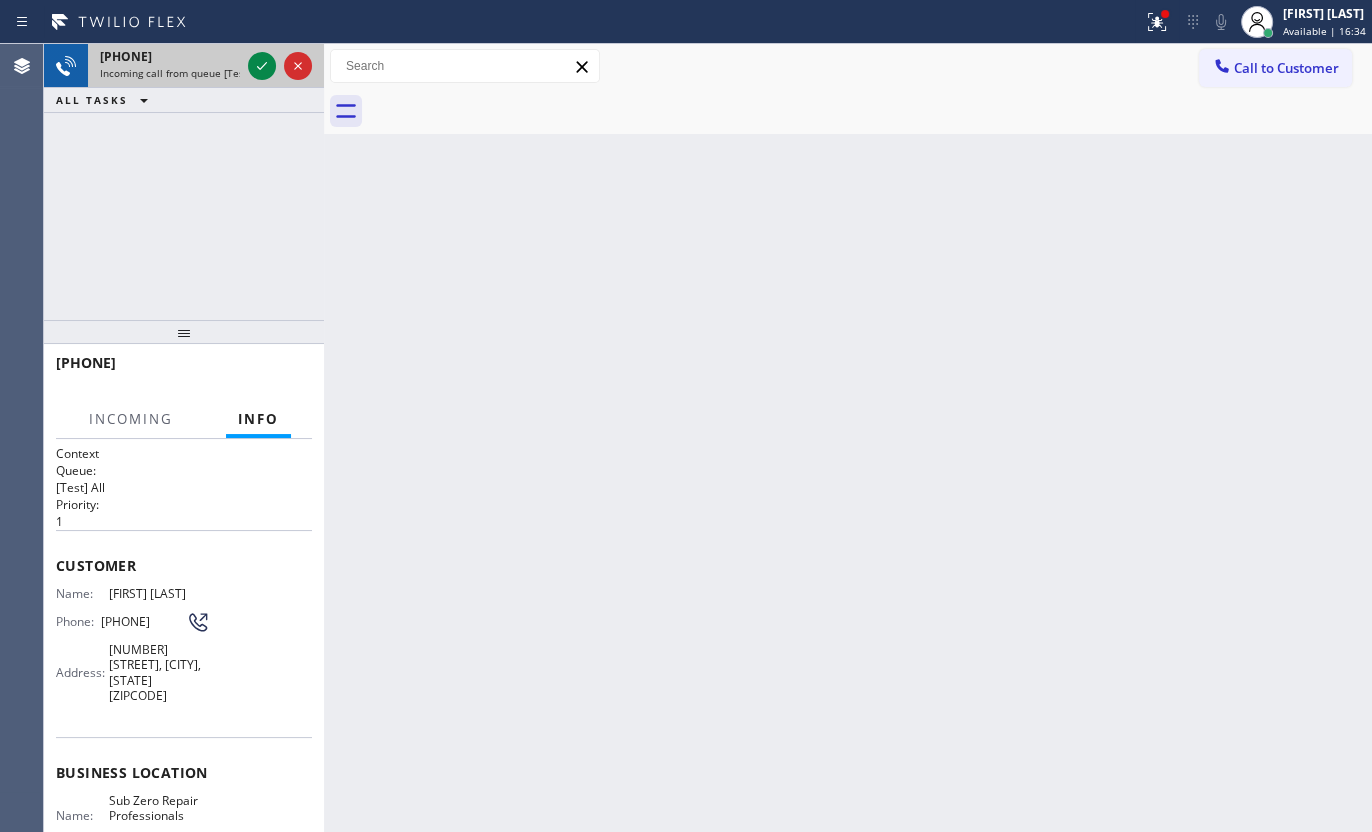 click at bounding box center [280, 66] 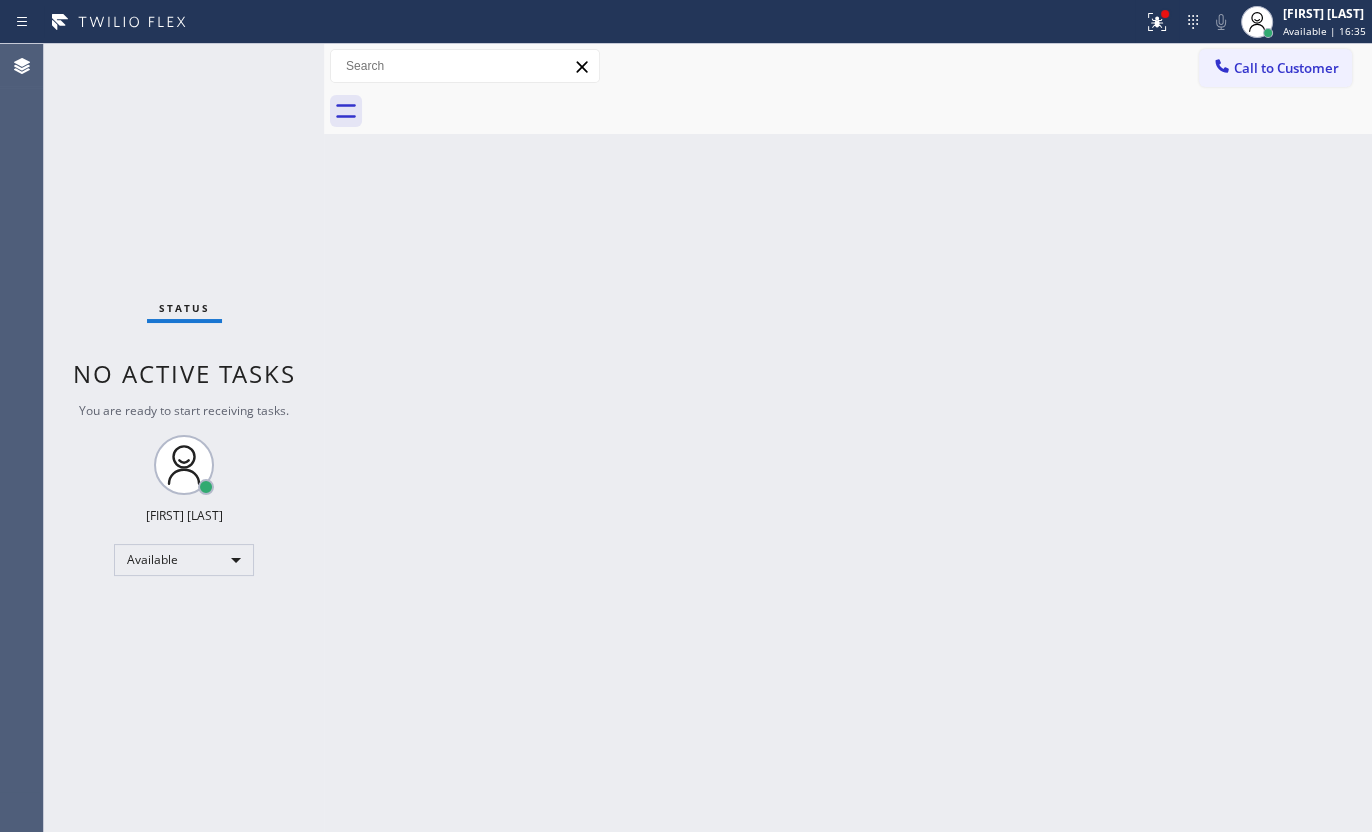 click on "Status   No active tasks     You are ready to start receiving tasks.   [FIRST] [LAST] Available" at bounding box center (184, 438) 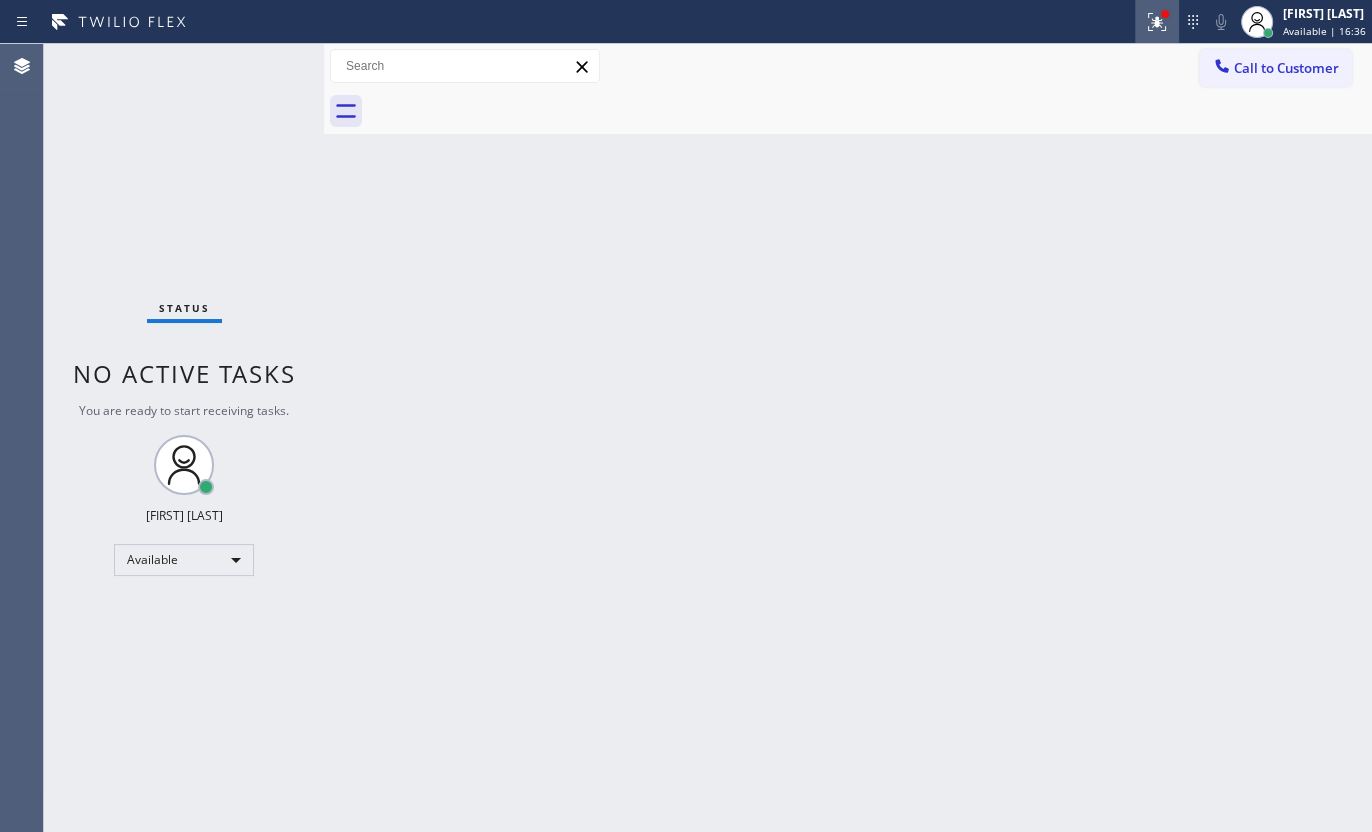 click 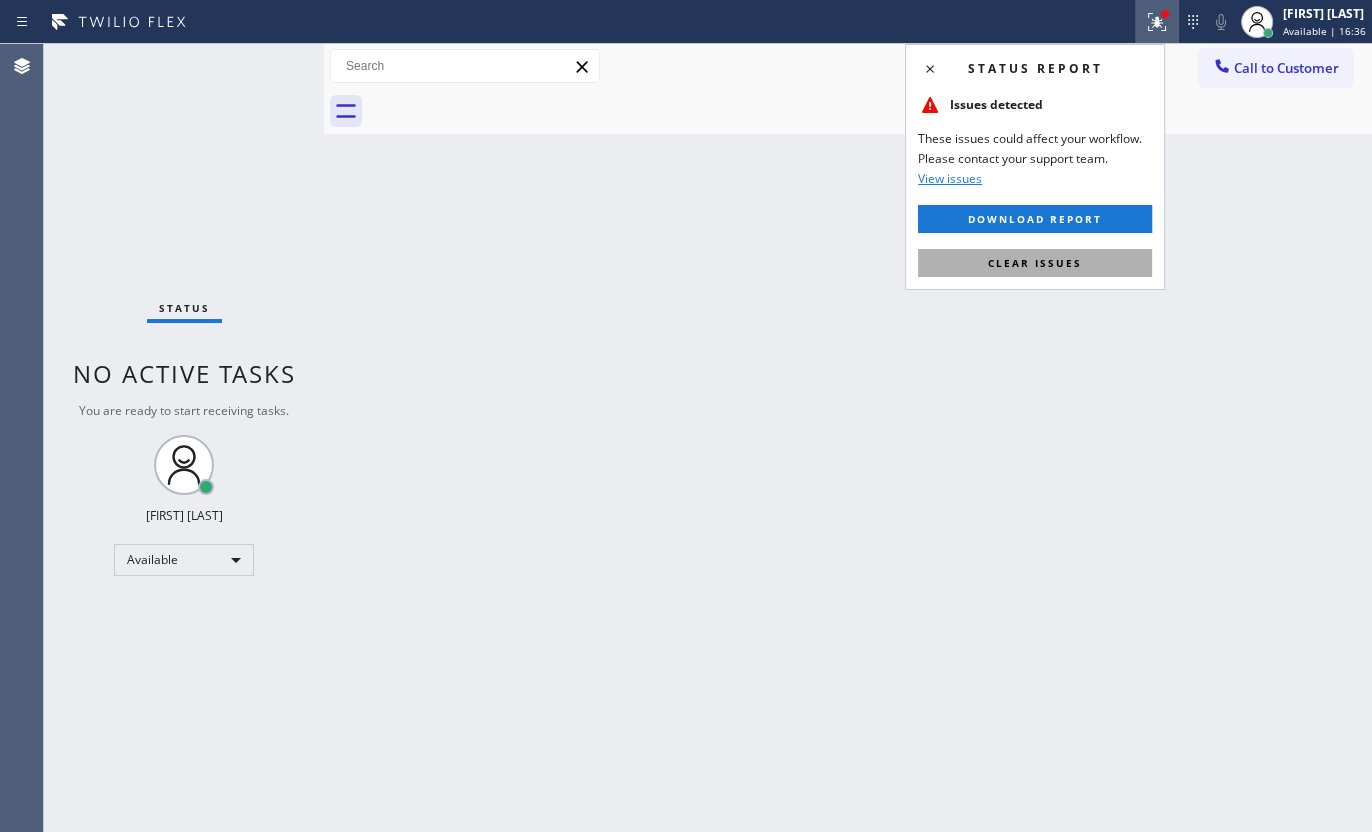 click on "Clear issues" at bounding box center (1035, 263) 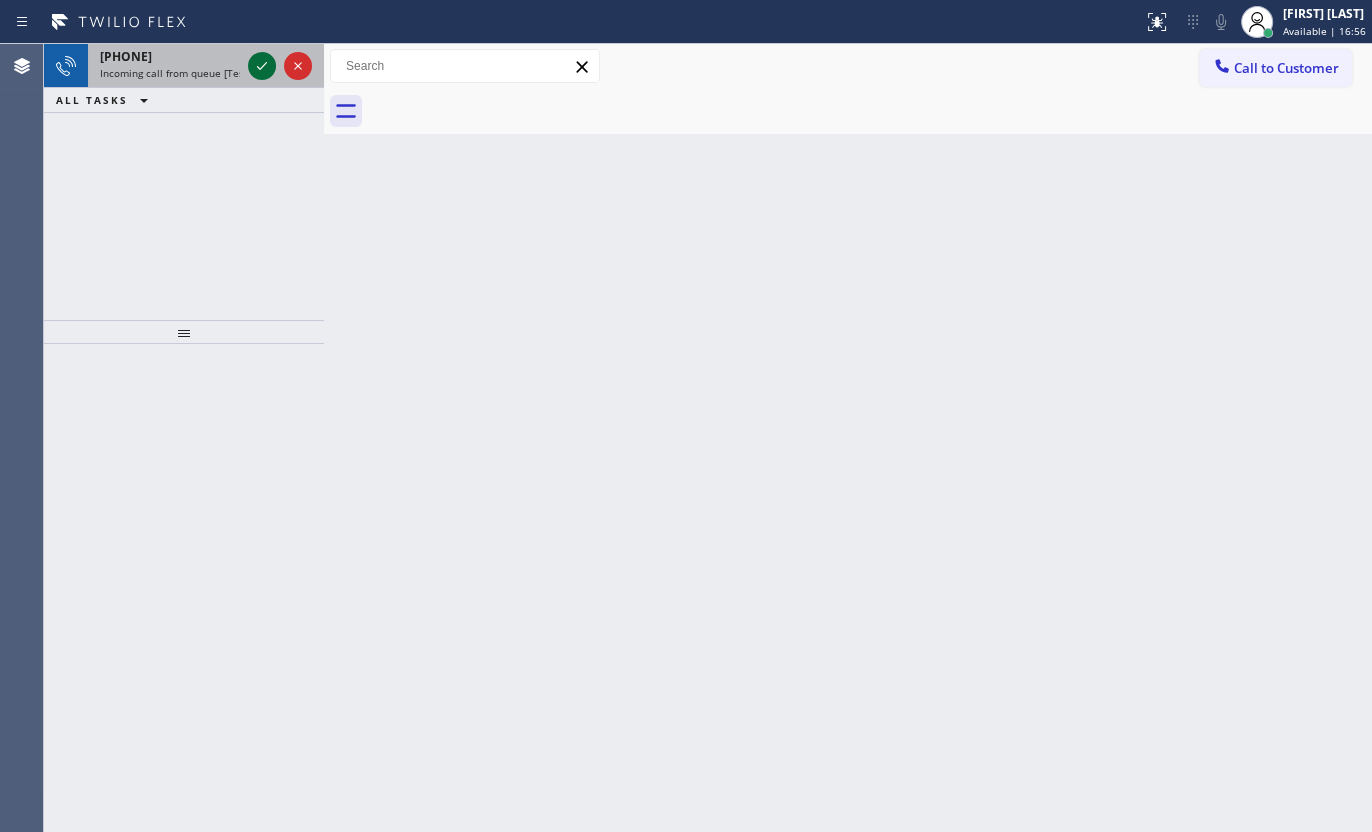 click at bounding box center (262, 66) 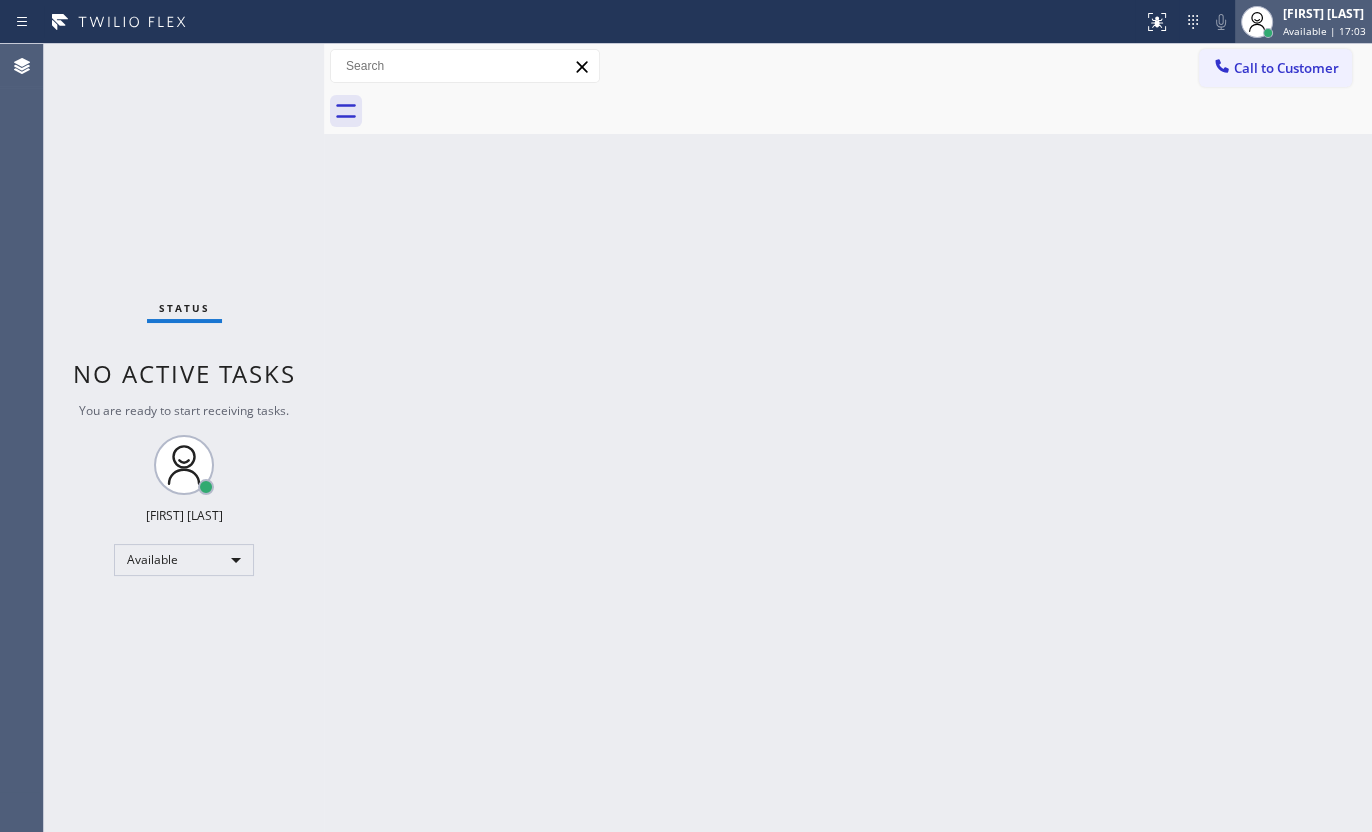 click on "Available | 17:03" at bounding box center [1324, 31] 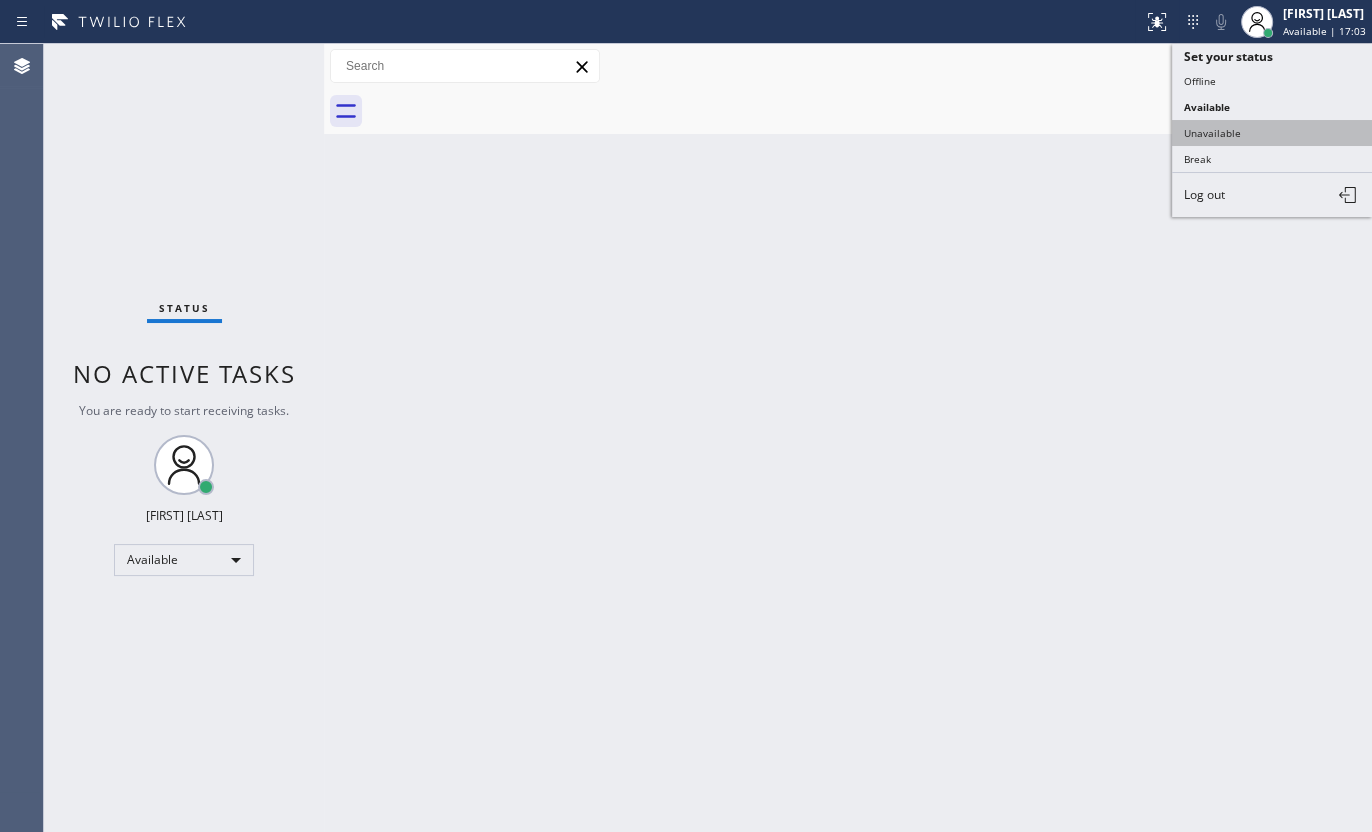 click on "Unavailable" at bounding box center (1272, 133) 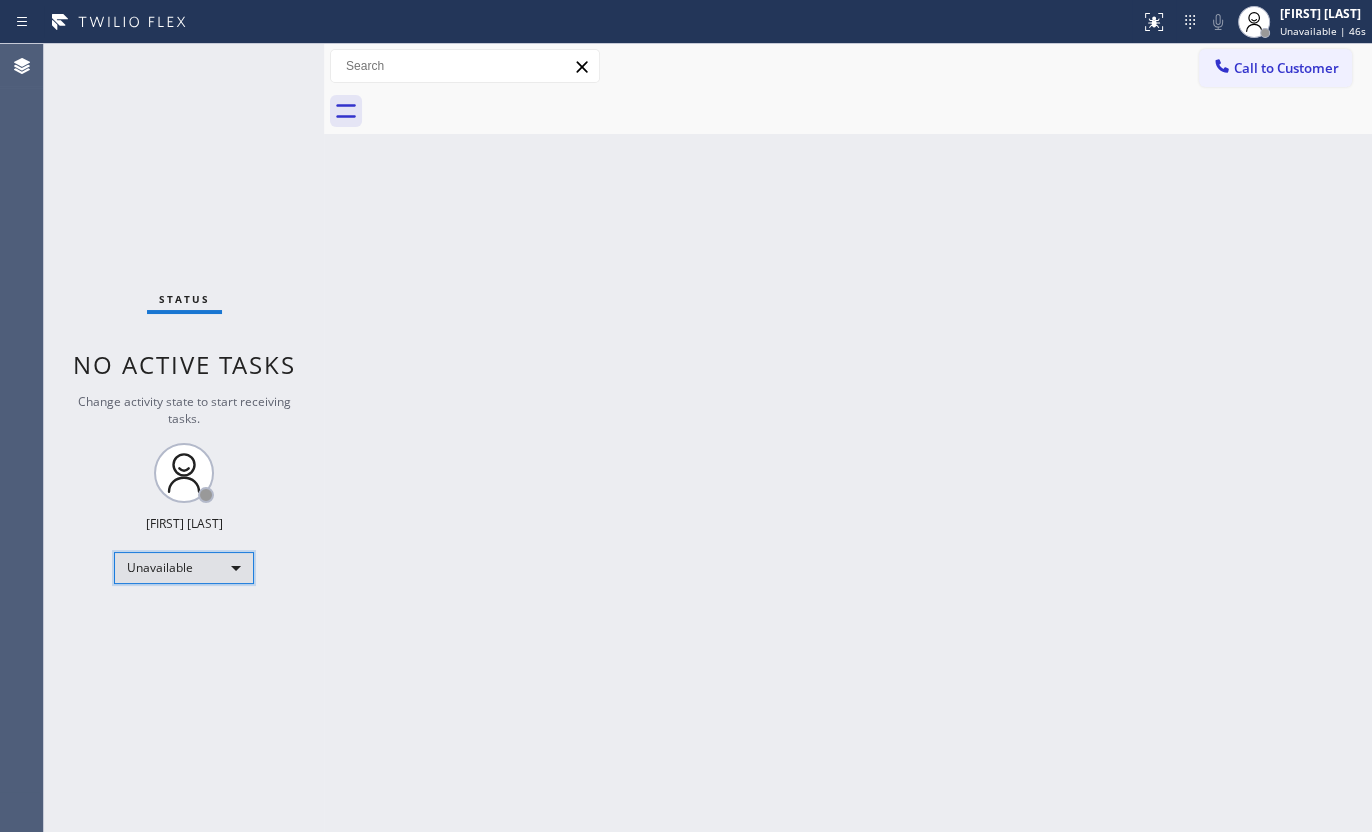 click on "Unavailable" at bounding box center (184, 568) 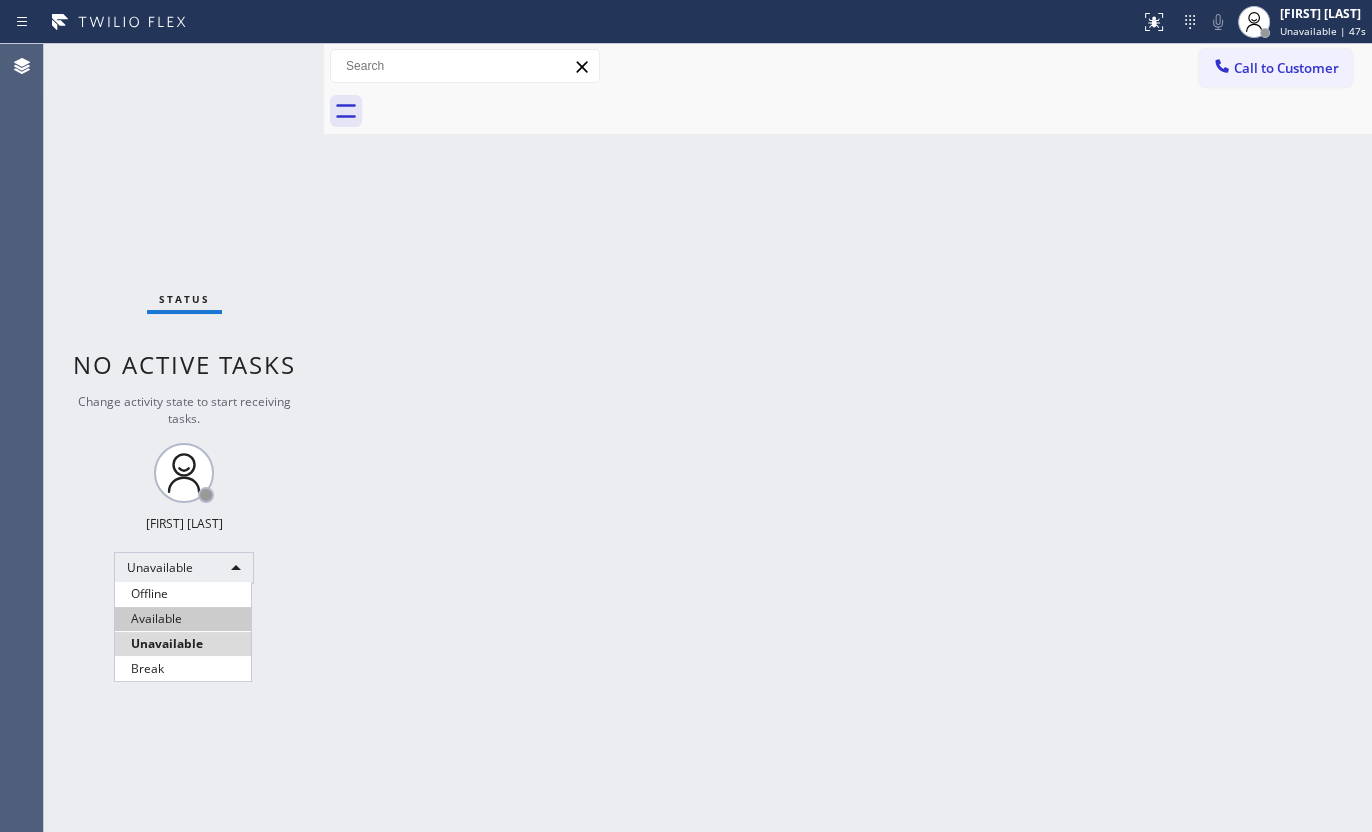 click on "Available" at bounding box center (183, 619) 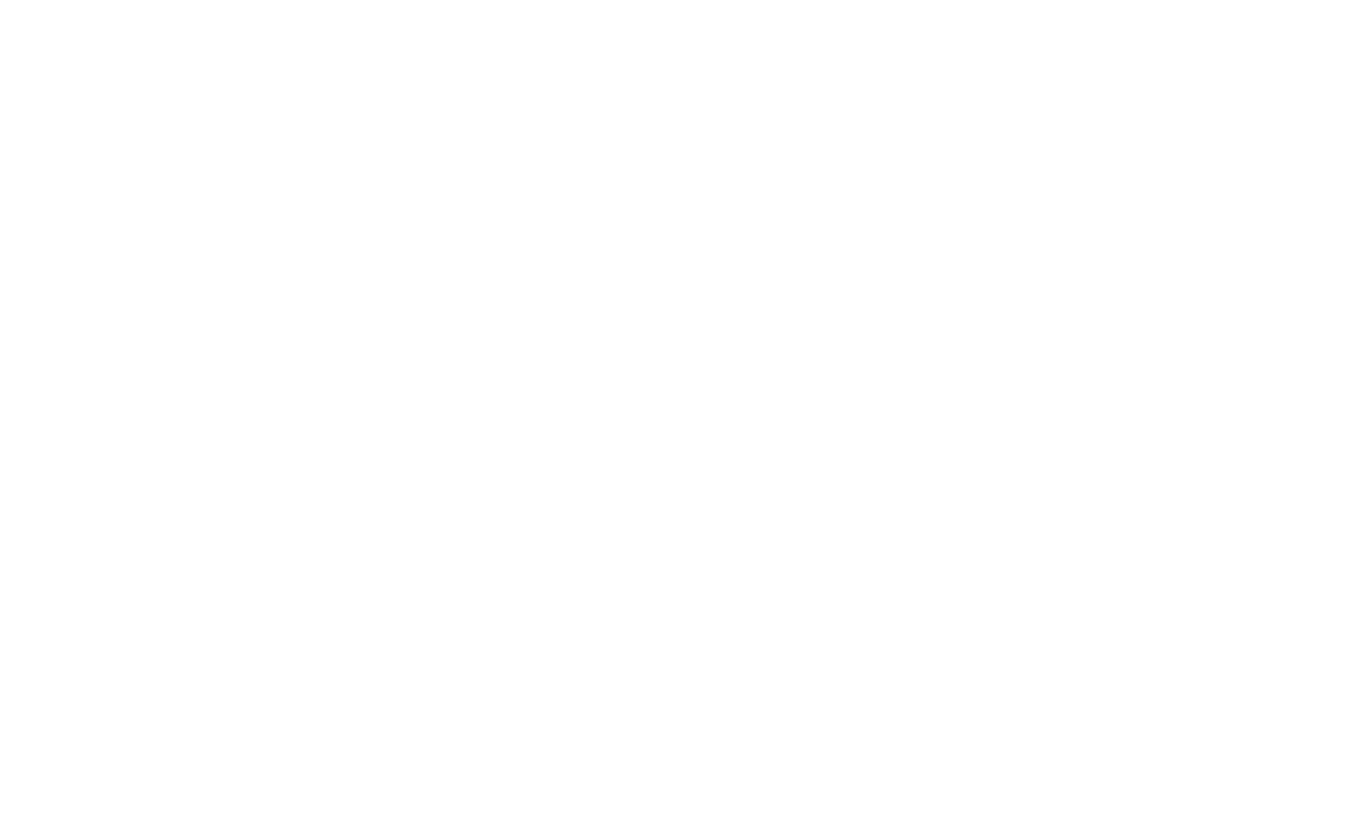 scroll, scrollTop: 0, scrollLeft: 0, axis: both 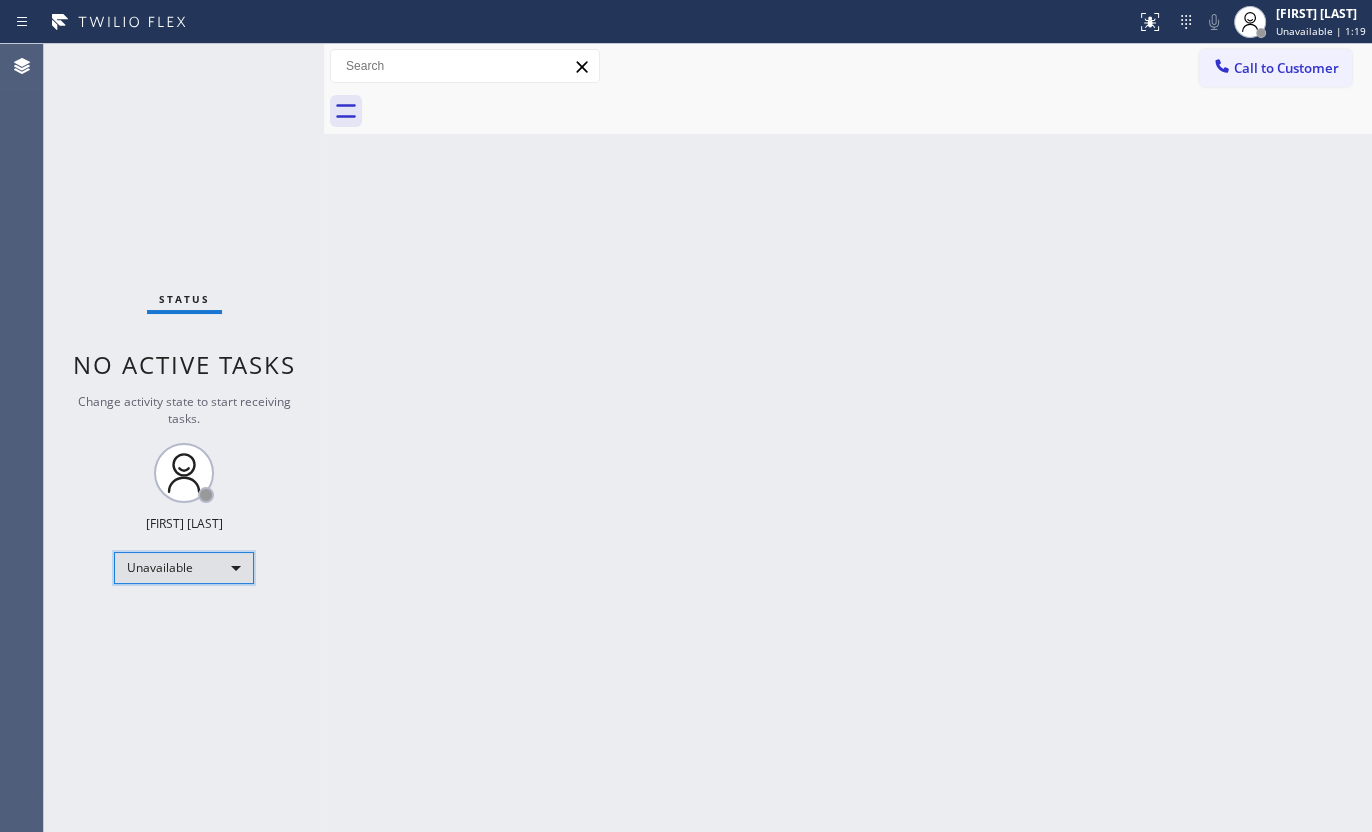 click on "Unavailable" at bounding box center [184, 568] 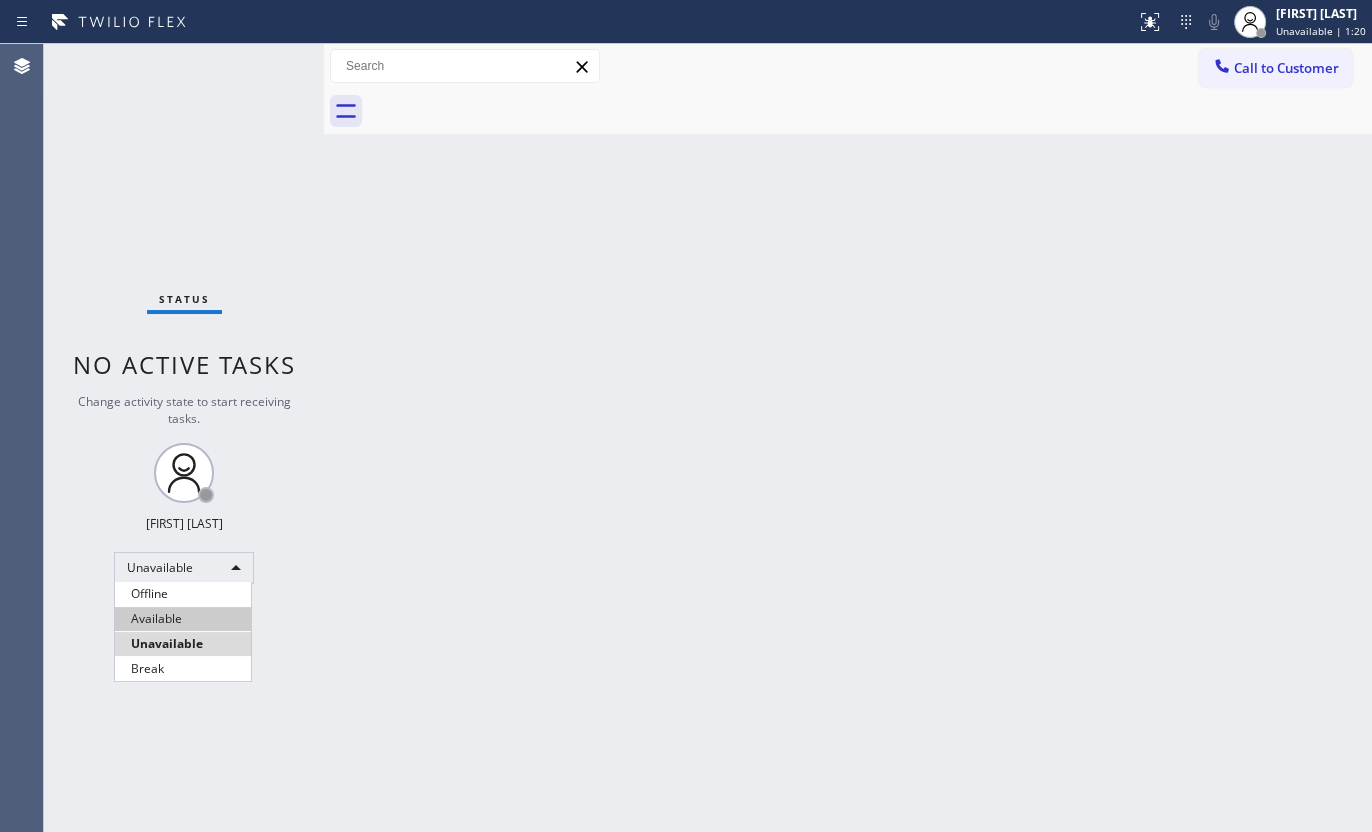 click on "Available" at bounding box center [183, 619] 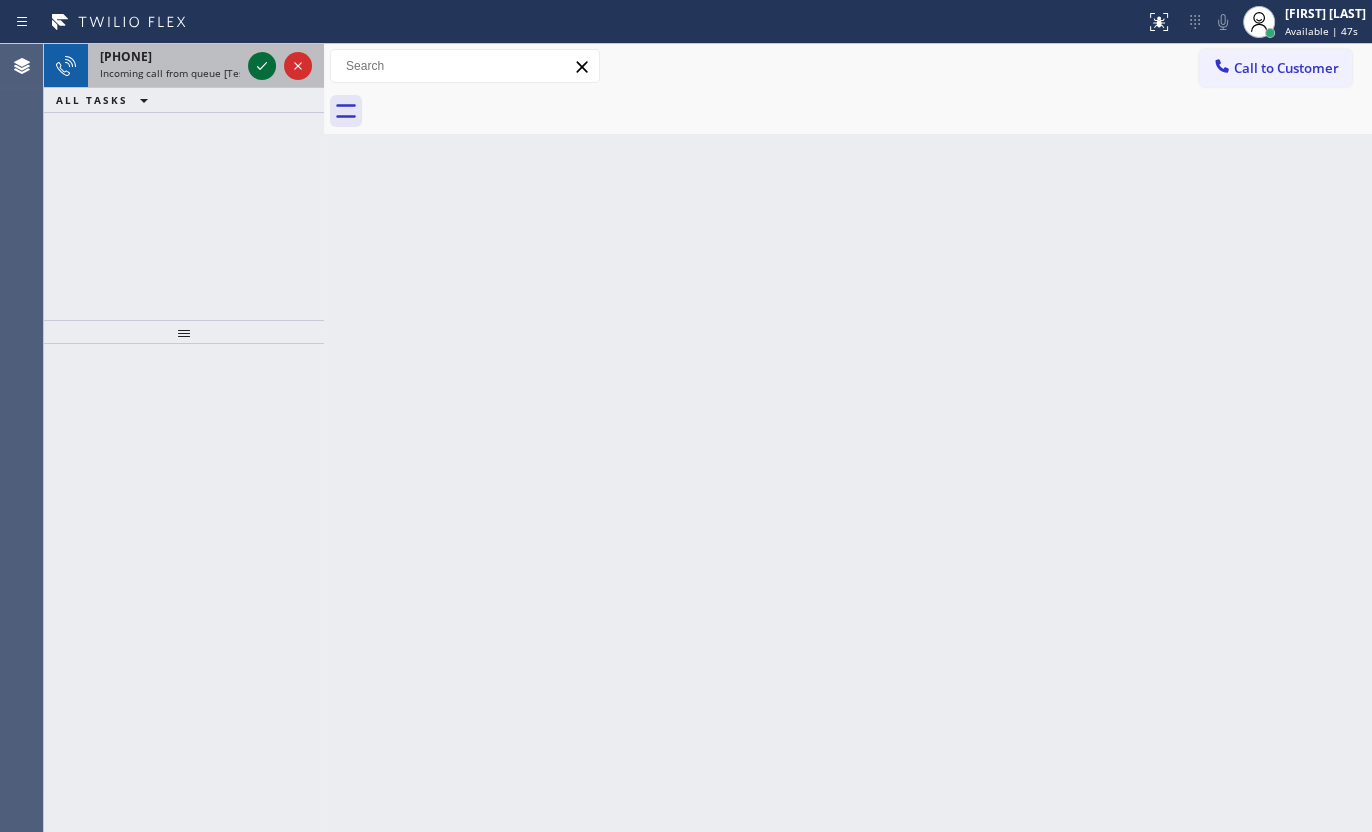 click 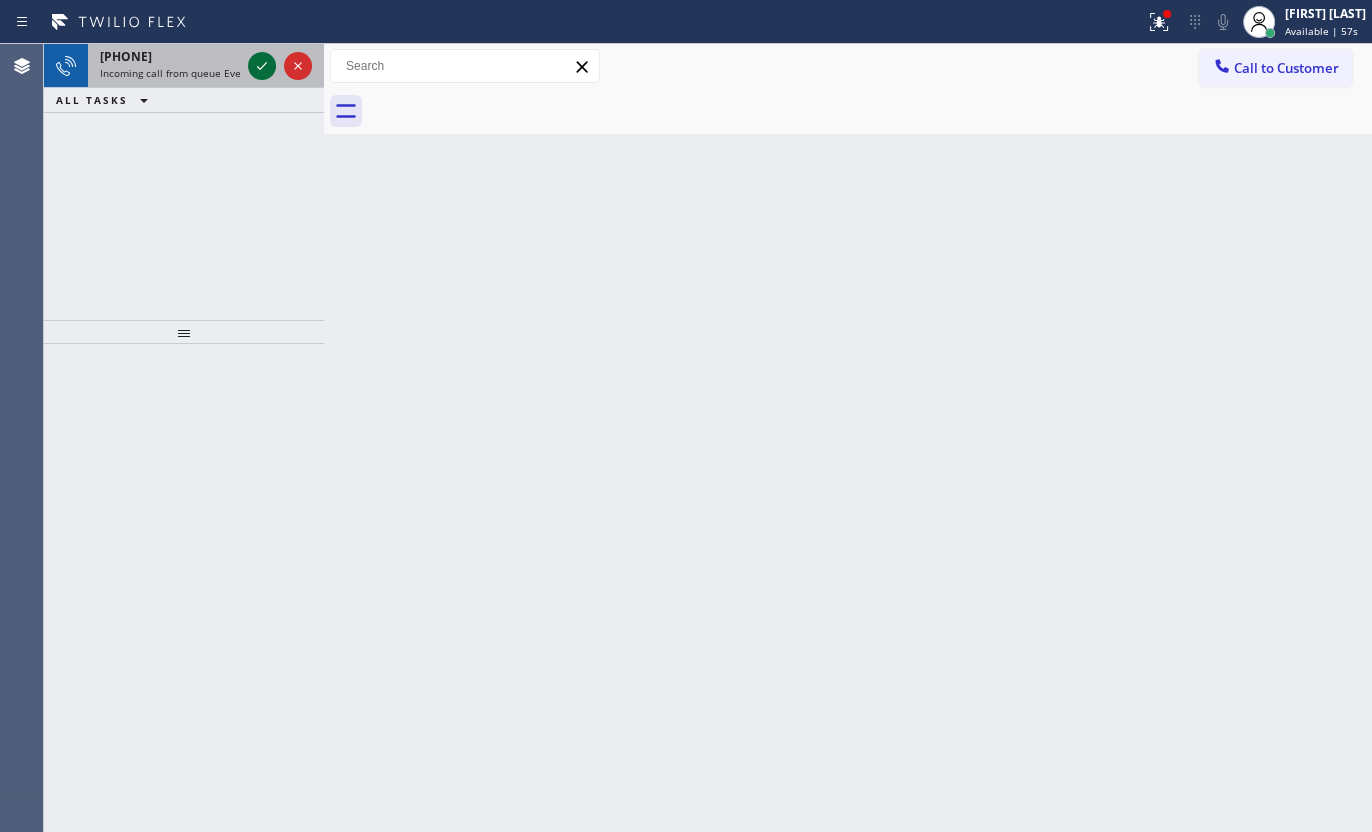 click 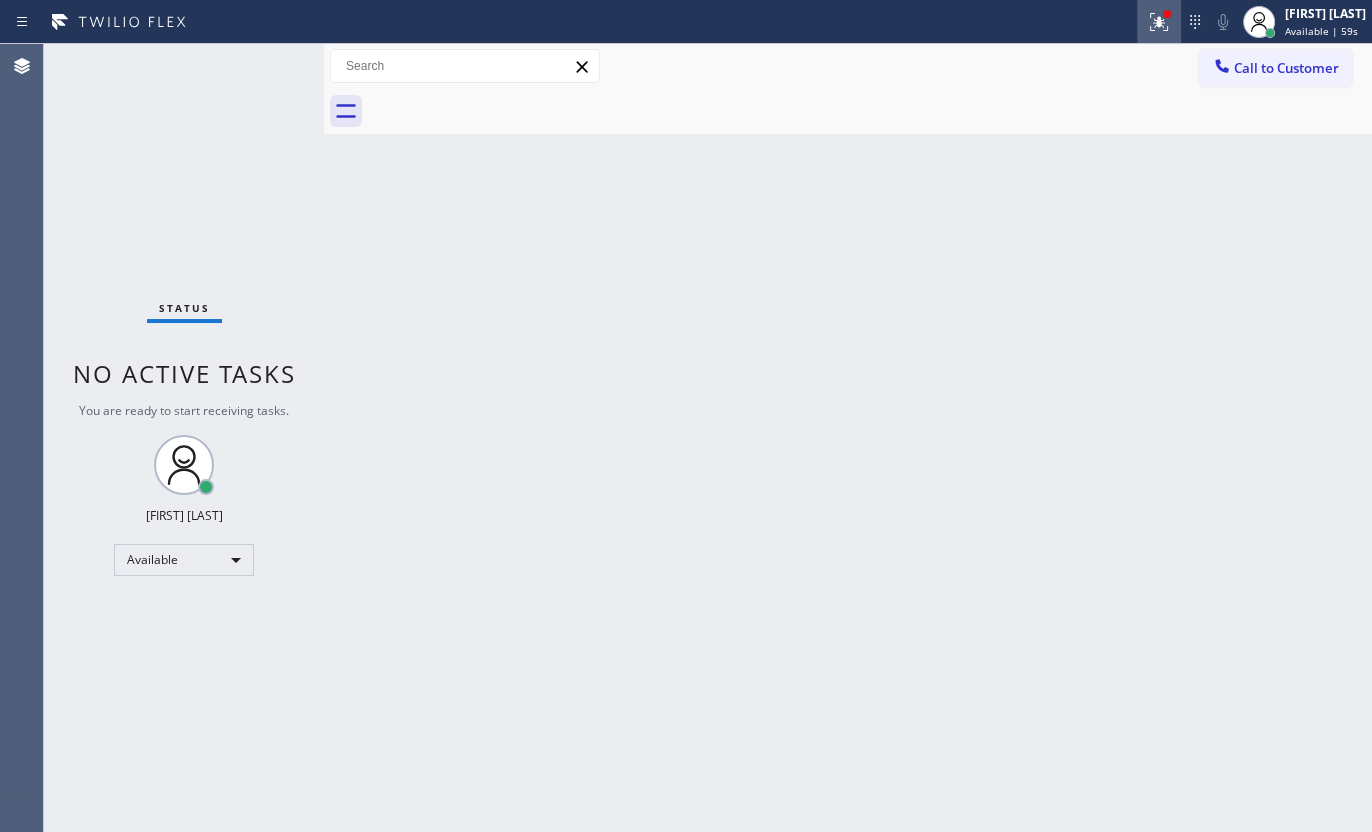 click 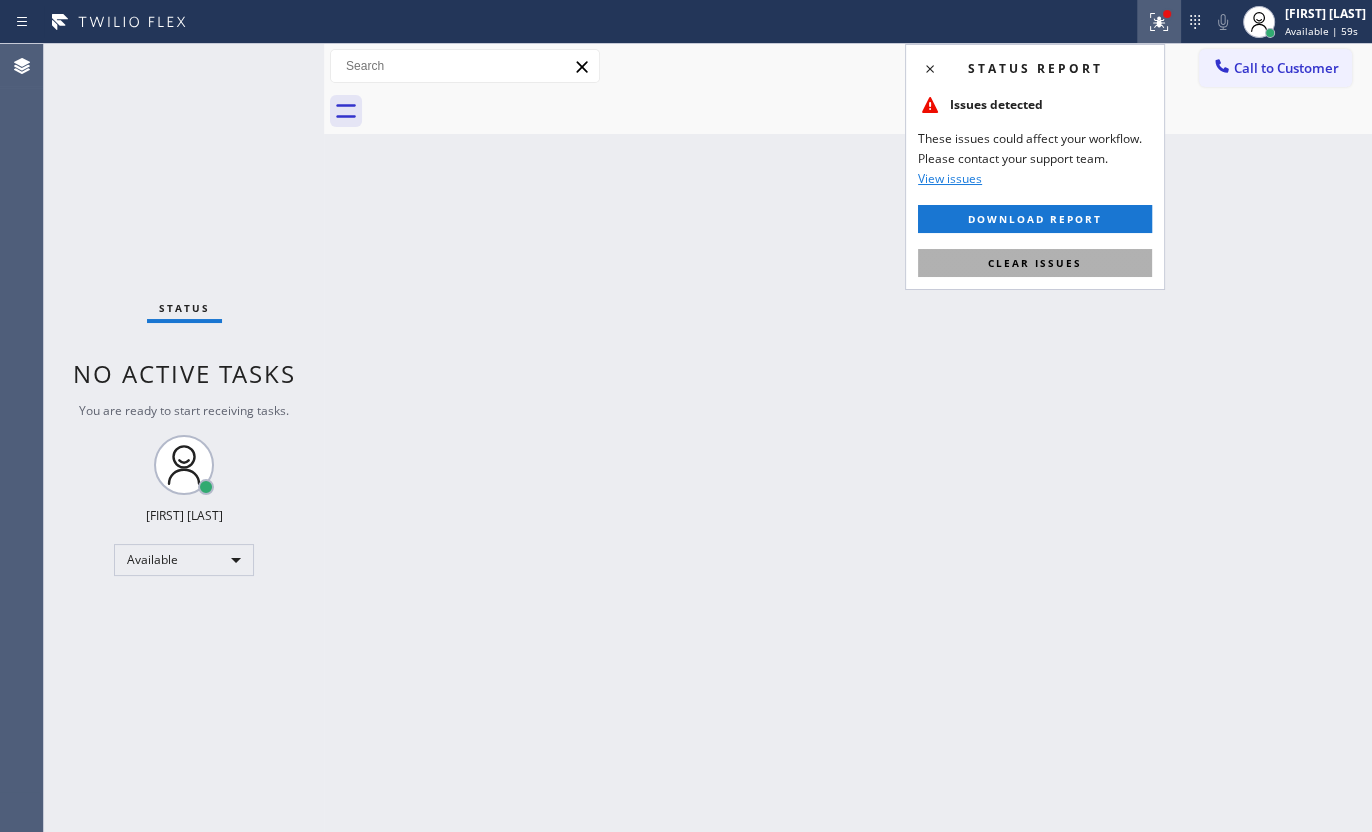 click on "Clear issues" at bounding box center (1035, 263) 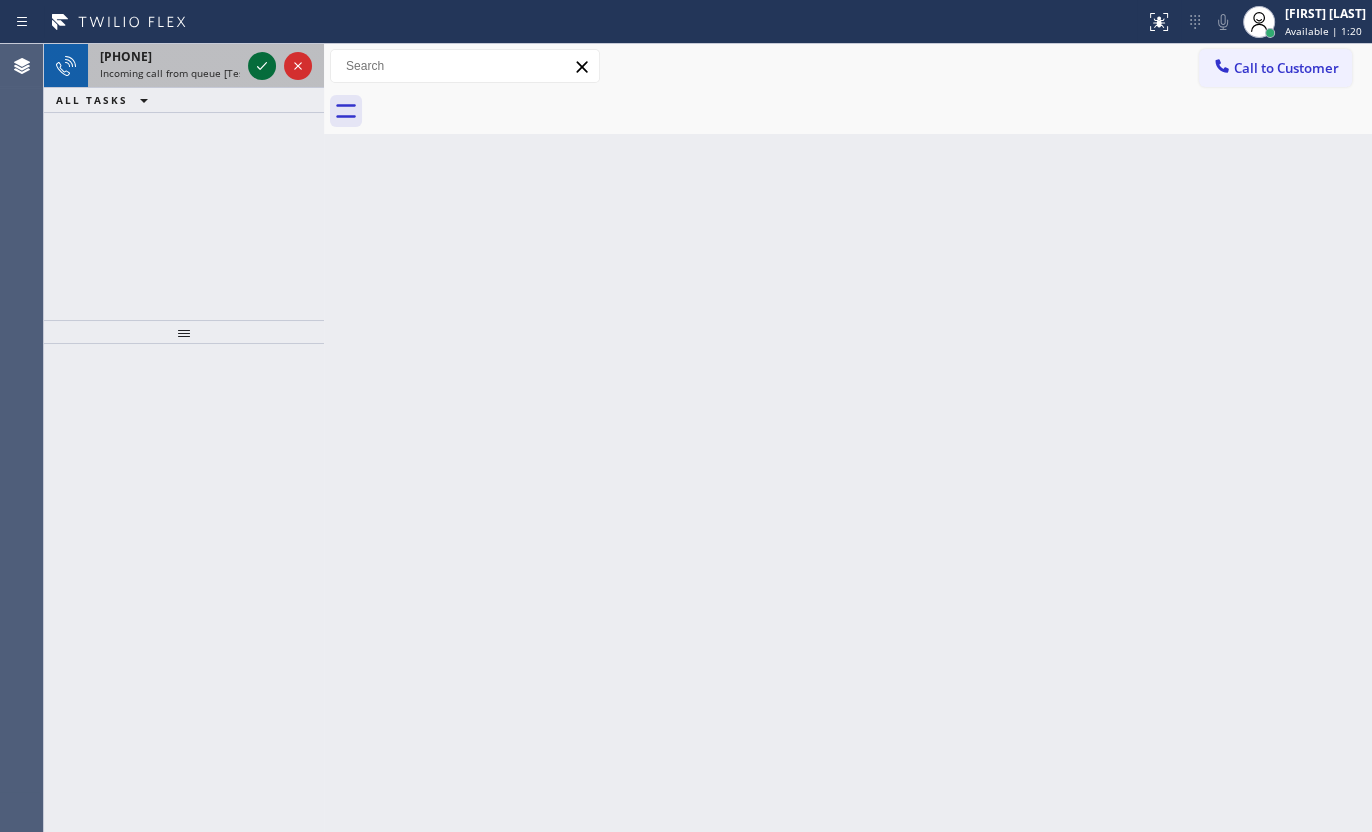 click 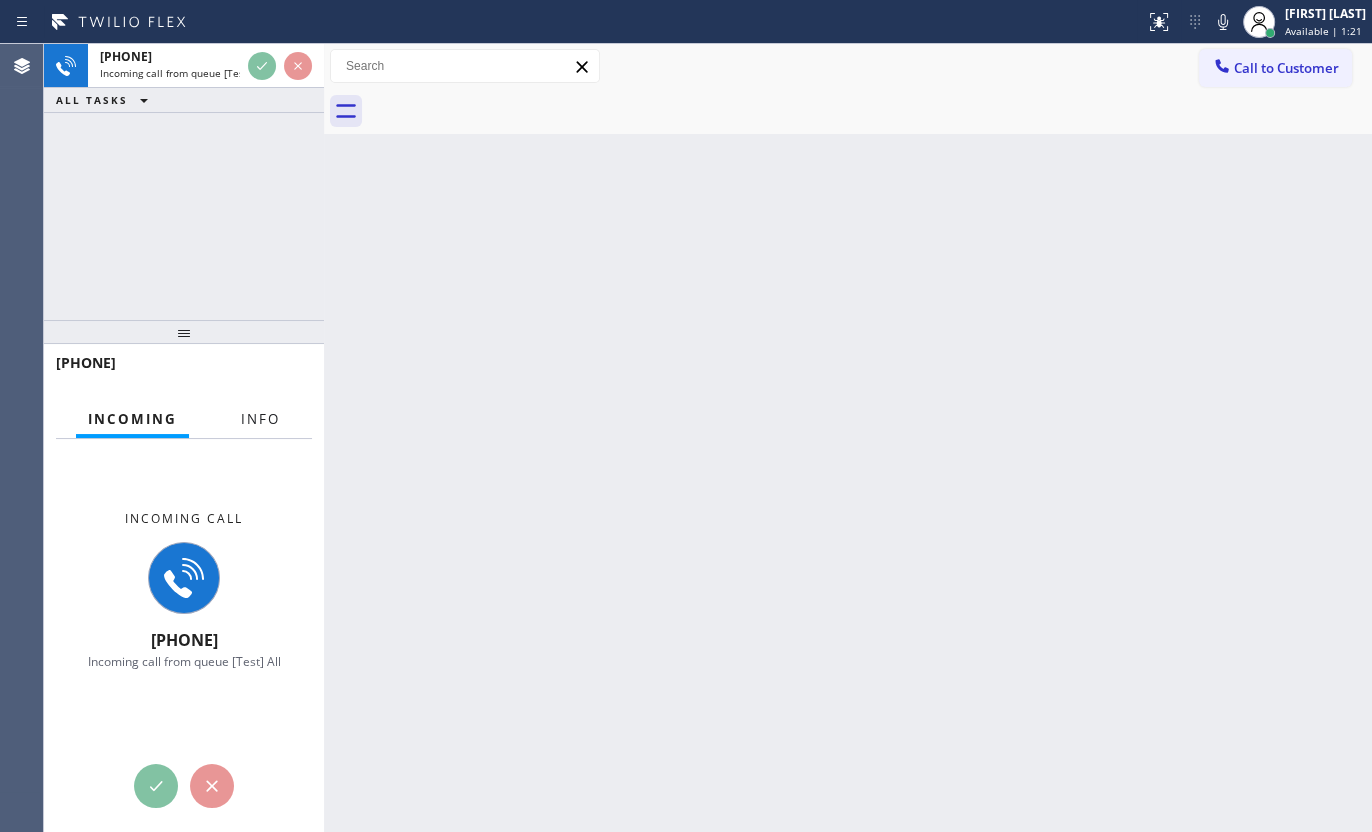 click on "Info" at bounding box center [260, 419] 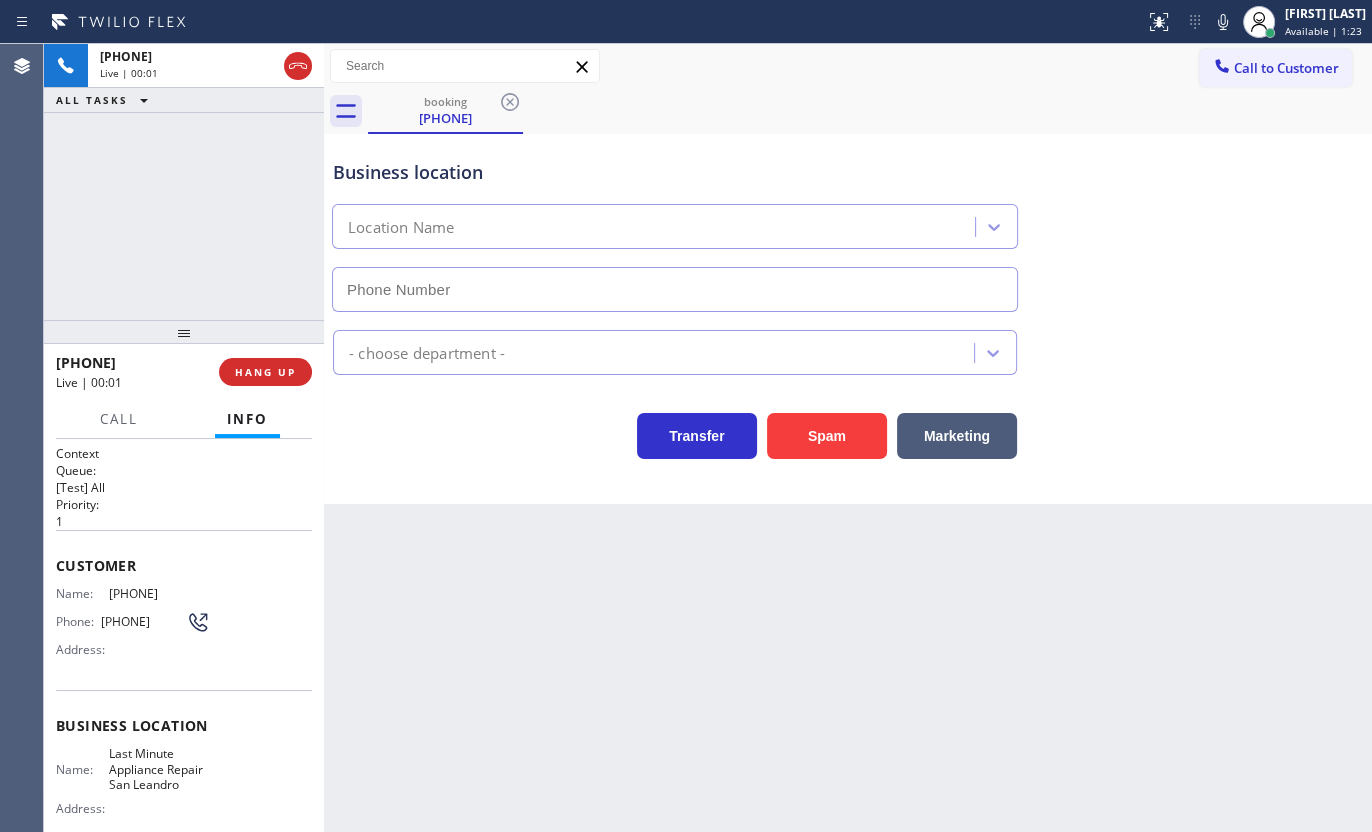 type on "(510) 737-7287" 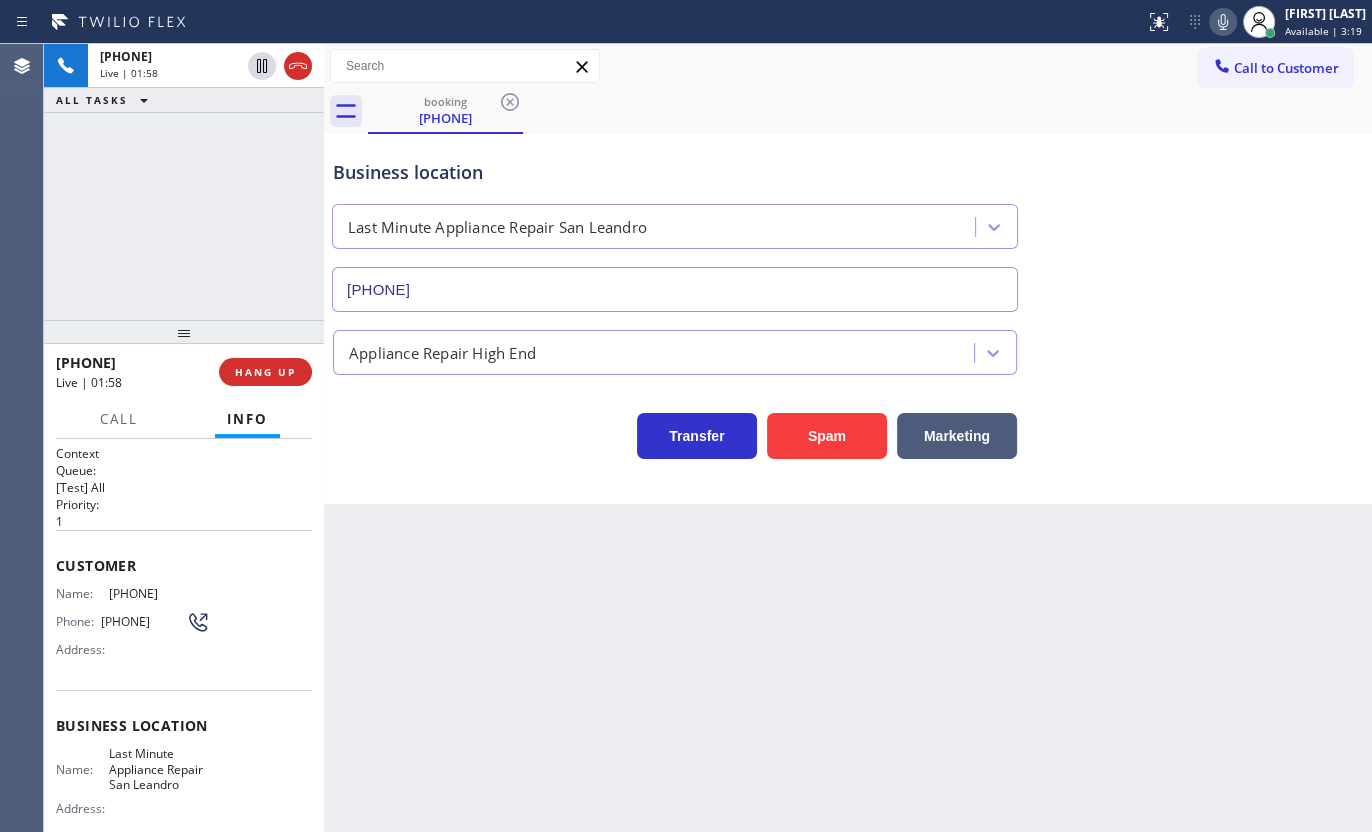click 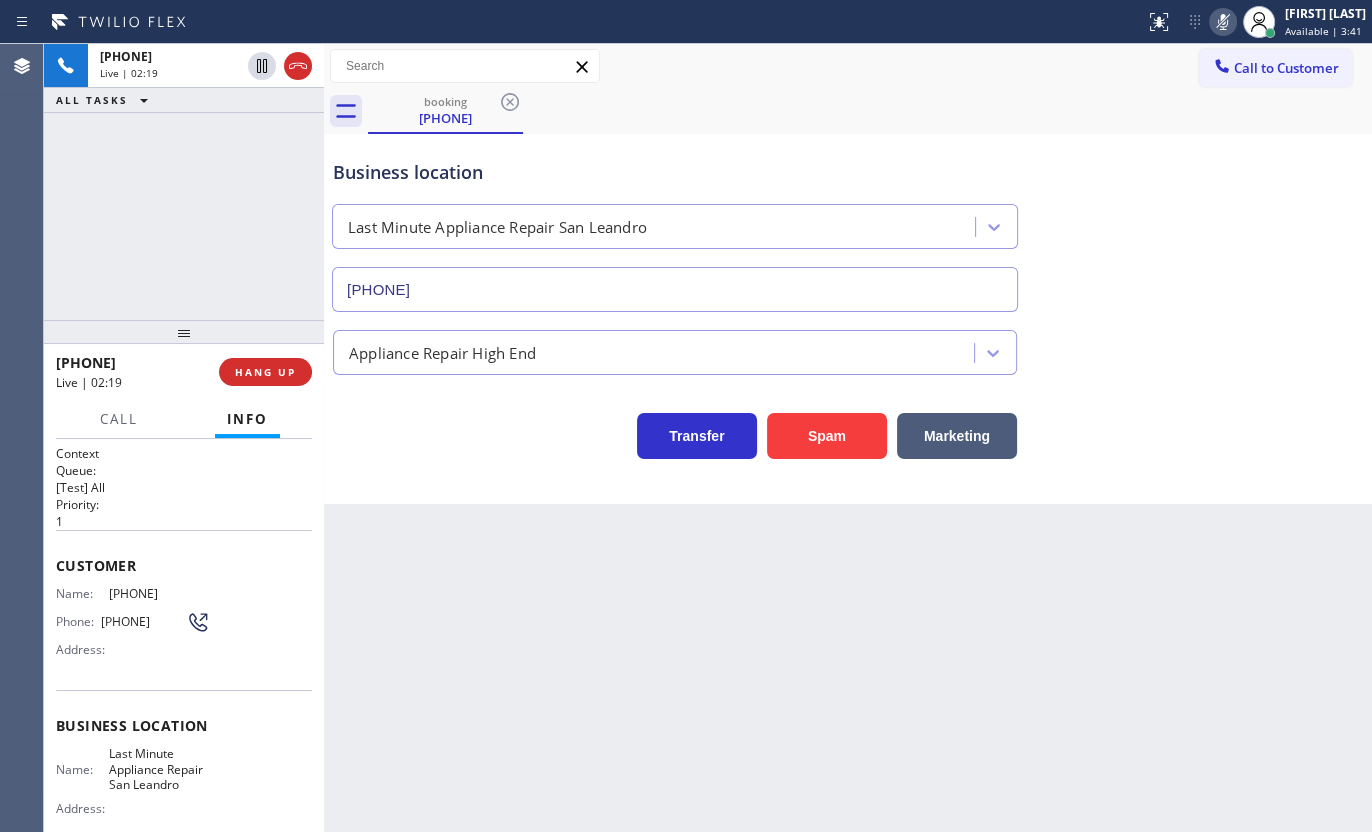 click on "+19259616702 Live | 02:19 ALL TASKS ALL TASKS ACTIVE TASKS TASKS IN WRAP UP" at bounding box center (184, 182) 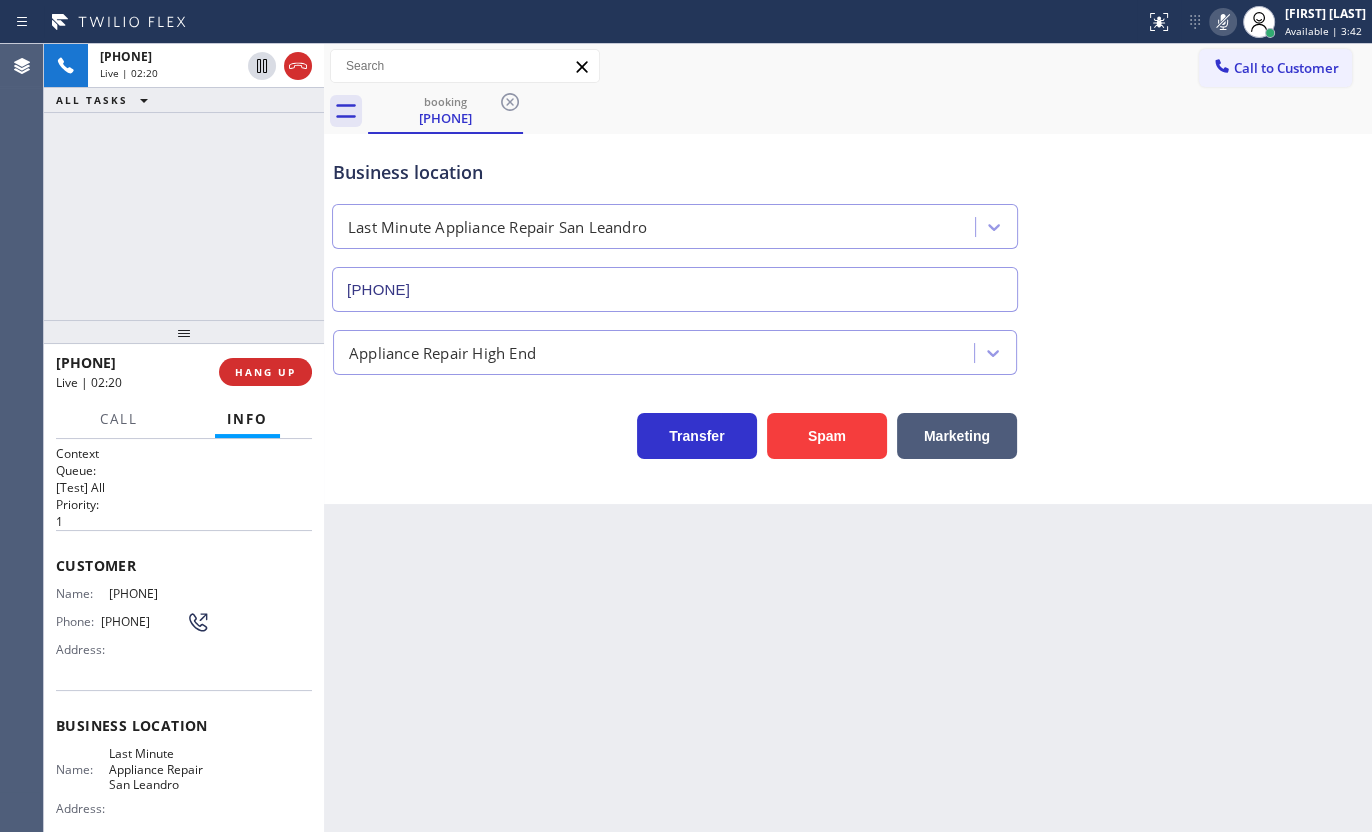 click 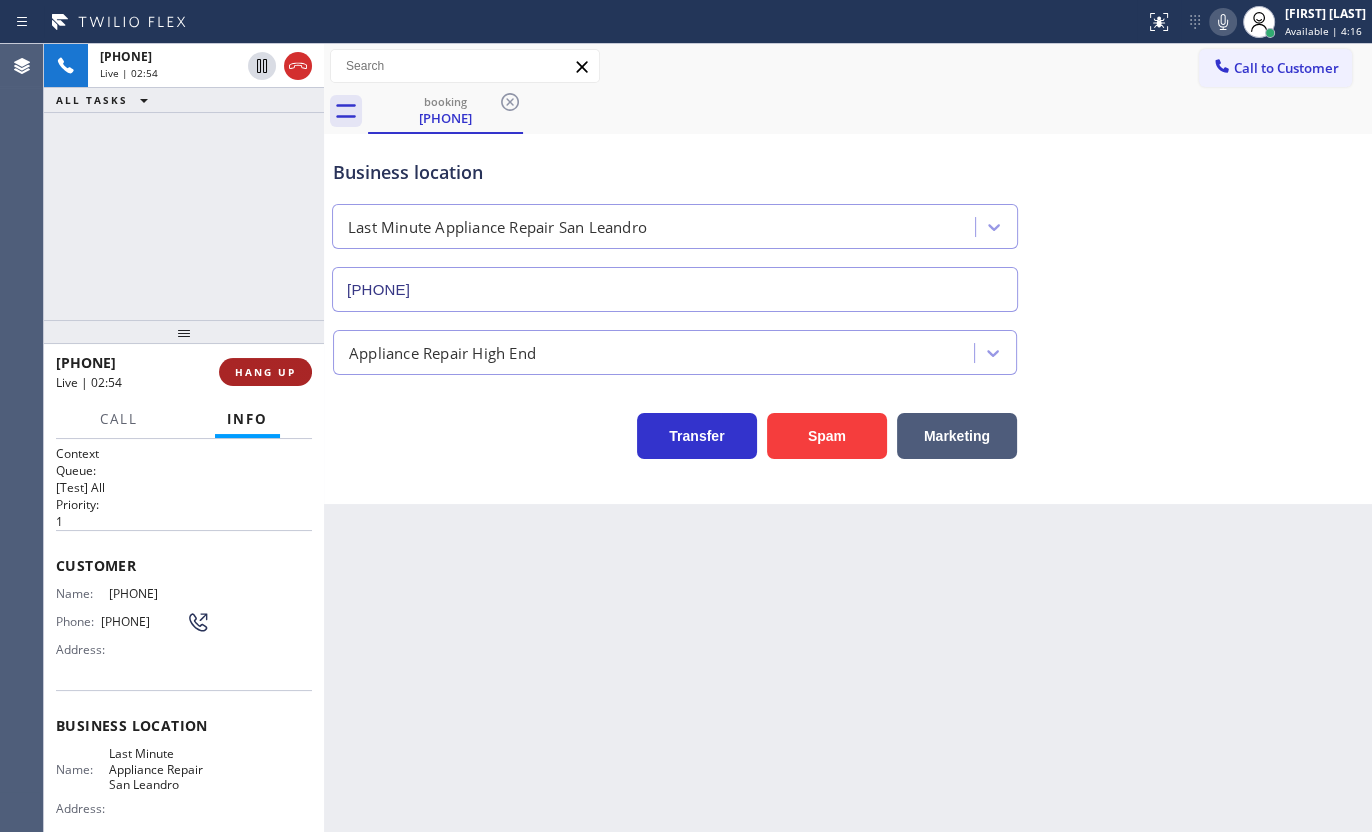 click on "HANG UP" at bounding box center [265, 372] 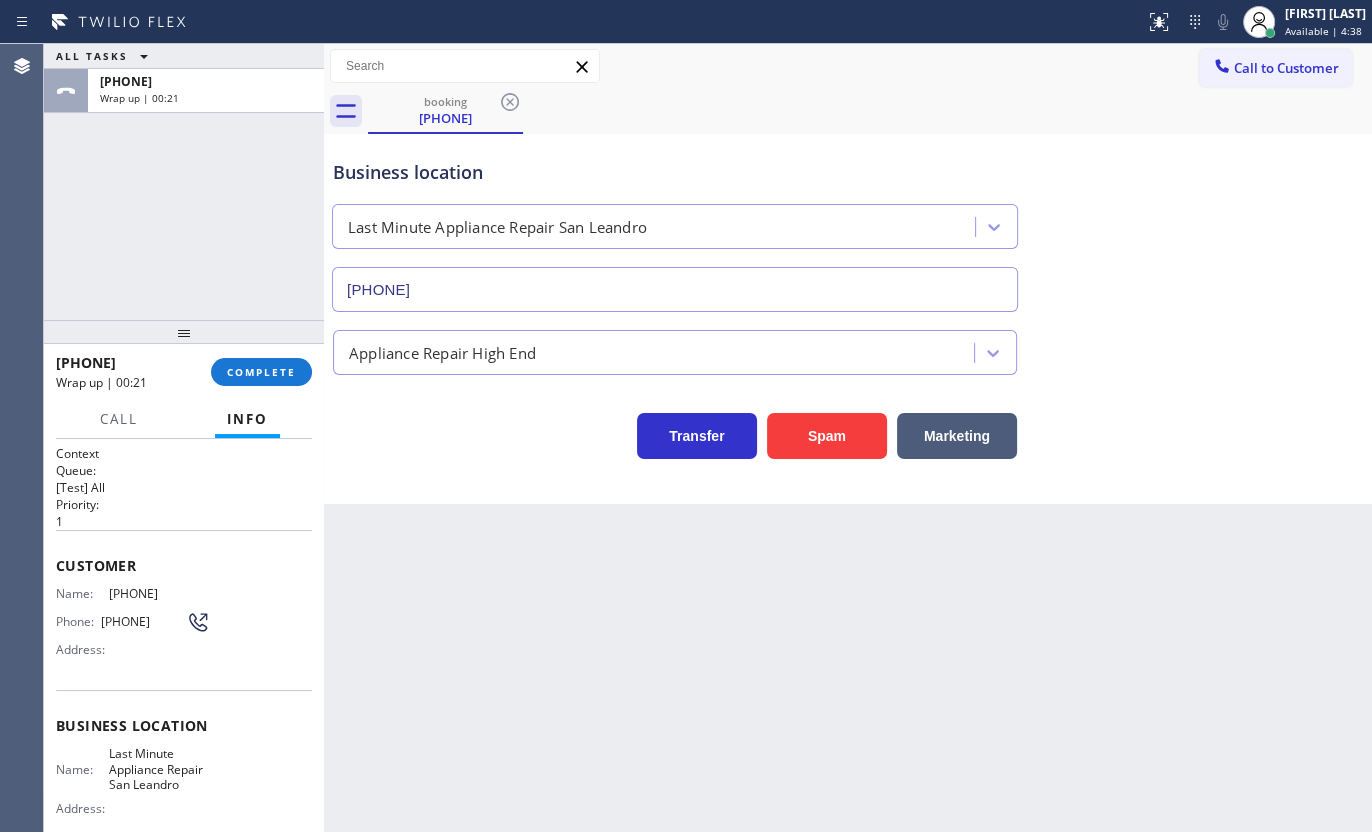 click on "ALL TASKS ALL TASKS ACTIVE TASKS TASKS IN WRAP UP +19259616702 Wrap up | 00:21" at bounding box center (184, 182) 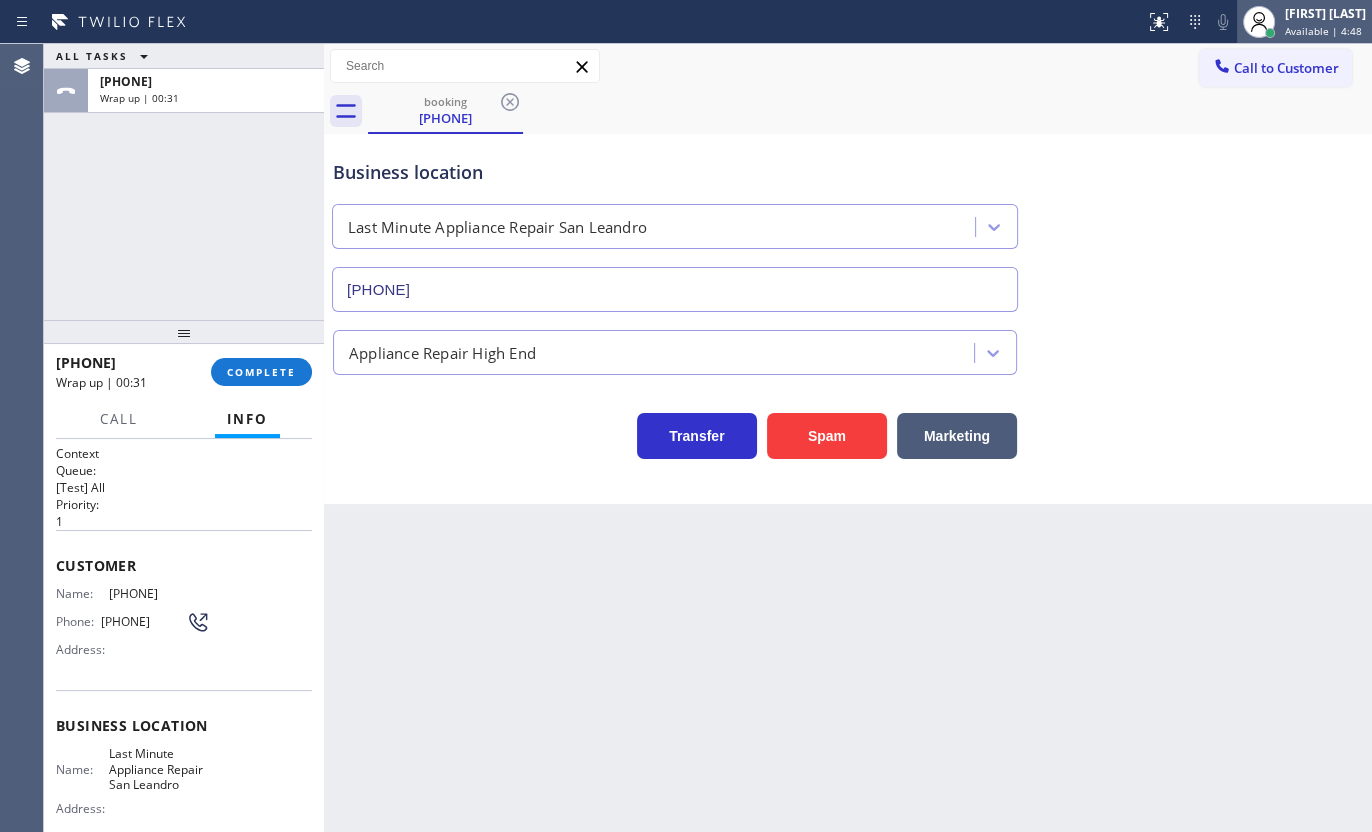 click on "Available | 4:48" at bounding box center (1323, 31) 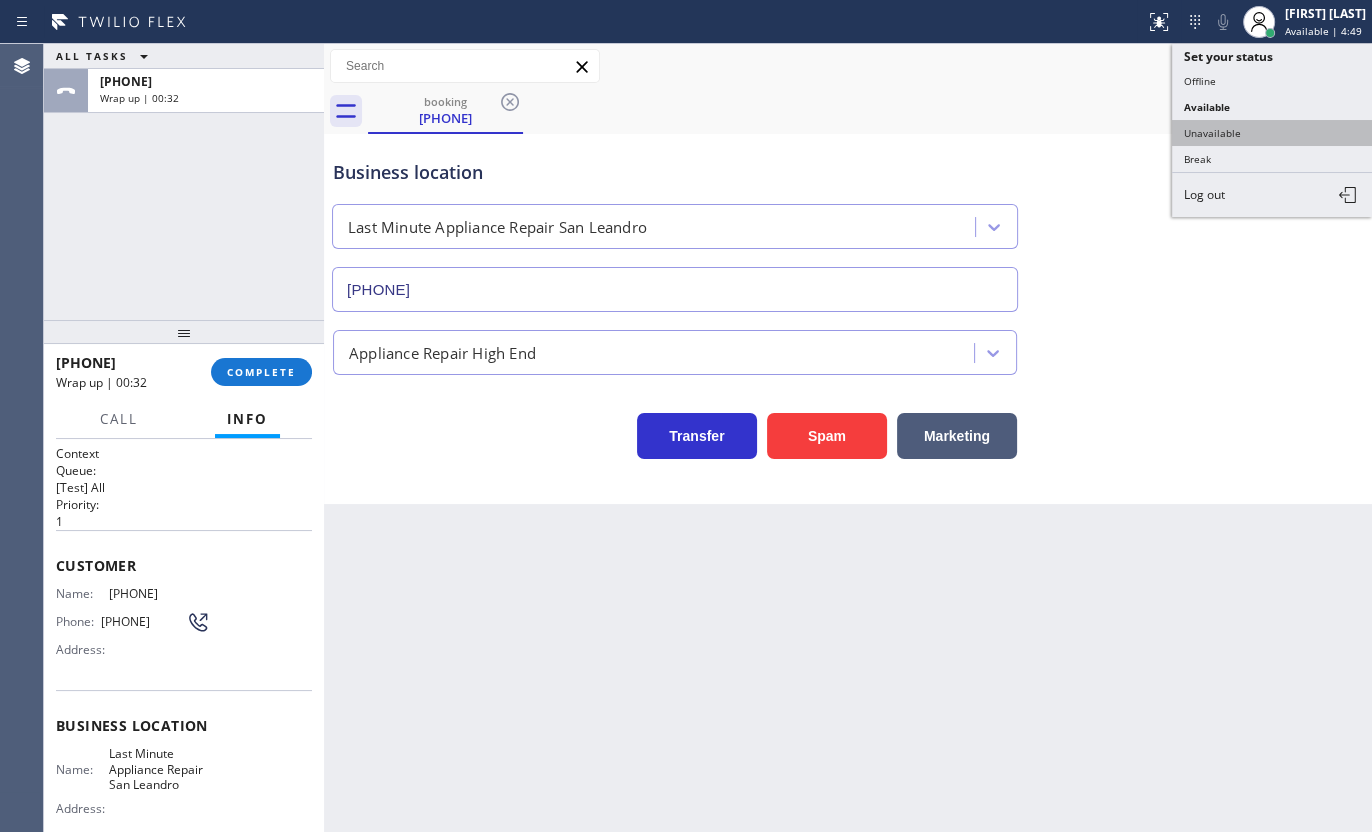 click on "Unavailable" at bounding box center [1272, 133] 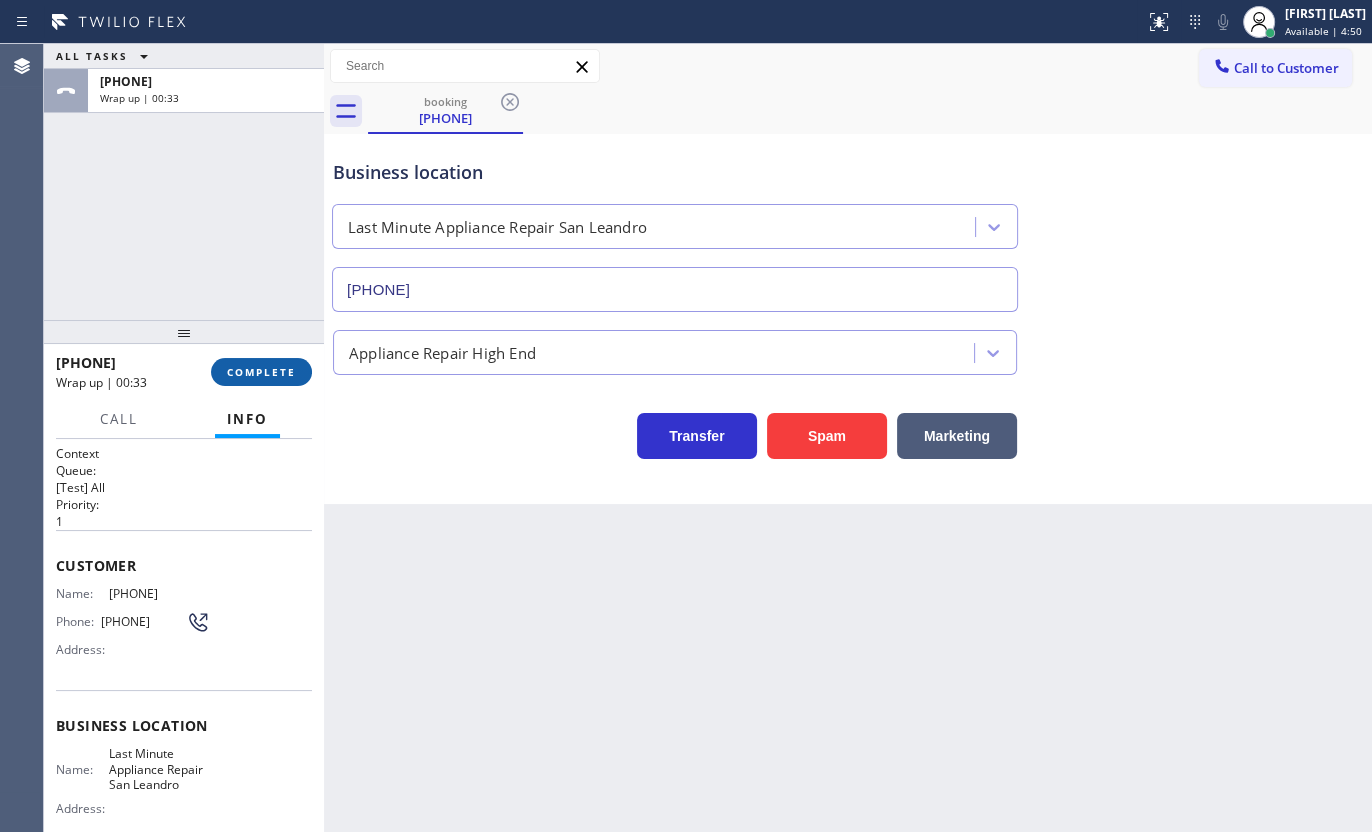 click on "COMPLETE" at bounding box center (261, 372) 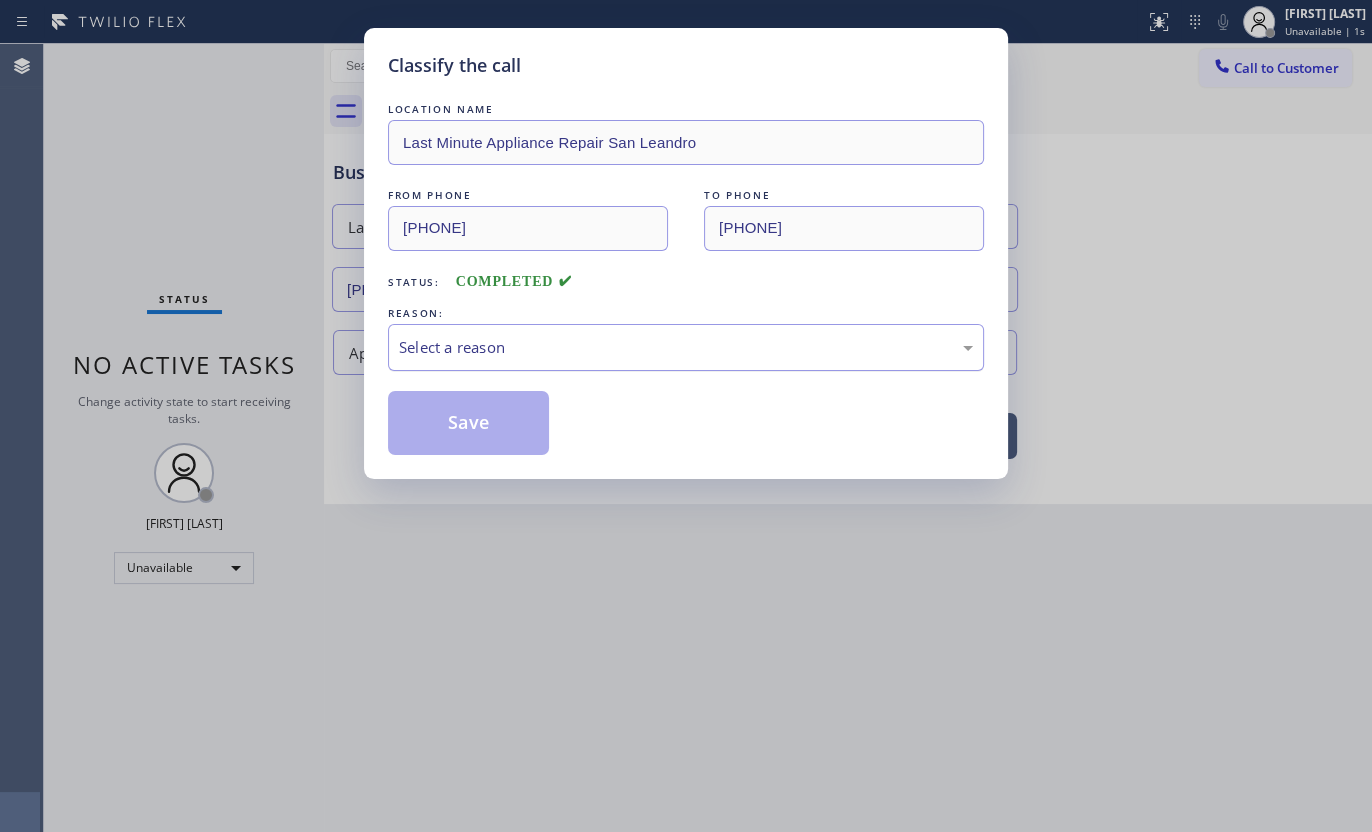 click on "Select a reason" at bounding box center [686, 347] 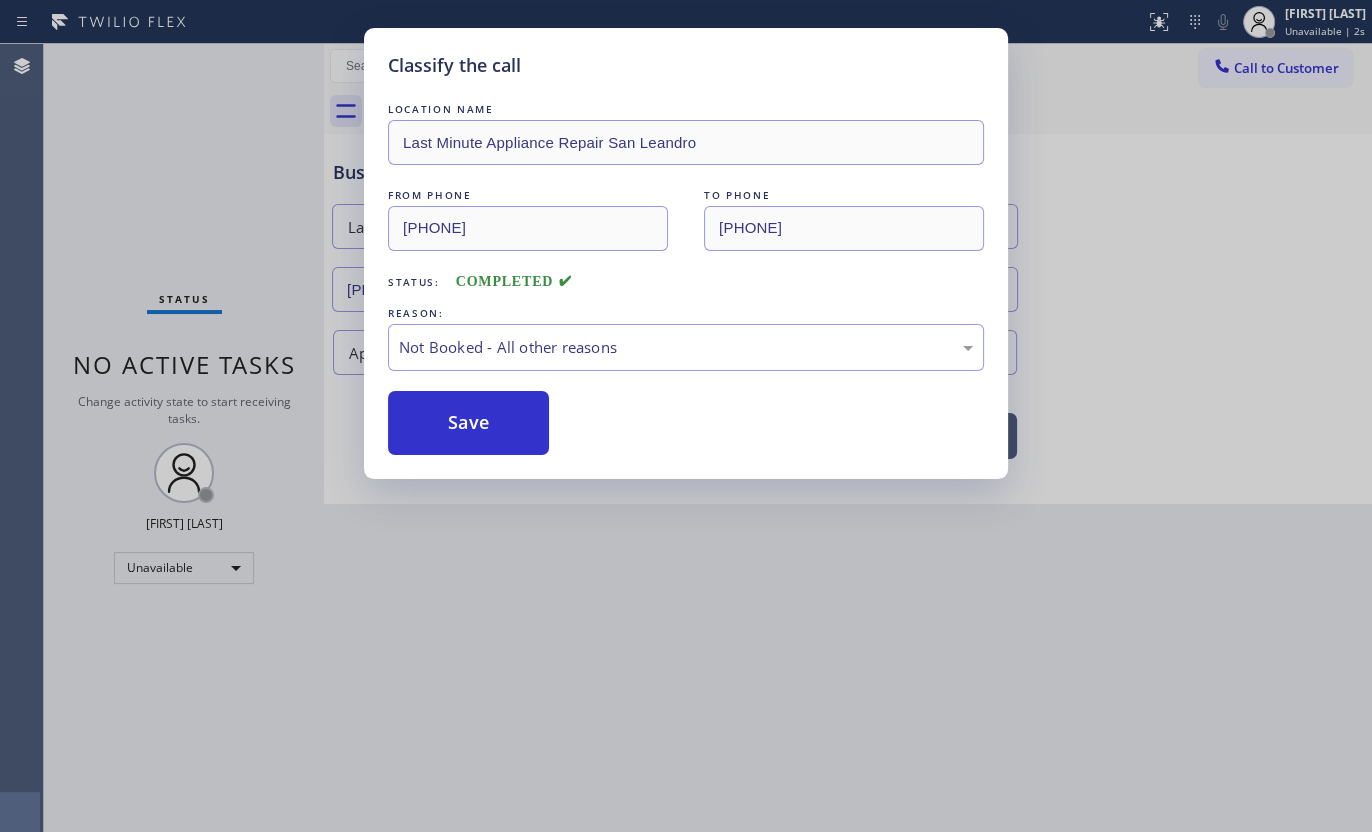 click on "Save" at bounding box center [468, 423] 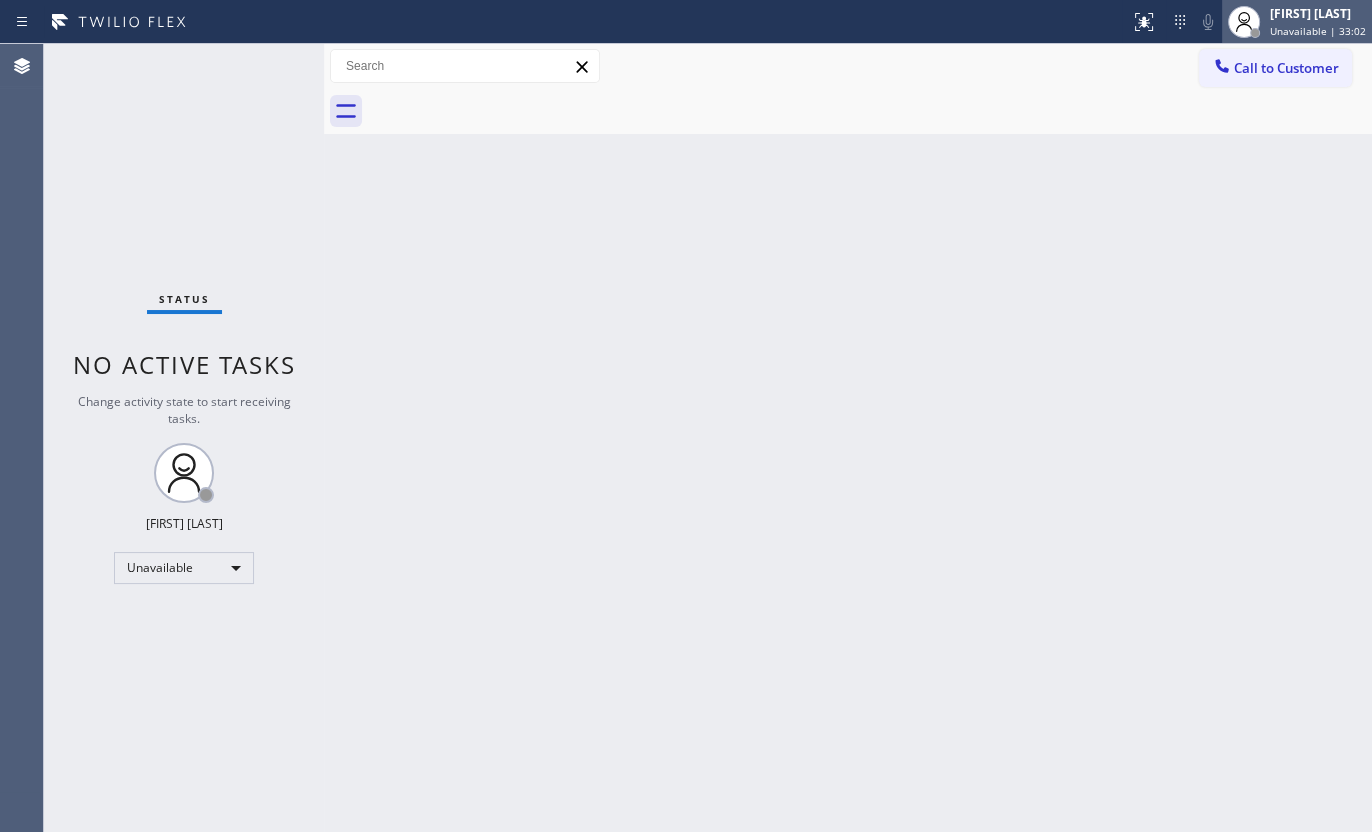 click on "JENIZA ALCAYDE Unavailable | 33:02" at bounding box center [1319, 21] 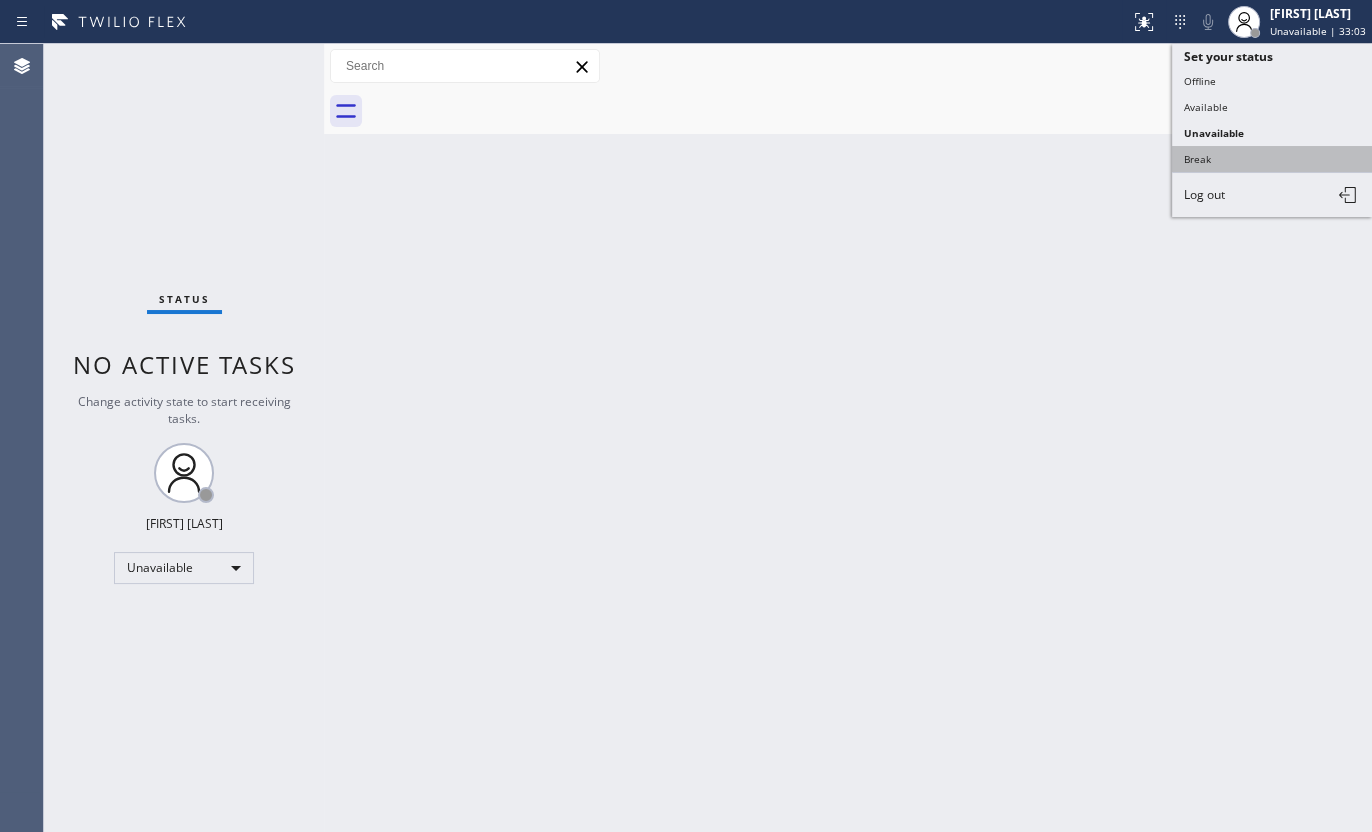 click on "Break" at bounding box center [1272, 159] 